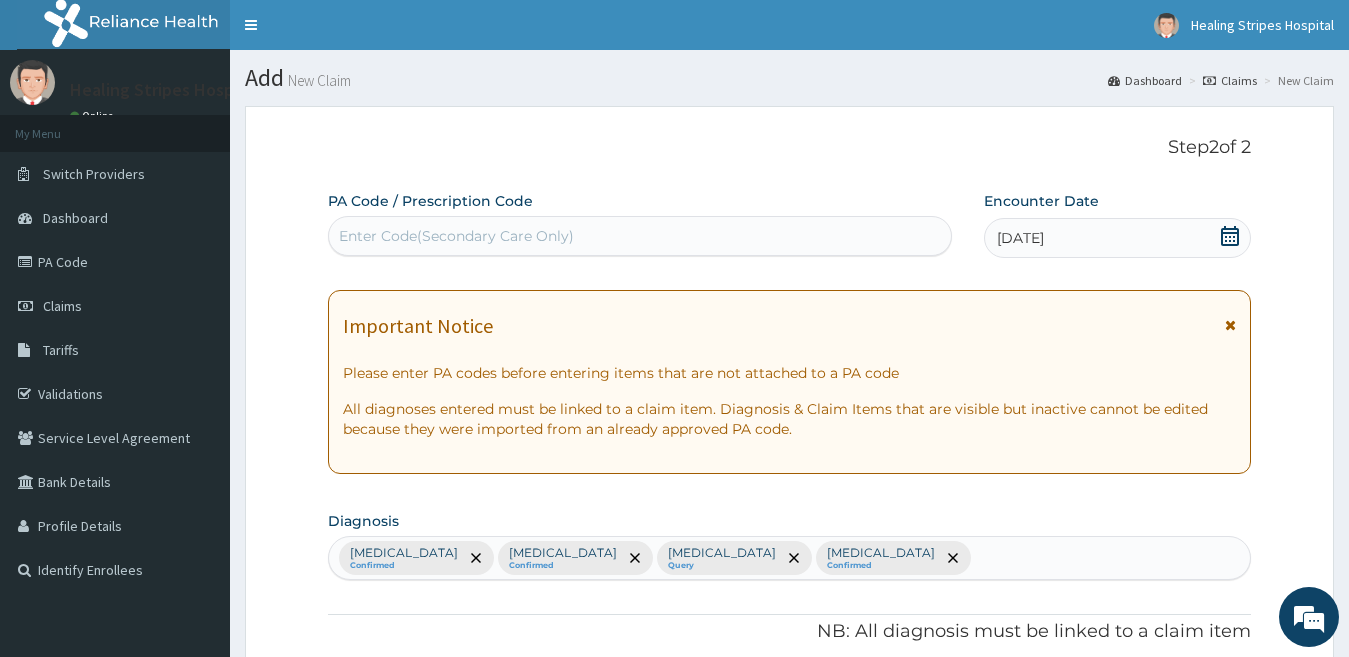 scroll, scrollTop: 715, scrollLeft: 0, axis: vertical 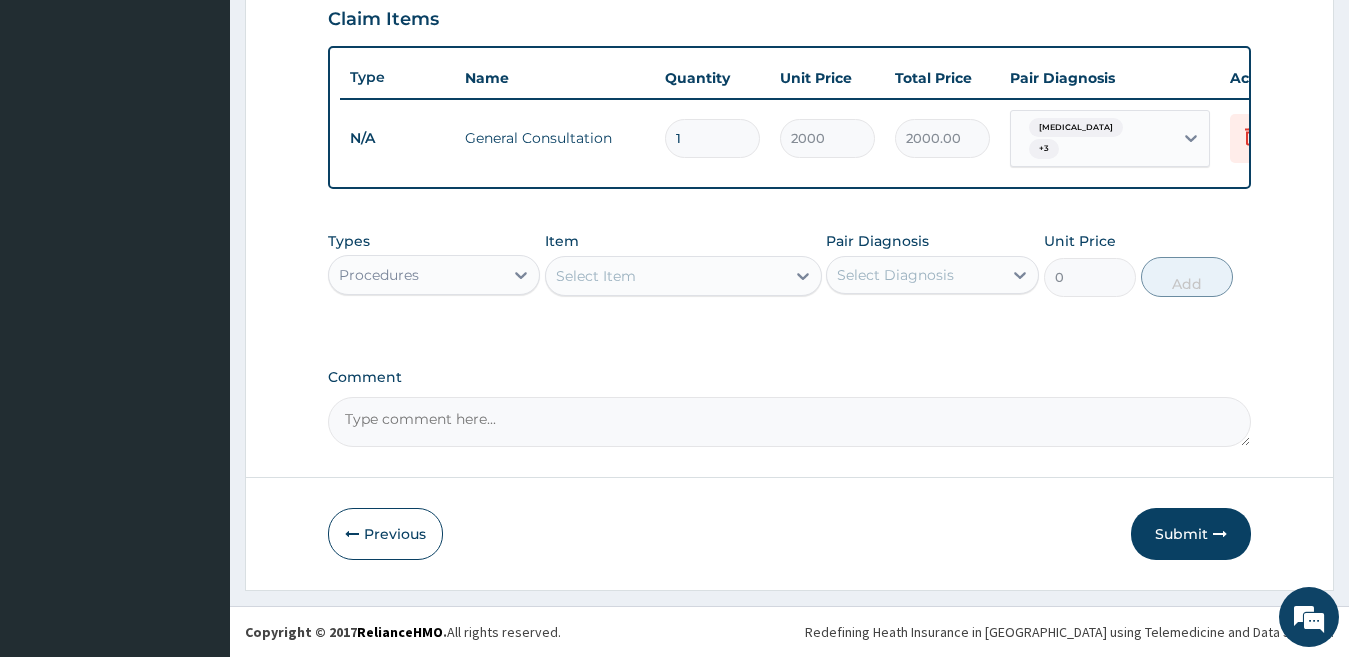 click on "Procedures" at bounding box center (416, 275) 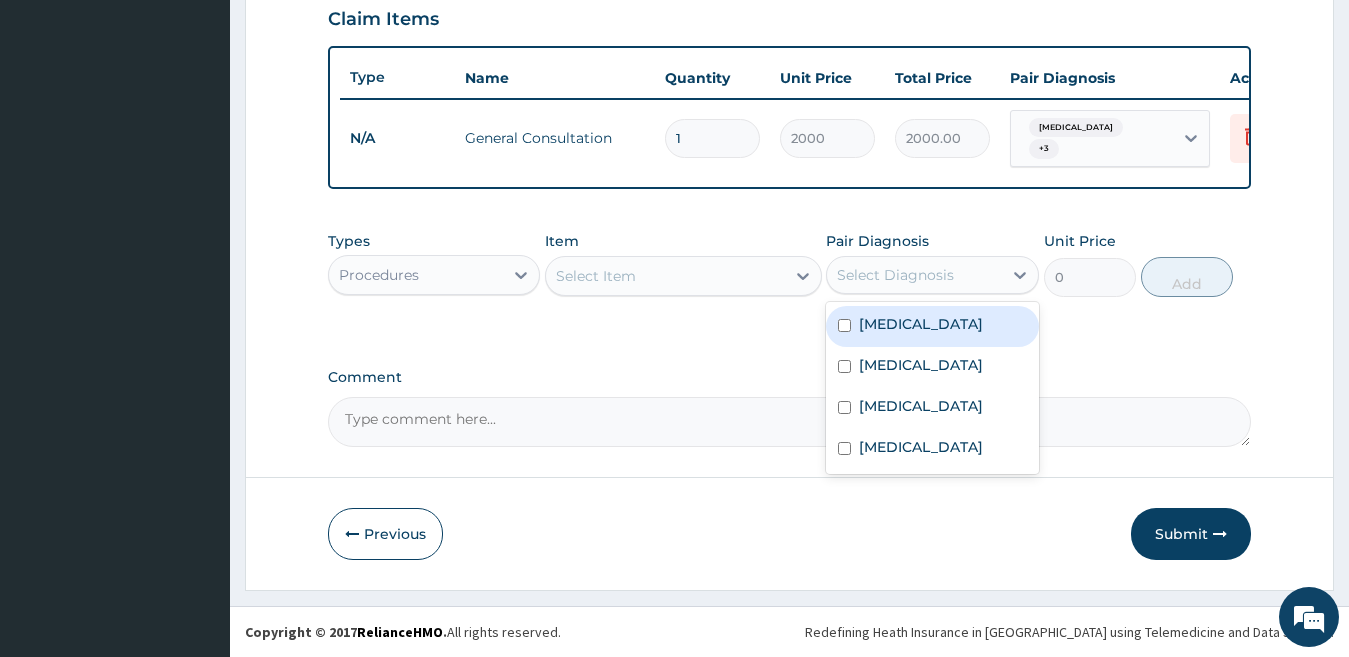 click on "Select Diagnosis" at bounding box center (895, 275) 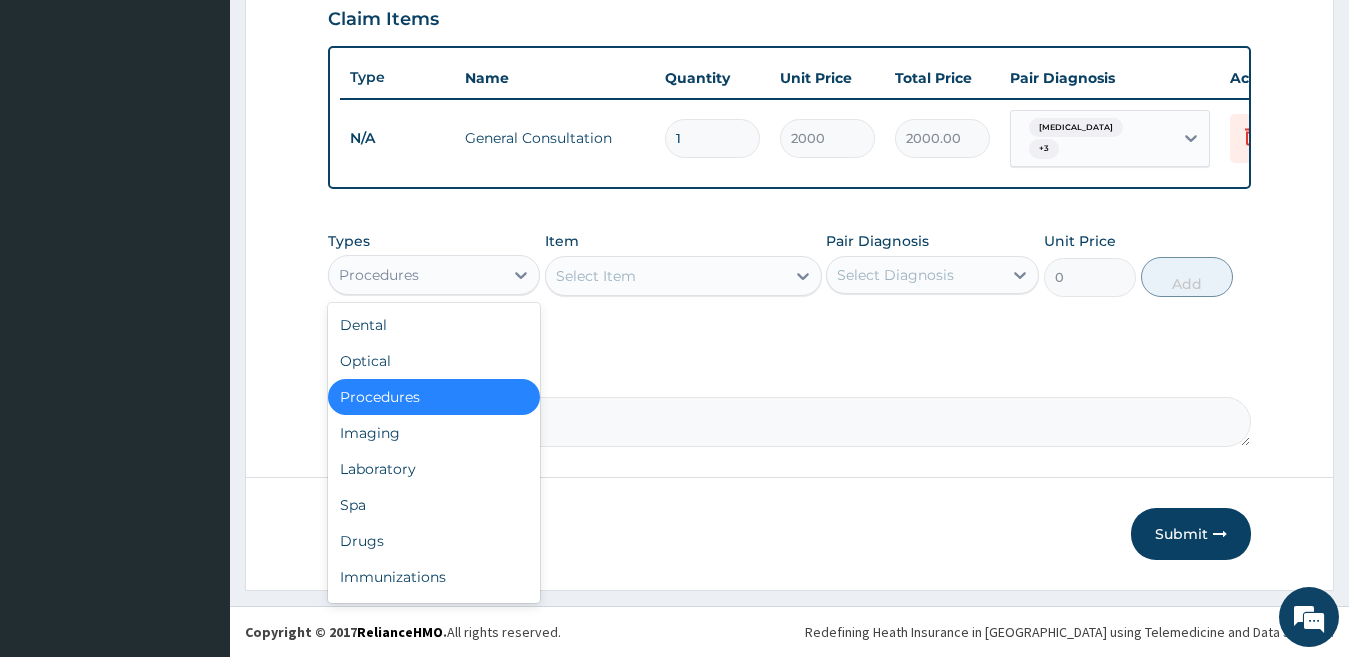 click on "Procedures" at bounding box center [379, 275] 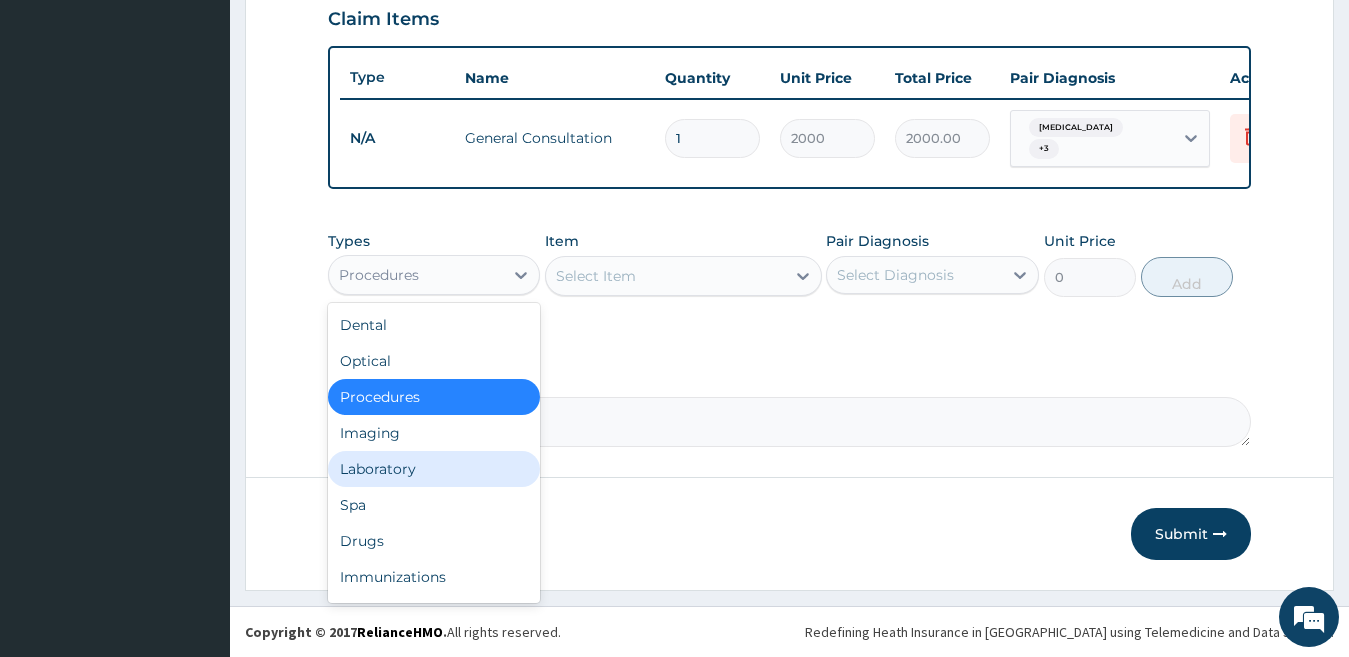 click on "Laboratory" at bounding box center [434, 469] 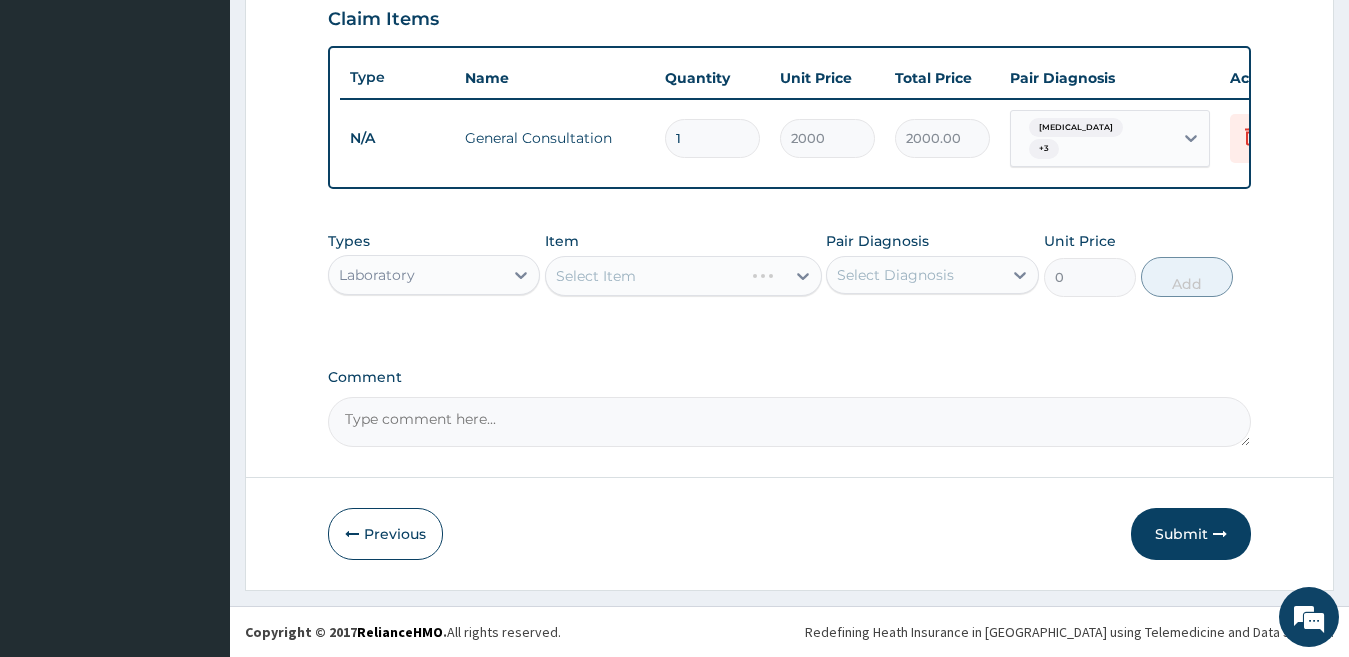 click on "Select Diagnosis" at bounding box center [895, 275] 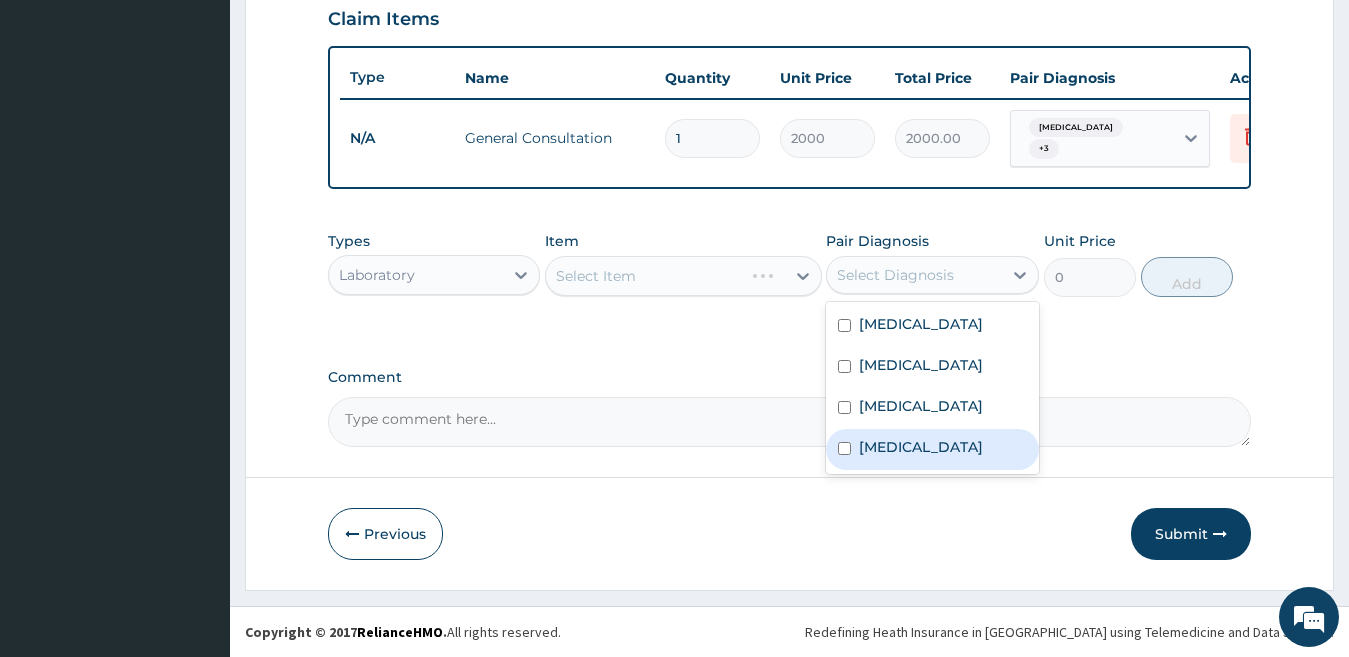 click on "[MEDICAL_DATA]" at bounding box center [921, 447] 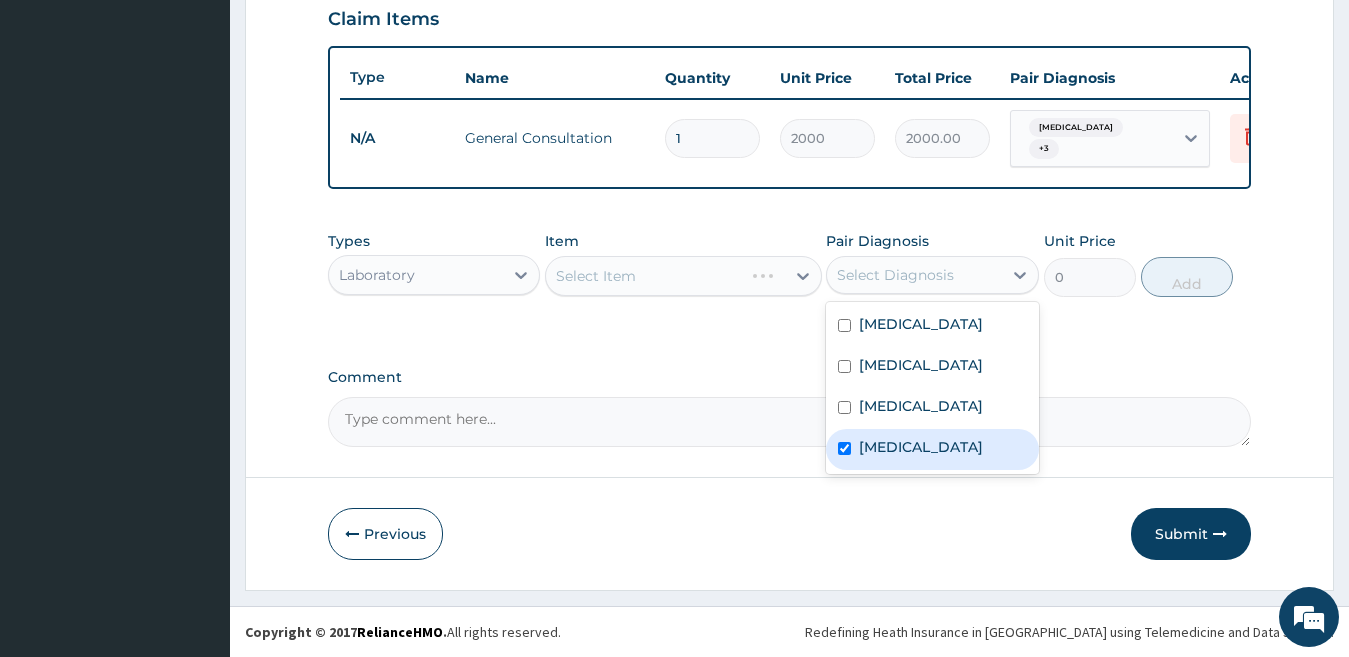checkbox on "true" 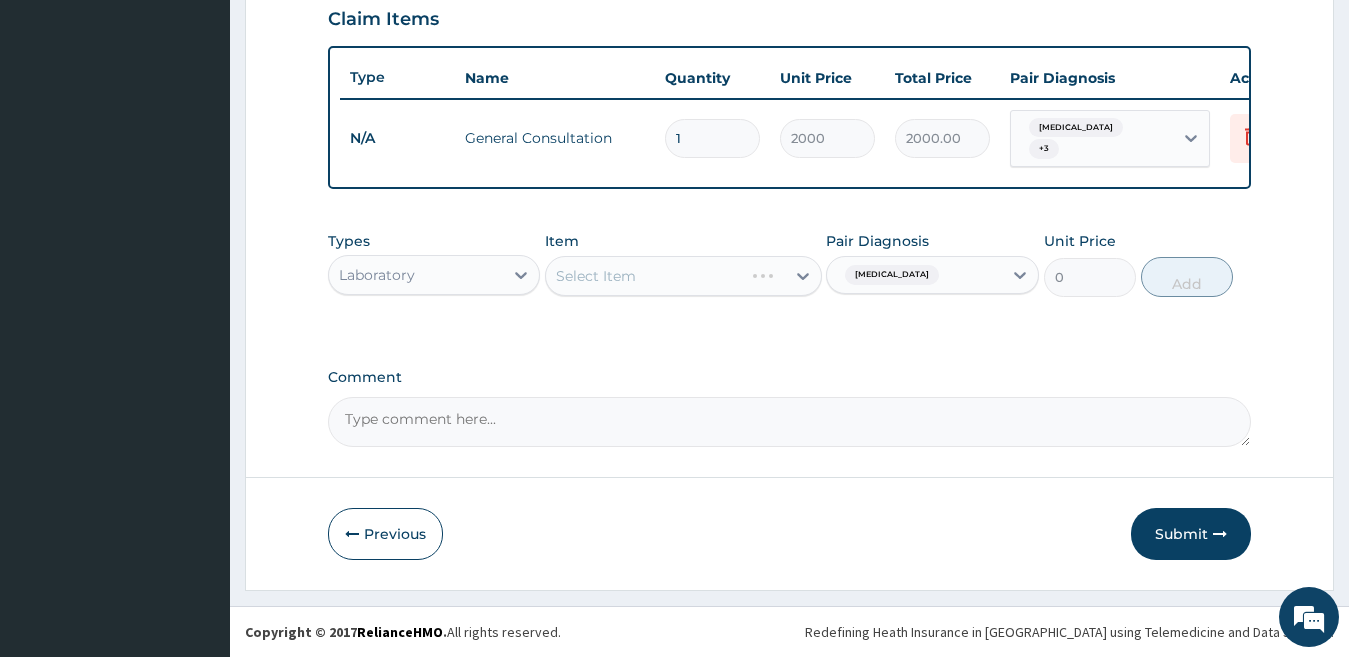 click on "Types Laboratory Item Select Item Pair Diagnosis Malaria Unit Price 0 Add" at bounding box center [790, 279] 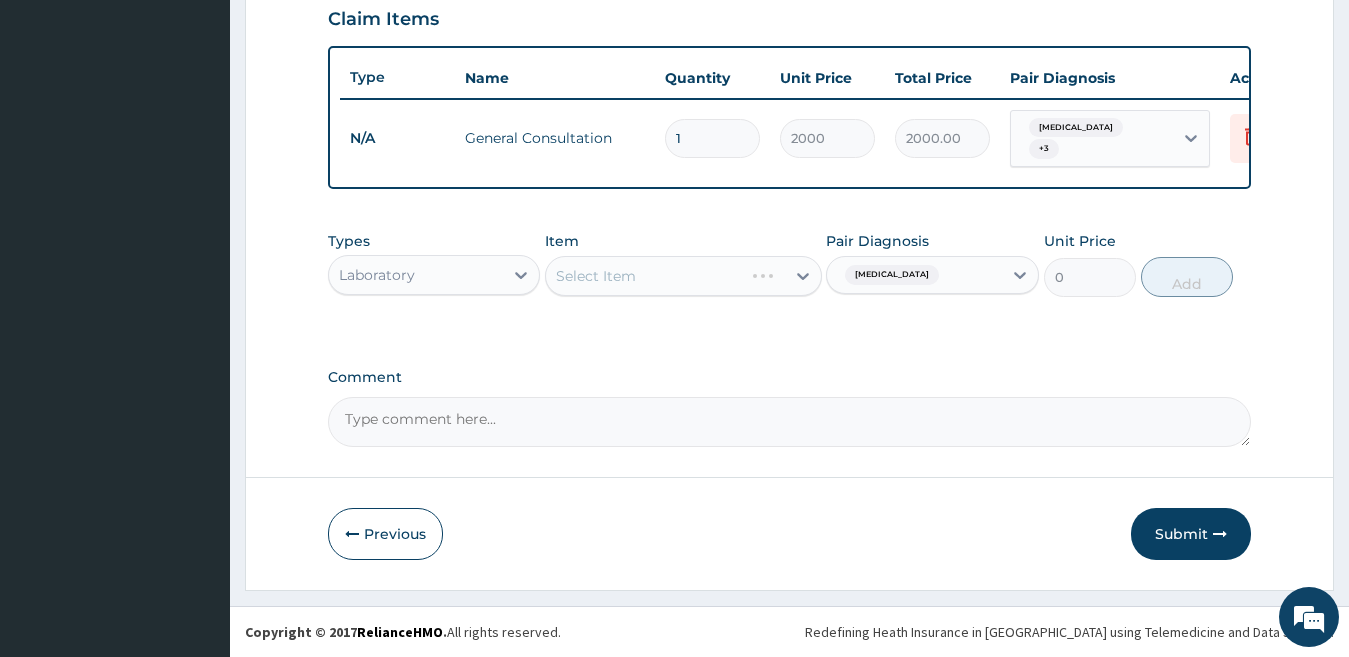 click on "Select Item" at bounding box center [683, 276] 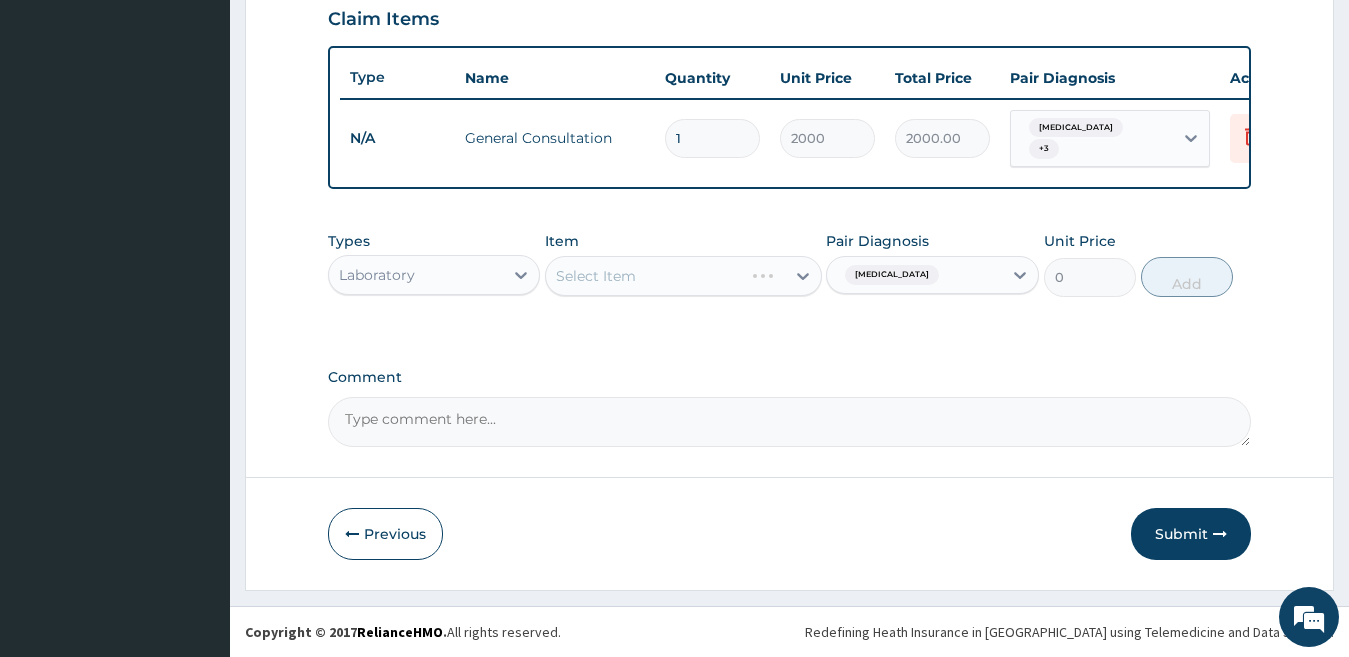 click on "Laboratory" at bounding box center [416, 275] 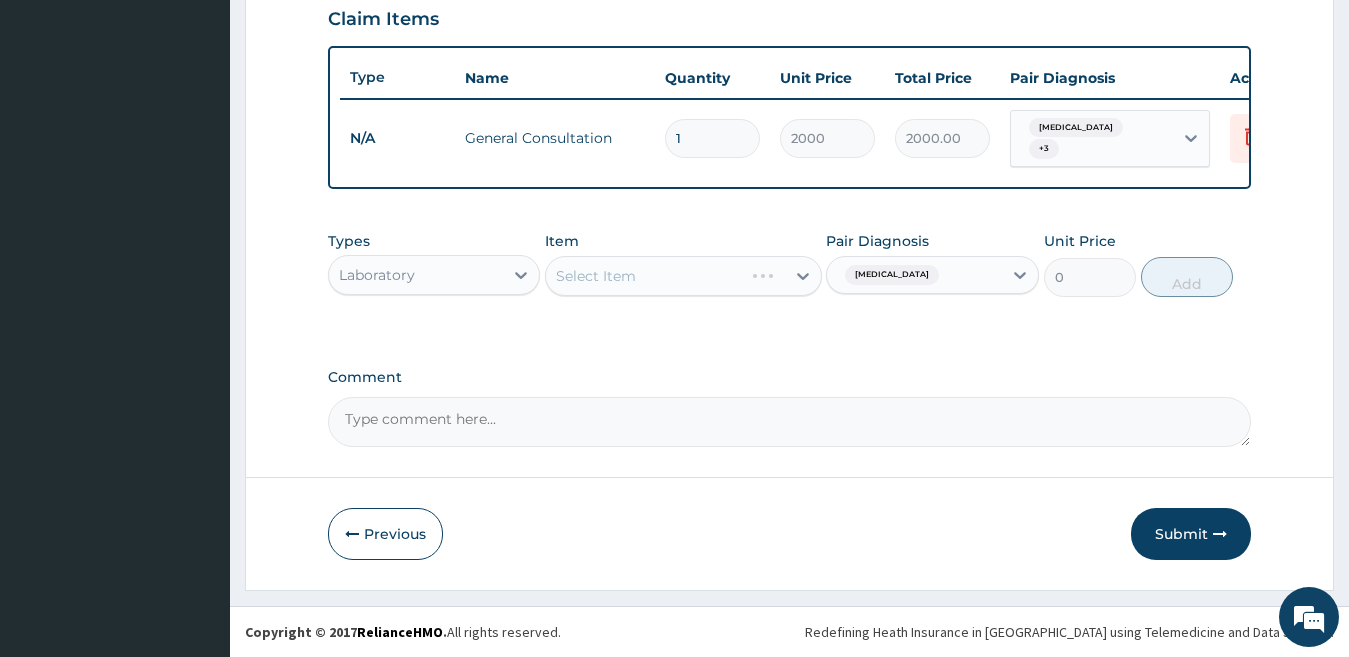 click on "Select Item" at bounding box center [683, 276] 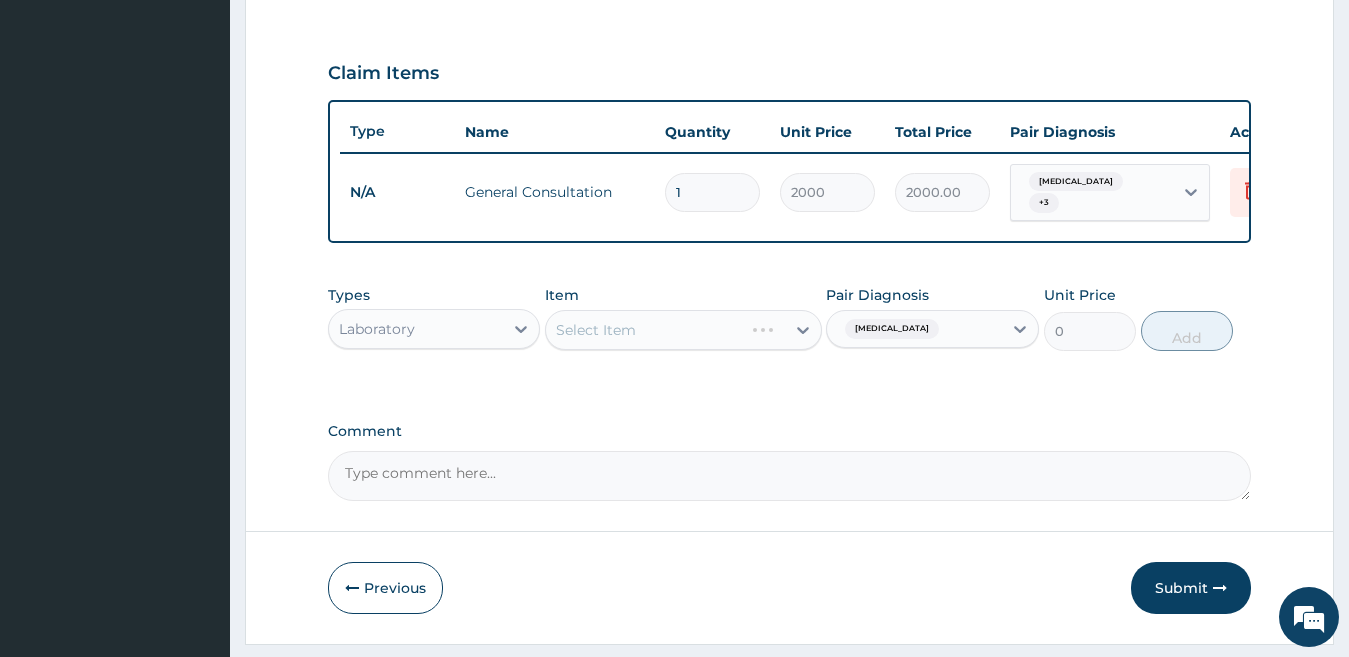 scroll, scrollTop: 715, scrollLeft: 0, axis: vertical 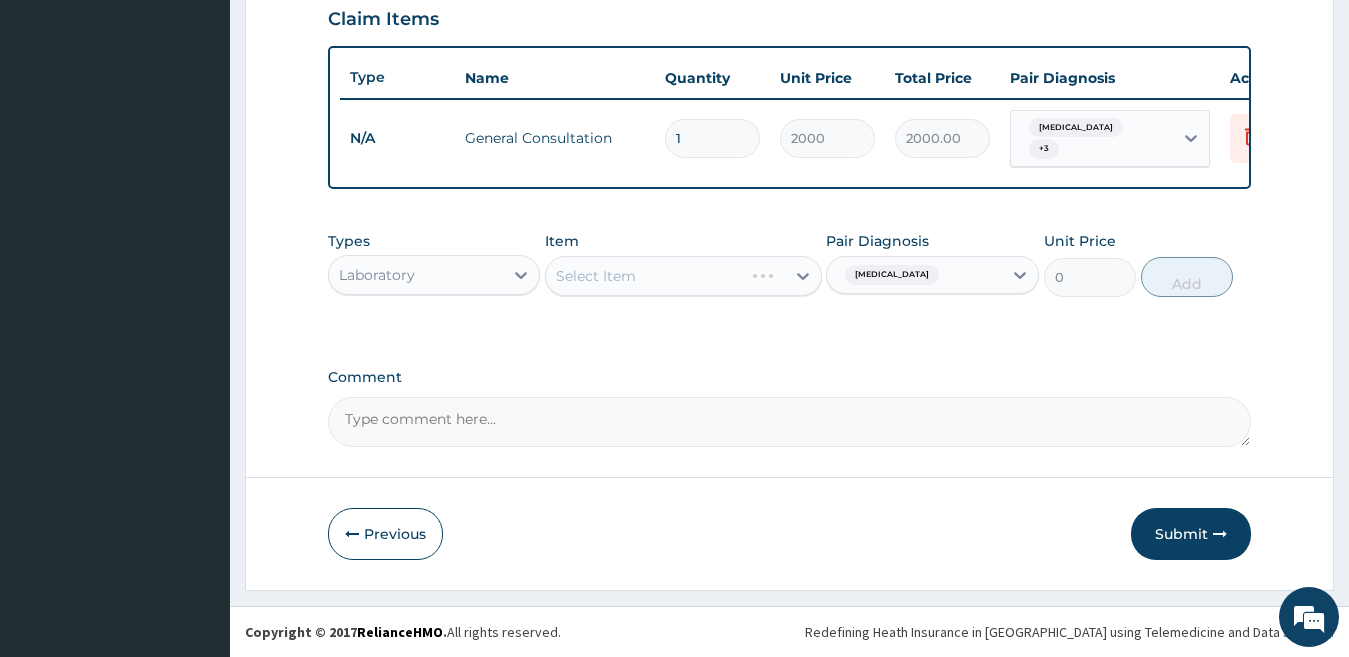 click on "Select Item" at bounding box center [683, 276] 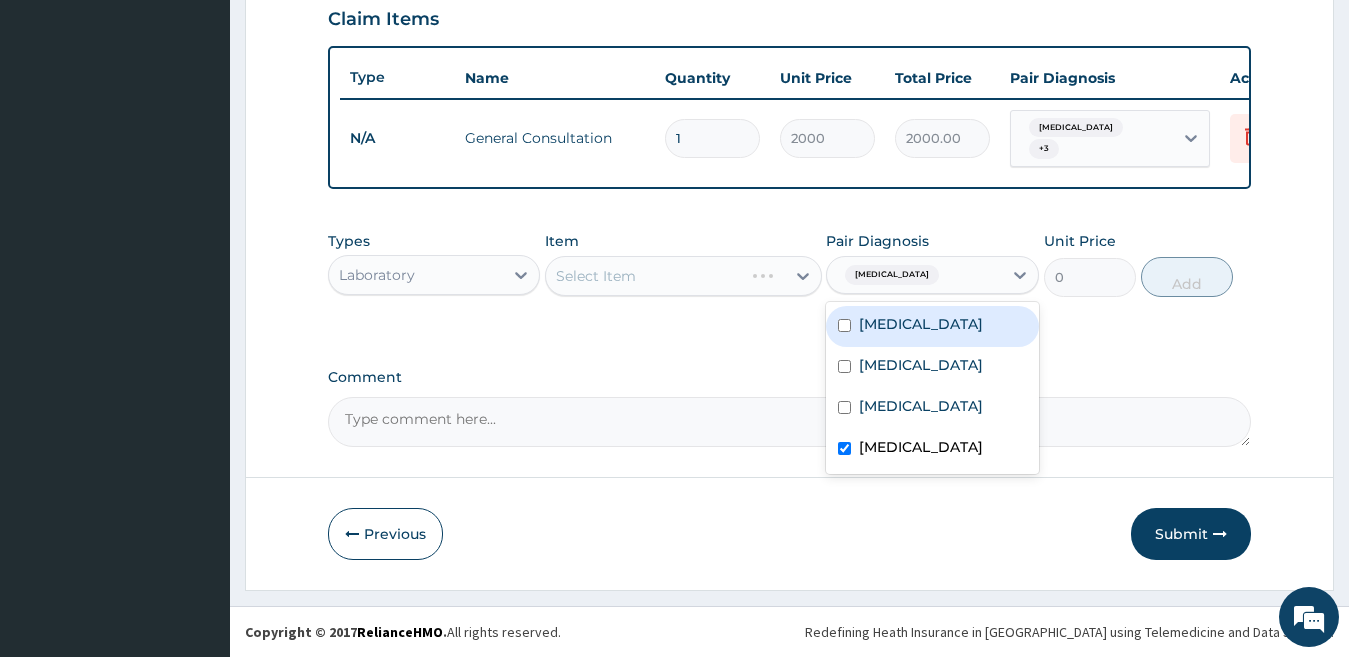 click on "Malaria" at bounding box center (914, 275) 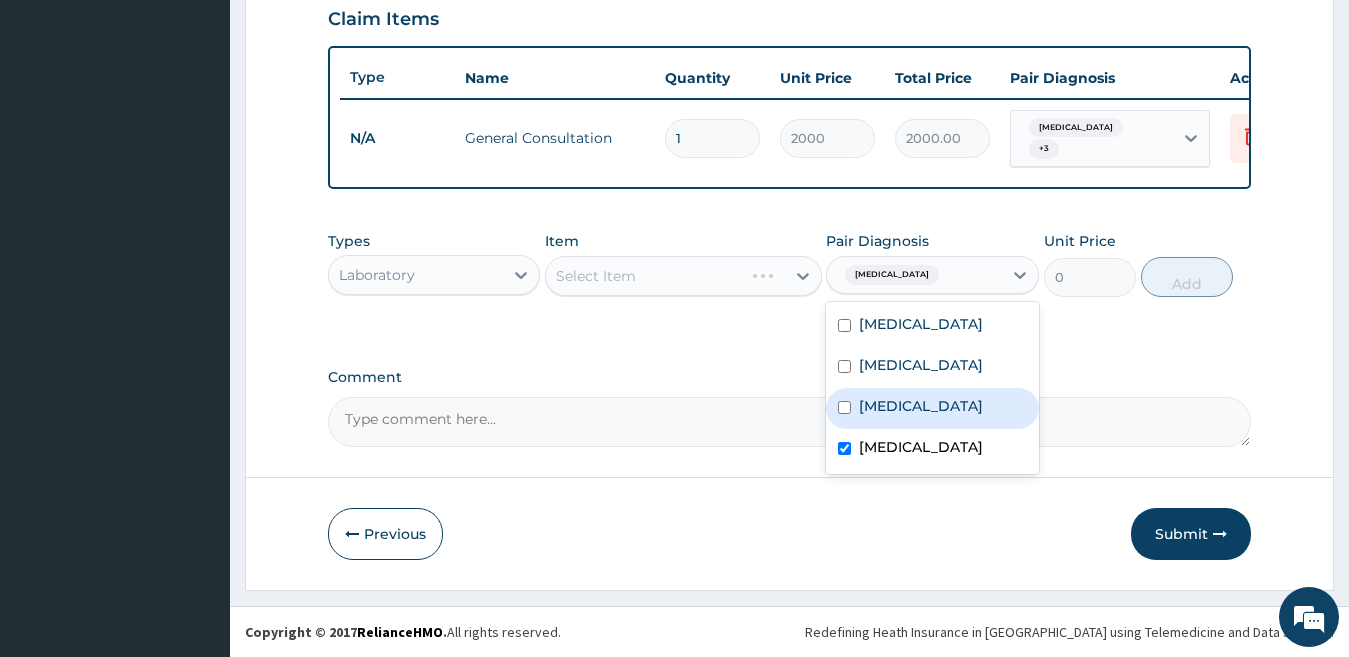 click on "Tonsillitis" at bounding box center (921, 406) 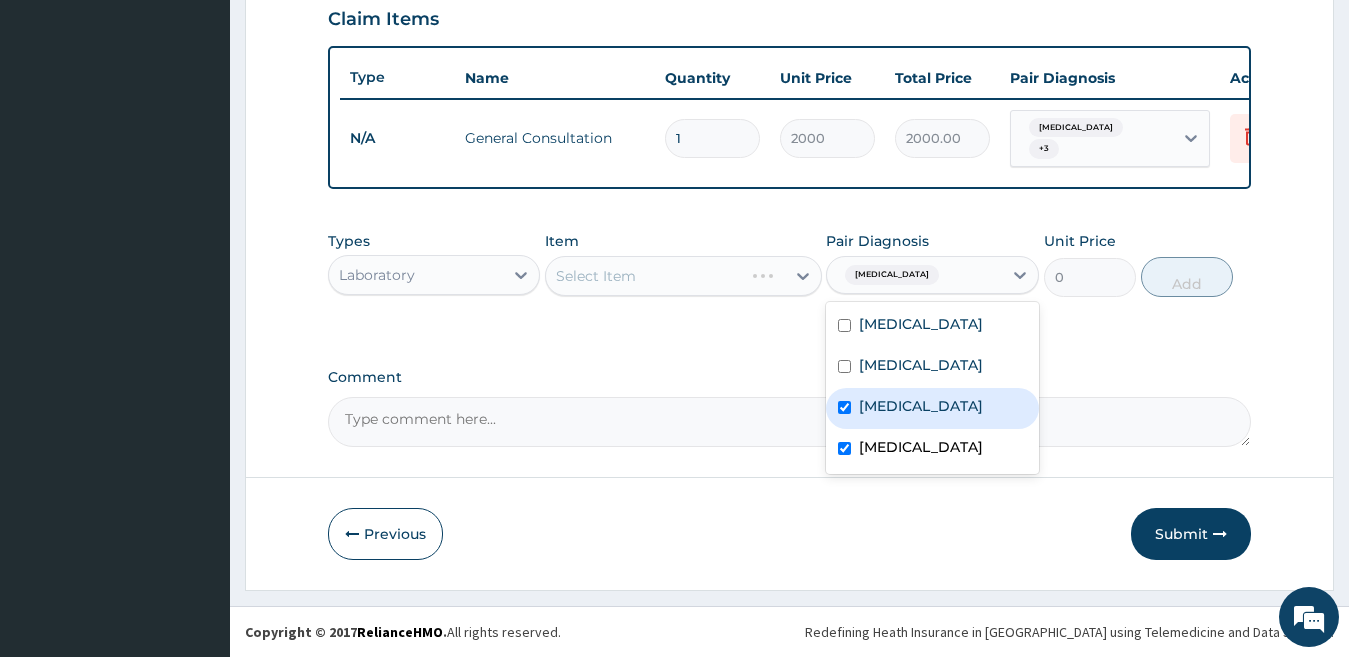 checkbox on "true" 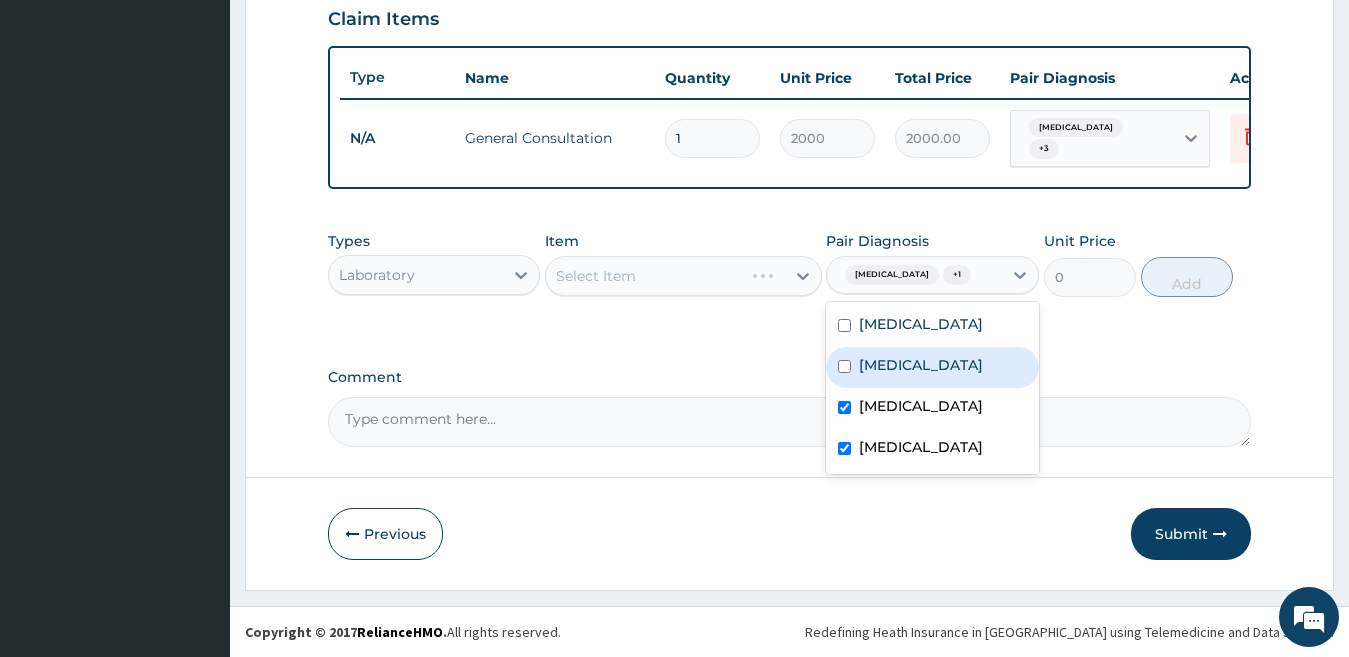 drag, startPoint x: 890, startPoint y: 391, endPoint x: 892, endPoint y: 373, distance: 18.110771 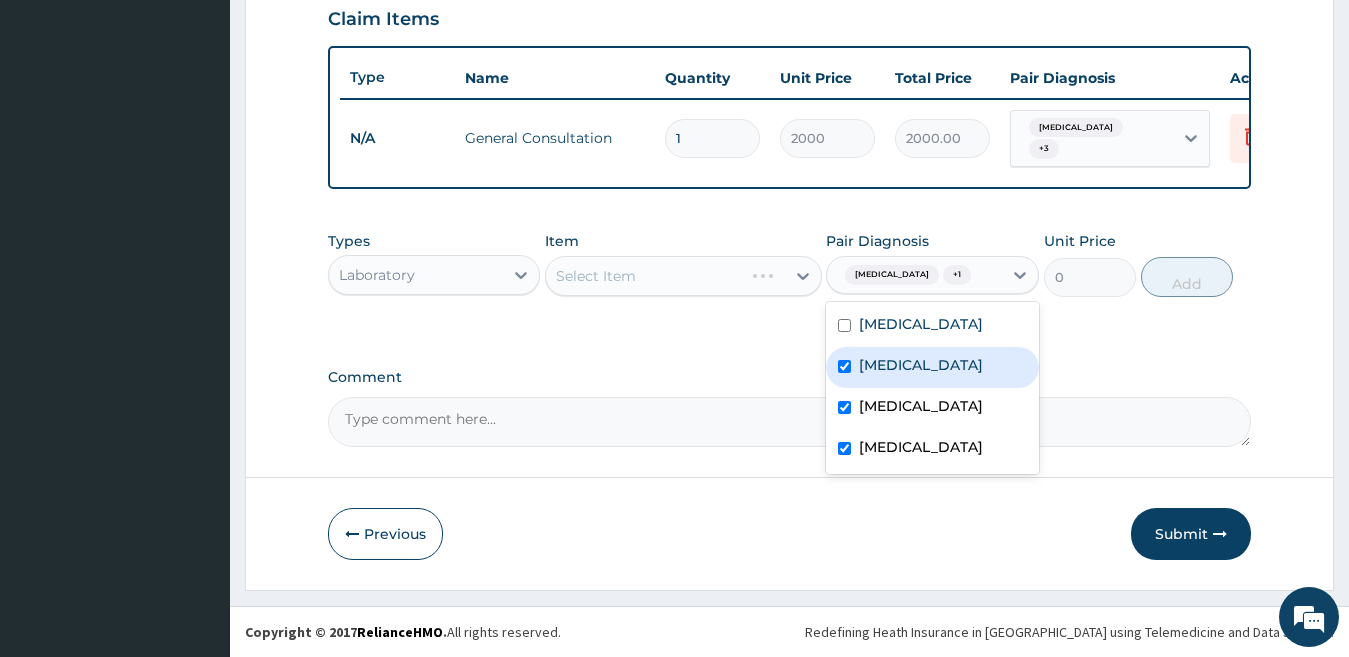 checkbox on "true" 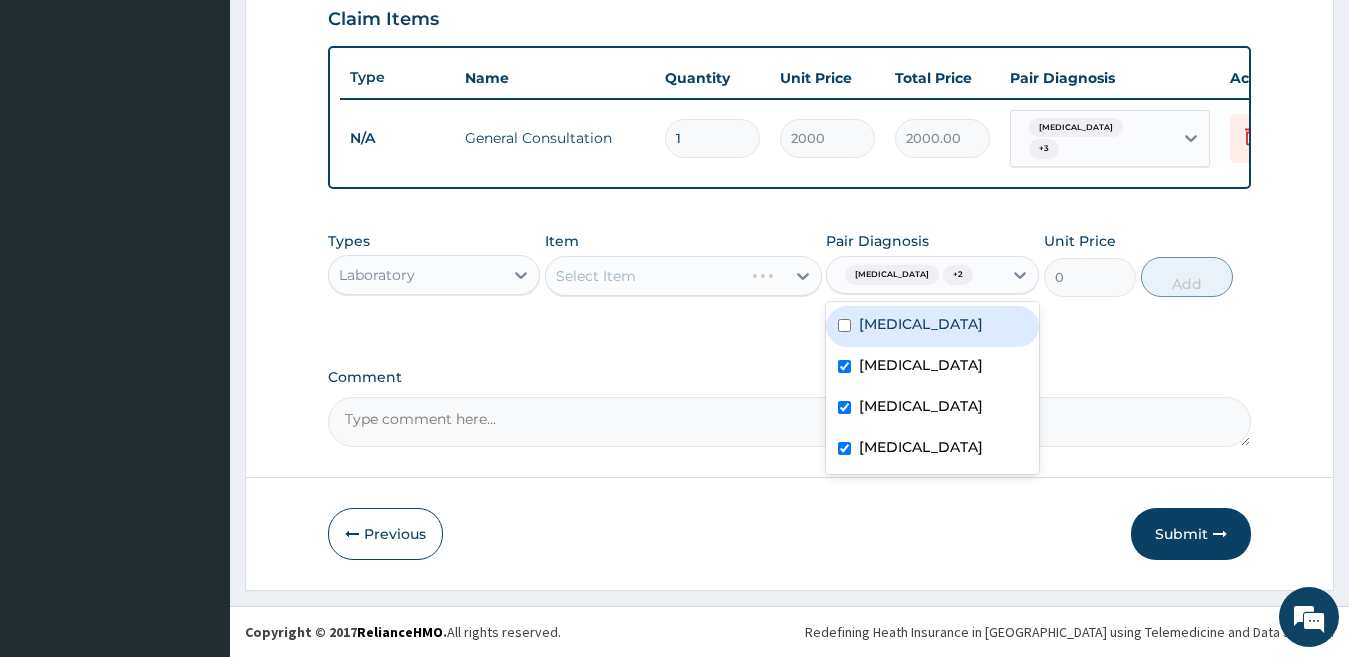 click on "Respiratory tract infection" at bounding box center [921, 324] 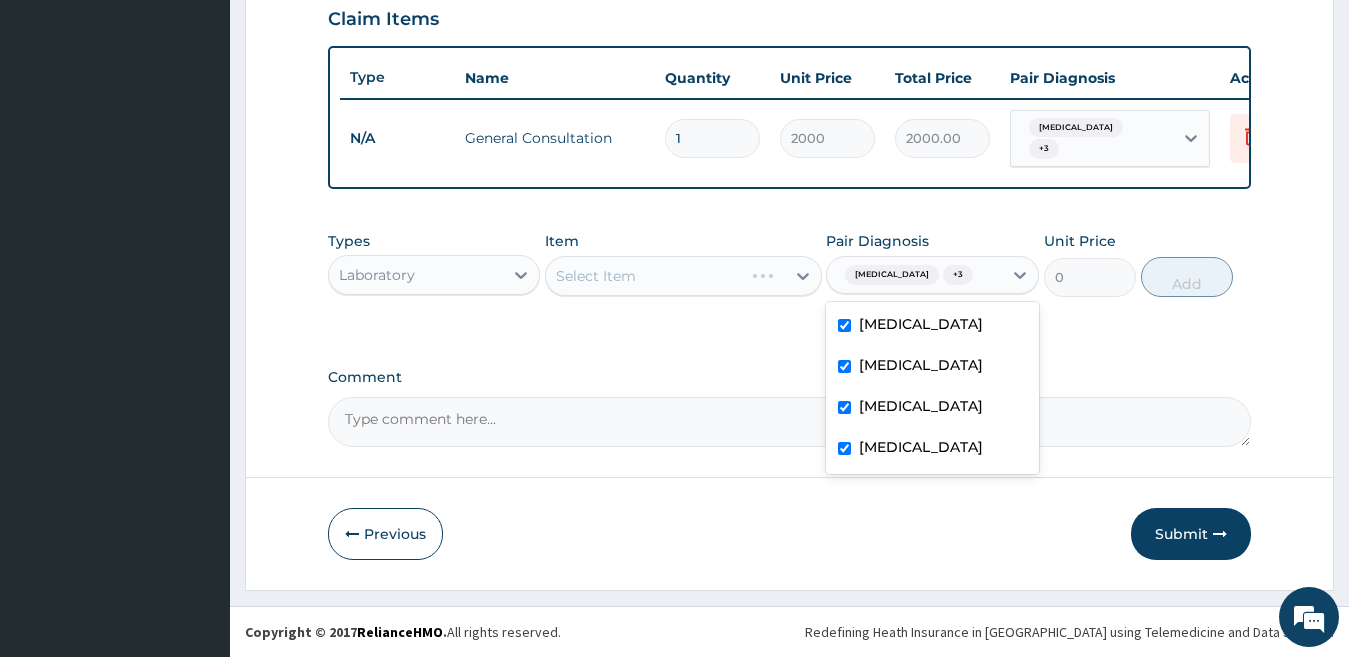 drag, startPoint x: 917, startPoint y: 327, endPoint x: 902, endPoint y: 378, distance: 53.160137 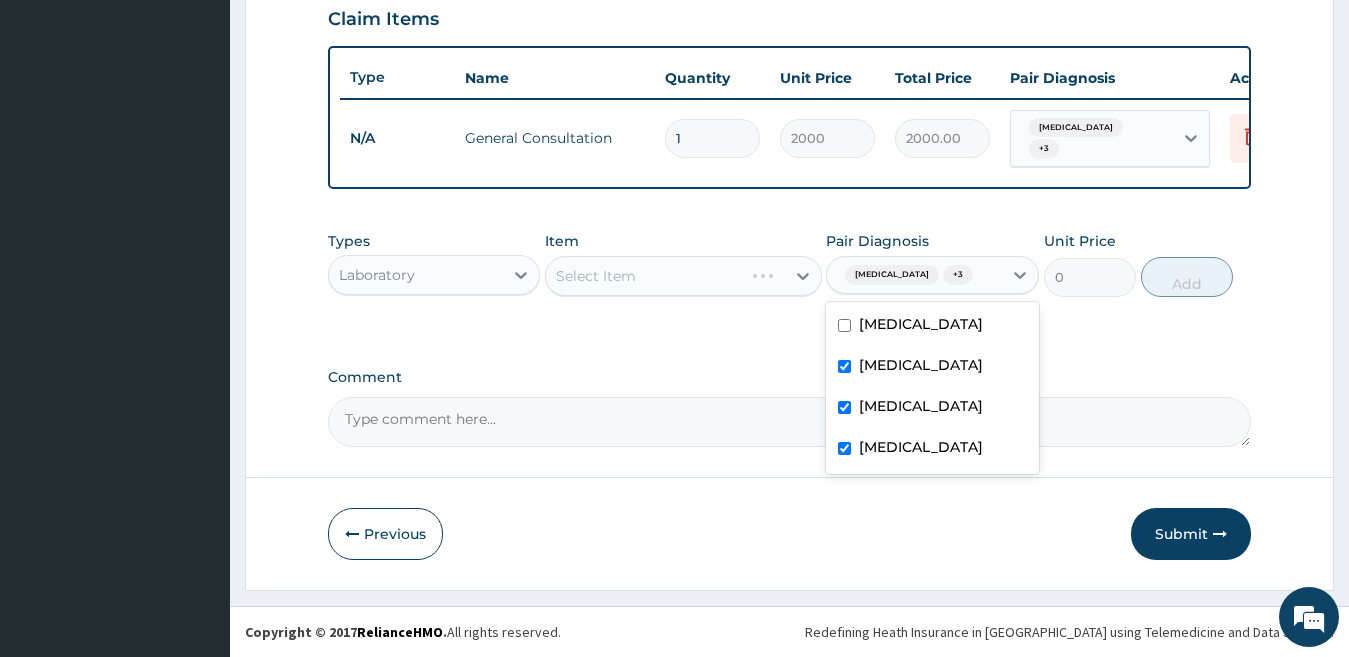 checkbox on "false" 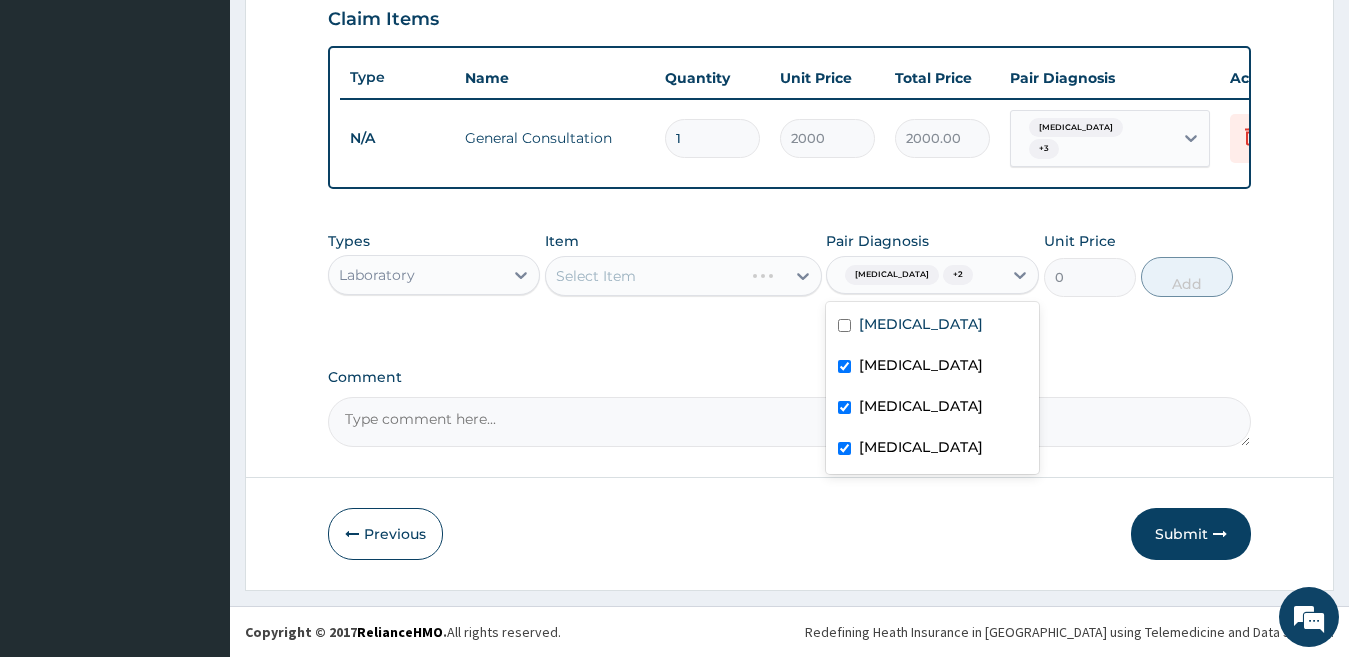 click on "Chronic cough" at bounding box center (921, 365) 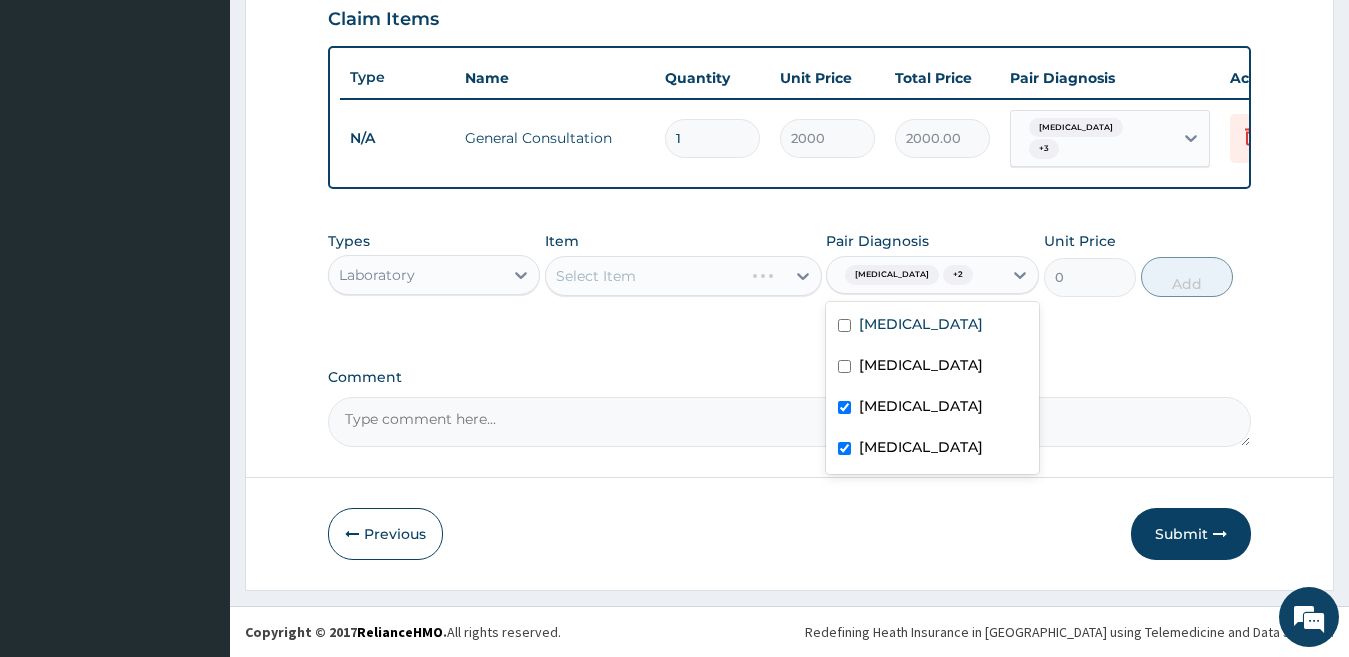 checkbox on "false" 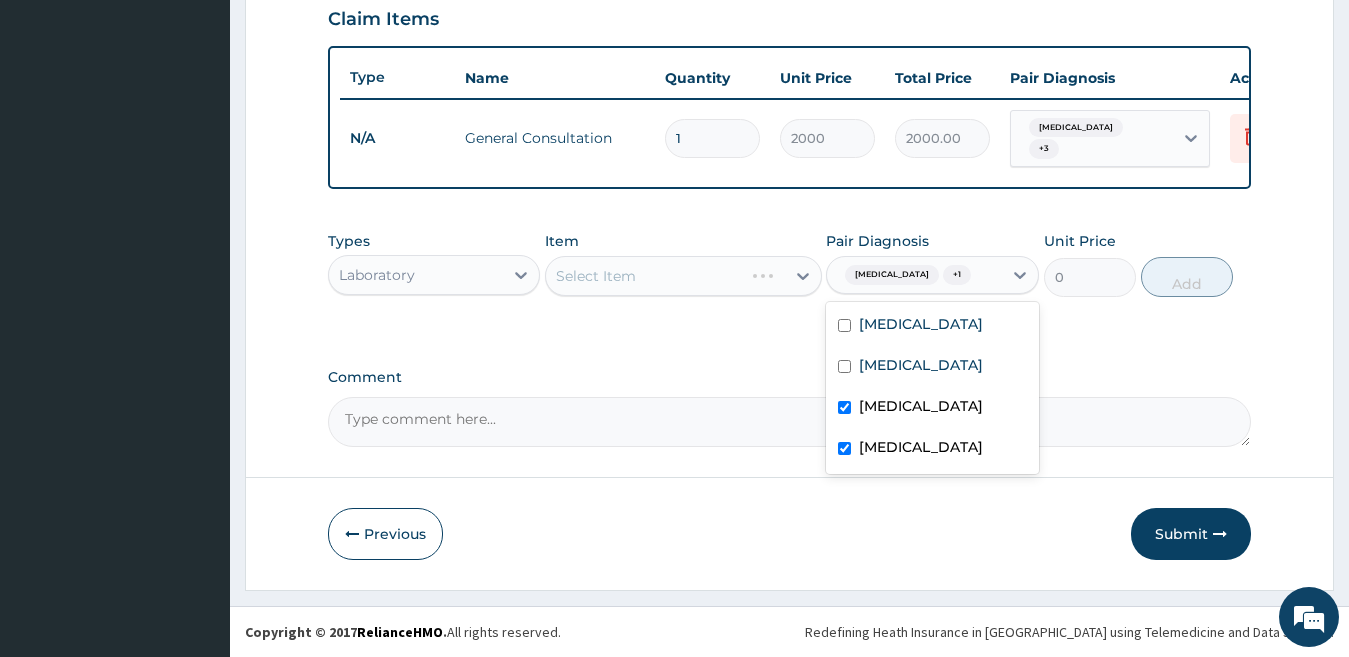 click on "Tonsillitis" at bounding box center (932, 408) 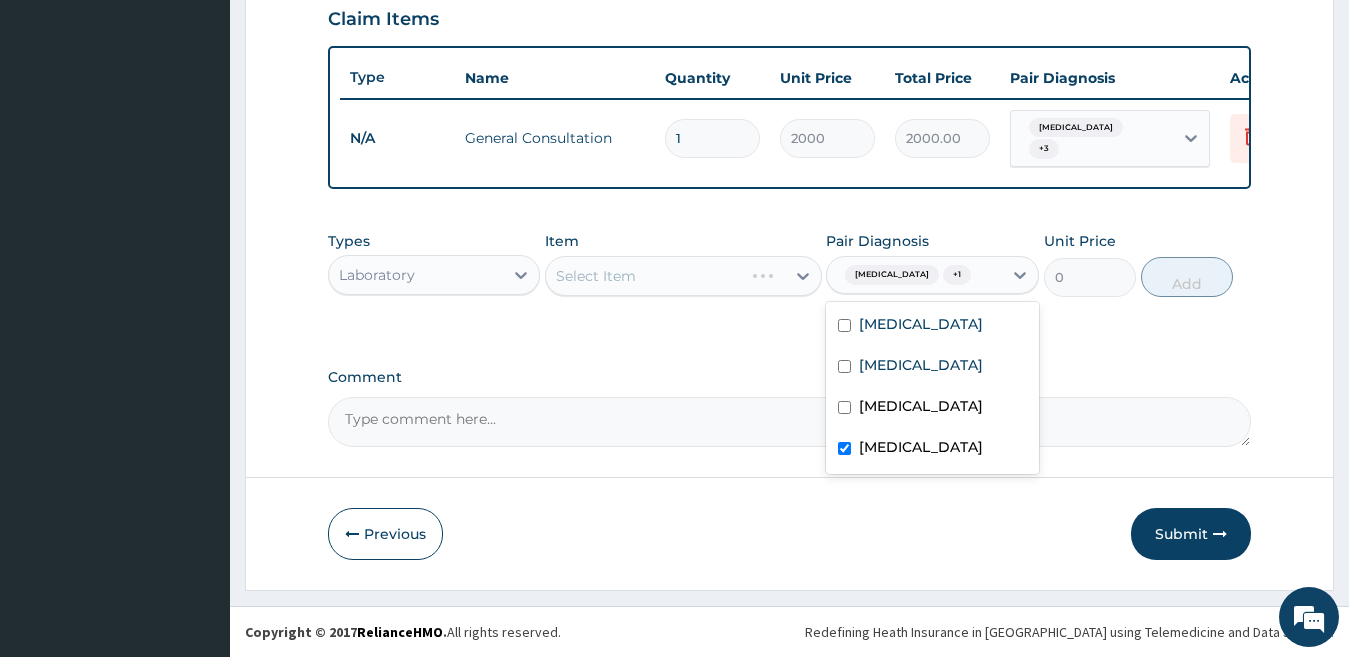 checkbox on "false" 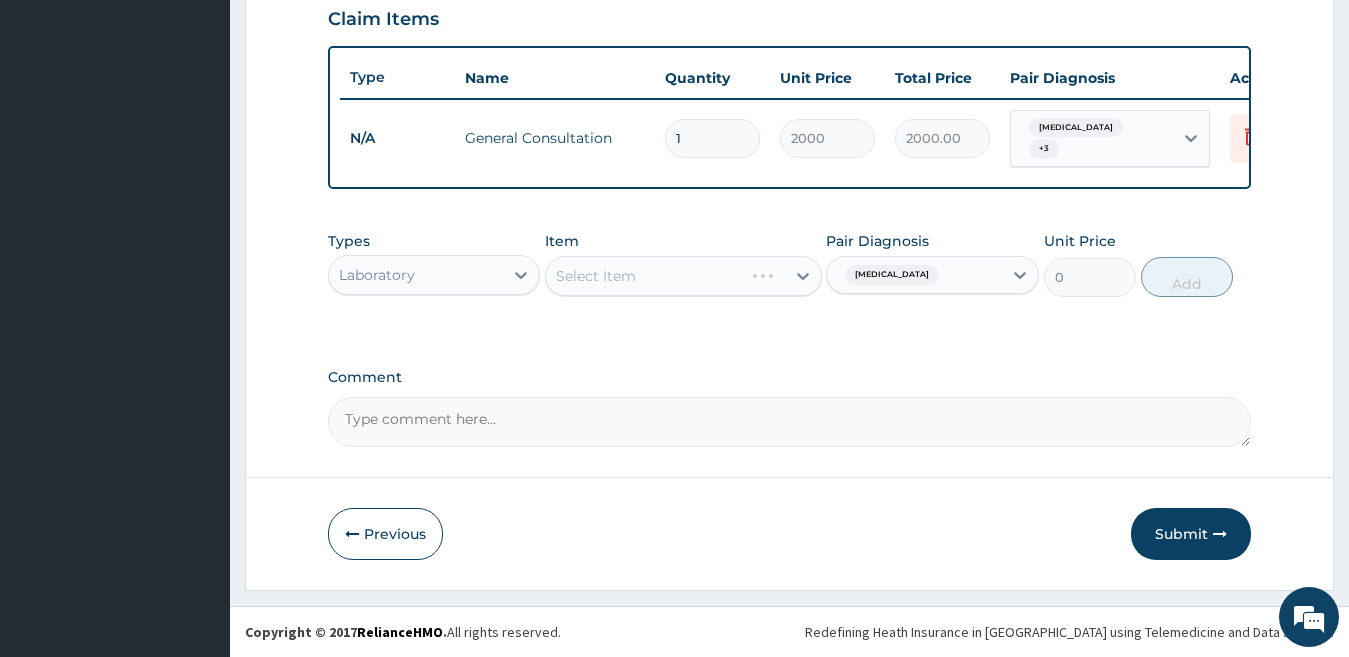 click on "Comment" at bounding box center [790, 422] 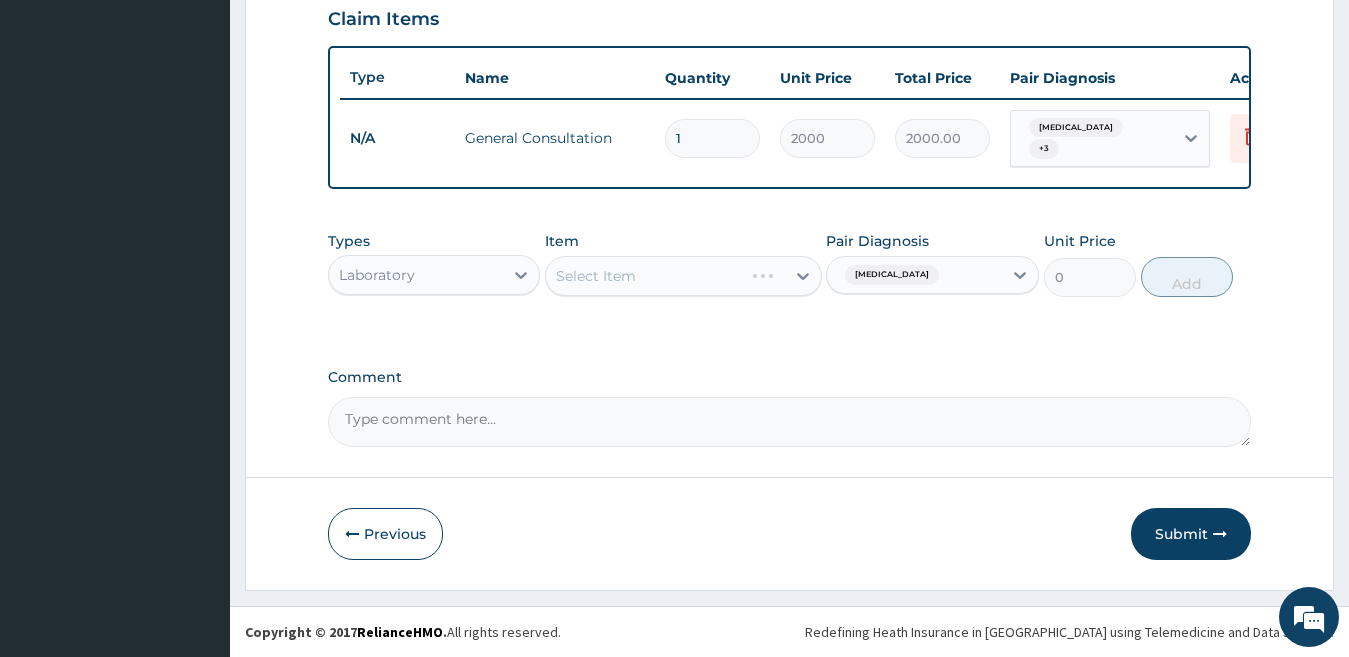 click on "Select Item" at bounding box center [683, 276] 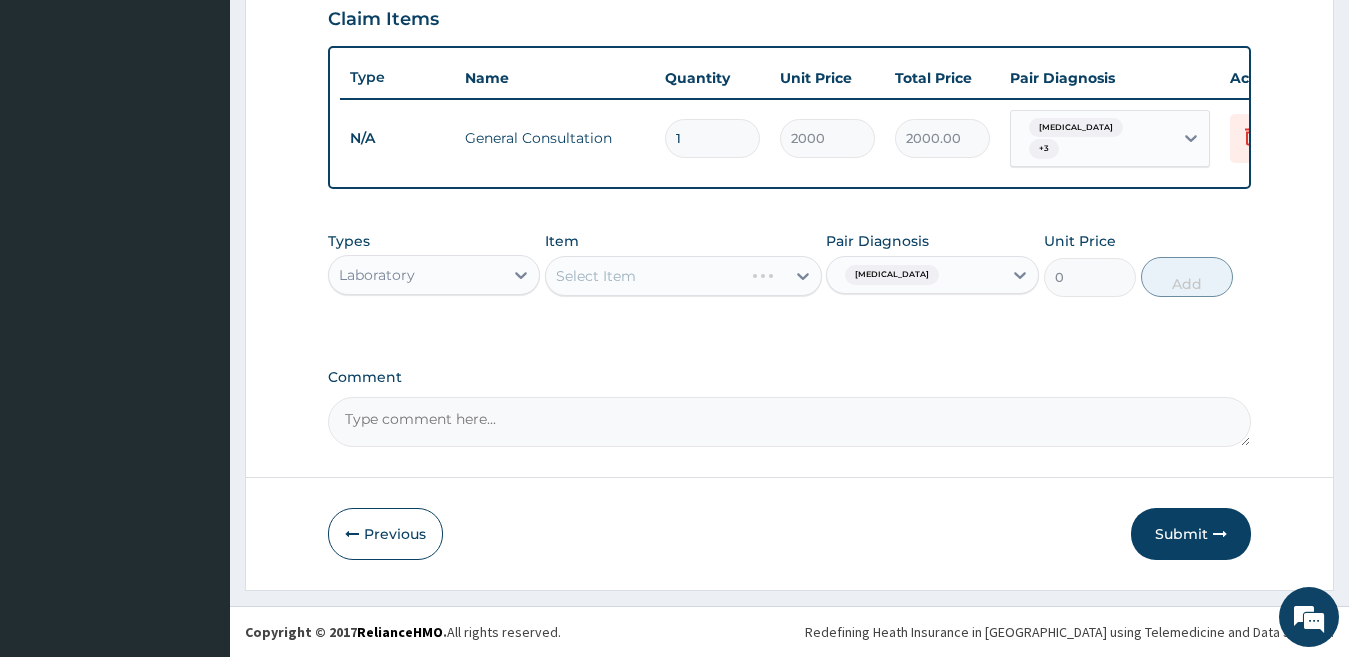 scroll, scrollTop: 140, scrollLeft: 0, axis: vertical 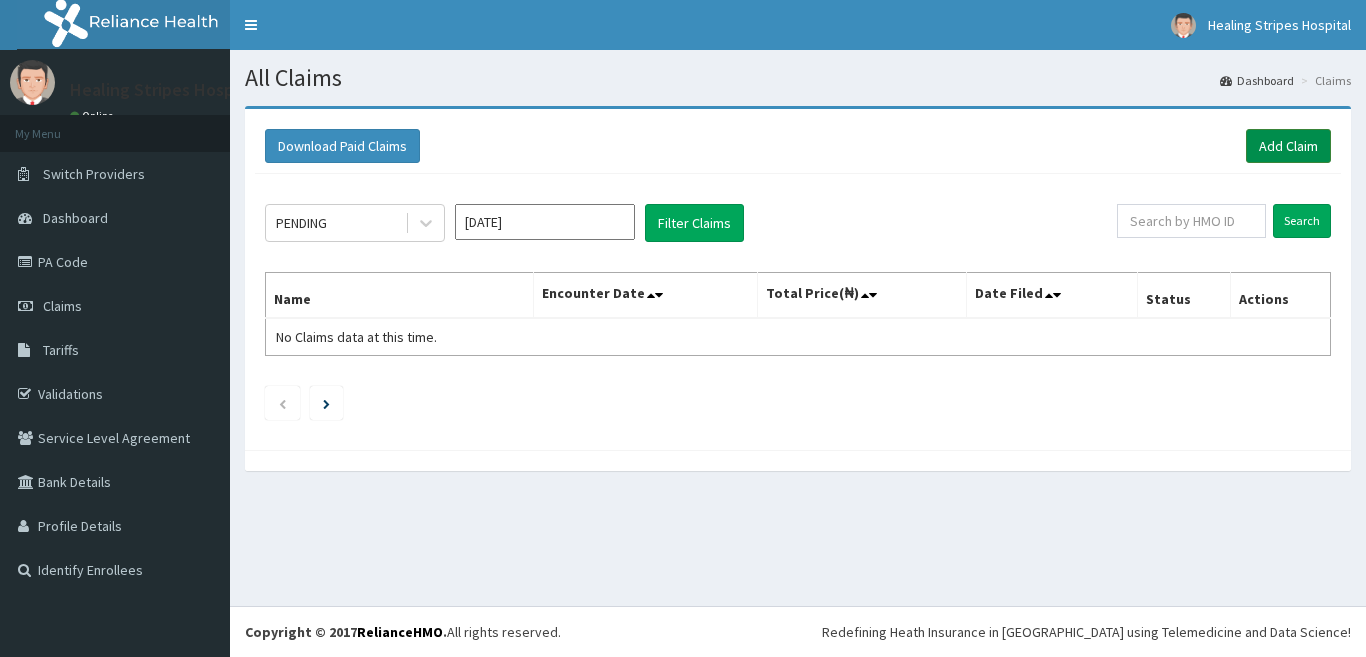 click on "Add Claim" at bounding box center (1288, 146) 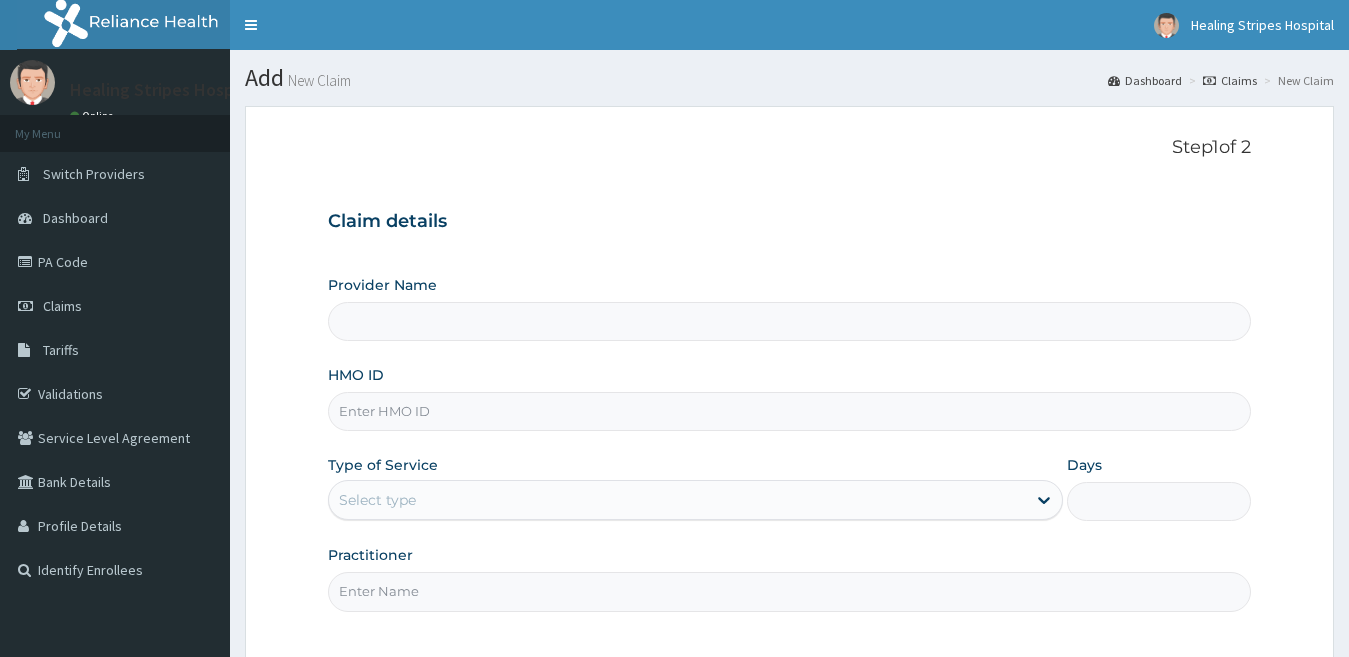 scroll, scrollTop: 0, scrollLeft: 0, axis: both 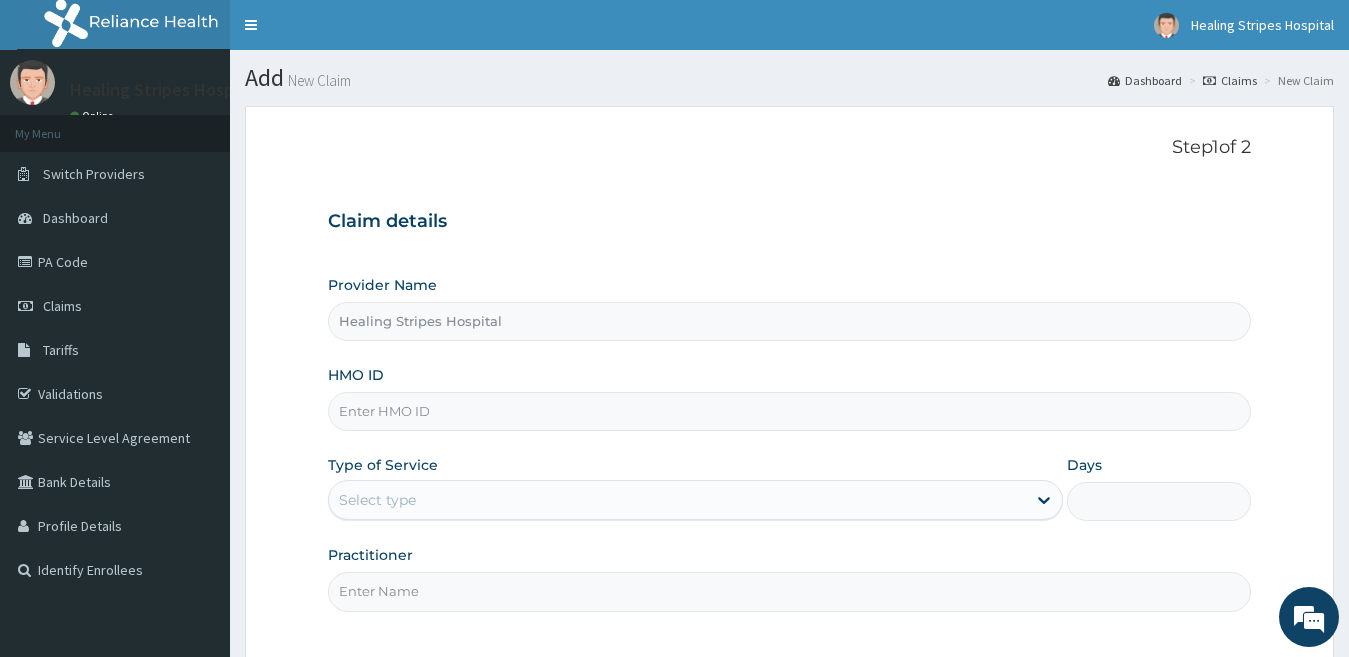 click on "HMO ID" at bounding box center [790, 411] 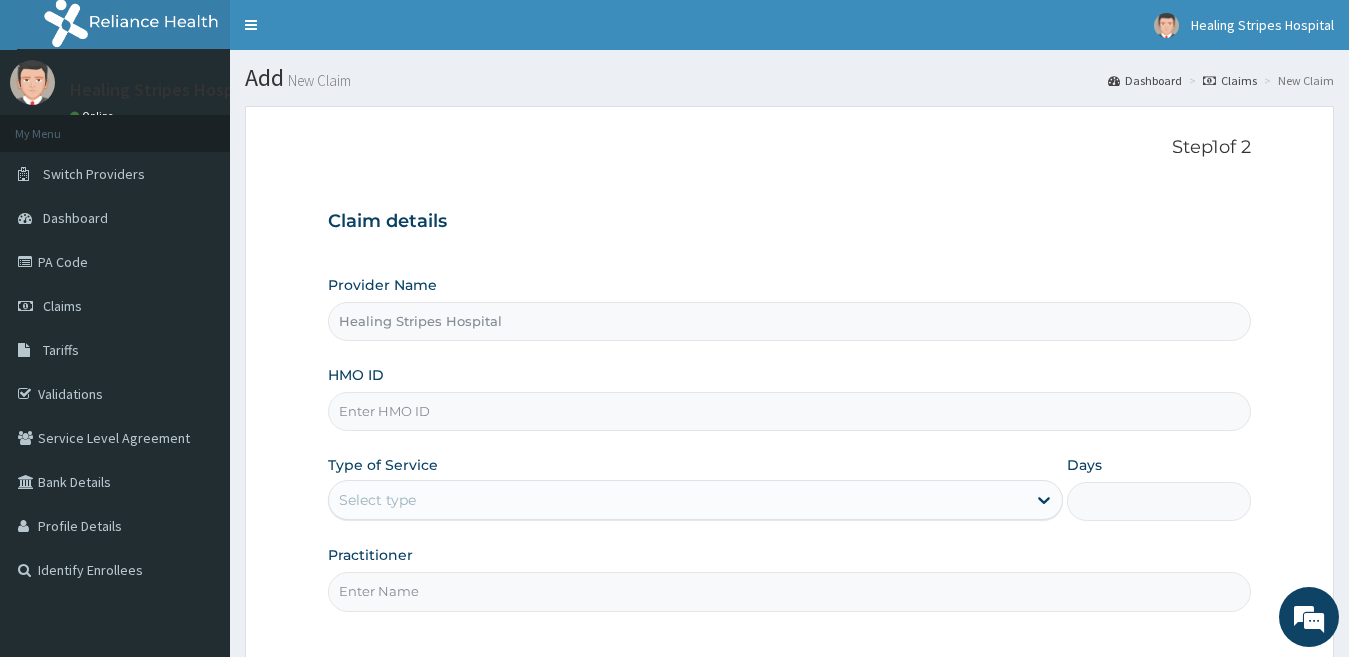 paste on "Acute gastroenteriti" 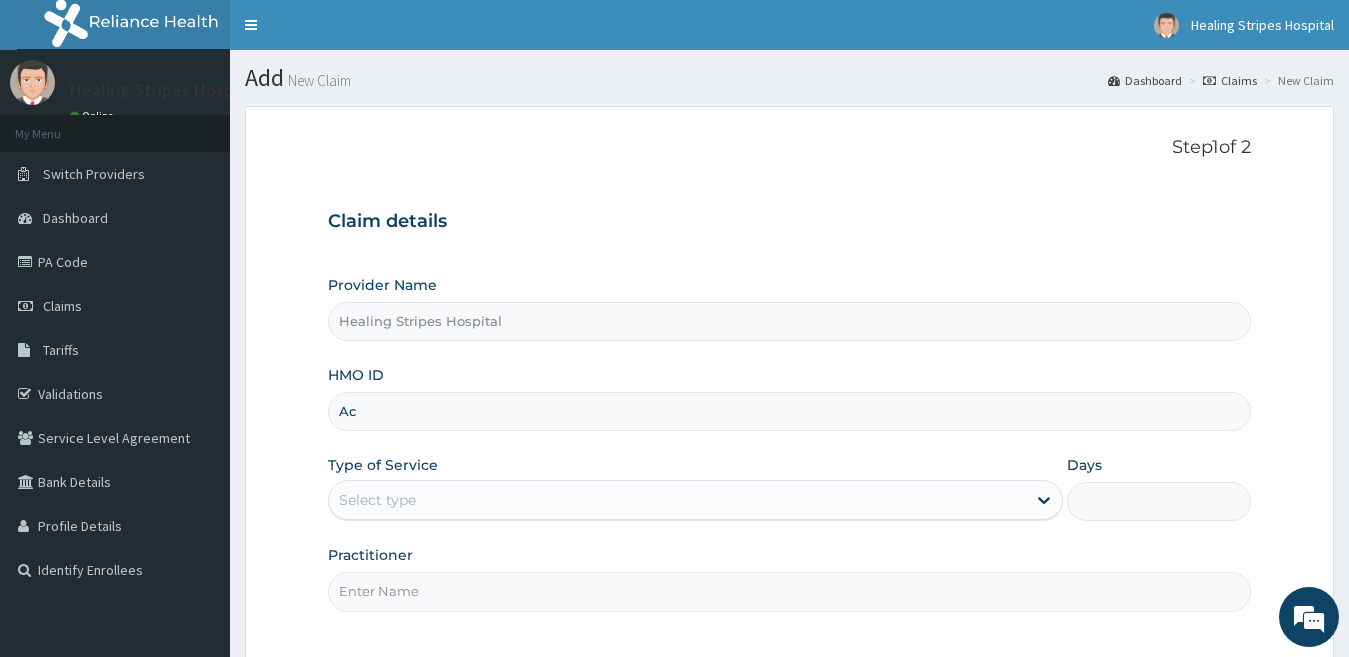type on "A" 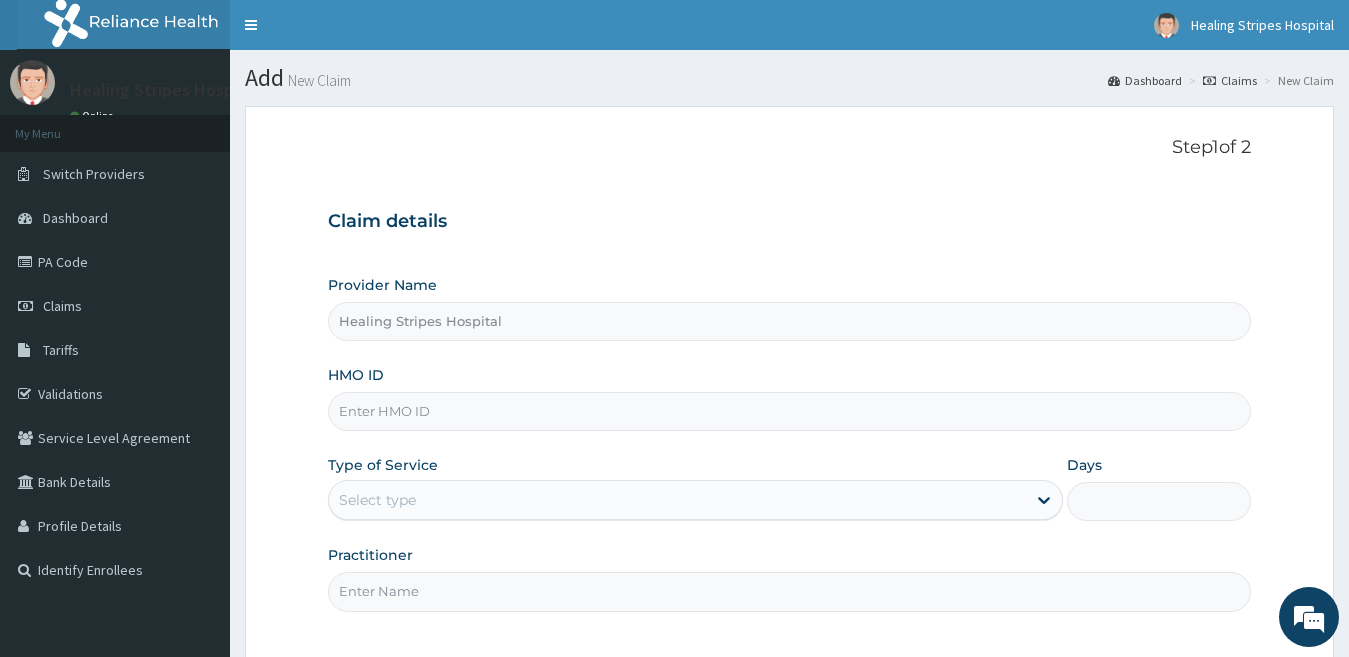 scroll, scrollTop: 0, scrollLeft: 0, axis: both 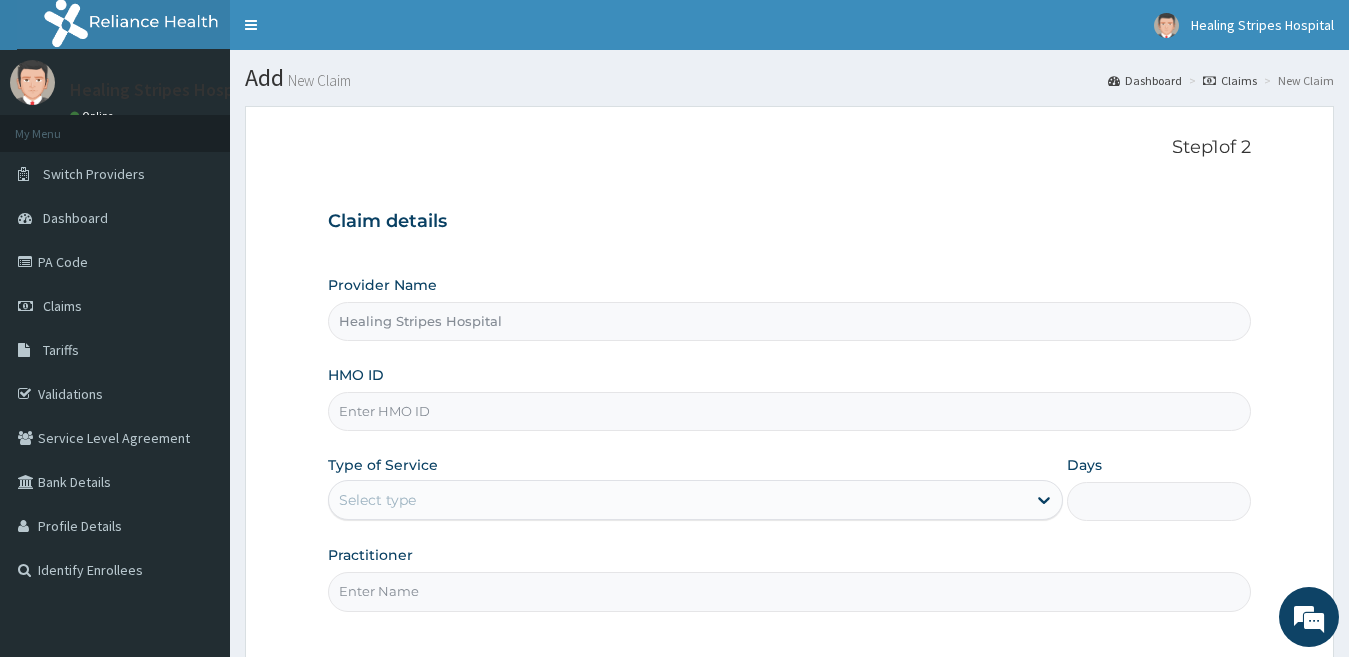 paste on "PAY/10275/A" 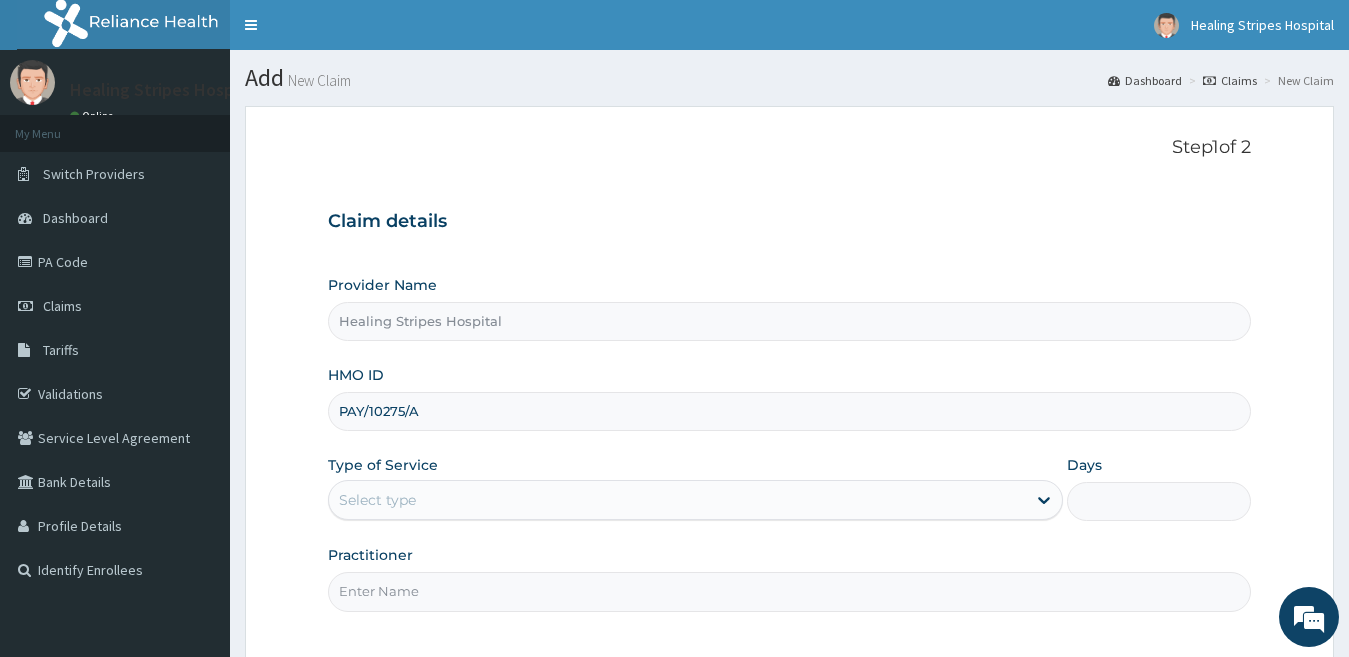 type on "PAY/10275/A" 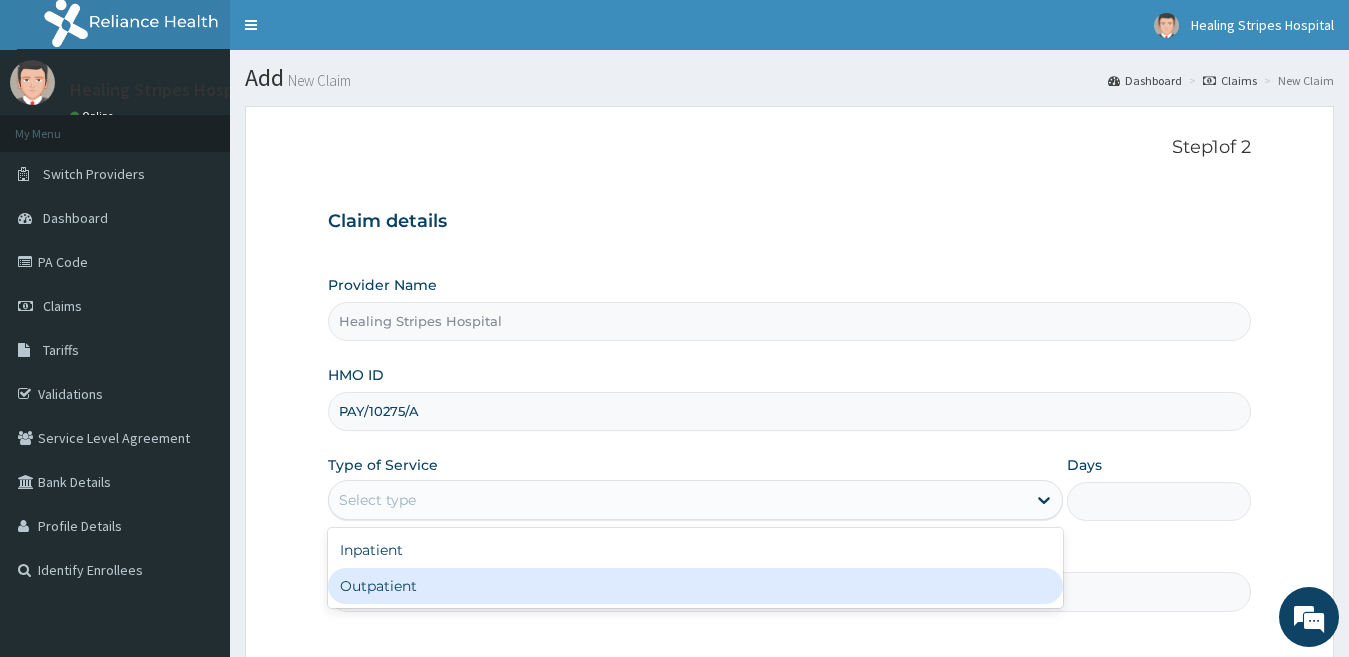 click on "Outpatient" at bounding box center (696, 586) 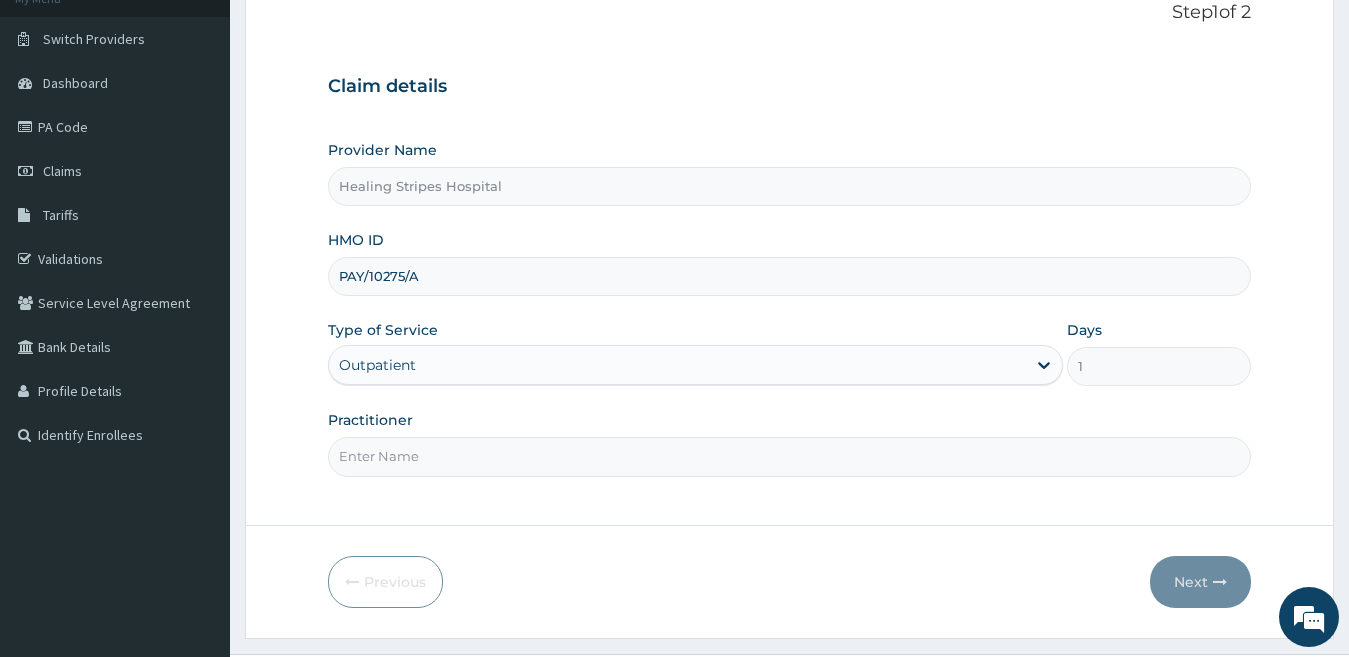 scroll, scrollTop: 183, scrollLeft: 0, axis: vertical 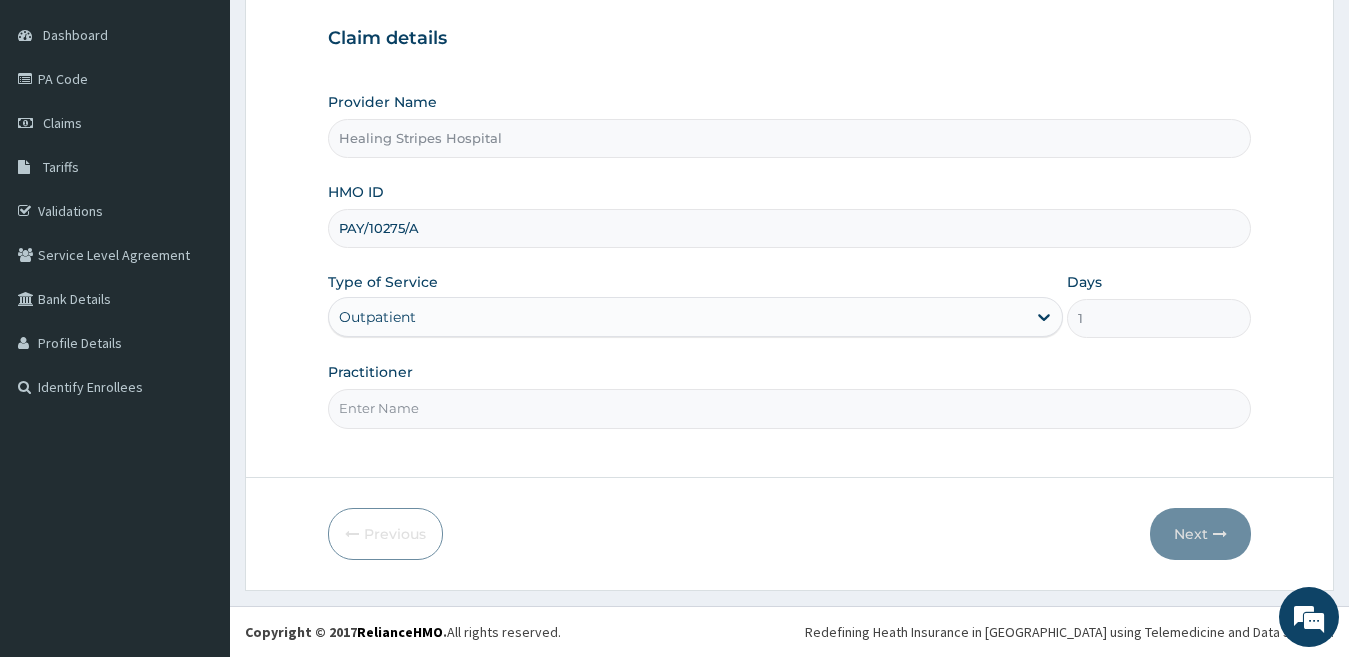 click on "Practitioner" at bounding box center [790, 408] 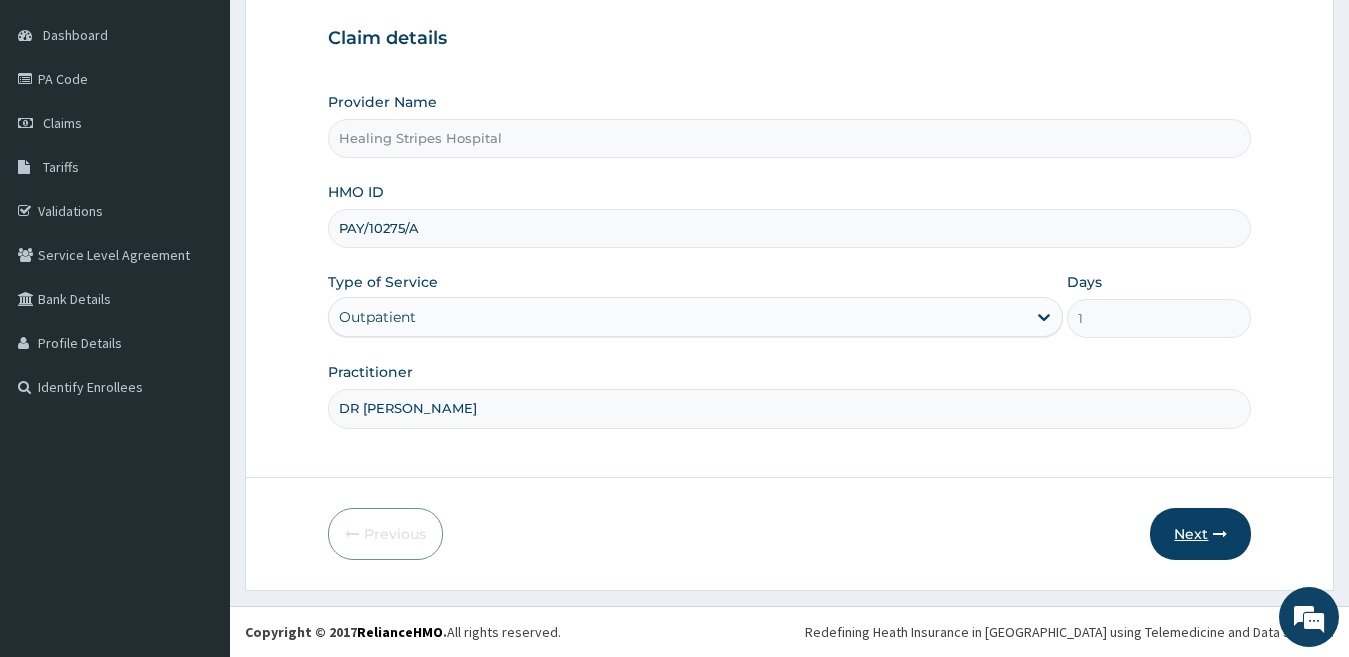 type on "DR [PERSON_NAME]" 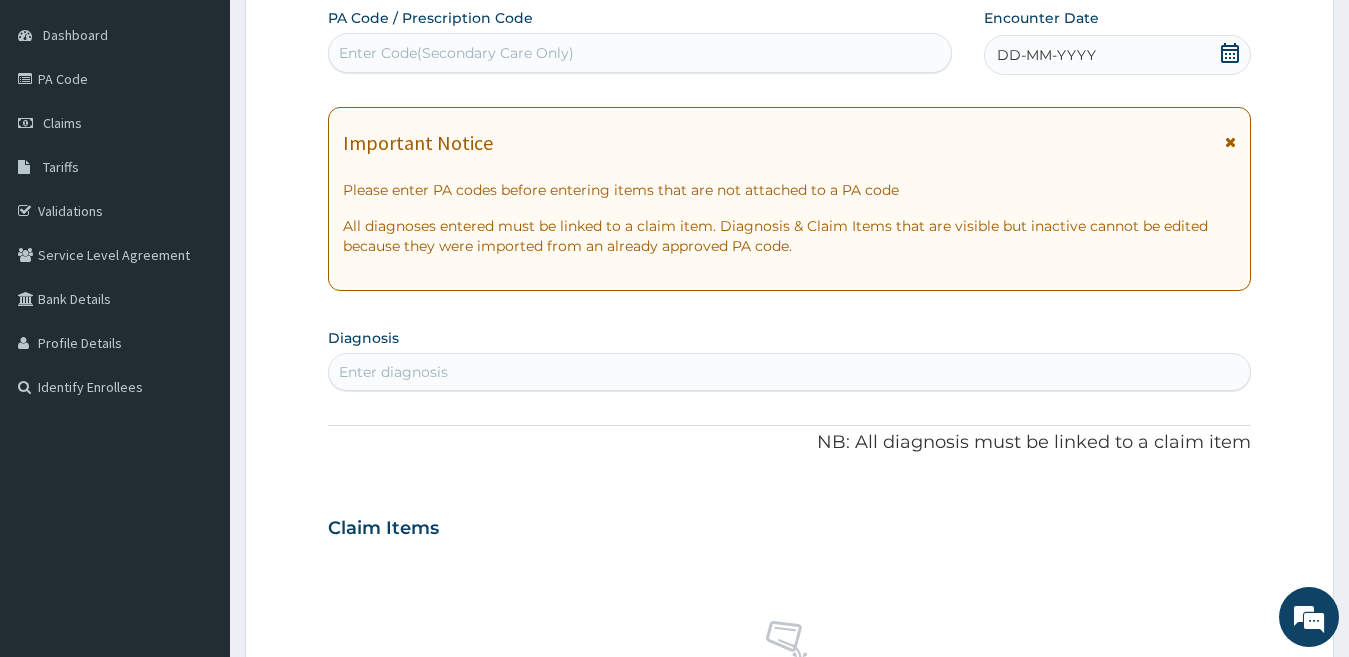 click on "DD-MM-YYYY" at bounding box center [1046, 55] 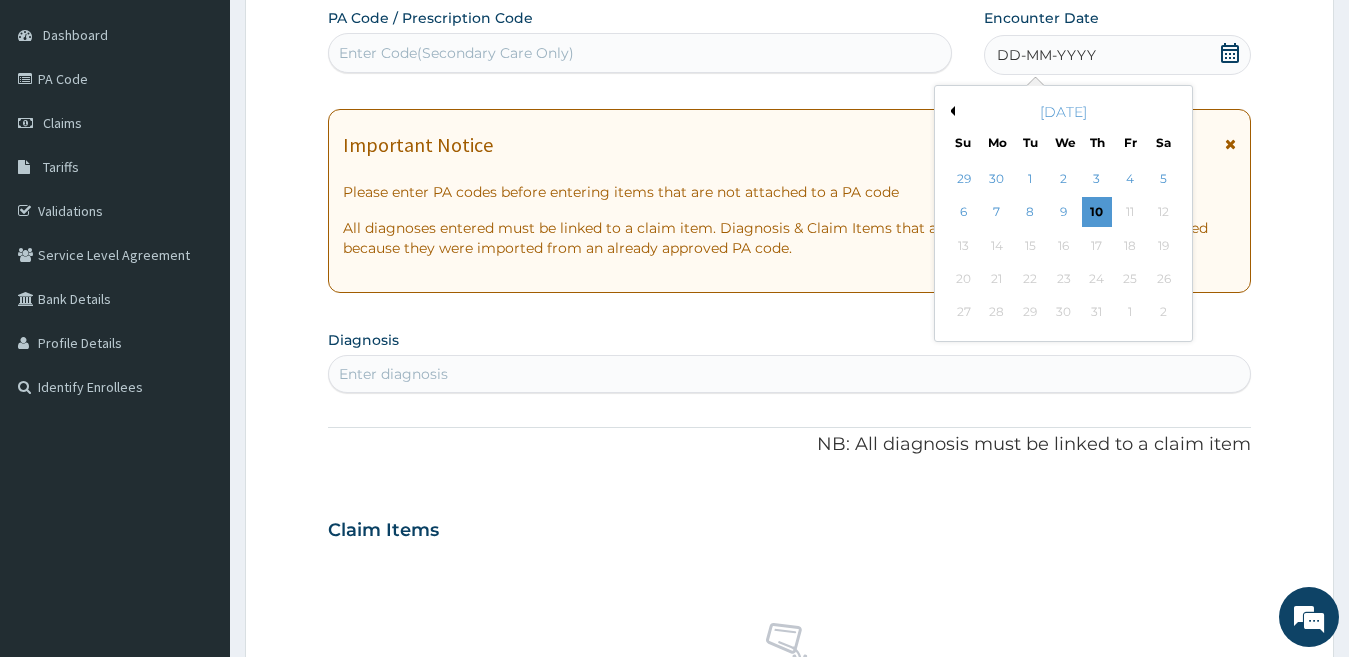 click on "Previous Month" at bounding box center [950, 111] 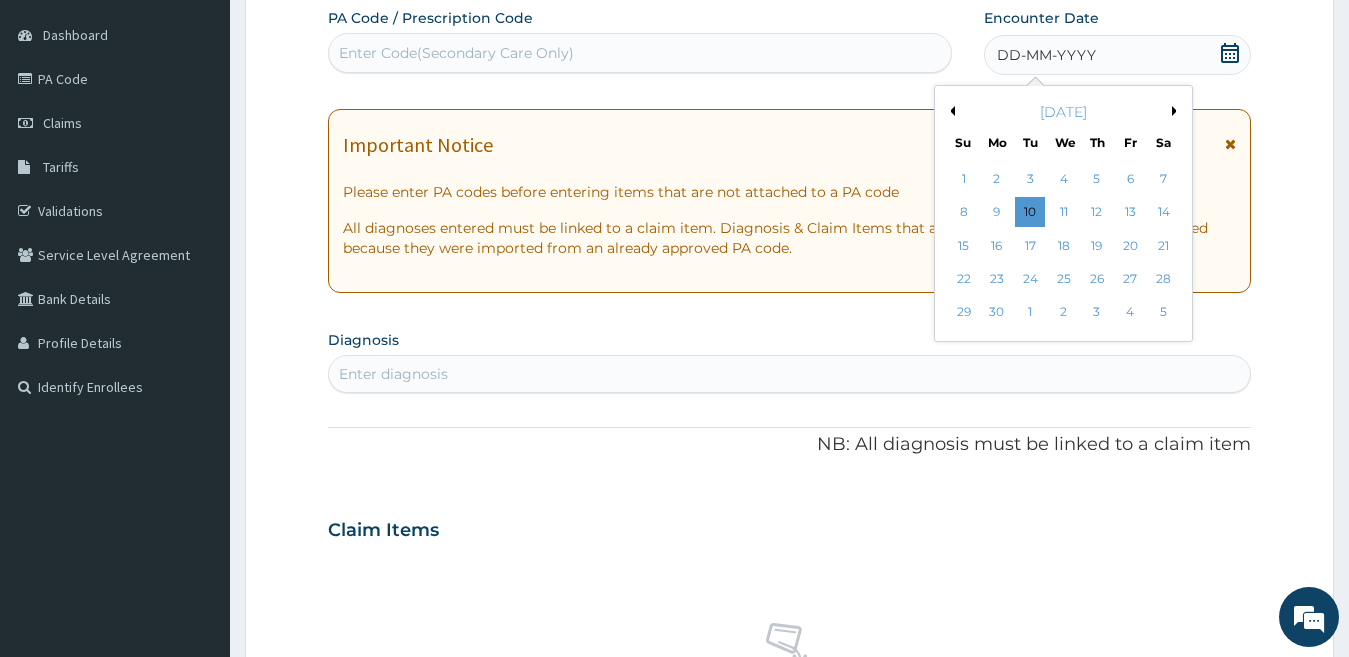click on "Previous Month" at bounding box center [950, 111] 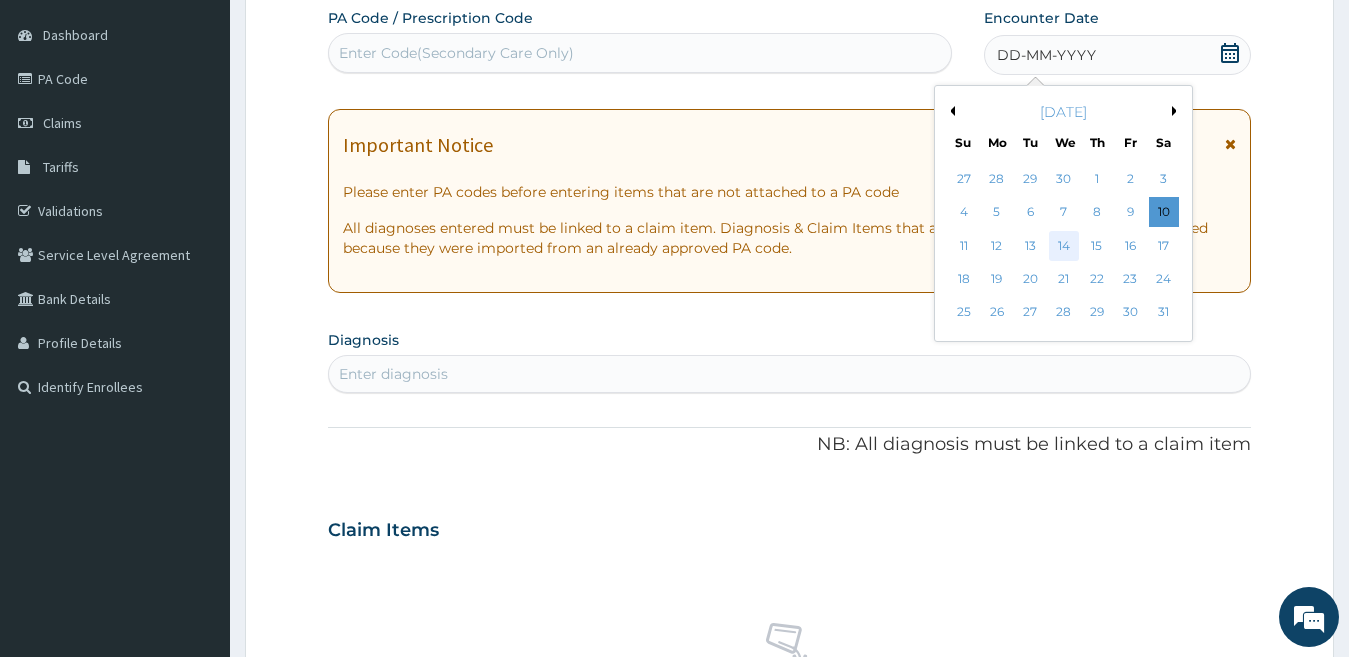 click on "14" at bounding box center (1063, 246) 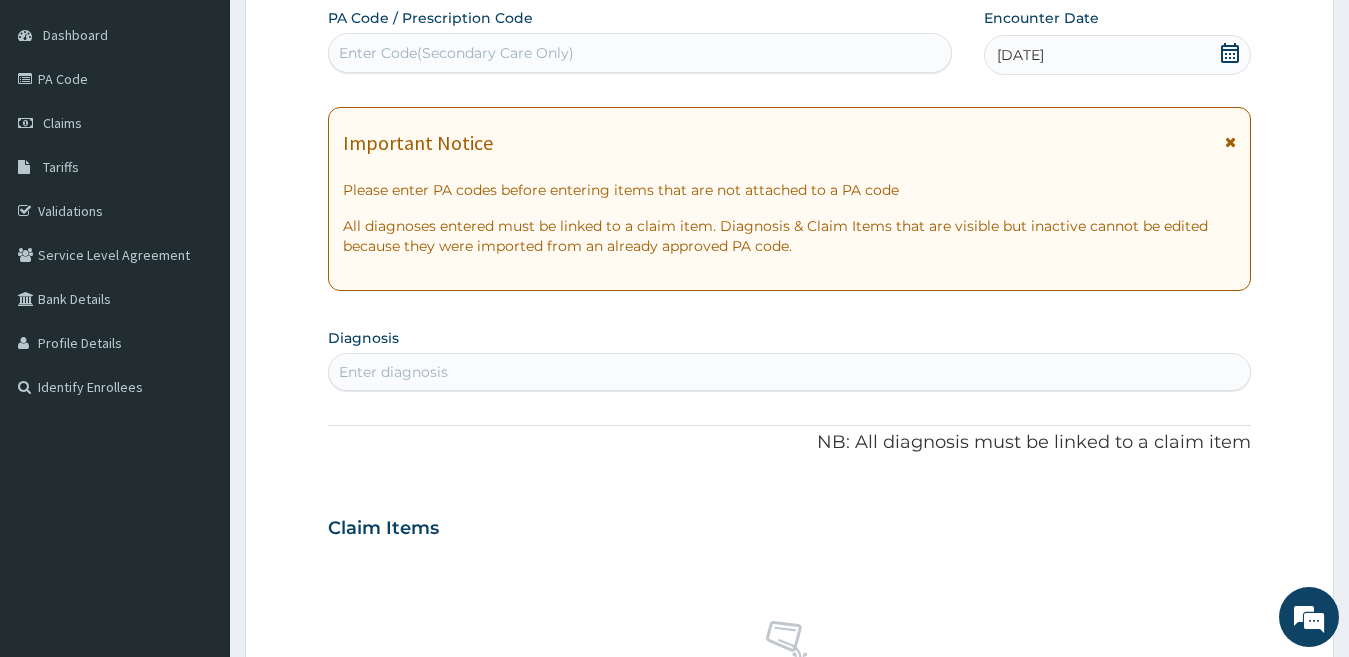 click on "Enter diagnosis" at bounding box center (790, 372) 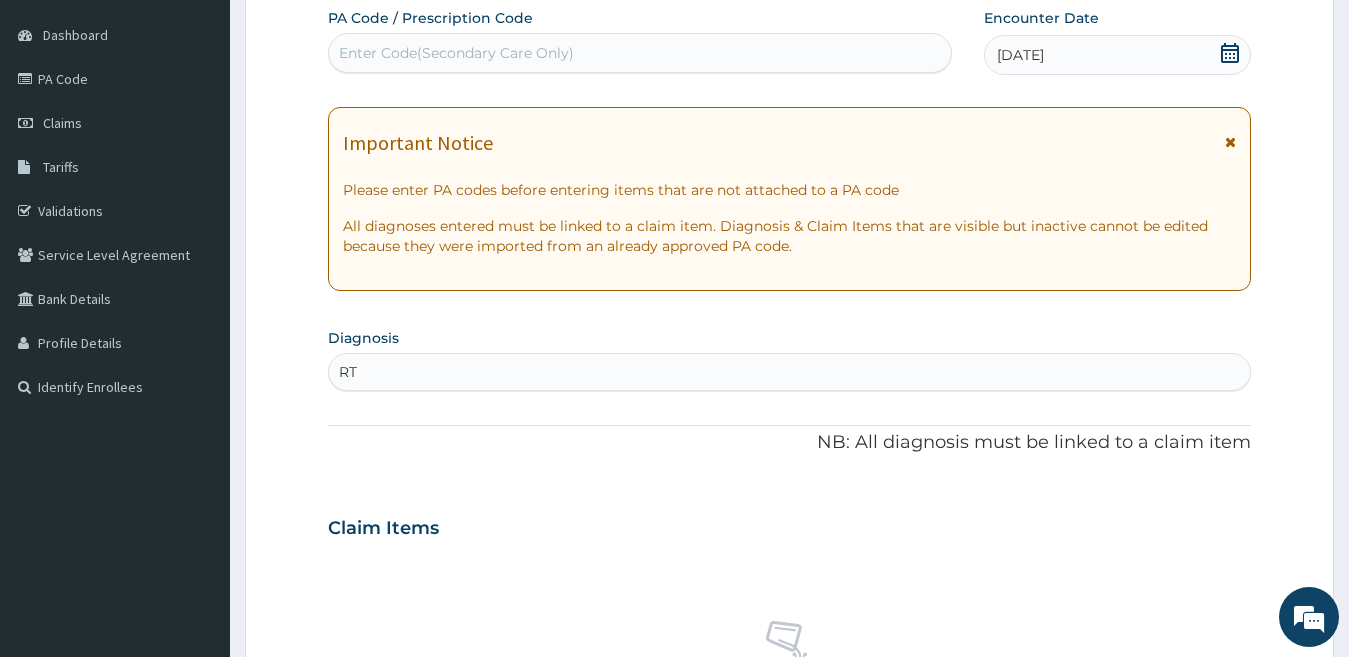type on "RTI" 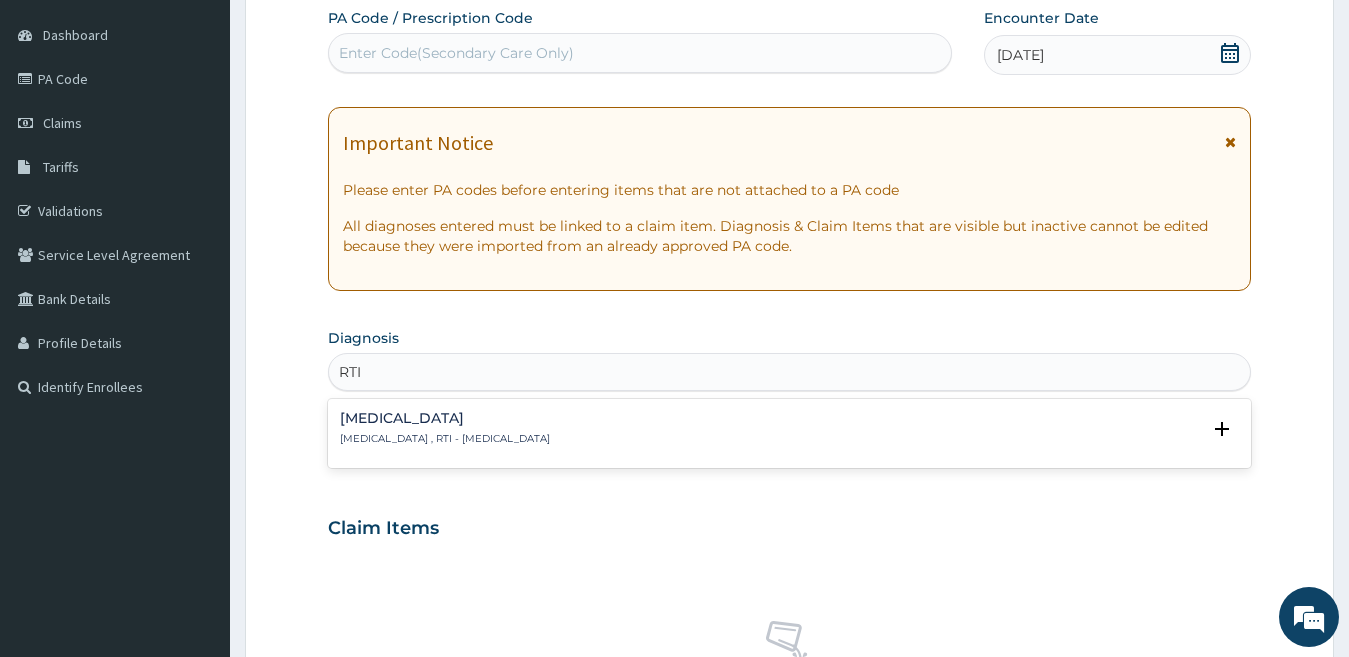 click on "Respiratory tract infection" at bounding box center (445, 418) 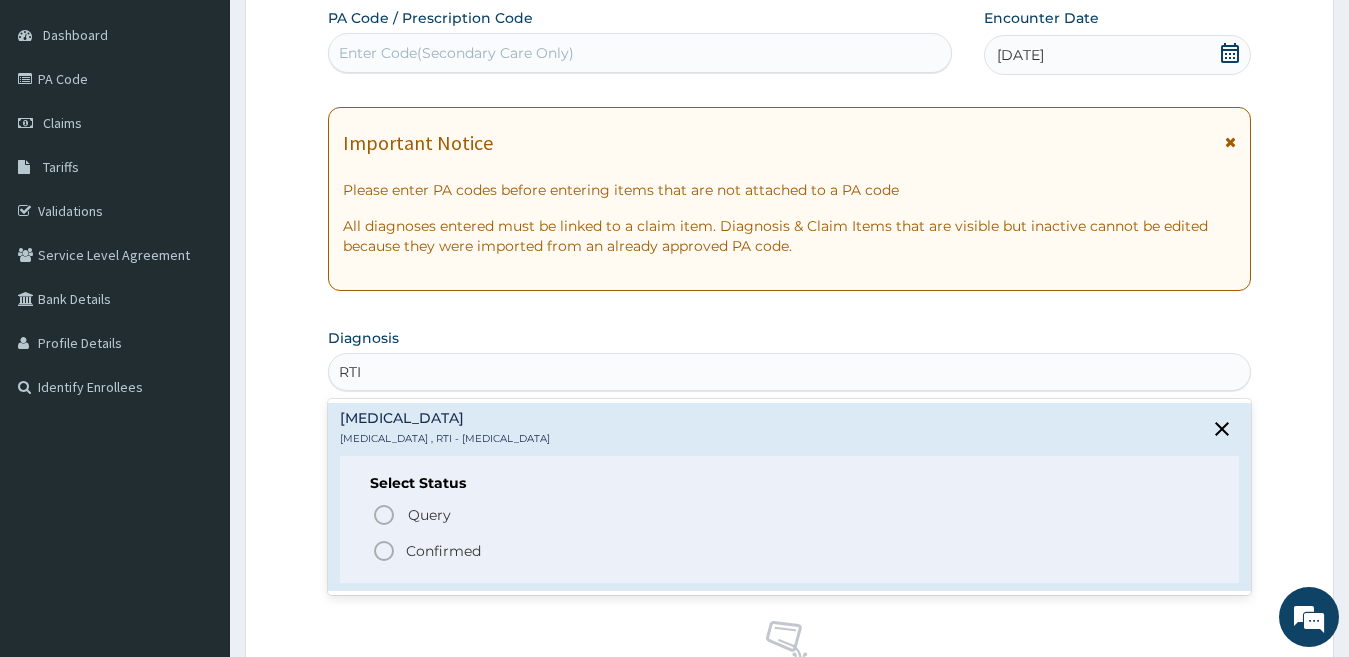 click on "Confirmed" at bounding box center (443, 551) 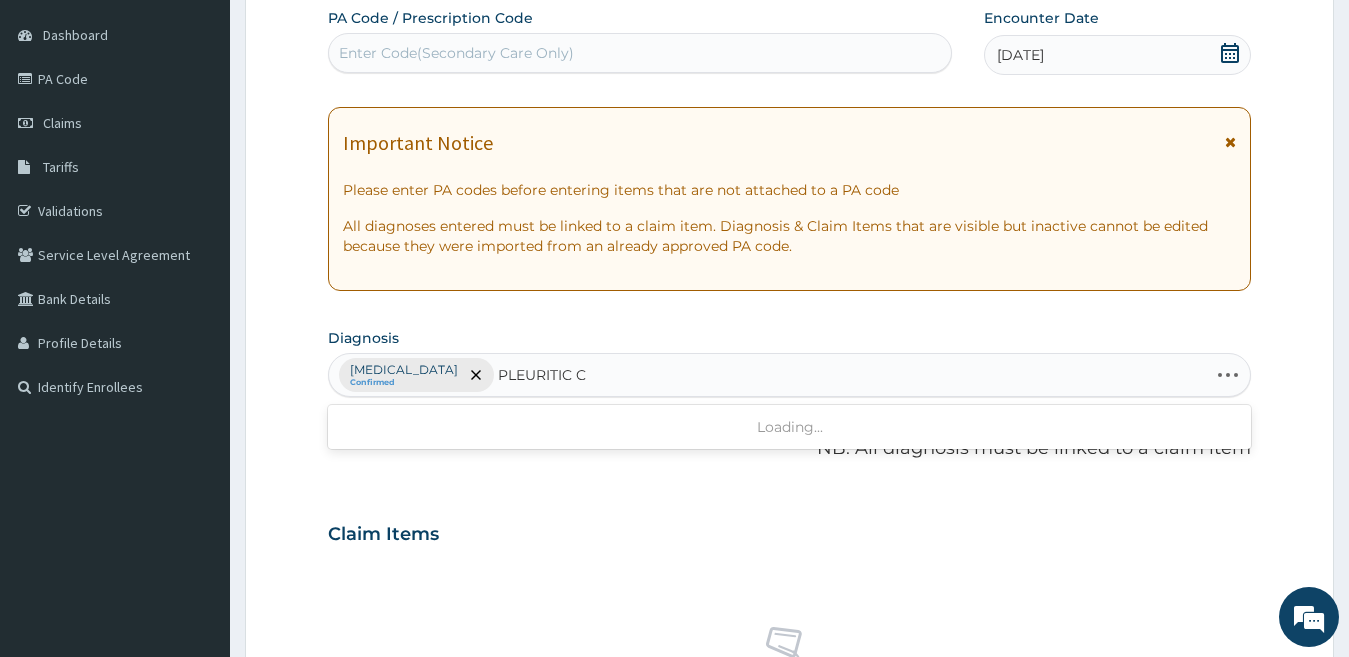 type on "PLEURITIC" 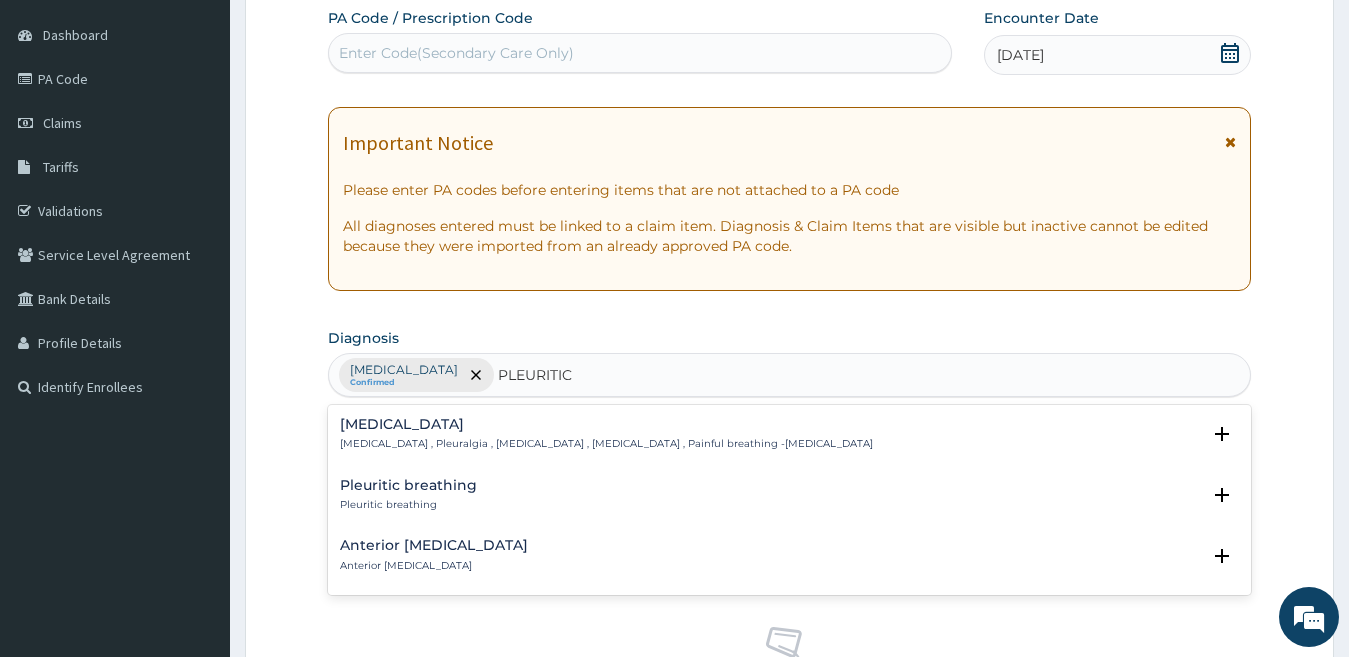 click on "Pleuritic pain" at bounding box center (606, 424) 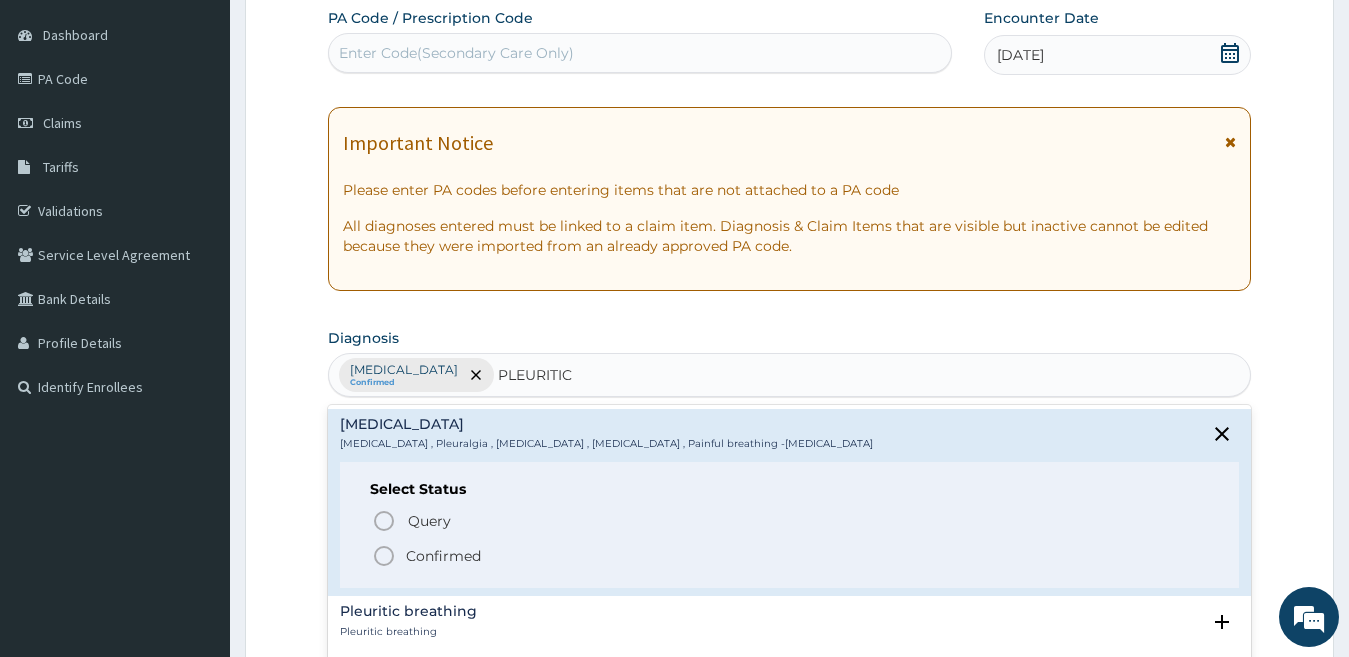 click on "Confirmed" at bounding box center (443, 556) 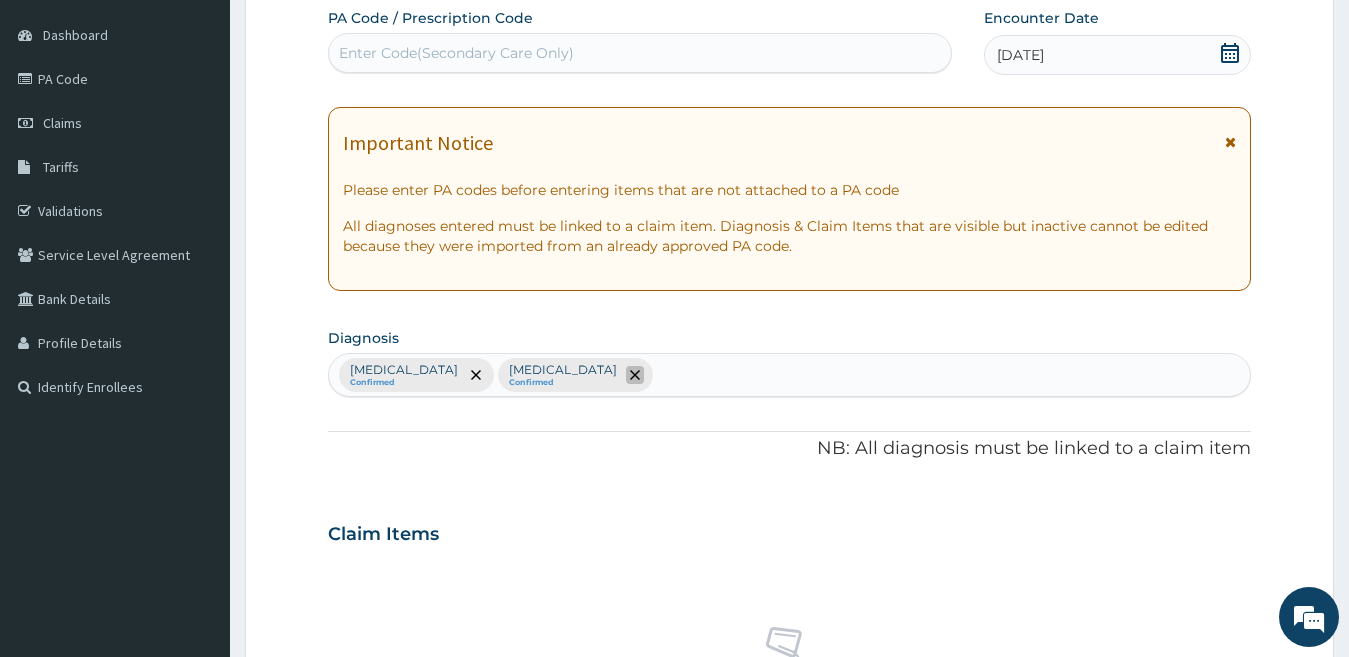 click 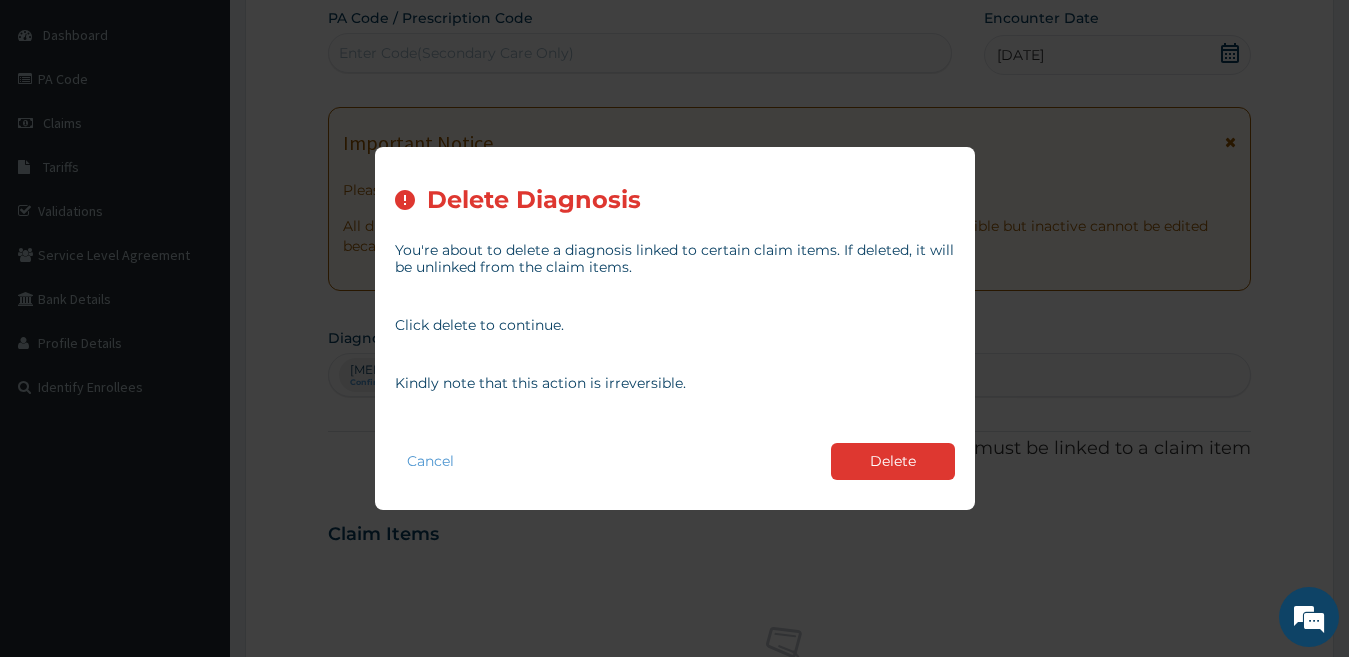 drag, startPoint x: 1077, startPoint y: 390, endPoint x: 1055, endPoint y: 392, distance: 22.090721 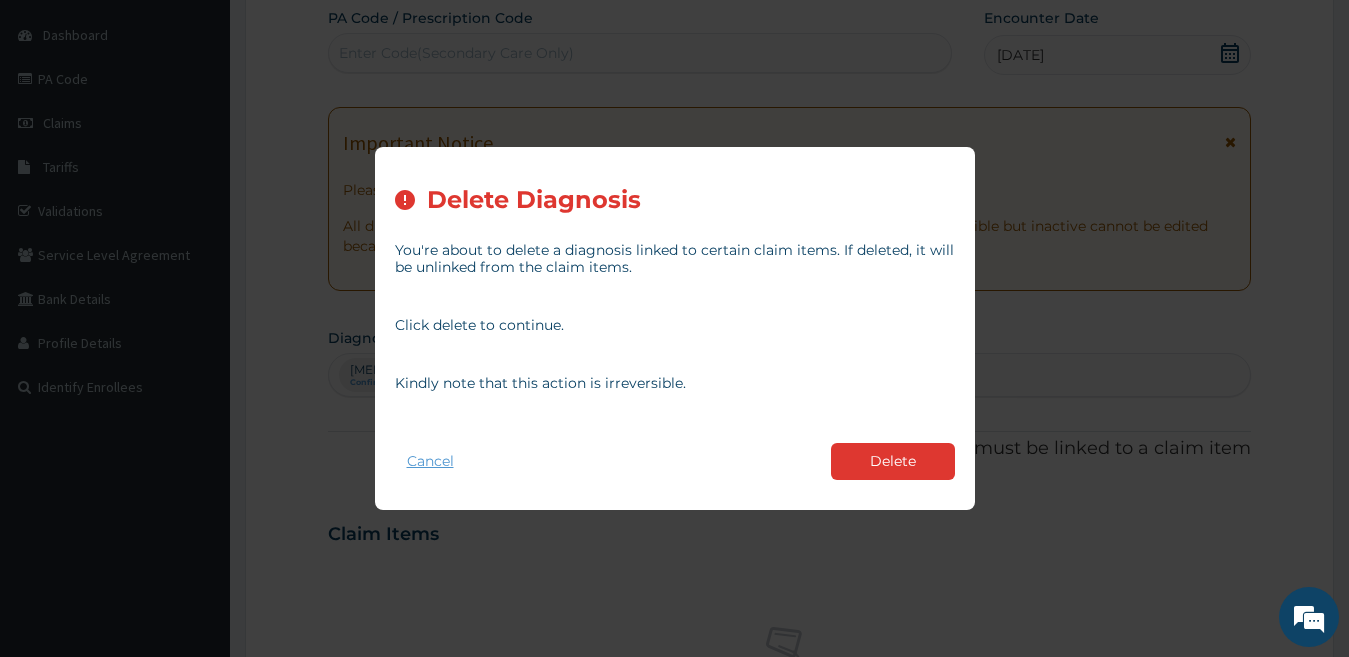 click on "Cancel" at bounding box center (430, 461) 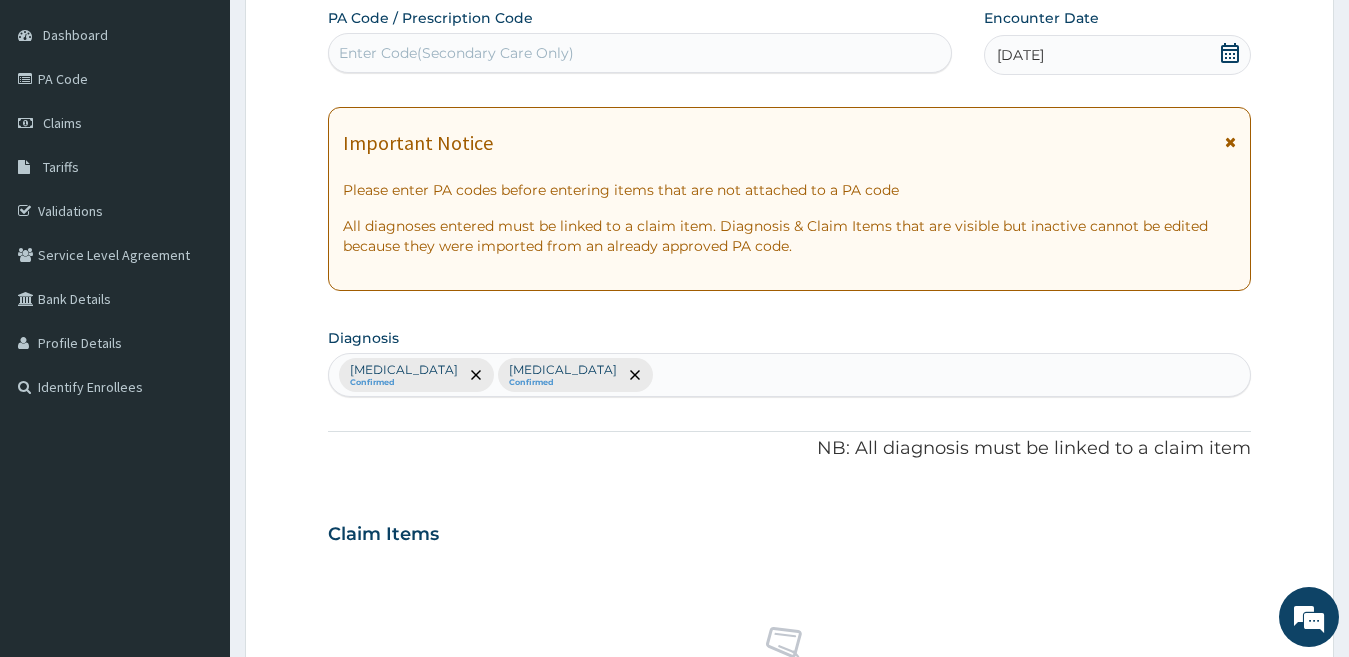 click on "Respiratory tract infection Confirmed Pleuritic pain Confirmed" at bounding box center [790, 375] 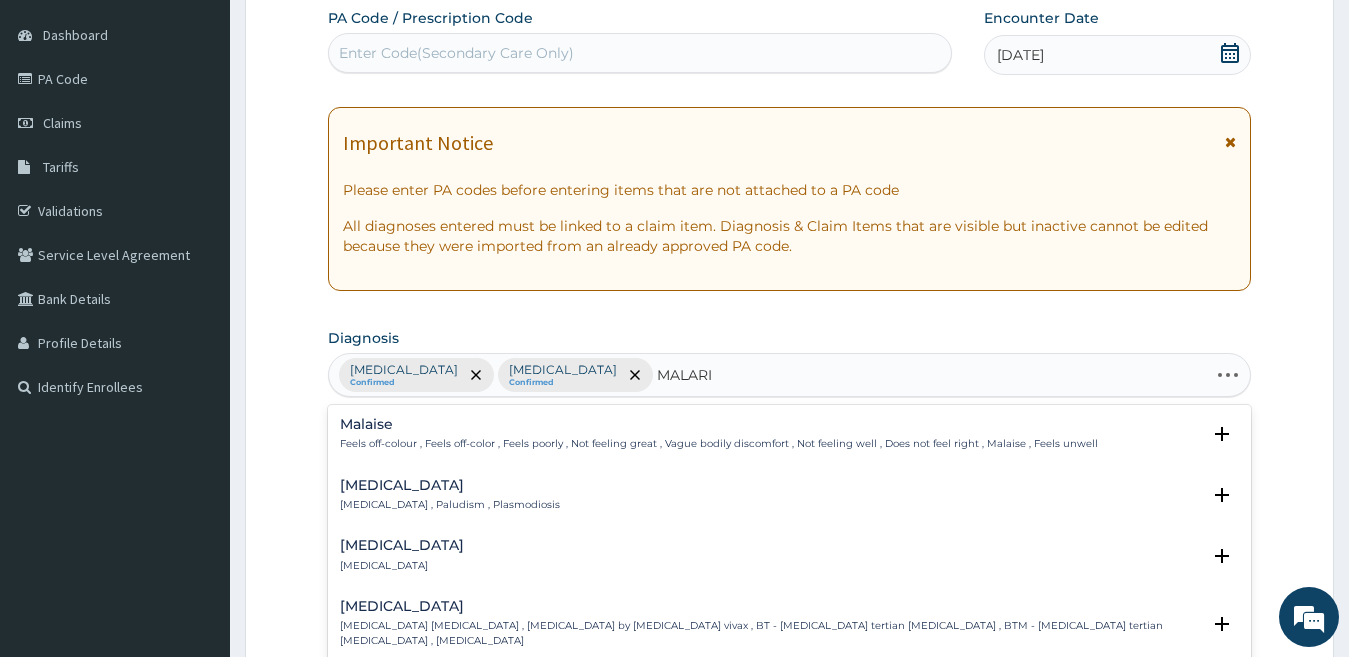 type on "MALARIA" 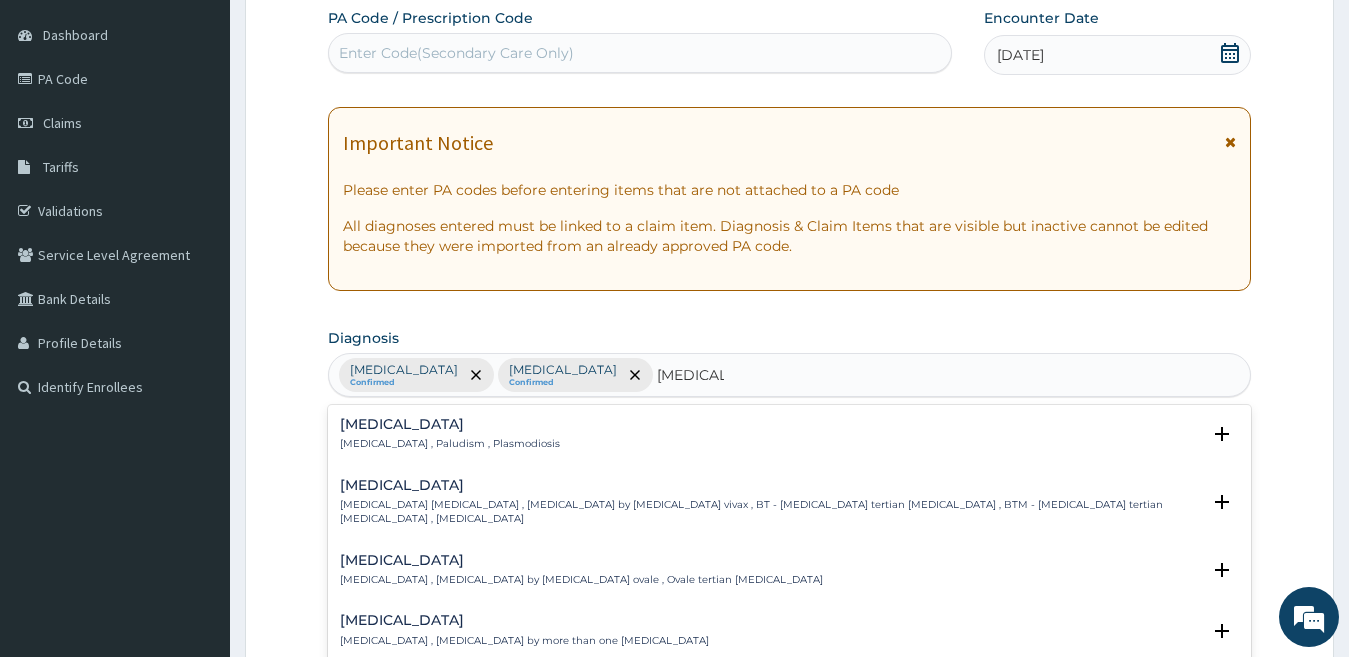 click on "Malaria" at bounding box center [450, 424] 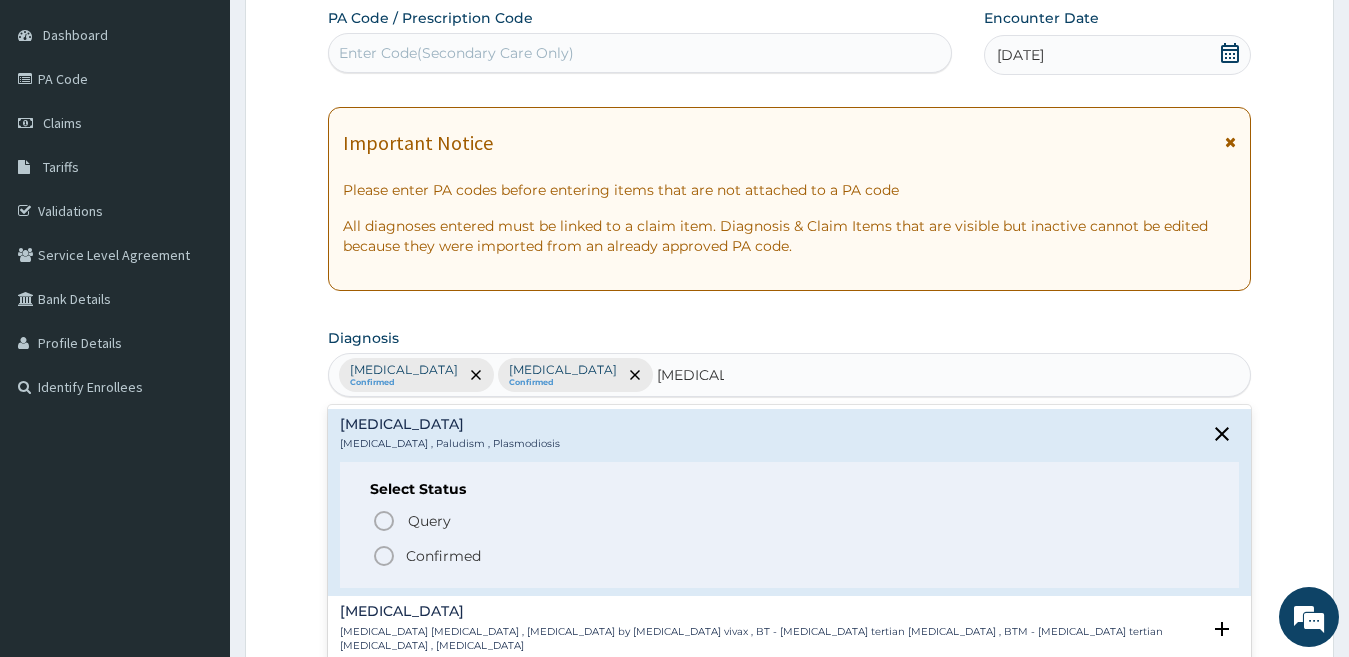 click on "Confirmed" at bounding box center (443, 556) 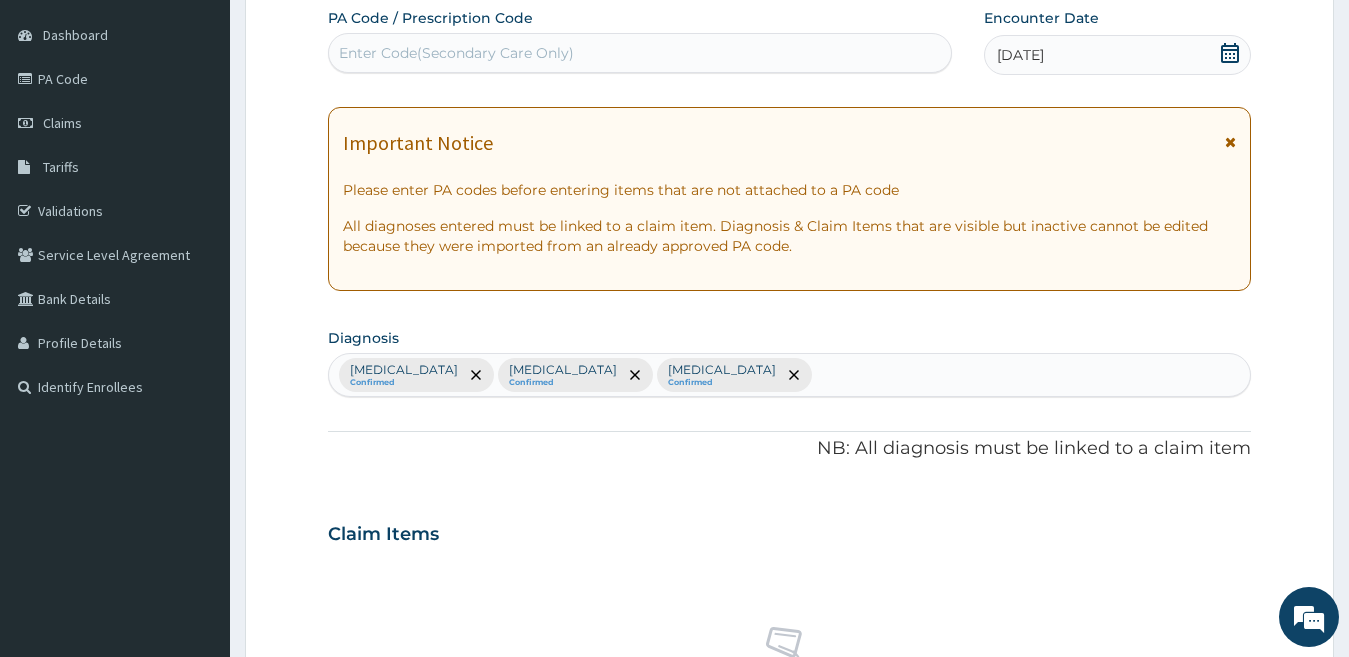 scroll, scrollTop: 758, scrollLeft: 0, axis: vertical 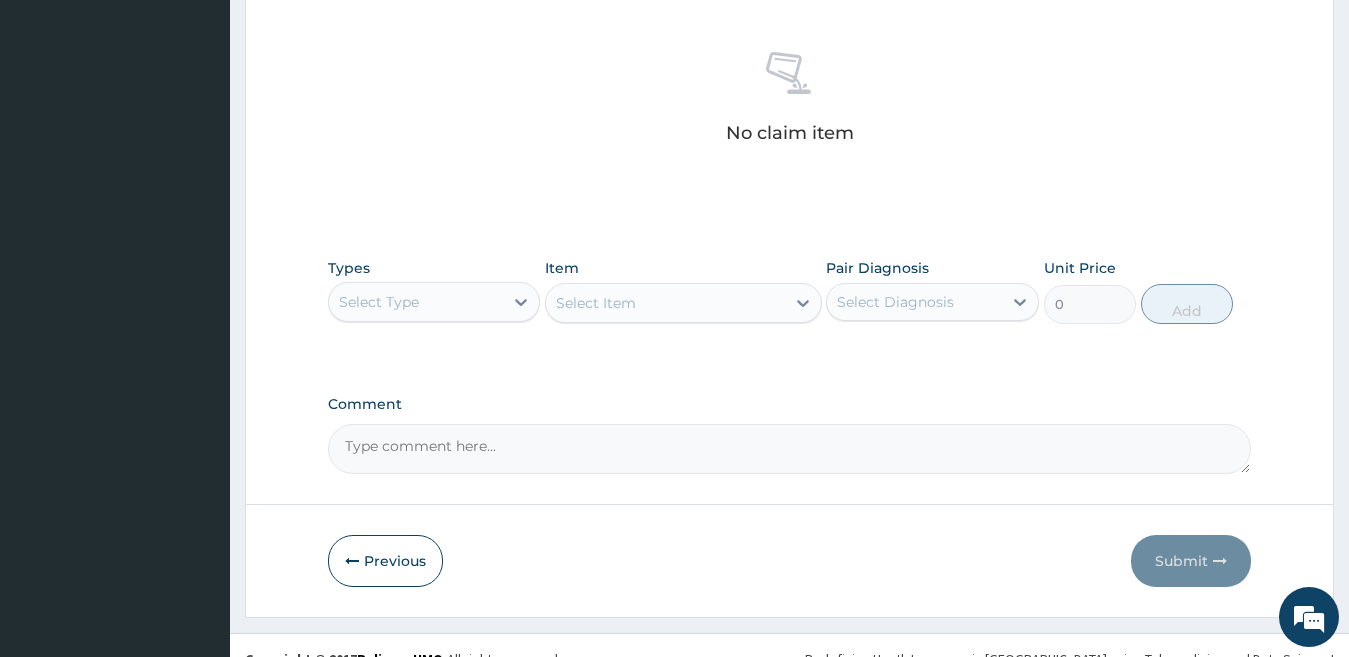 click on "Select Type" at bounding box center (379, 302) 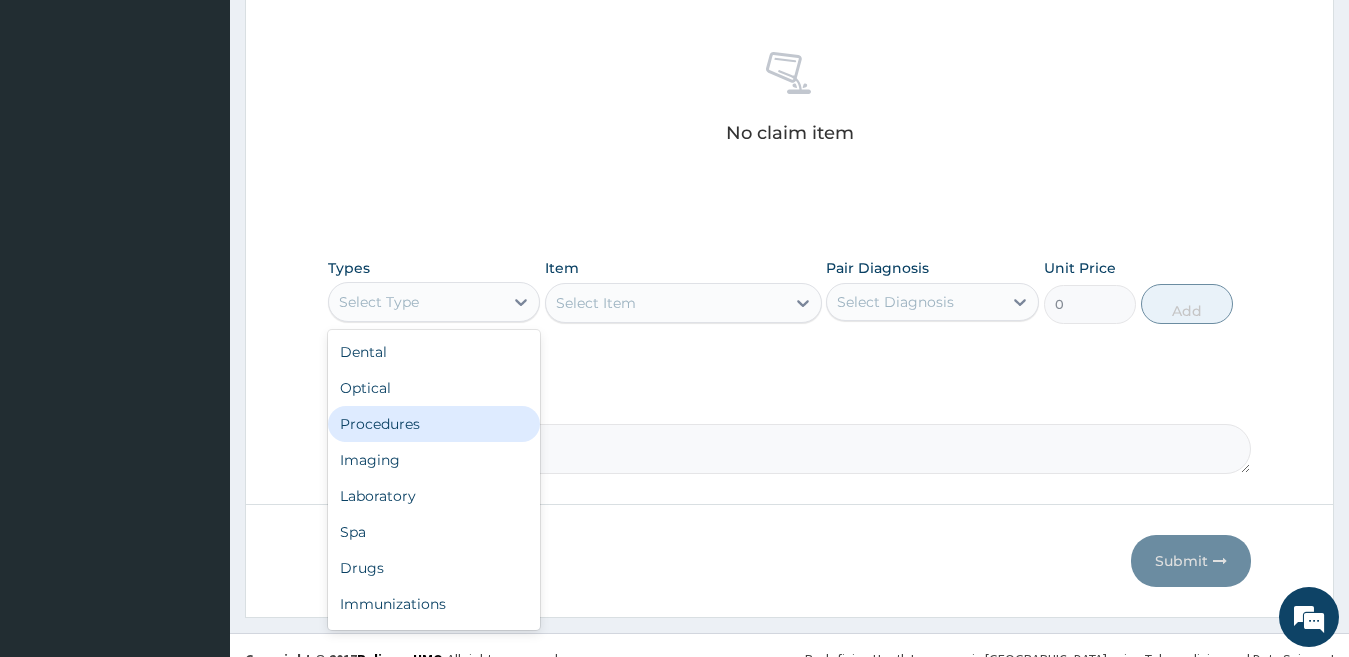 drag, startPoint x: 398, startPoint y: 437, endPoint x: 538, endPoint y: 387, distance: 148.66069 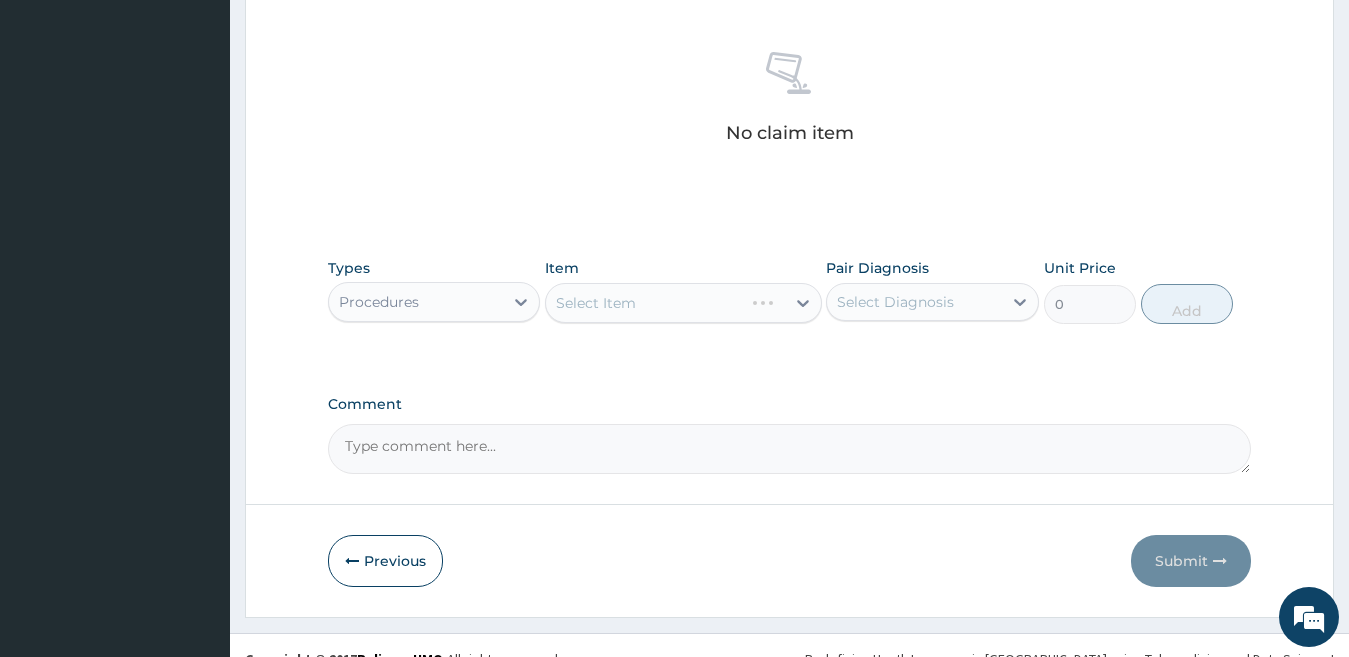 click on "Select Diagnosis" at bounding box center [895, 302] 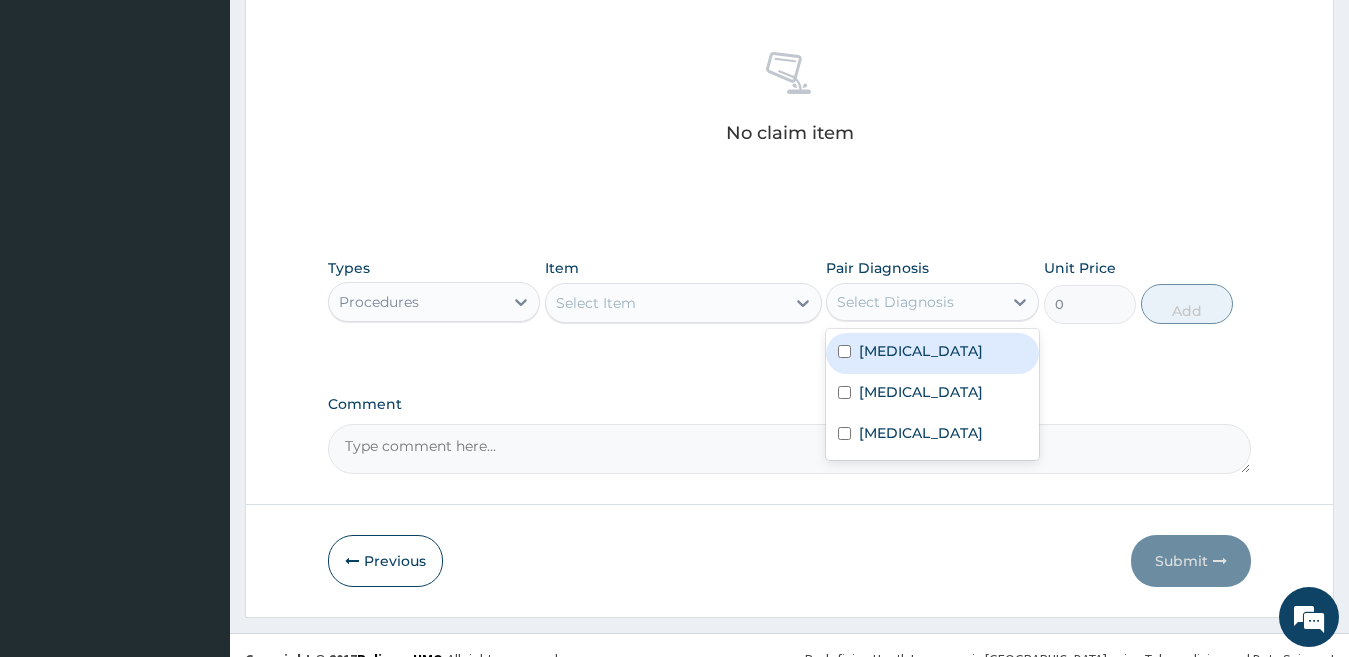 click on "Respiratory tract infection" at bounding box center [921, 351] 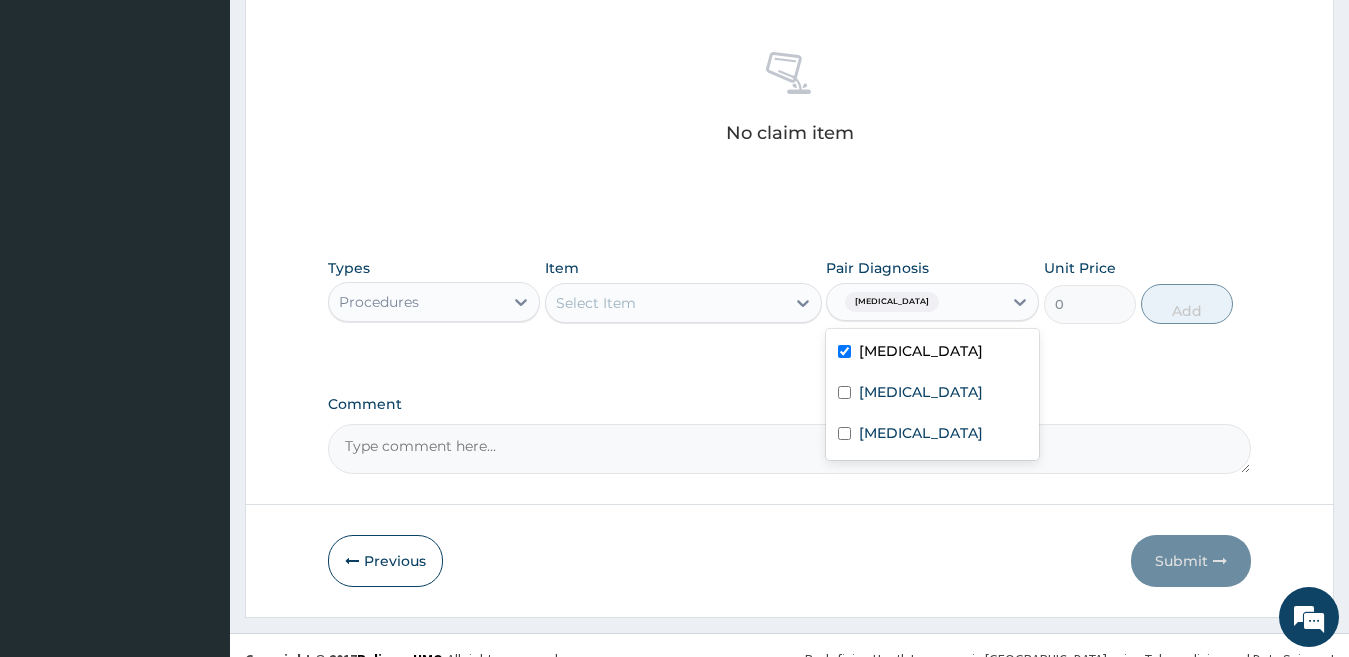checkbox on "true" 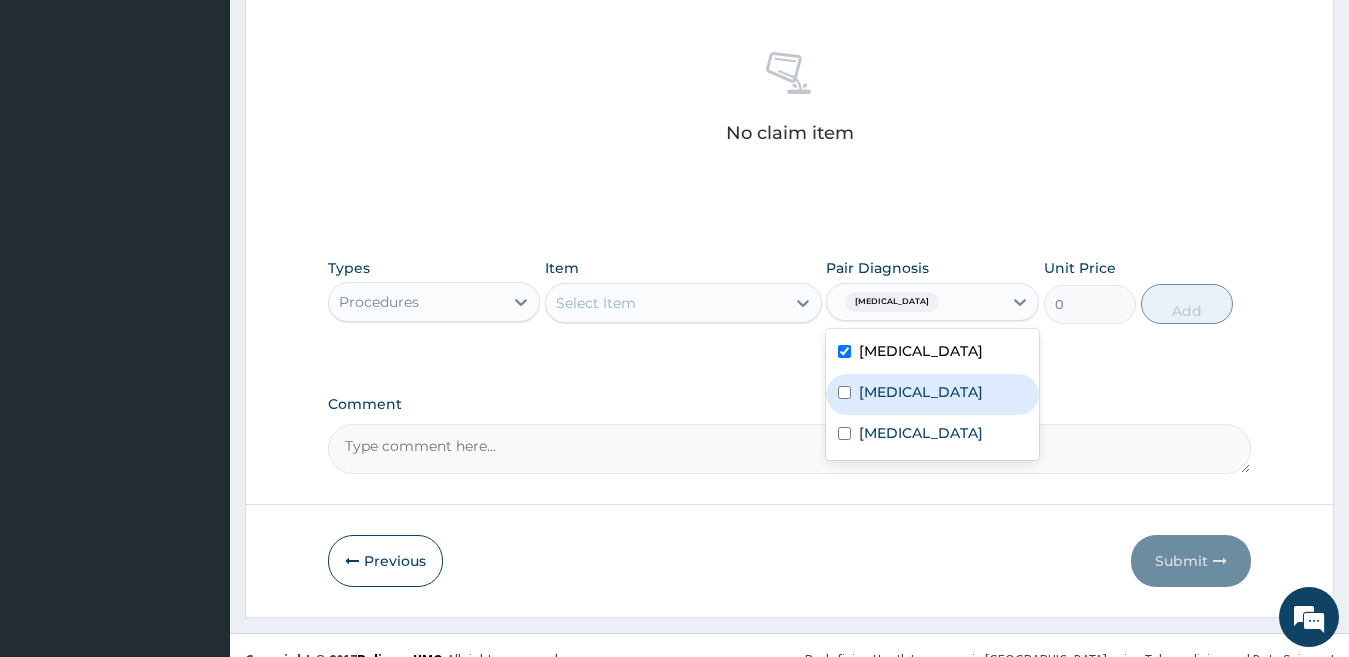 click on "Pleuritic pain" at bounding box center [921, 392] 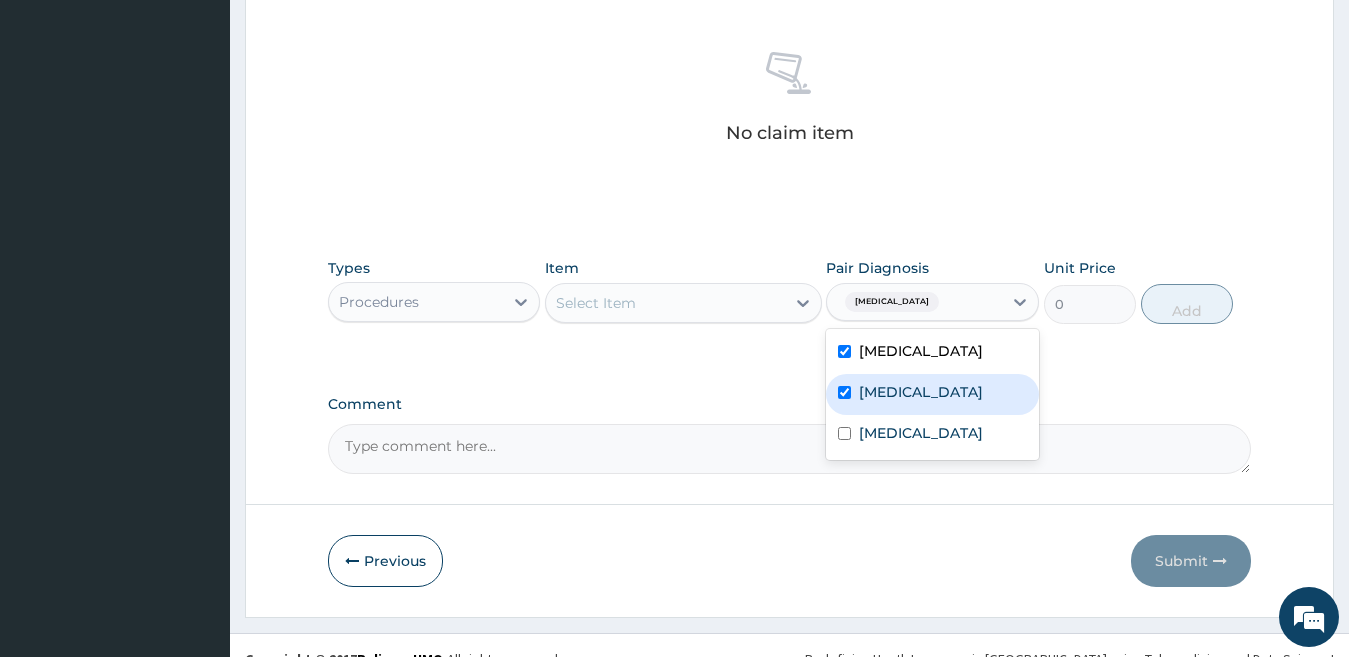 checkbox on "true" 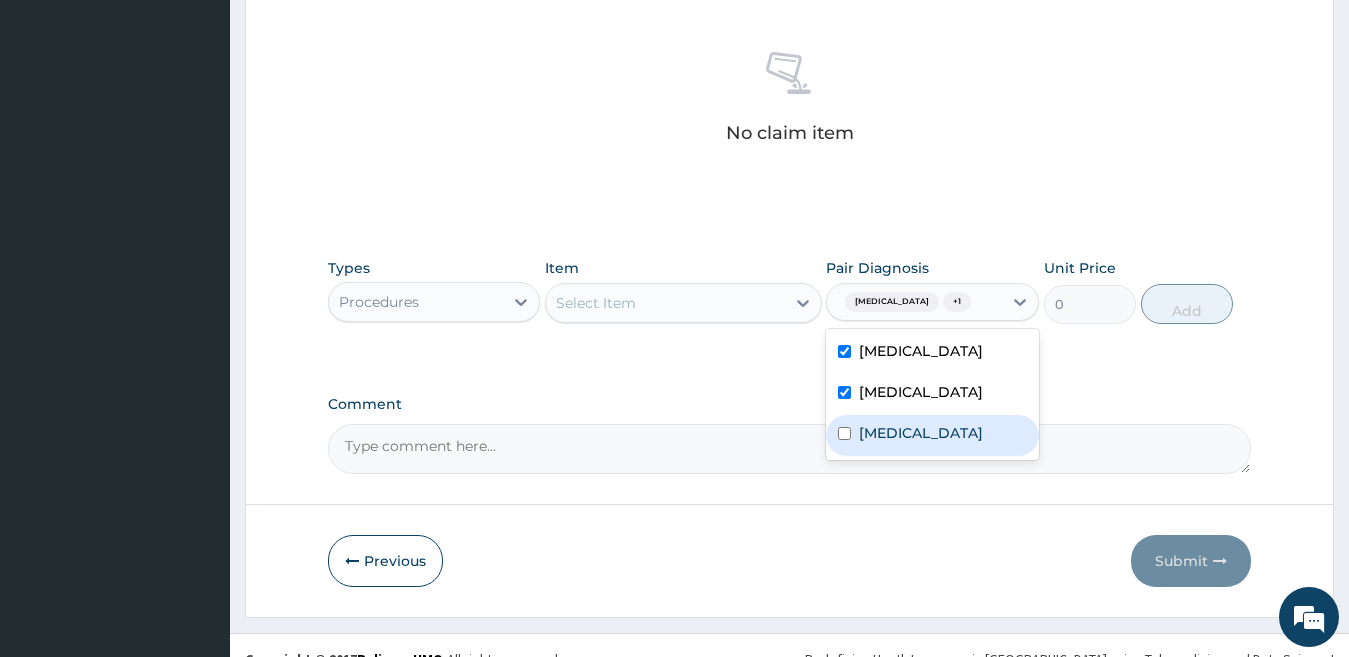 click on "Malaria" at bounding box center (921, 433) 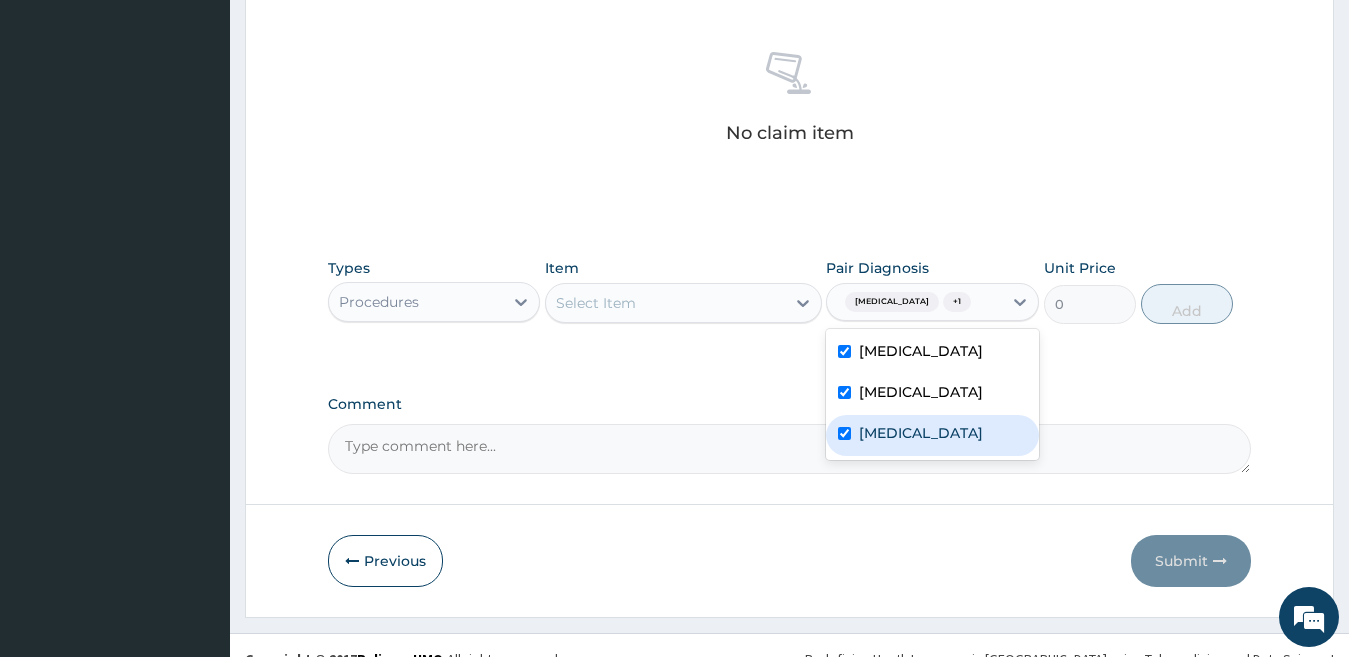 checkbox on "true" 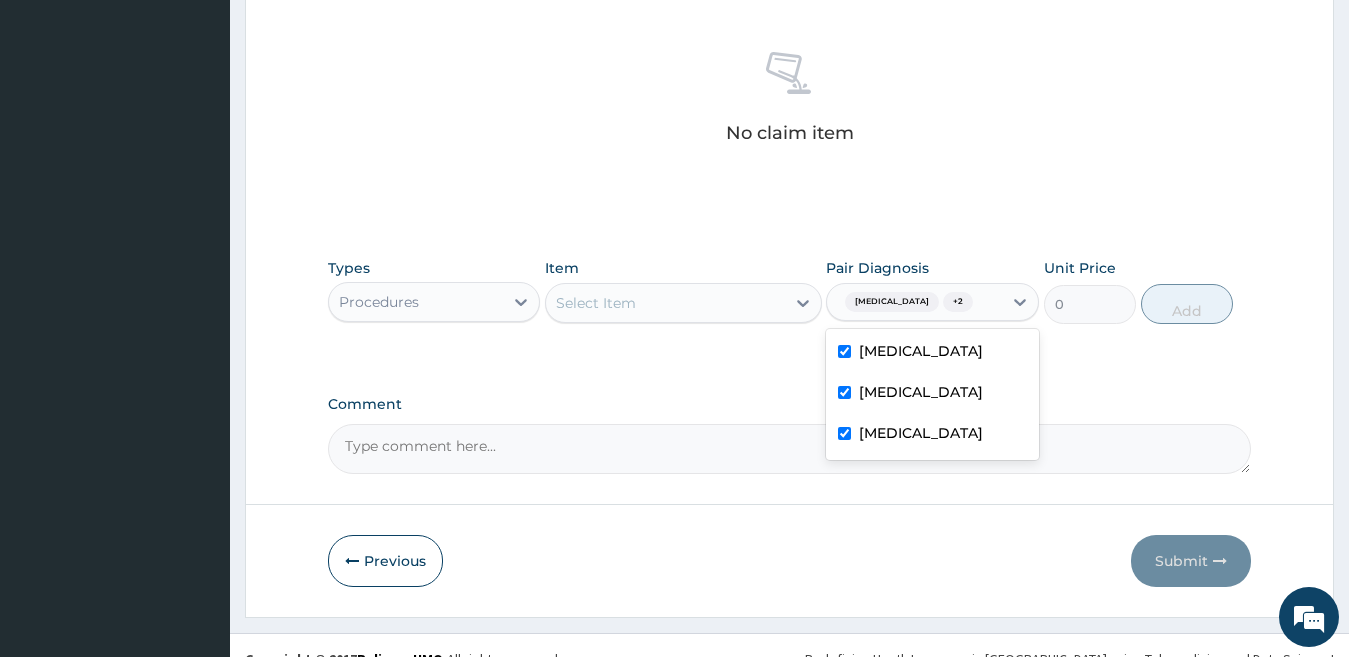 click on "Select Item" at bounding box center (665, 303) 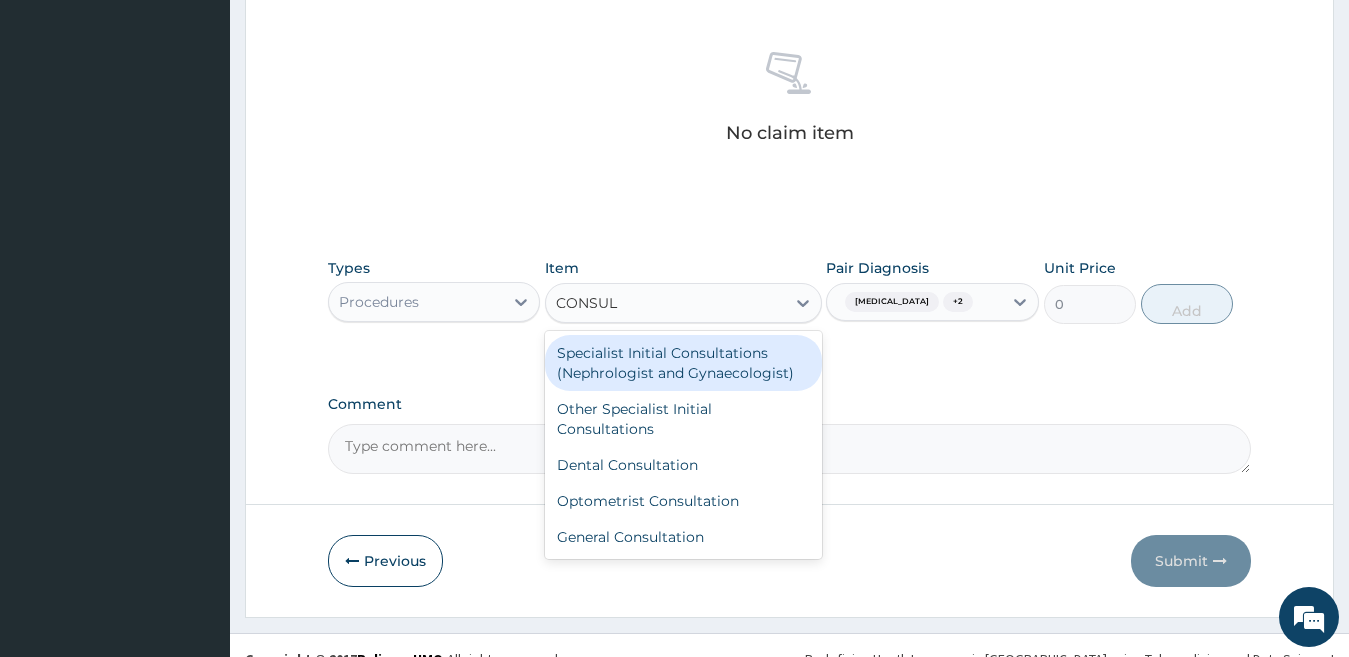 type on "CONSULT" 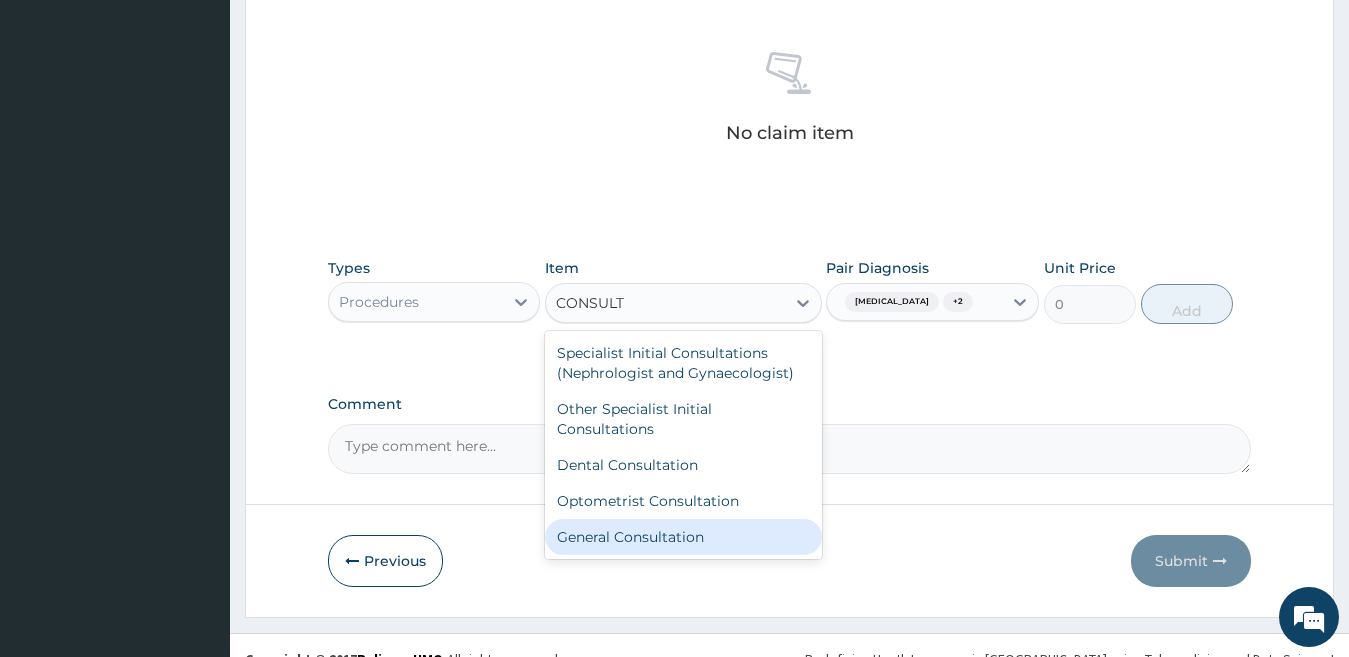 click on "General Consultation" at bounding box center (683, 537) 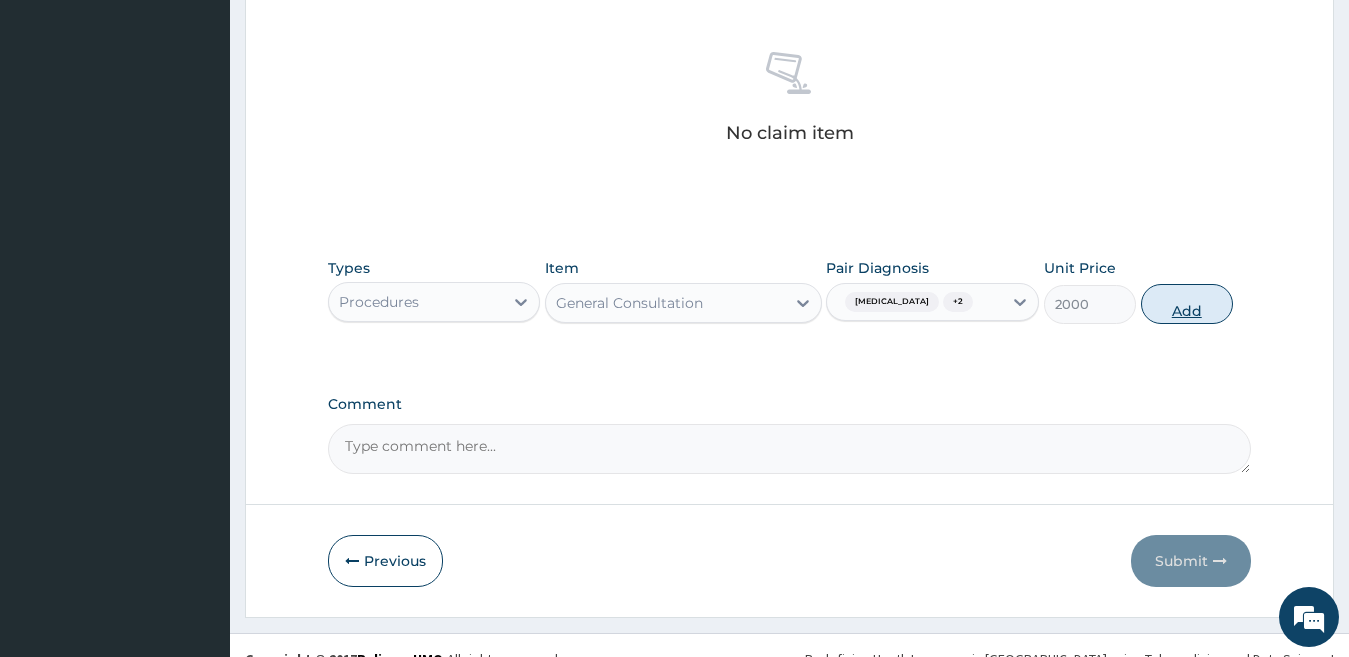 click on "Add" at bounding box center [1187, 304] 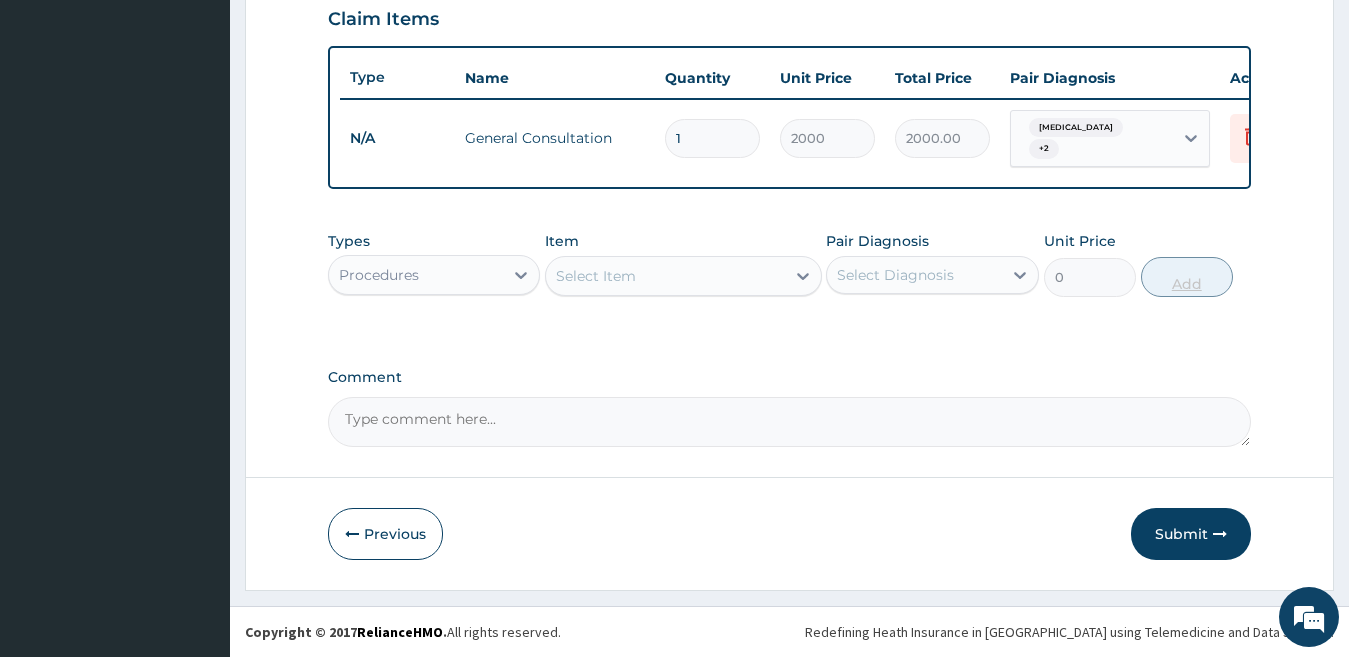 scroll, scrollTop: 715, scrollLeft: 0, axis: vertical 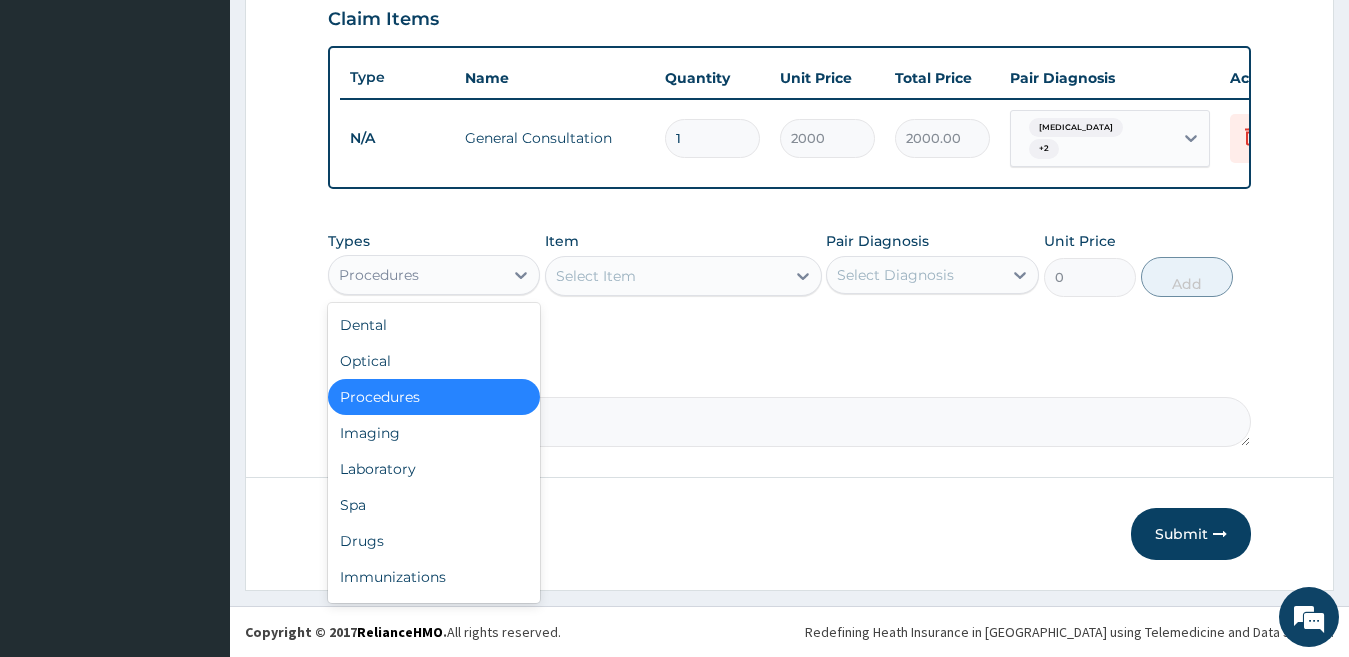 click on "Procedures" at bounding box center (416, 275) 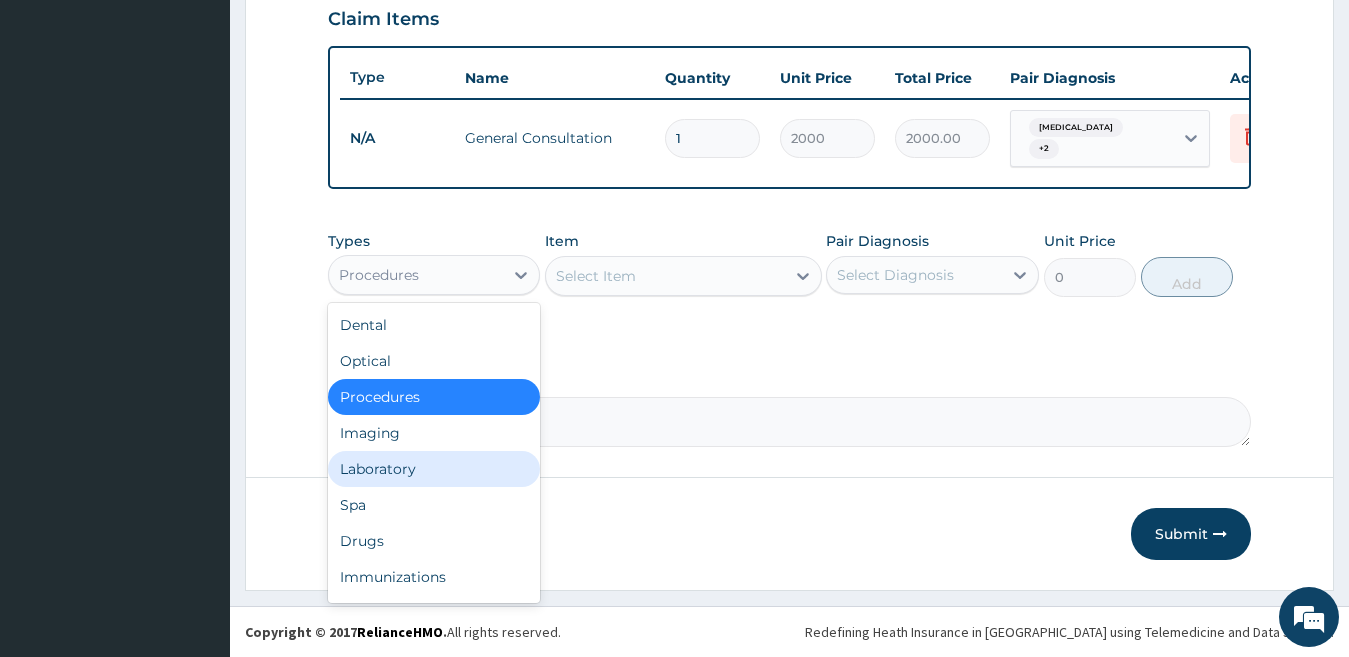 click on "Laboratory" at bounding box center [434, 469] 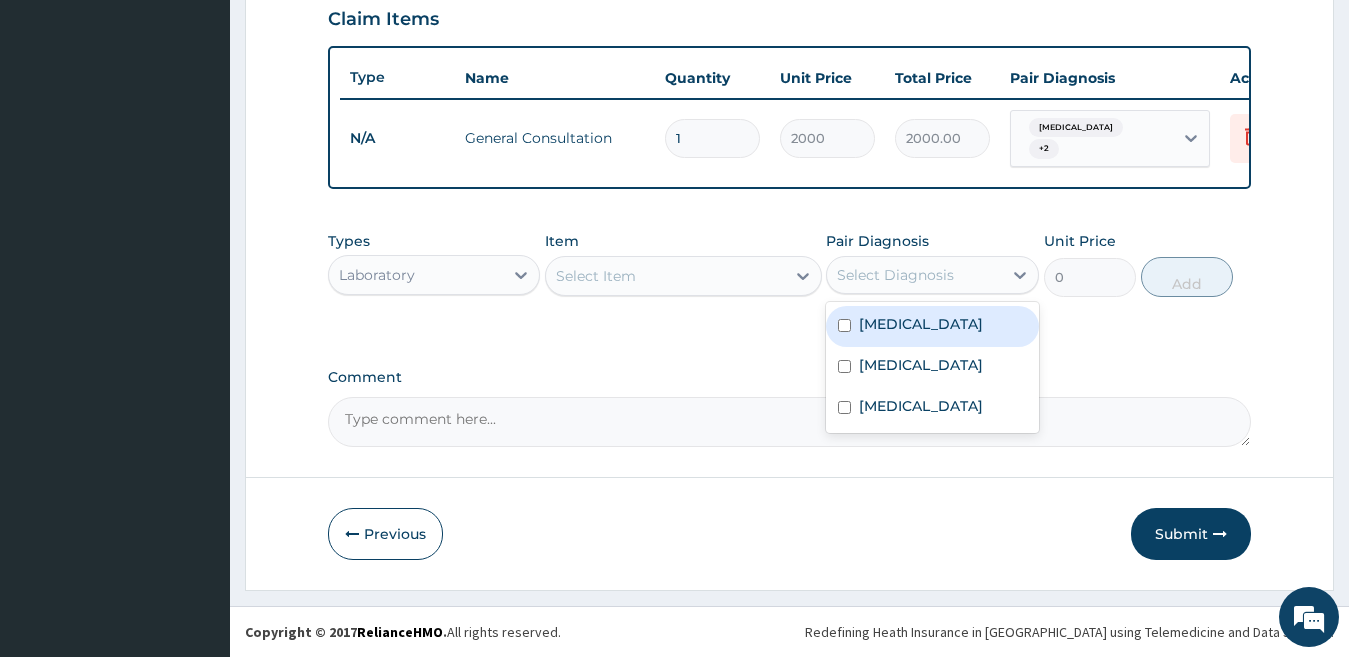 click on "Select Diagnosis" at bounding box center (895, 275) 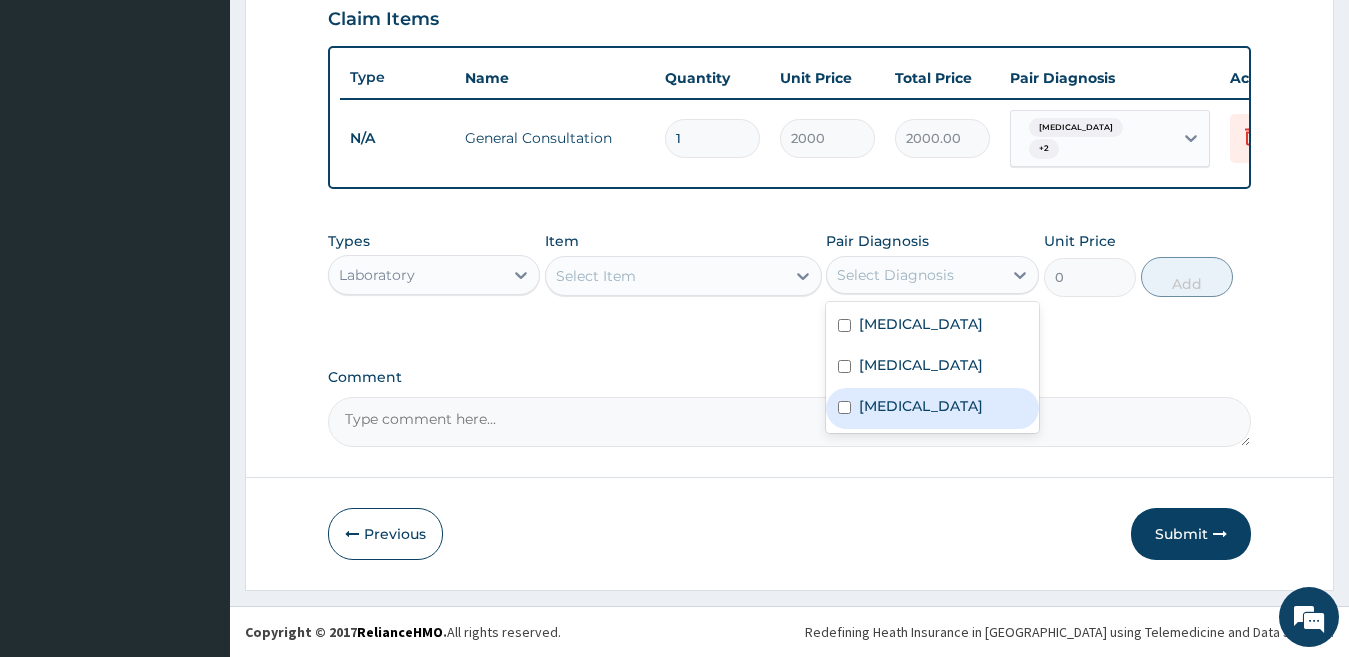 click on "Malaria" at bounding box center [921, 406] 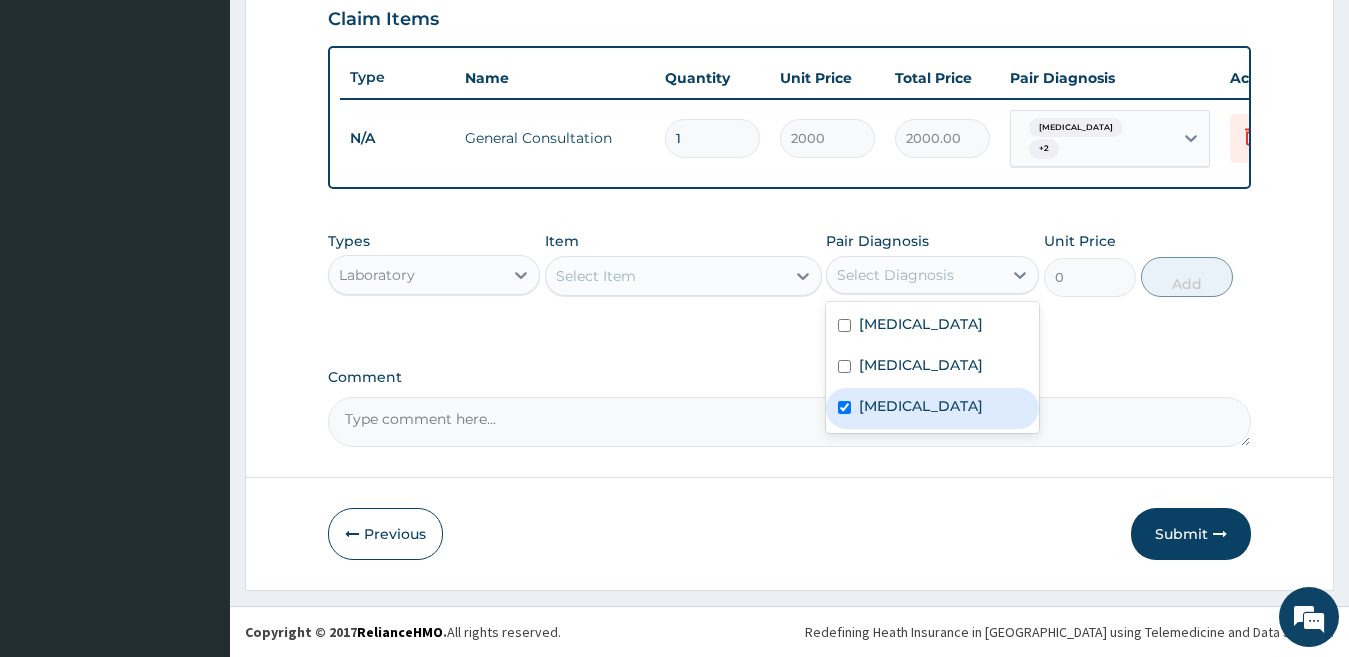 checkbox on "true" 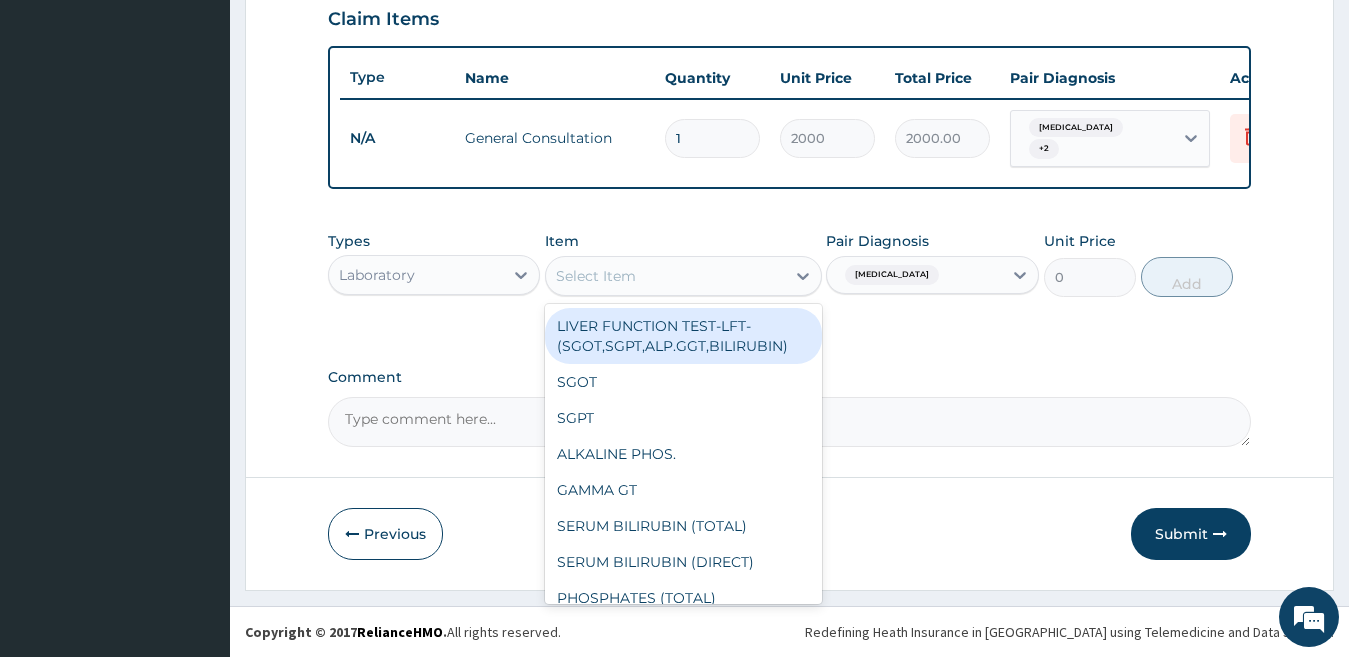 click on "Select Item" at bounding box center (665, 276) 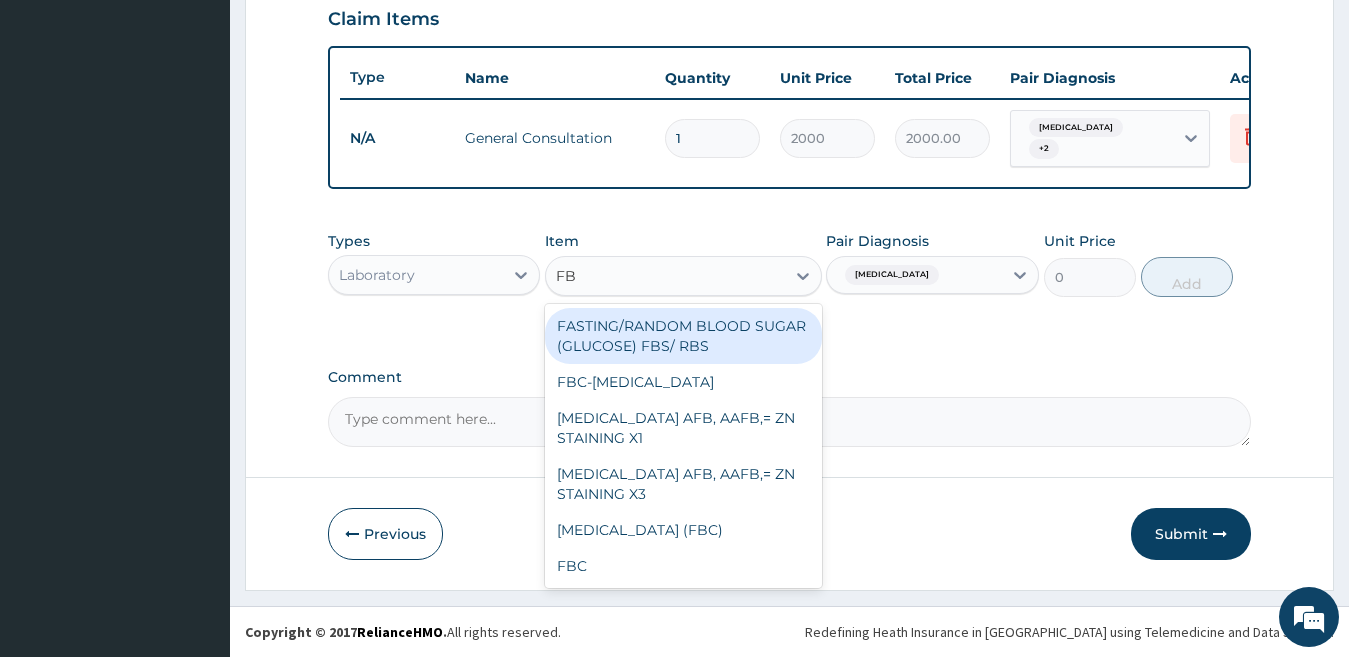 type on "FBC" 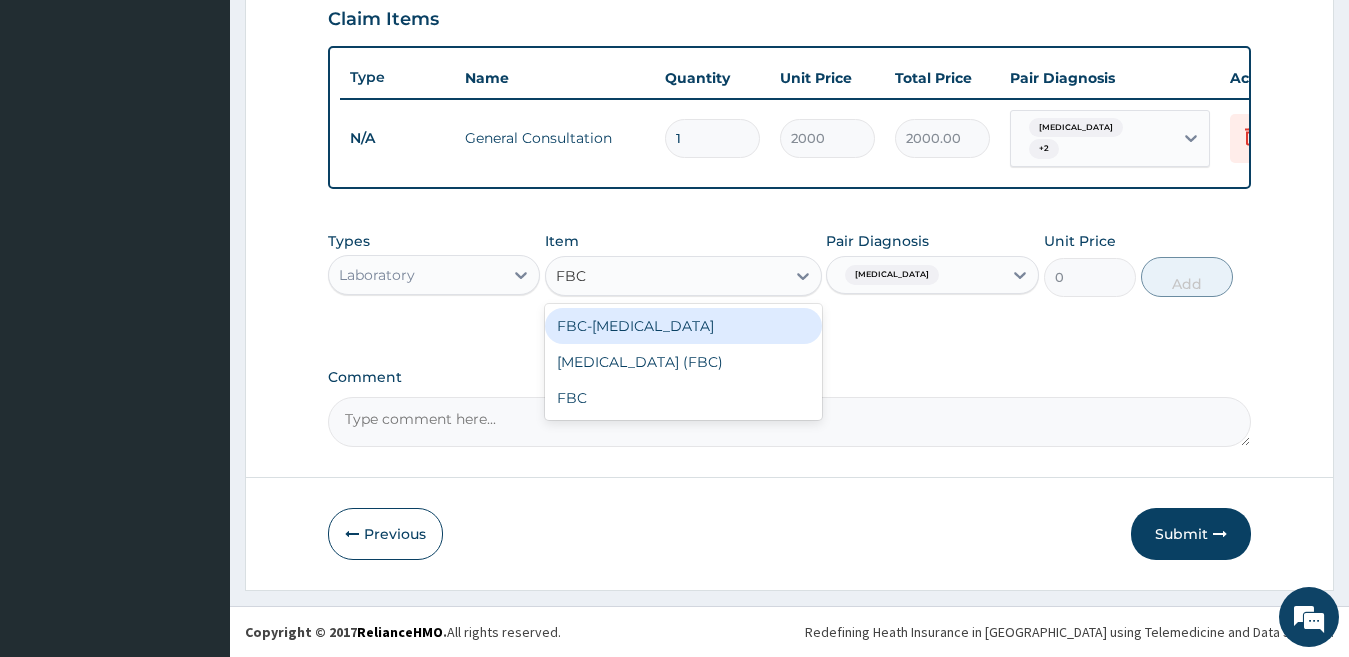click on "FBC-[MEDICAL_DATA]" at bounding box center (683, 326) 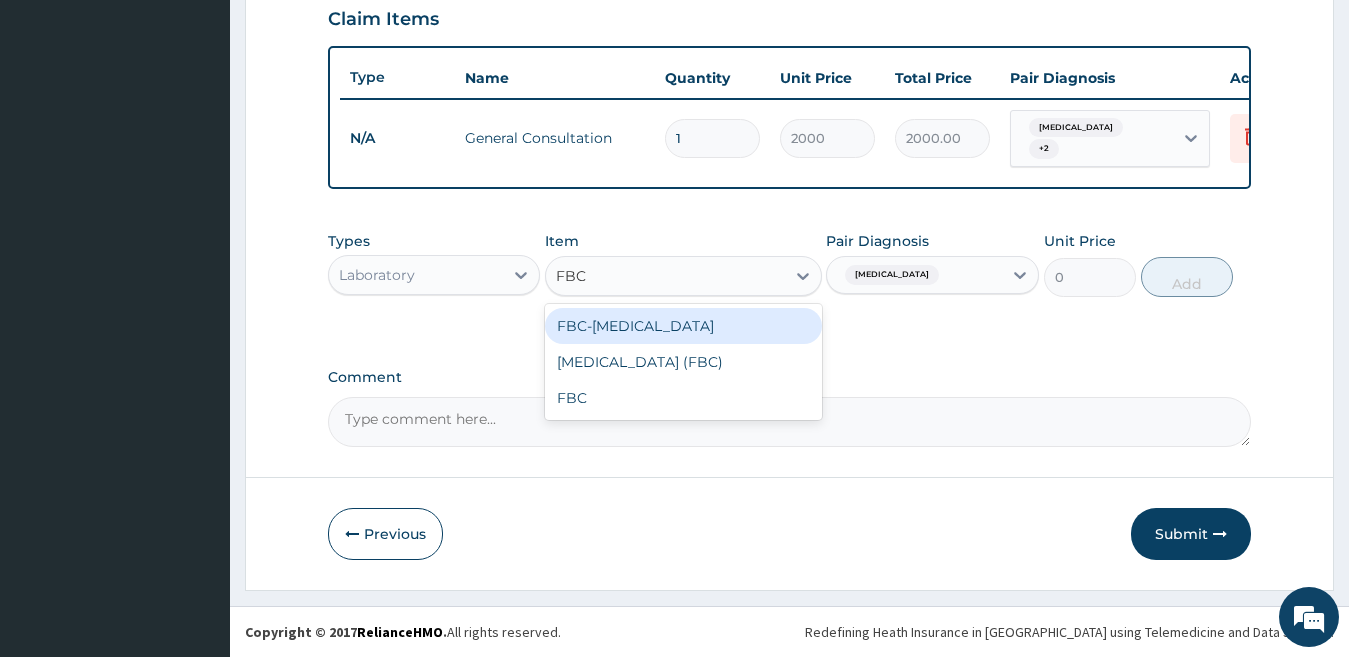 type 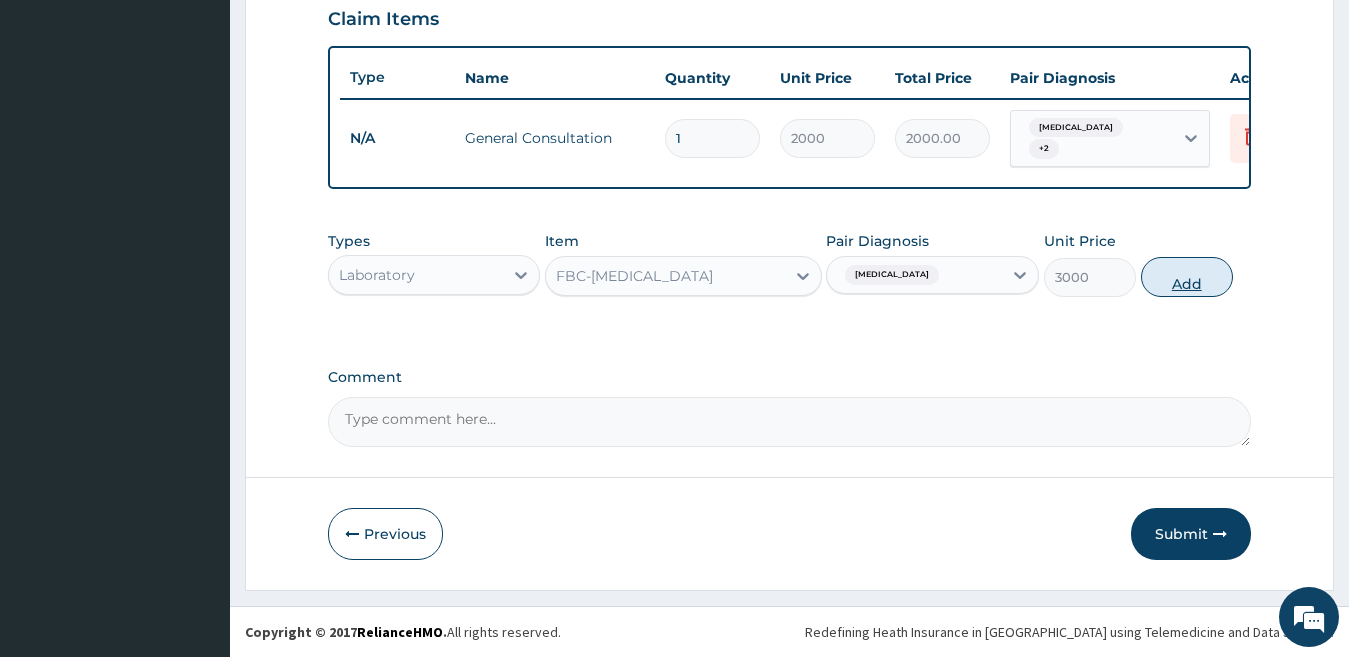 click on "Add" at bounding box center (1187, 277) 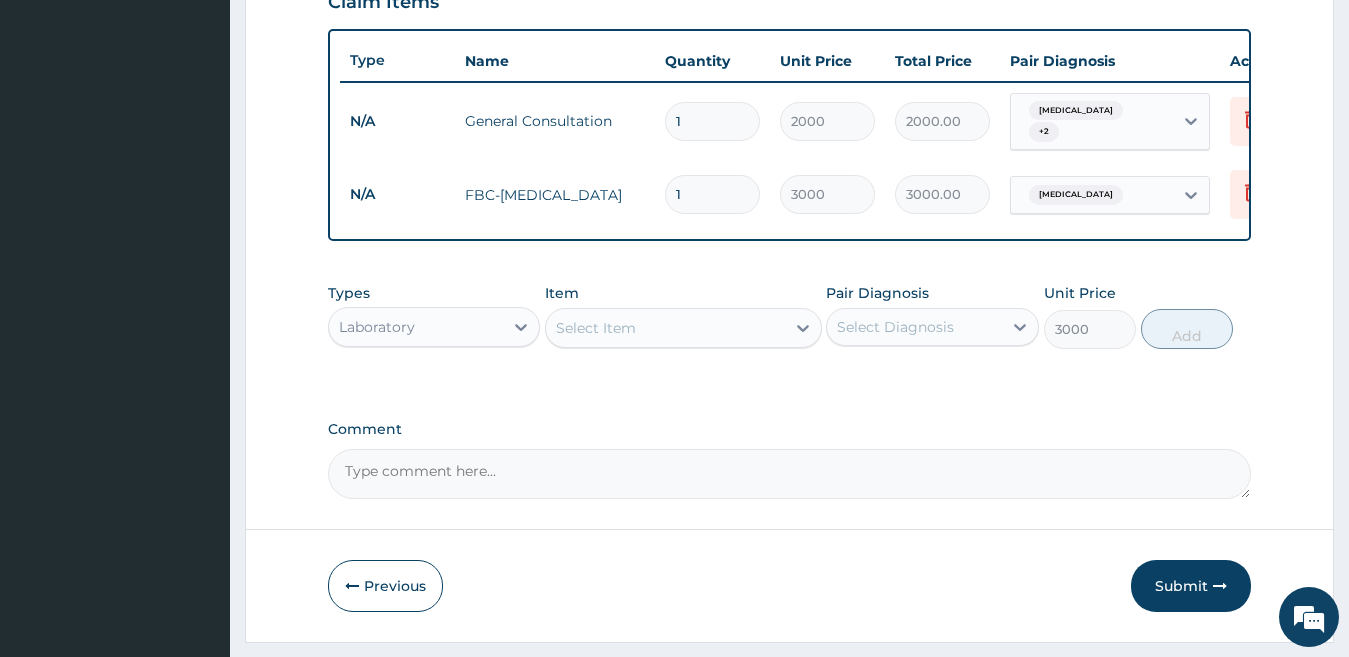 type on "0" 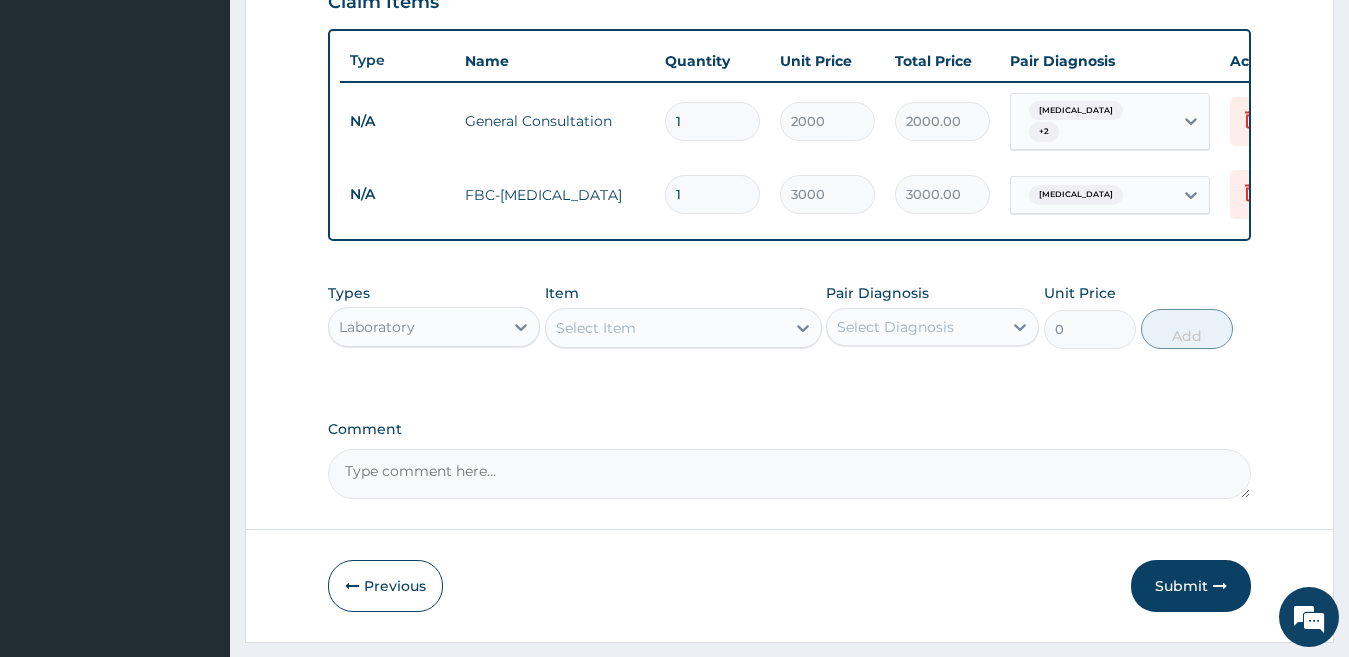 click on "Select Diagnosis" at bounding box center (895, 327) 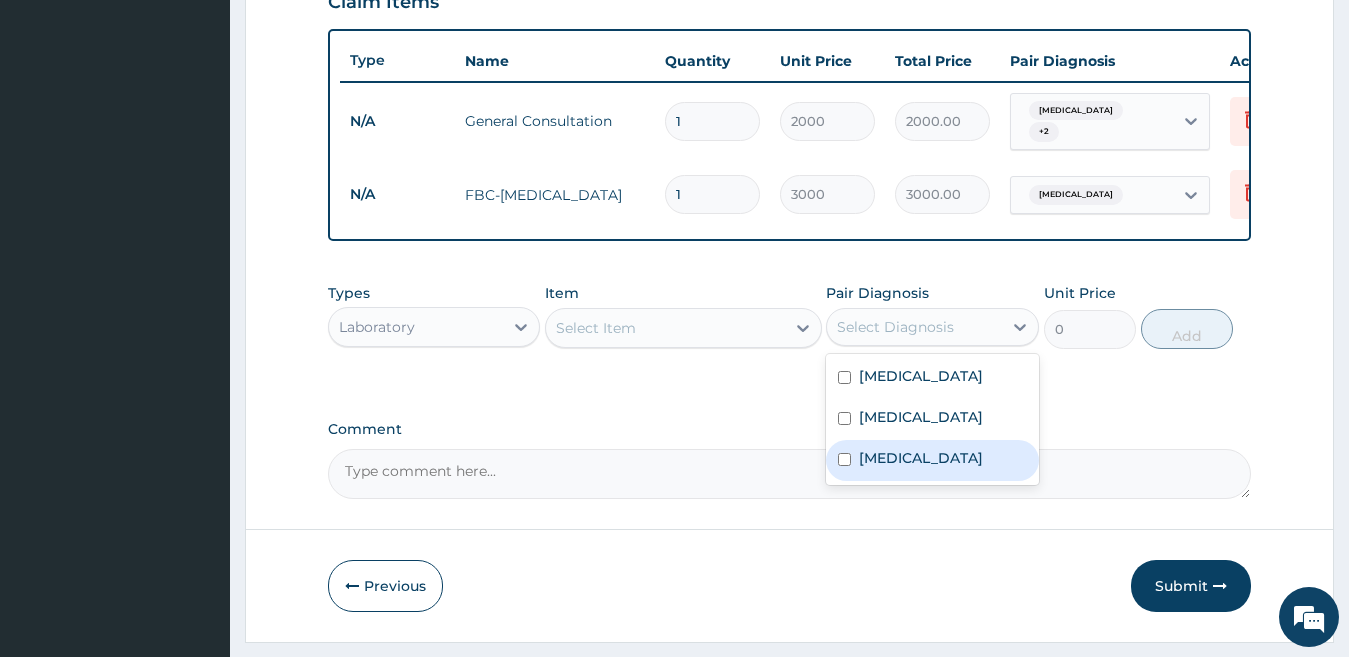click on "Malaria" at bounding box center (921, 458) 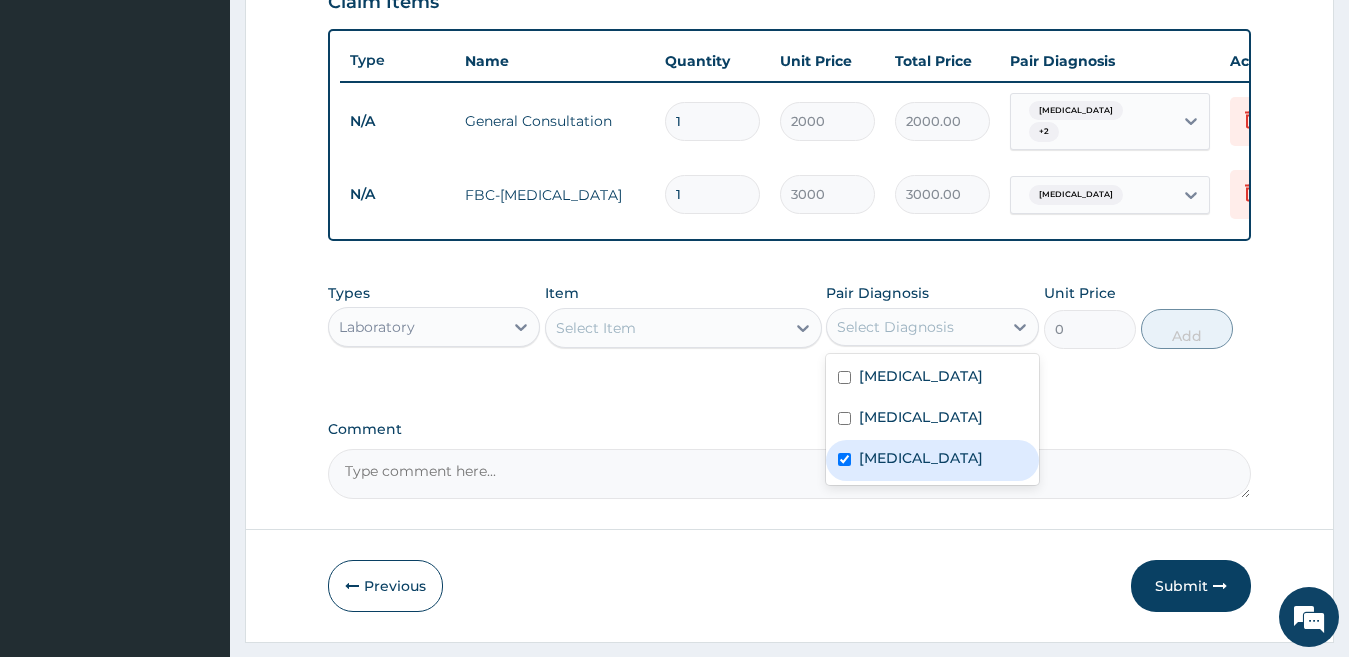 checkbox on "true" 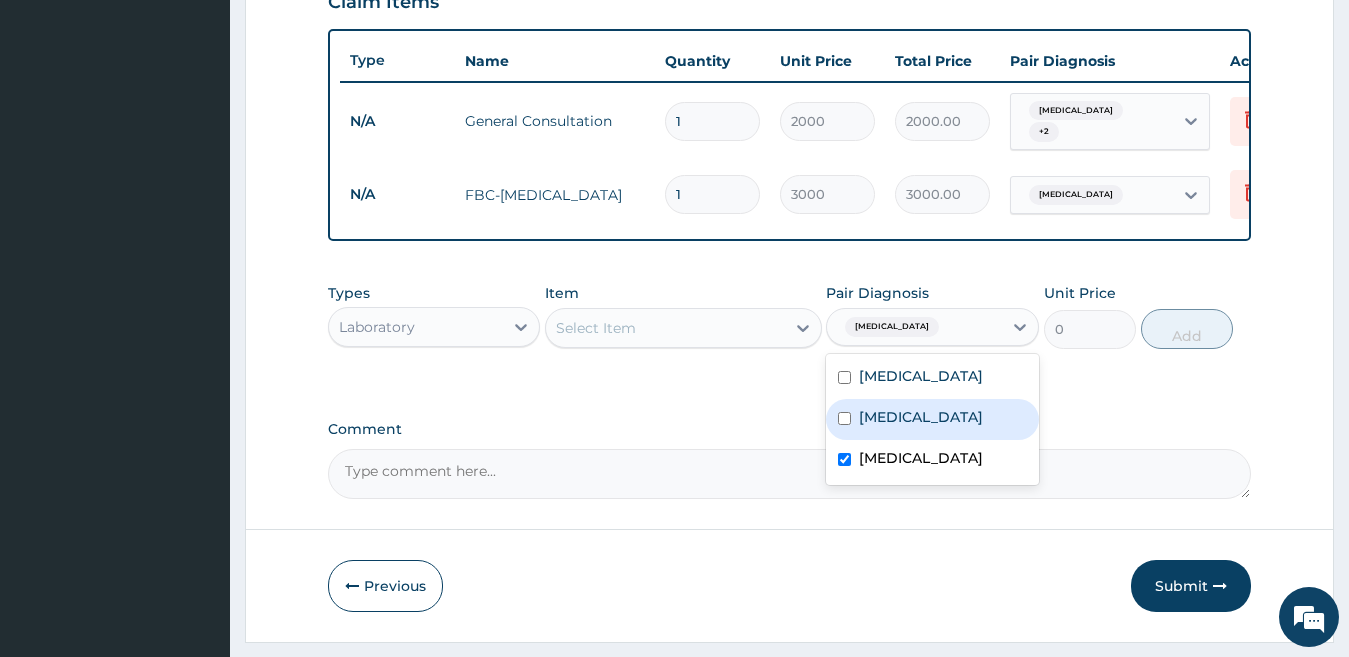 click on "Select Item" at bounding box center [665, 328] 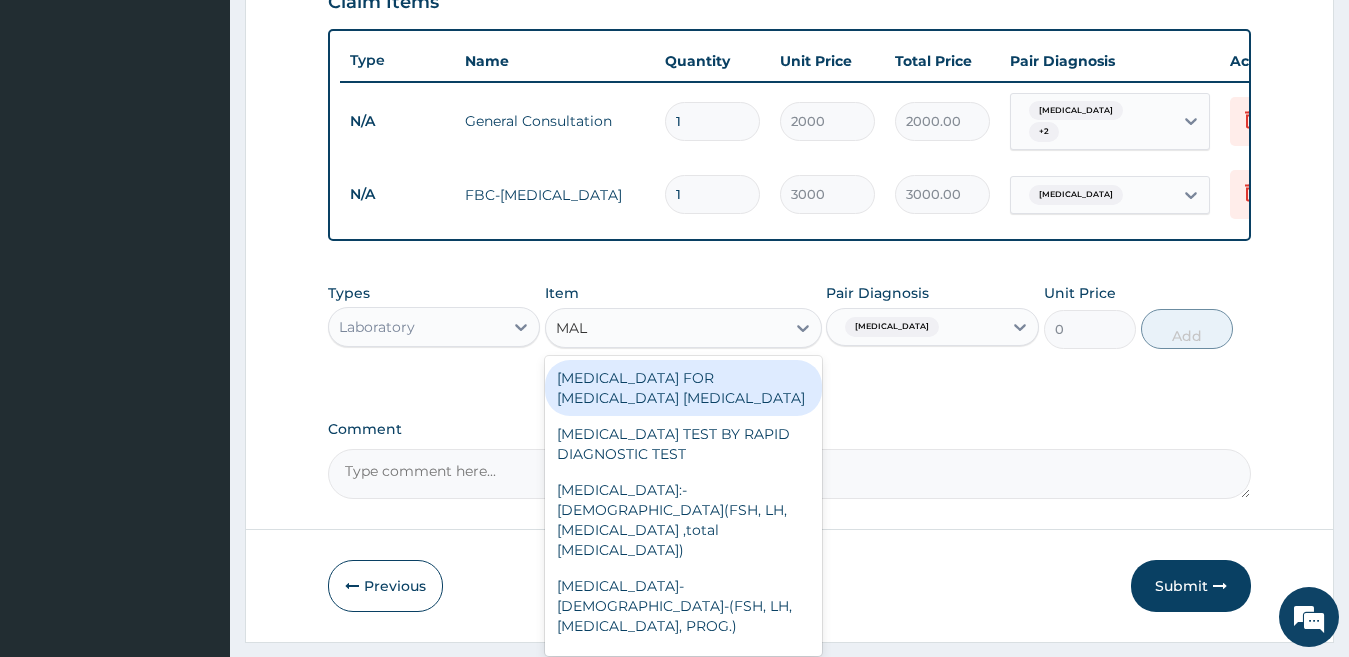 type on "MALA" 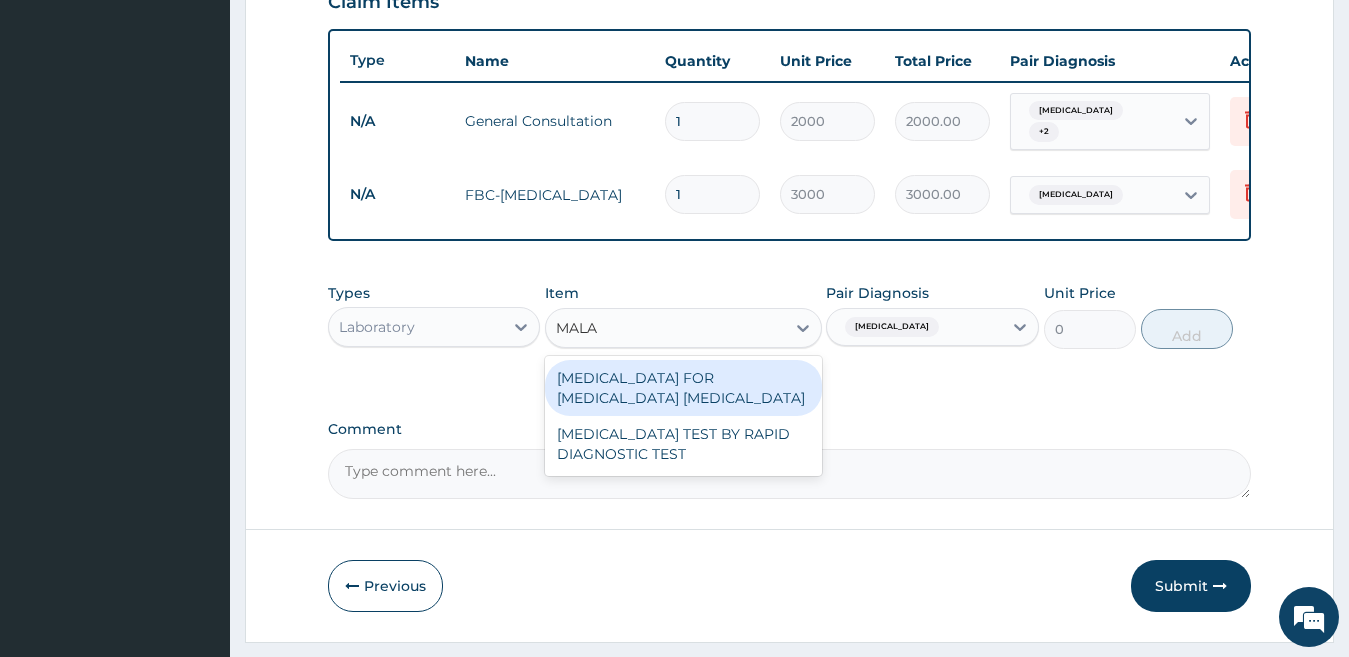click on "[MEDICAL_DATA] FOR [MEDICAL_DATA] [MEDICAL_DATA]" at bounding box center [683, 388] 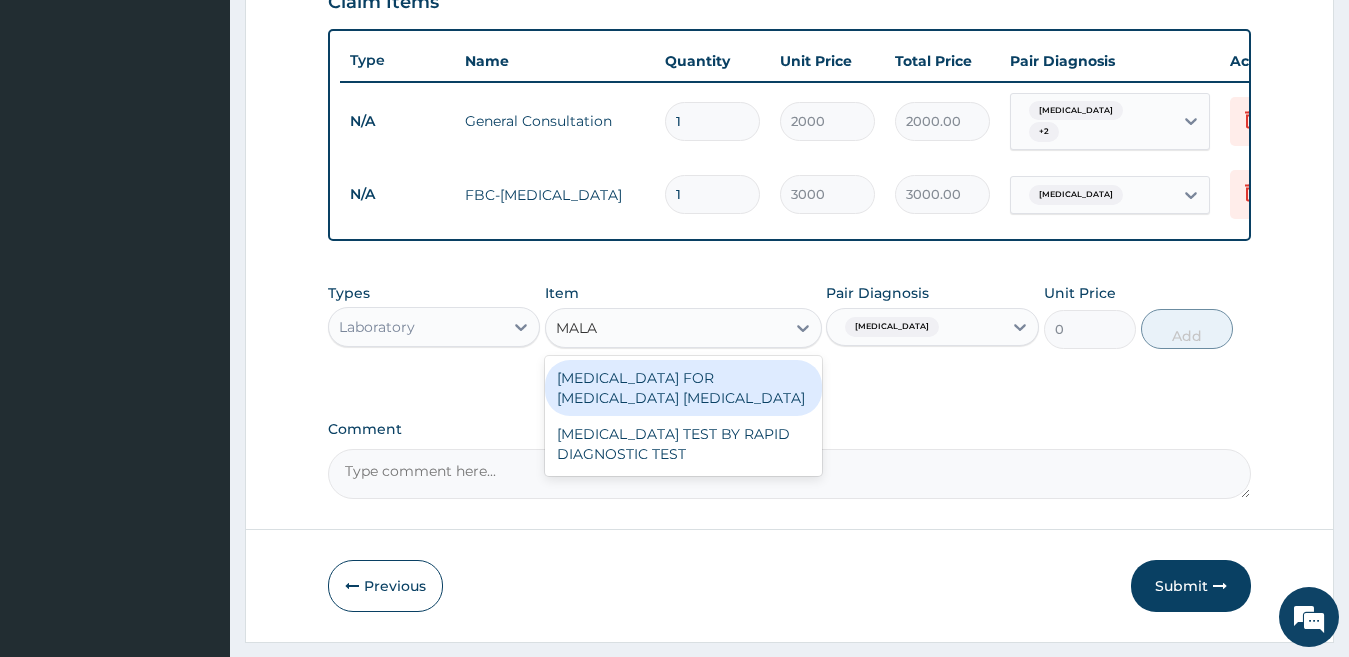 type 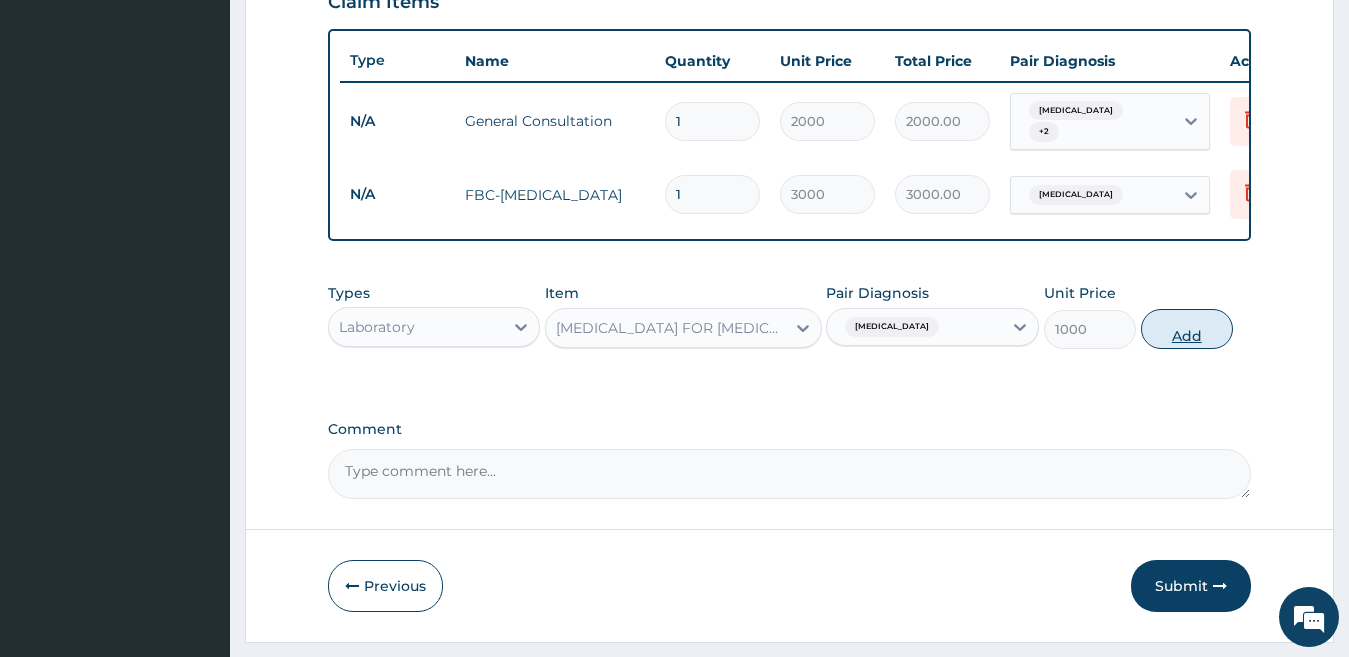 click on "Add" at bounding box center [1187, 329] 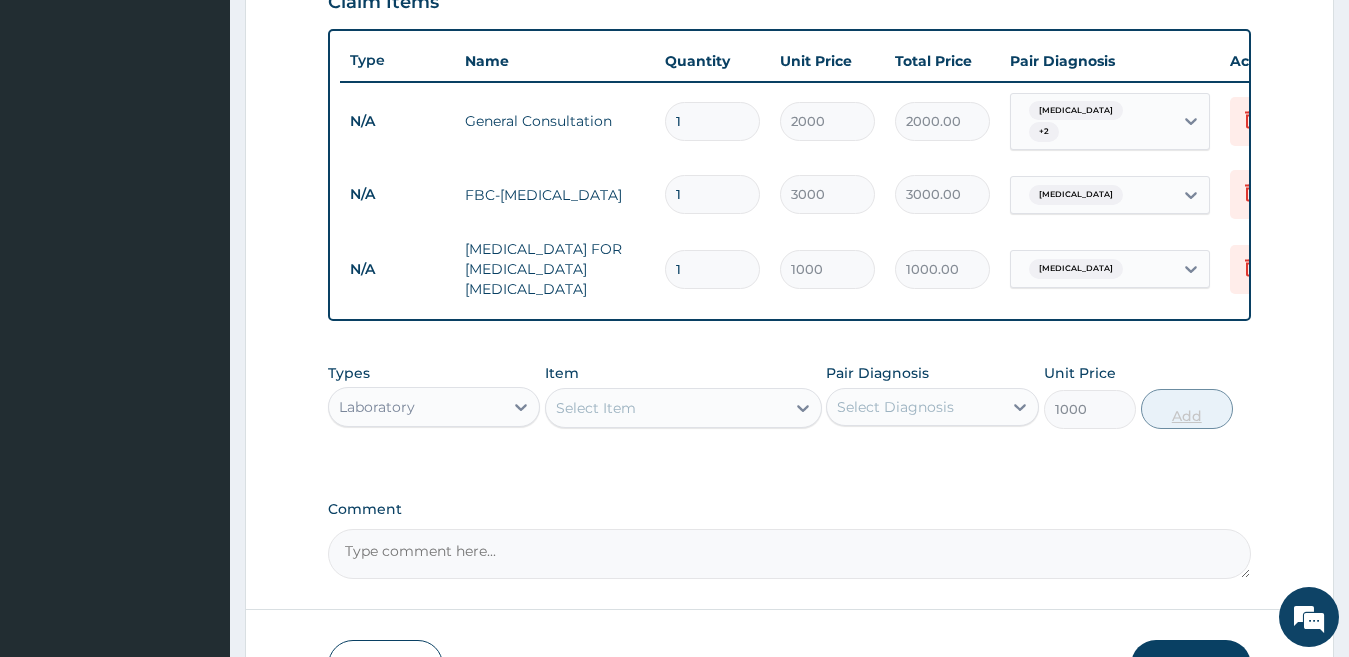 type on "0" 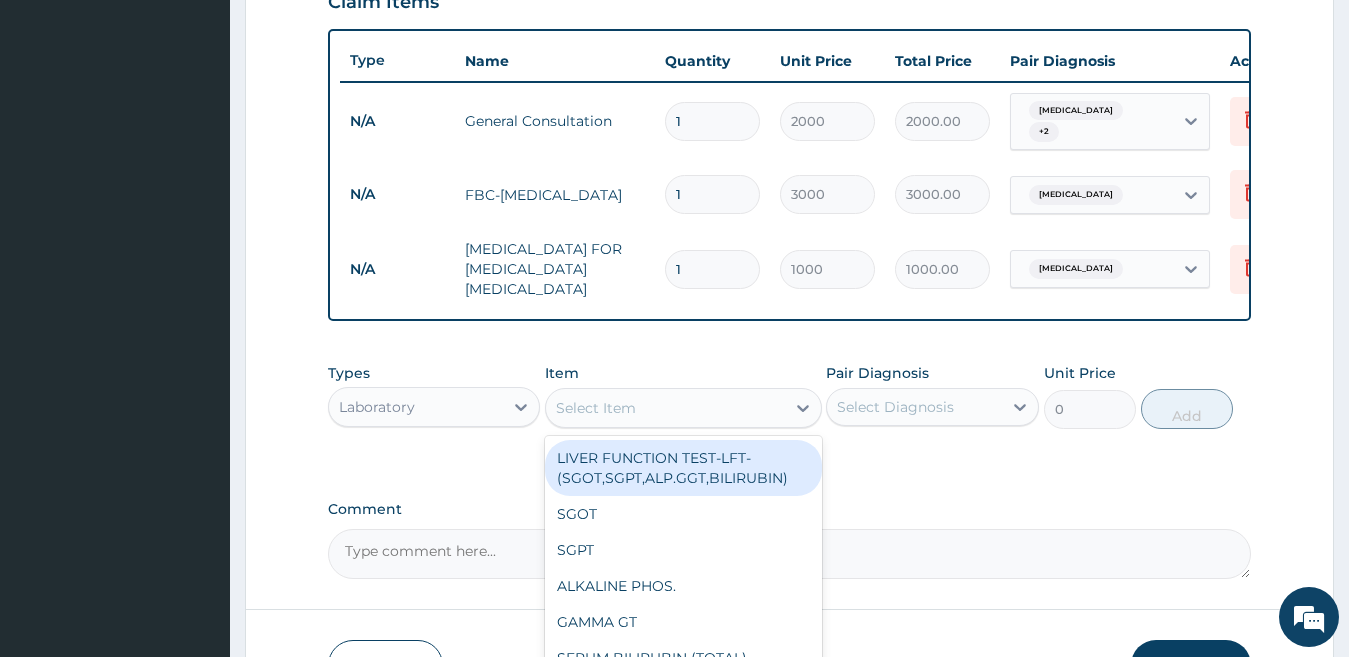 click on "Select Item" at bounding box center [596, 408] 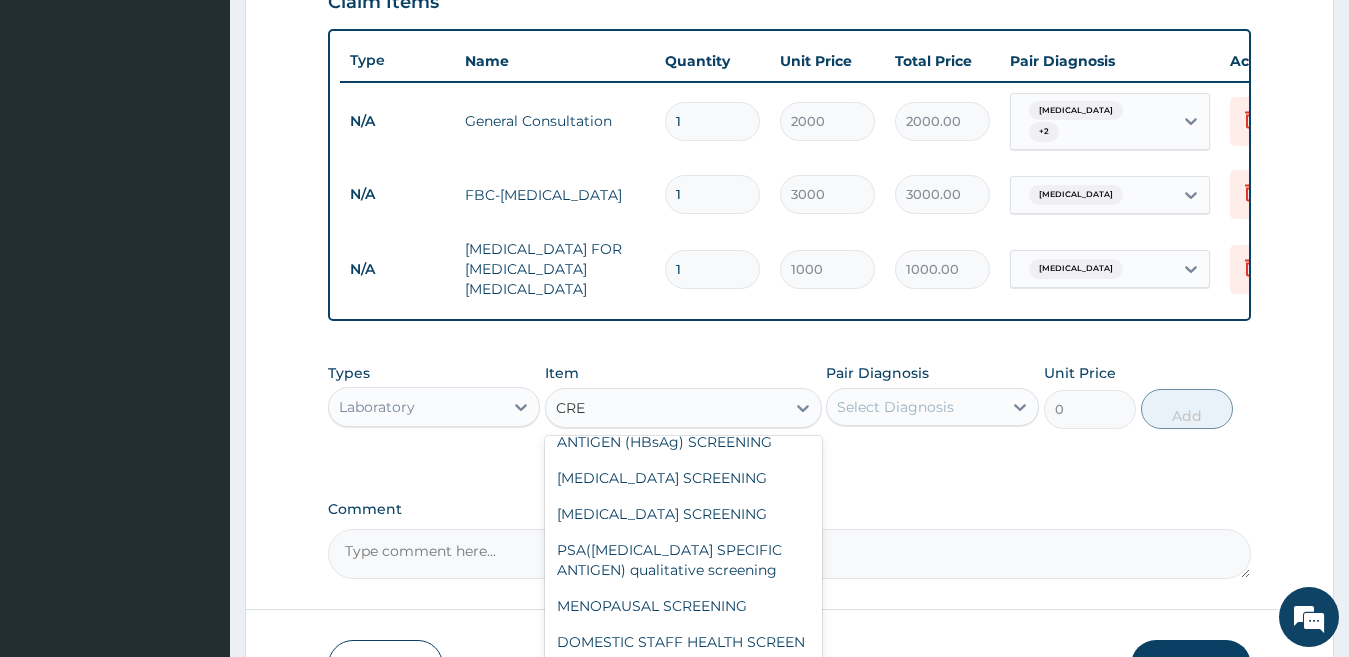 scroll, scrollTop: 263, scrollLeft: 0, axis: vertical 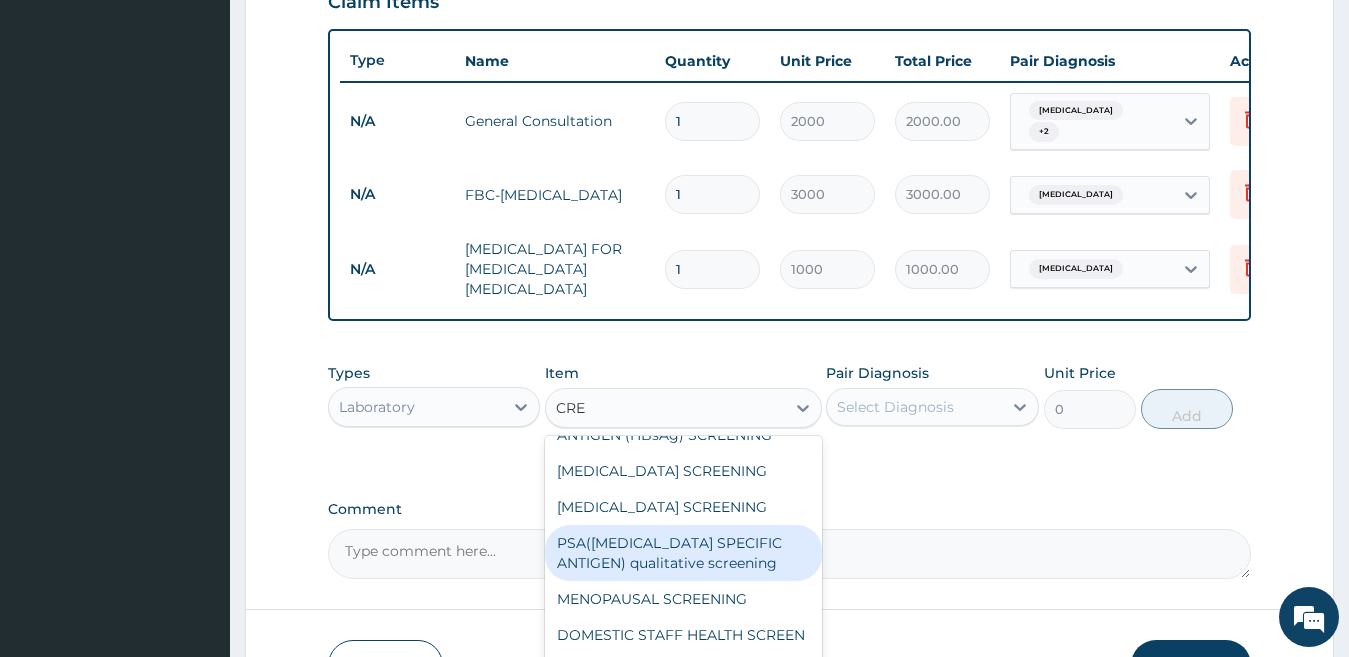 type on "CRE" 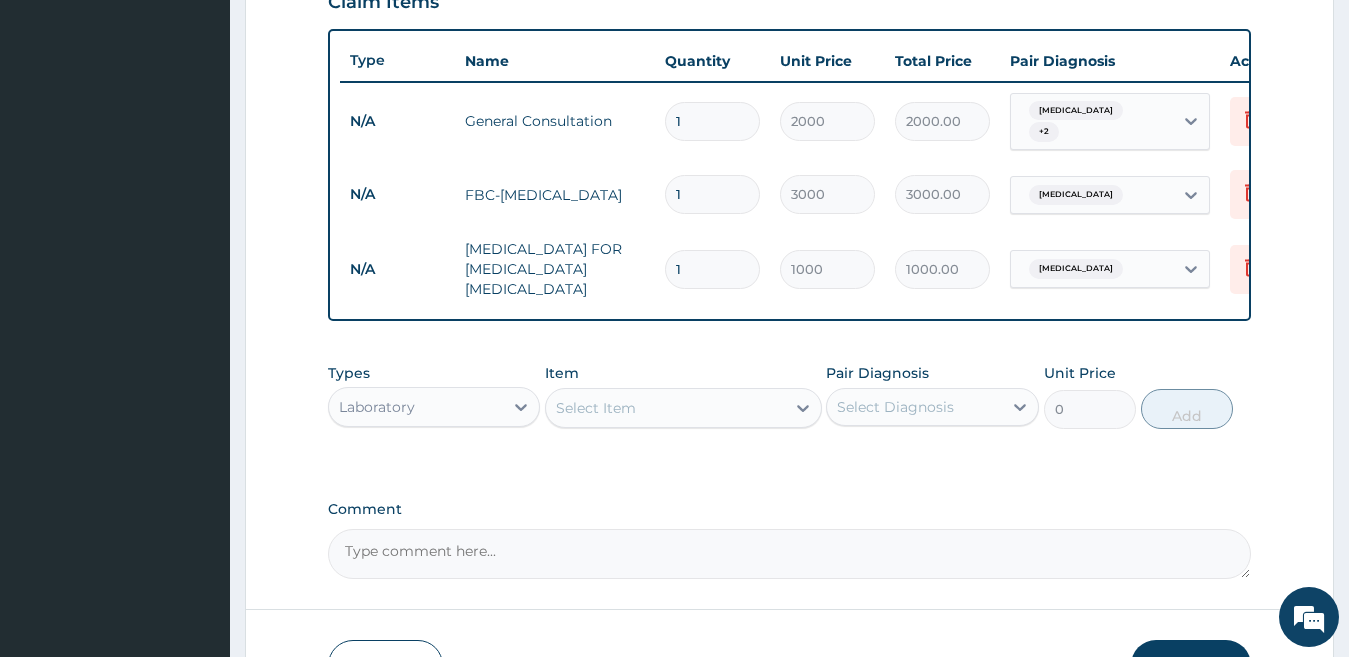 click on "PA Code / Prescription Code Enter Code(Secondary Care Only) Encounter Date 14-05-2025 Important Notice Please enter PA codes before entering items that are not attached to a PA code   All diagnoses entered must be linked to a claim item. Diagnosis & Claim Items that are visible but inactive cannot be edited because they were imported from an already approved PA code. Diagnosis Respiratory tract infection Confirmed Pleuritic pain Confirmed Malaria Confirmed NB: All diagnosis must be linked to a claim item Claim Items Type Name Quantity Unit Price Total Price Pair Diagnosis Actions N/A General Consultation  1 2000 2000.00 Respiratory tract infection  + 2 Delete N/A FBC-FULL BLOOD COUNT 1 3000 3000.00 Malaria Delete N/A BLOOD FILM FOR MALARIA PARASITE 1 1000 1000.00 Malaria Delete Types Laboratory Item Select Item Pair Diagnosis Select Diagnosis Unit Price 0 Add Comment" at bounding box center [790, 27] 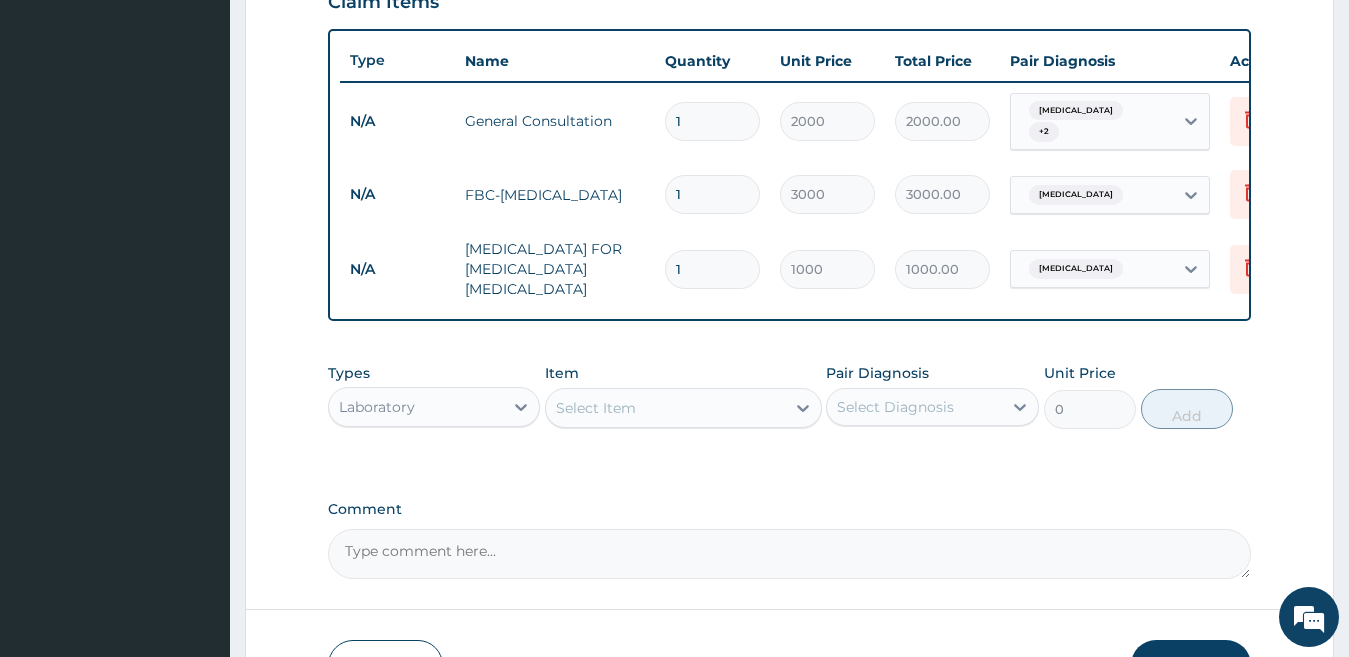 click on "Select Item" at bounding box center [665, 408] 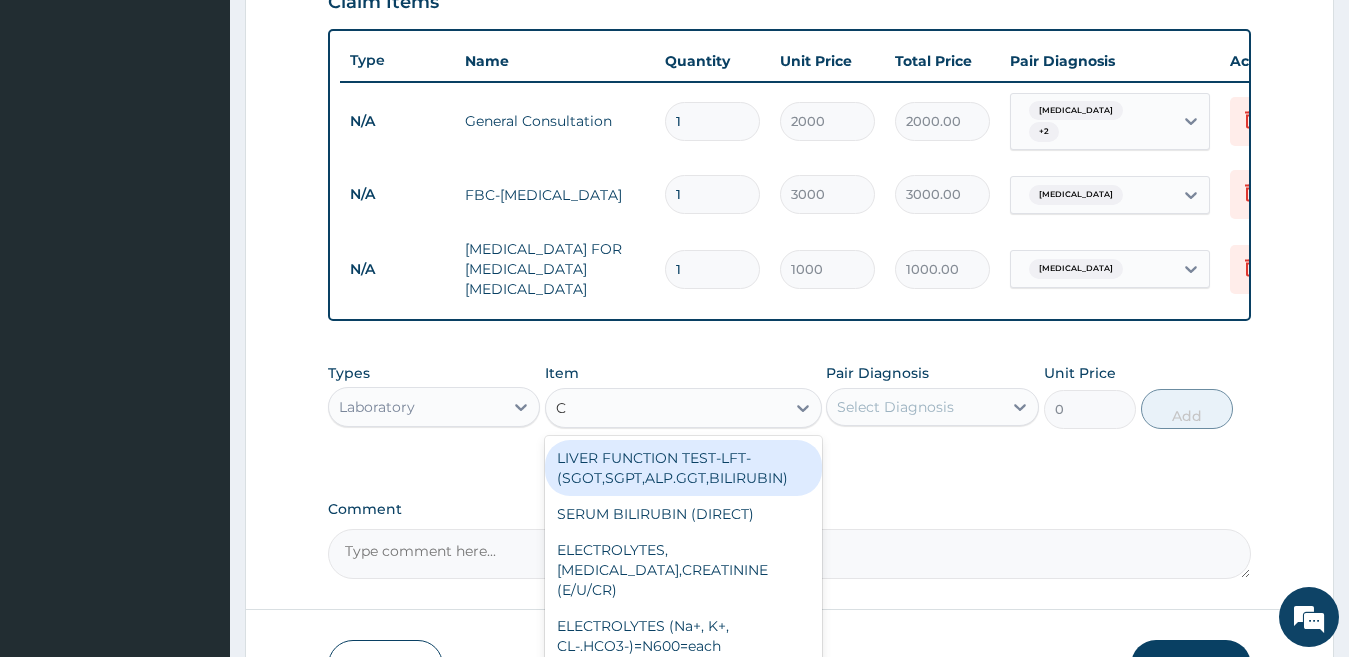 type on "C" 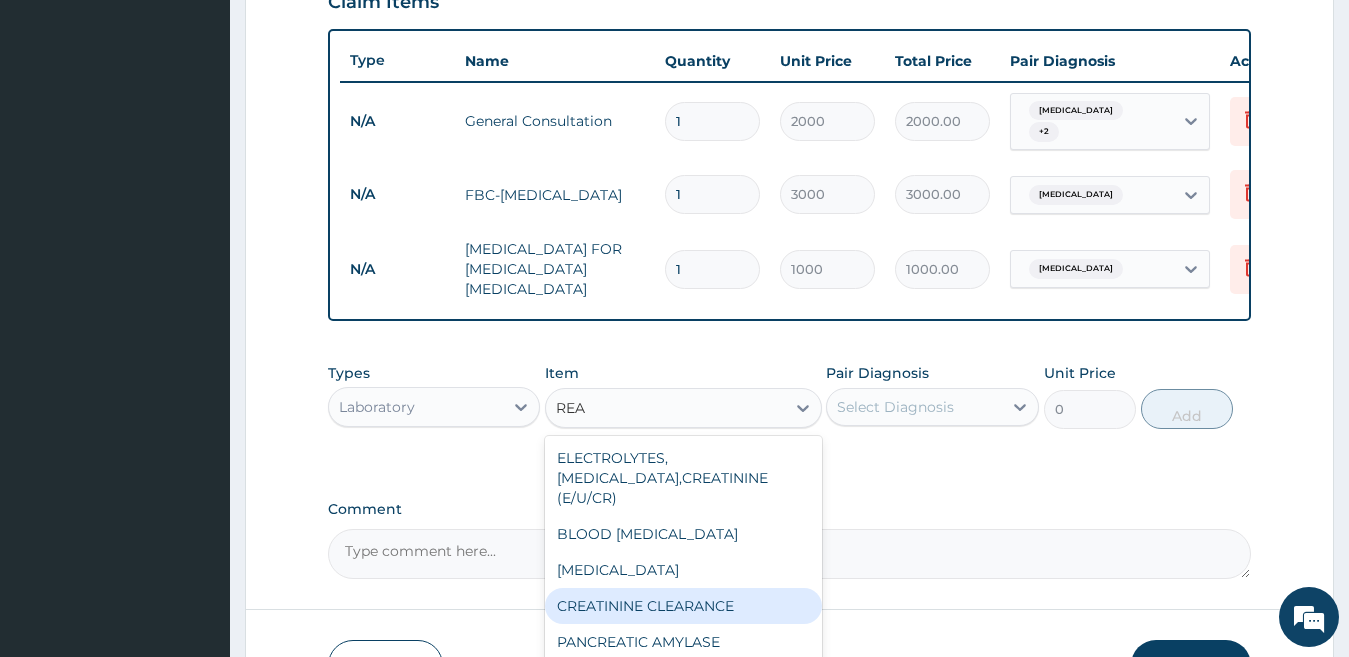 type on "REAC" 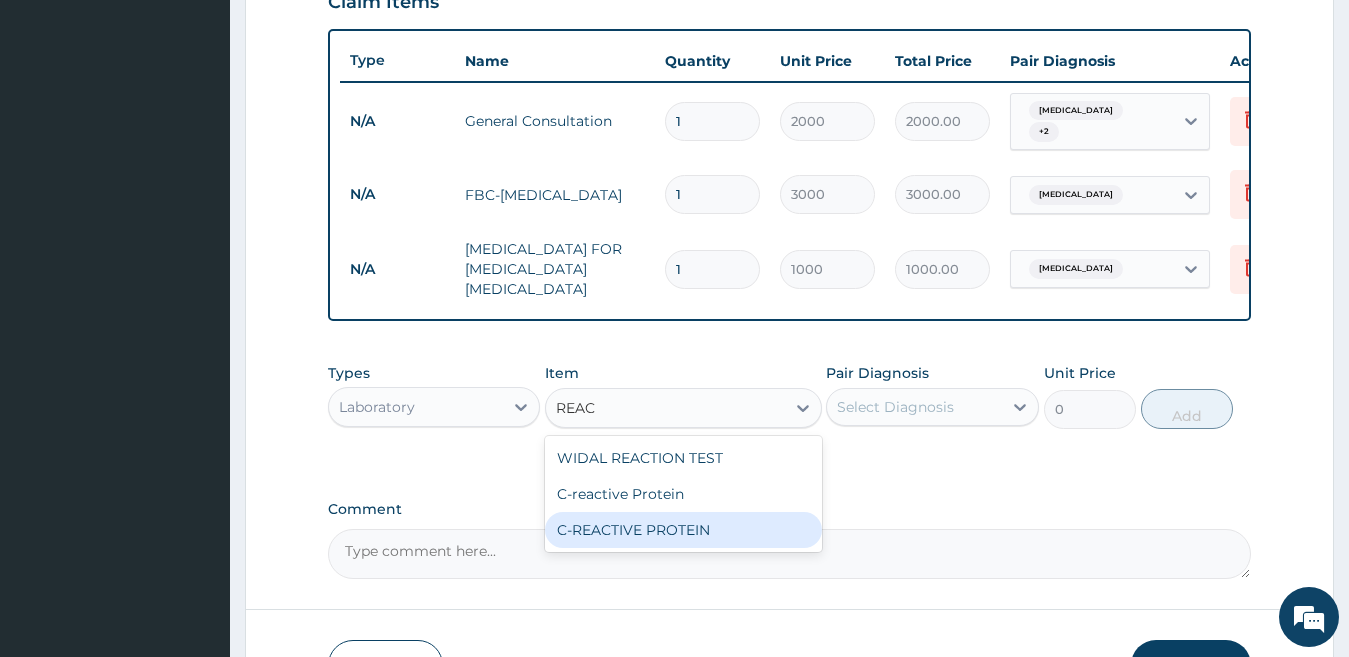 click on "C-REACTIVE PROTEIN" at bounding box center (683, 530) 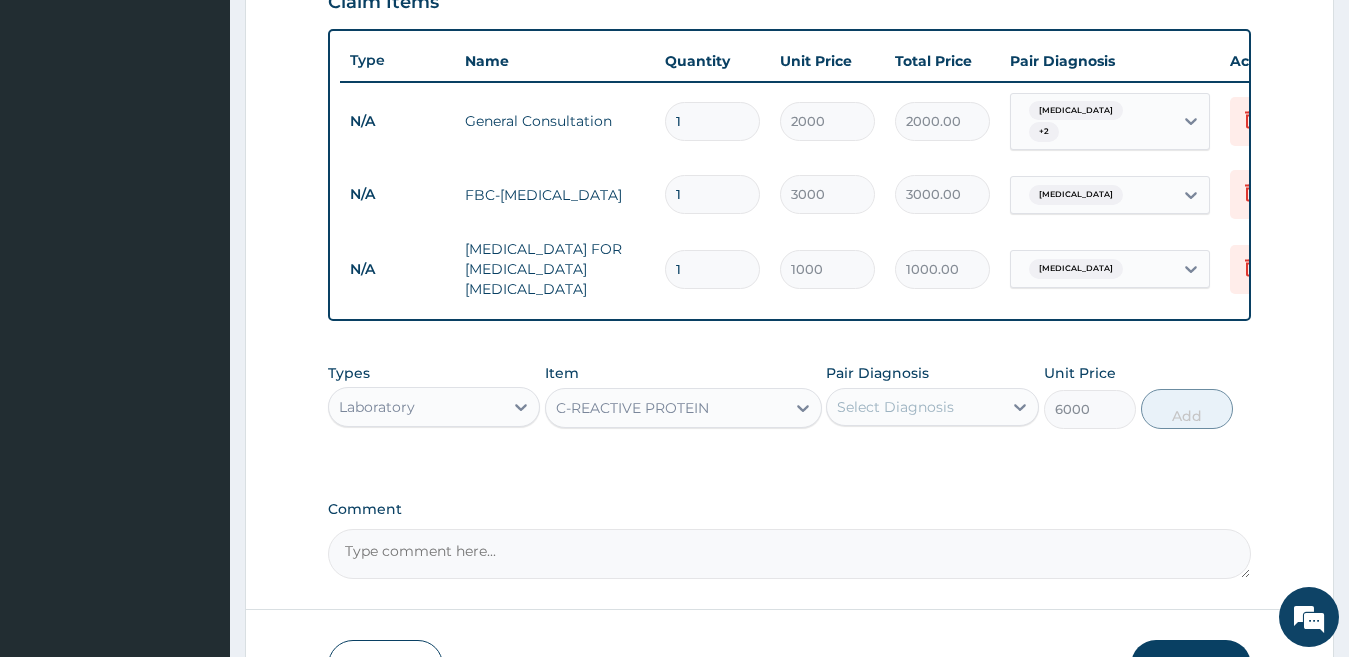 click on "Select Diagnosis" at bounding box center (895, 407) 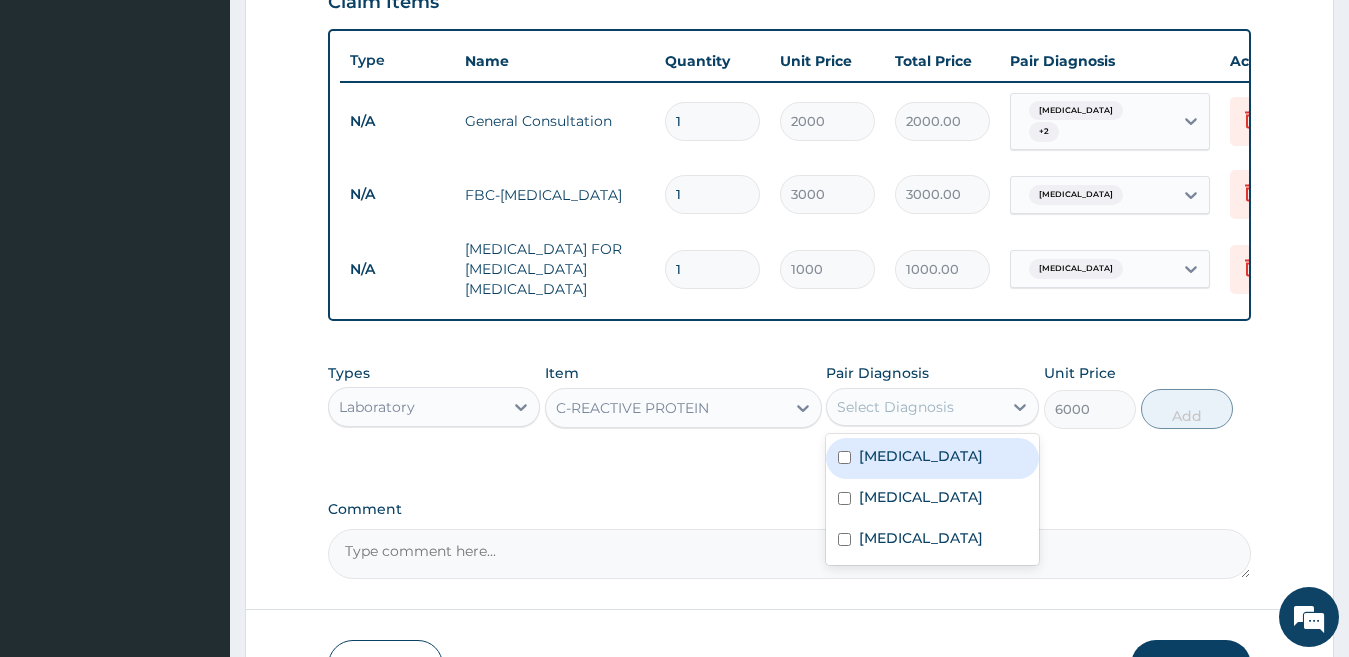click on "Respiratory tract infection" at bounding box center [921, 456] 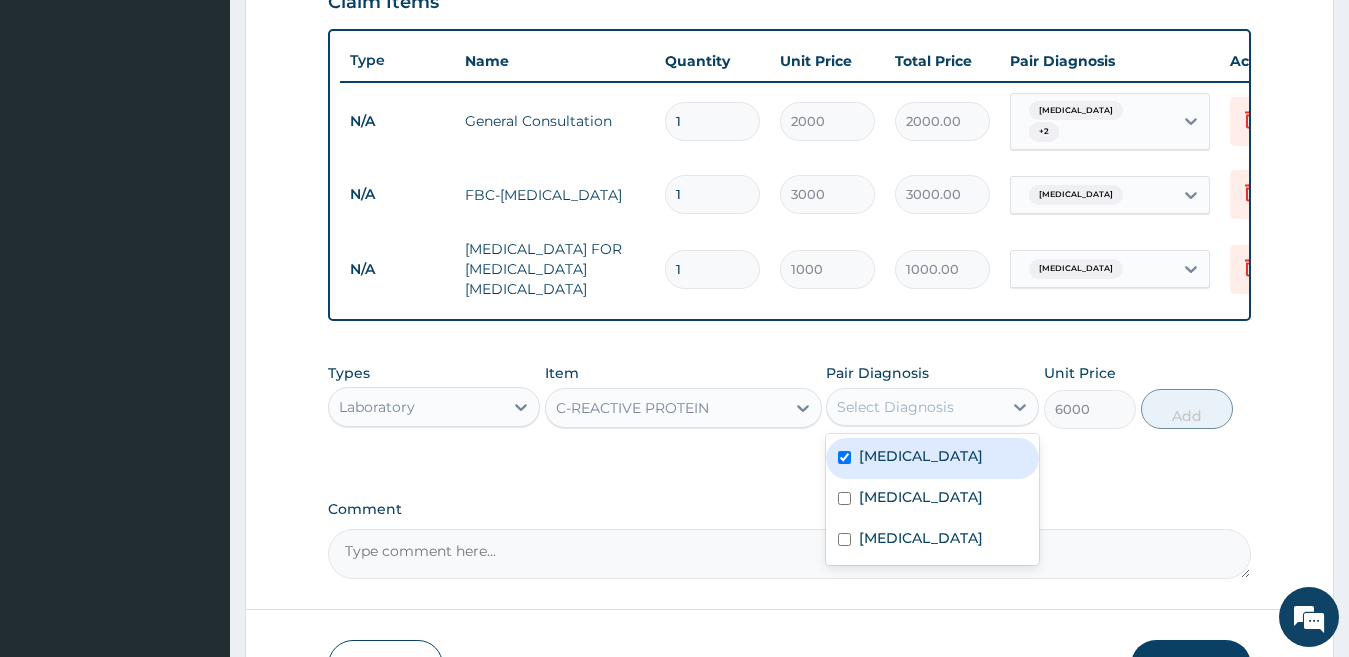 checkbox on "true" 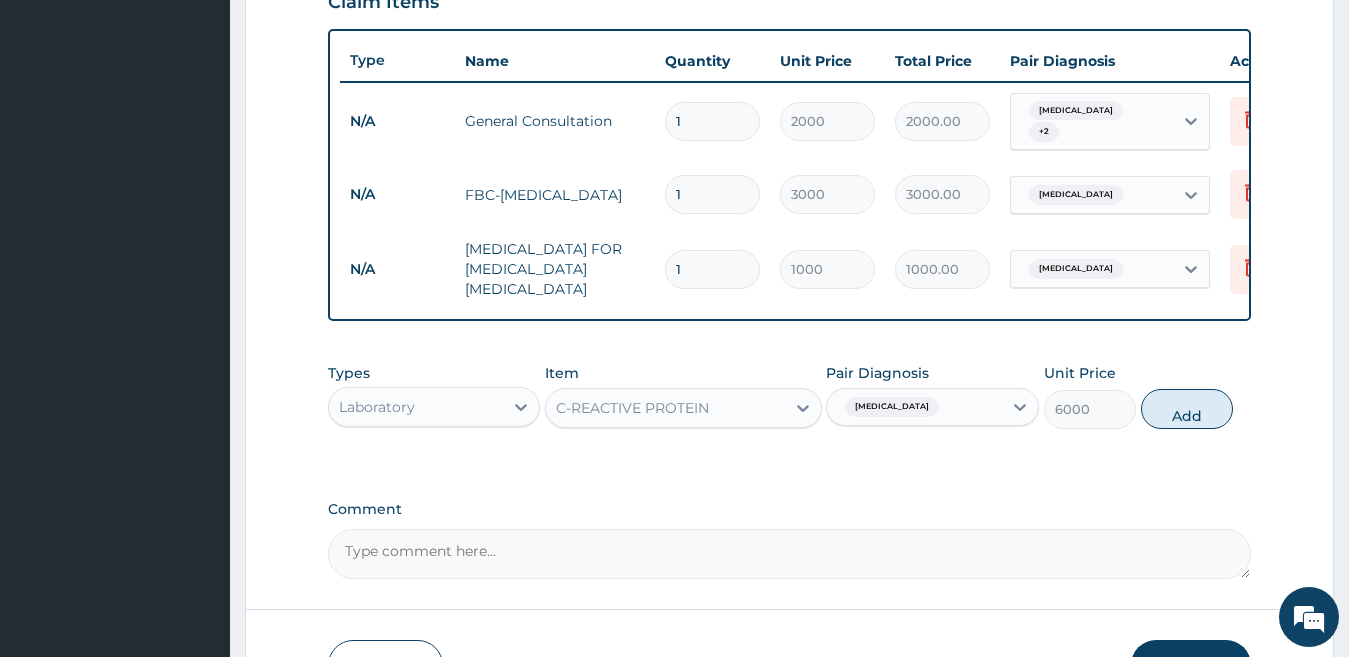 click on "Respiratory tract infection" at bounding box center (892, 407) 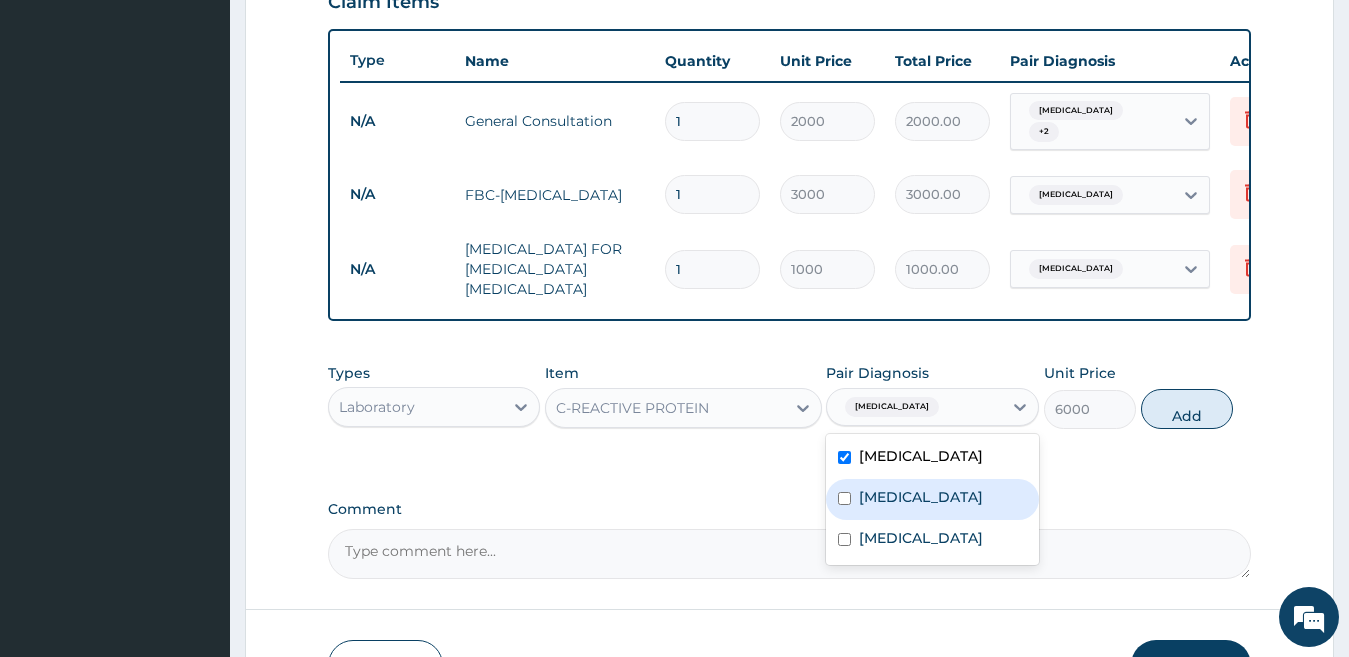 click on "Pleuritic pain" at bounding box center [921, 497] 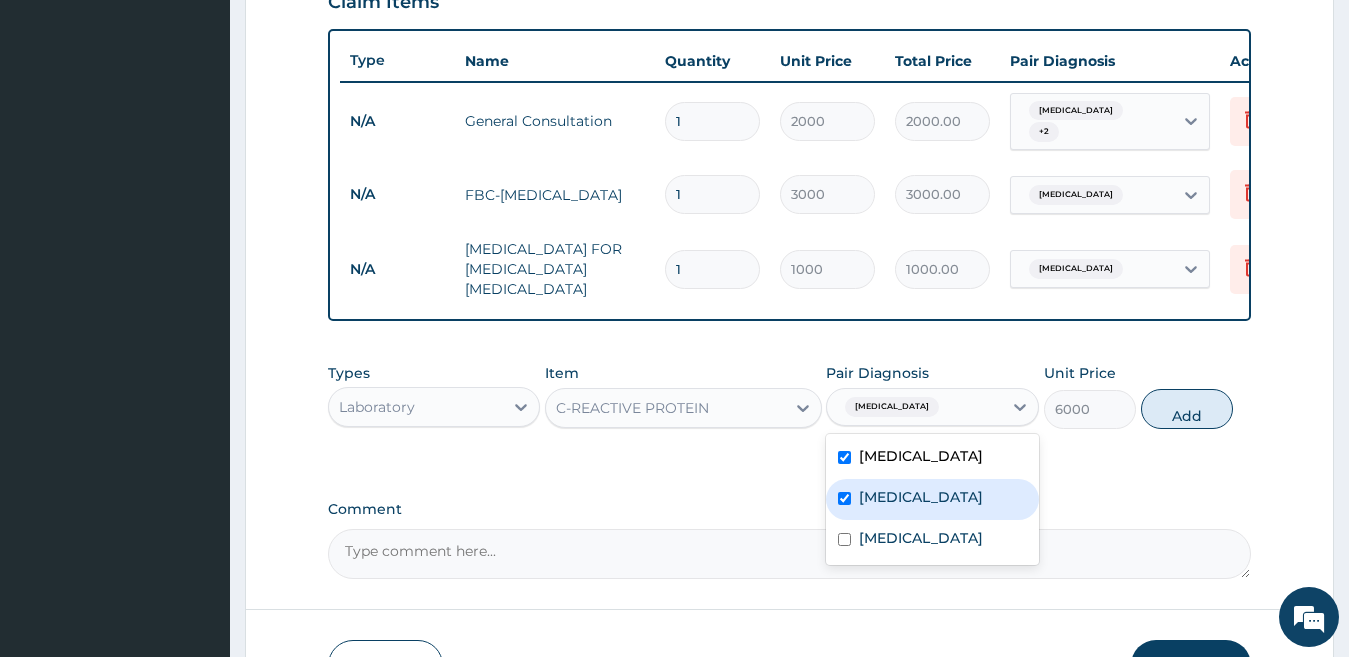 checkbox on "true" 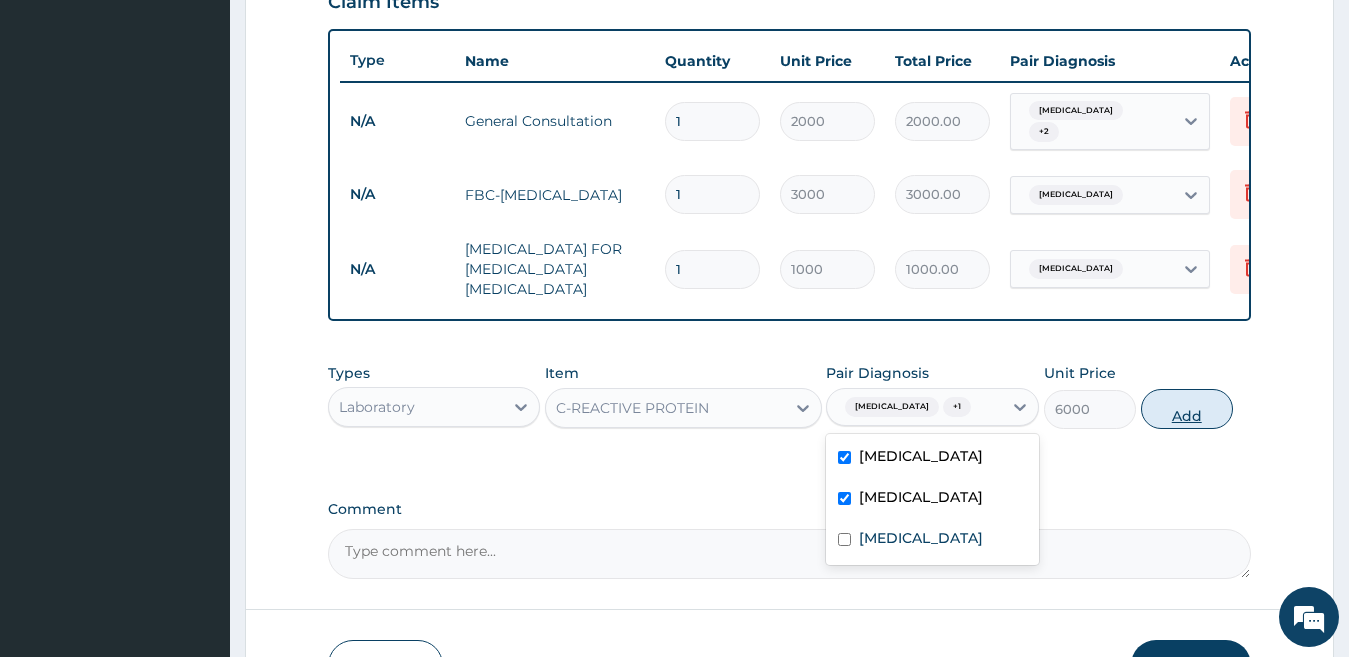 click on "Add" at bounding box center [1187, 409] 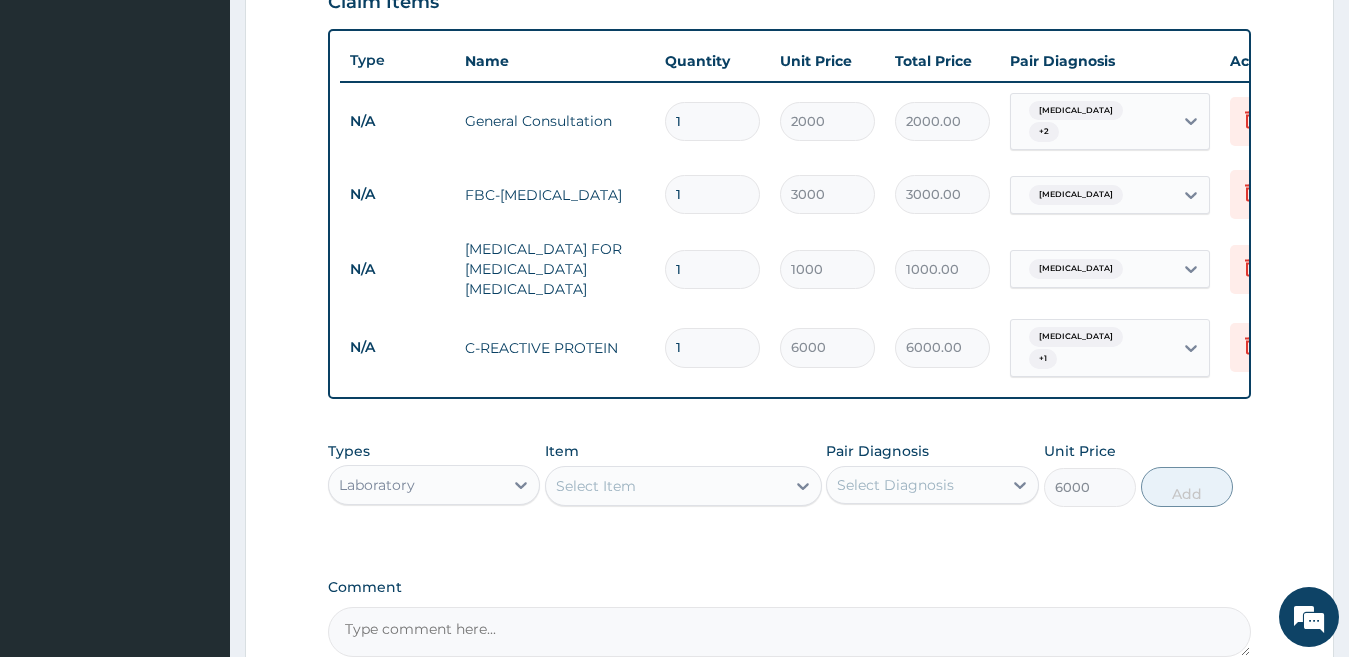 type on "0" 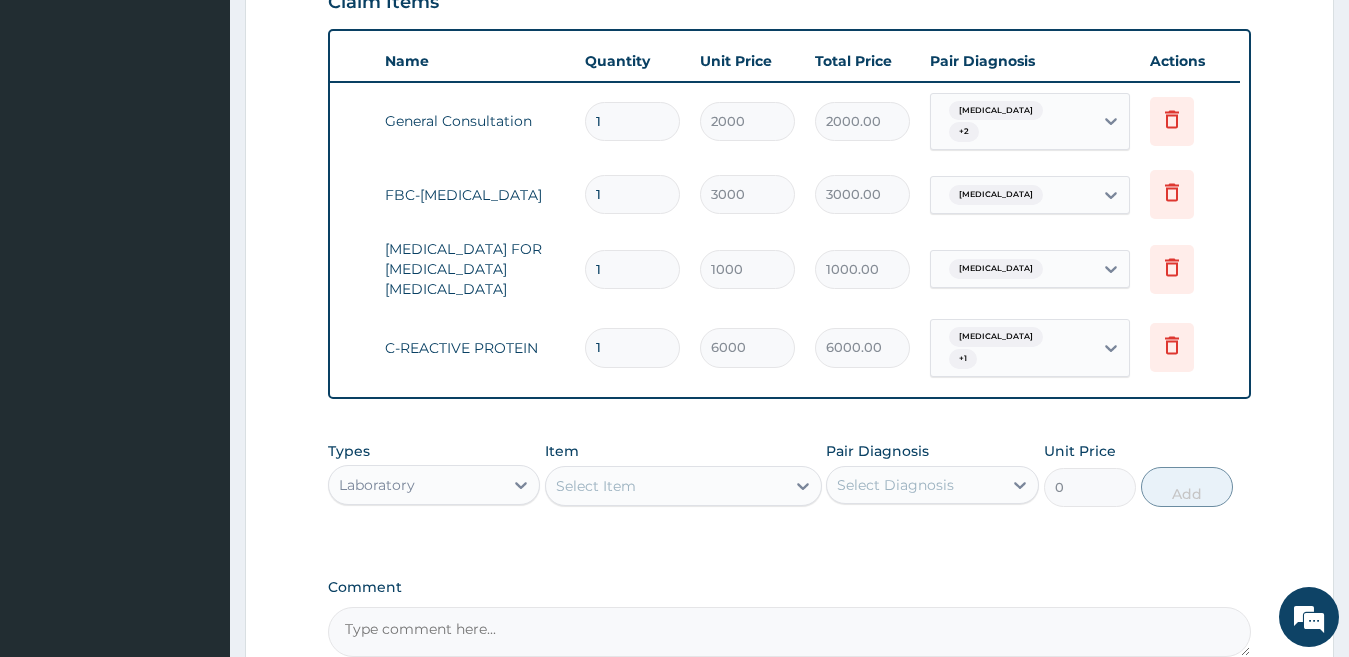 scroll, scrollTop: 0, scrollLeft: 0, axis: both 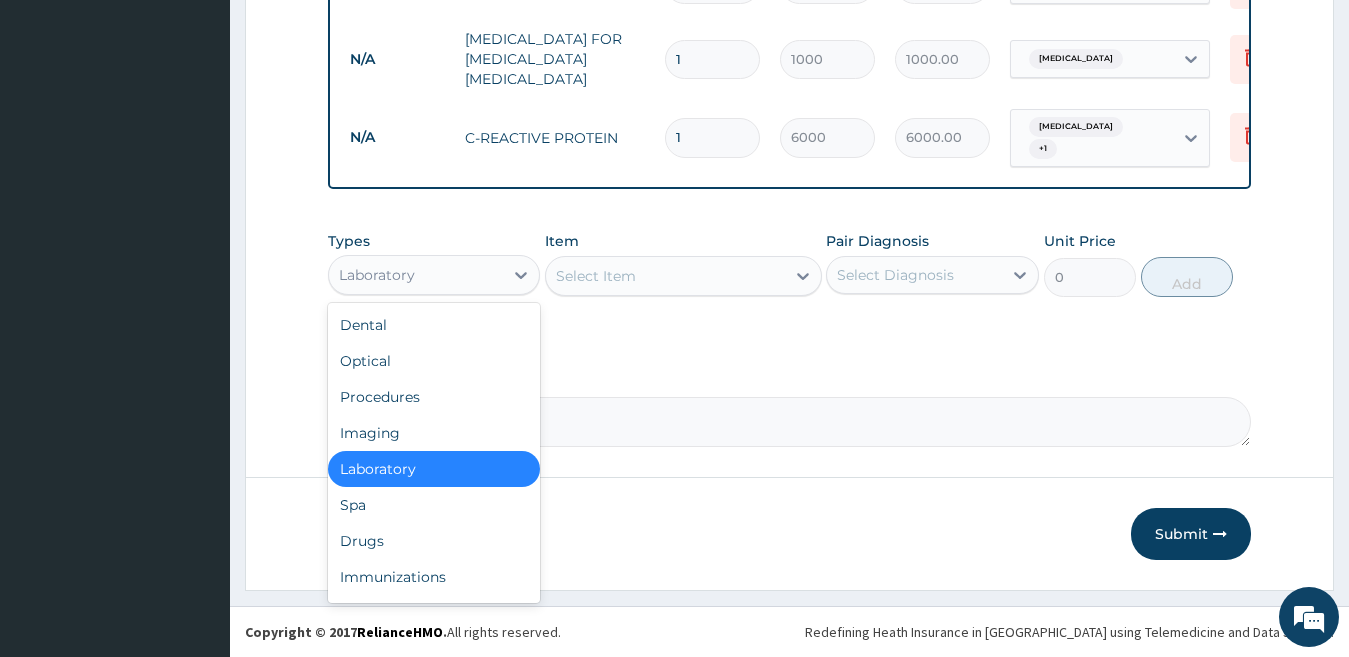 click on "Laboratory" at bounding box center [377, 275] 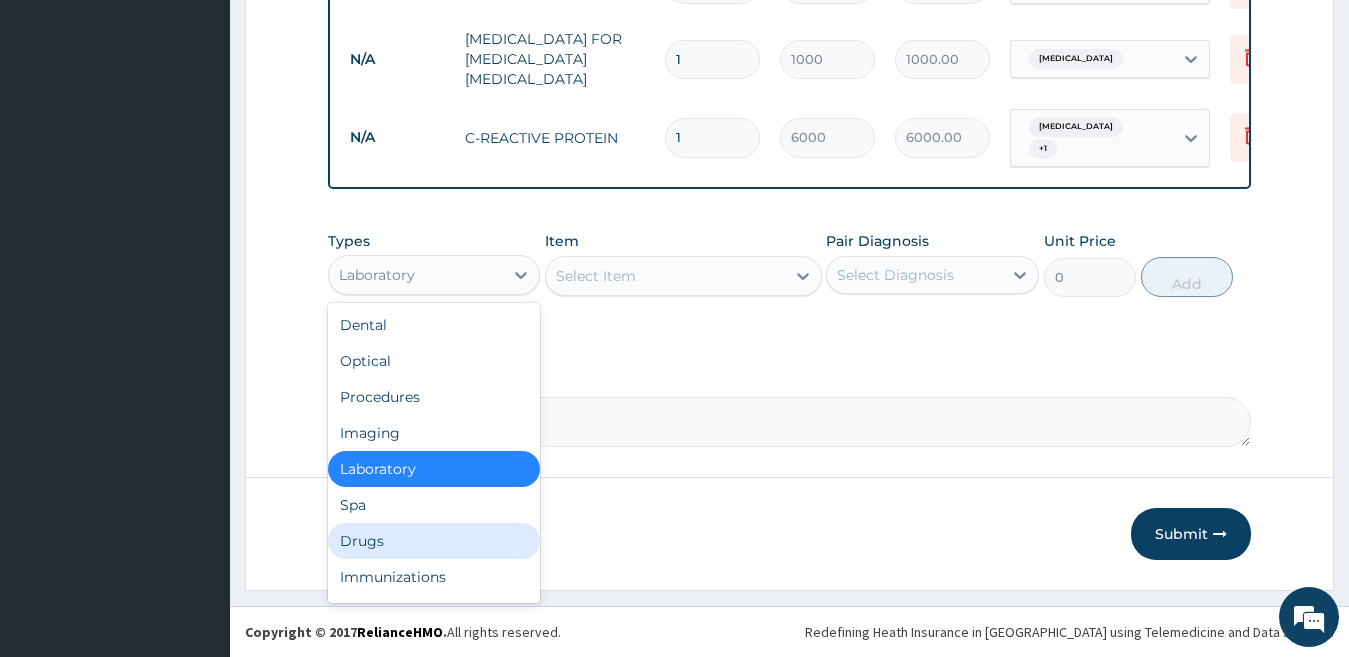 click on "Drugs" at bounding box center [434, 541] 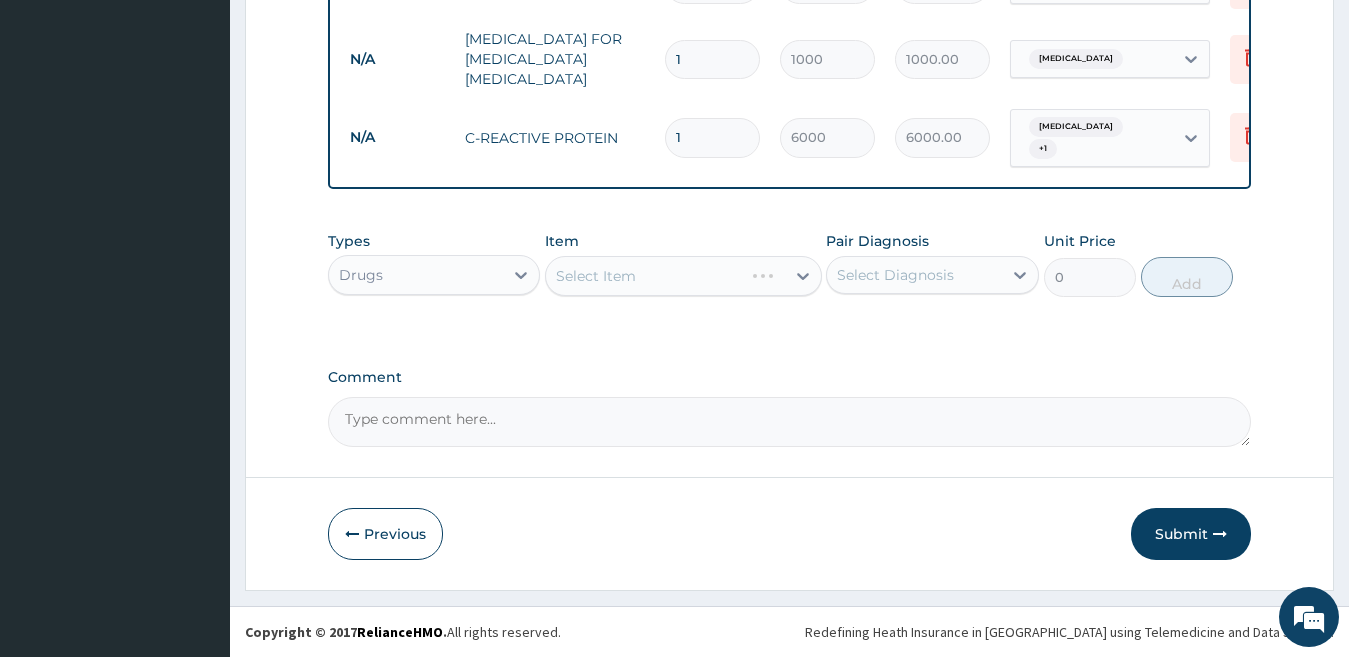 click on "Select Diagnosis" at bounding box center (914, 275) 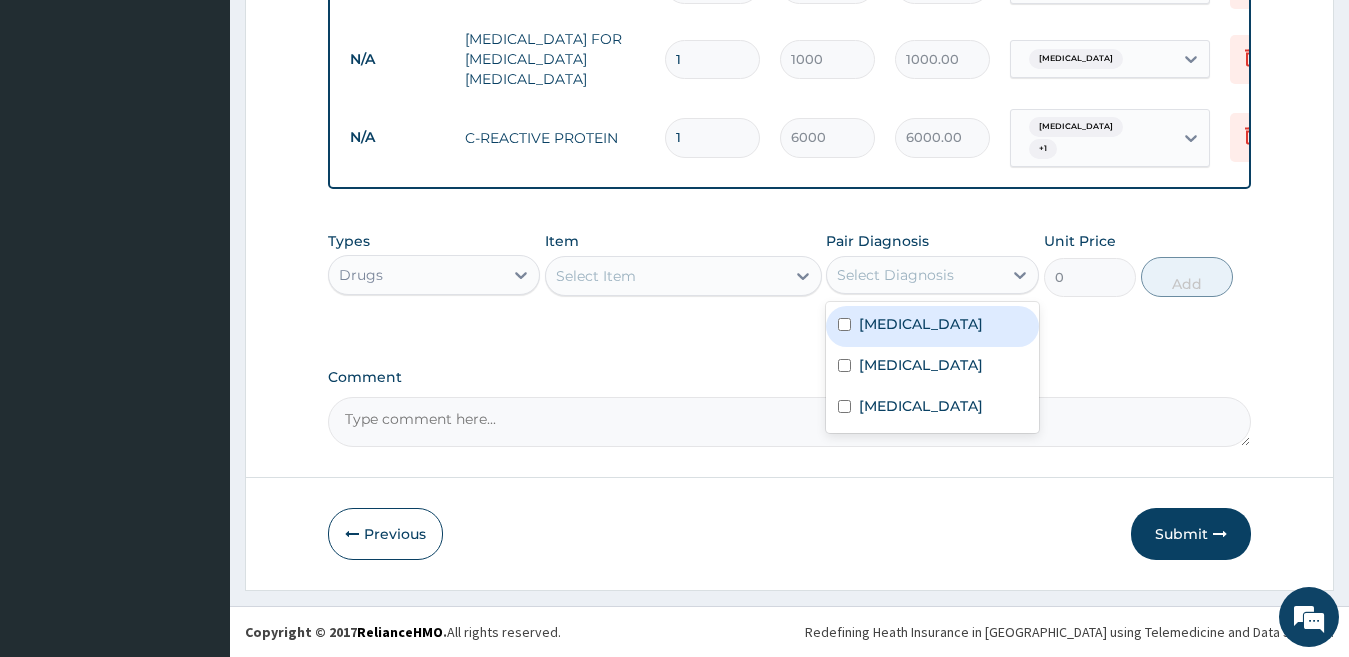 click on "Select Diagnosis" at bounding box center [895, 275] 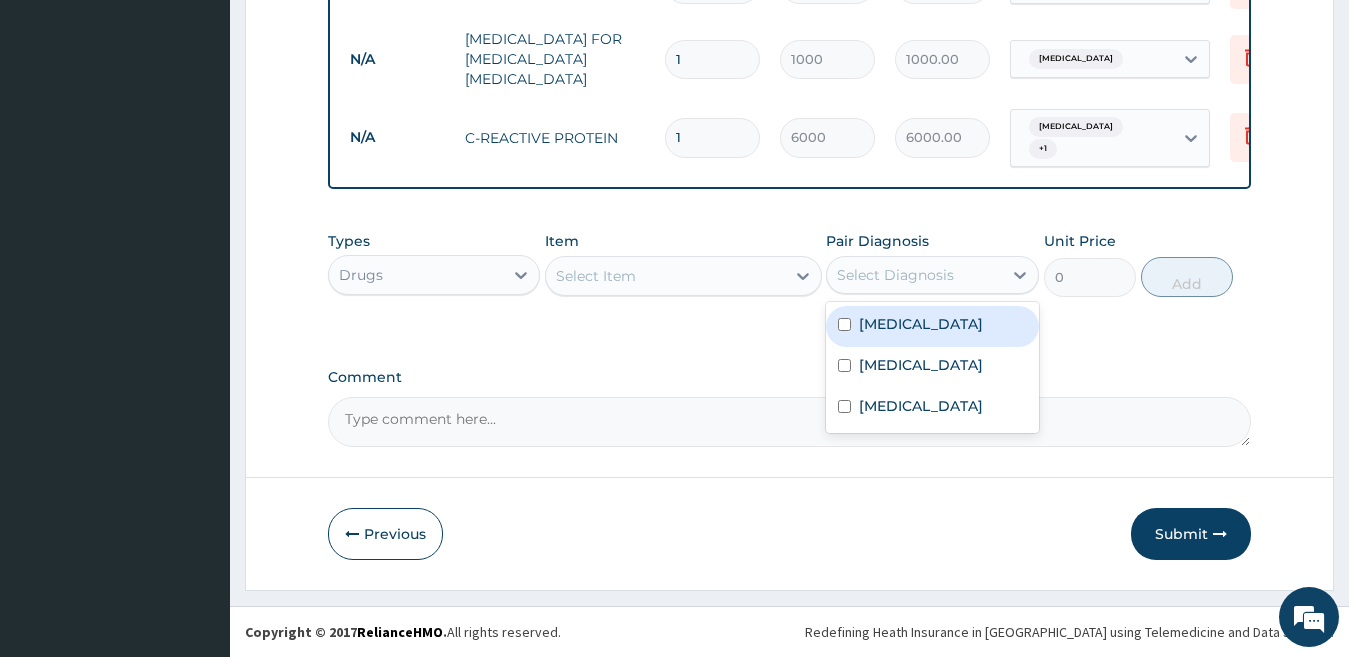 click on "Respiratory tract infection" at bounding box center [932, 326] 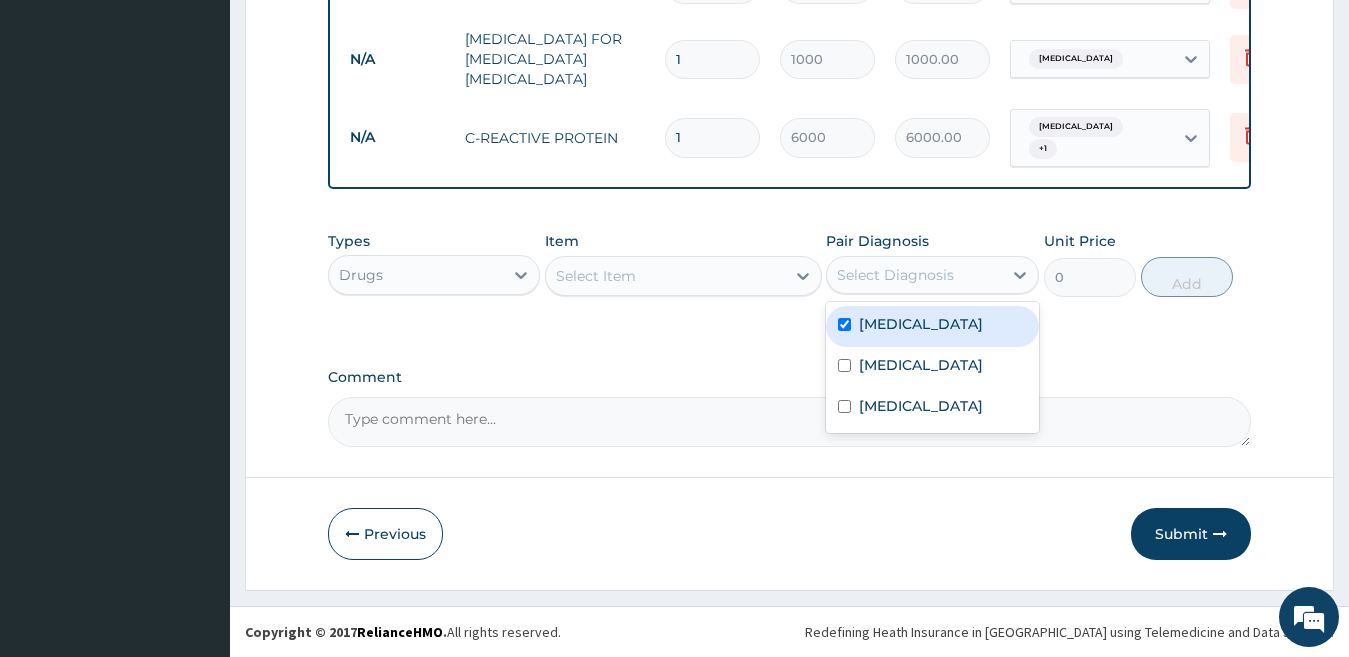 checkbox on "true" 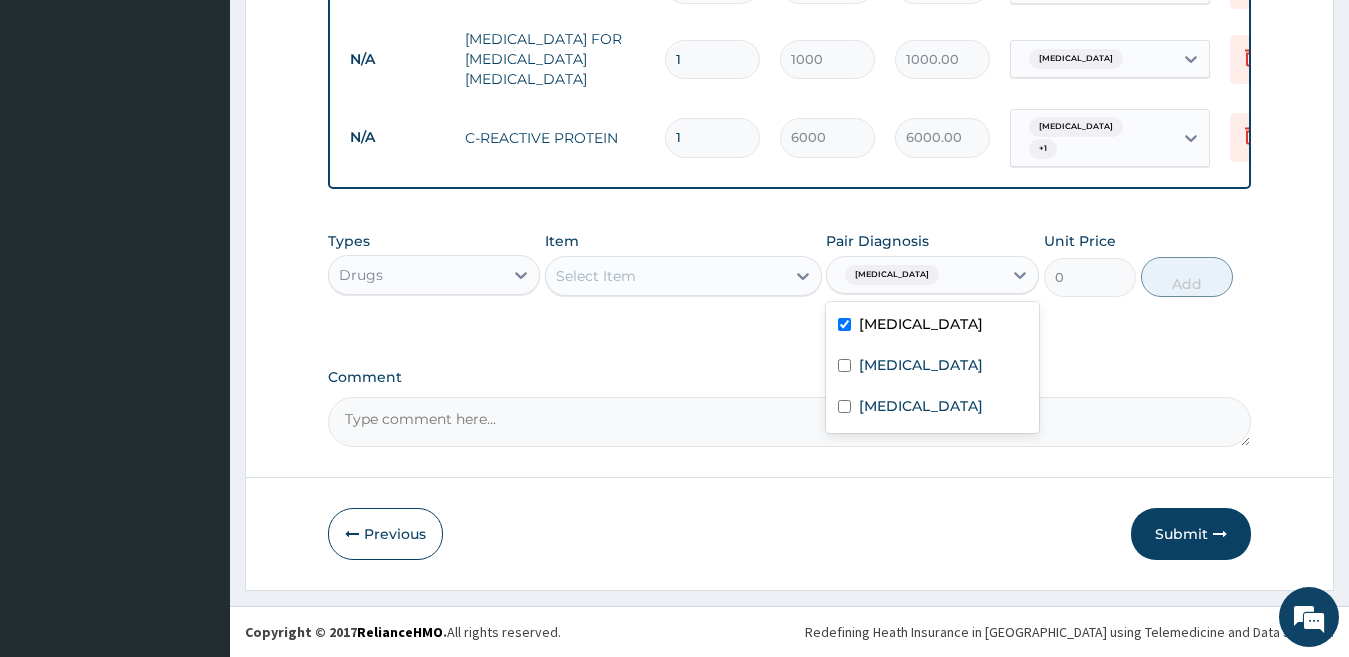 click on "Select Item" at bounding box center [665, 276] 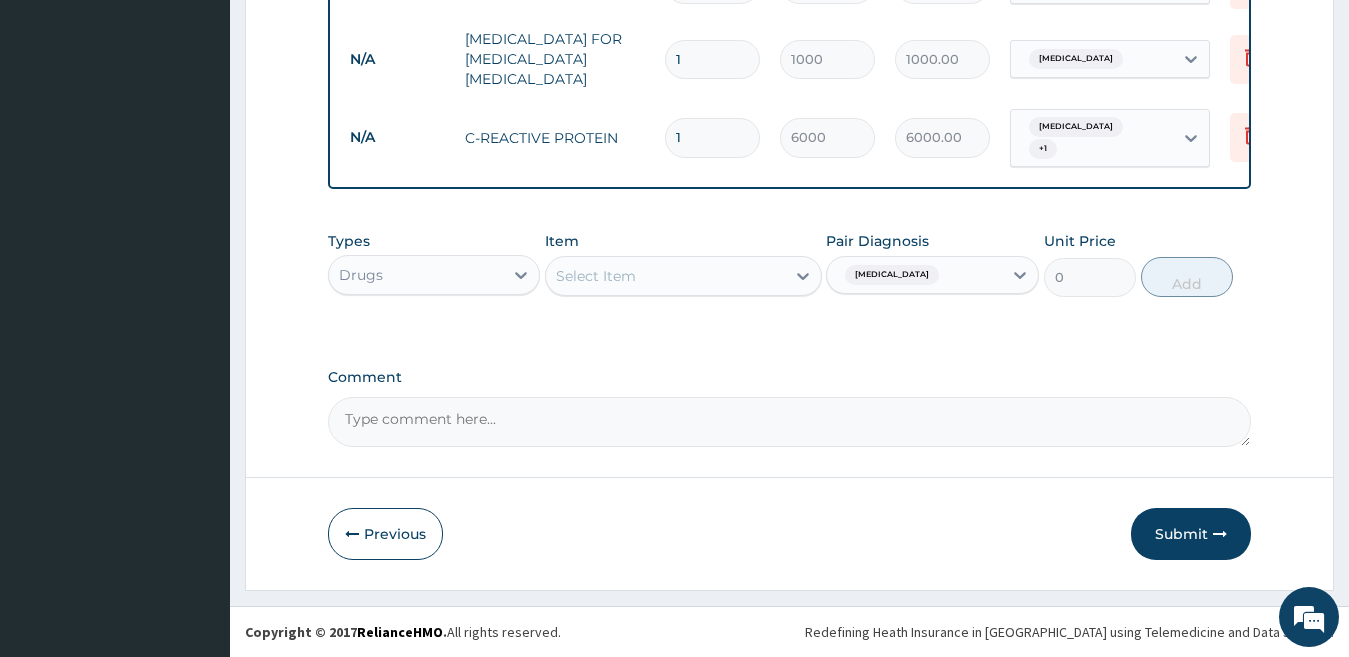 click on "Select Item" at bounding box center (596, 276) 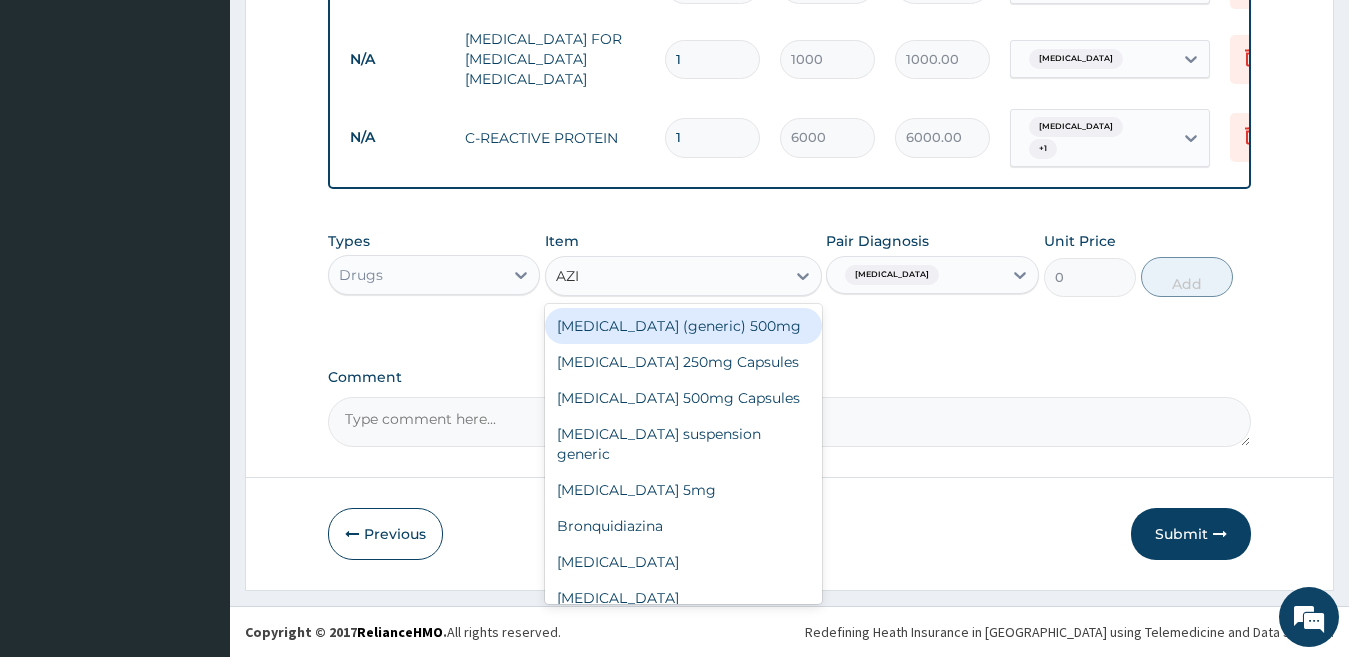 type on "AZIT" 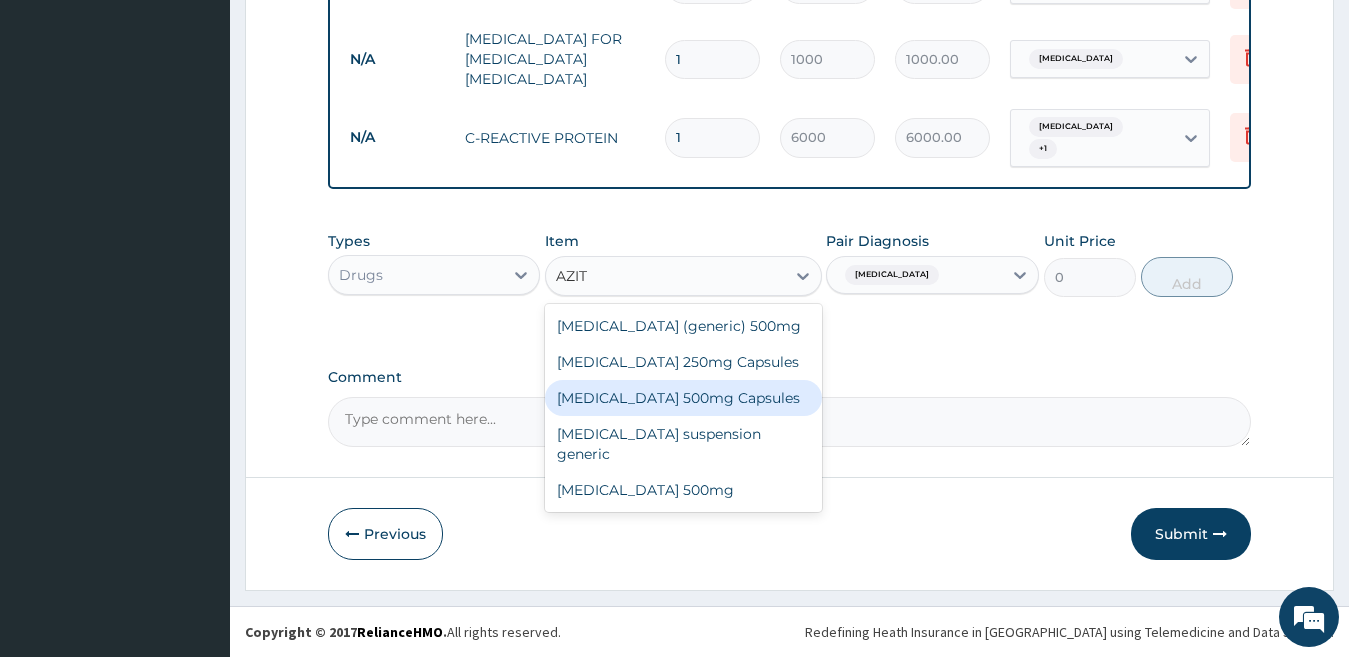 click on "Azithromycin 500mg Capsules" at bounding box center [683, 398] 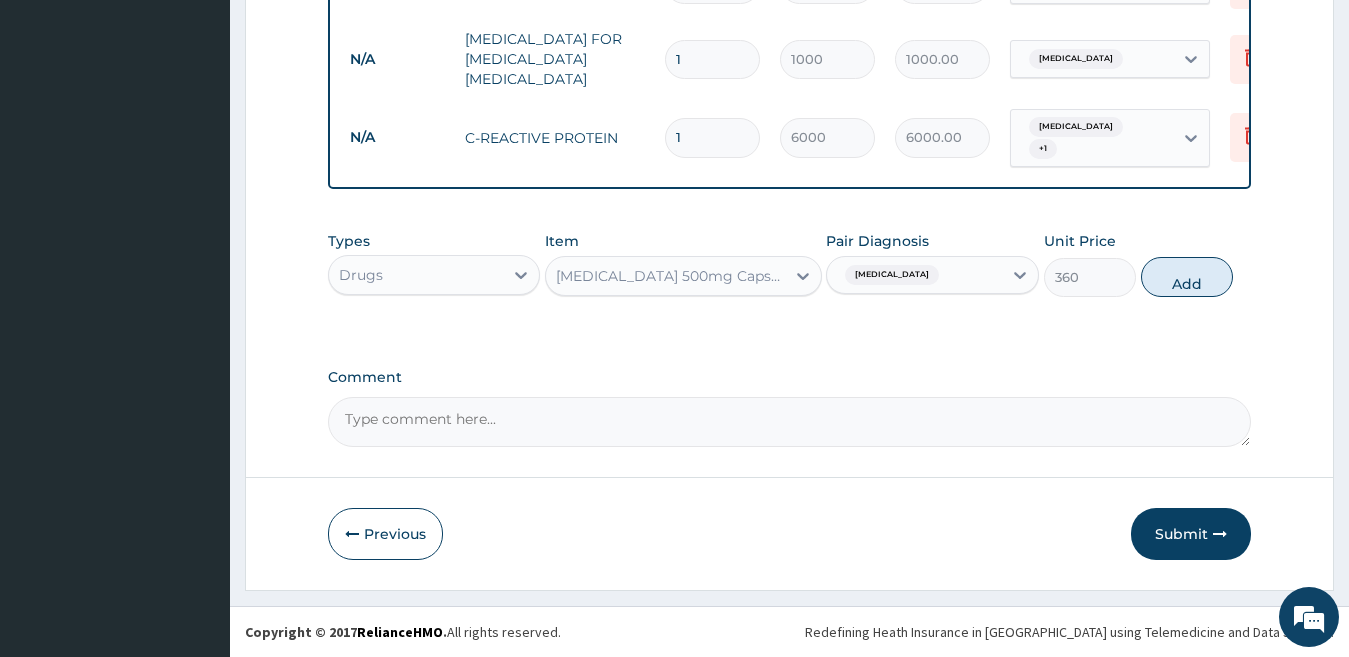 click on "Azithromycin 500mg Capsules" at bounding box center (671, 276) 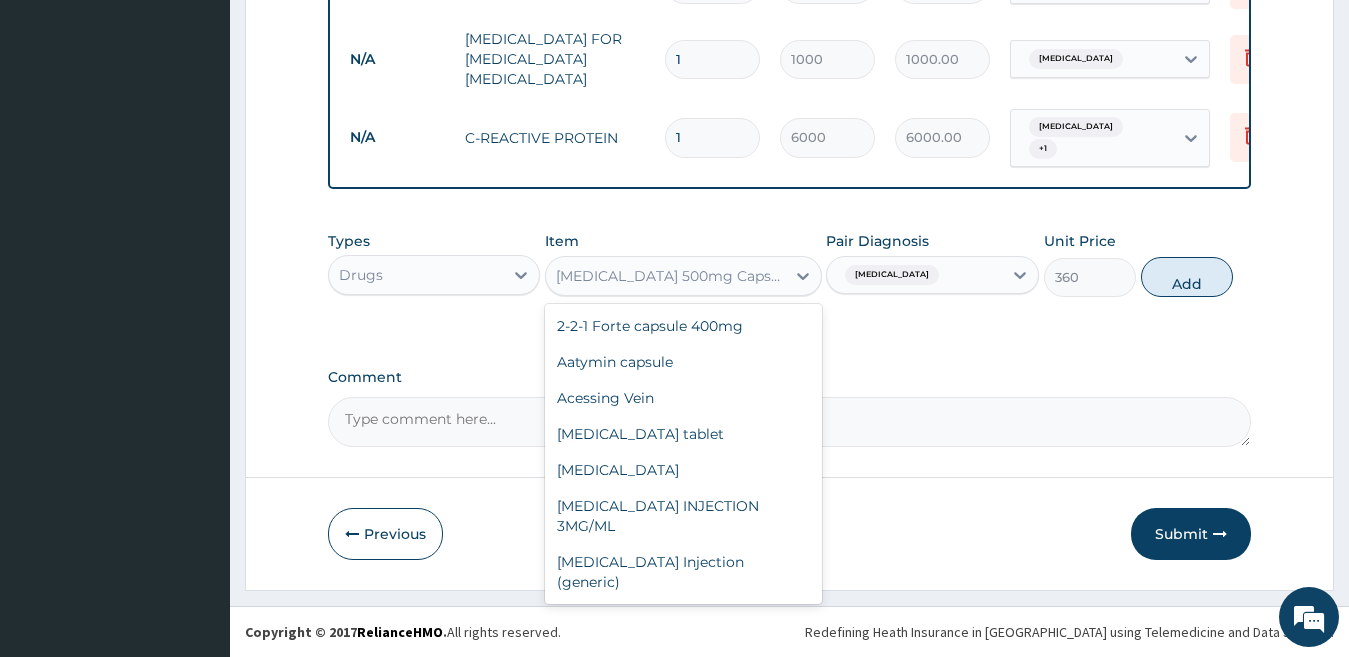 scroll, scrollTop: 3508, scrollLeft: 0, axis: vertical 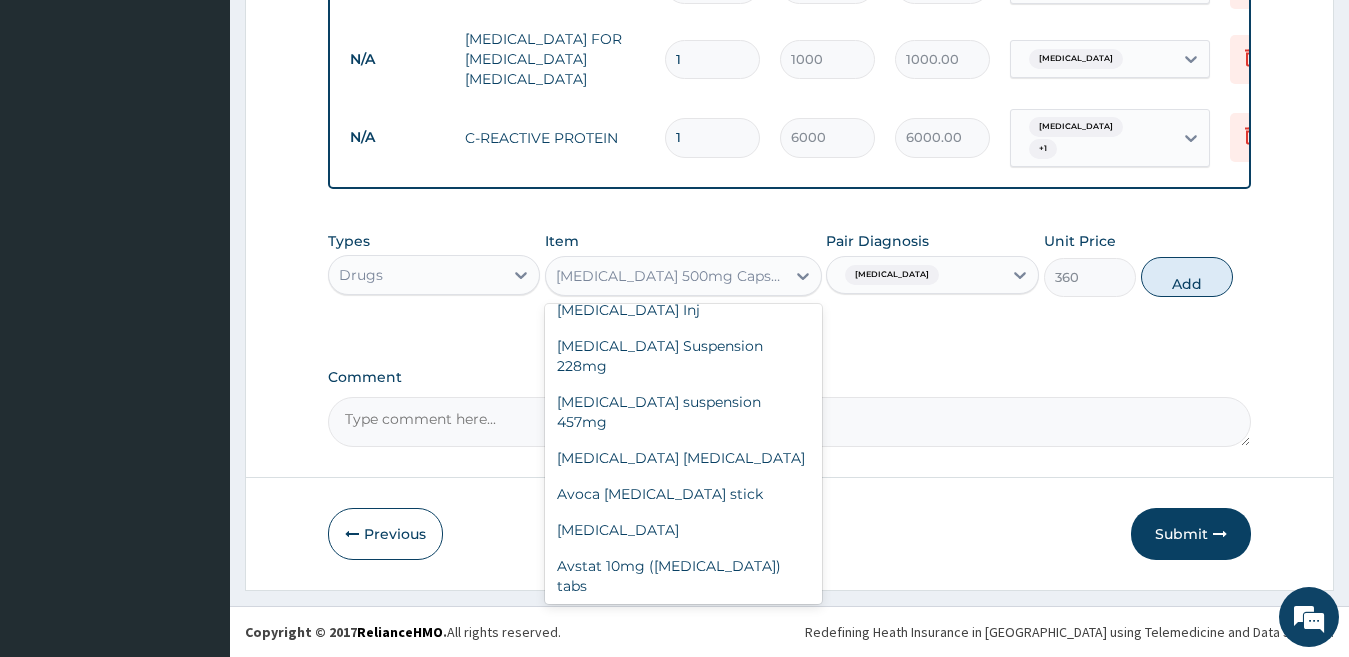 click on "[MEDICAL_DATA] (generic) 500mg" at bounding box center [683, 622] 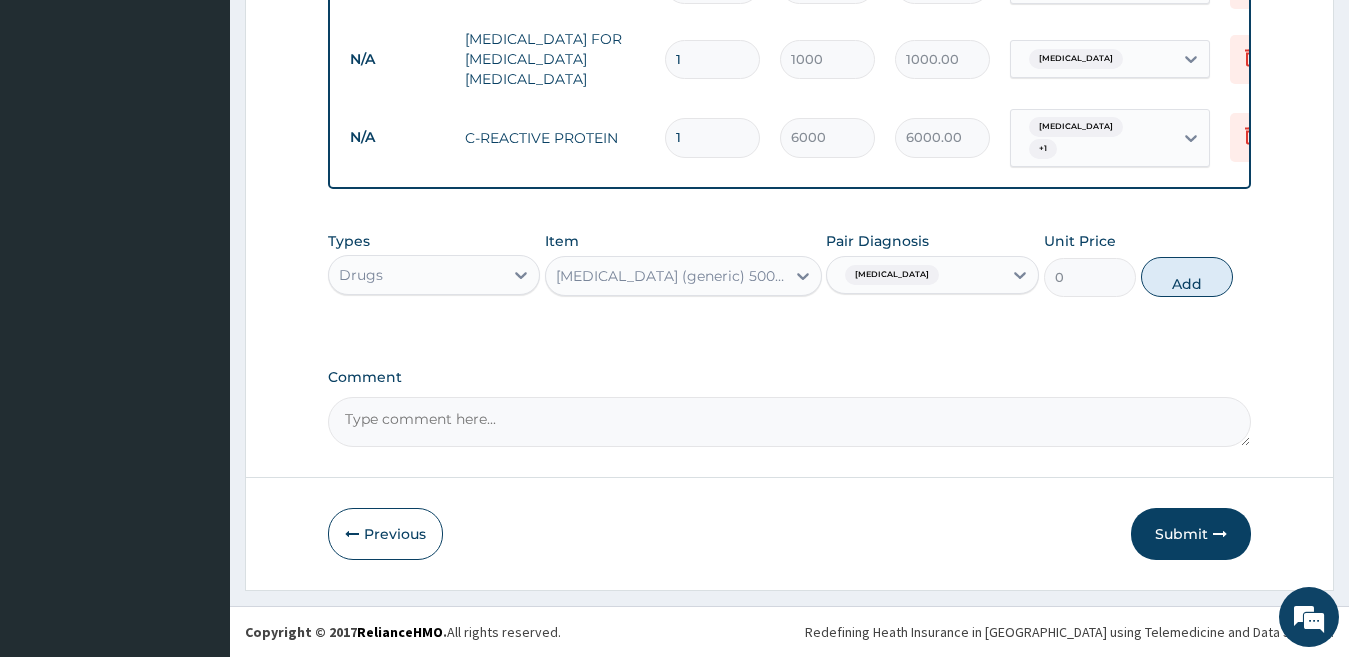 click on "[MEDICAL_DATA] (generic) 500mg" at bounding box center [671, 276] 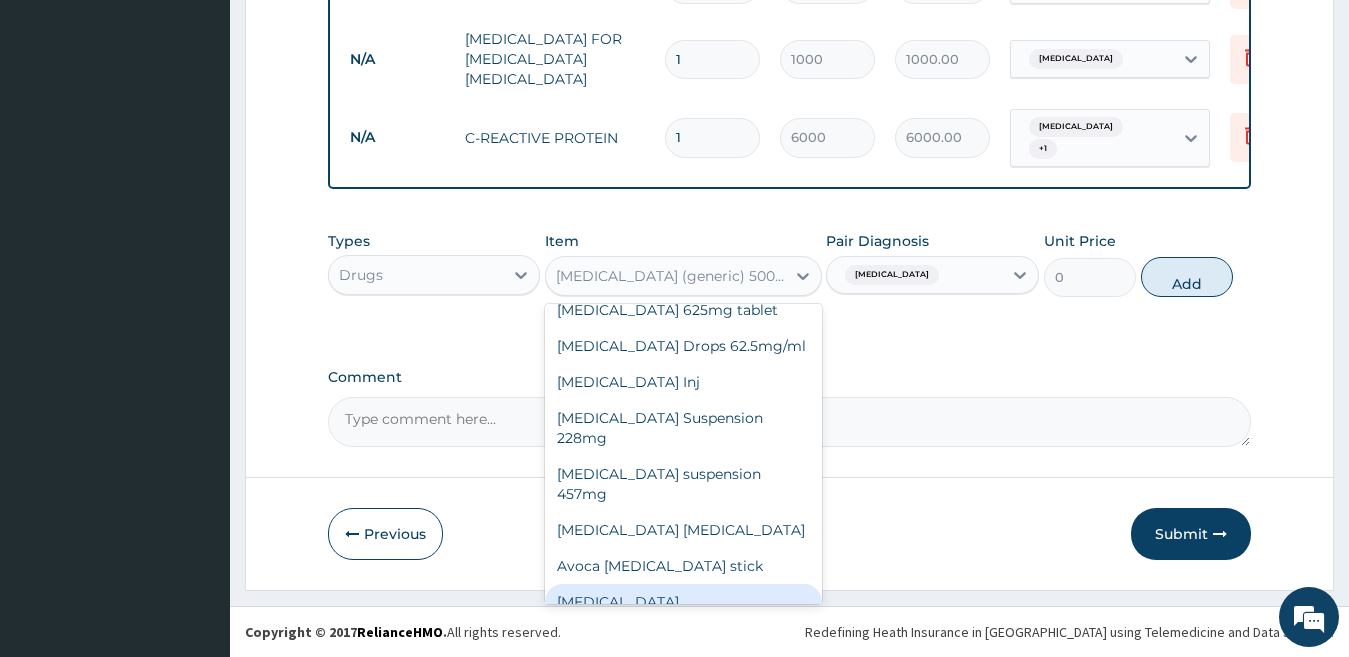 scroll, scrollTop: 3699, scrollLeft: 0, axis: vertical 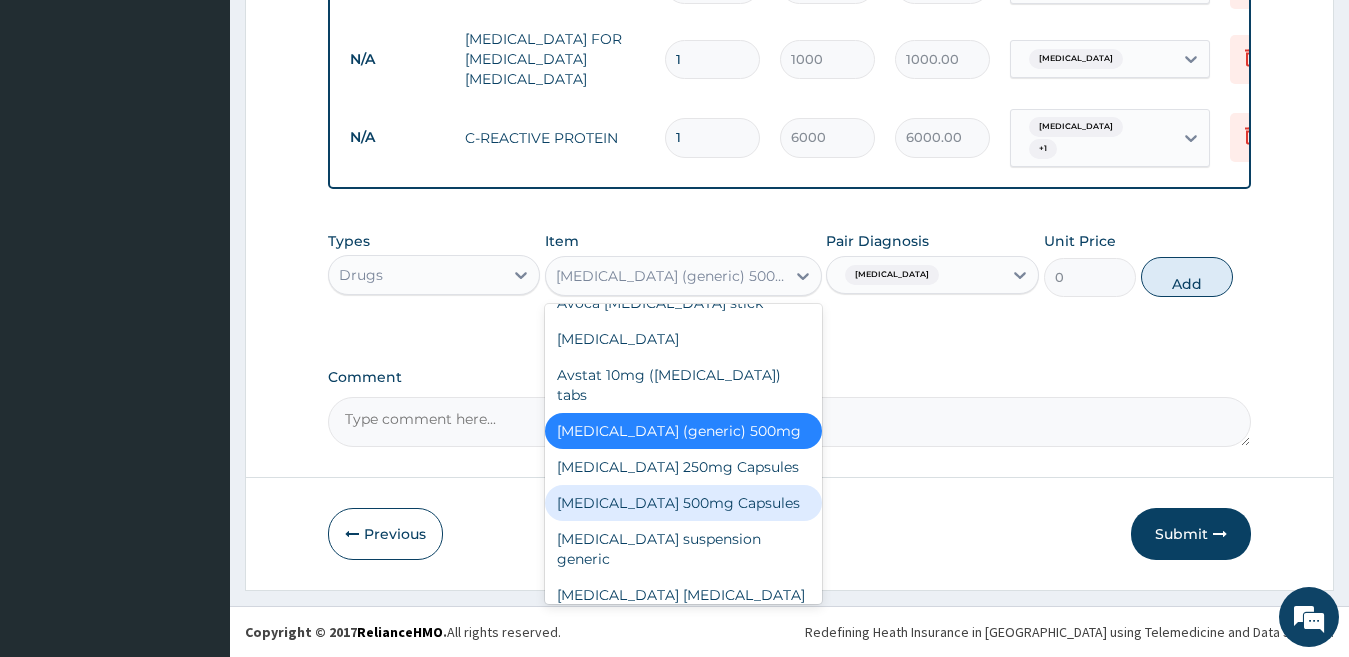 click on "[MEDICAL_DATA] 500mg Capsules" at bounding box center [683, 503] 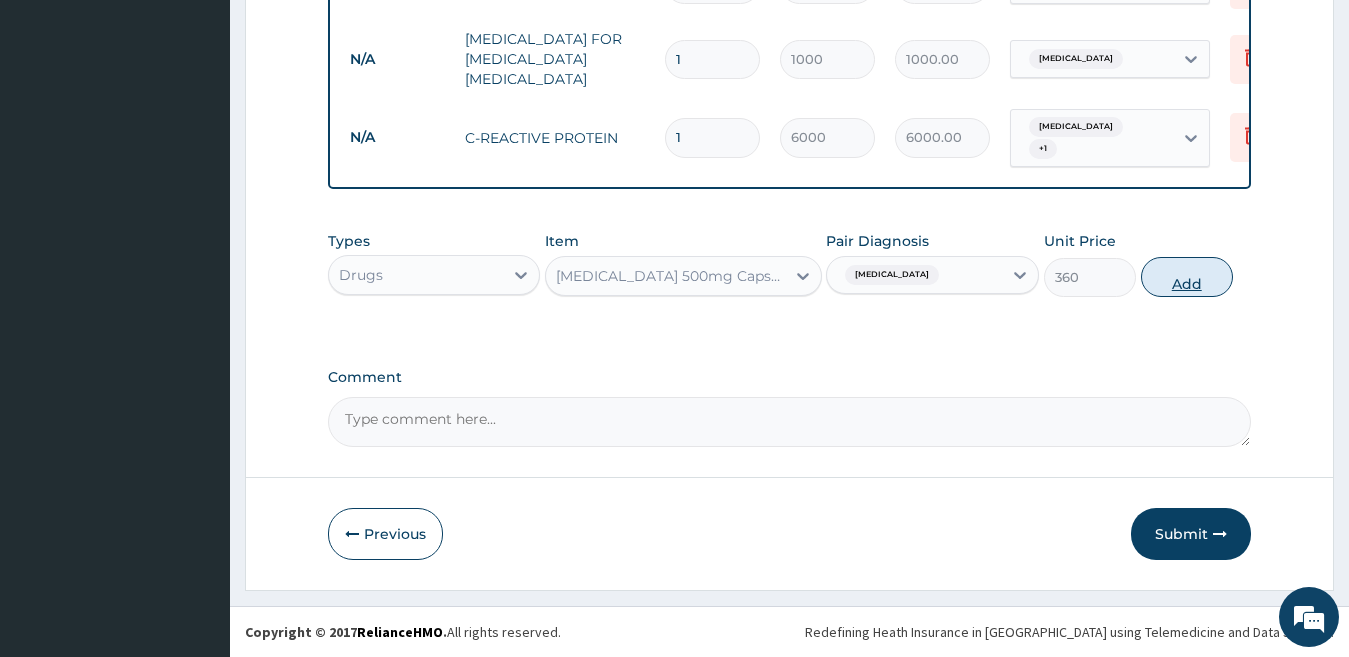 click on "Add" at bounding box center [1187, 277] 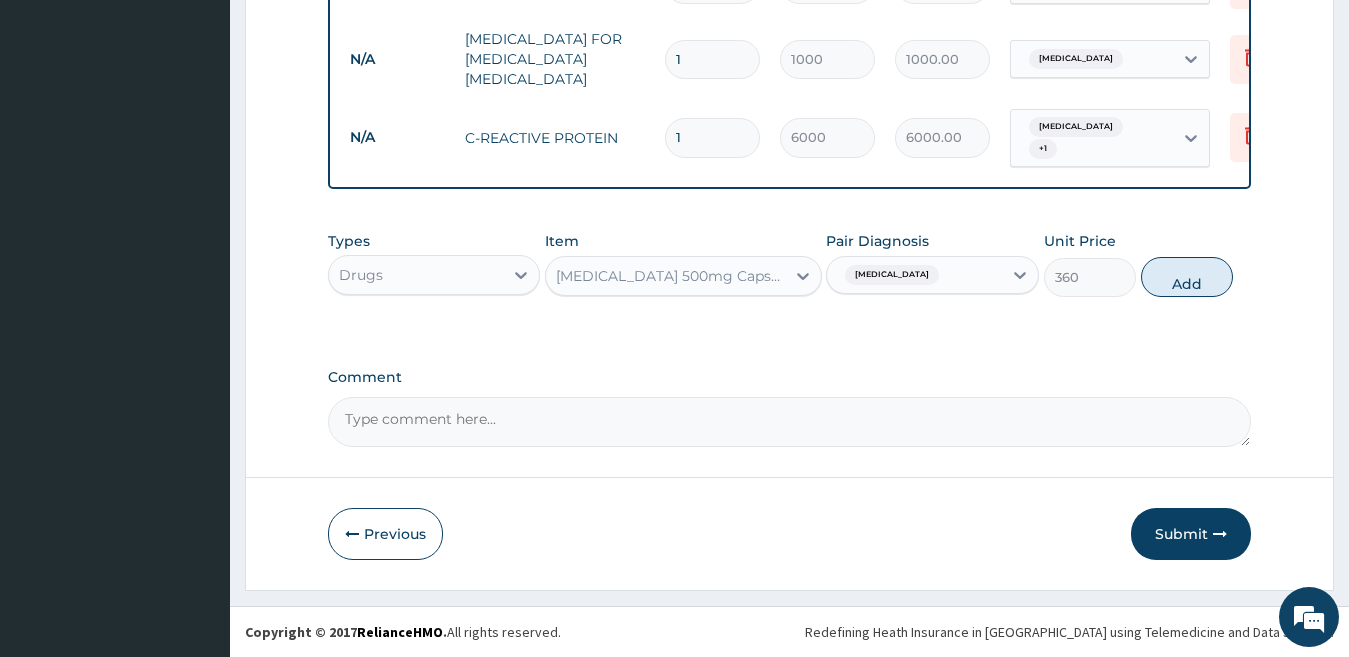 type on "0" 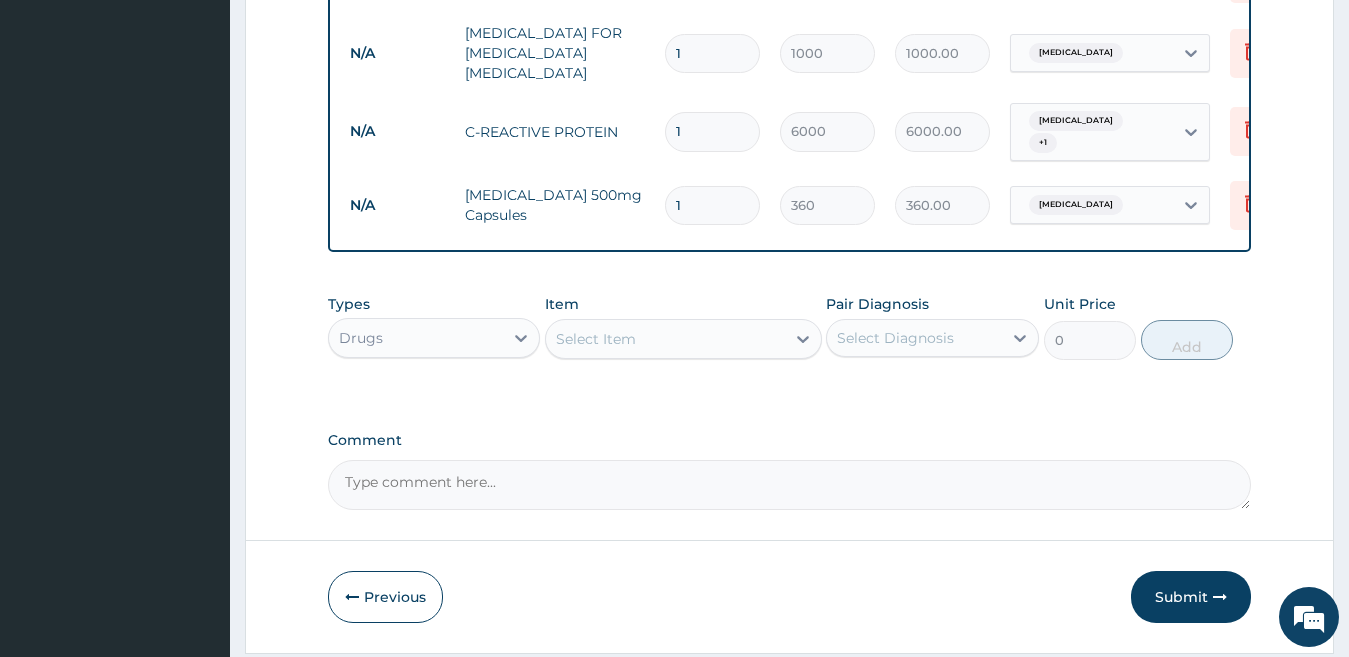 click on "Select Diagnosis" at bounding box center [914, 338] 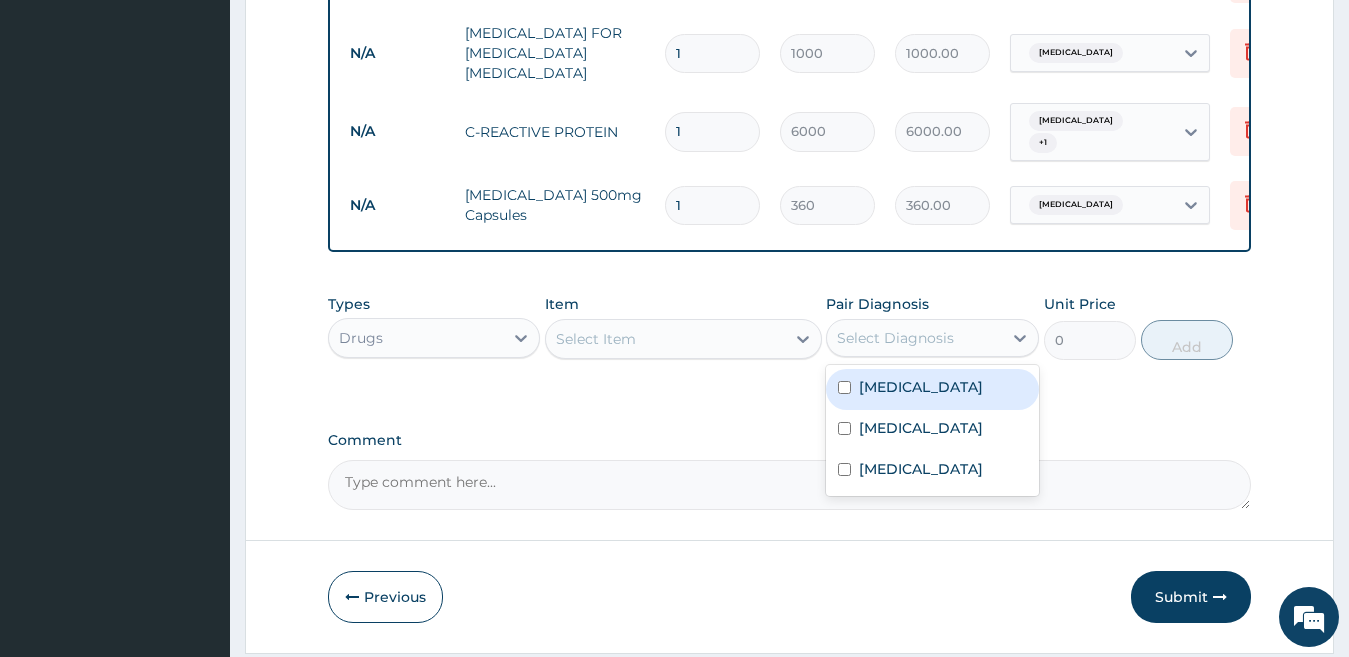click on "Respiratory tract infection" at bounding box center [921, 387] 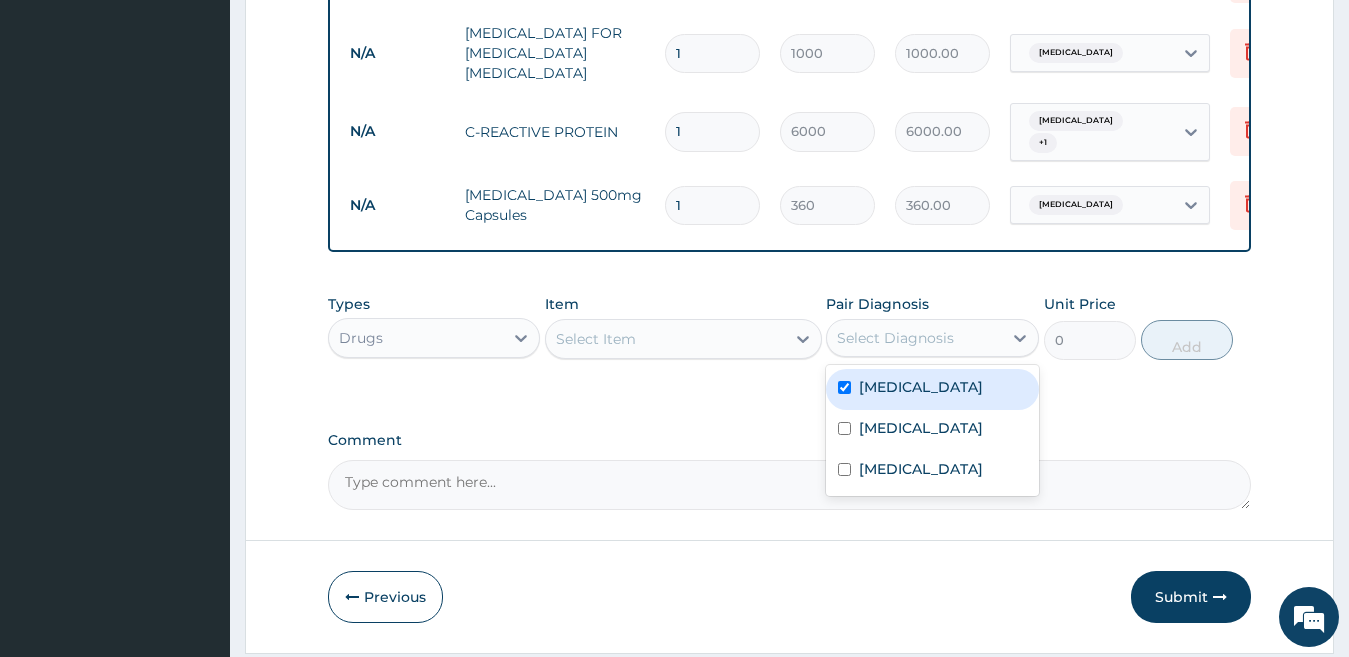 checkbox on "true" 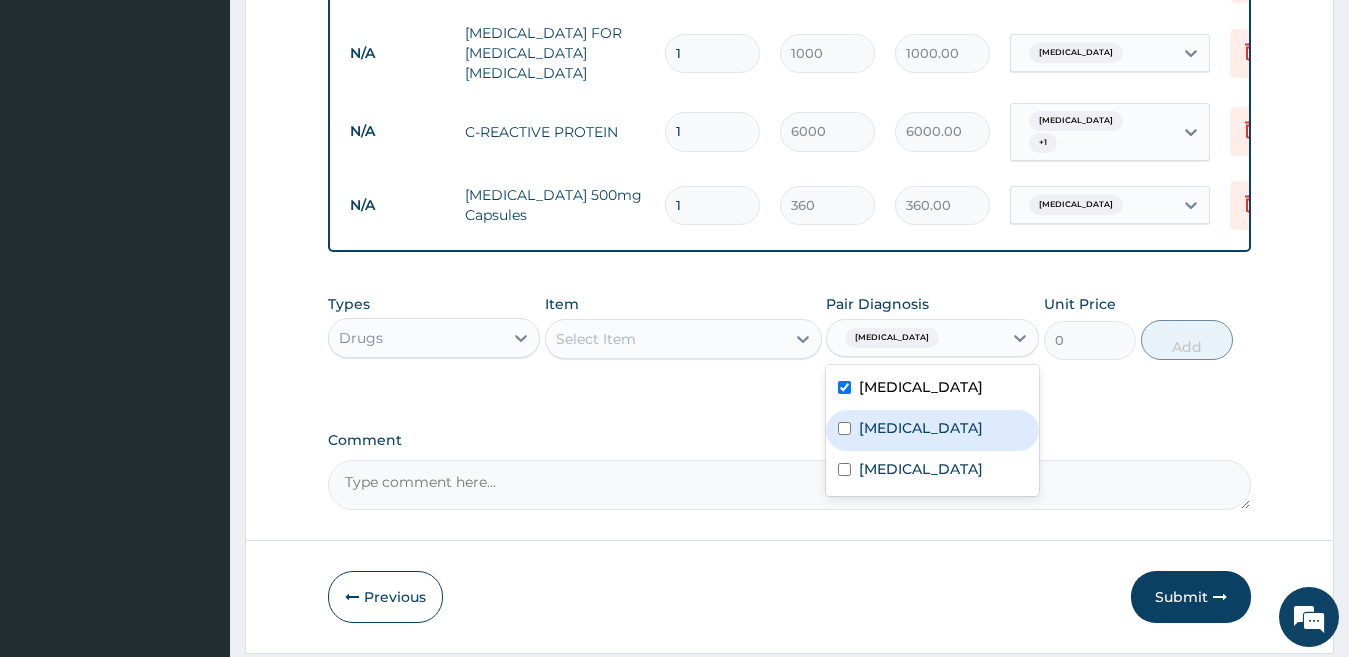 click on "Pleuritic pain" at bounding box center (921, 428) 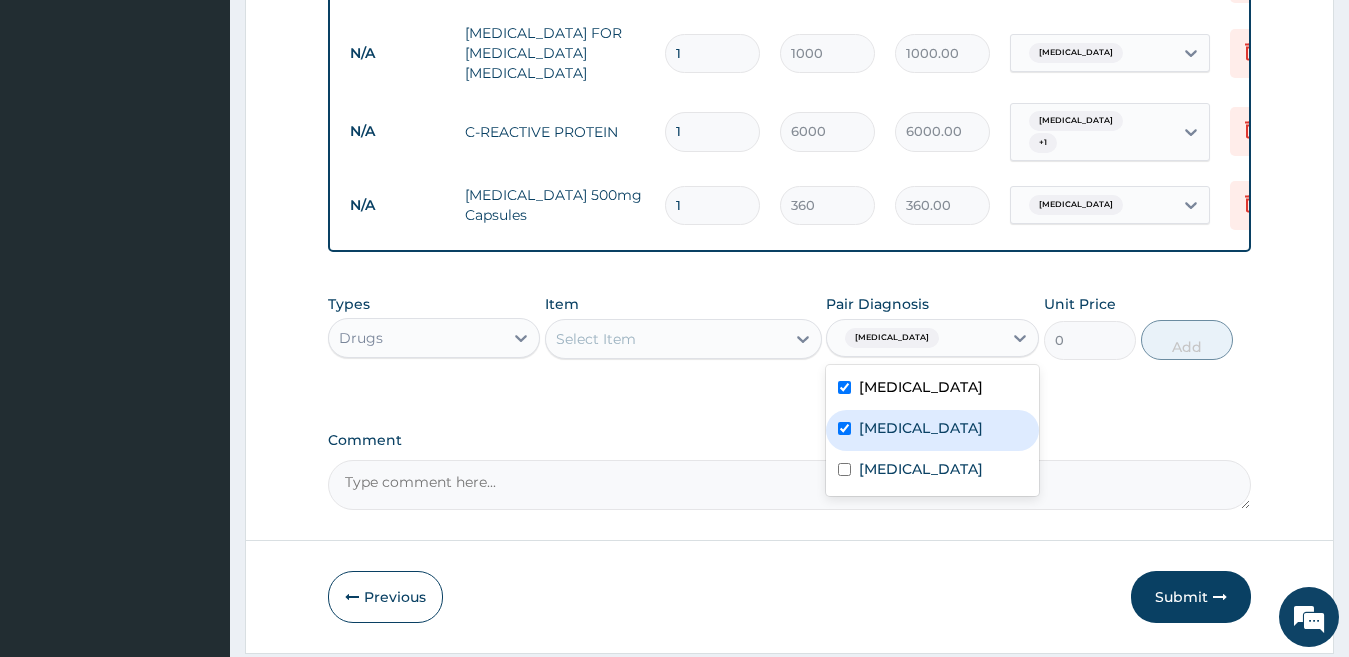 checkbox on "true" 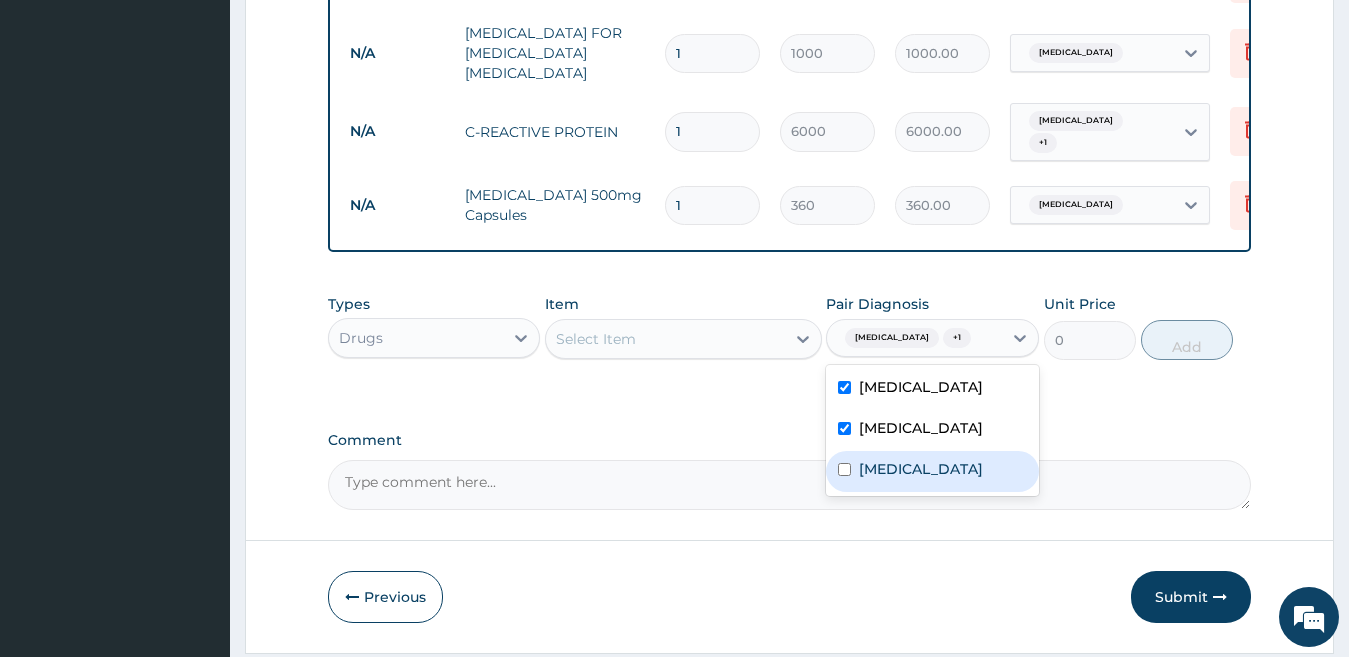 drag, startPoint x: 878, startPoint y: 513, endPoint x: 848, endPoint y: 490, distance: 37.802116 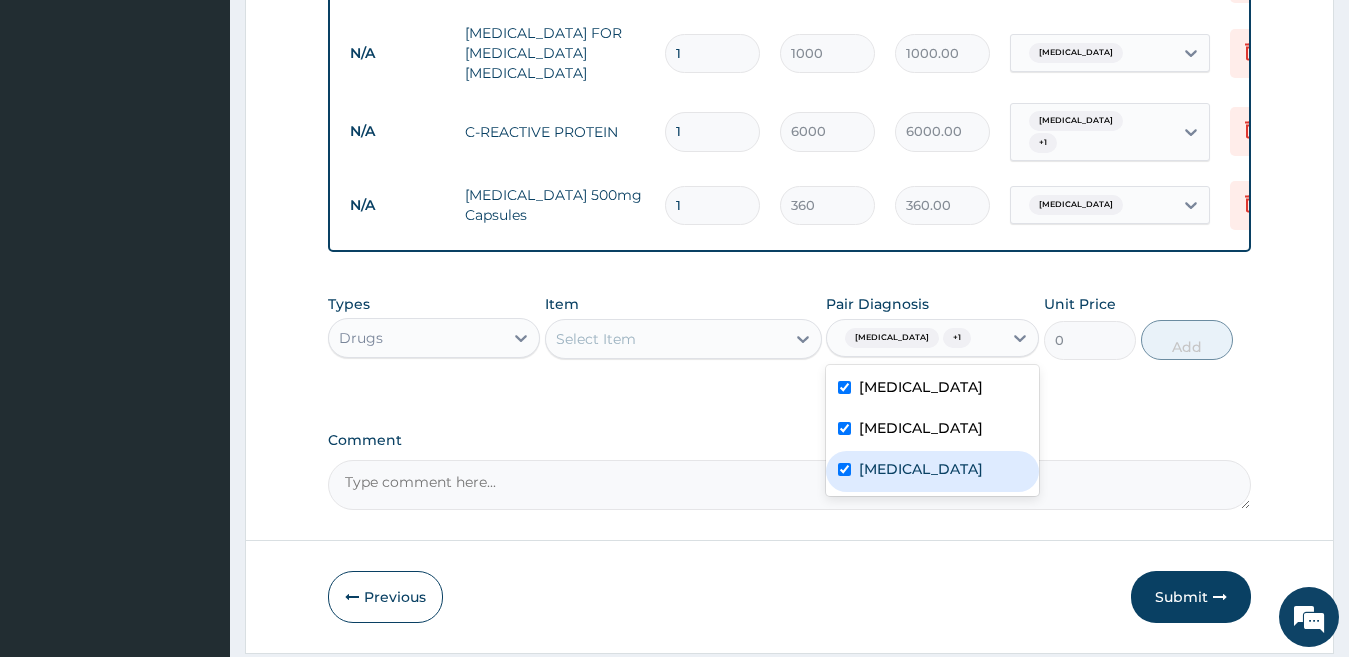 checkbox on "true" 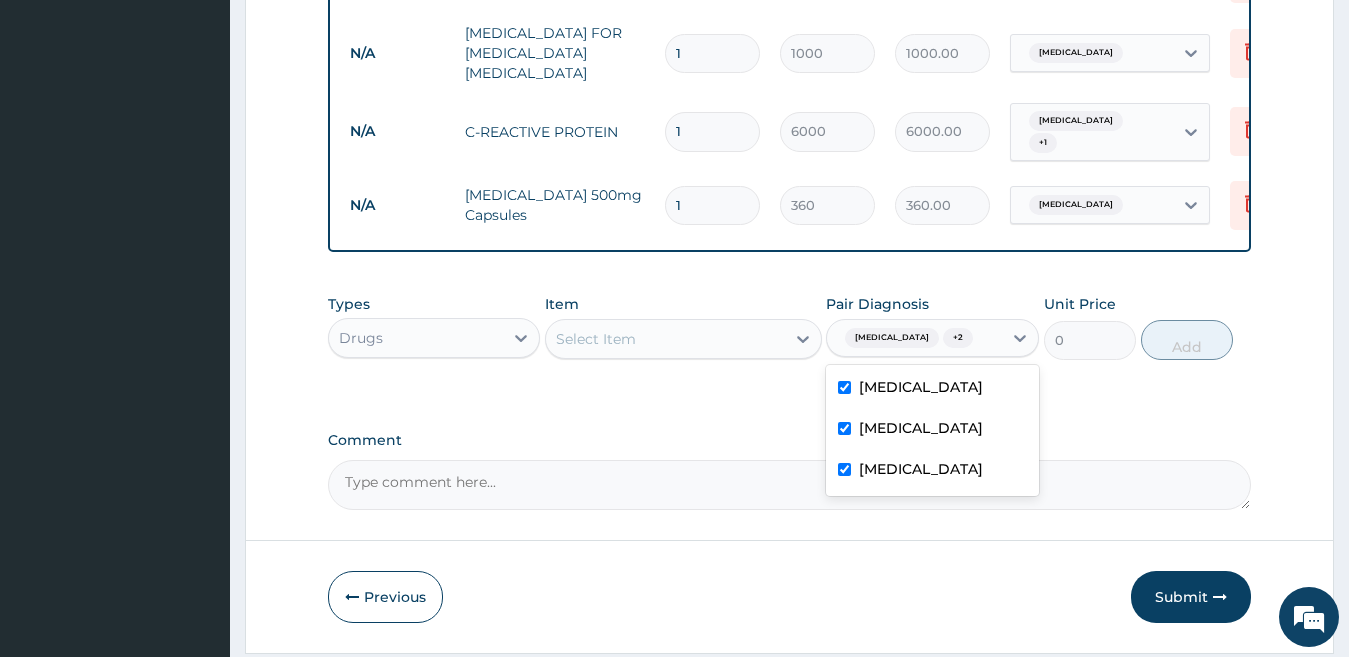 click on "Select Item" at bounding box center (596, 339) 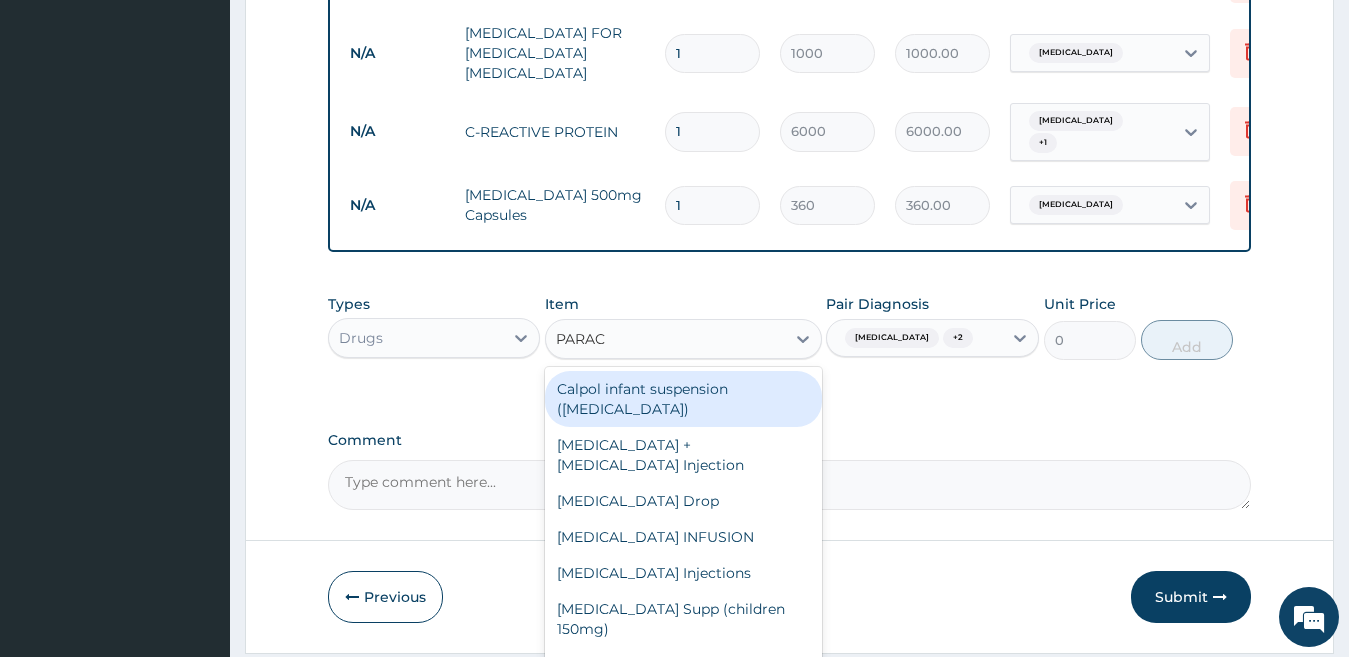 type on "PARACE" 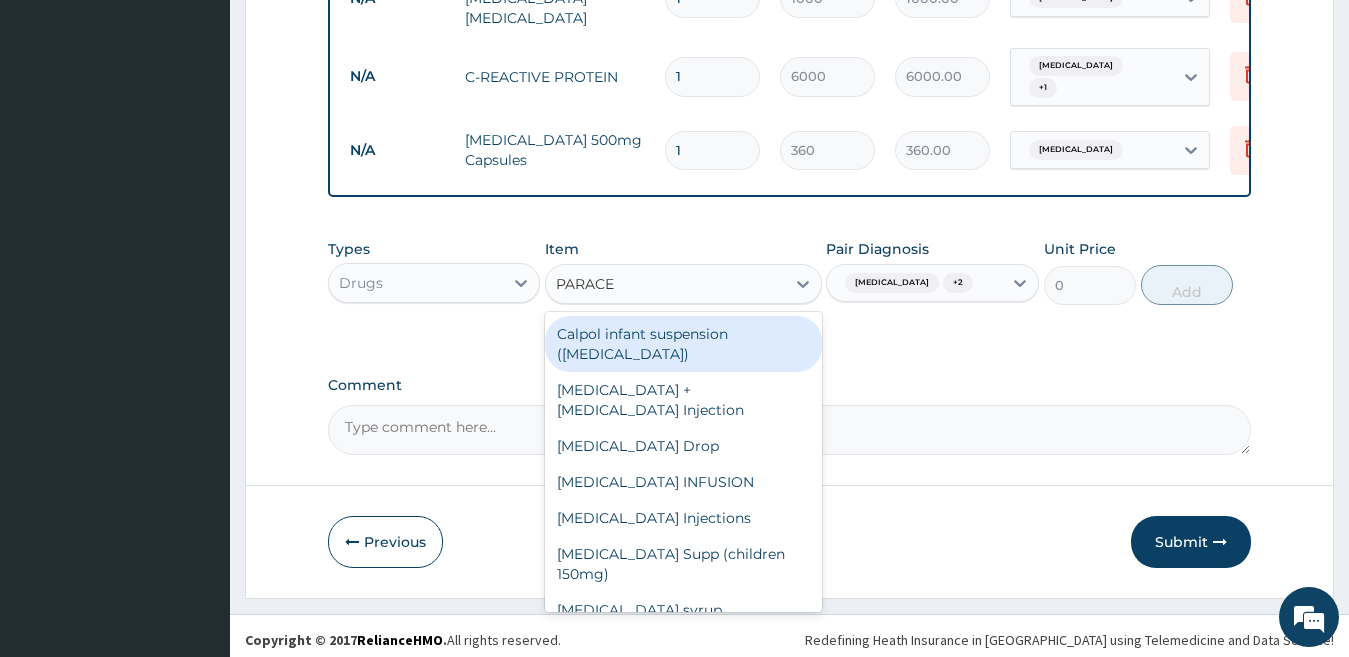 scroll, scrollTop: 1016, scrollLeft: 0, axis: vertical 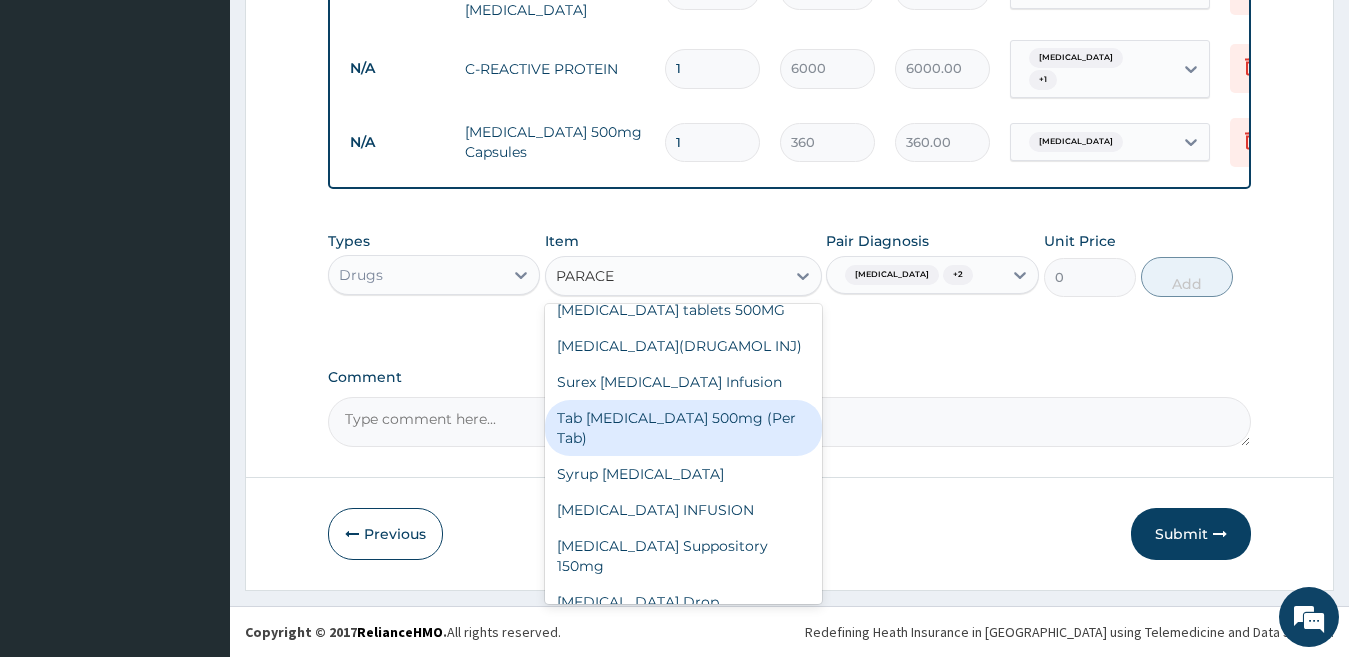 click on "Tab [MEDICAL_DATA] 500mg (Per Tab)" at bounding box center [683, 428] 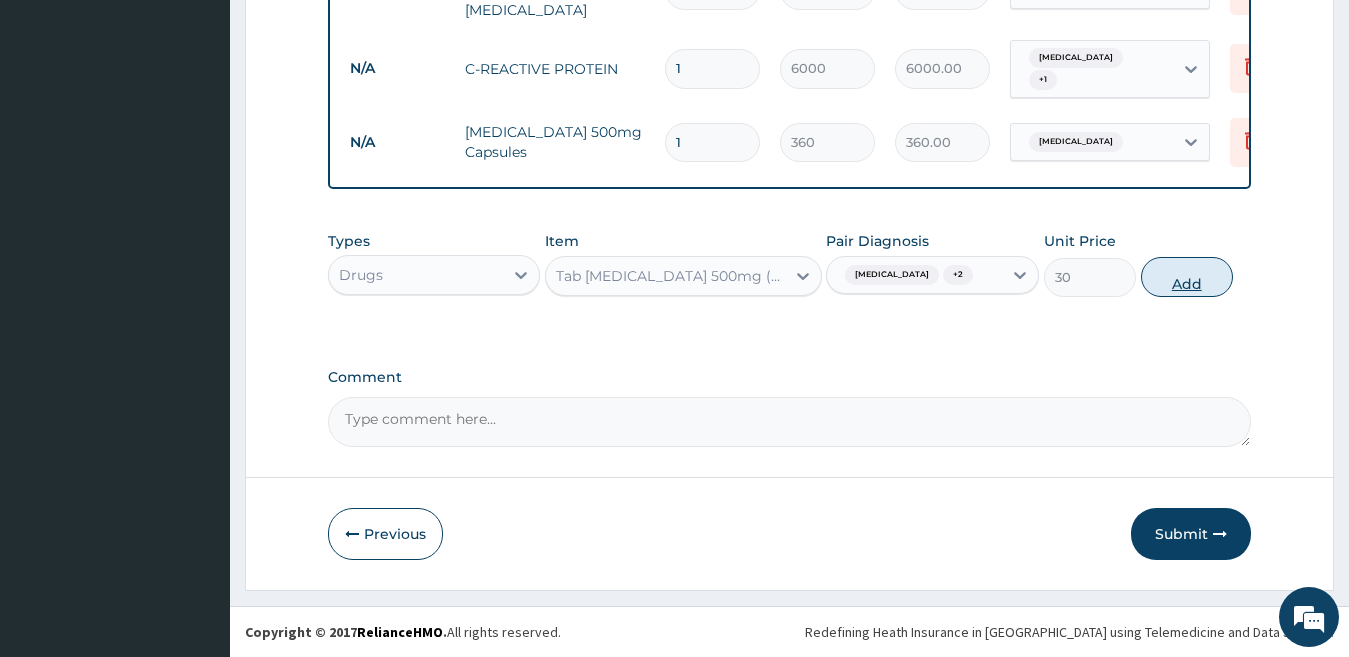click on "Add" at bounding box center (1187, 277) 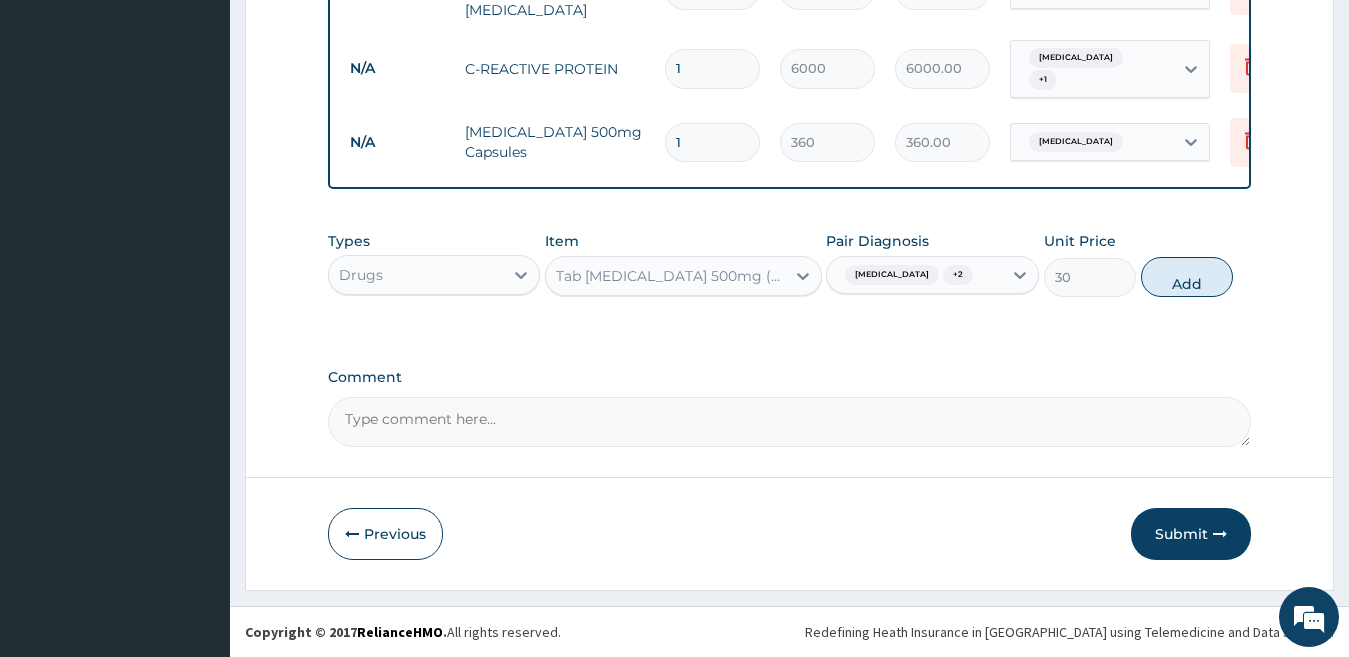 type on "0" 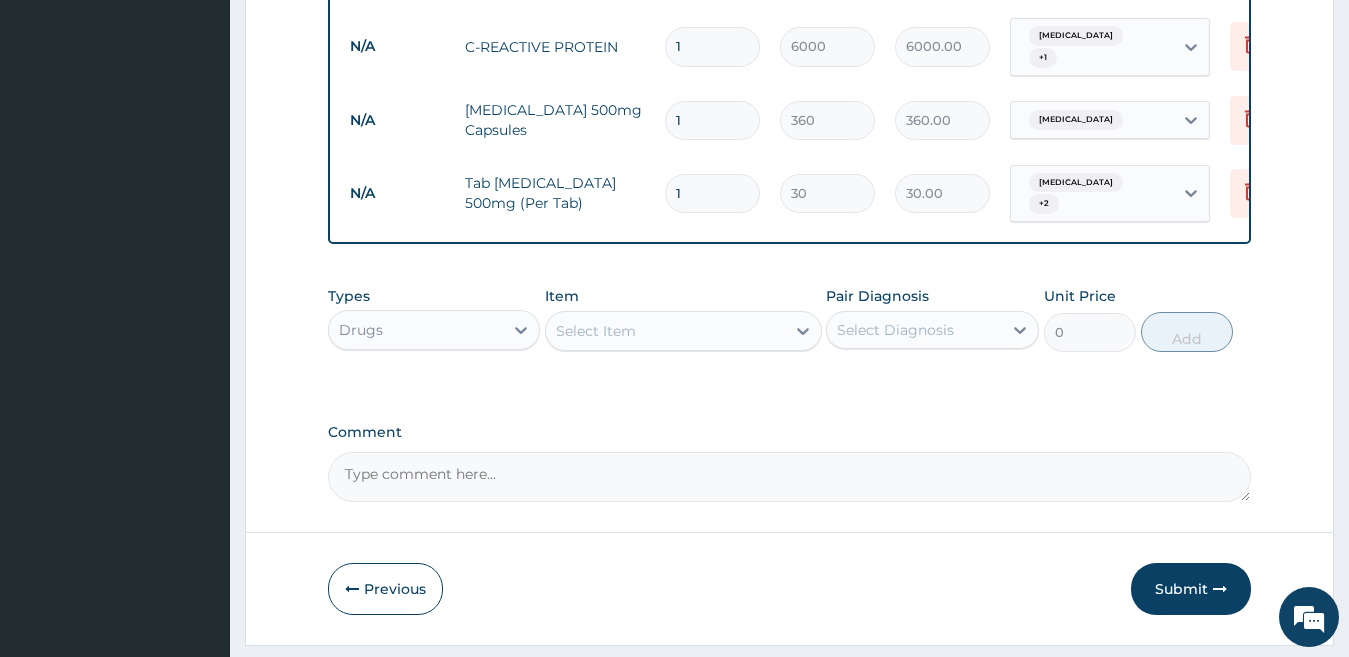 click on "Select Item" at bounding box center (596, 331) 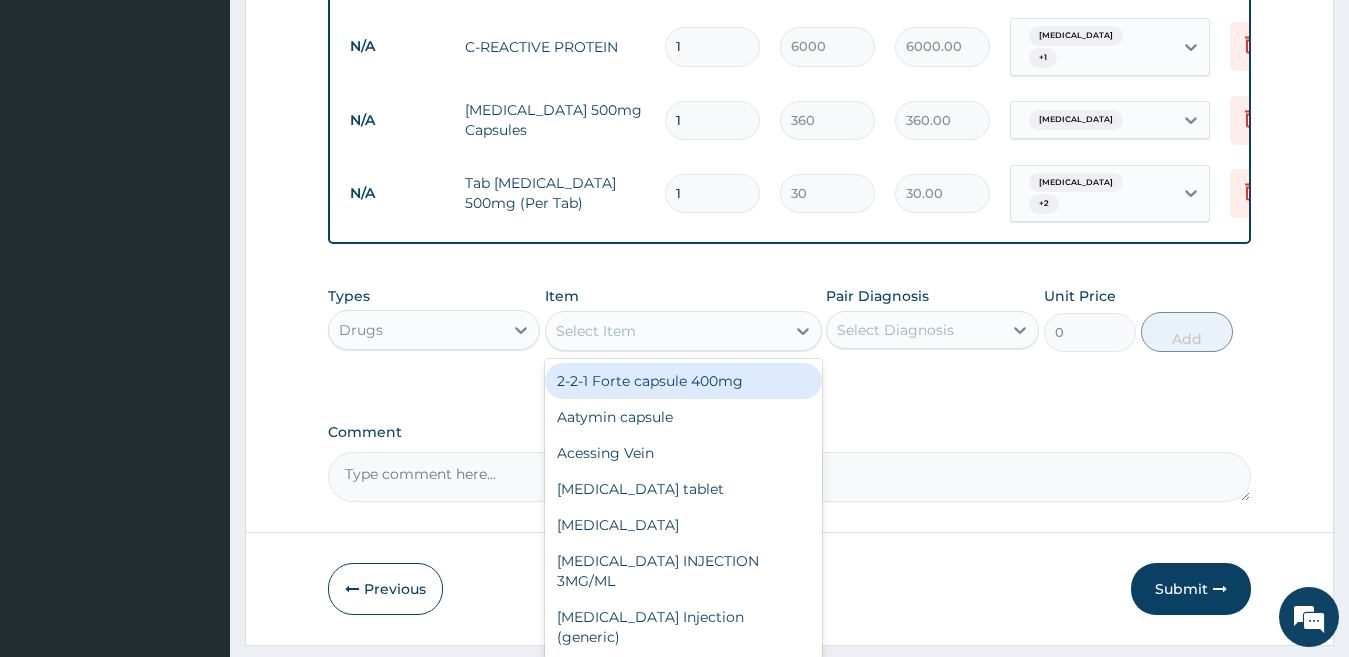 type on "L" 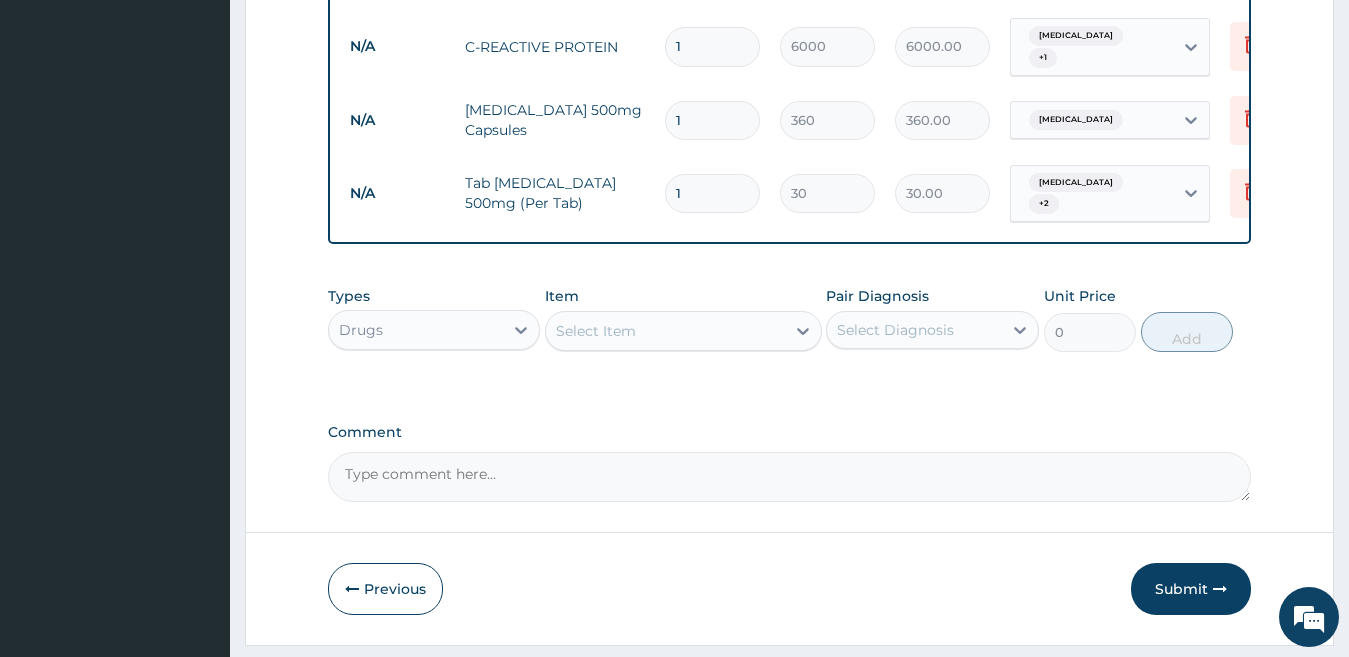 click on "Select Item" at bounding box center [665, 331] 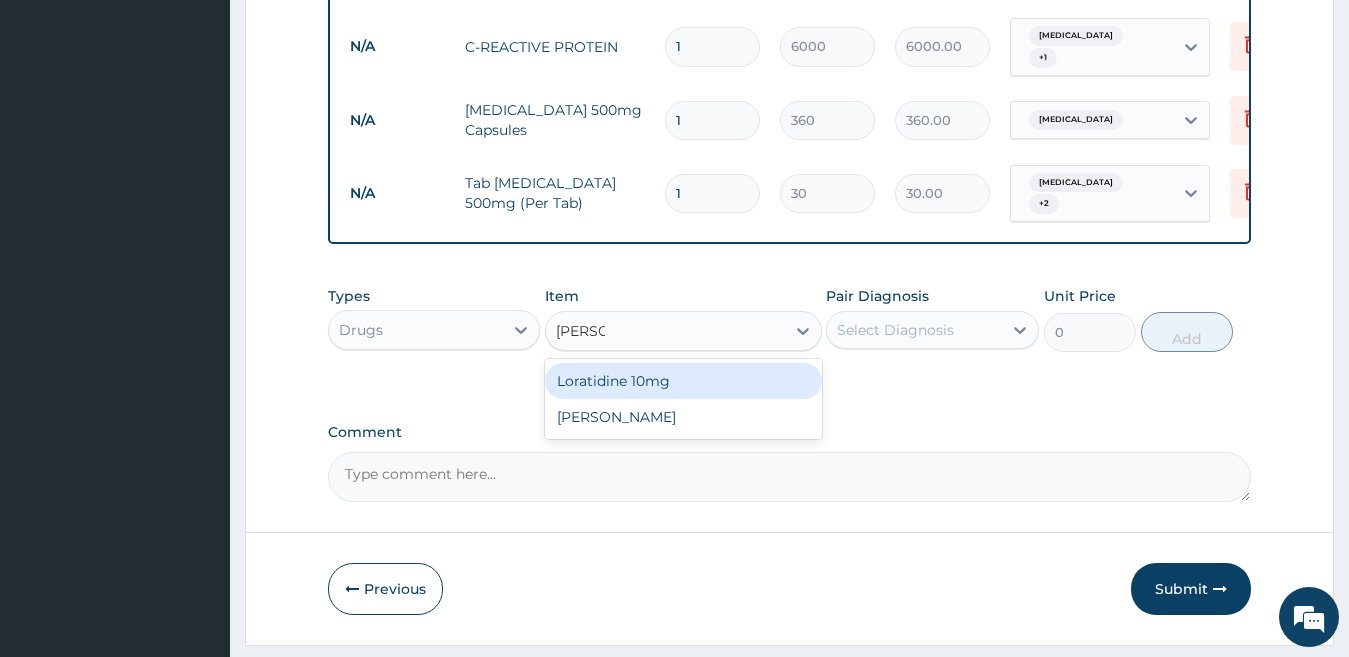 type on "LORAT" 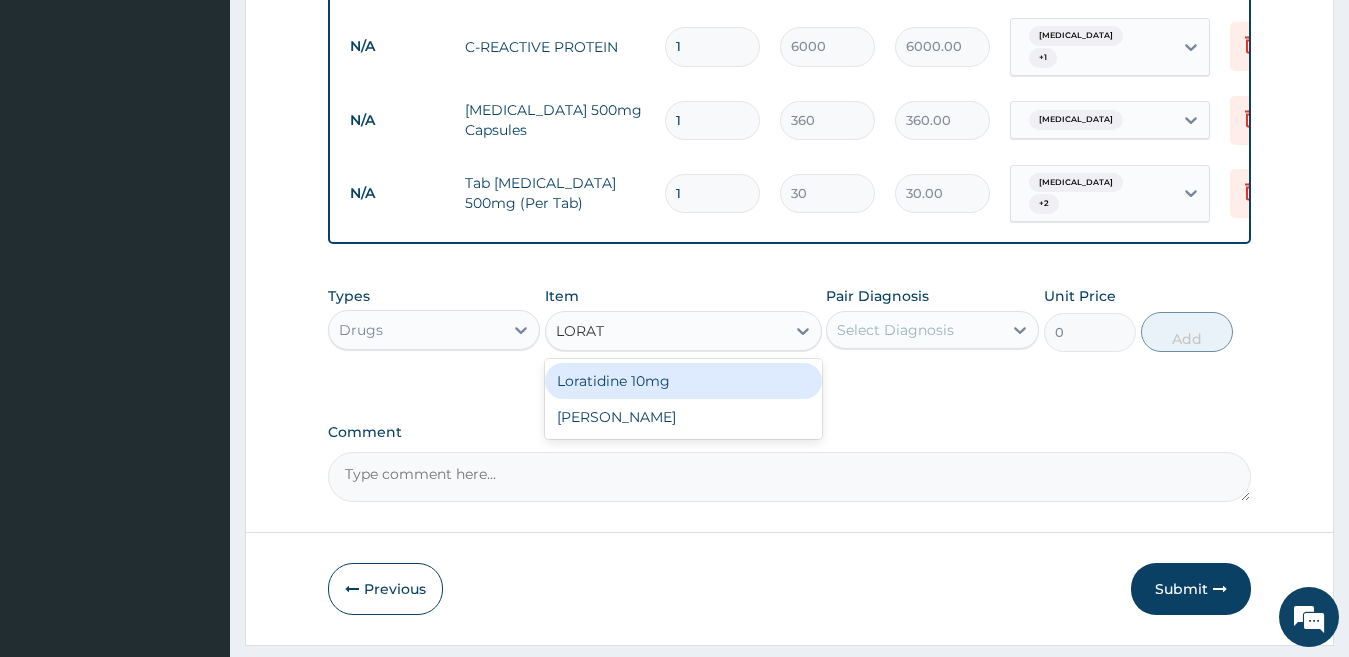 click on "Loratidine 10mg" at bounding box center [683, 381] 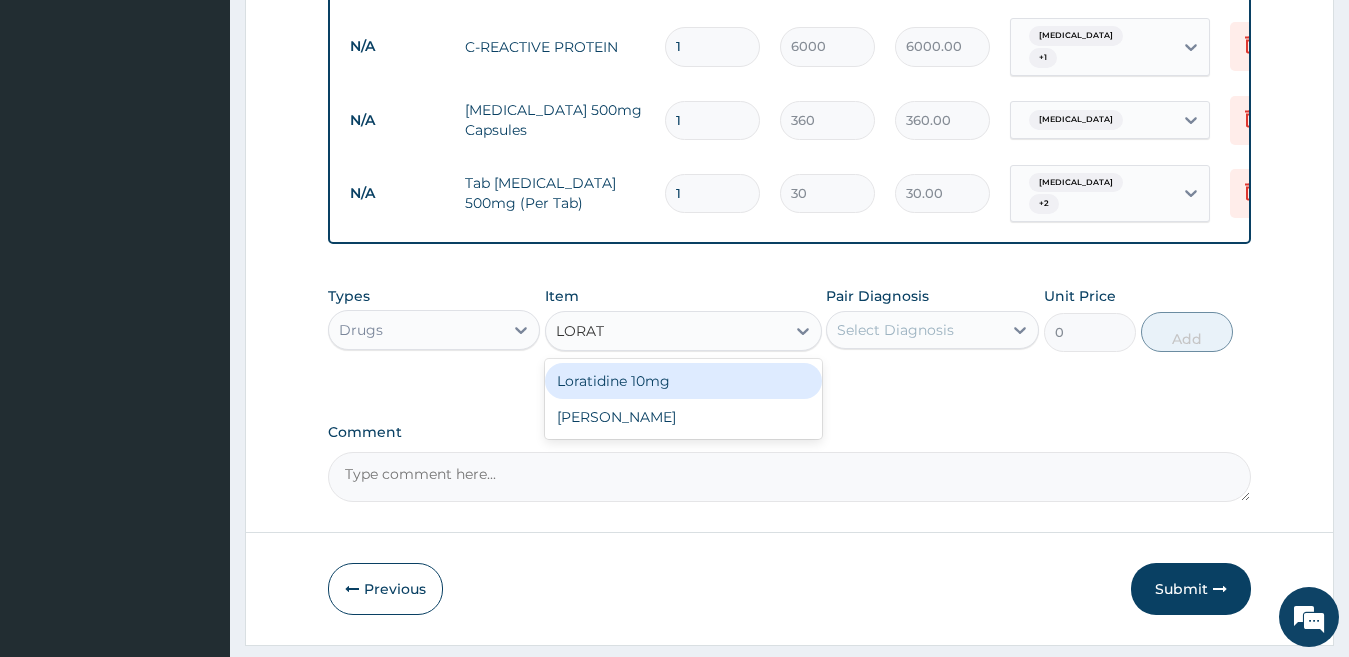 type 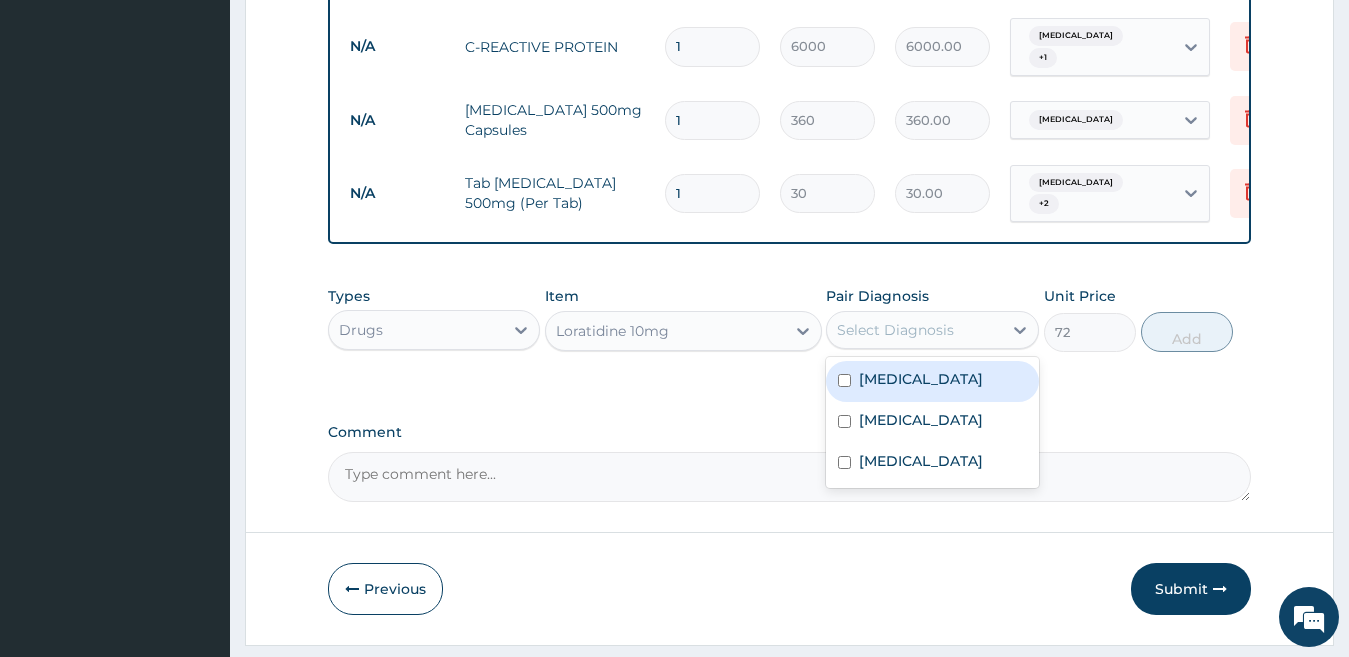 click on "Select Diagnosis" at bounding box center [895, 330] 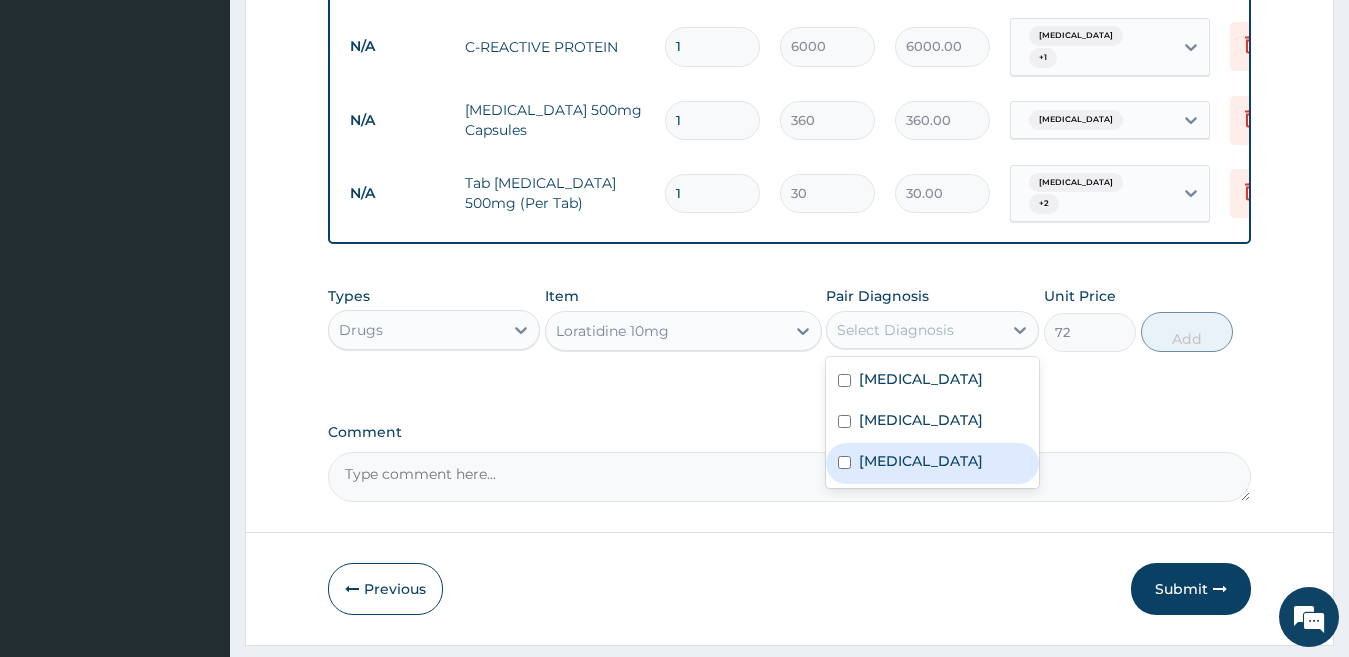click on "[MEDICAL_DATA]" at bounding box center [921, 461] 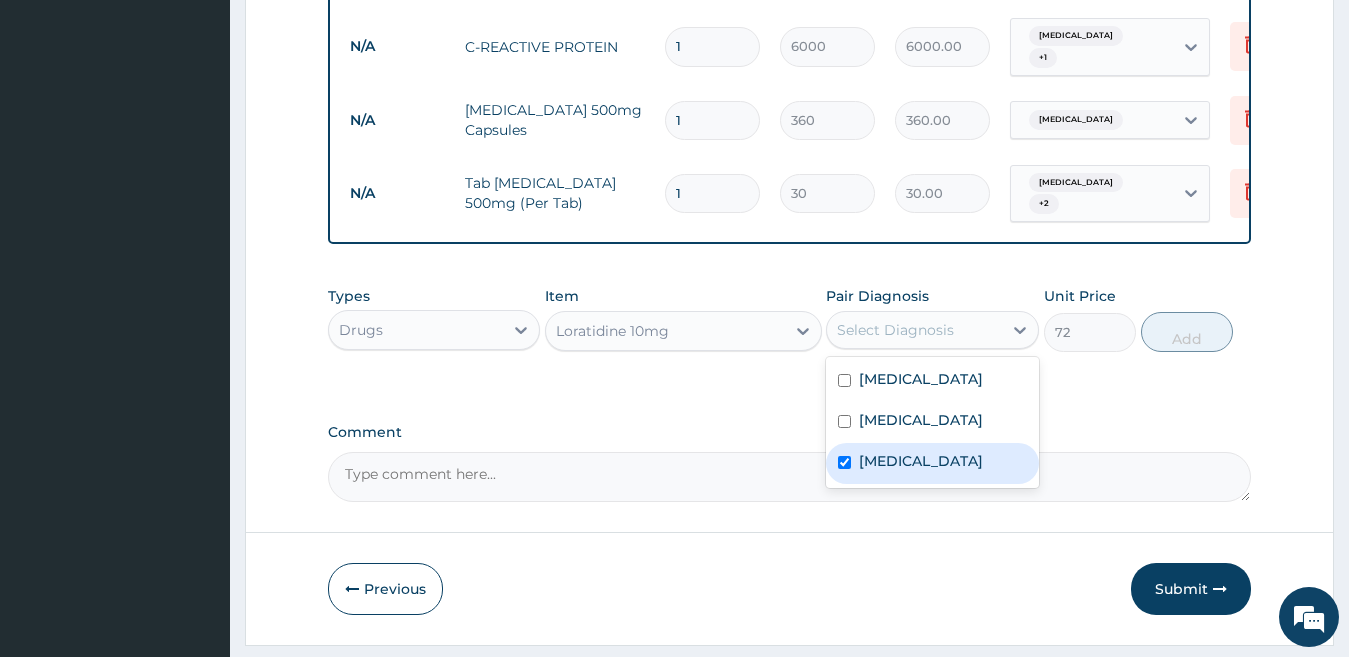 checkbox on "true" 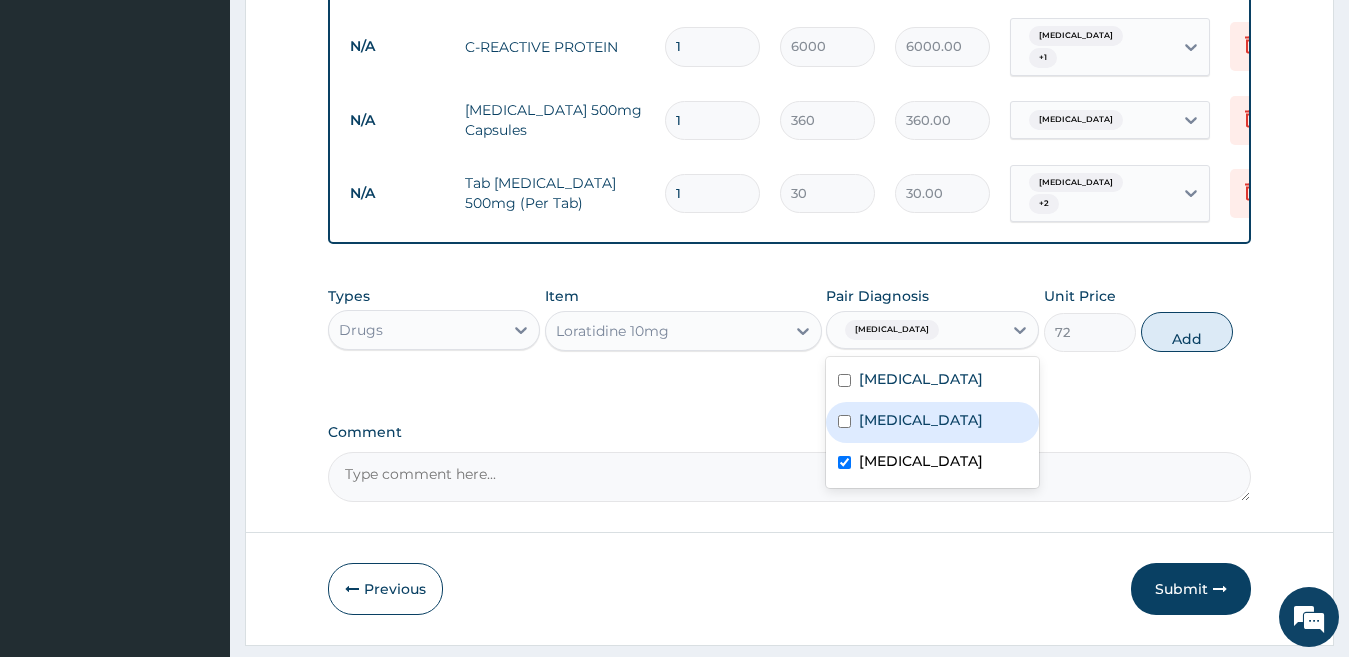 click on "PA Code / Prescription Code Enter Code(Secondary Care Only) Encounter Date 14-05-2025 Important Notice Please enter PA codes before entering items that are not attached to a PA code   All diagnoses entered must be linked to a claim item. Diagnosis & Claim Items that are visible but inactive cannot be edited because they were imported from an already approved PA code. Diagnosis Respiratory tract infection Confirmed Pleuritic pain Confirmed Malaria Confirmed NB: All diagnosis must be linked to a claim item Claim Items Type Name Quantity Unit Price Total Price Pair Diagnosis Actions N/A General Consultation  1 2000 2000.00 Respiratory tract infection  + 2 Delete N/A FBC-FULL BLOOD COUNT 1 3000 3000.00 Malaria Delete N/A BLOOD FILM FOR MALARIA PARASITE 1 1000 1000.00 Malaria Delete N/A C-REACTIVE PROTEIN 1 6000 6000.00 Respiratory tract infection  + 1 Delete N/A Azithromycin 500mg Capsules 1 360 360.00 Respiratory tract infection Delete N/A Tab Paracetamol 500mg (Per Tab) 1 30 30.00 Respiratory tract infection  +" at bounding box center (790, -162) 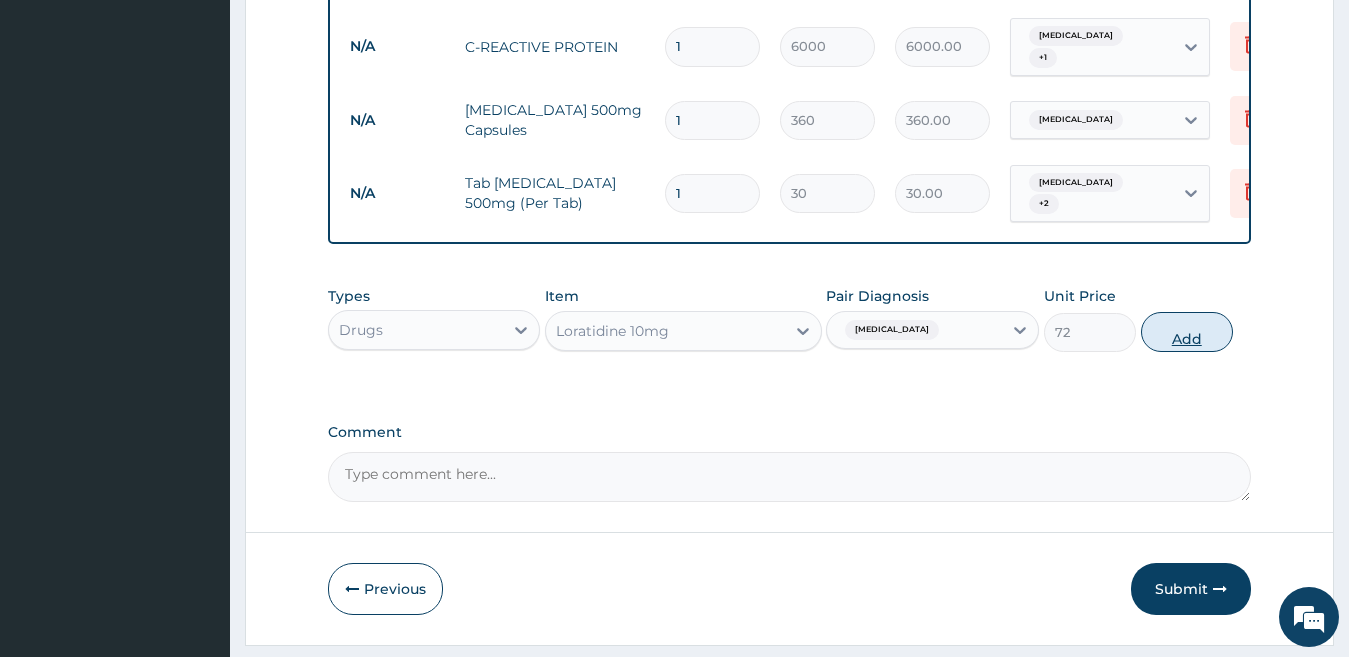 click on "Add" at bounding box center (1187, 332) 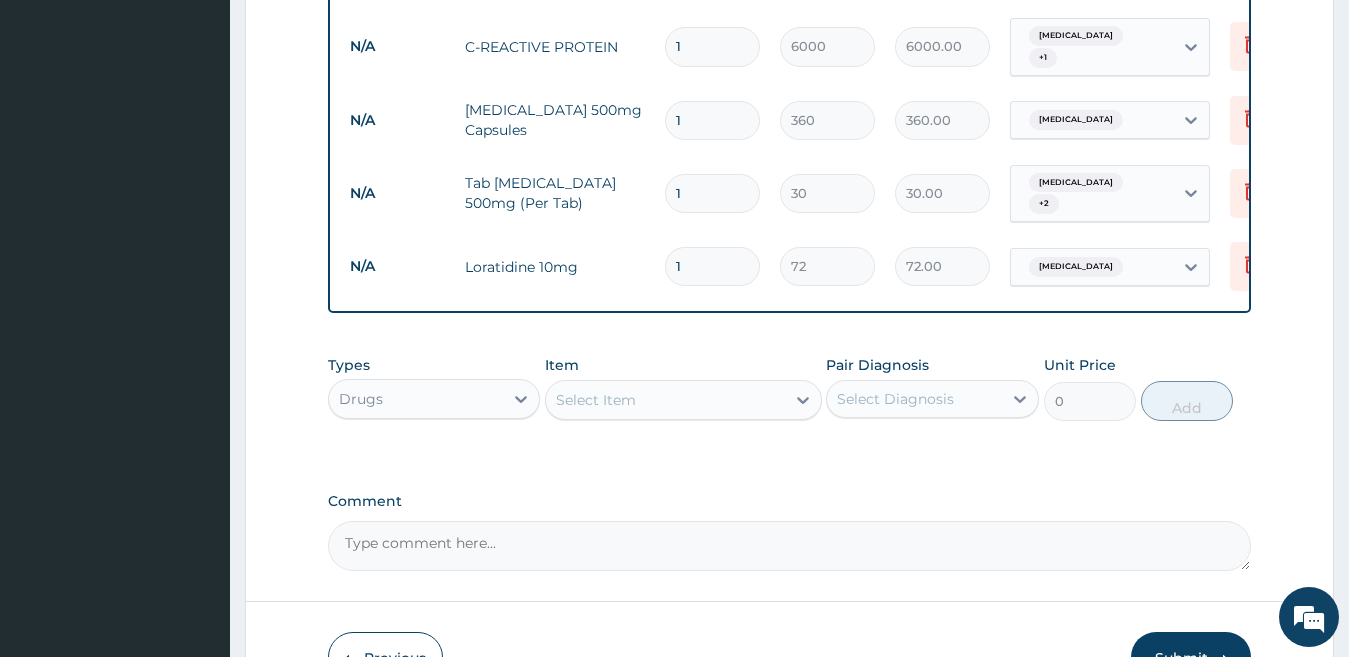 click on "Select Item" at bounding box center [665, 400] 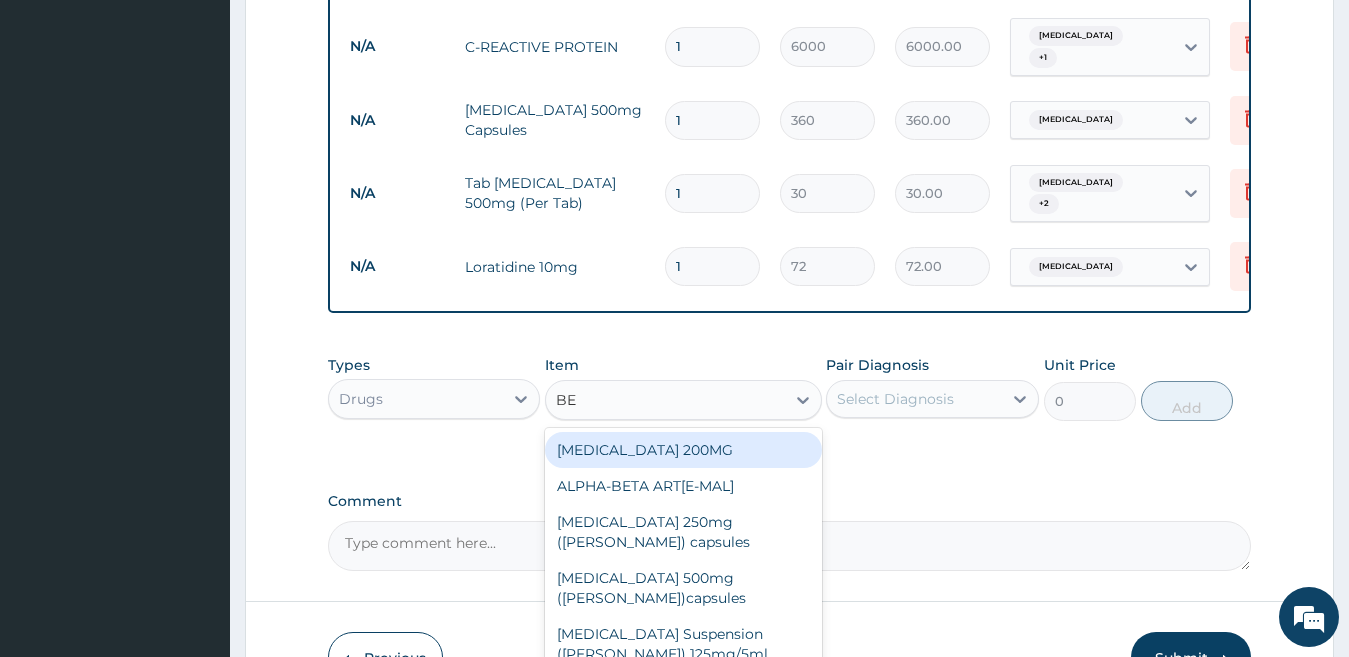 type on "BEN" 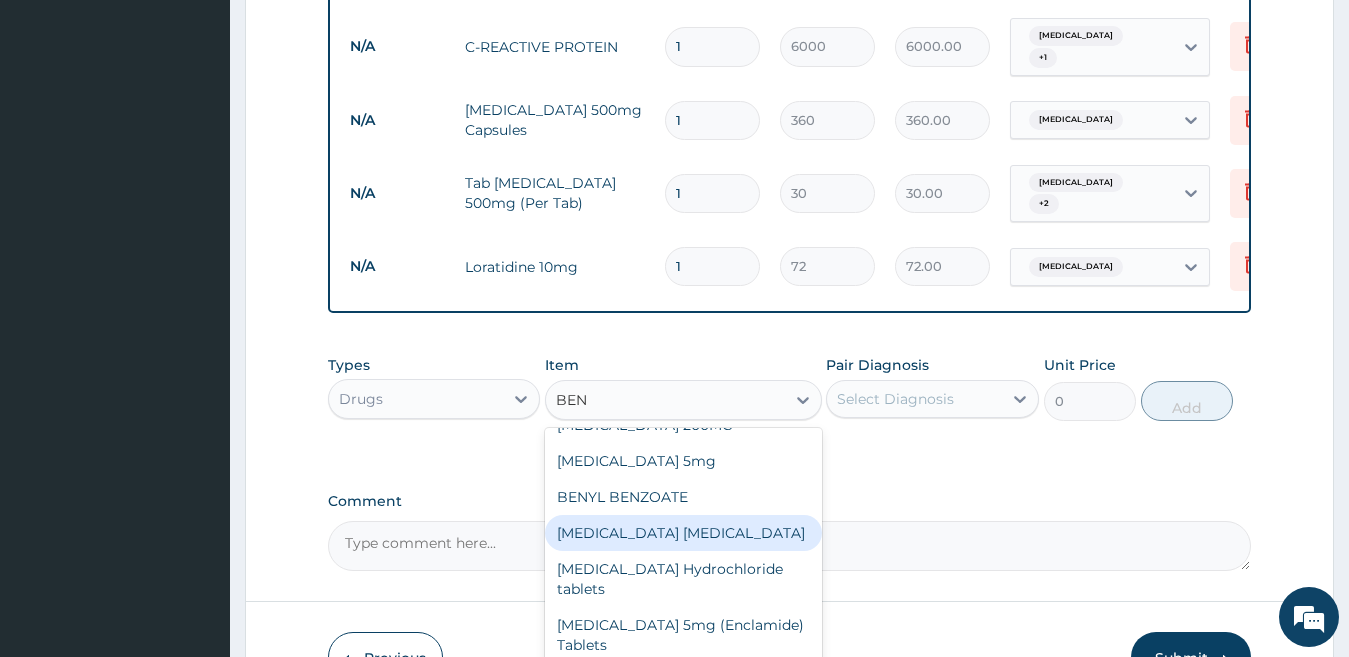 scroll, scrollTop: 36, scrollLeft: 0, axis: vertical 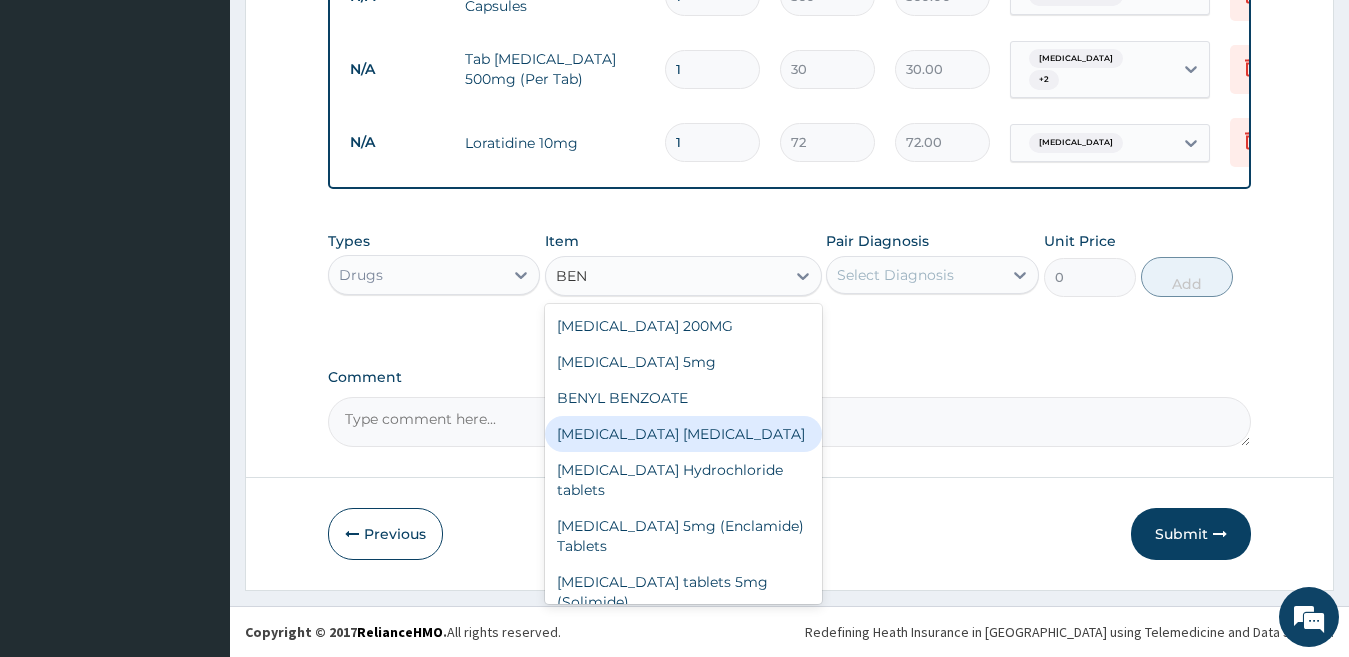click on "[MEDICAL_DATA] [MEDICAL_DATA]" at bounding box center [683, 434] 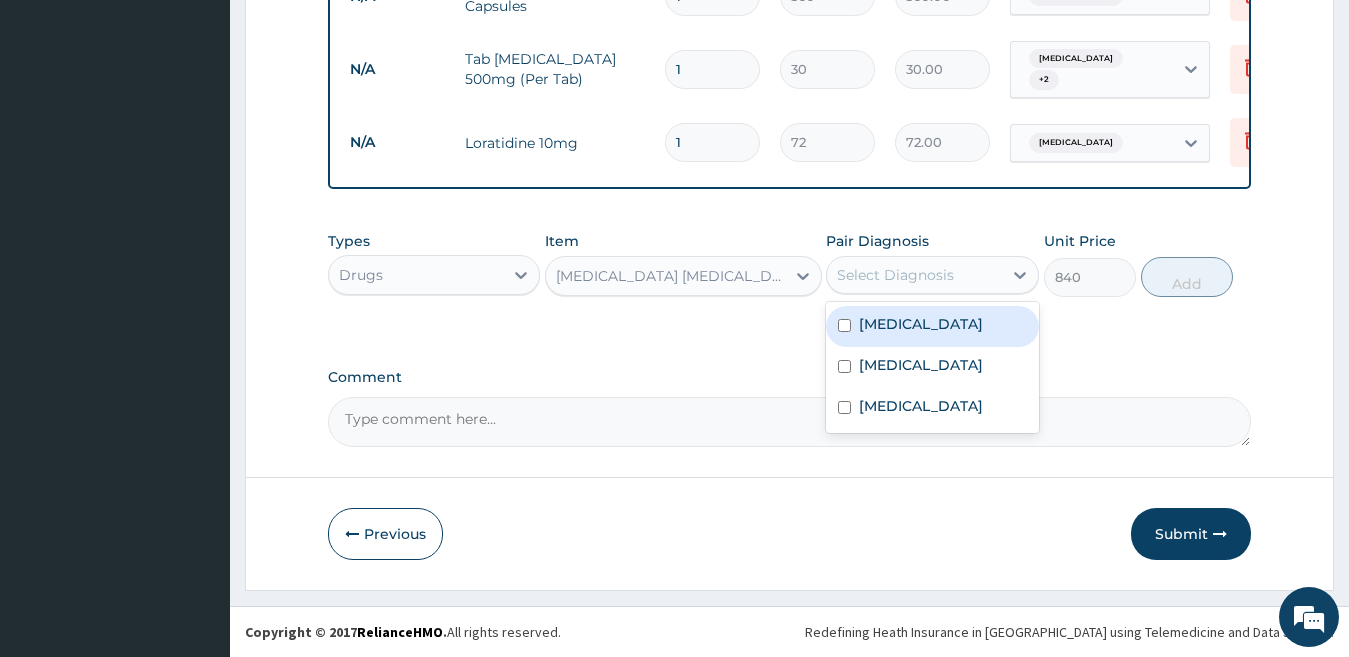click on "Select Diagnosis" at bounding box center (895, 275) 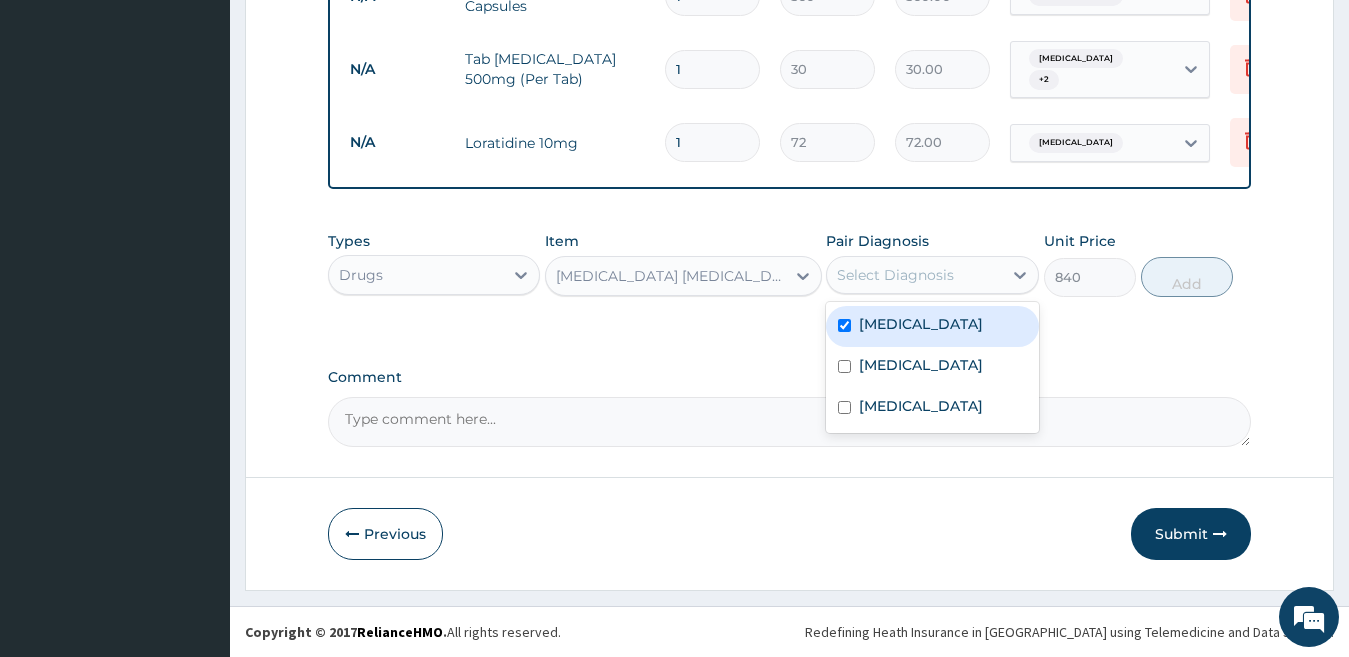 checkbox on "true" 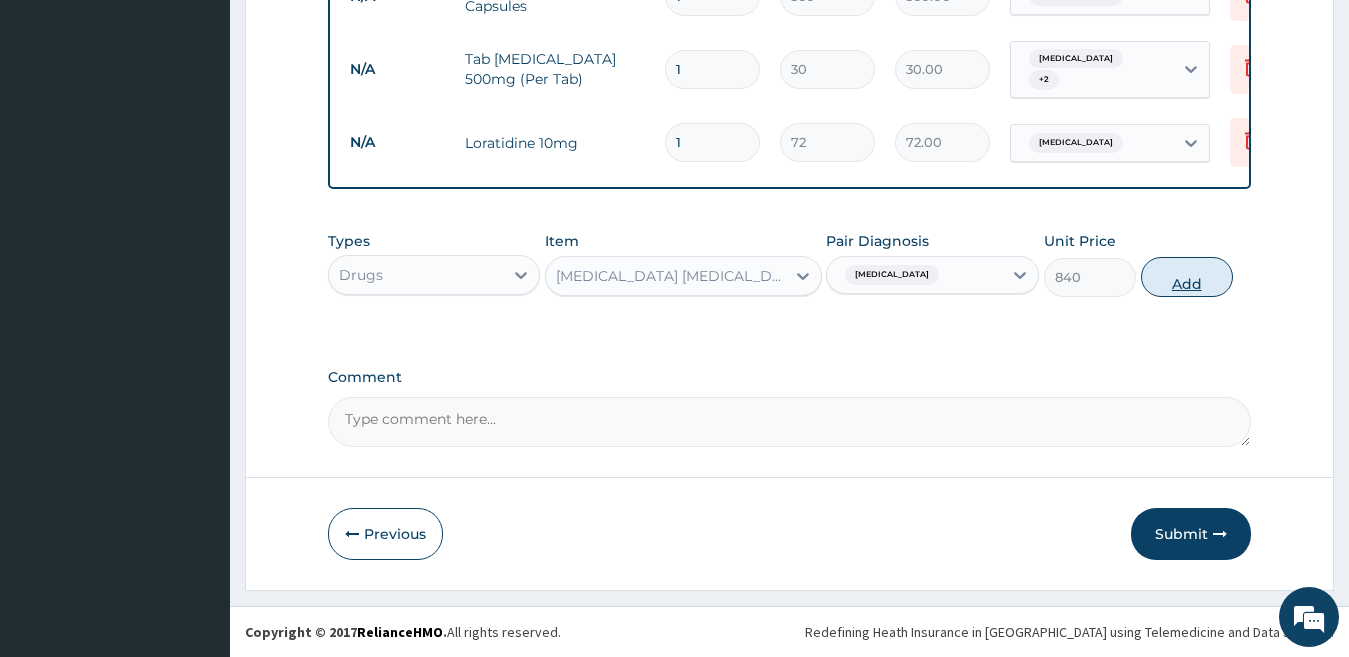 click on "Add" at bounding box center [1187, 277] 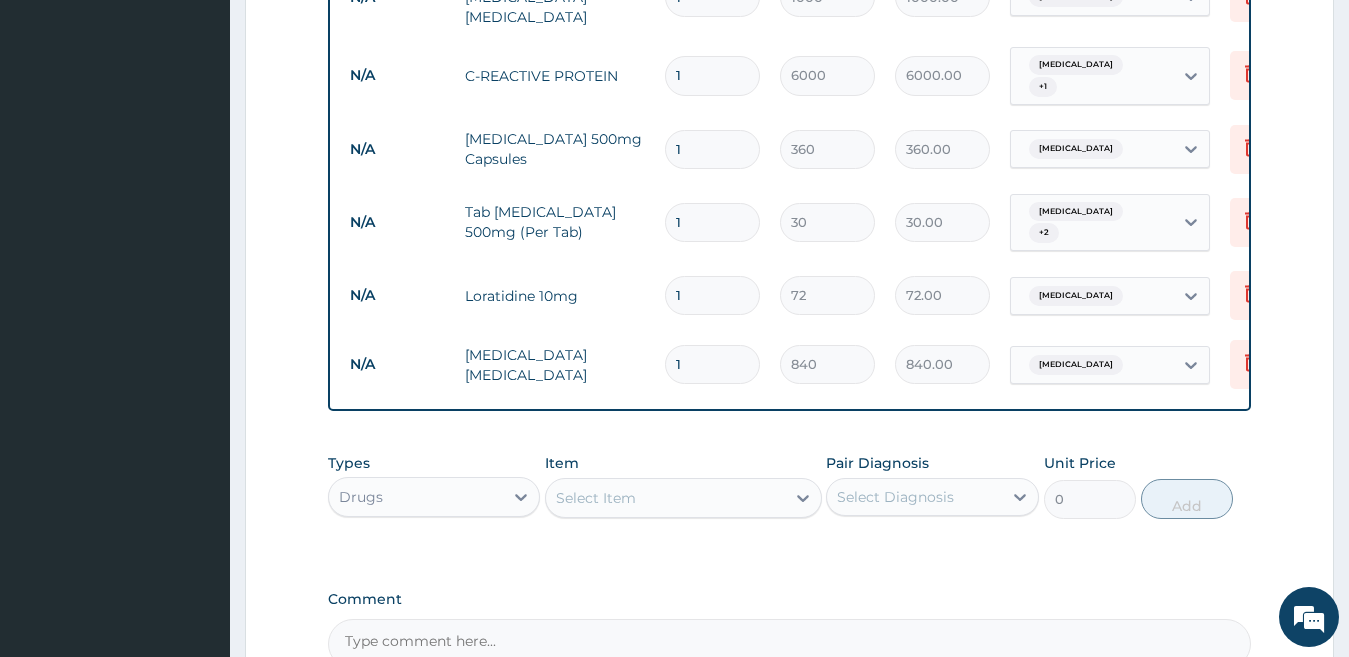 scroll, scrollTop: 969, scrollLeft: 0, axis: vertical 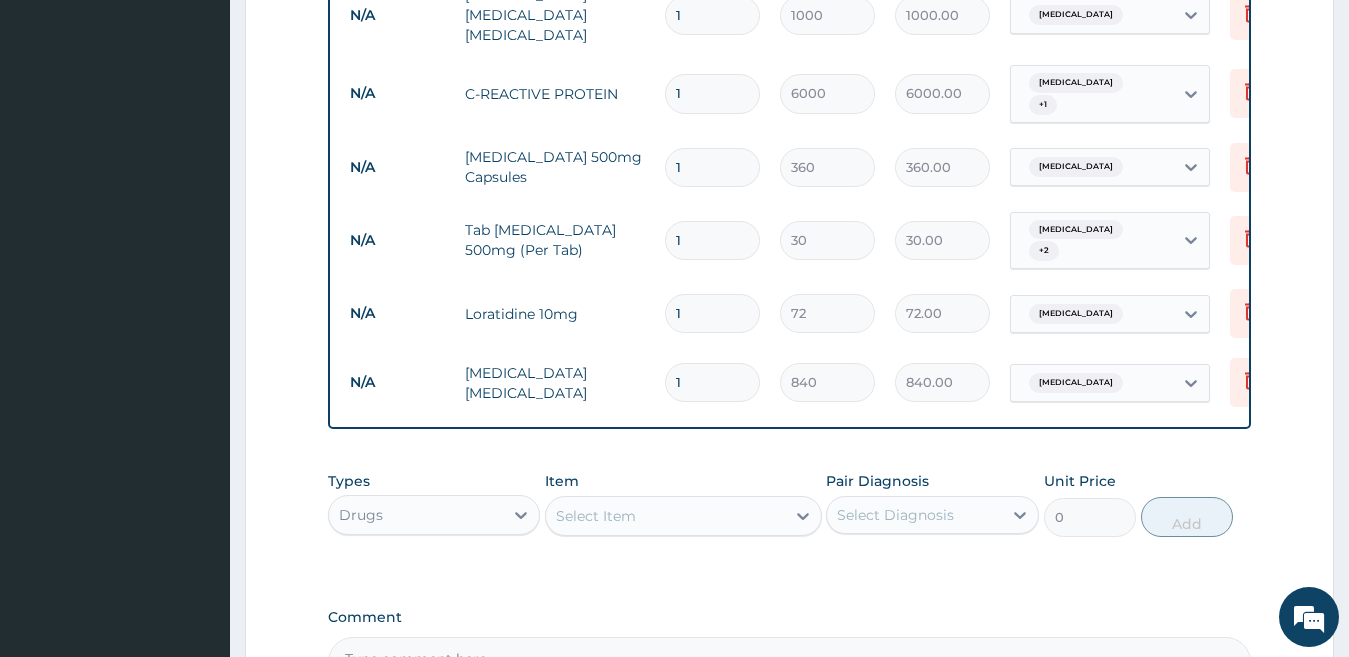 click on "1" at bounding box center (712, 167) 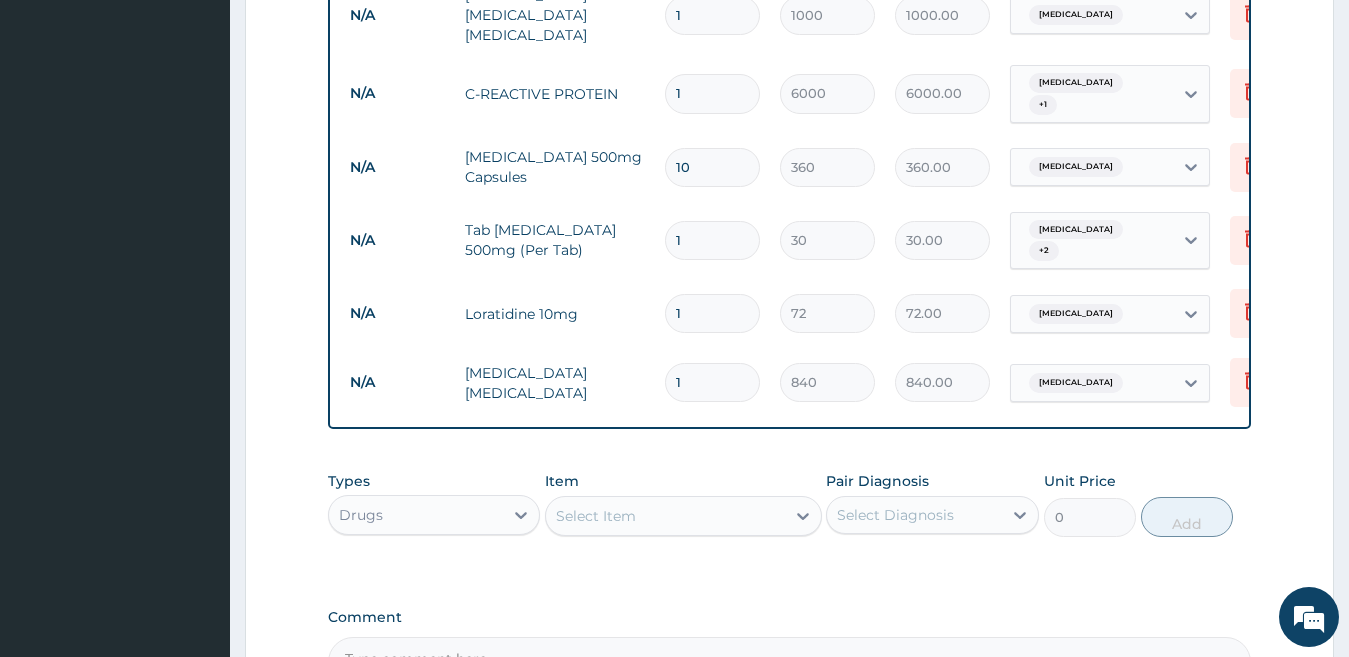 type on "3600.00" 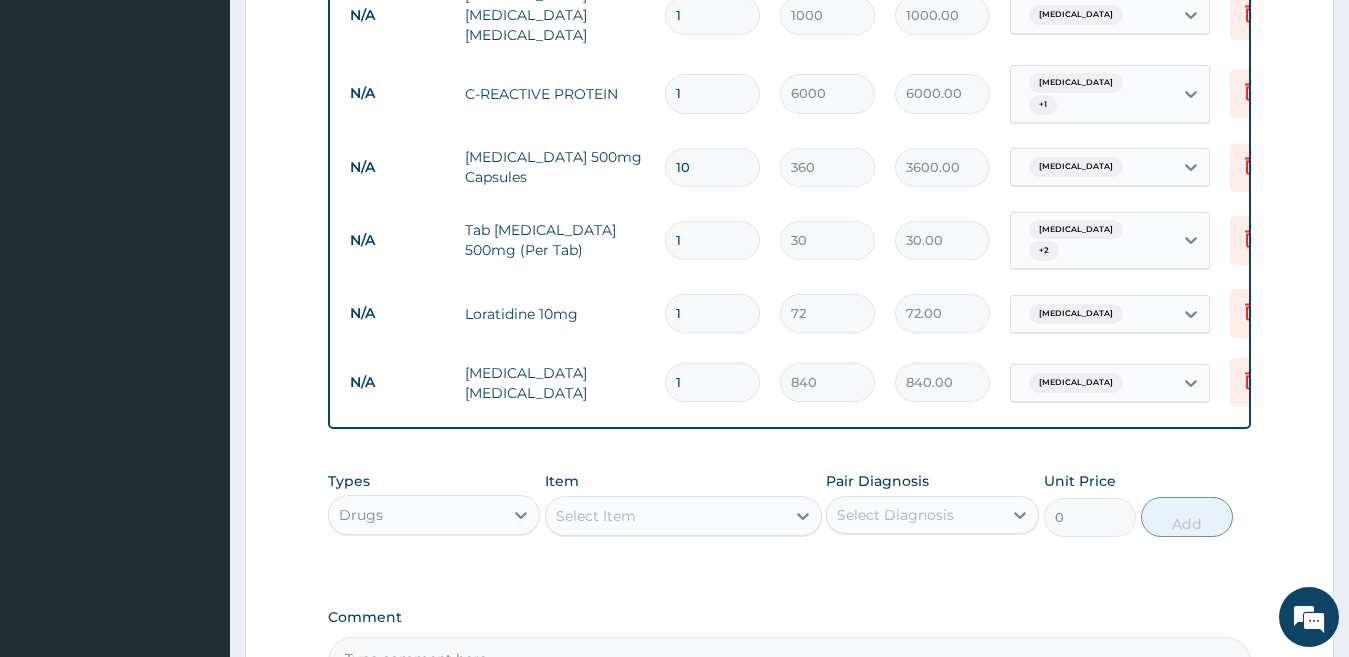 type on "10" 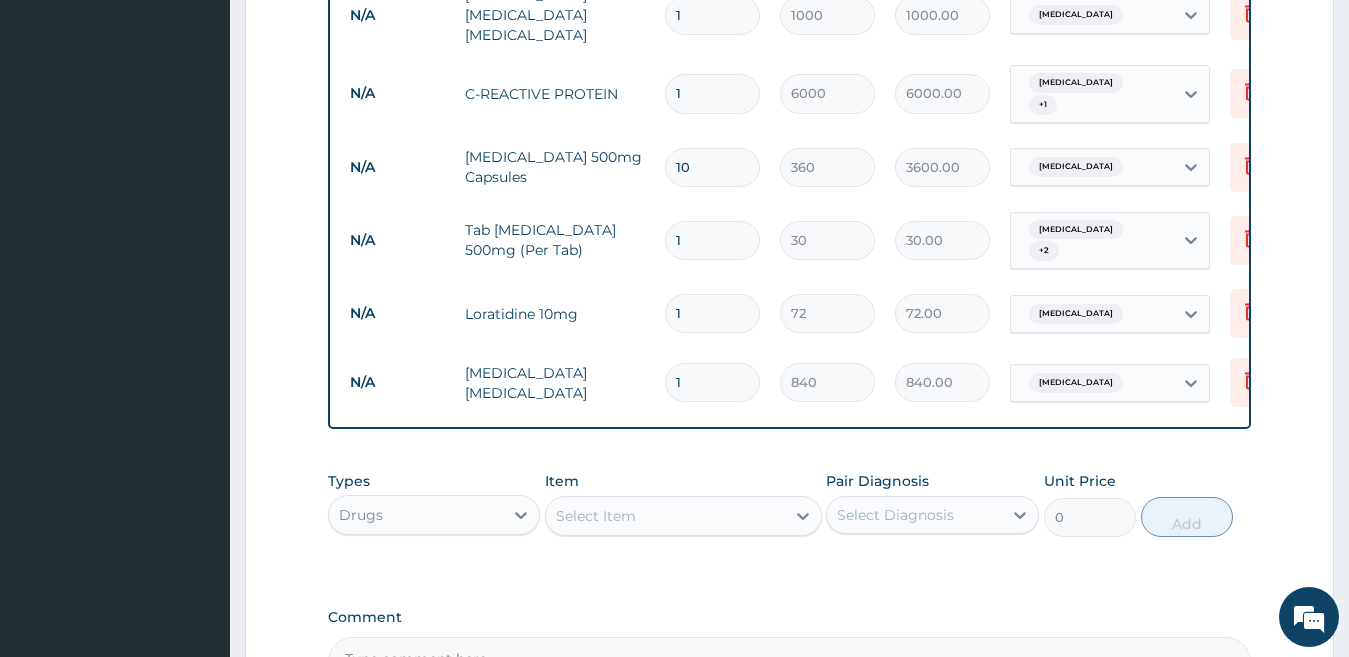 type 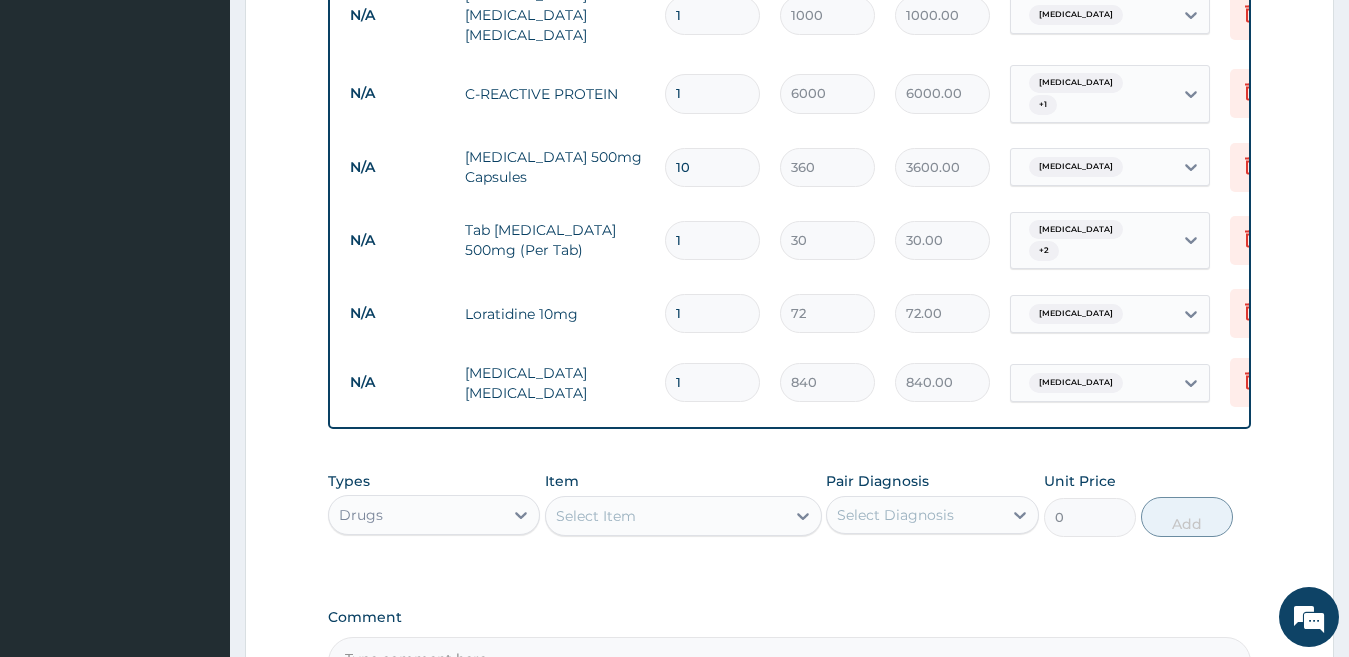 type on "0.00" 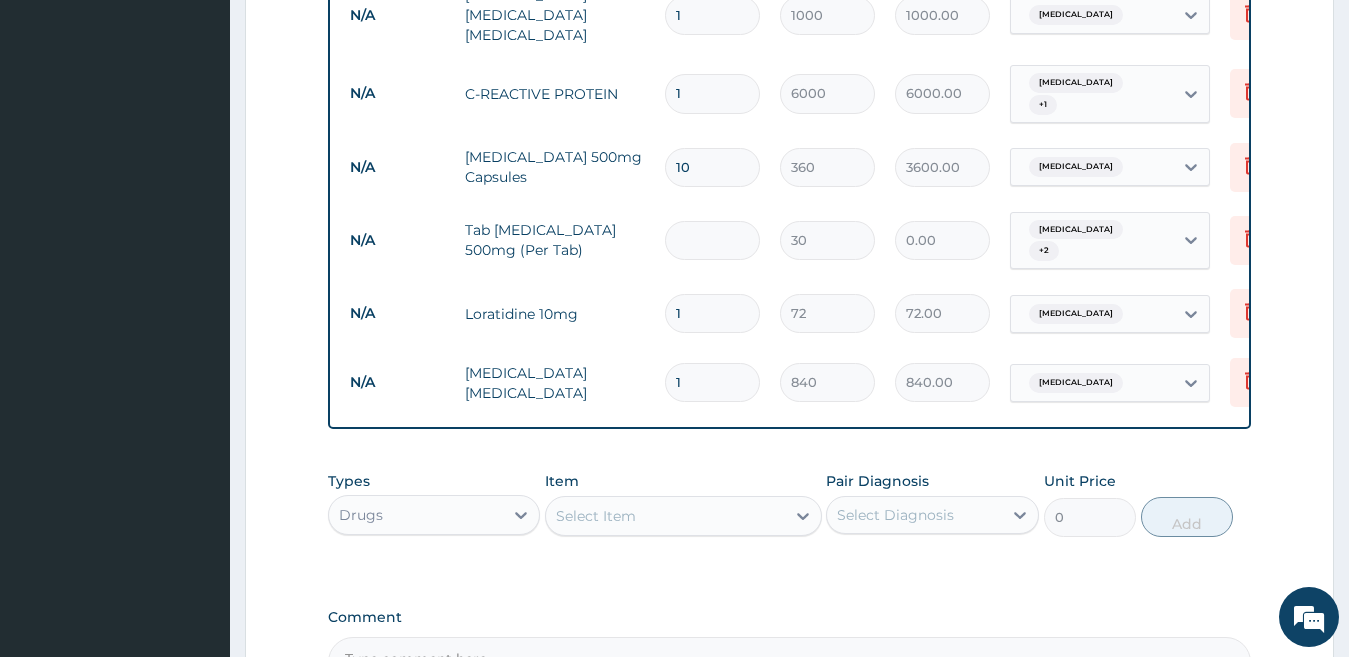 type on "3" 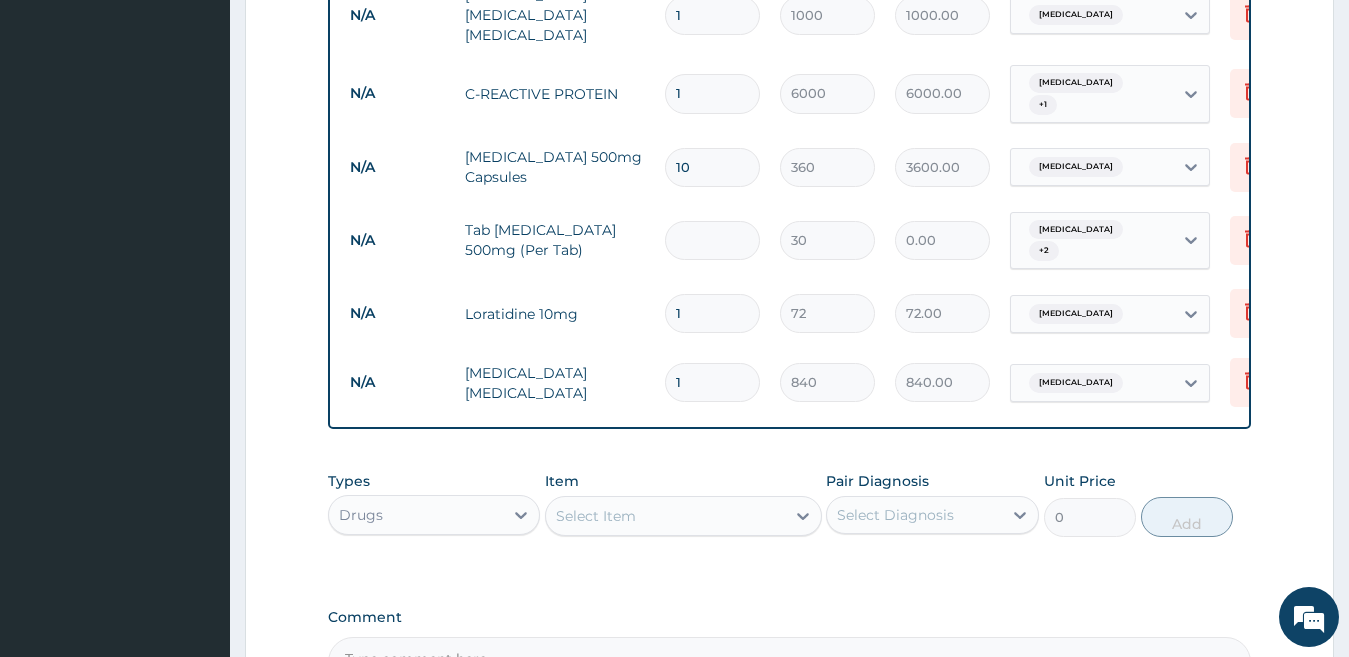 type on "90.00" 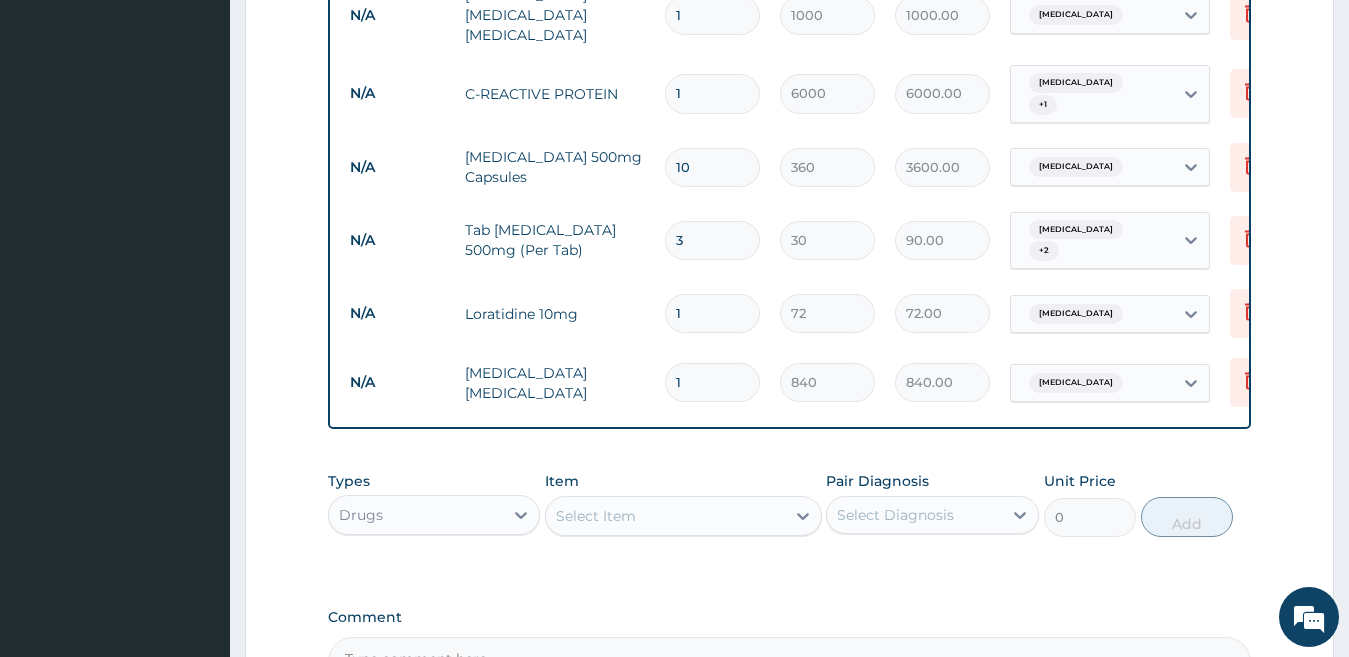 type on "30" 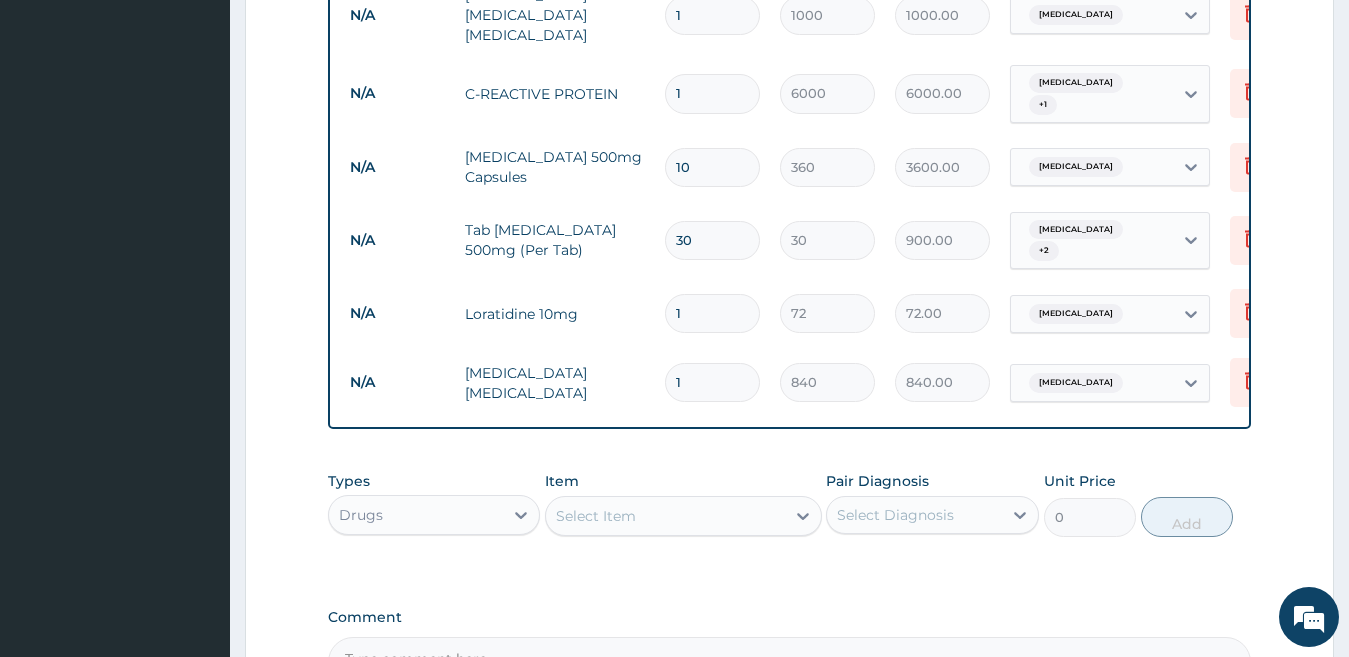 type on "30" 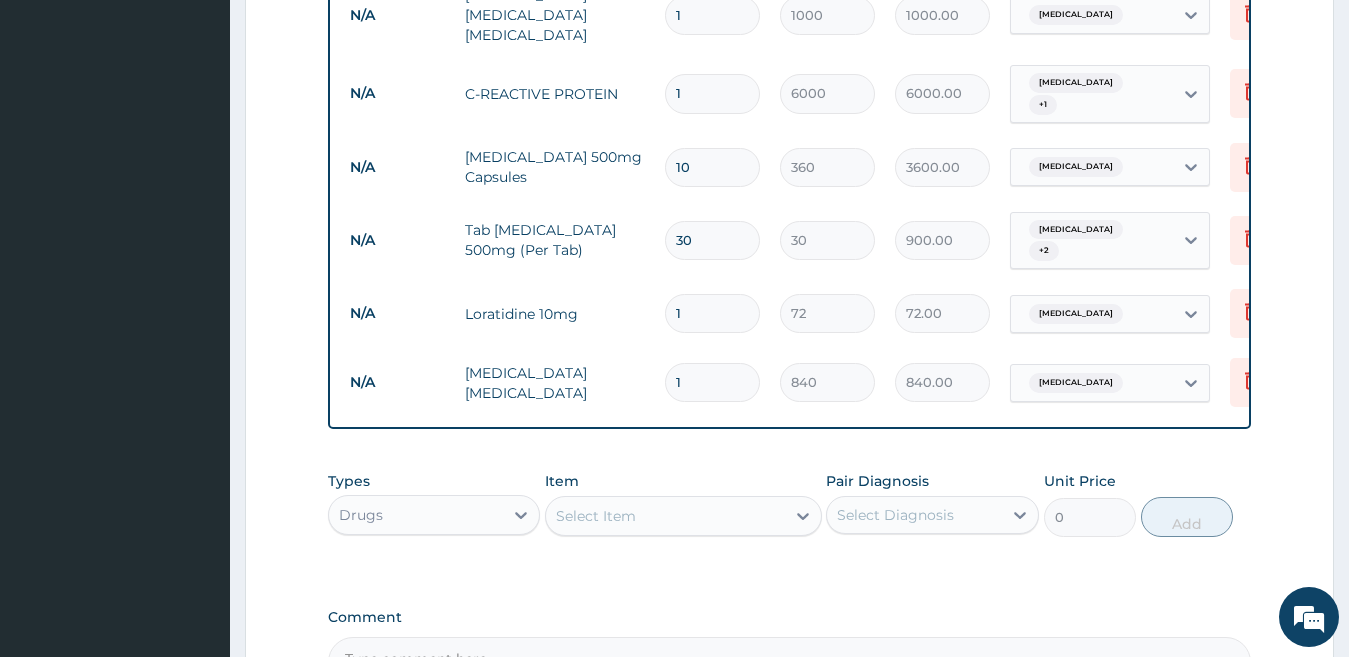 type on "7" 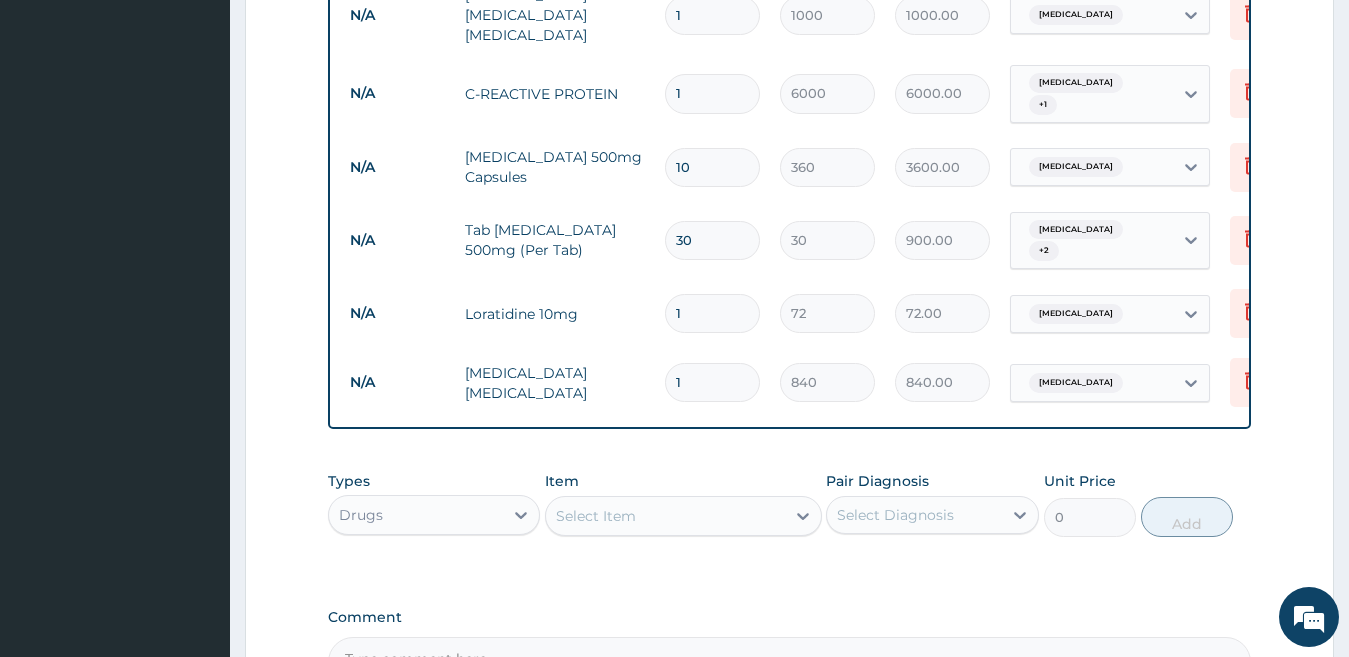type on "504.00" 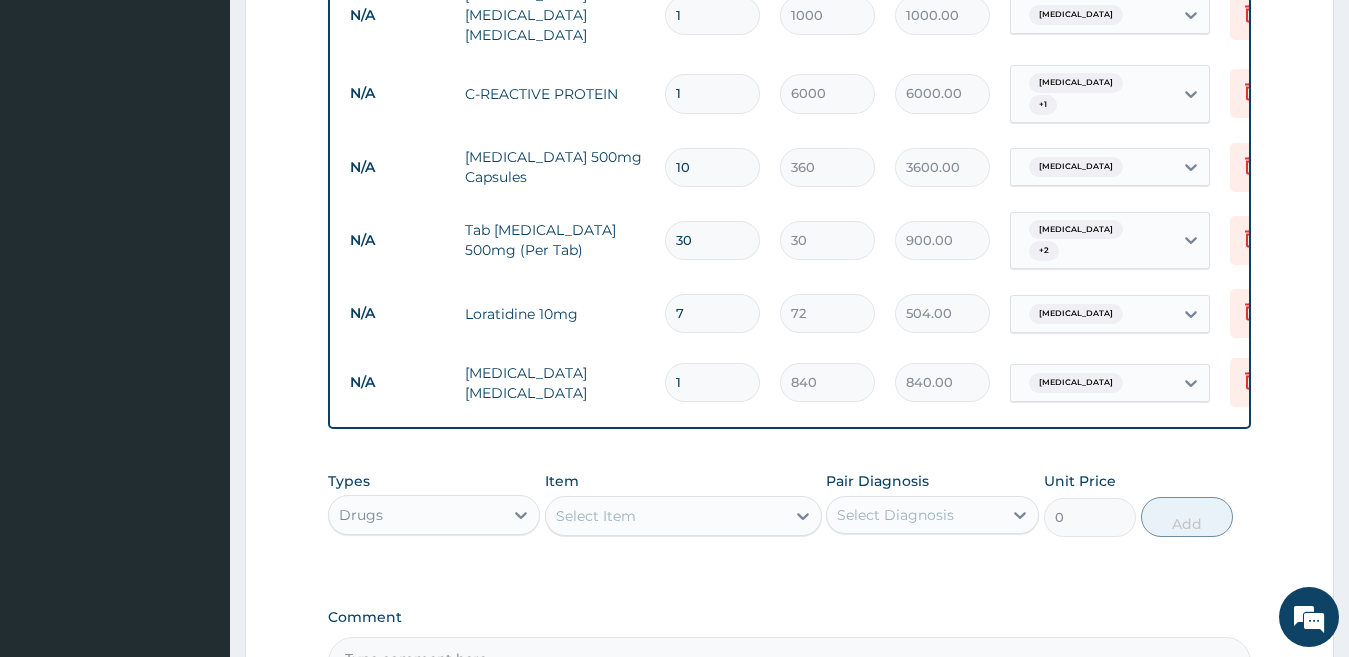 type on "7" 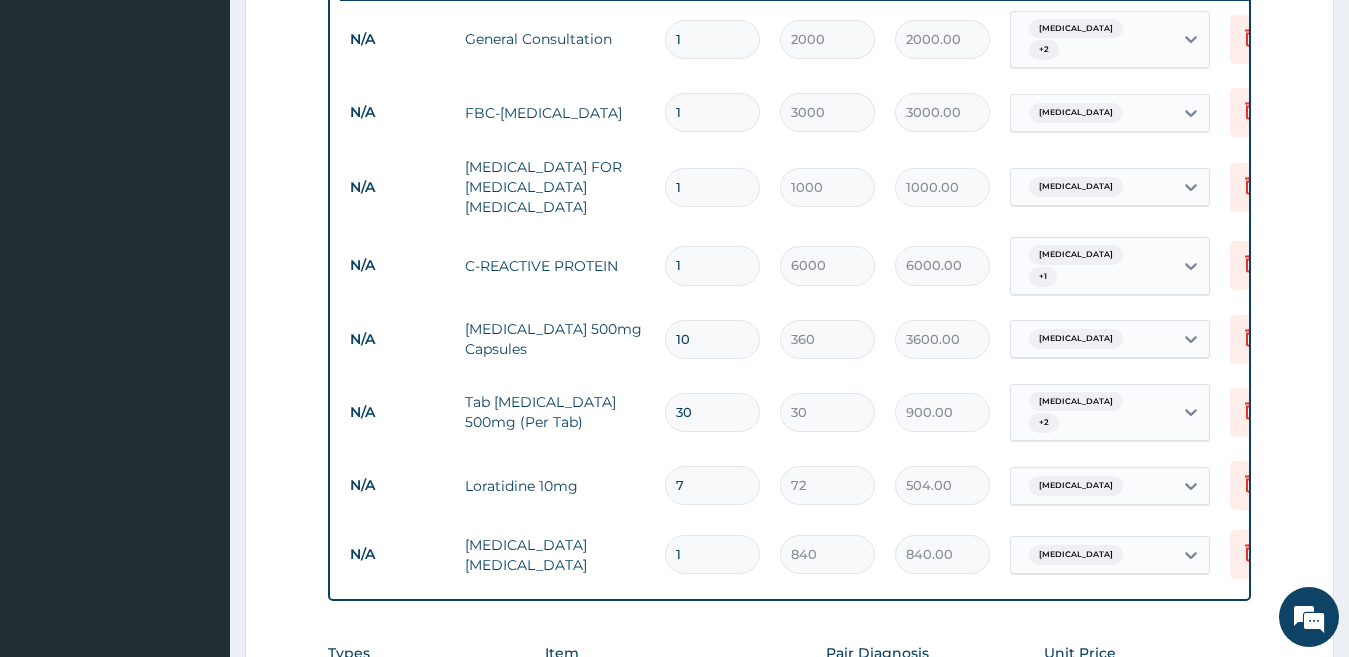 scroll, scrollTop: 785, scrollLeft: 0, axis: vertical 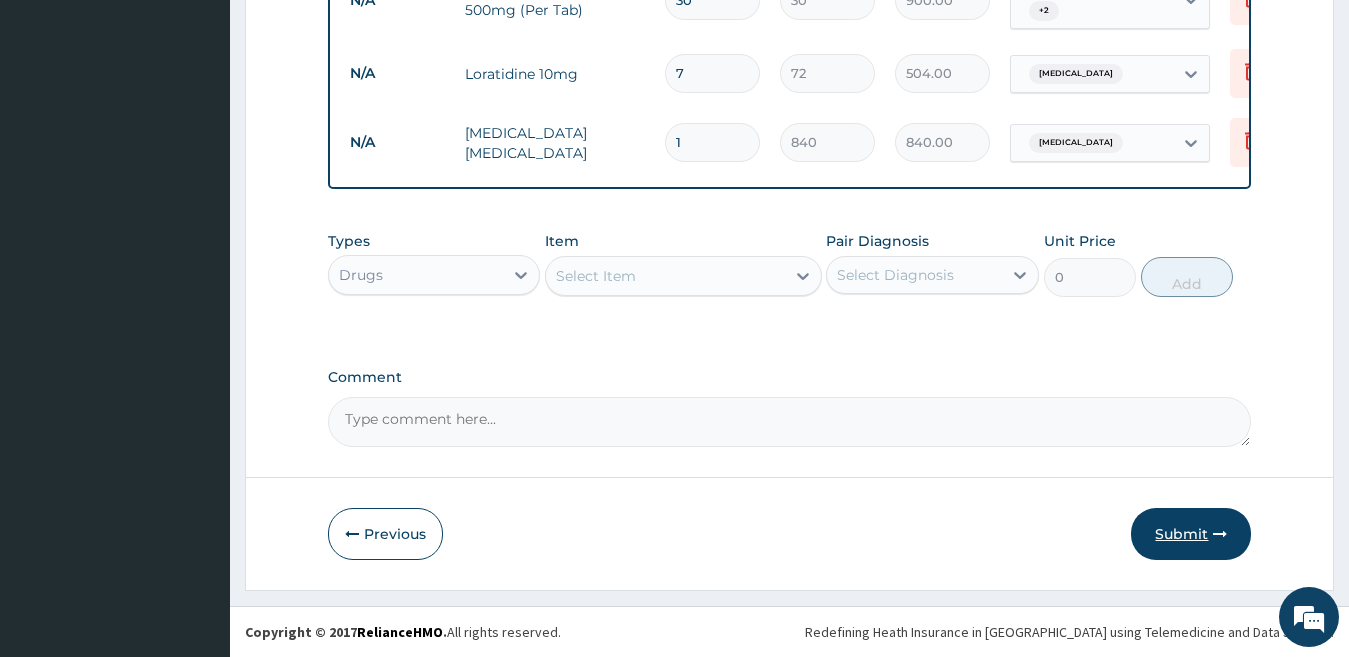 click on "Submit" at bounding box center [1191, 534] 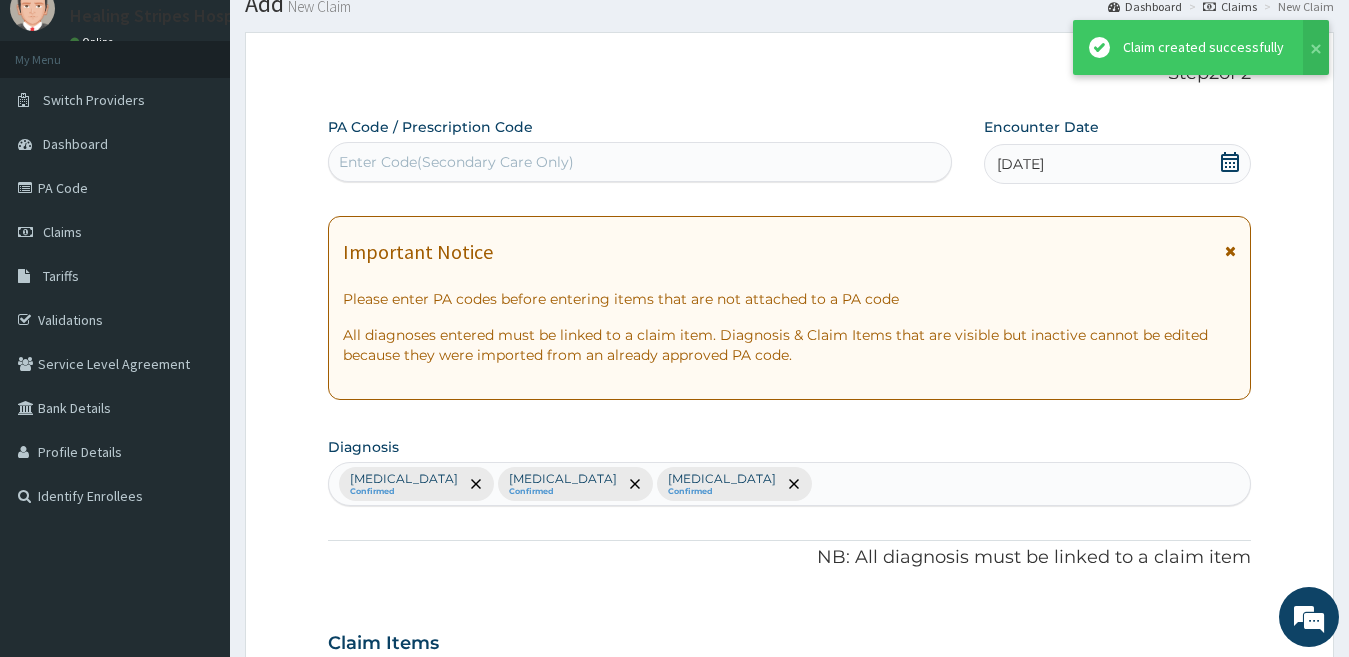 scroll, scrollTop: 1215, scrollLeft: 0, axis: vertical 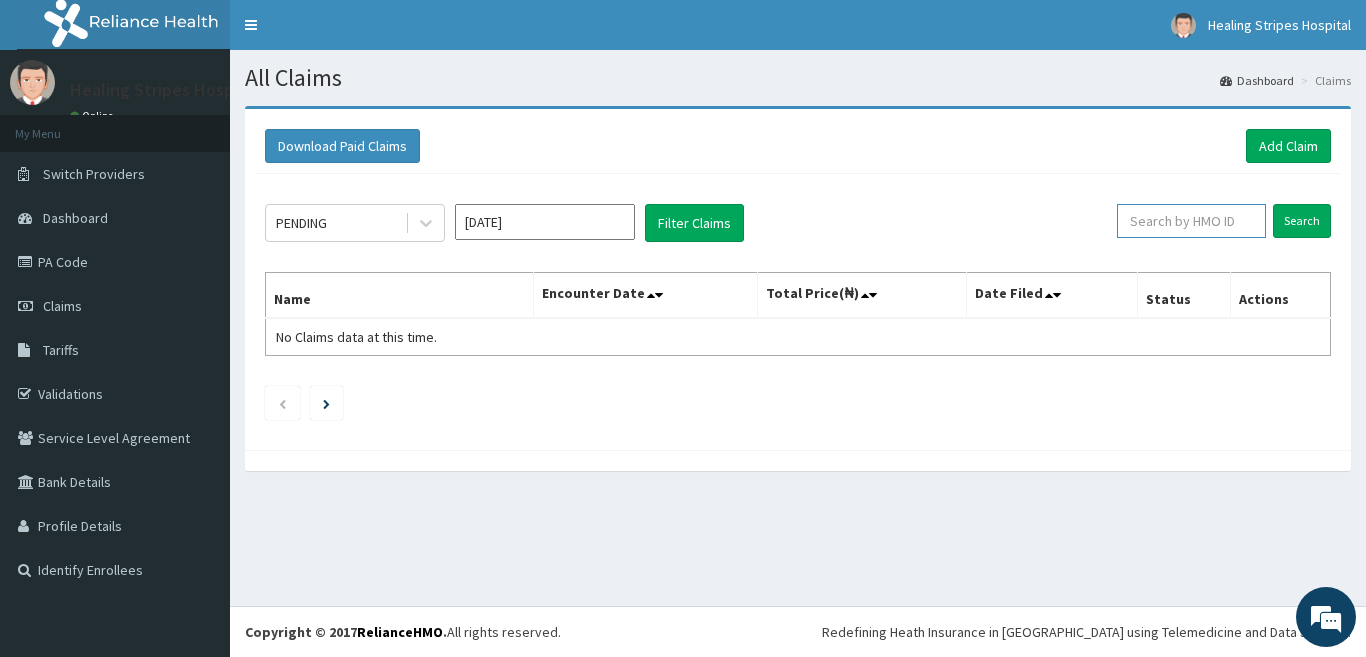 click at bounding box center [1191, 221] 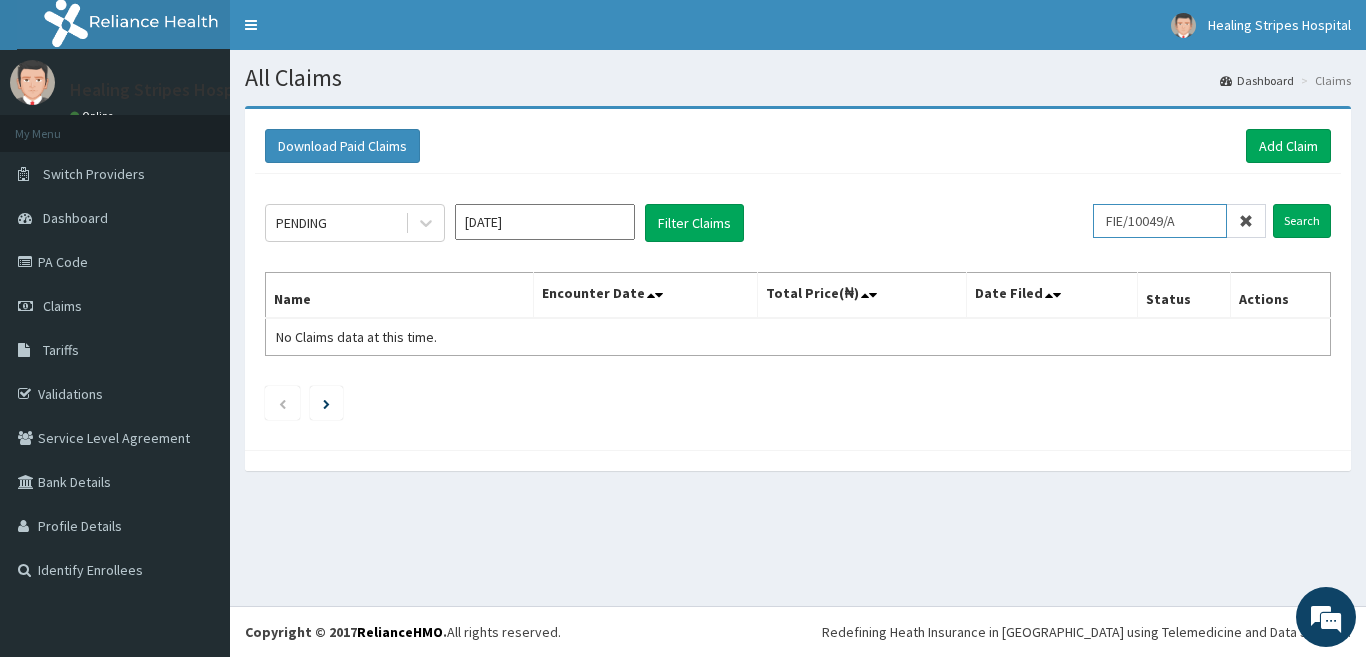 type on "FIE/10049/A" 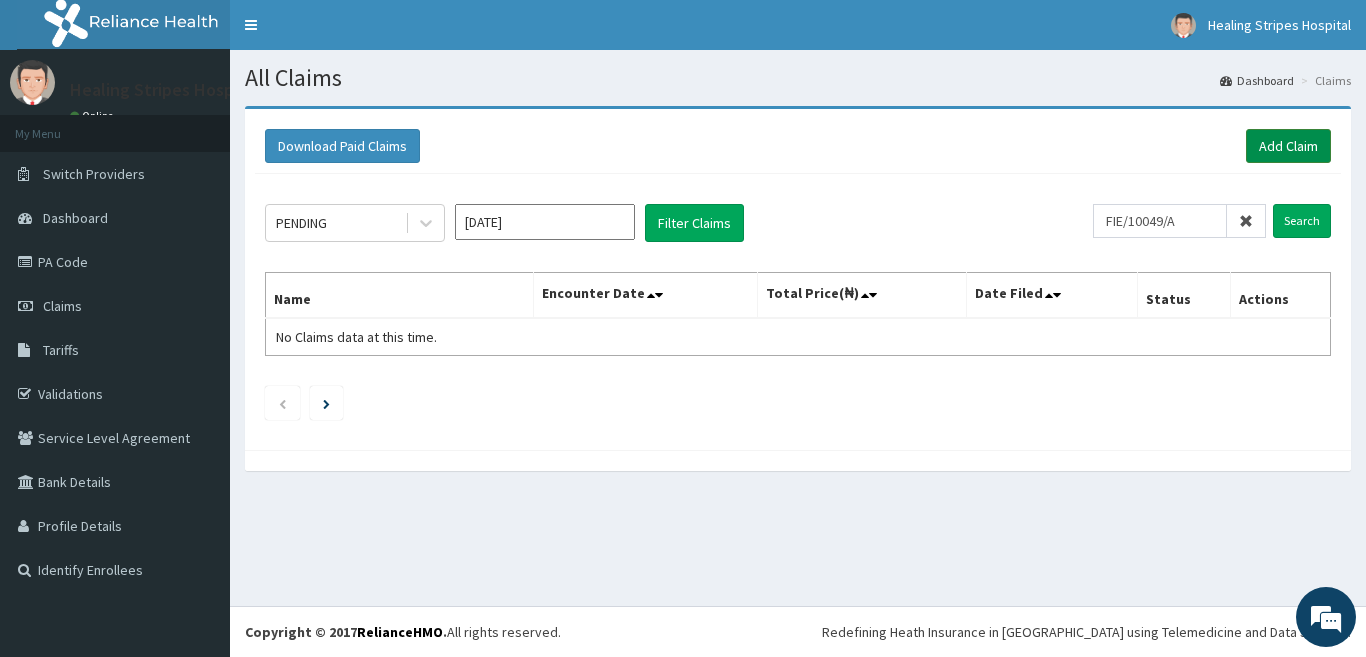 click on "Add Claim" at bounding box center (1288, 146) 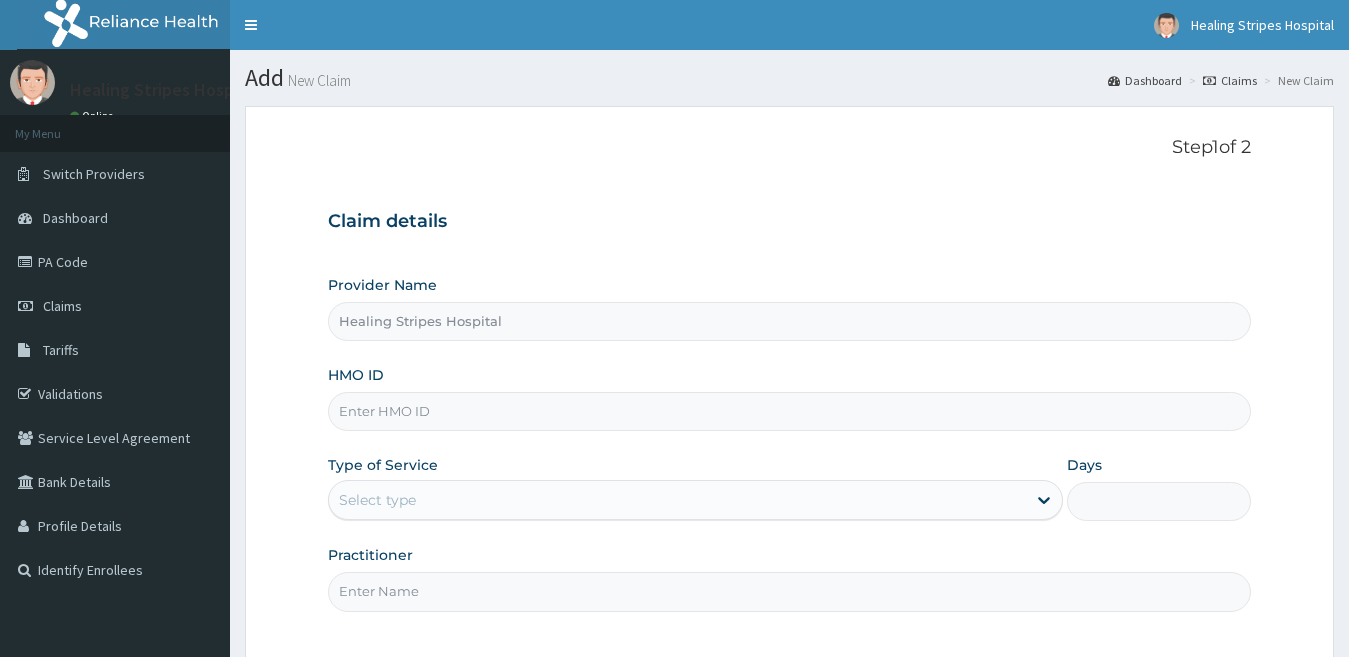 scroll, scrollTop: 0, scrollLeft: 0, axis: both 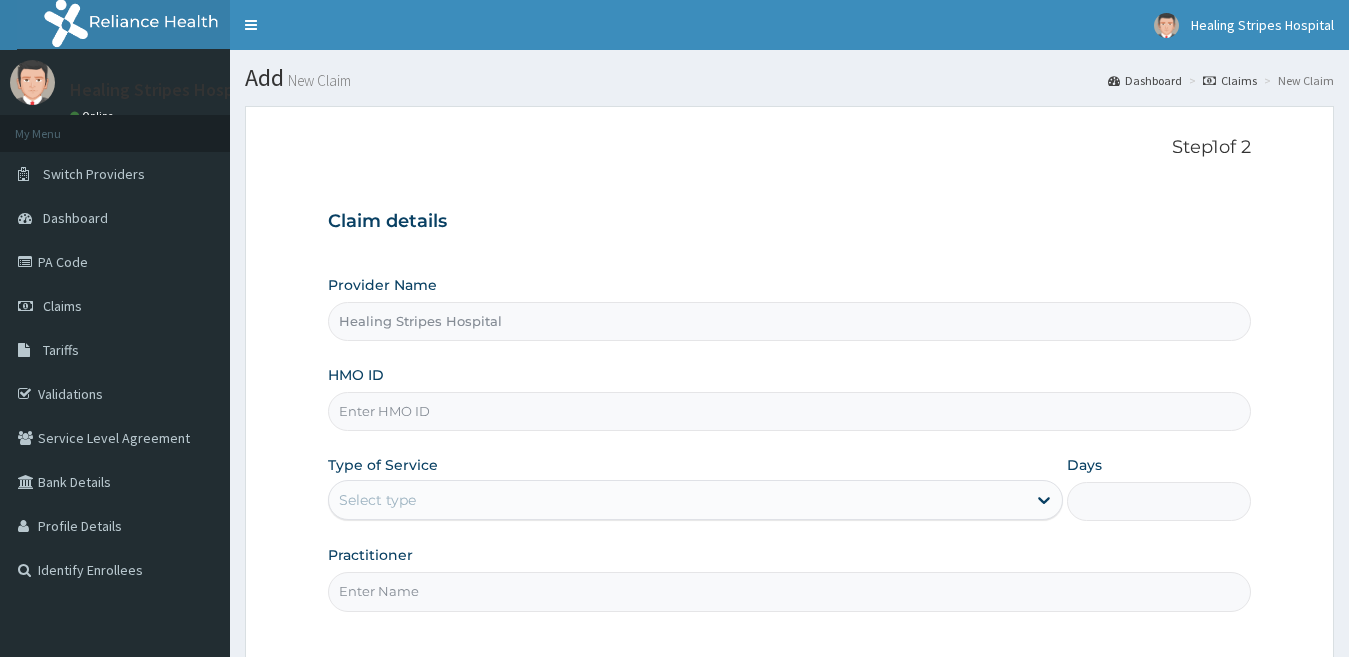click on "HMO ID" at bounding box center [790, 411] 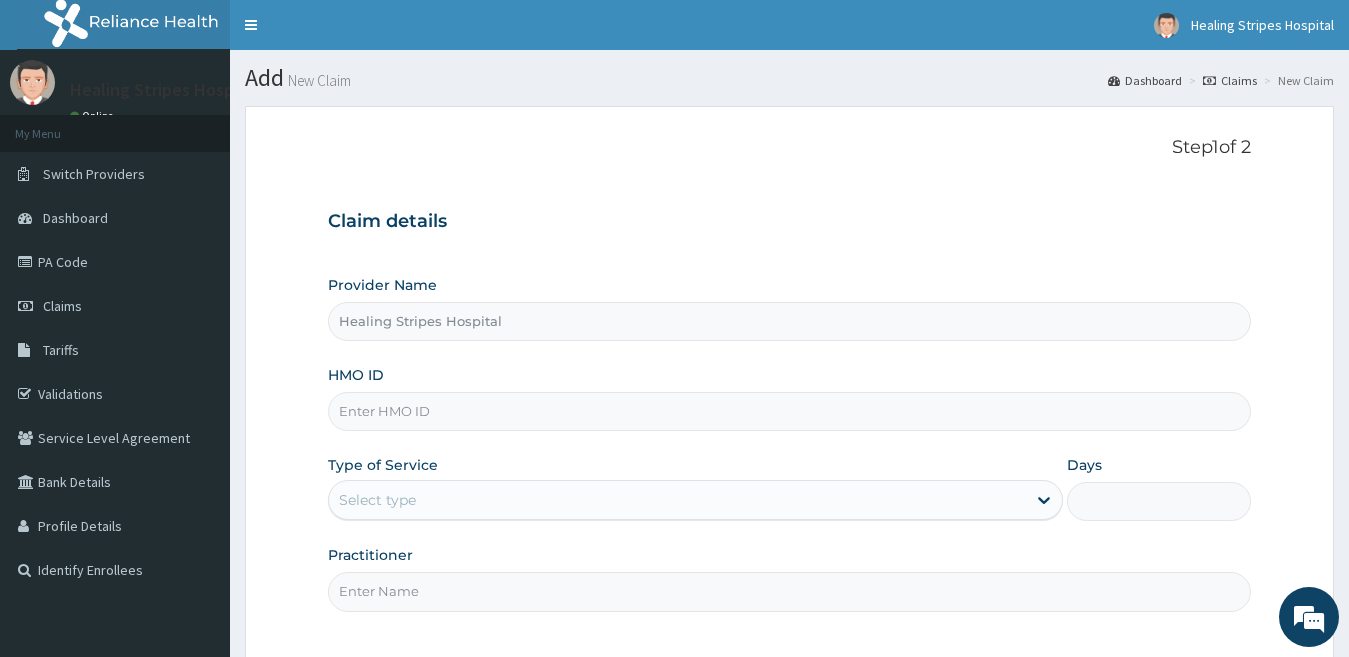 paste on "FIE/10049/A" 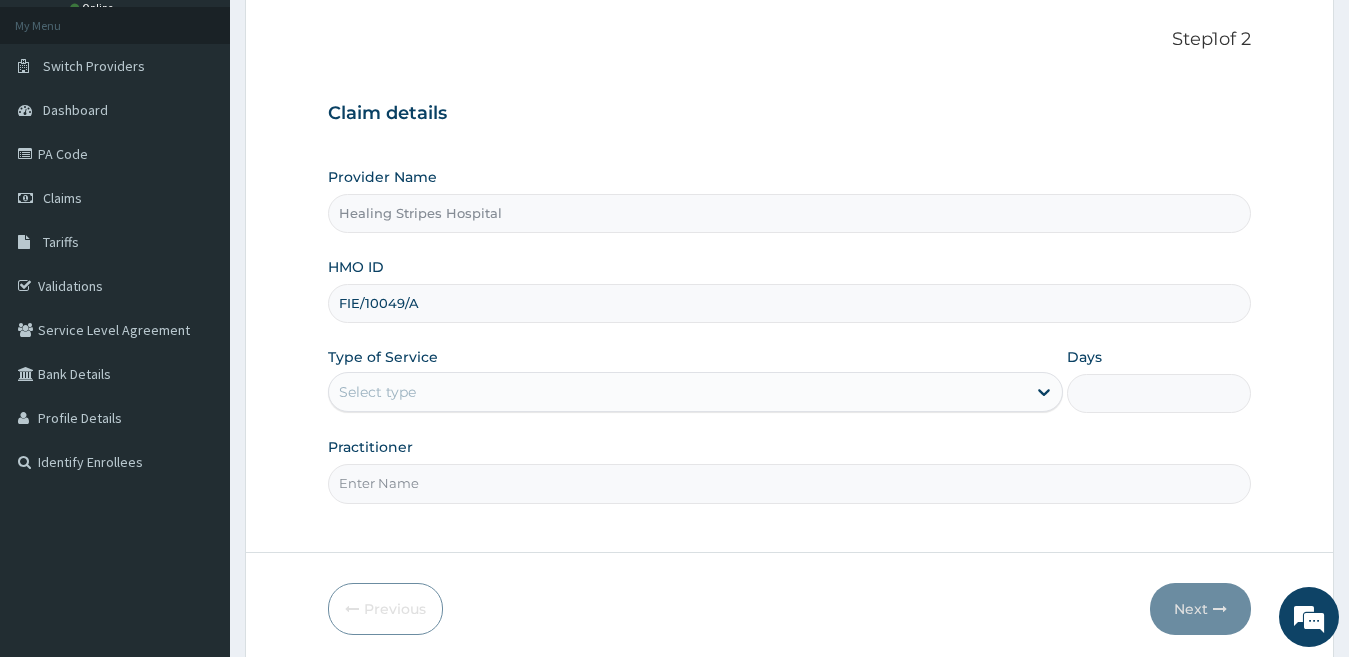 scroll, scrollTop: 183, scrollLeft: 0, axis: vertical 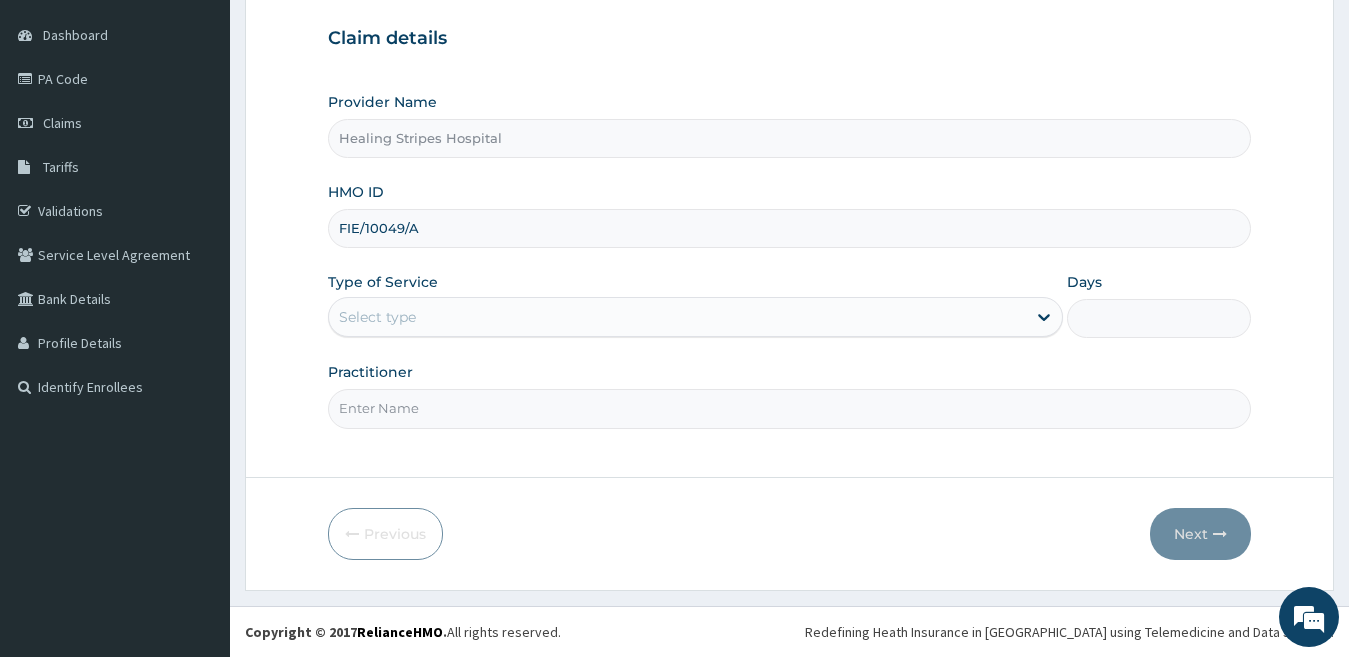 type on "FIE/10049/A" 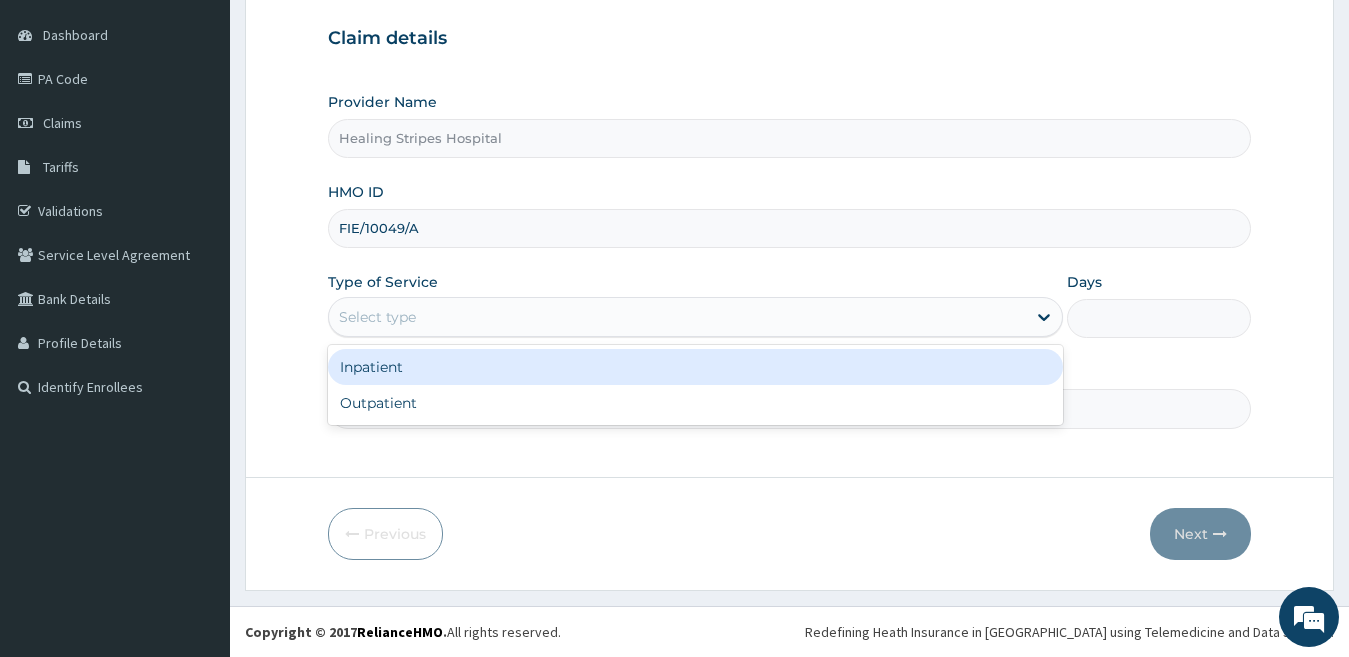 click on "Select type" at bounding box center (678, 317) 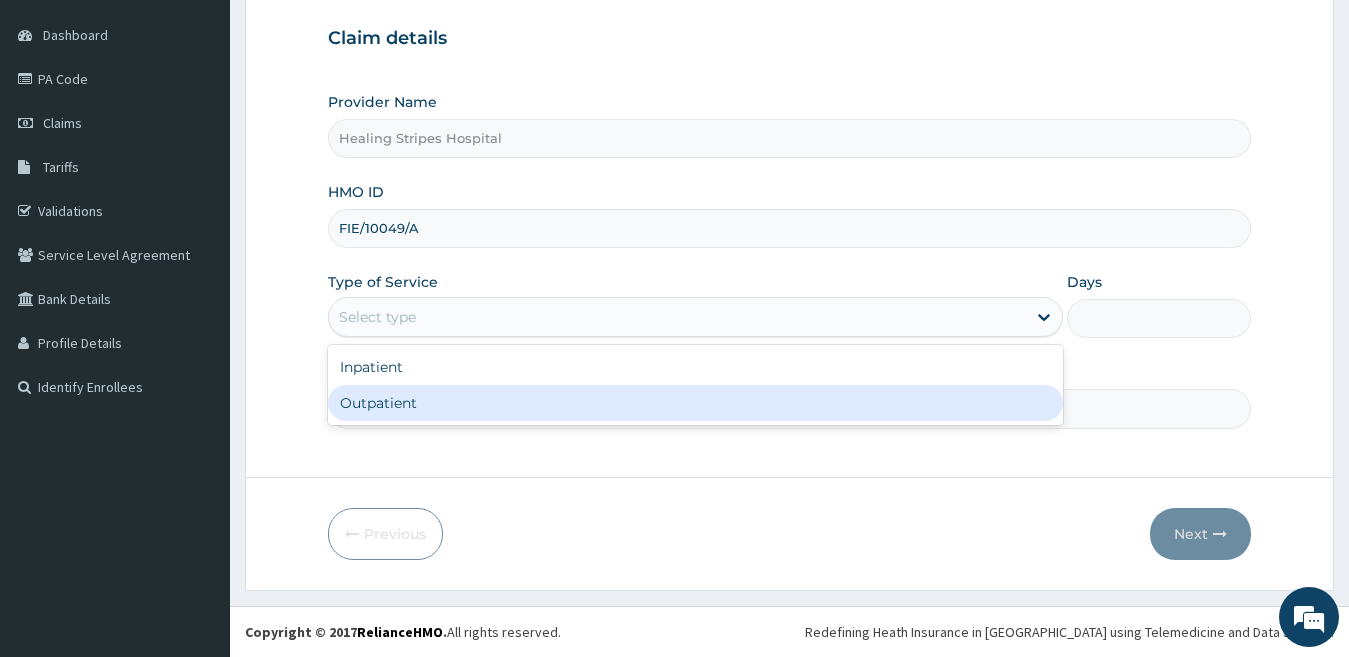 click on "Outpatient" at bounding box center (696, 403) 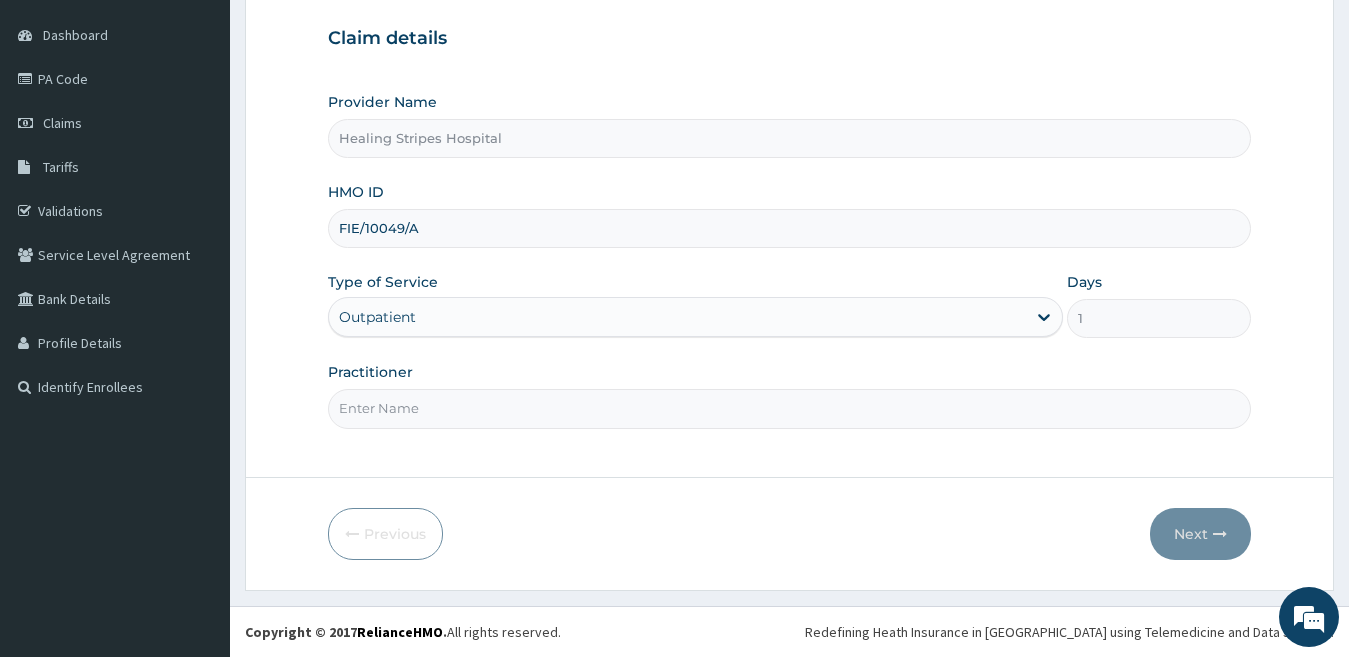 click on "Practitioner" at bounding box center (790, 408) 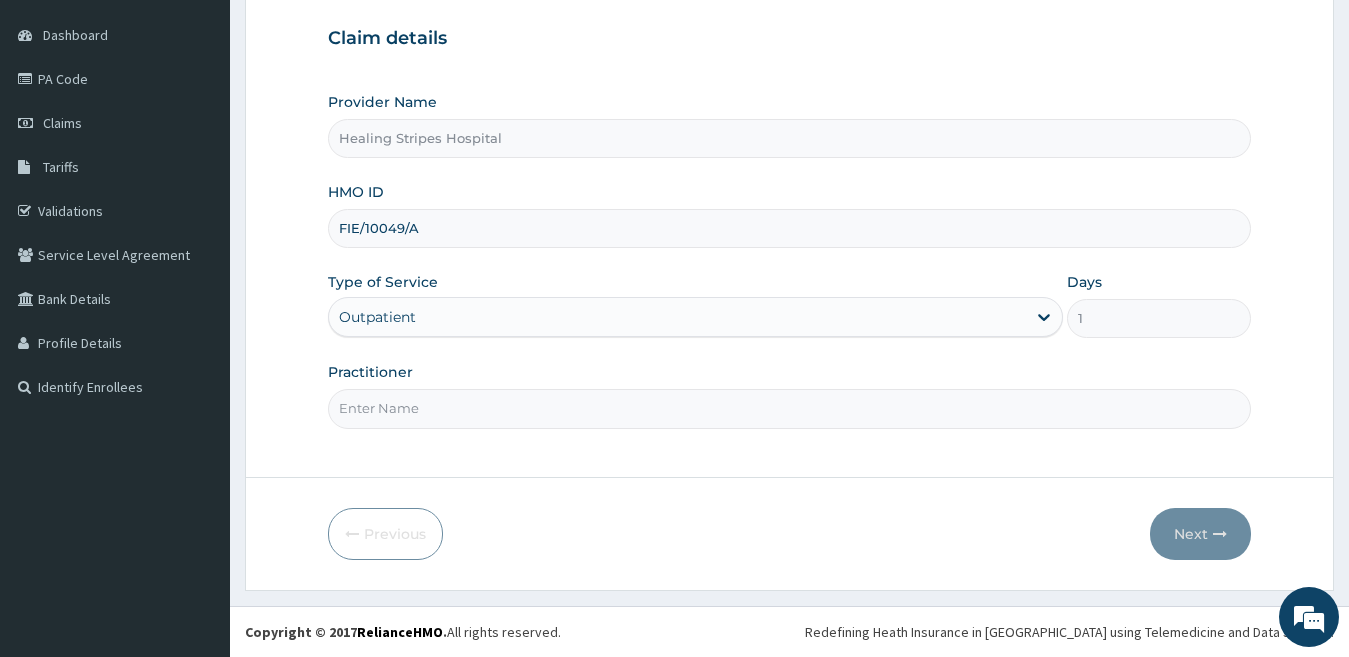 scroll, scrollTop: 0, scrollLeft: 0, axis: both 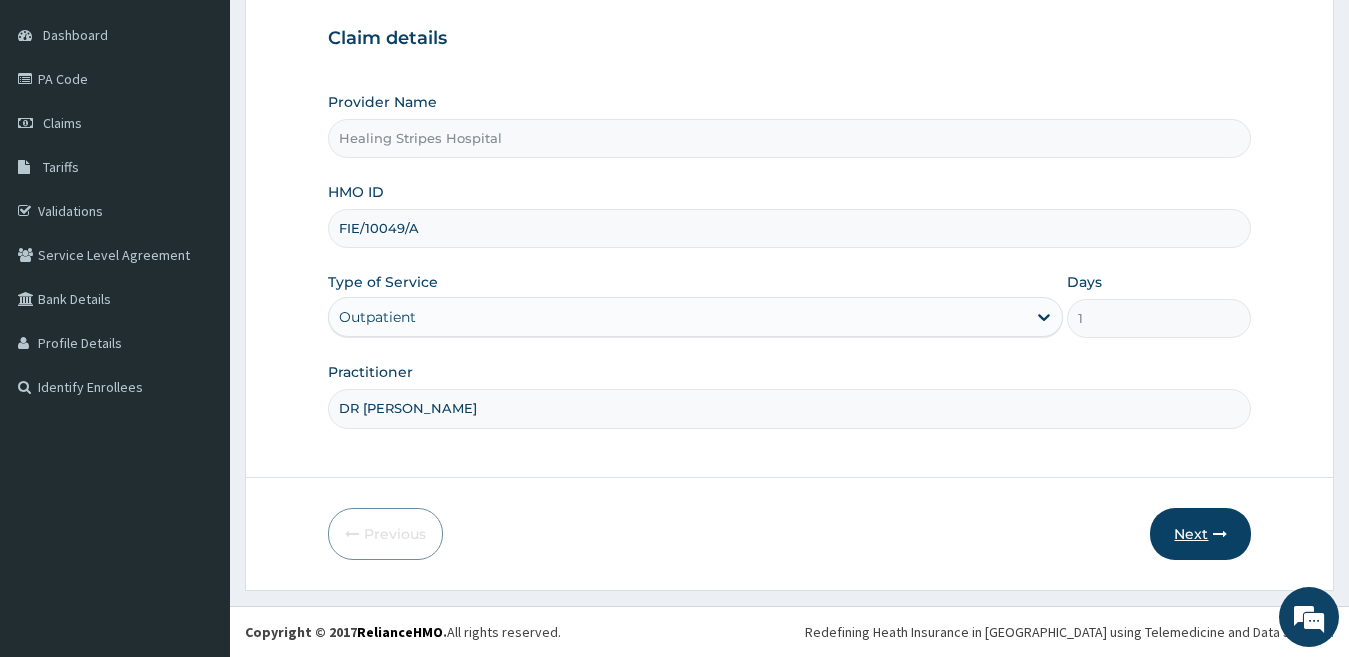 type on "DR [PERSON_NAME]" 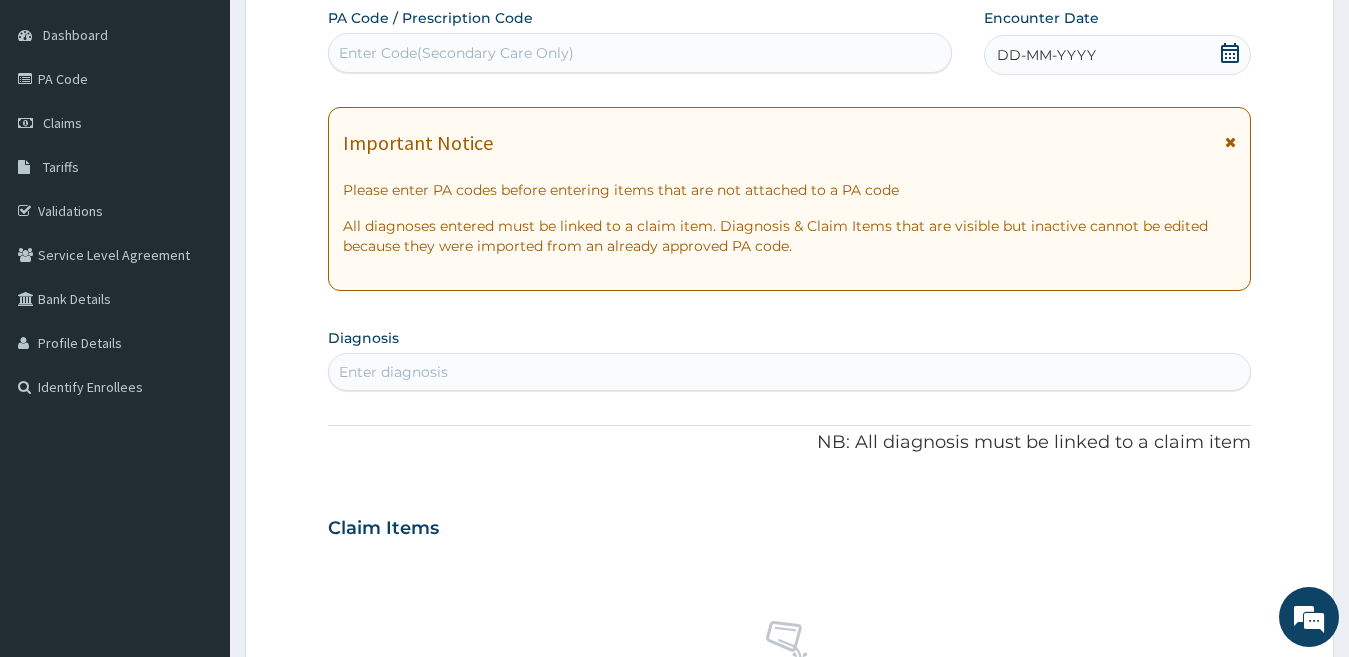 click on "Enter diagnosis" at bounding box center [790, 372] 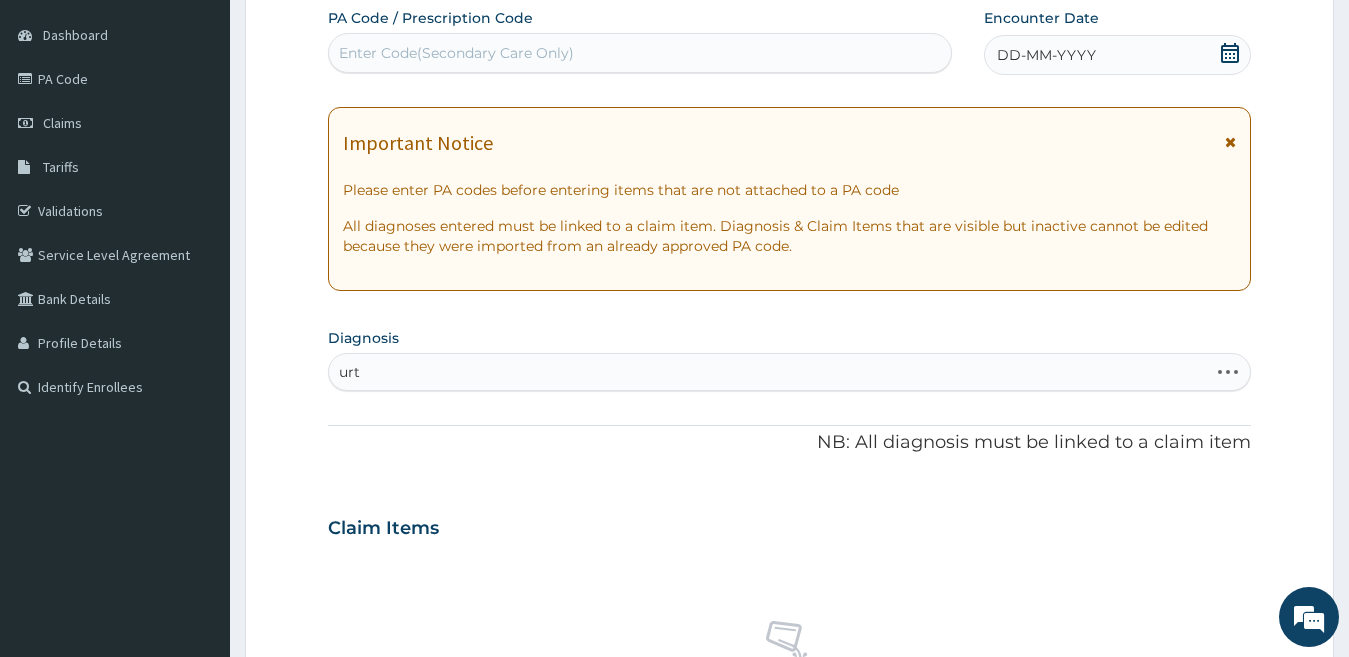 type on "urti" 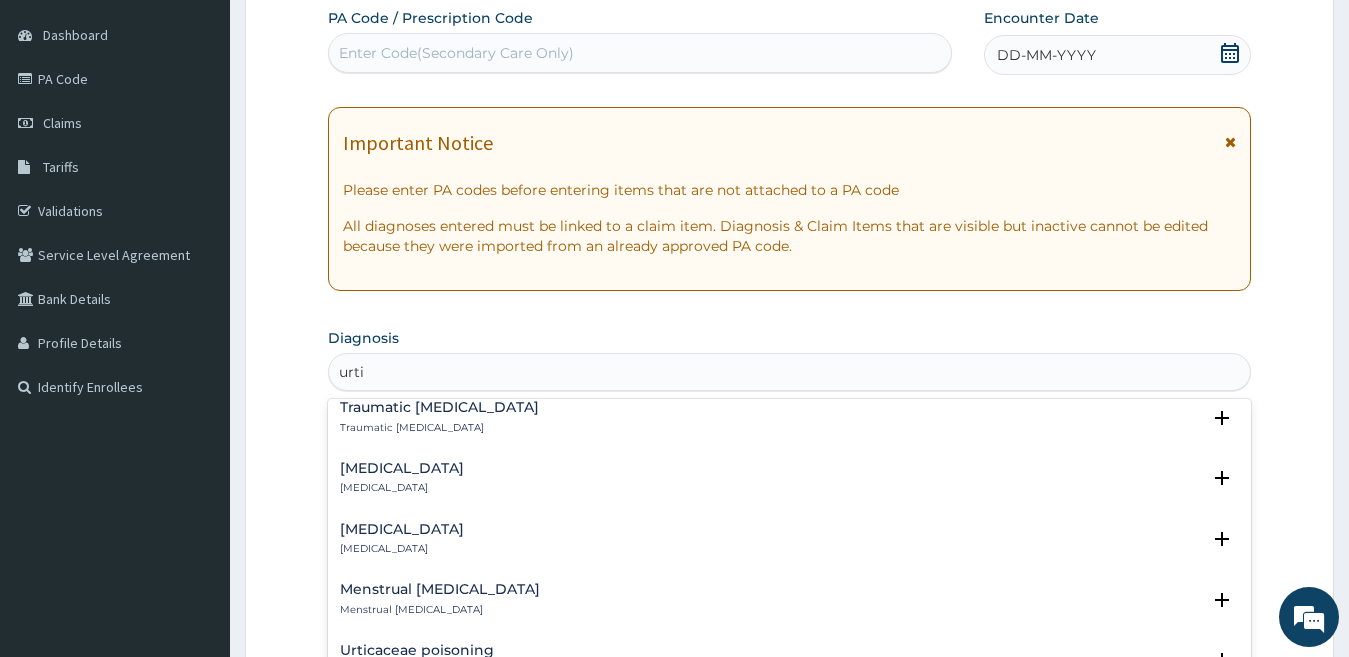 scroll, scrollTop: 1114, scrollLeft: 0, axis: vertical 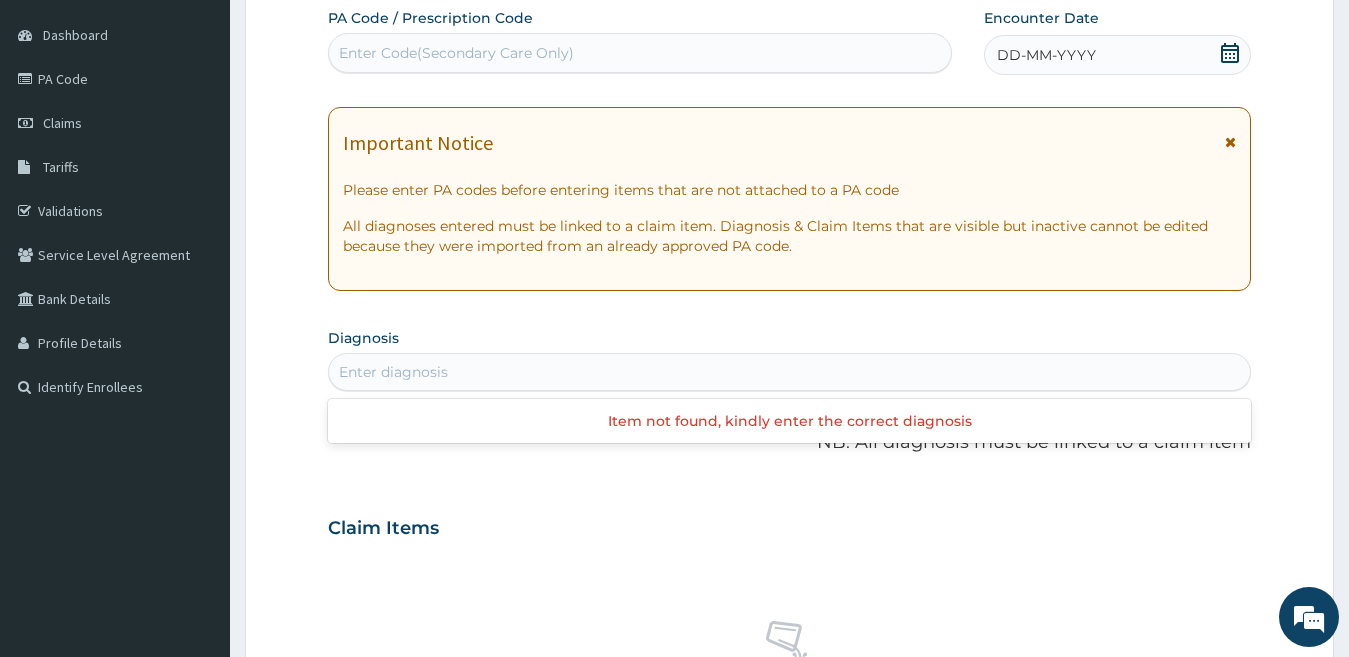 click on "Enter diagnosis" at bounding box center (790, 372) 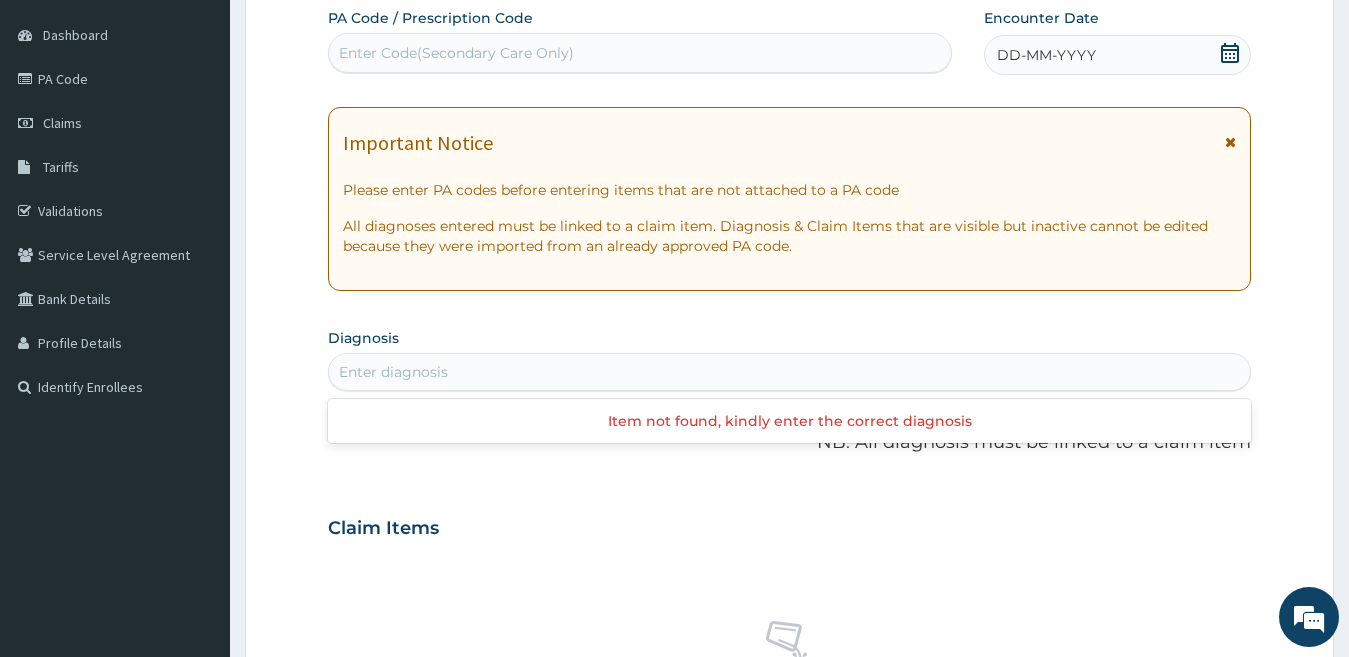 click on "Enter diagnosis" at bounding box center [393, 372] 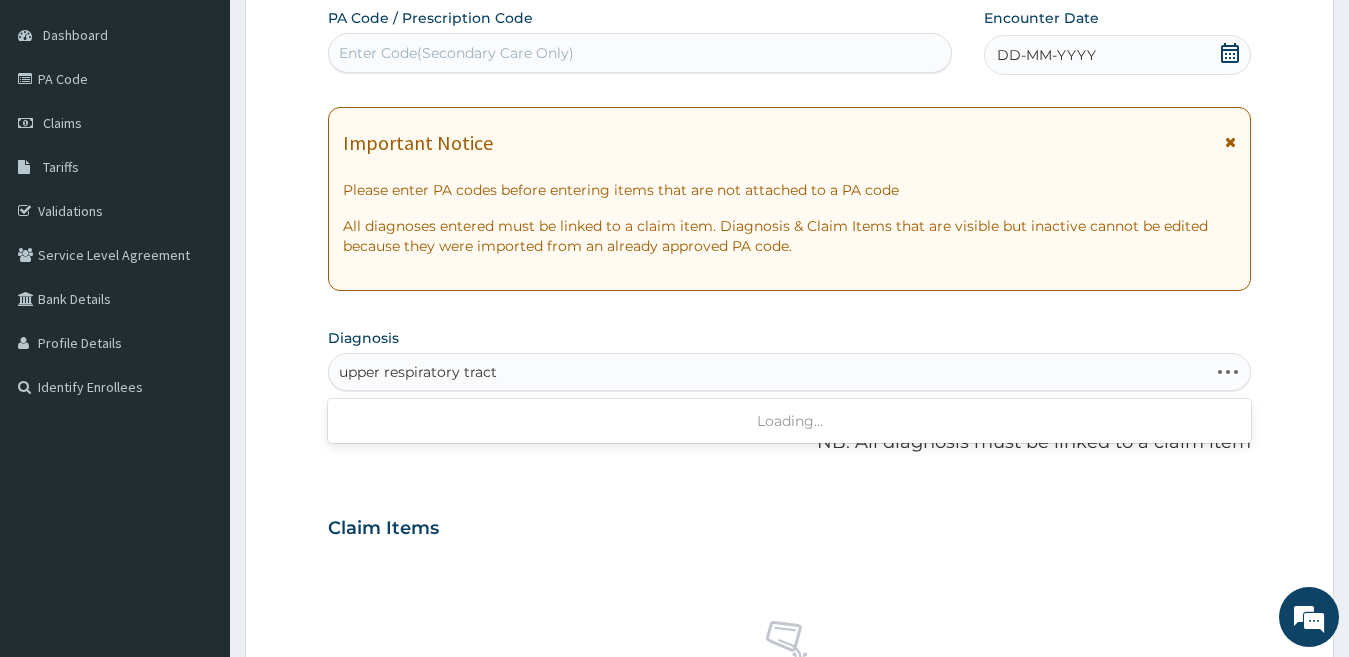 type on "upper respiratory tract" 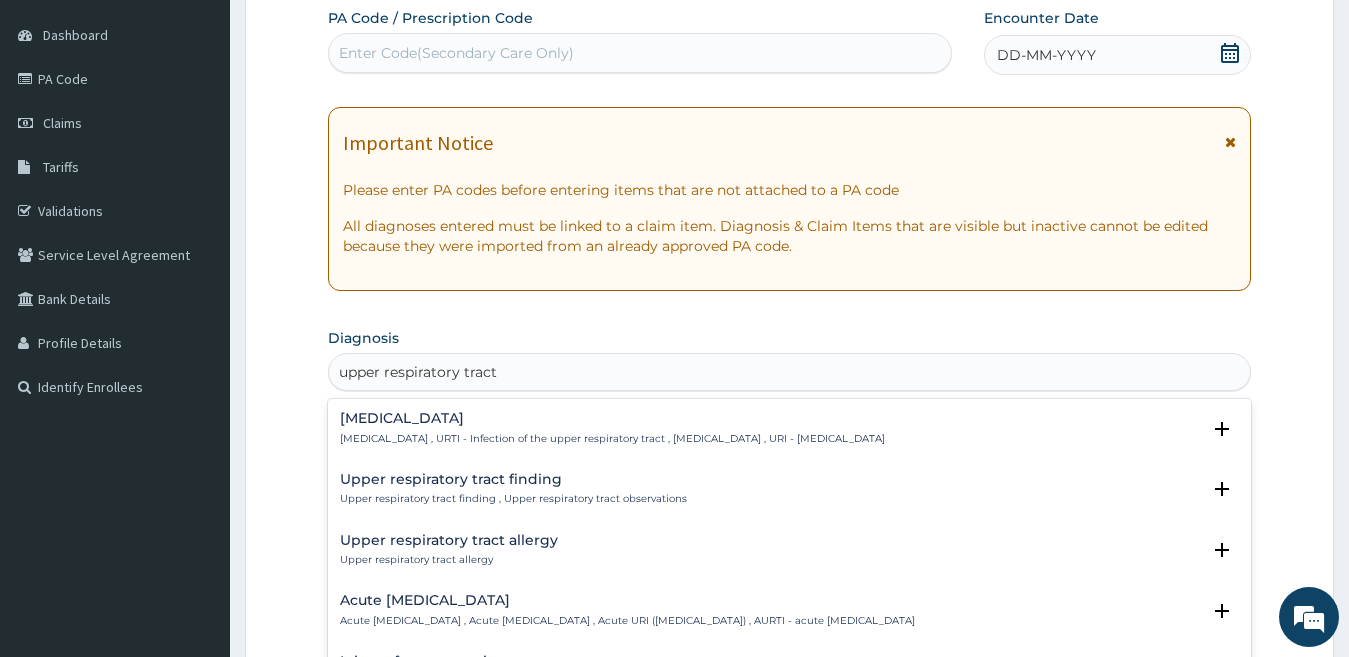 click on "Upper respiratory infection , URTI - Infection of the upper respiratory tract , Upper respiratory tract infection , URI - Upper respiratory infection" at bounding box center (612, 439) 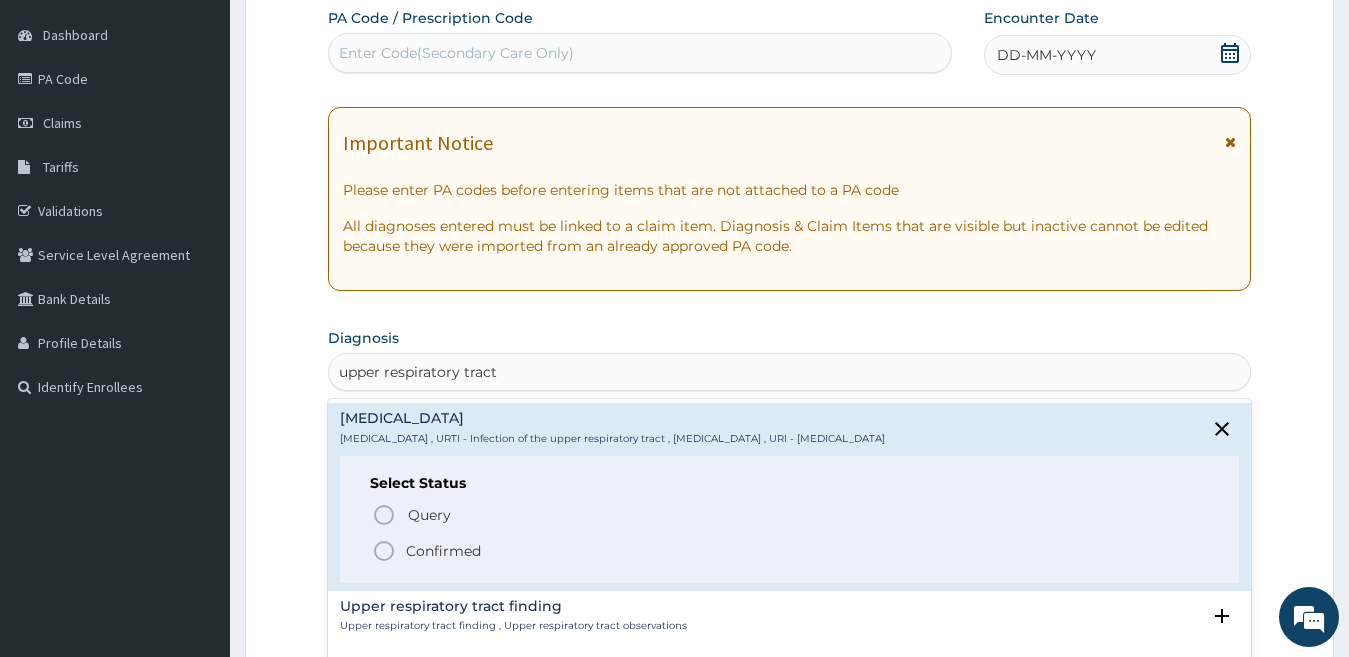 click on "Confirmed" at bounding box center [791, 551] 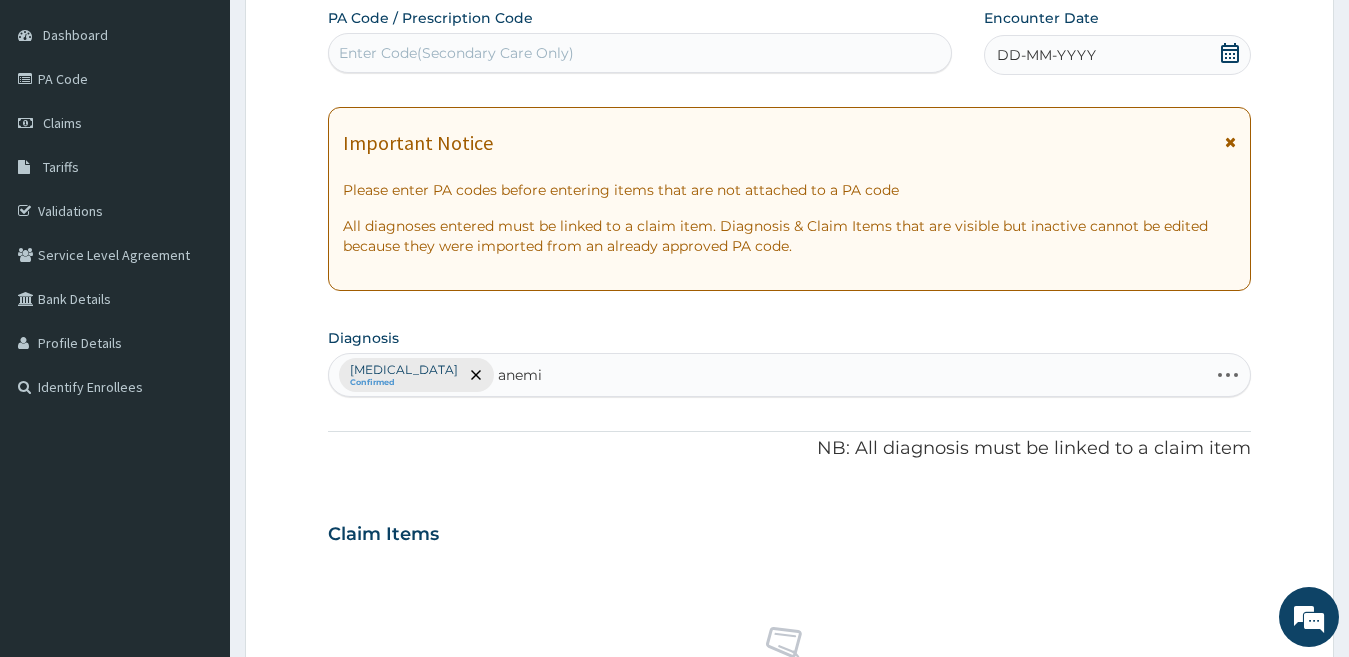 type on "anemia" 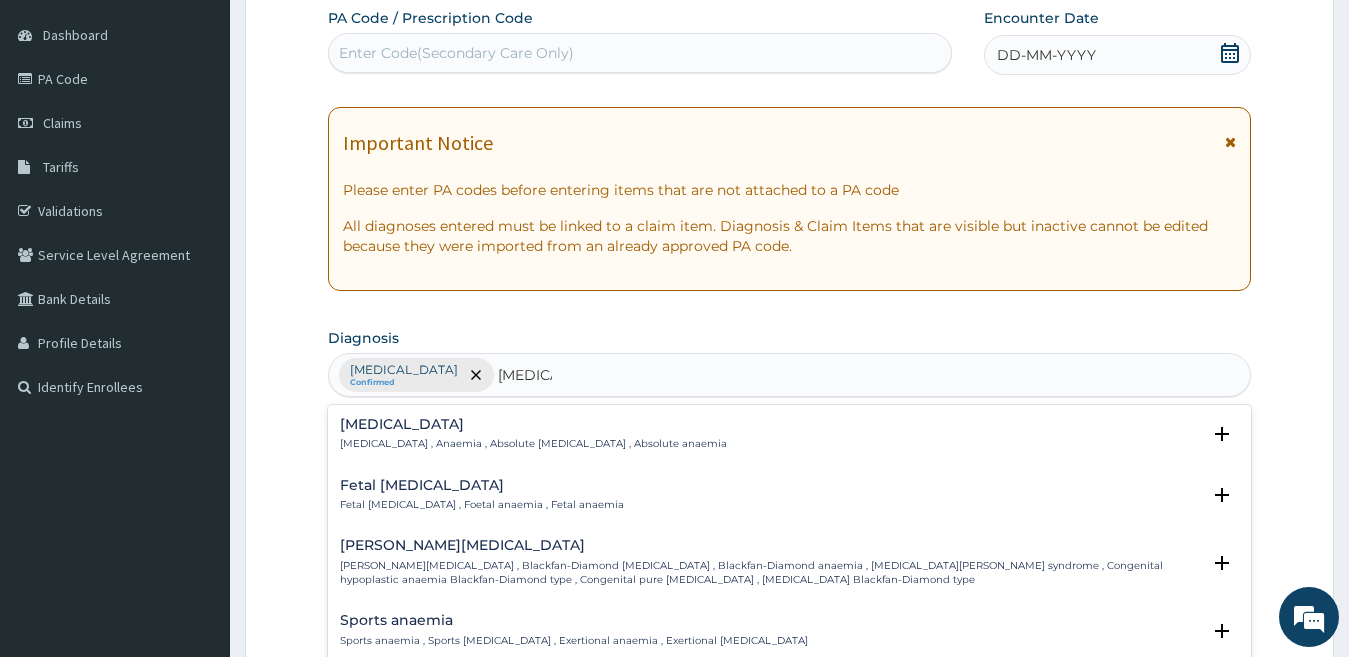 click on "Anemia" at bounding box center [533, 424] 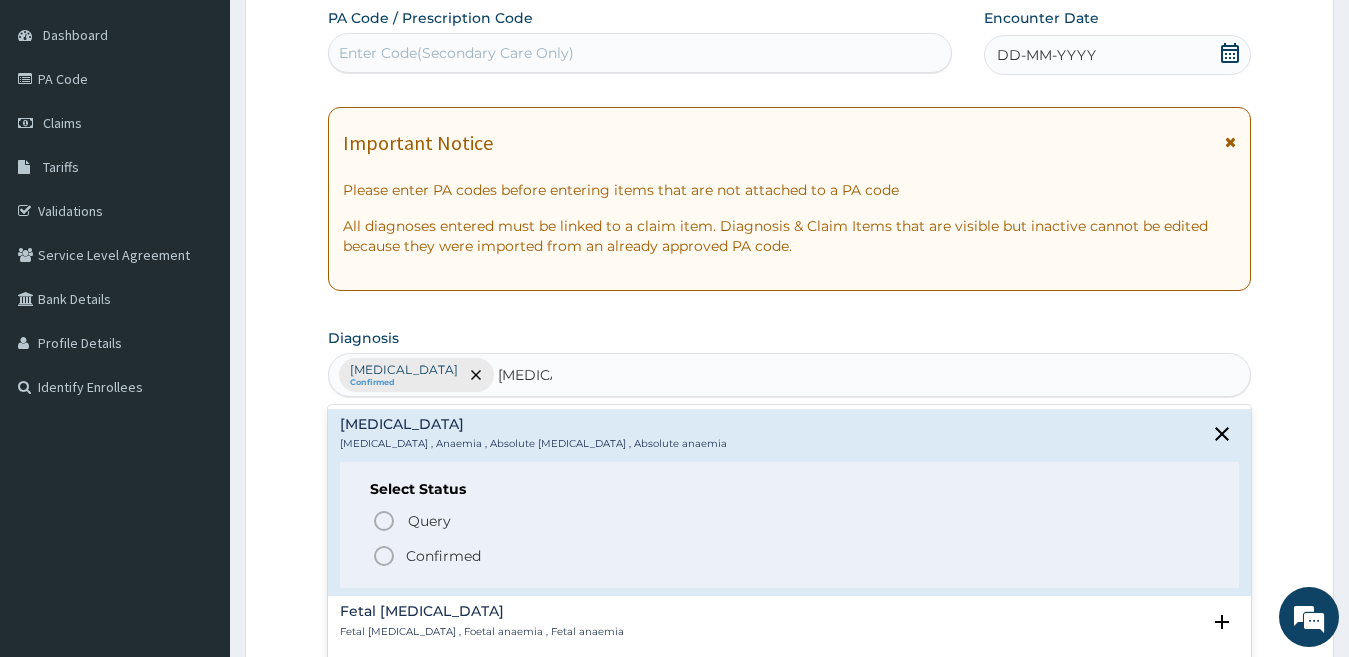 click on "Confirmed" at bounding box center (443, 556) 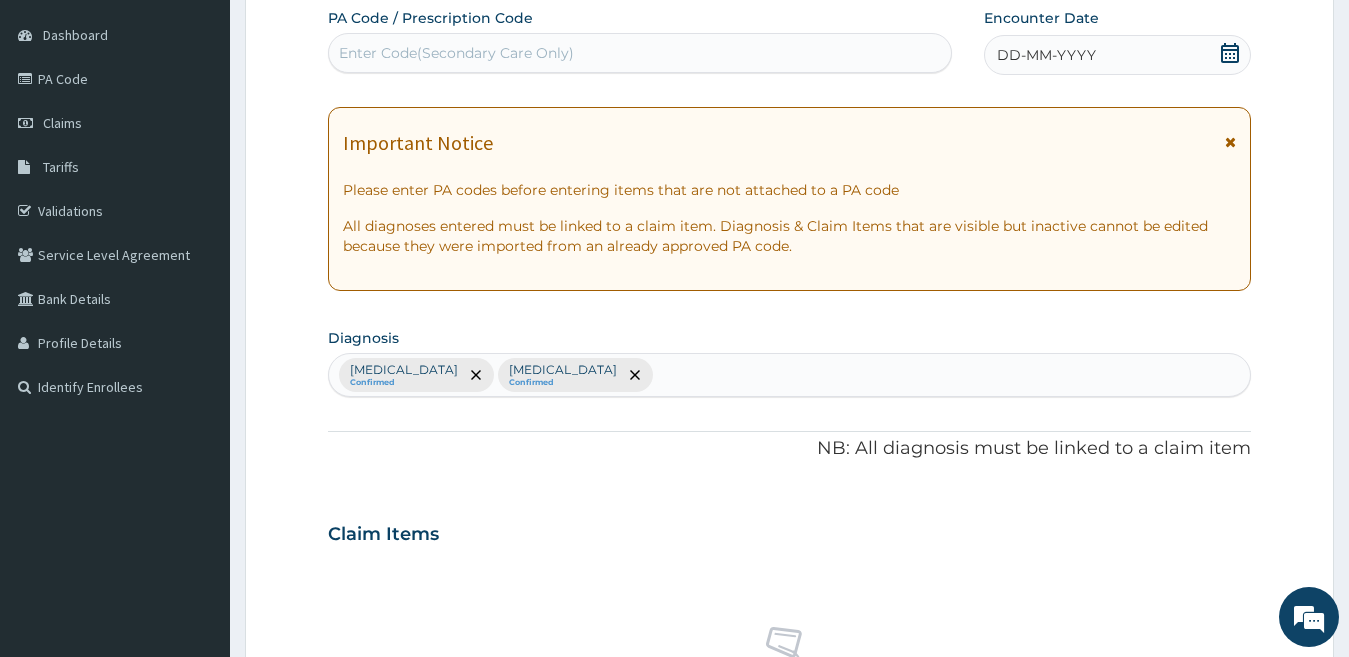 scroll, scrollTop: 785, scrollLeft: 0, axis: vertical 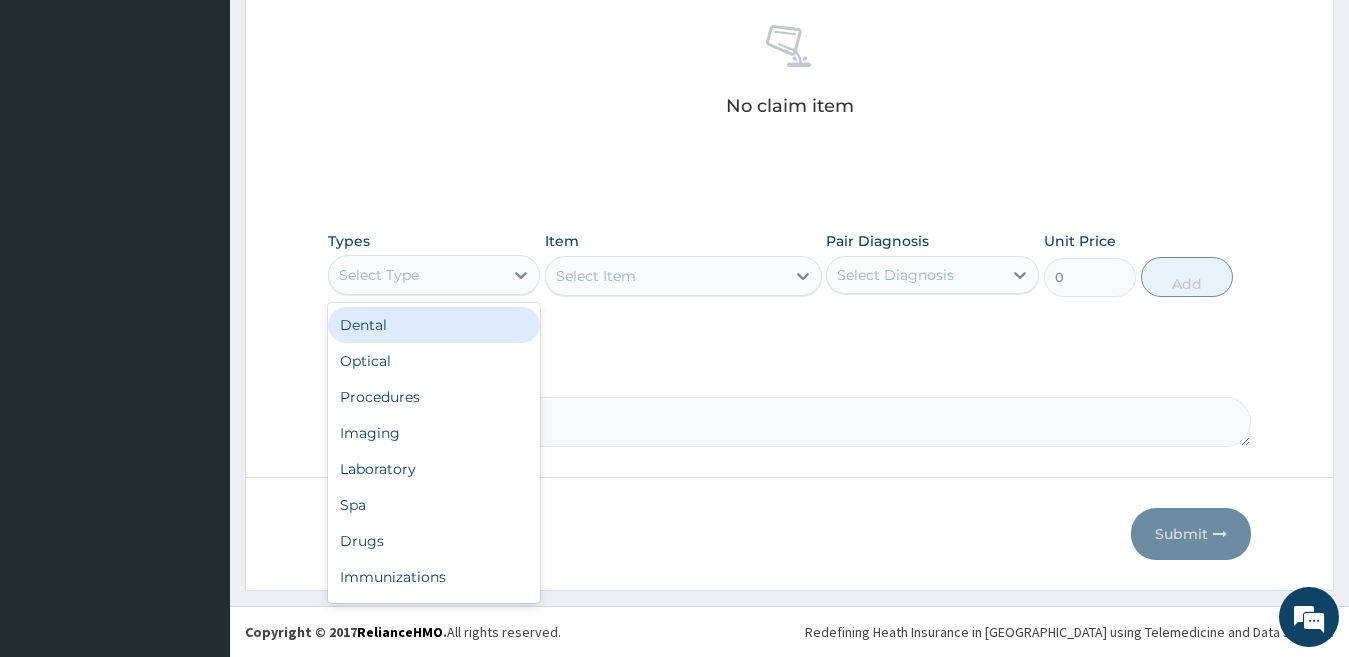 click on "Select Type" at bounding box center [416, 275] 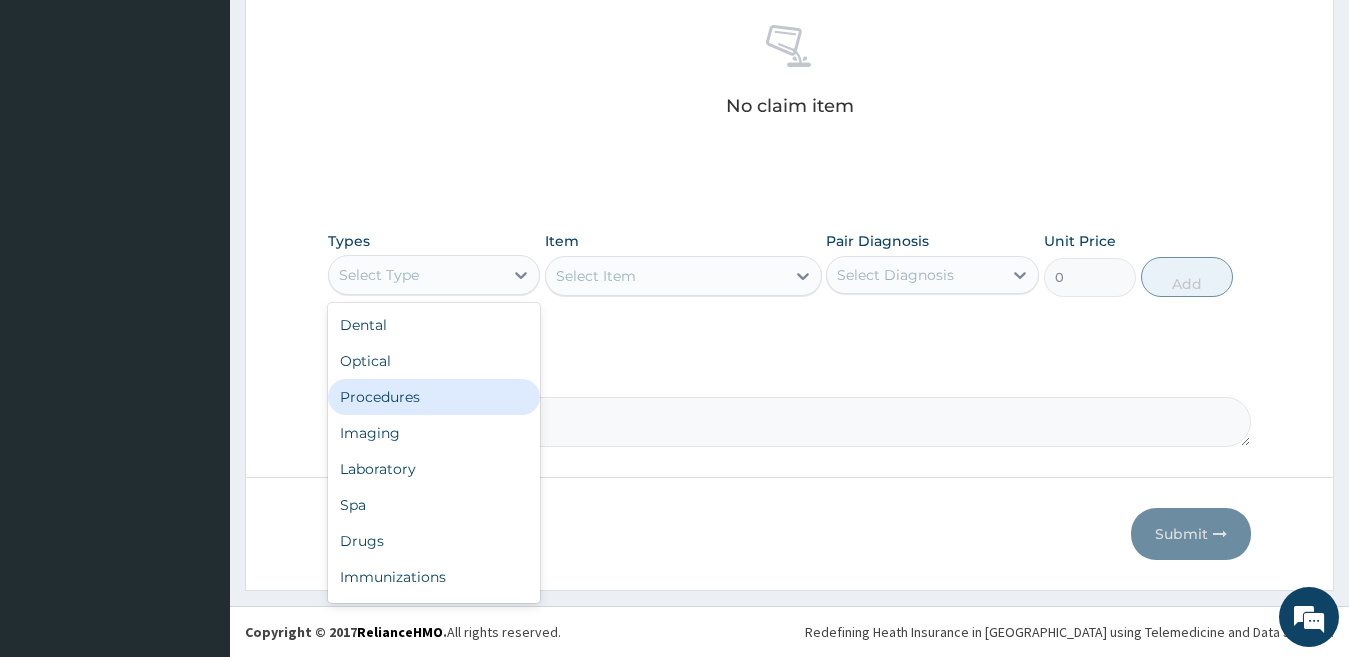 drag, startPoint x: 400, startPoint y: 393, endPoint x: 500, endPoint y: 344, distance: 111.35978 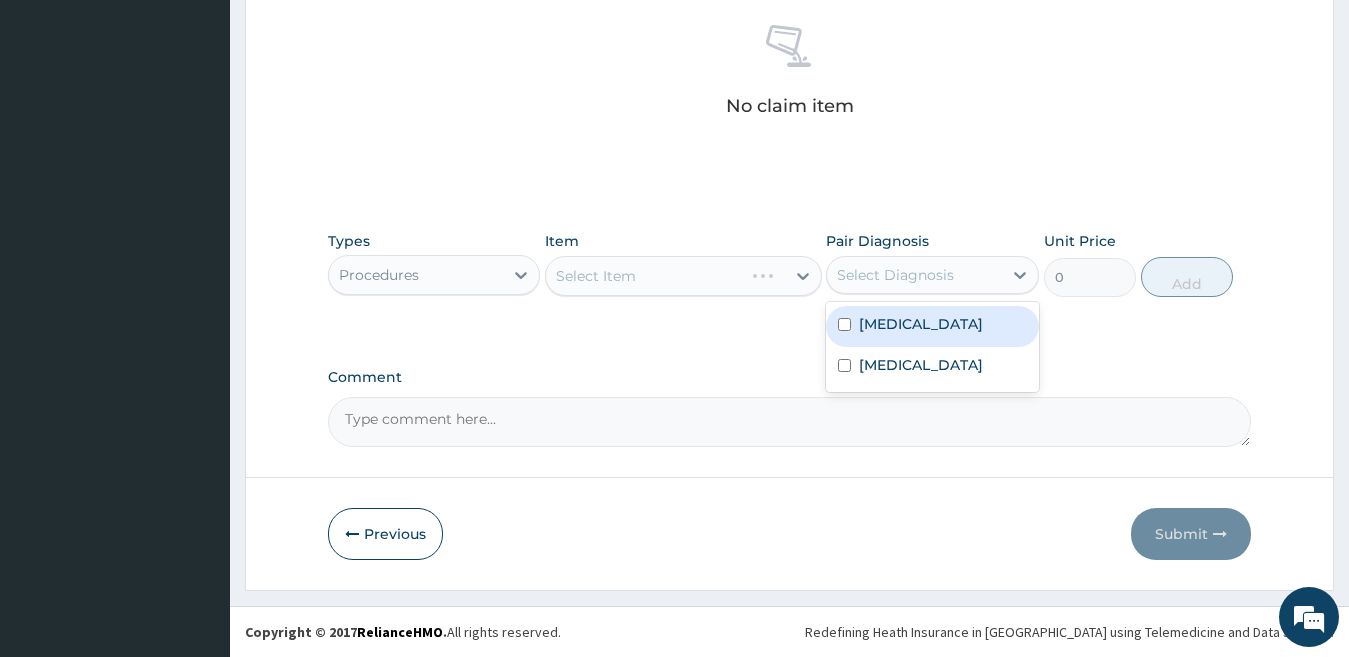 click on "Select Diagnosis" at bounding box center (895, 275) 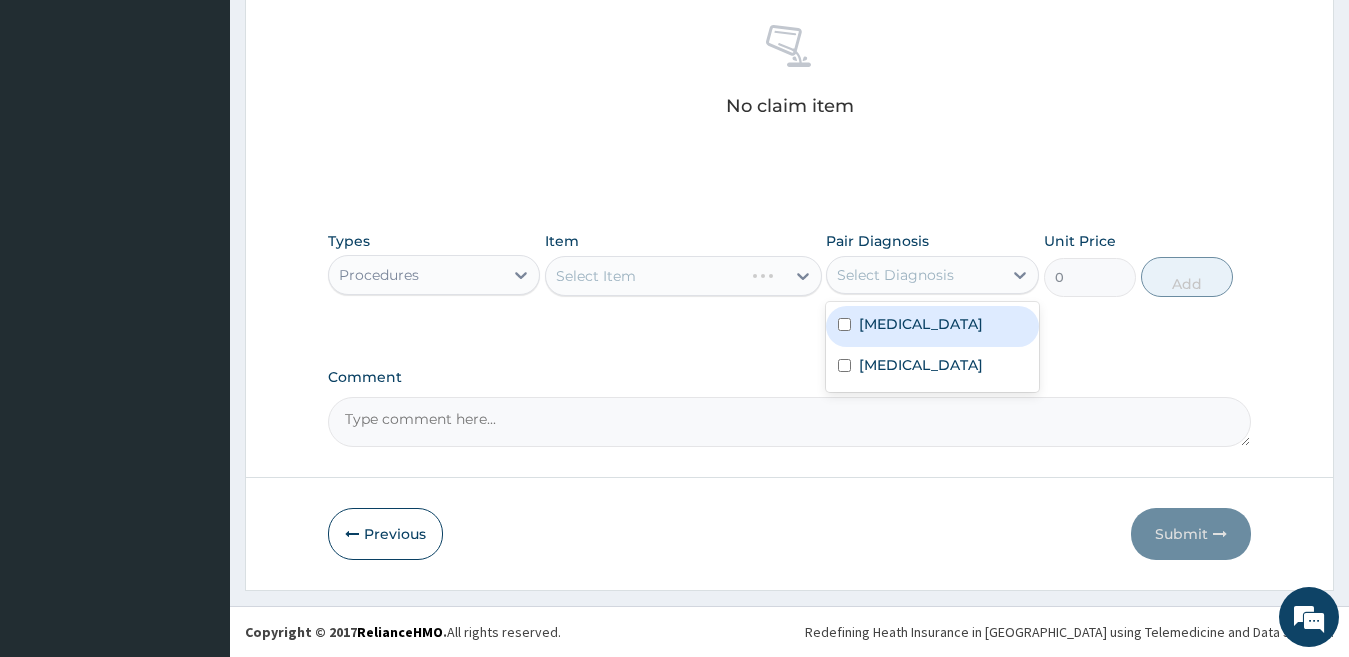 drag, startPoint x: 903, startPoint y: 355, endPoint x: 913, endPoint y: 381, distance: 27.856777 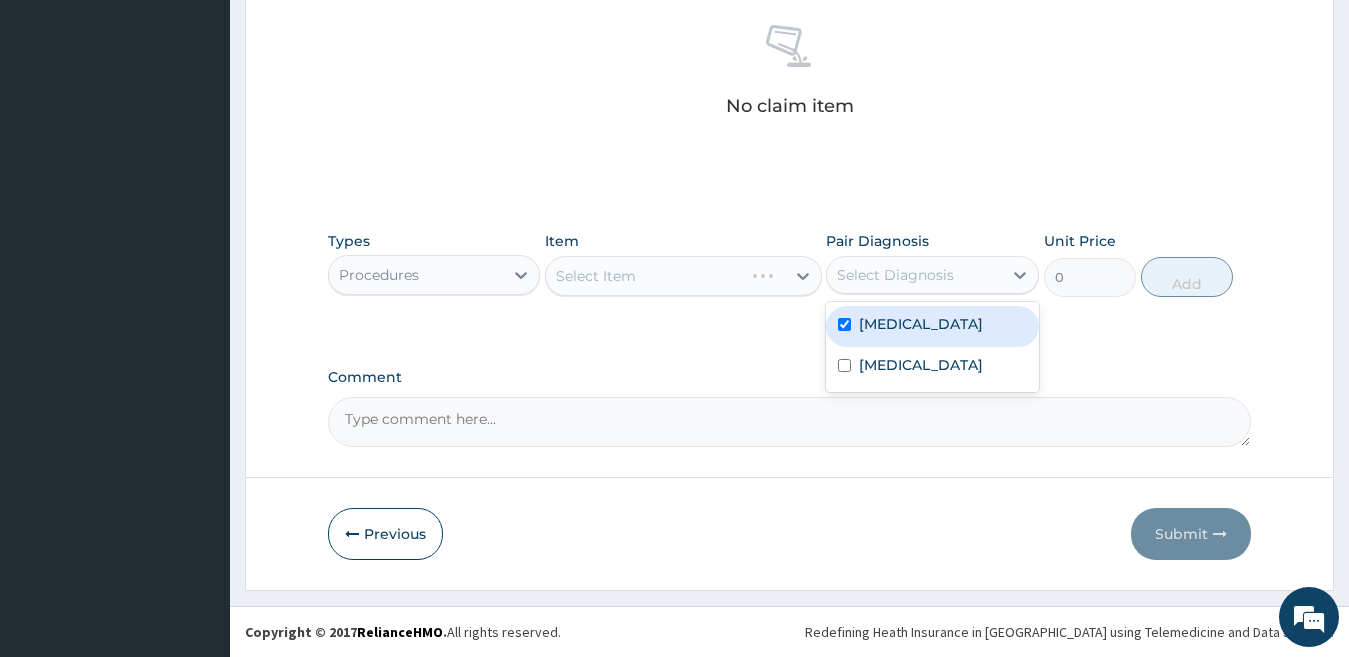 checkbox on "true" 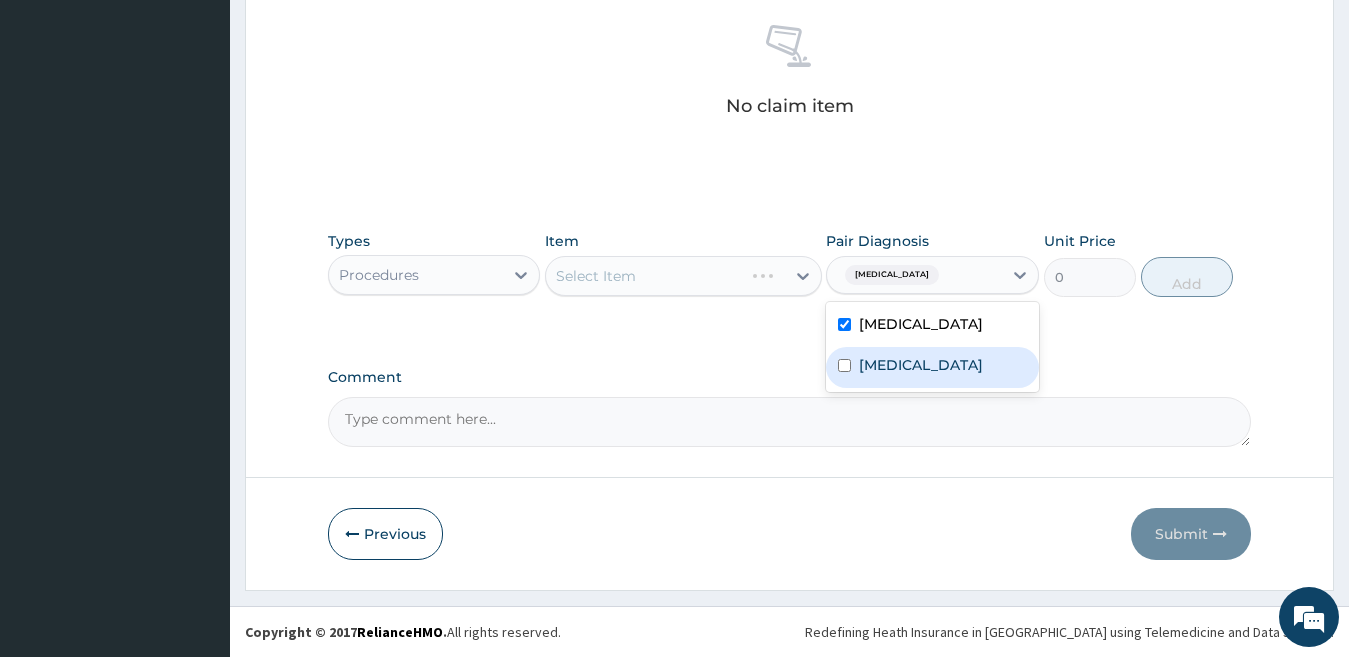 click on "Anemia" at bounding box center [921, 365] 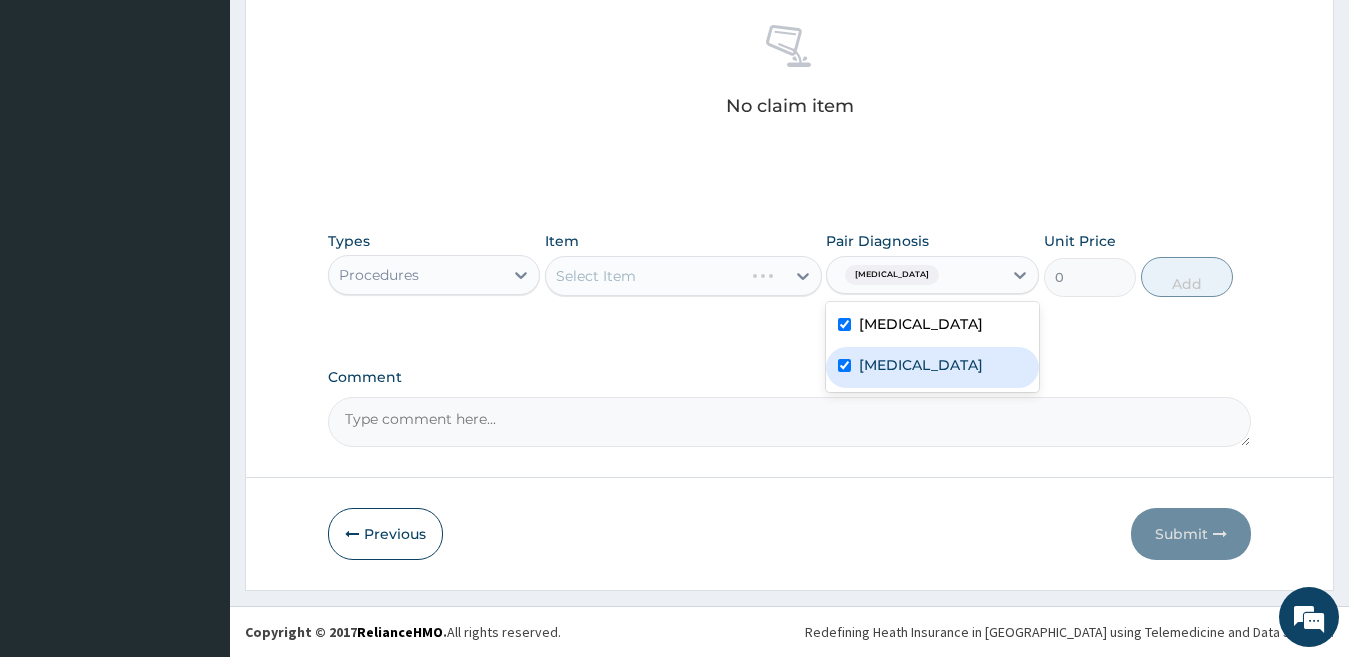checkbox on "true" 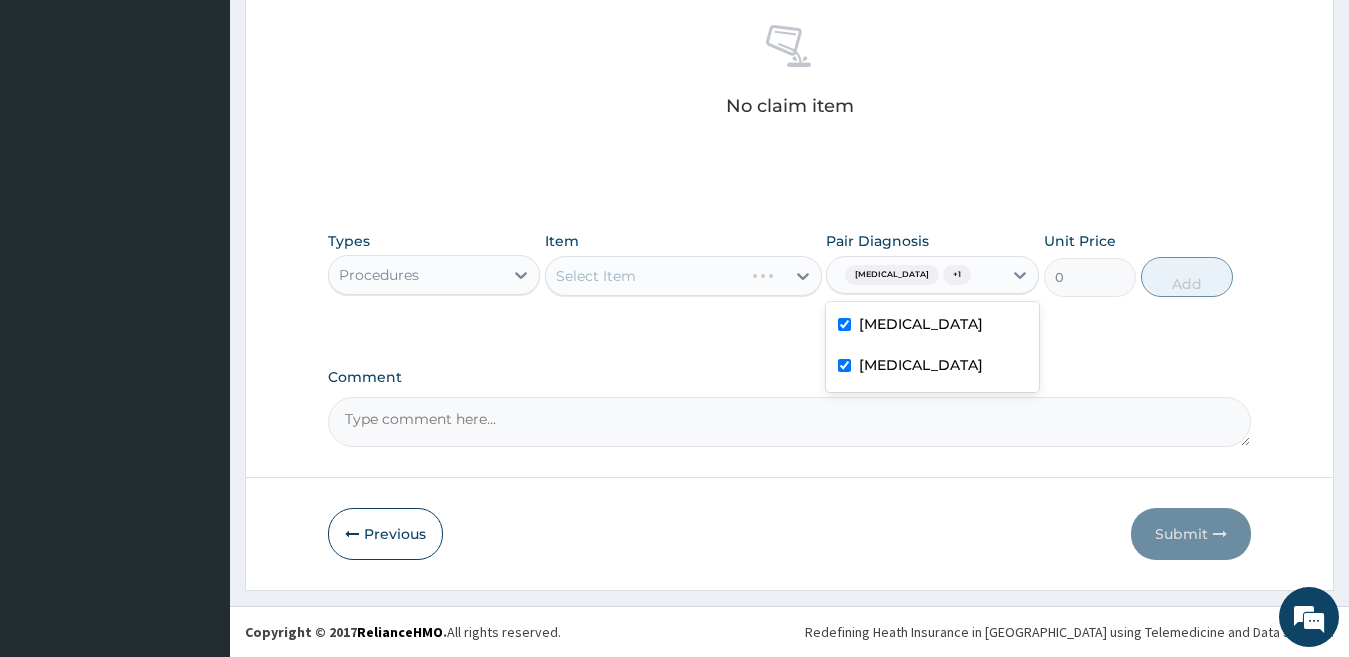 click on "Select Item" at bounding box center (683, 276) 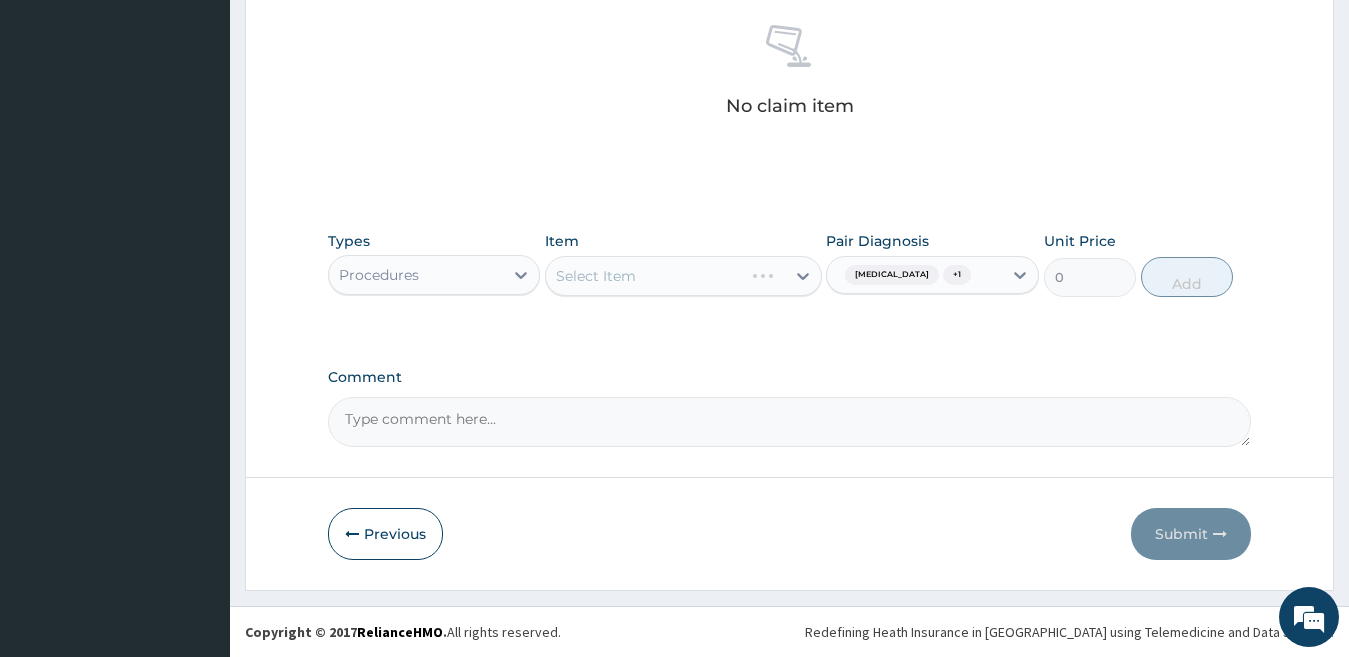 click on "Select Item" at bounding box center (683, 276) 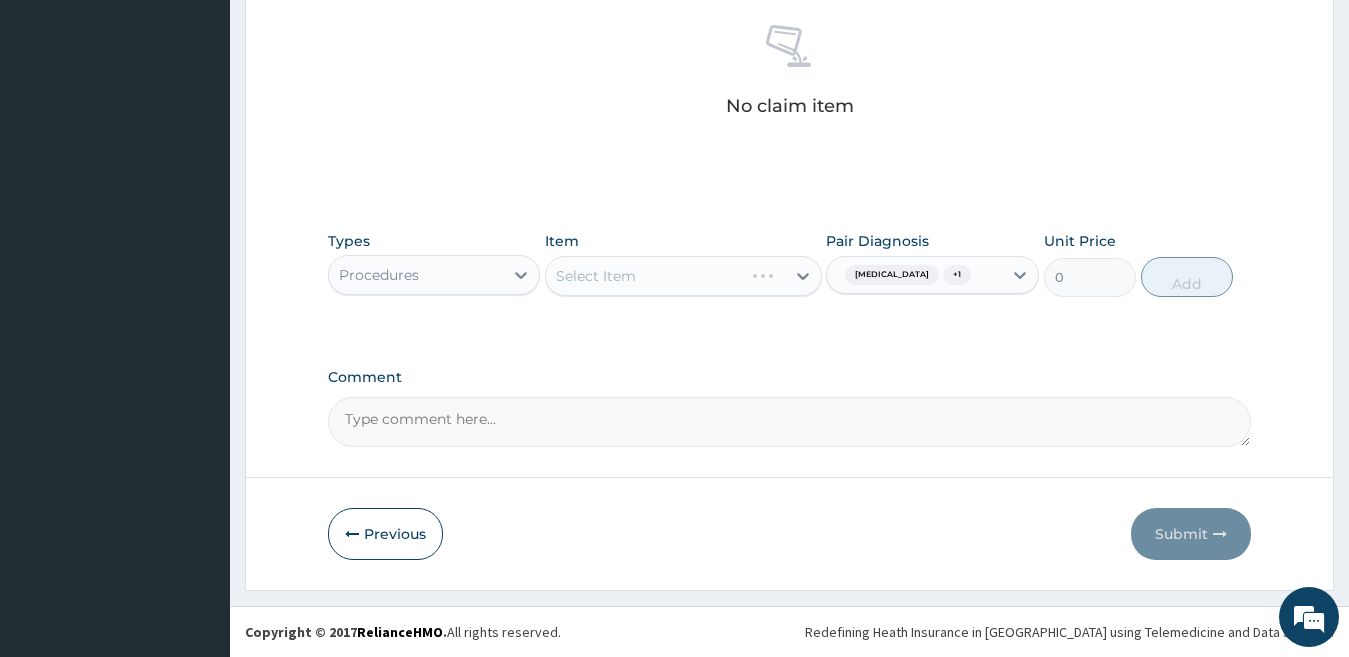 click on "Select Item" at bounding box center [683, 276] 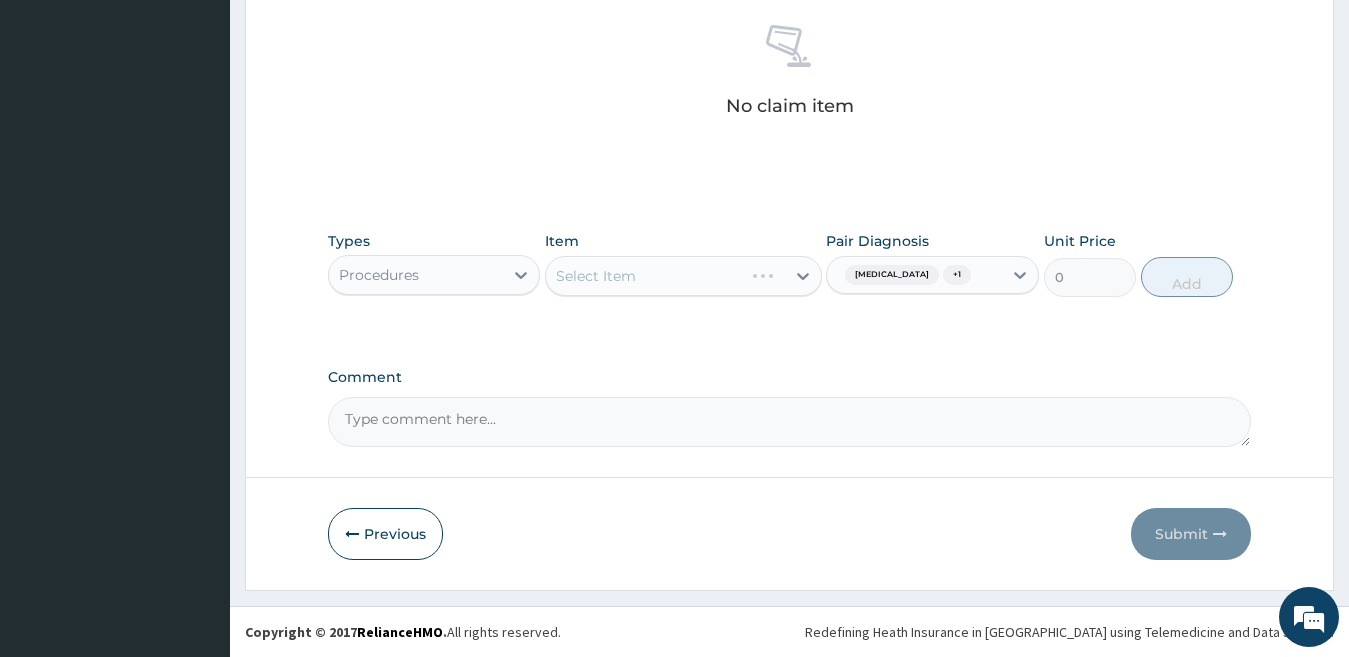 click on "Select Item" at bounding box center (683, 276) 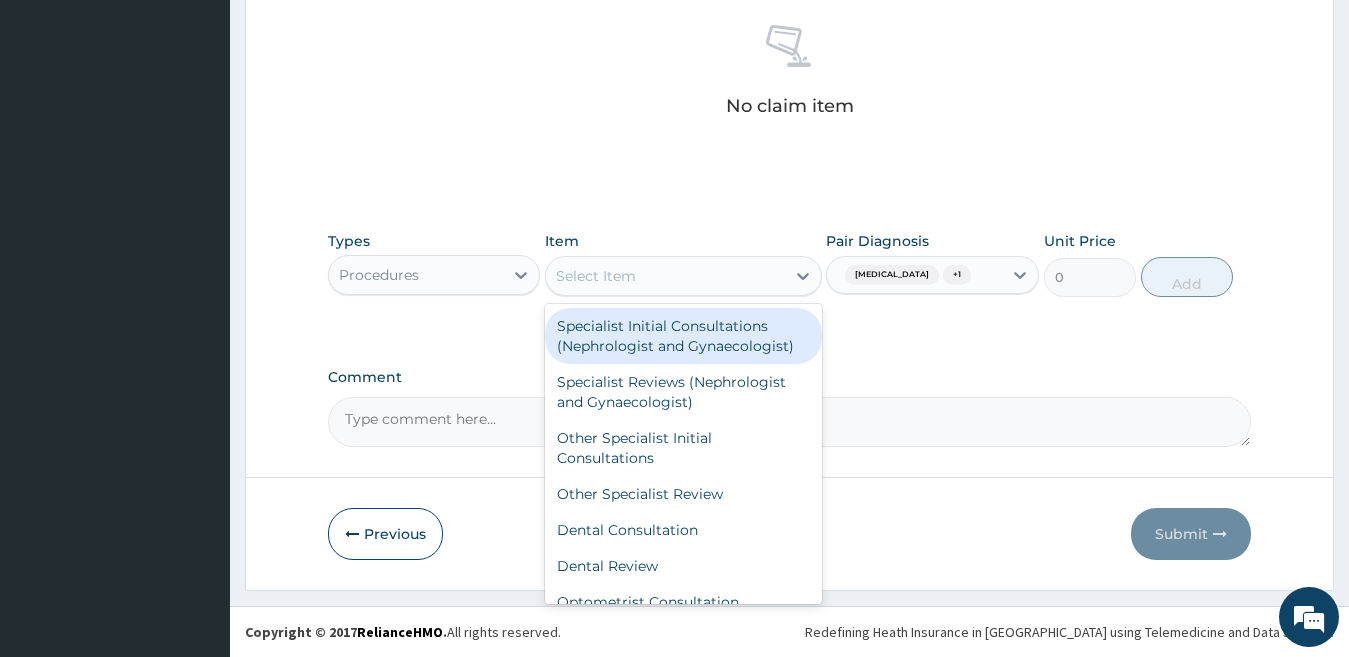 click on "Select Item" at bounding box center [596, 276] 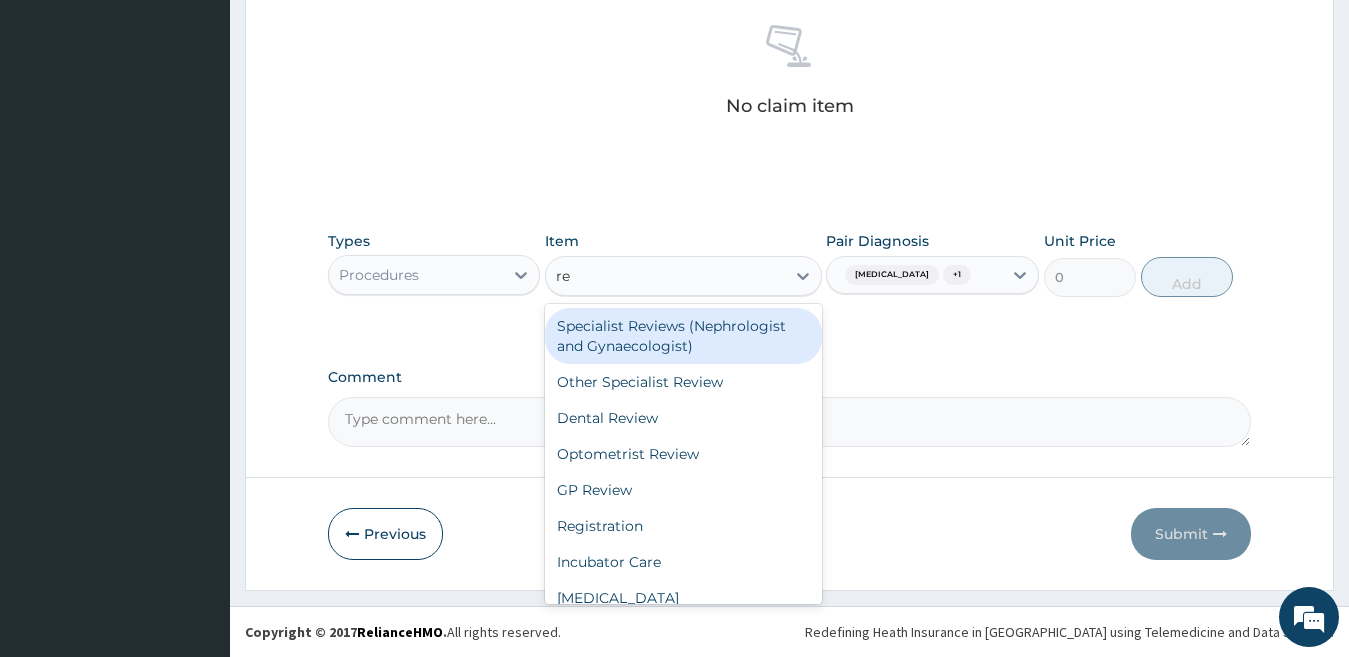 type on "rev" 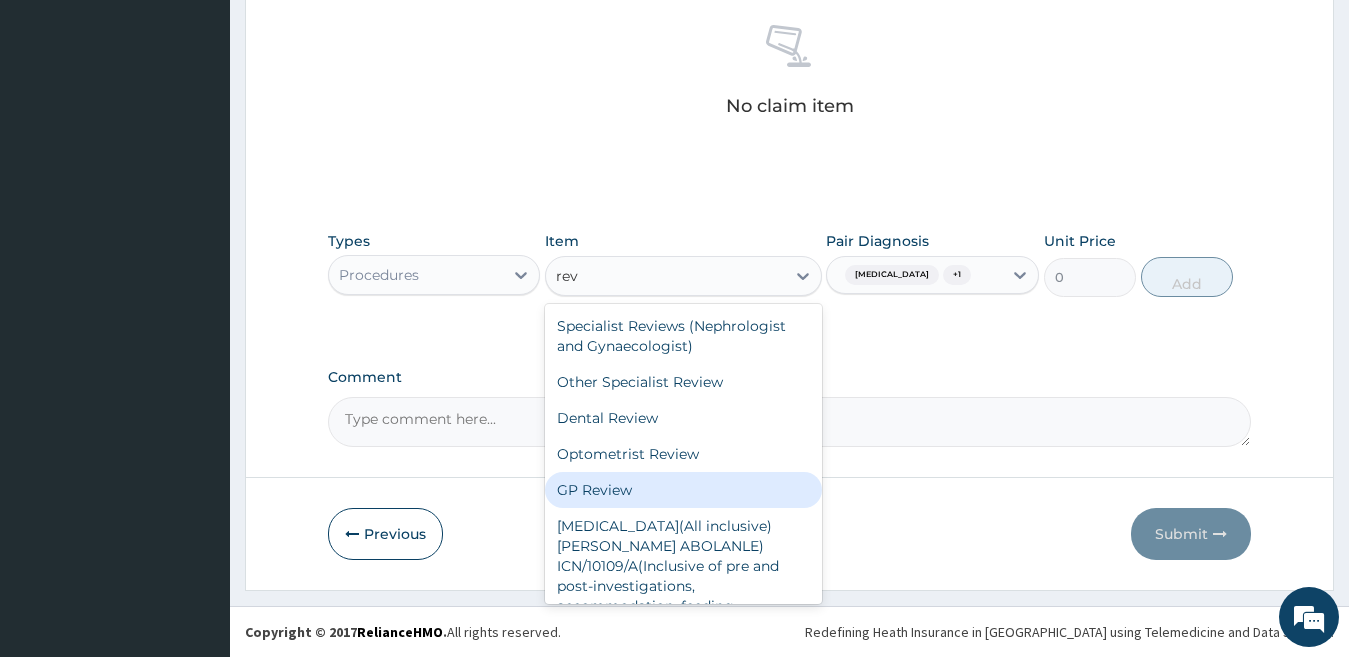 click on "GP Review" at bounding box center [683, 490] 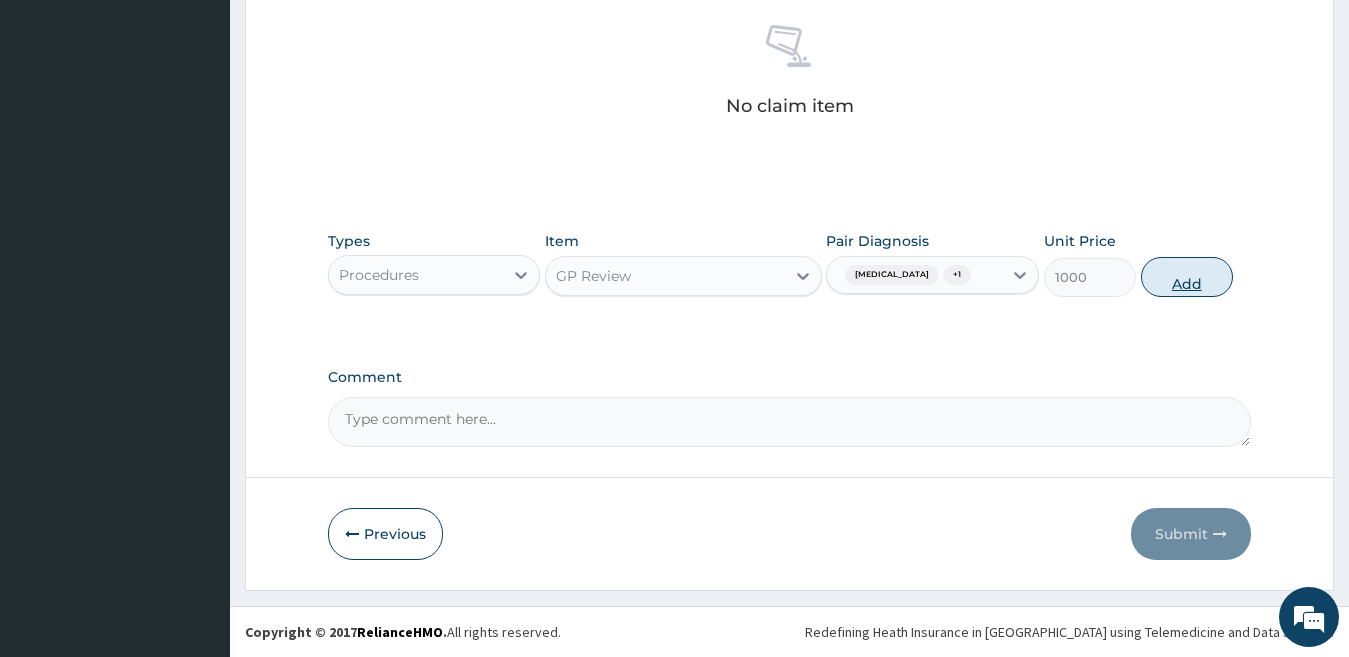 click on "Add" at bounding box center (1187, 277) 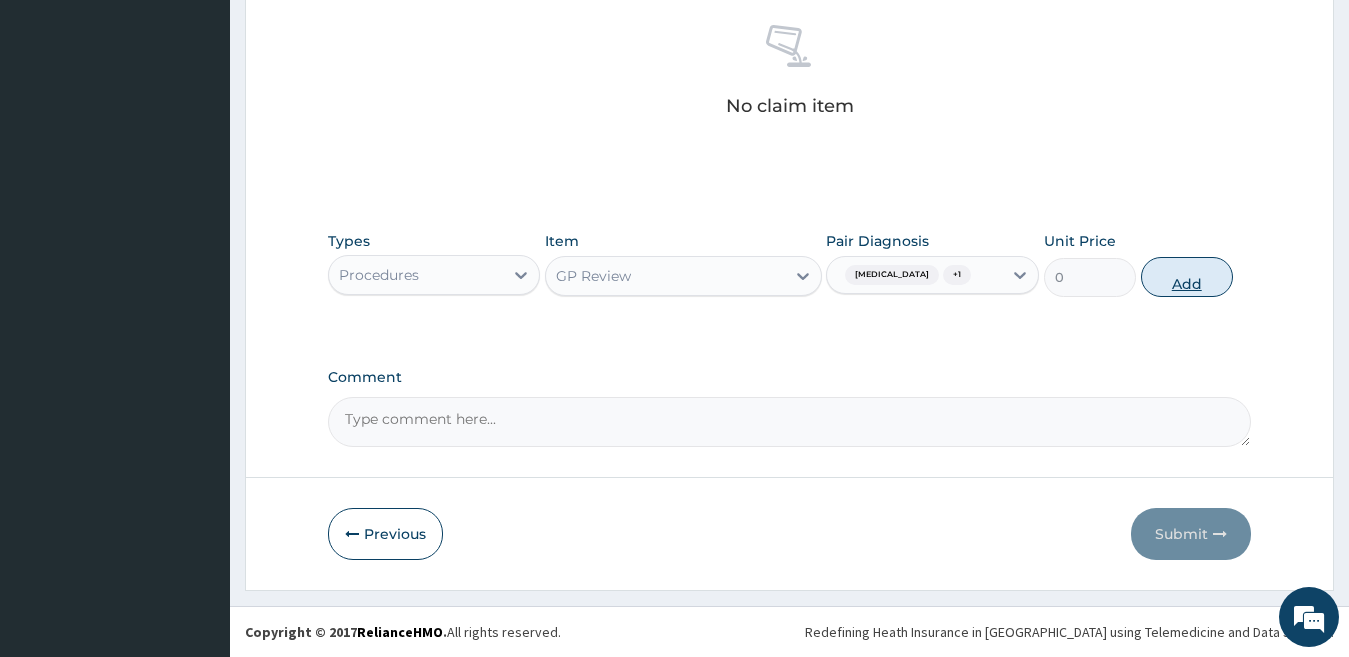 scroll, scrollTop: 715, scrollLeft: 0, axis: vertical 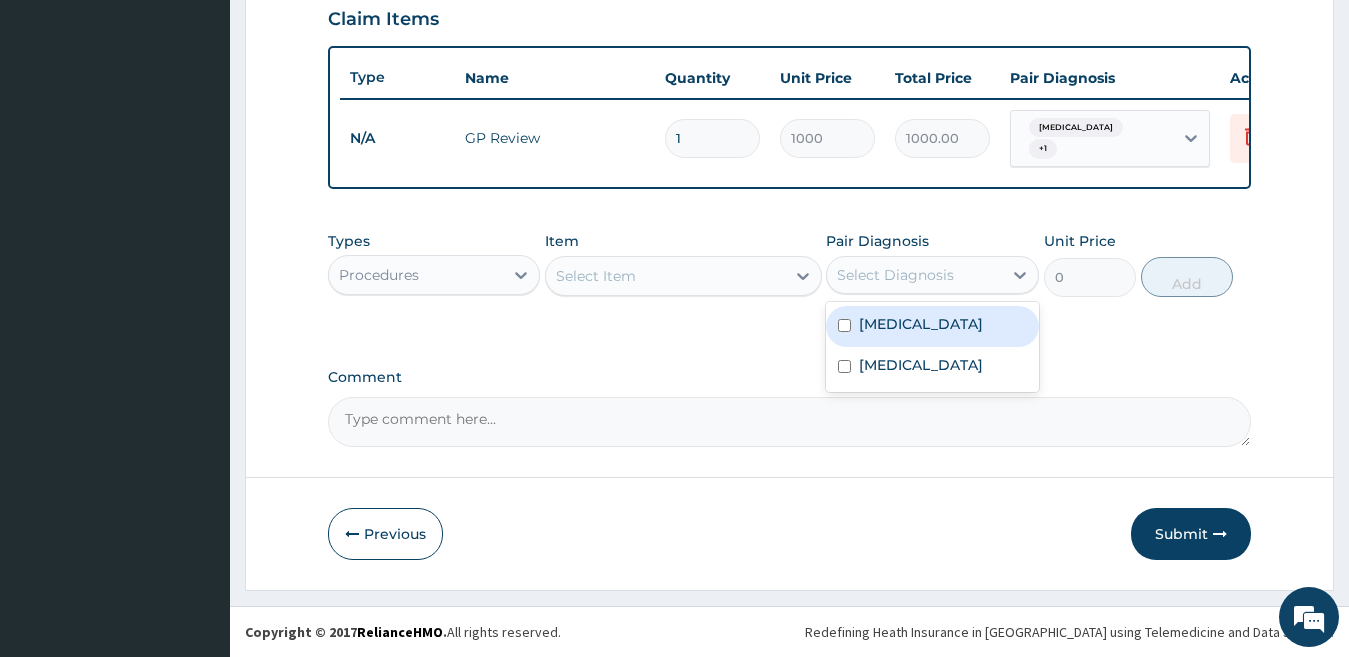 click on "Select Diagnosis" at bounding box center (895, 275) 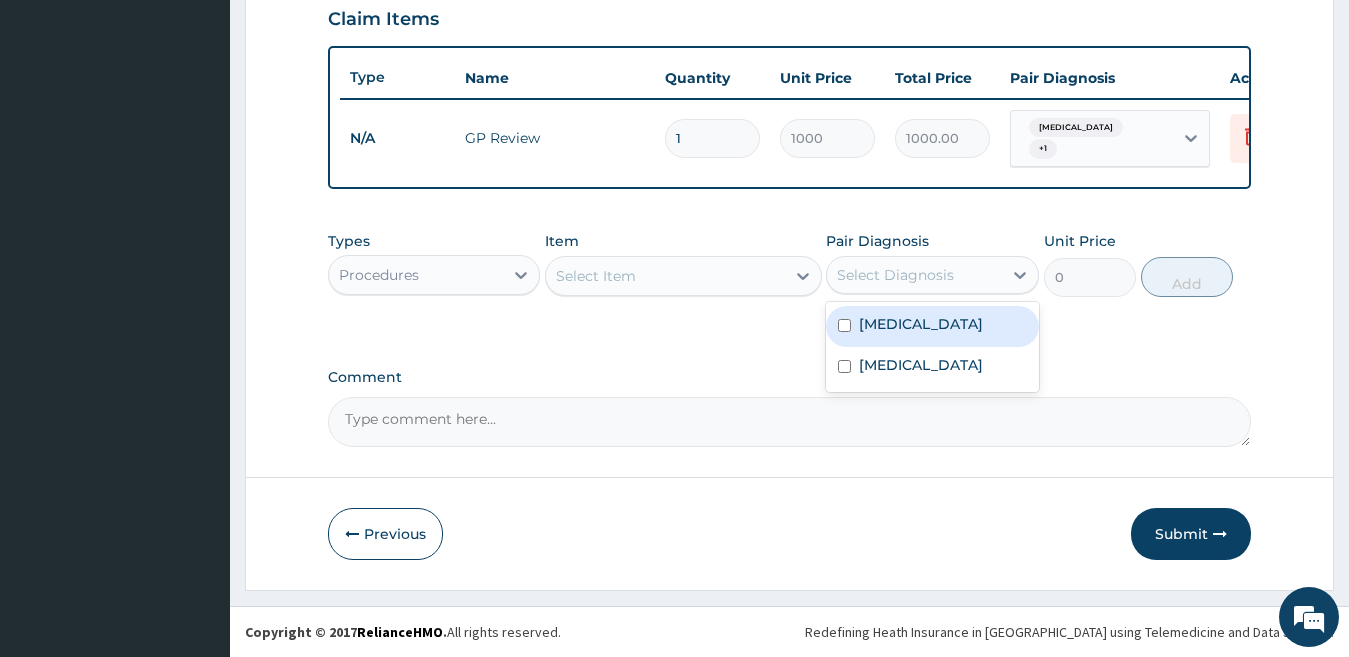 type on "f" 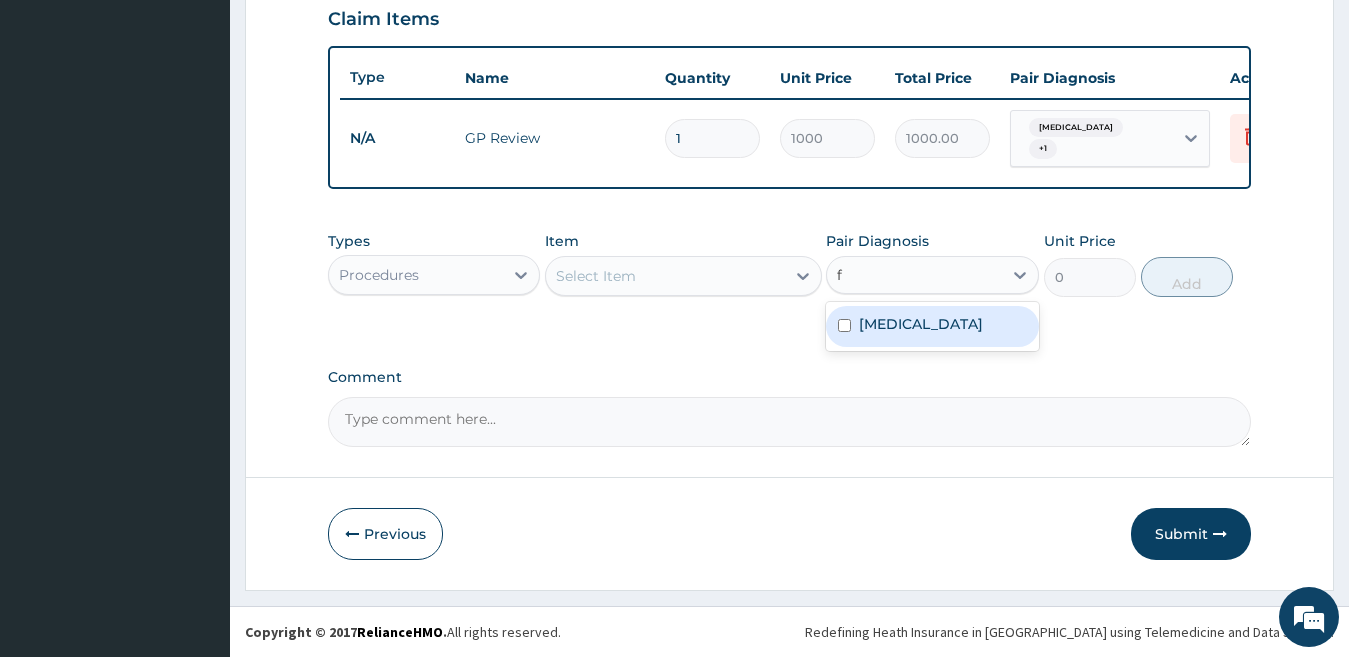 type 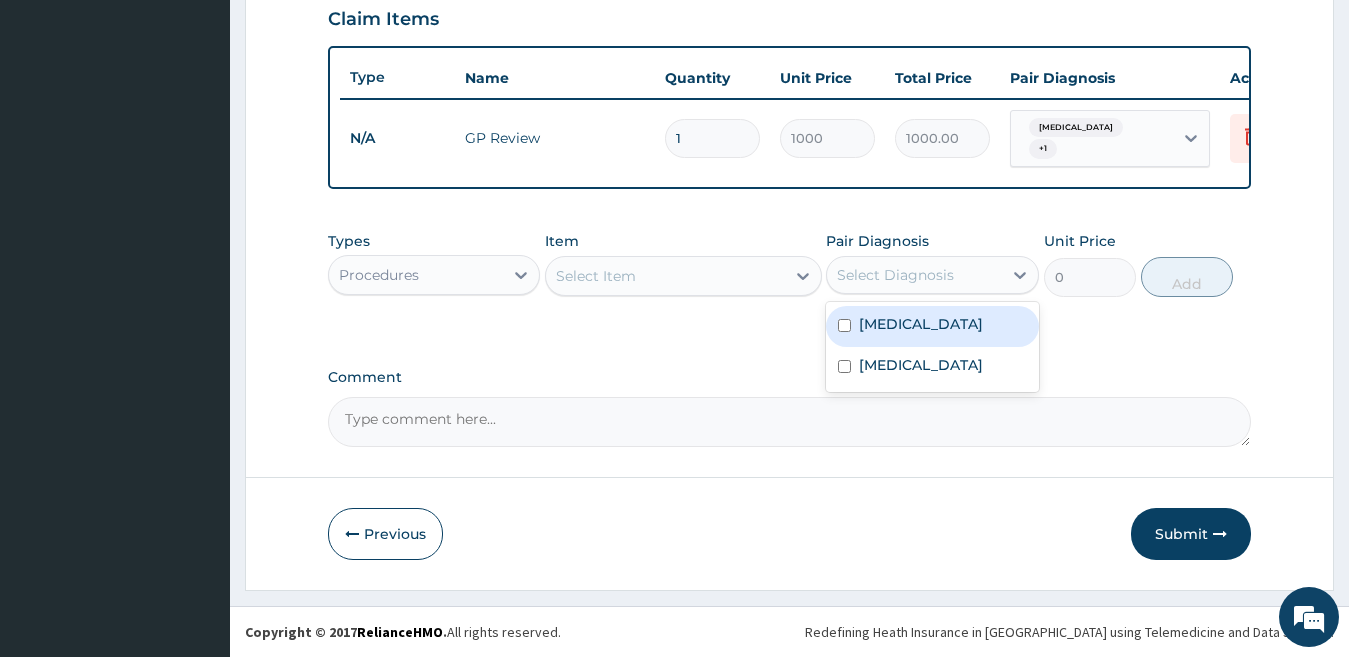 click on "Select Item" at bounding box center (665, 276) 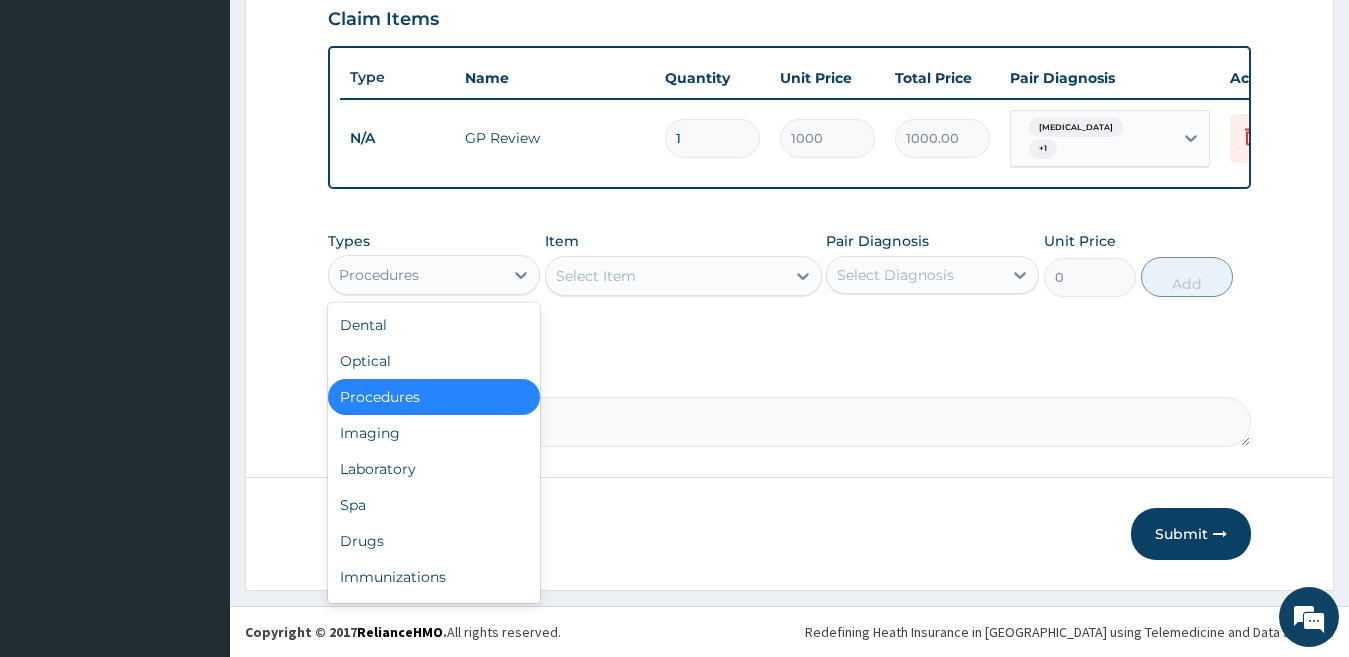 click on "Procedures" at bounding box center (416, 275) 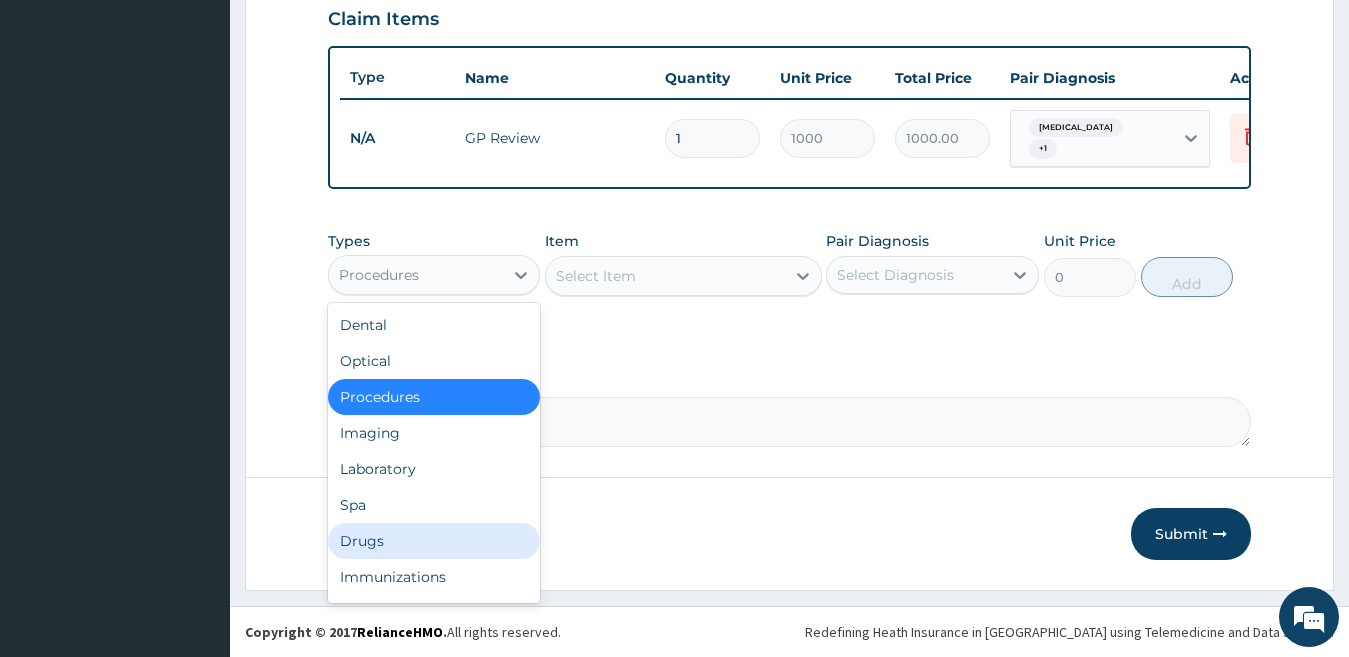 drag, startPoint x: 390, startPoint y: 549, endPoint x: 725, endPoint y: 380, distance: 375.2146 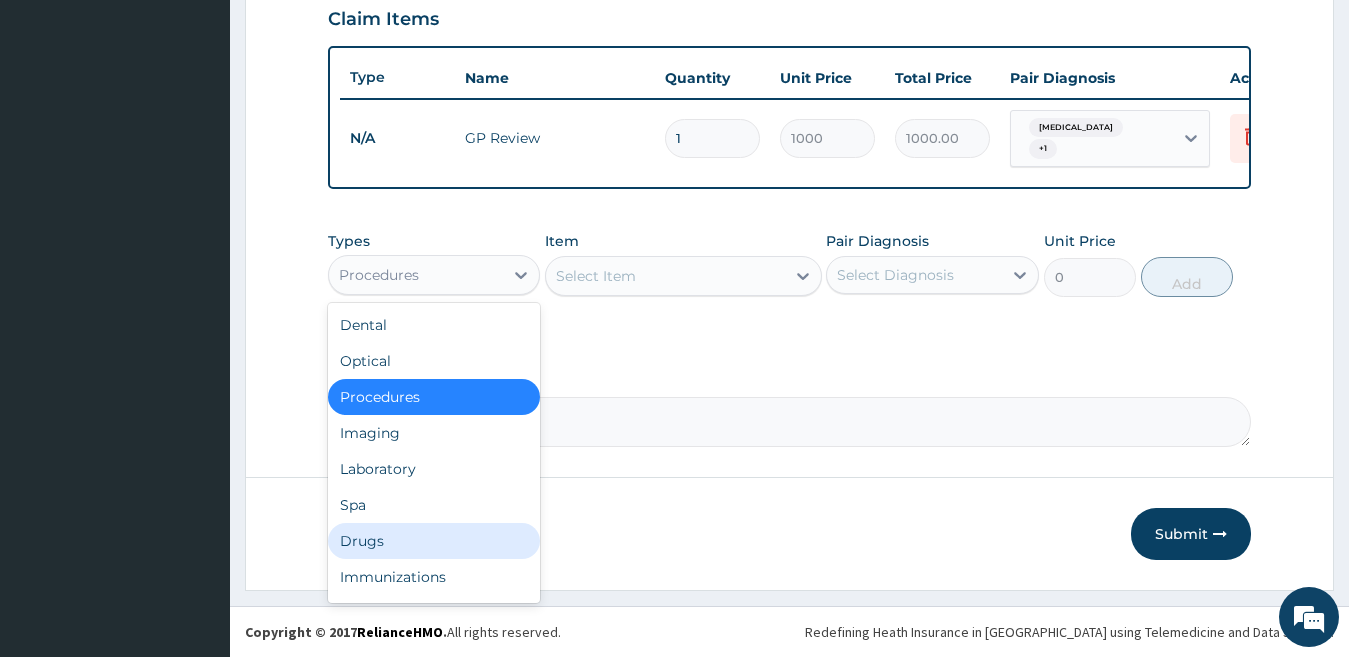click on "Drugs" at bounding box center [434, 541] 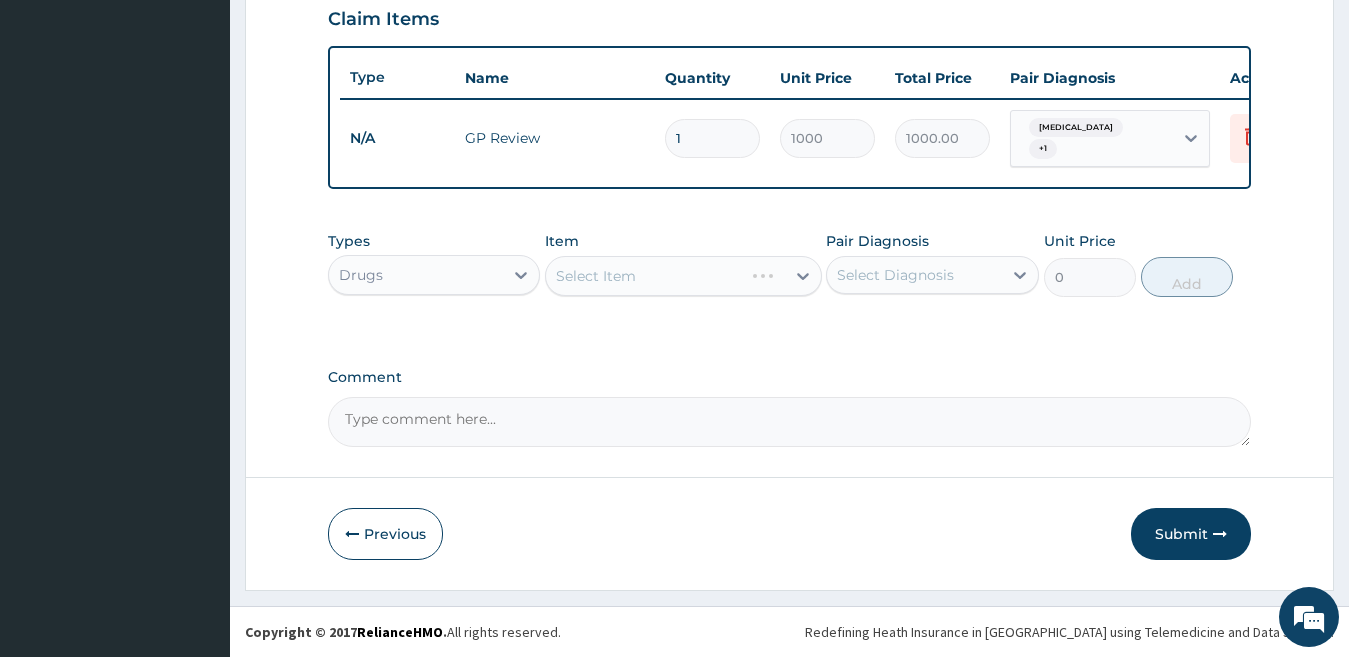 click on "Select Item" at bounding box center (683, 276) 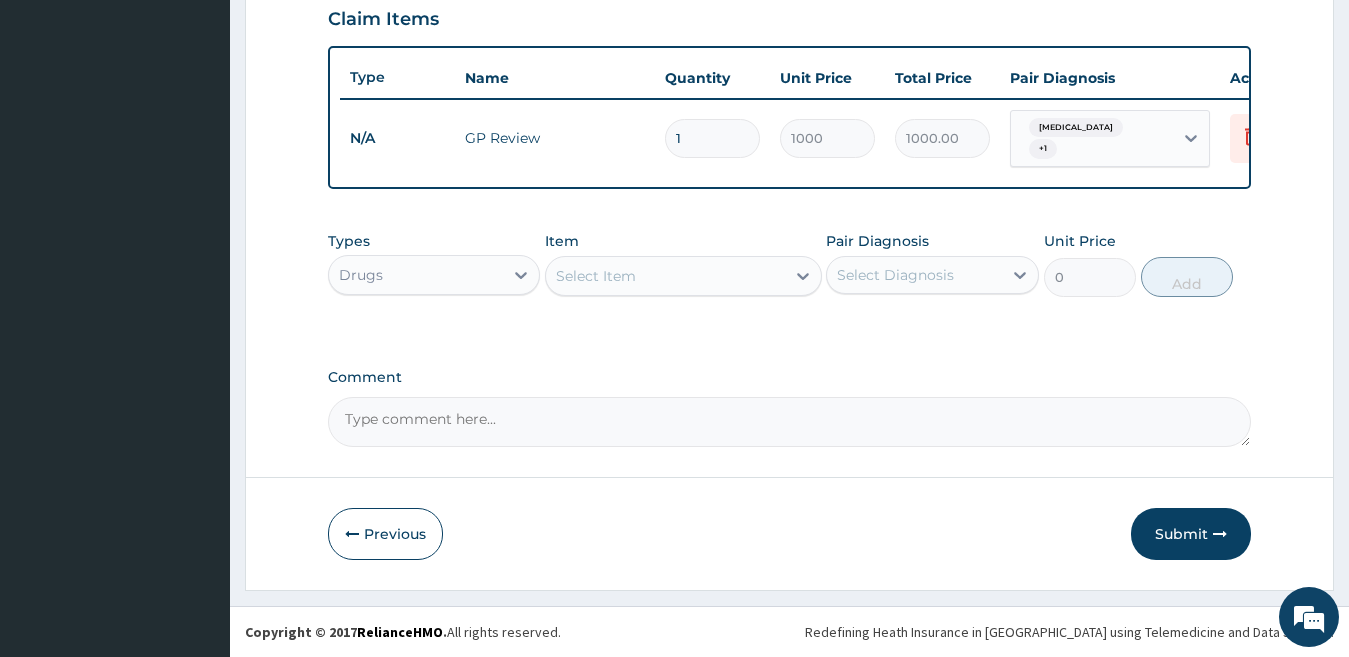 click on "Select Diagnosis" at bounding box center [895, 275] 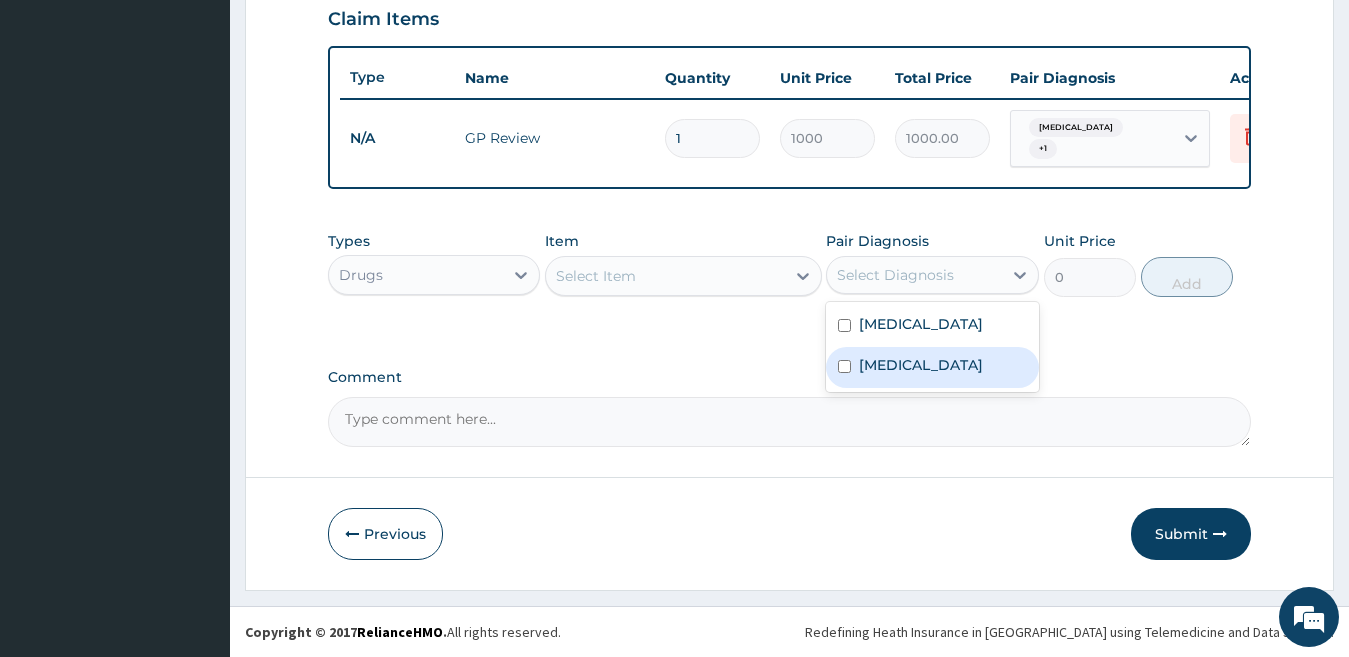 drag, startPoint x: 878, startPoint y: 368, endPoint x: 810, endPoint y: 339, distance: 73.92564 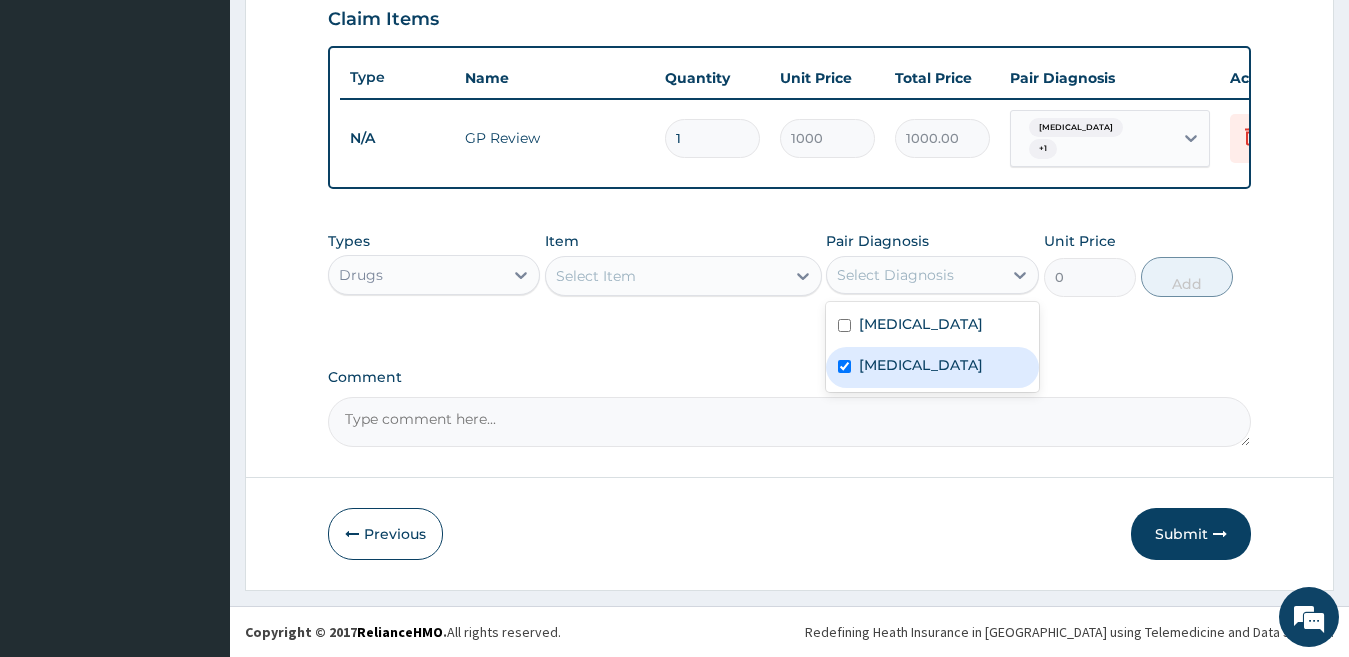 checkbox on "true" 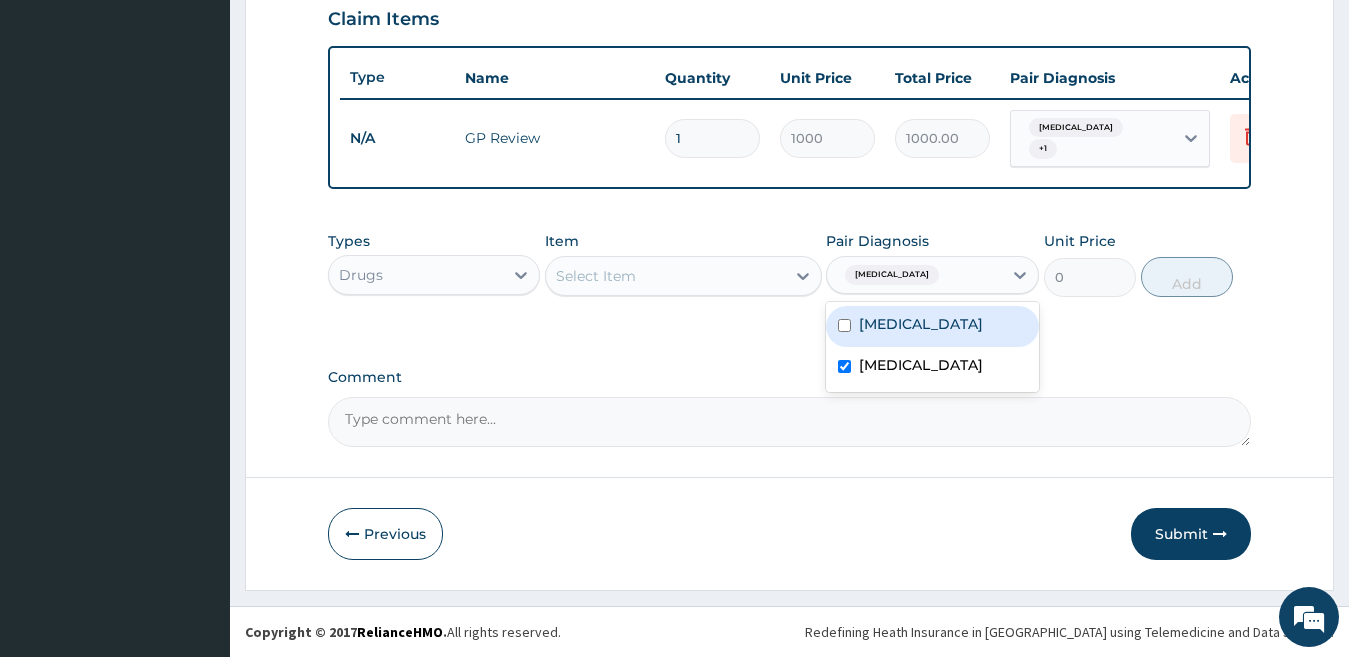 click on "Select Item" at bounding box center (683, 276) 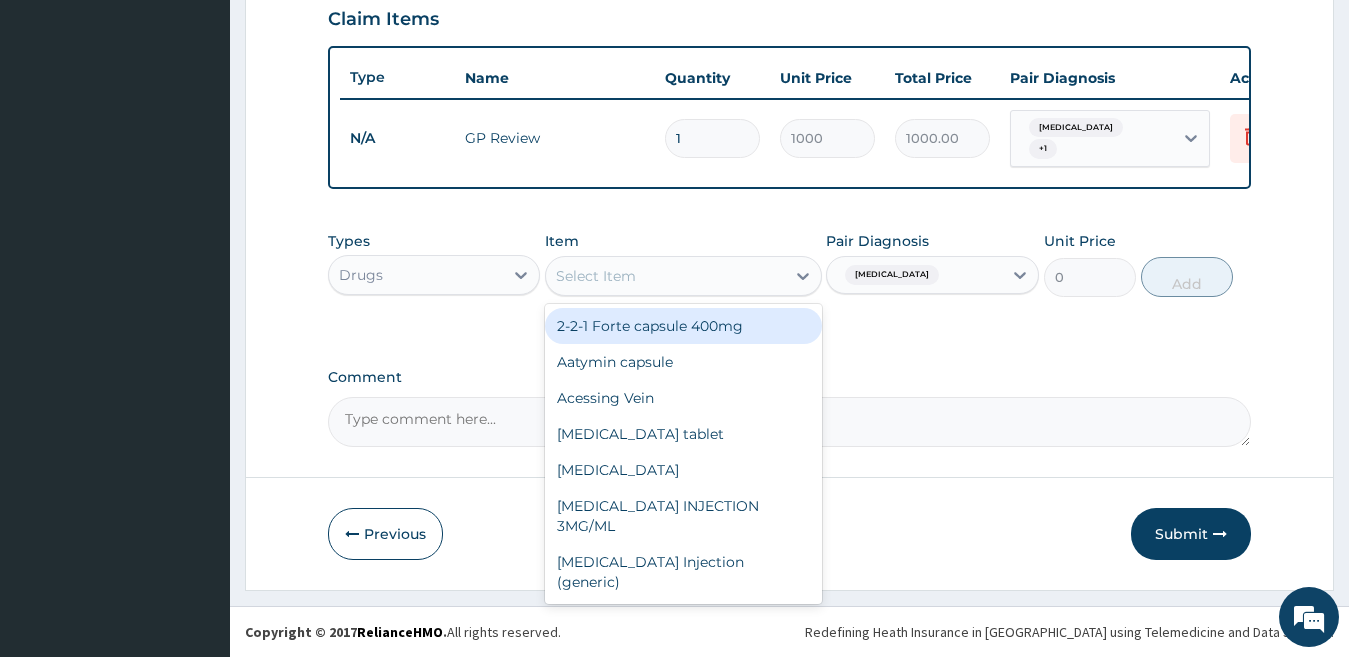 click on "Select Item" at bounding box center (665, 276) 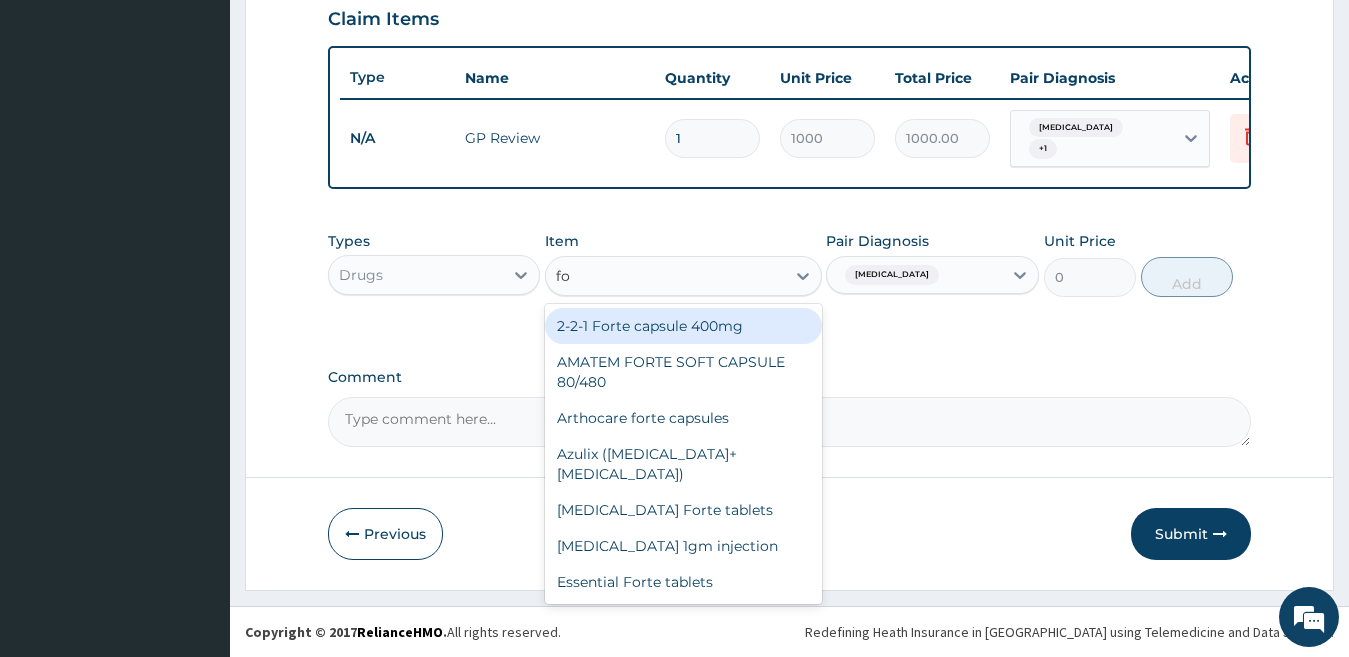 type on "fol" 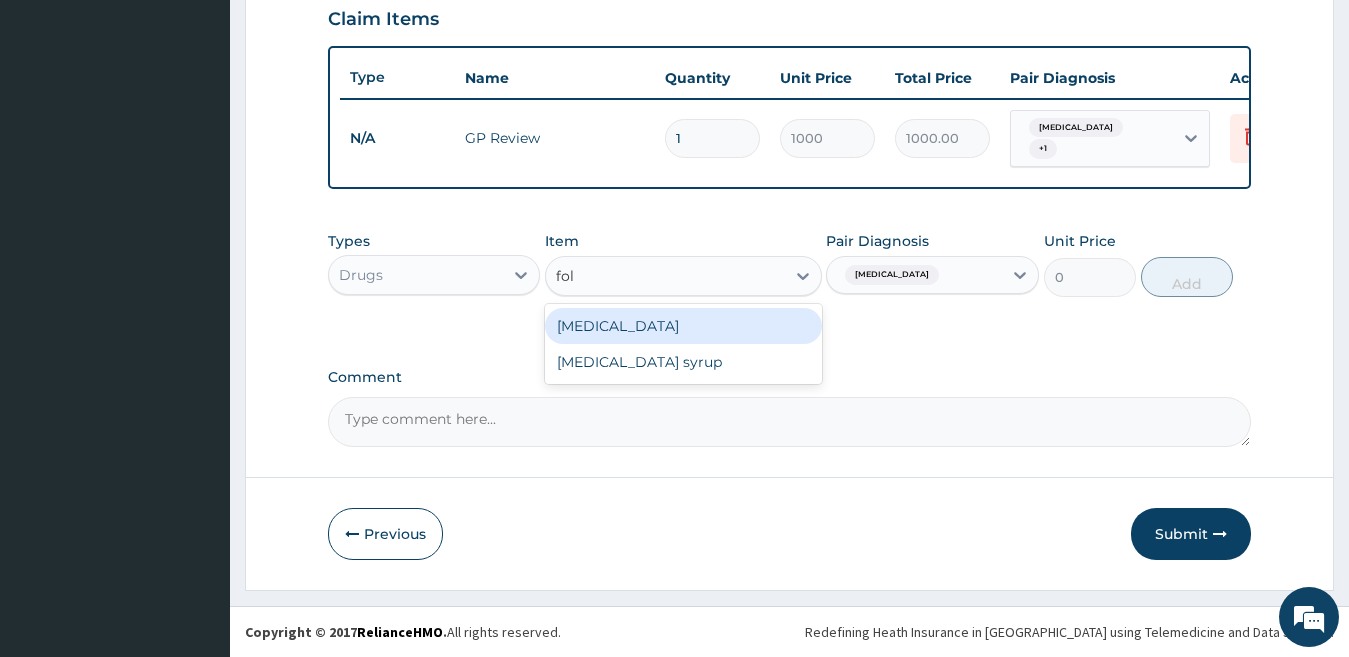 click on "[MEDICAL_DATA]" at bounding box center (683, 326) 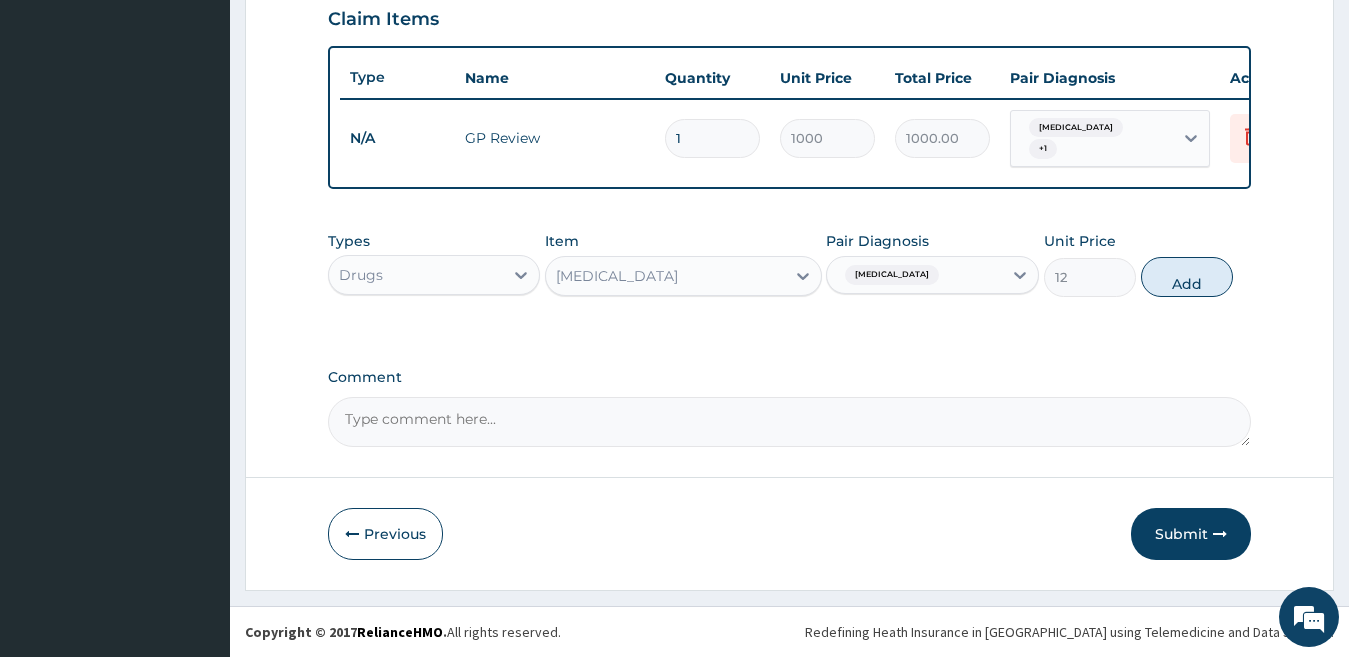 click on "PA Code / Prescription Code Enter Code(Secondary Care Only) Encounter Date DD-MM-YYYY Important Notice Please enter PA codes before entering items that are not attached to a PA code   All diagnoses entered must be linked to a claim item. Diagnosis & Claim Items that are visible but inactive cannot be edited because they were imported from an already approved PA code. Diagnosis Upper respiratory infection Confirmed Anemia Confirmed Item not found, kindly enter the correct diagnosis NB: All diagnosis must be linked to a claim item Claim Items Type Name Quantity Unit Price Total Price Pair Diagnosis Actions N/A GP Review 1 1000 1000.00 Upper respiratory infection  + 1 Delete Types Drugs Item Folic acid Pair Diagnosis Anemia Unit Price 12 Add Comment" at bounding box center [790, -30] 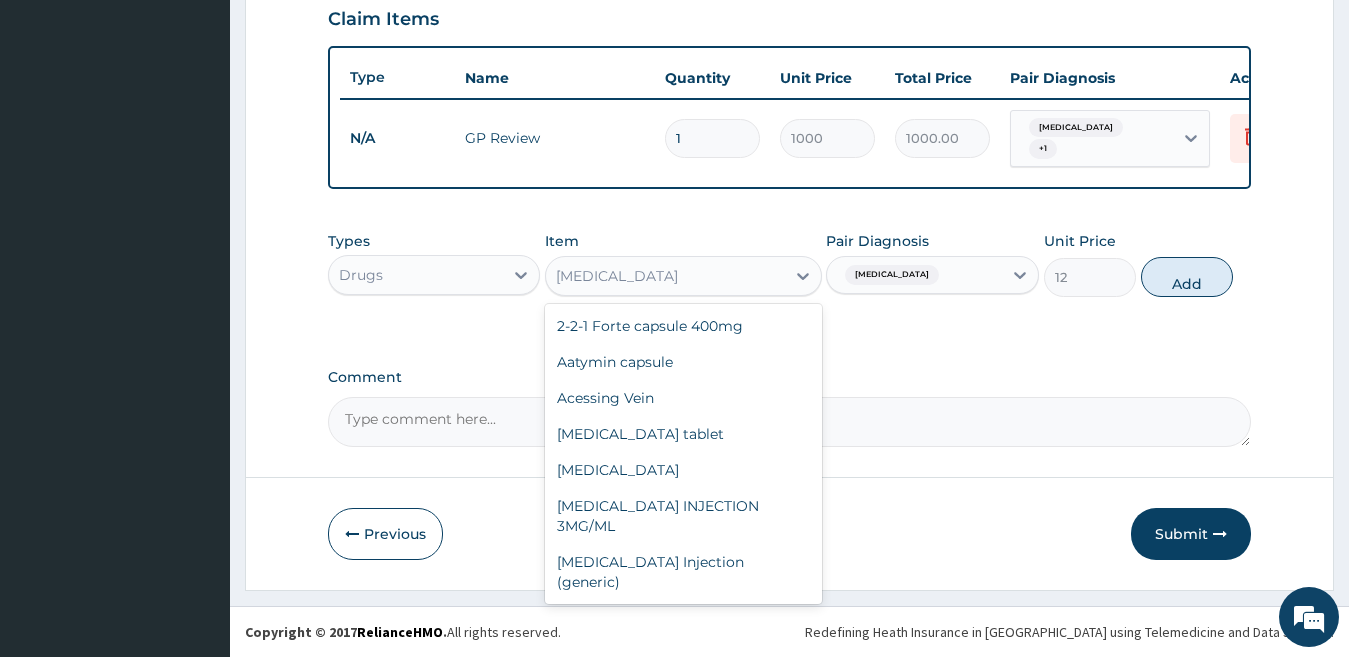 scroll, scrollTop: 12956, scrollLeft: 0, axis: vertical 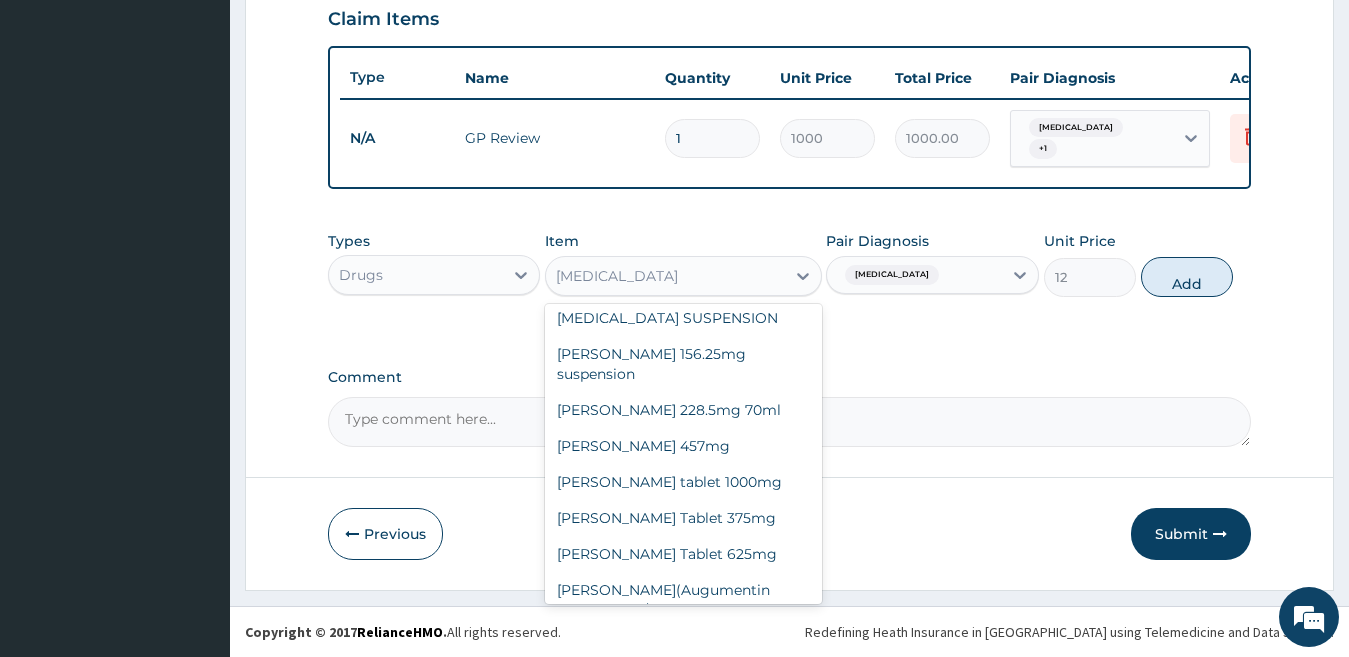 drag, startPoint x: 995, startPoint y: 369, endPoint x: 1086, endPoint y: 323, distance: 101.96568 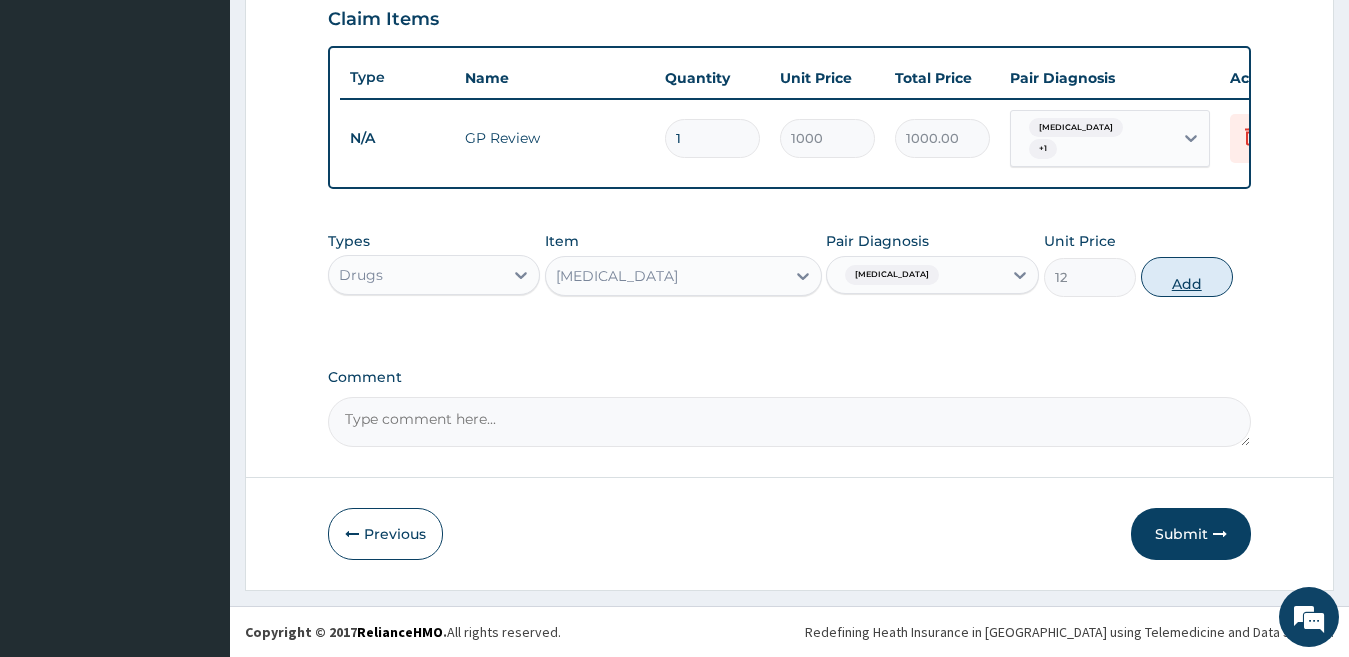 click on "Add" at bounding box center (1187, 277) 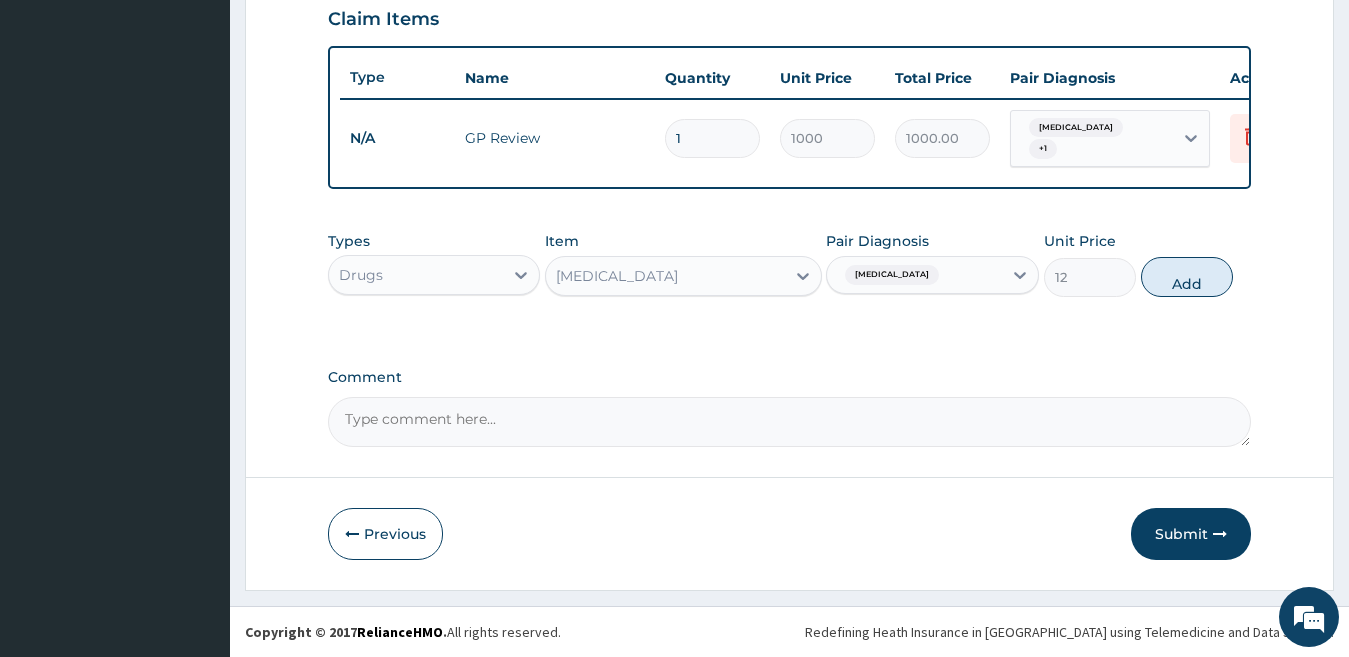 type on "0" 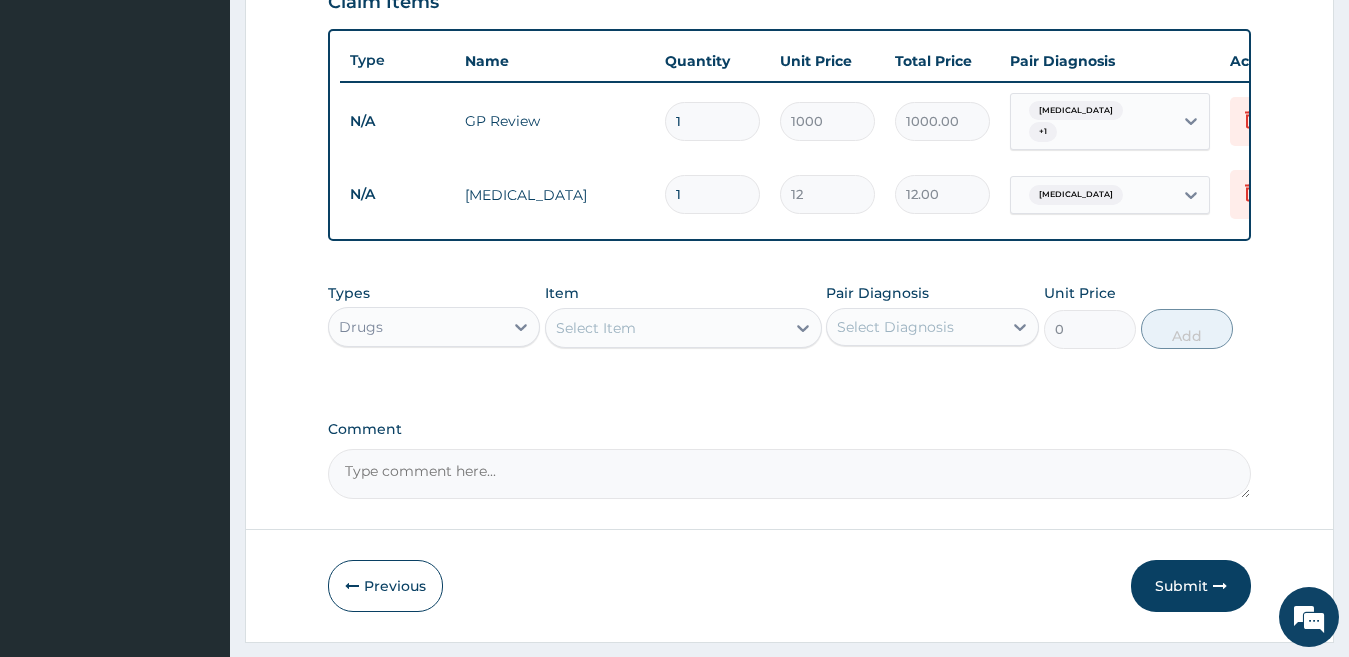 click on "Select Item" at bounding box center [665, 328] 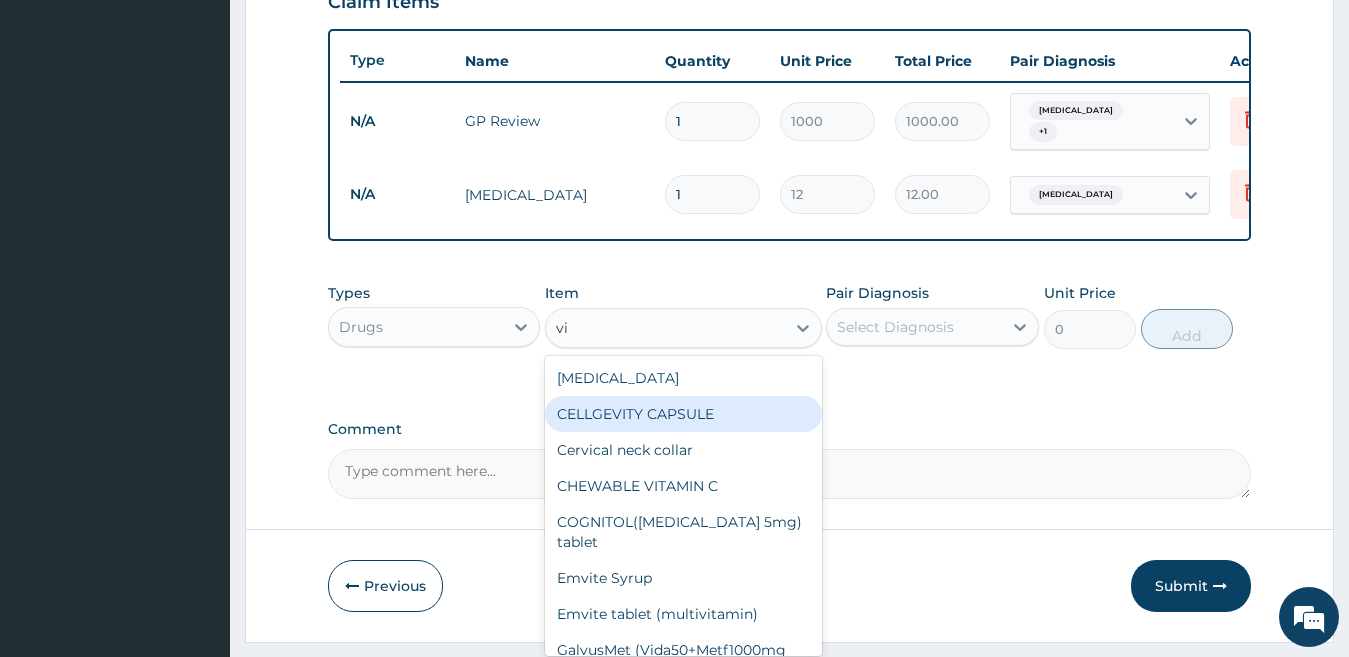 type on "v" 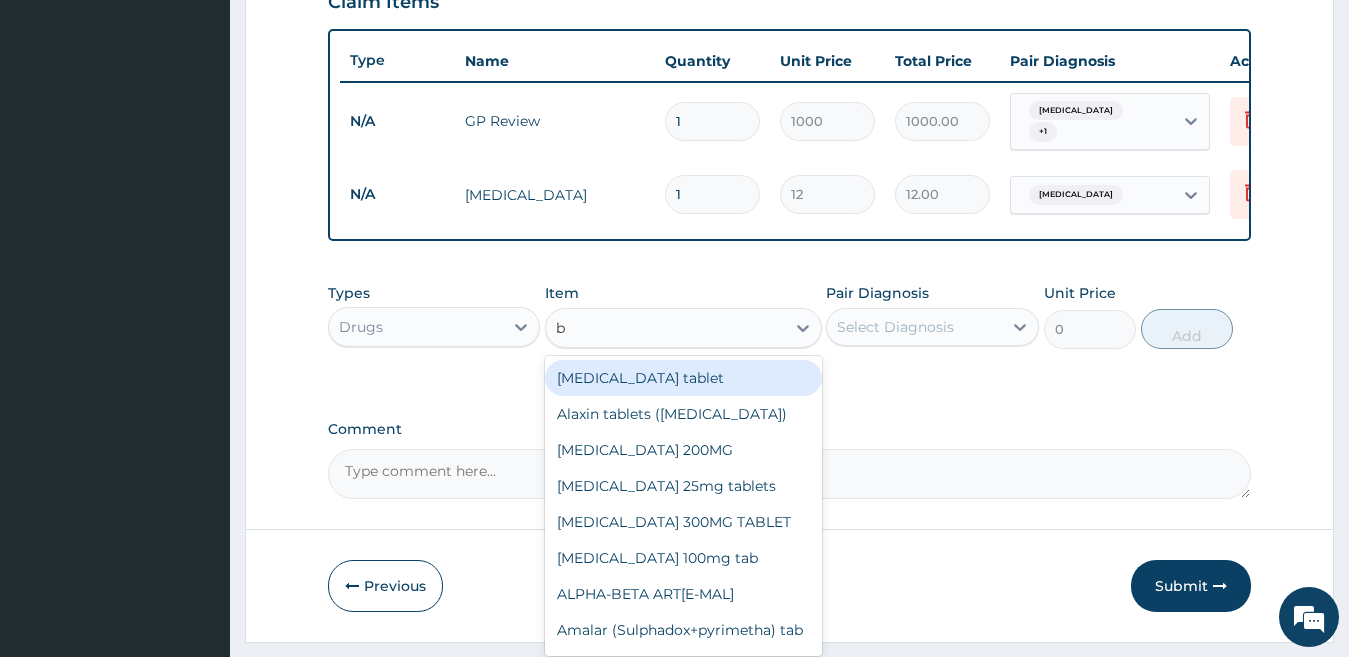 type on "b c" 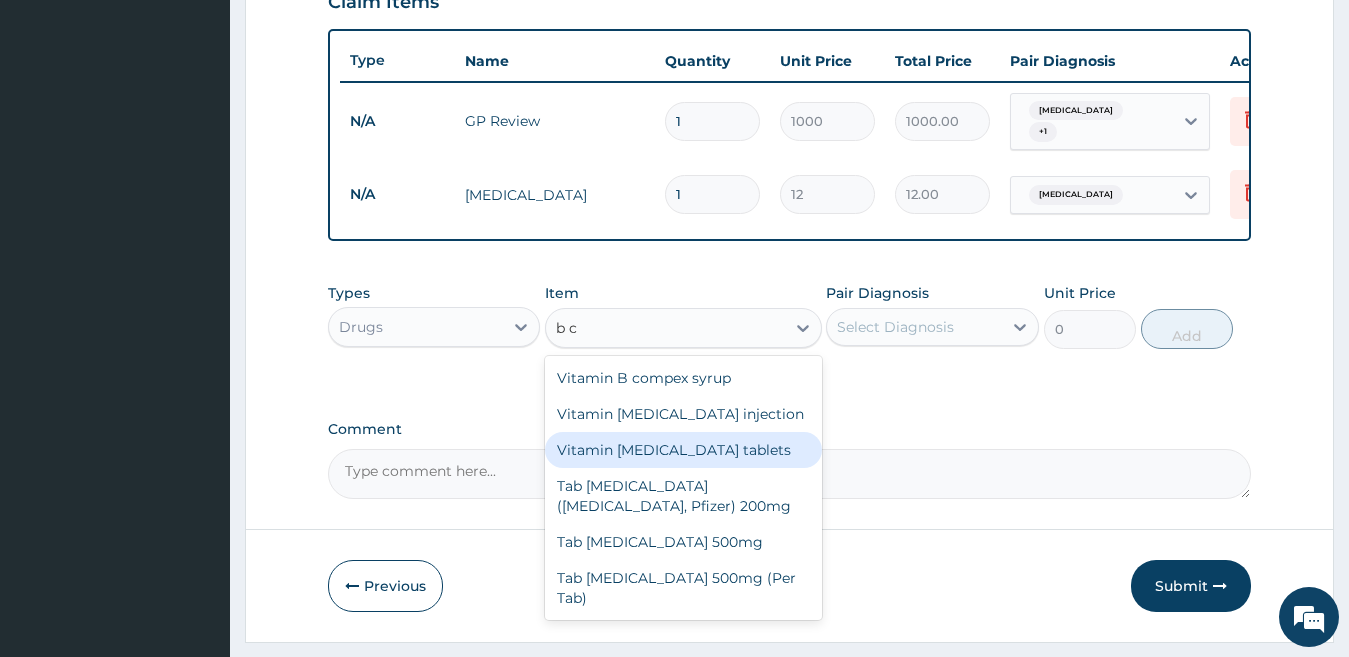 click on "Vitamin B complex tablets" at bounding box center [683, 450] 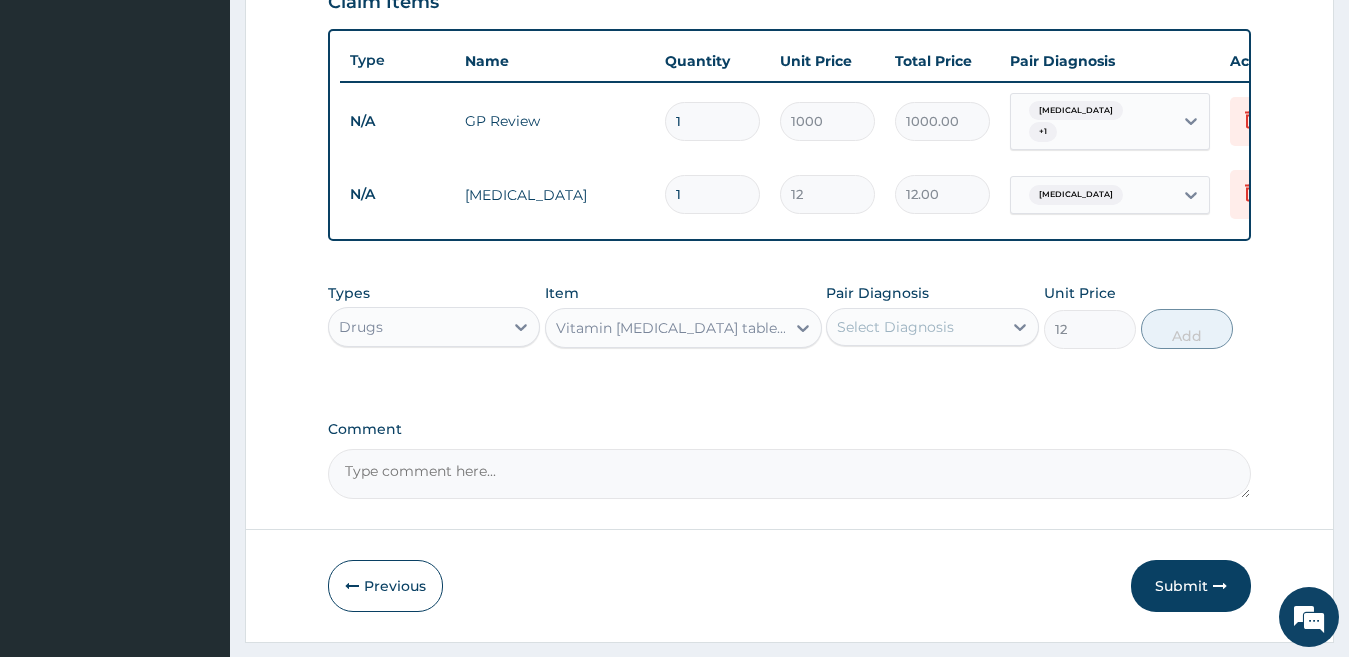 click on "Select Diagnosis" at bounding box center (895, 327) 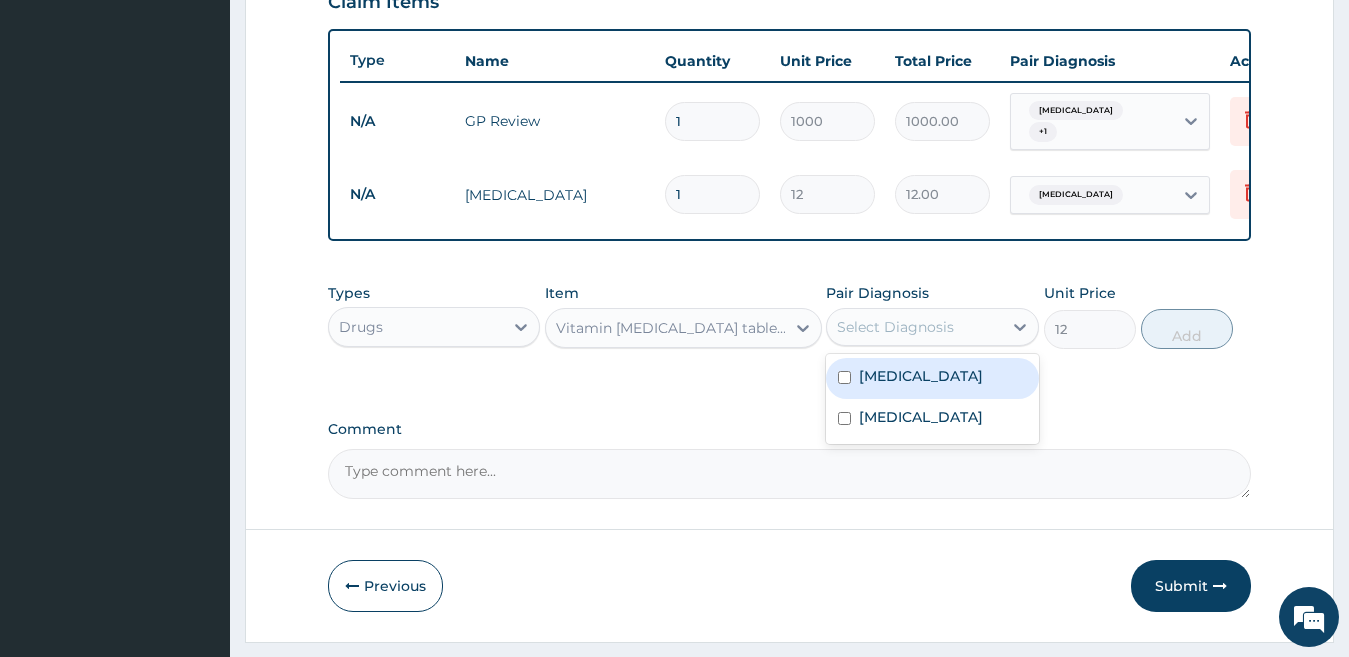 click on "Select Diagnosis" at bounding box center (895, 327) 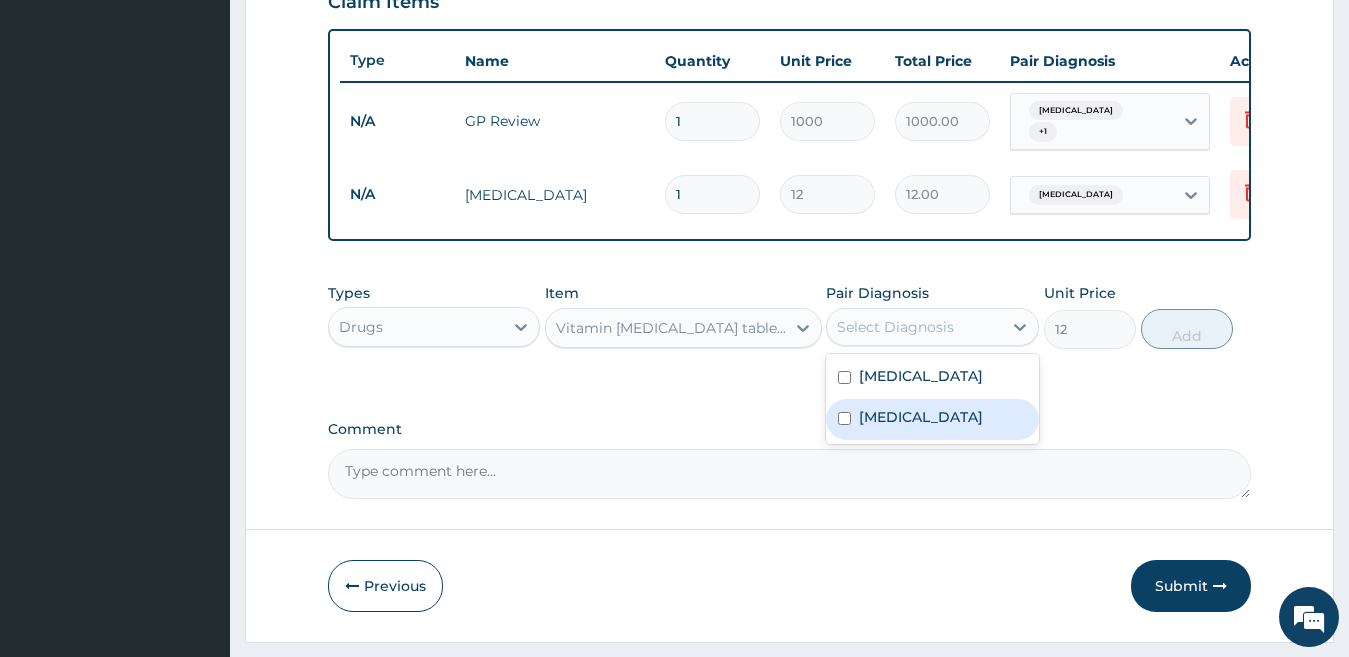 click on "Anemia" at bounding box center [921, 417] 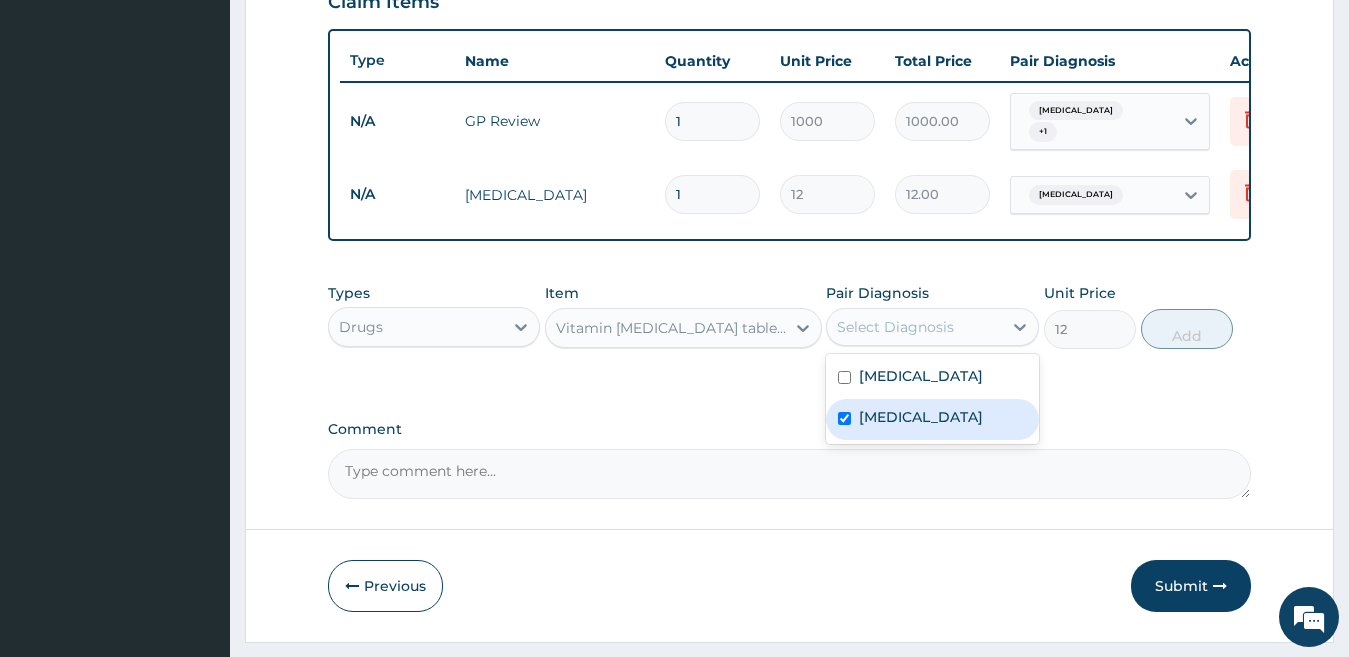 checkbox on "true" 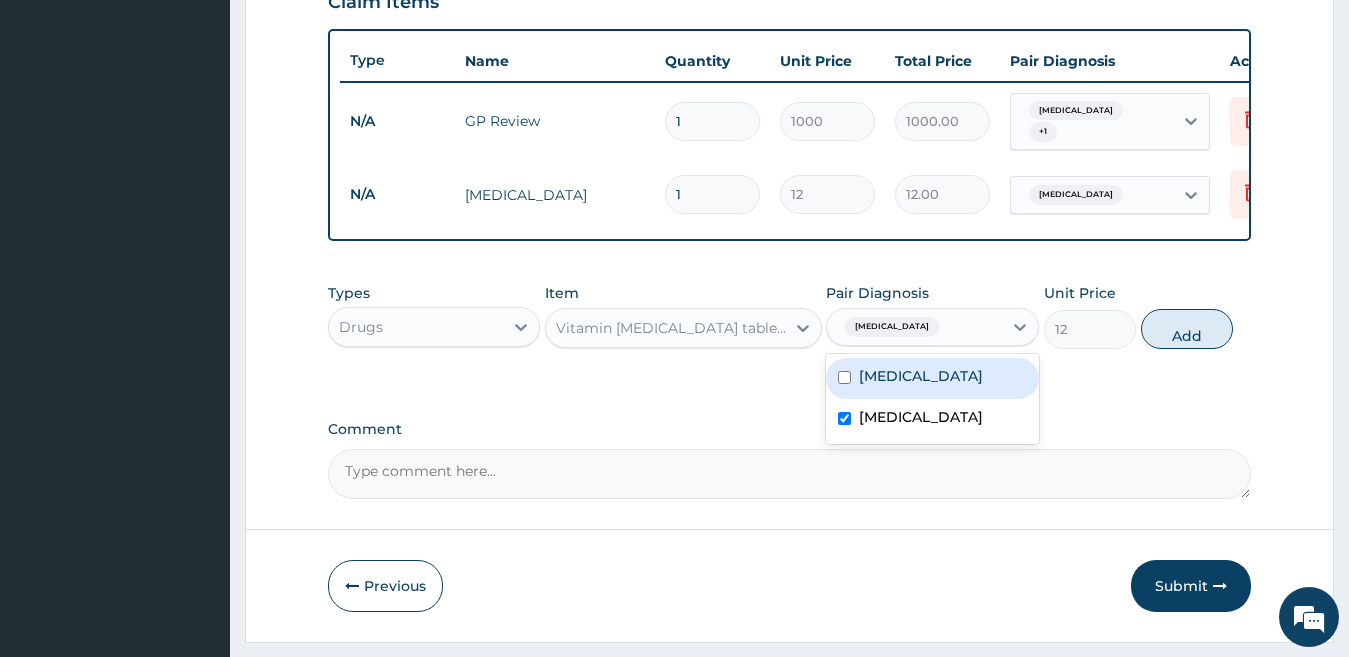 click on "Upper respiratory infection" at bounding box center [921, 376] 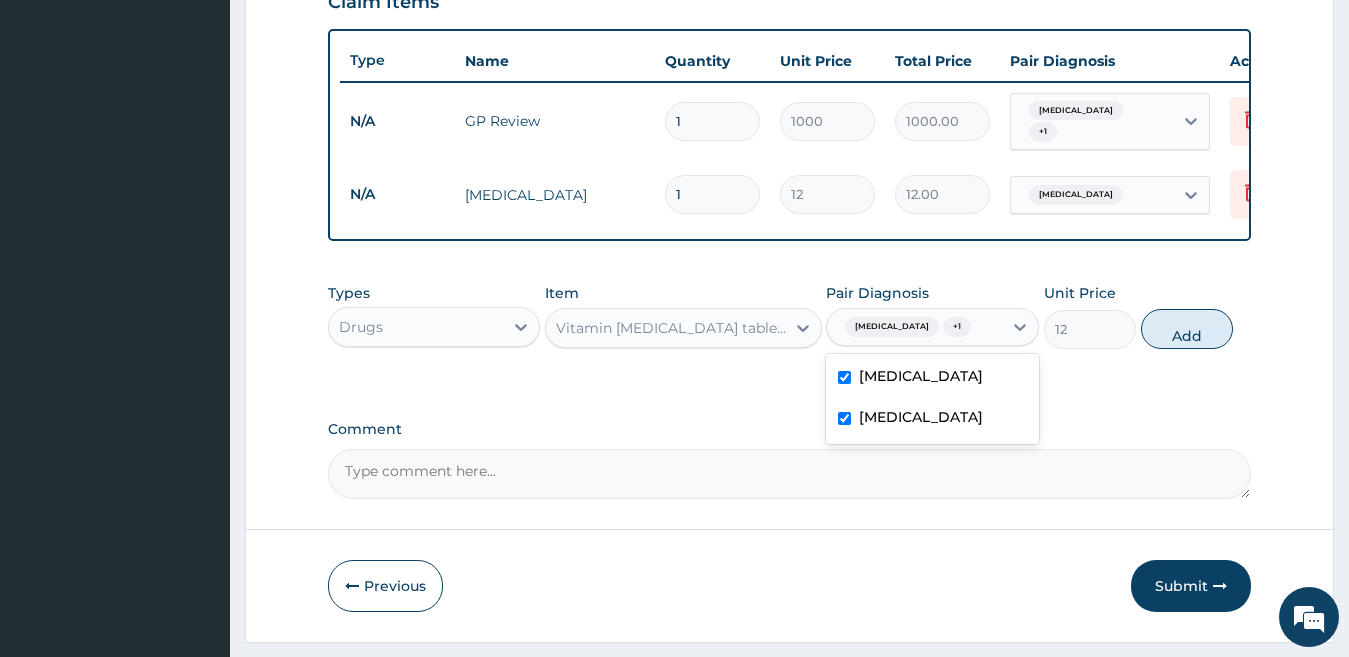 click on "Upper respiratory infection" at bounding box center (921, 376) 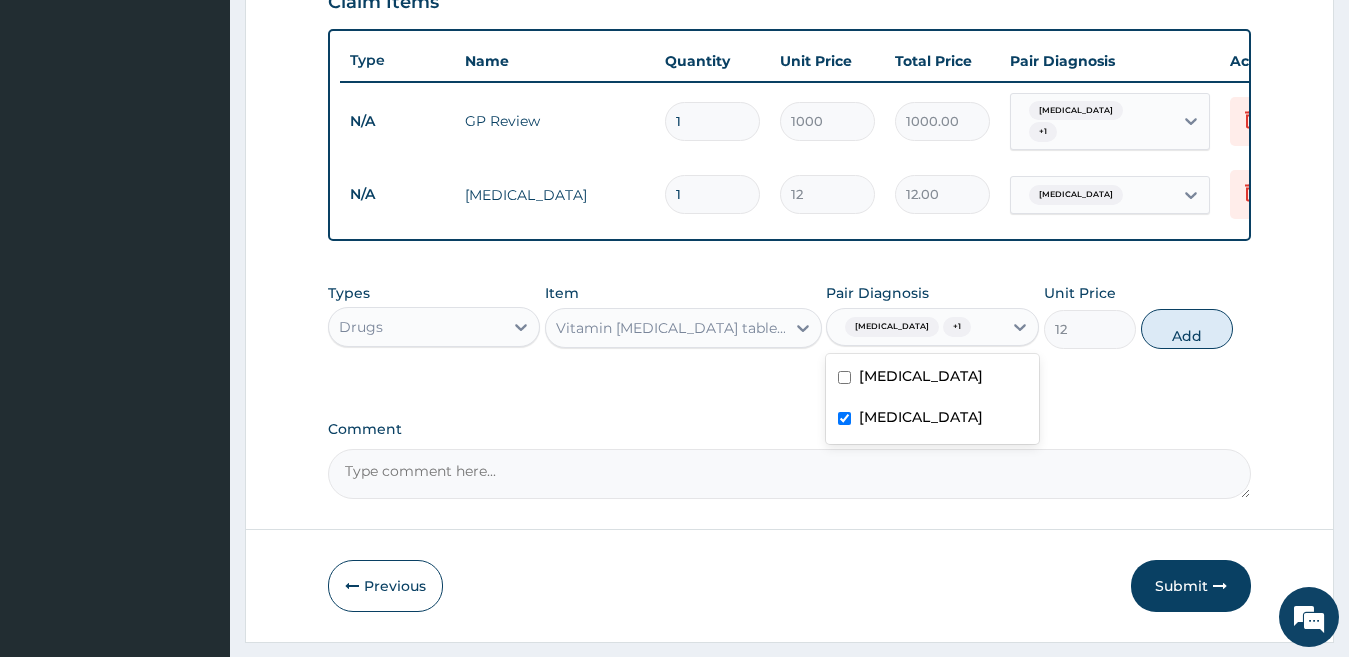 checkbox on "false" 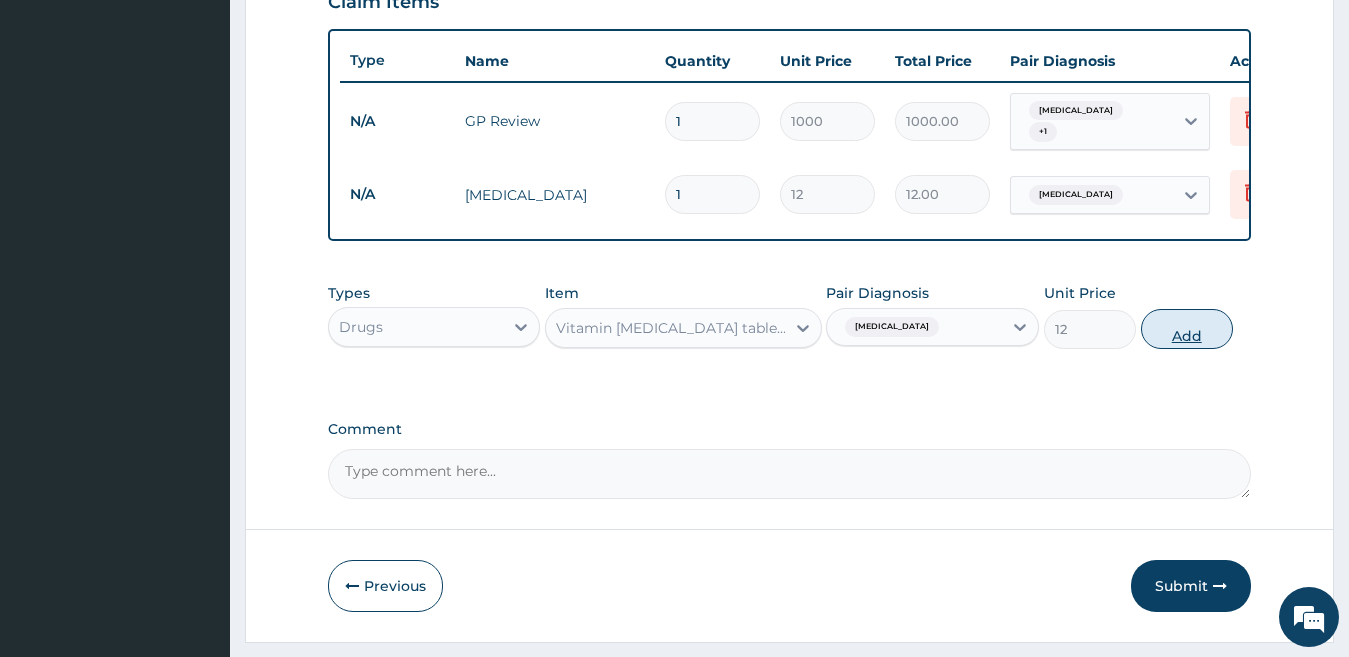 click on "Add" at bounding box center [1187, 329] 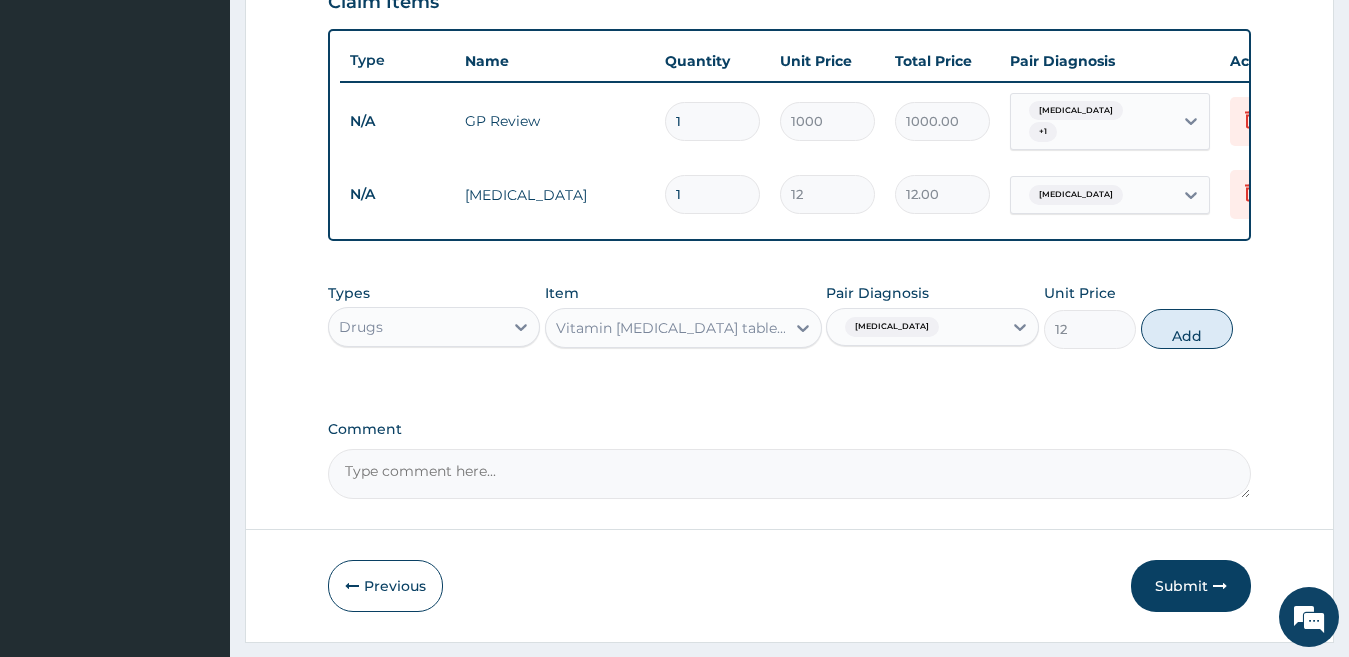 type on "0" 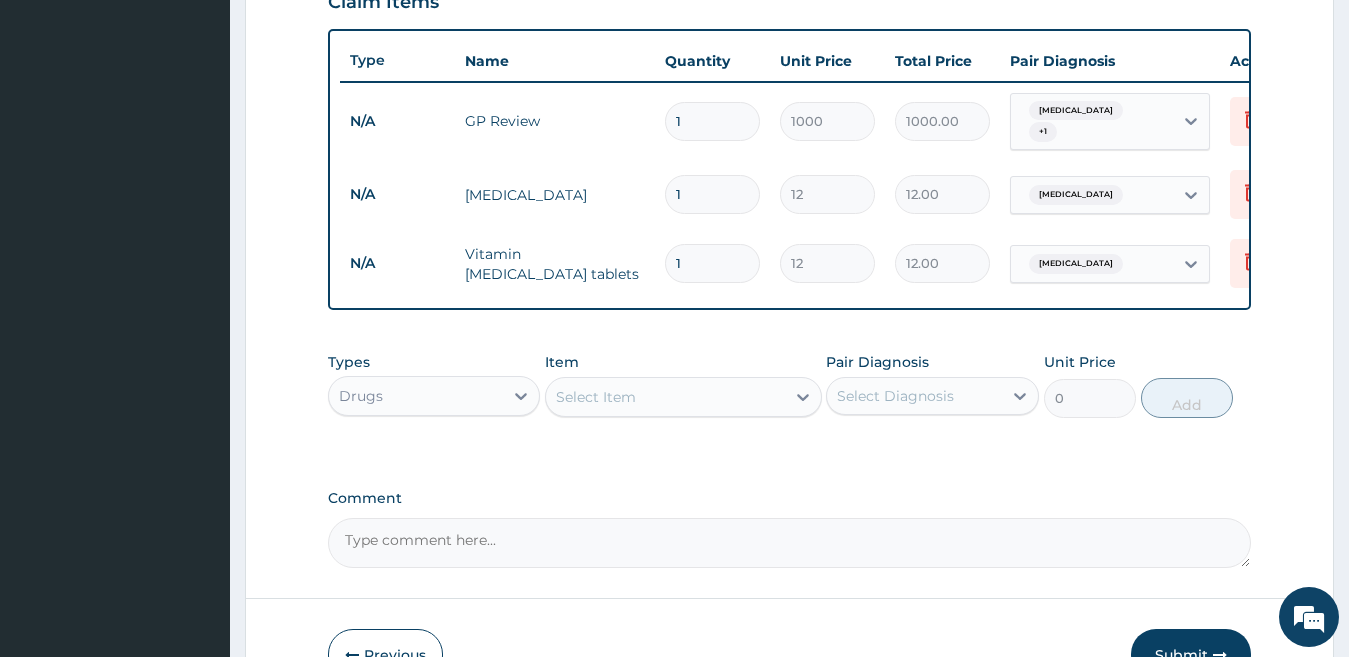 click on "Select Item" at bounding box center [665, 397] 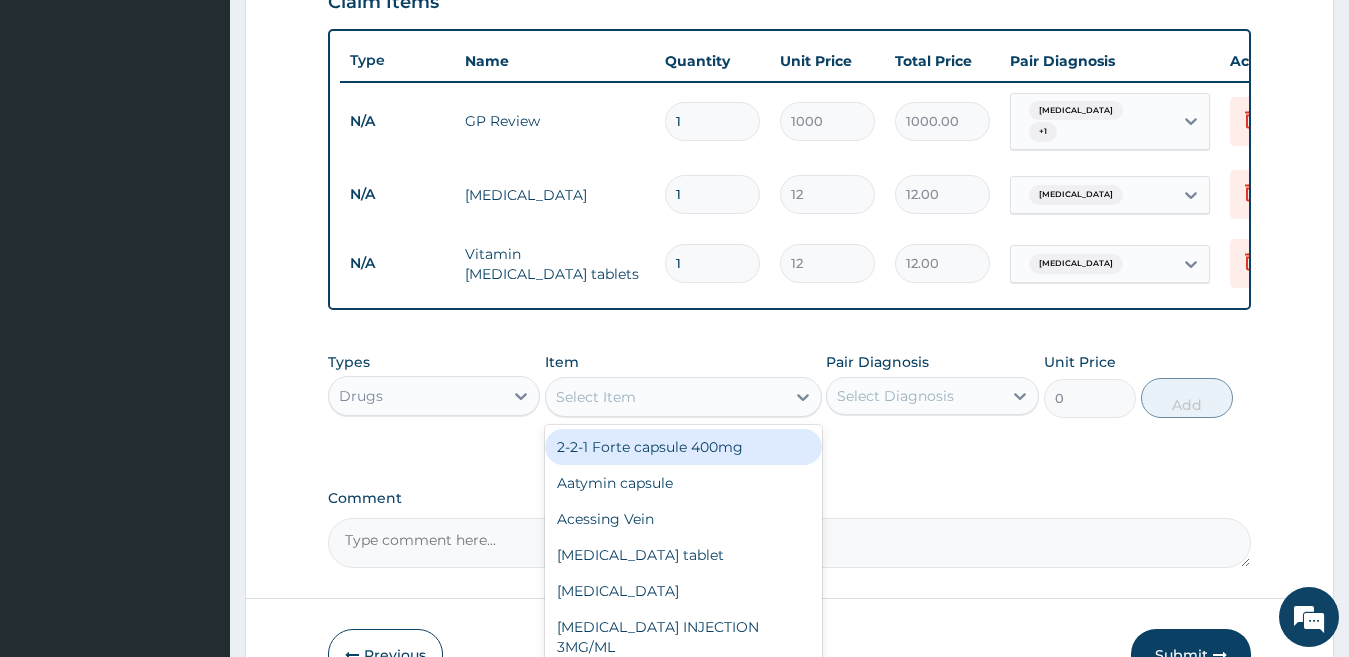 scroll, scrollTop: 140, scrollLeft: 0, axis: vertical 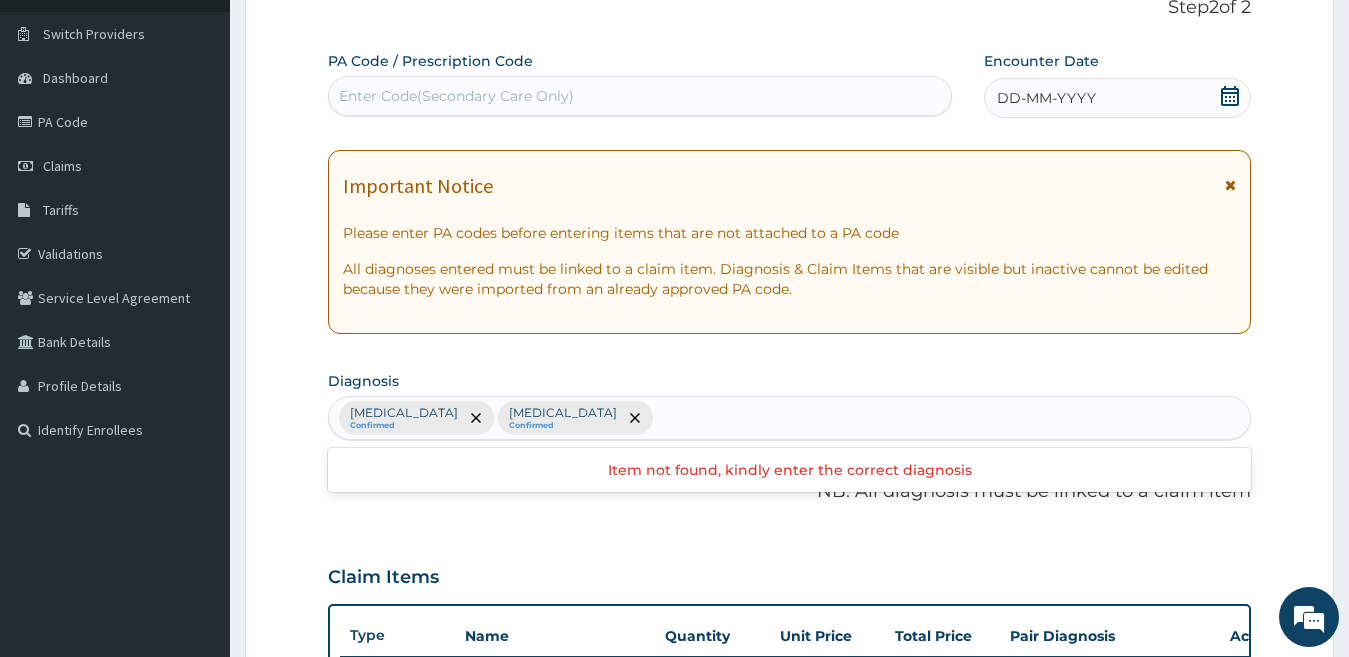 click on "Upper respiratory infection Confirmed Anemia Confirmed" at bounding box center (790, 418) 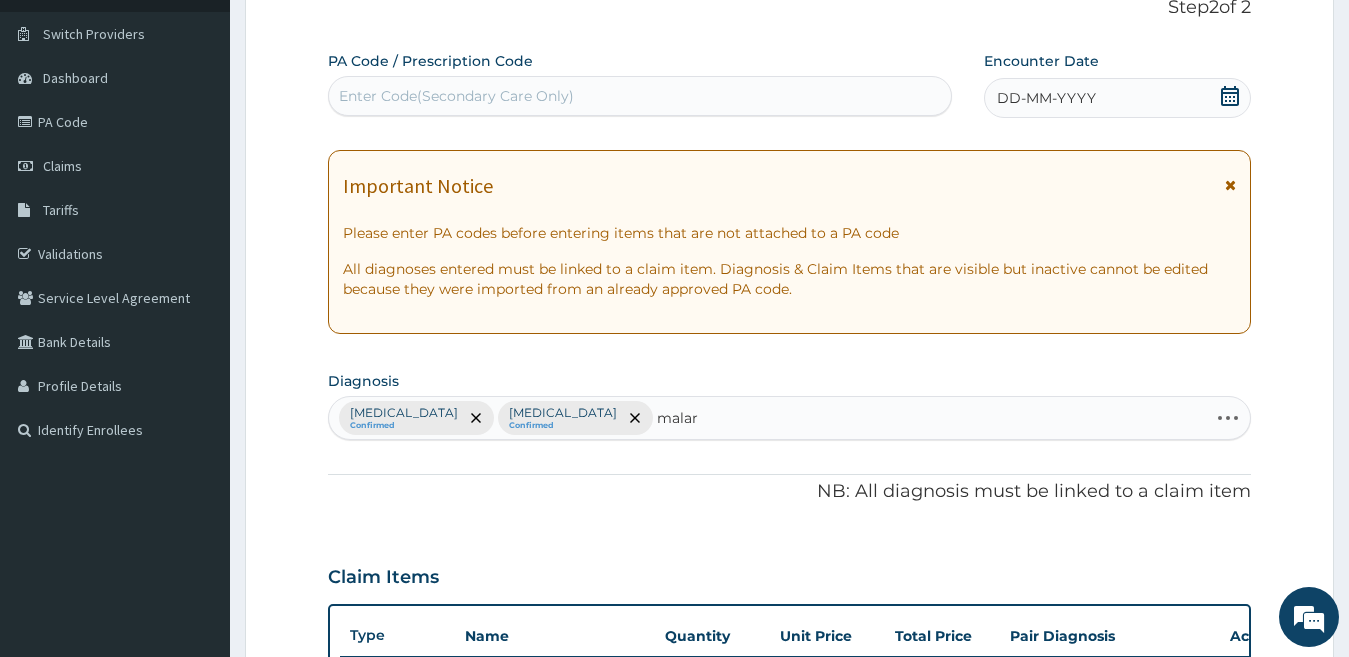 type on "malari" 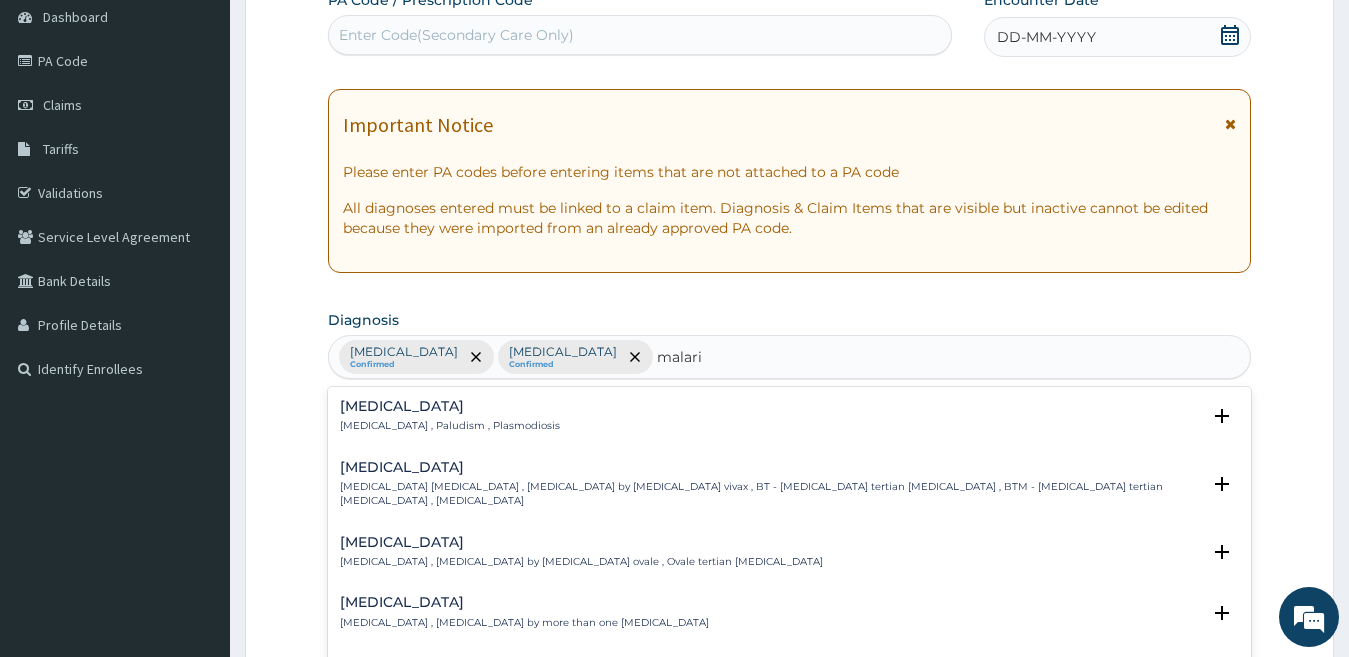 scroll, scrollTop: 232, scrollLeft: 0, axis: vertical 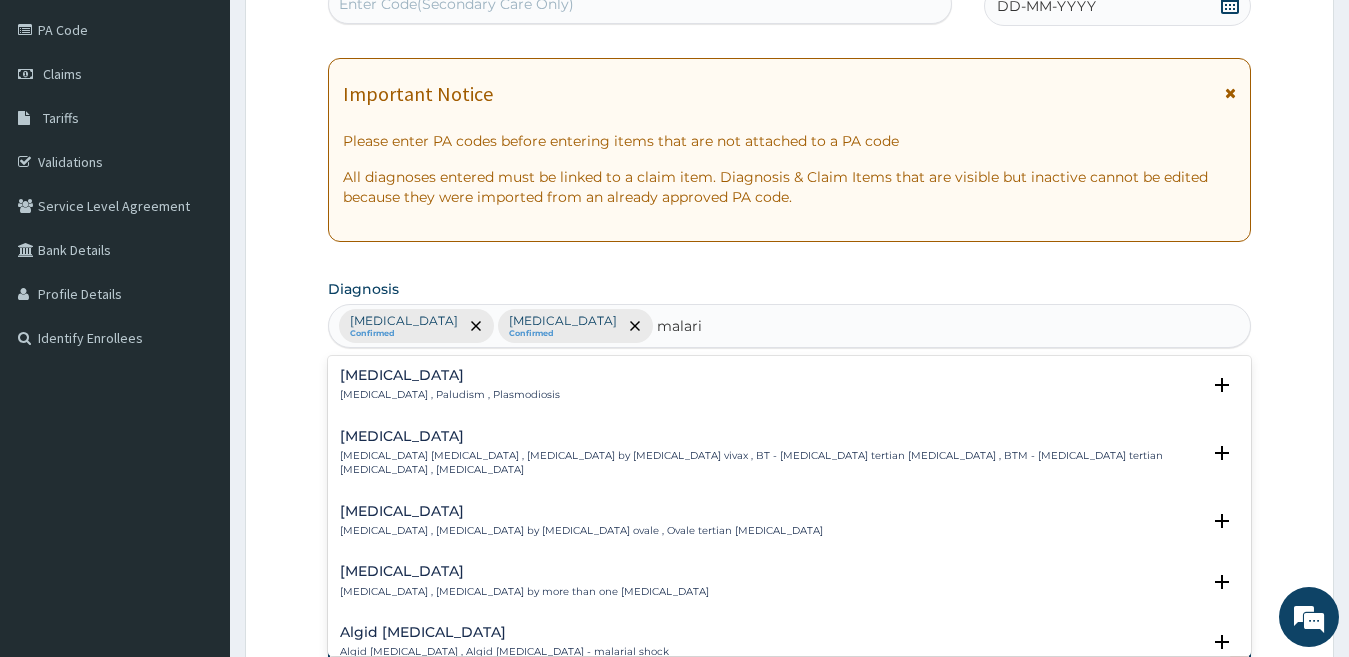 click on "Malaria , Paludism , Plasmodiosis" at bounding box center [450, 395] 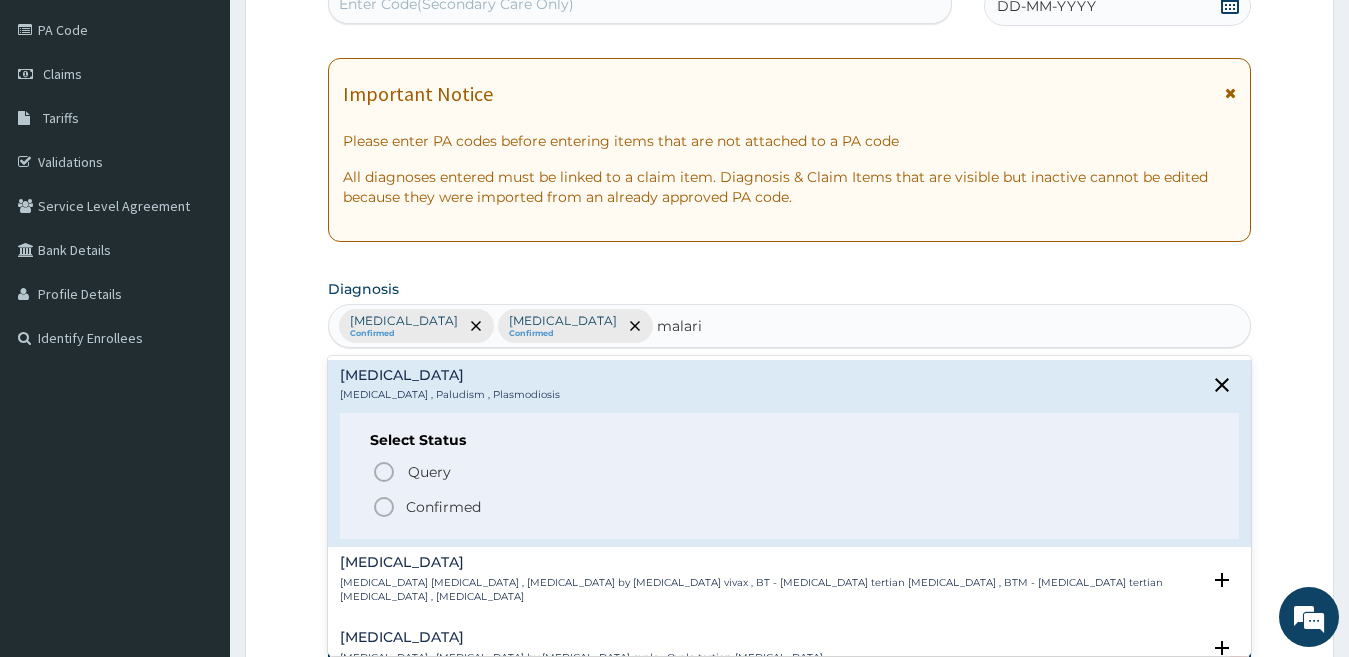 click on "Confirmed" at bounding box center (443, 507) 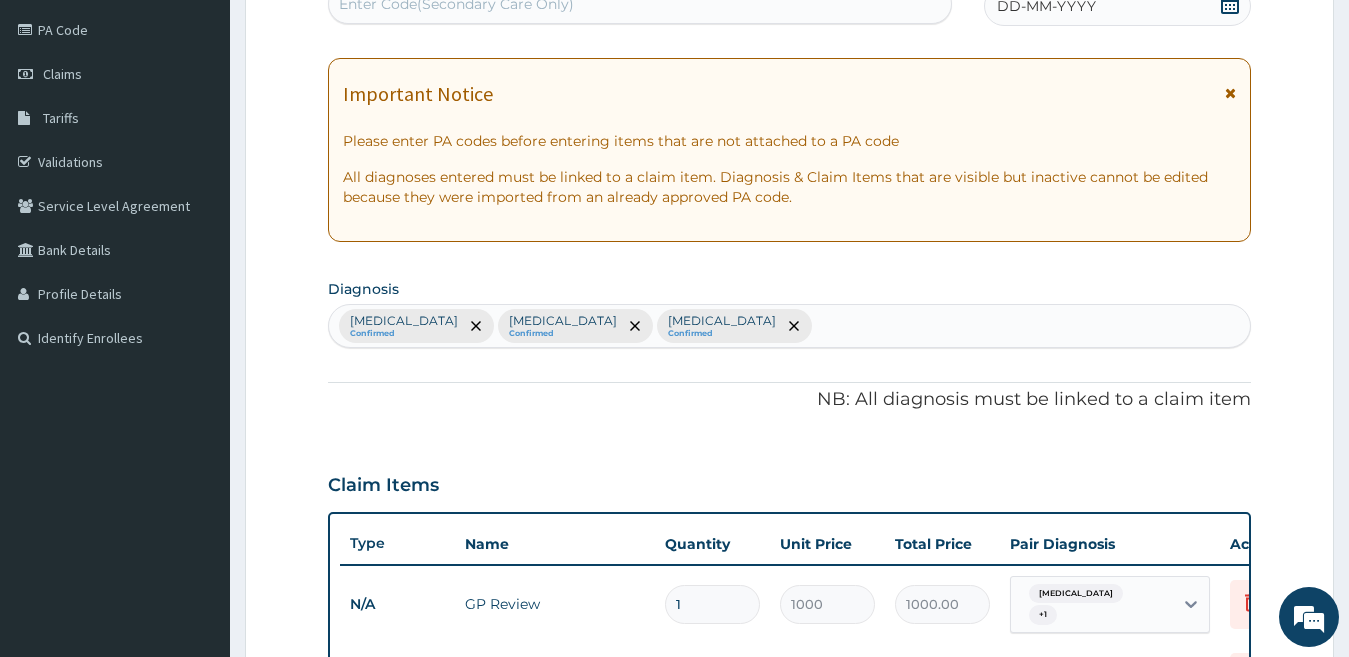 scroll, scrollTop: 853, scrollLeft: 0, axis: vertical 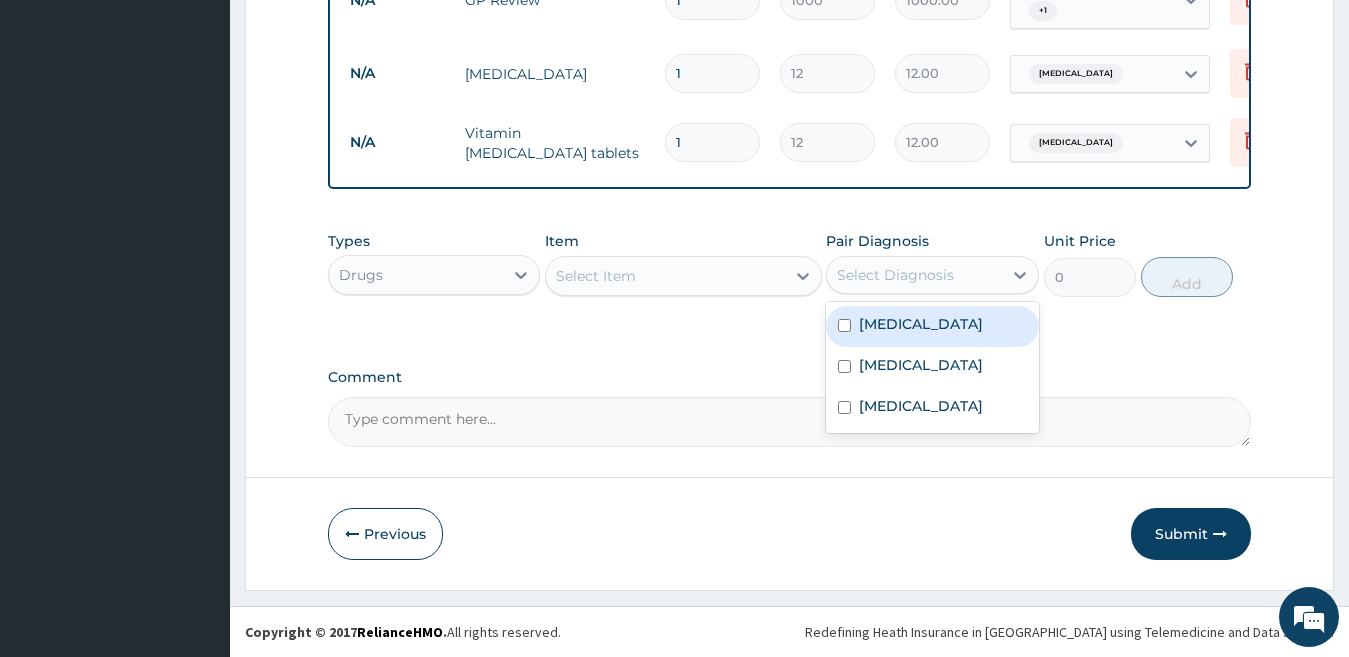 click on "Select Diagnosis" at bounding box center (895, 275) 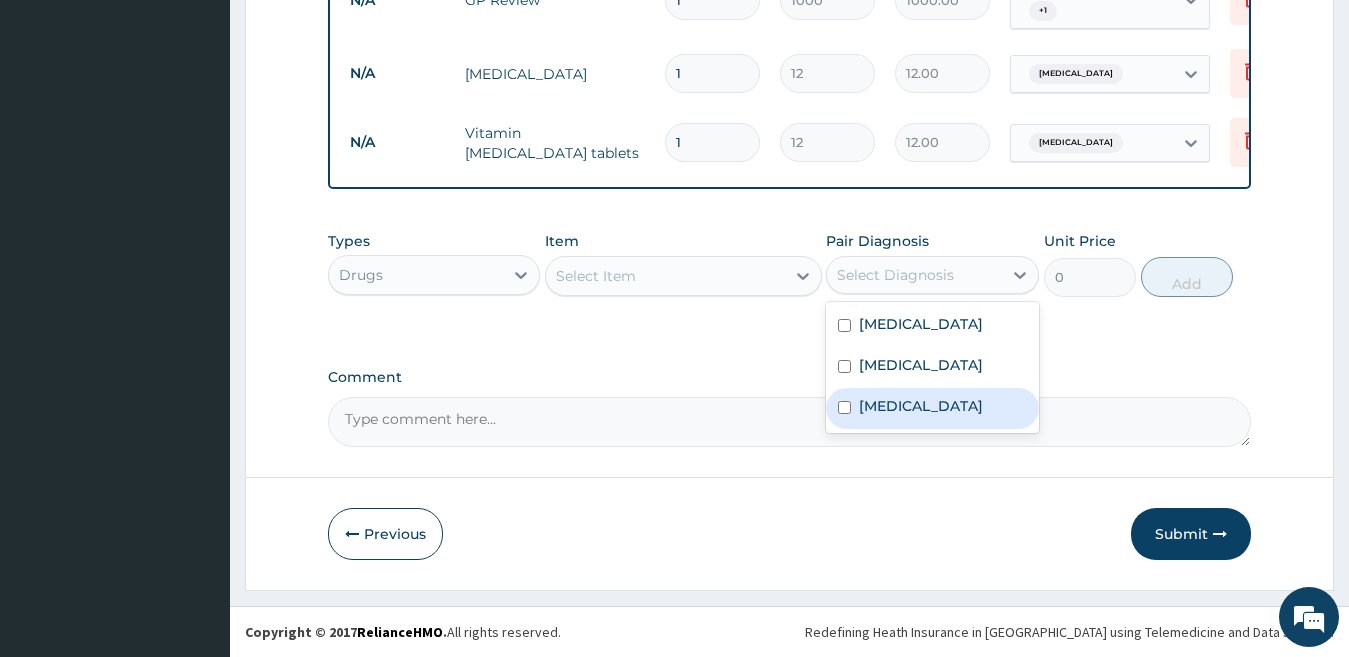 drag, startPoint x: 867, startPoint y: 436, endPoint x: 867, endPoint y: 420, distance: 16 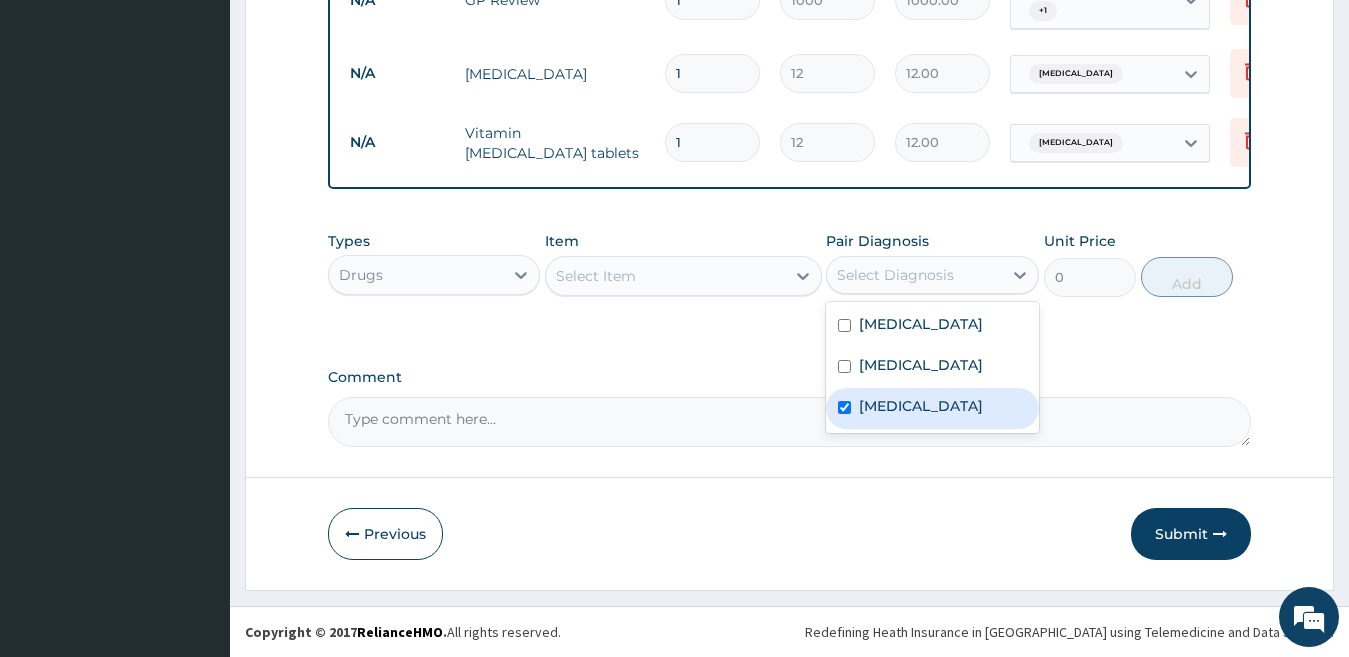 checkbox on "true" 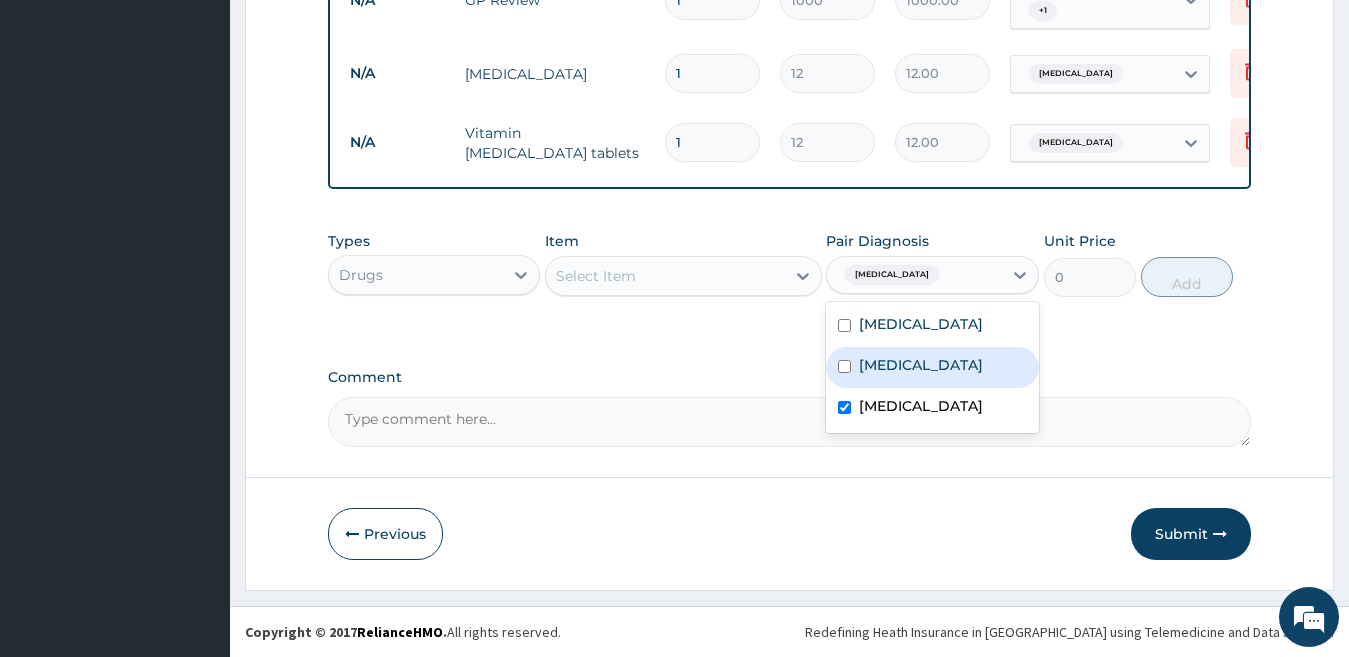 click on "Select Item" at bounding box center [665, 276] 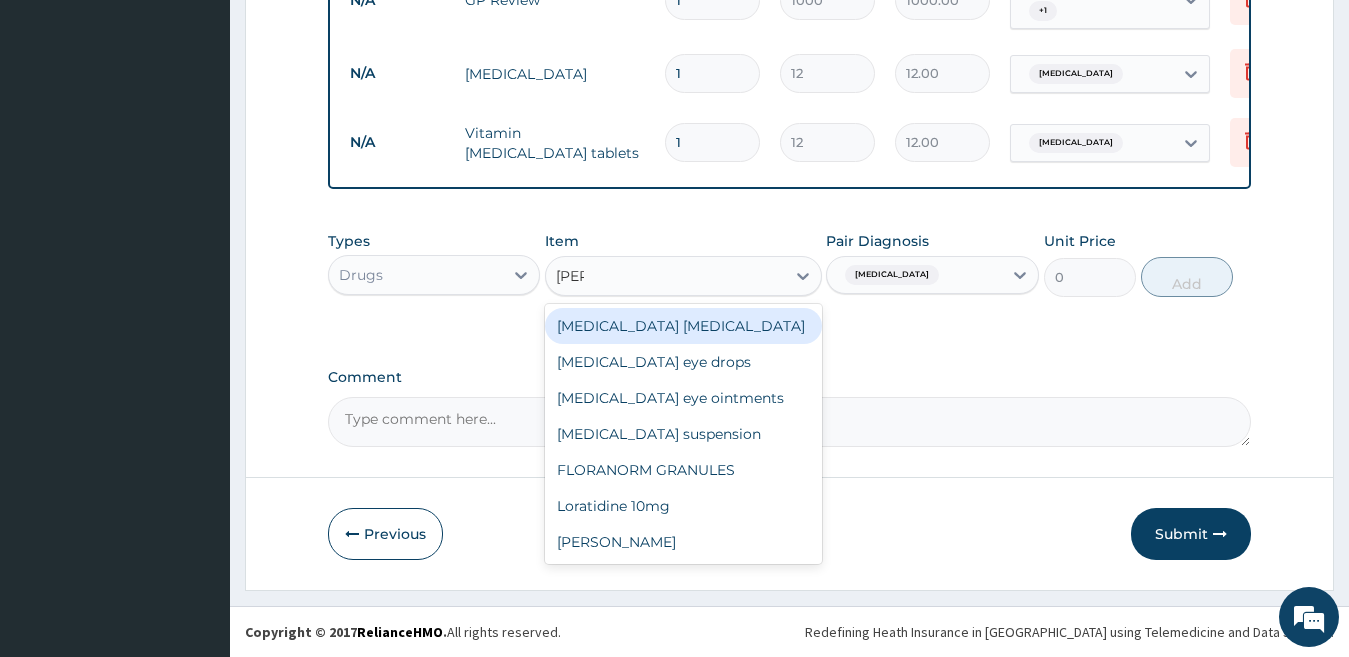 type on "lorat" 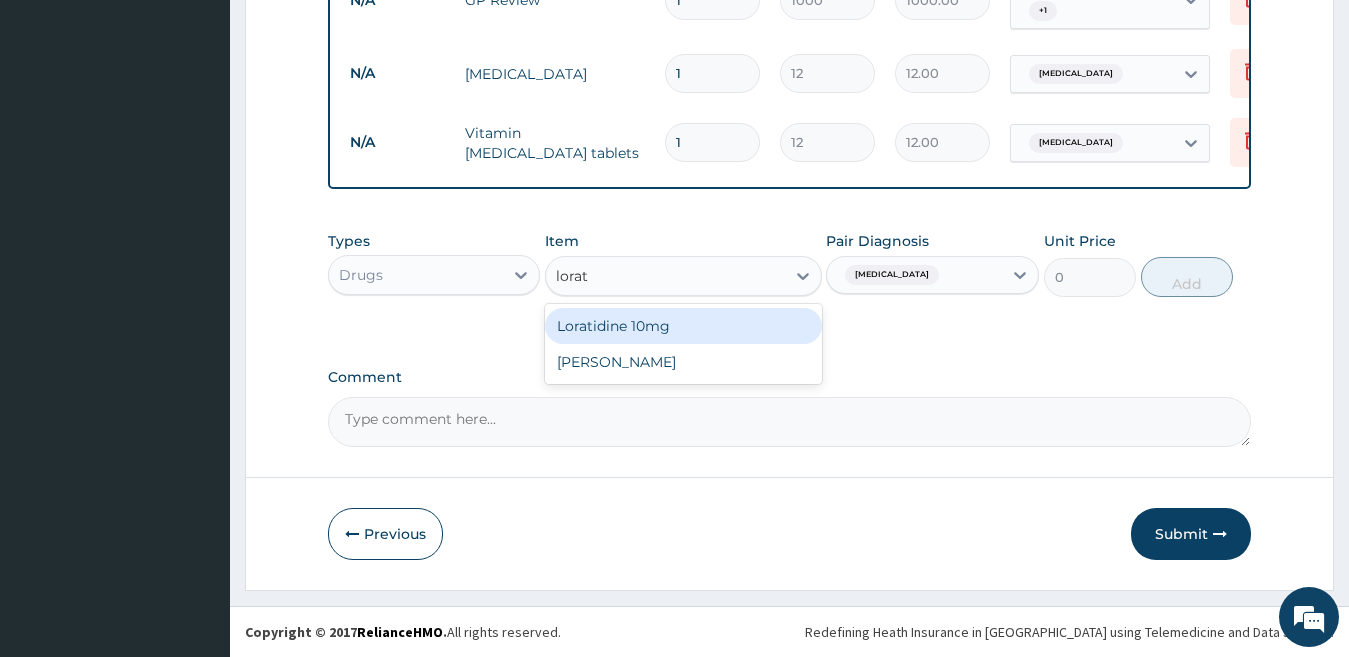 drag, startPoint x: 641, startPoint y: 329, endPoint x: 706, endPoint y: 322, distance: 65.37584 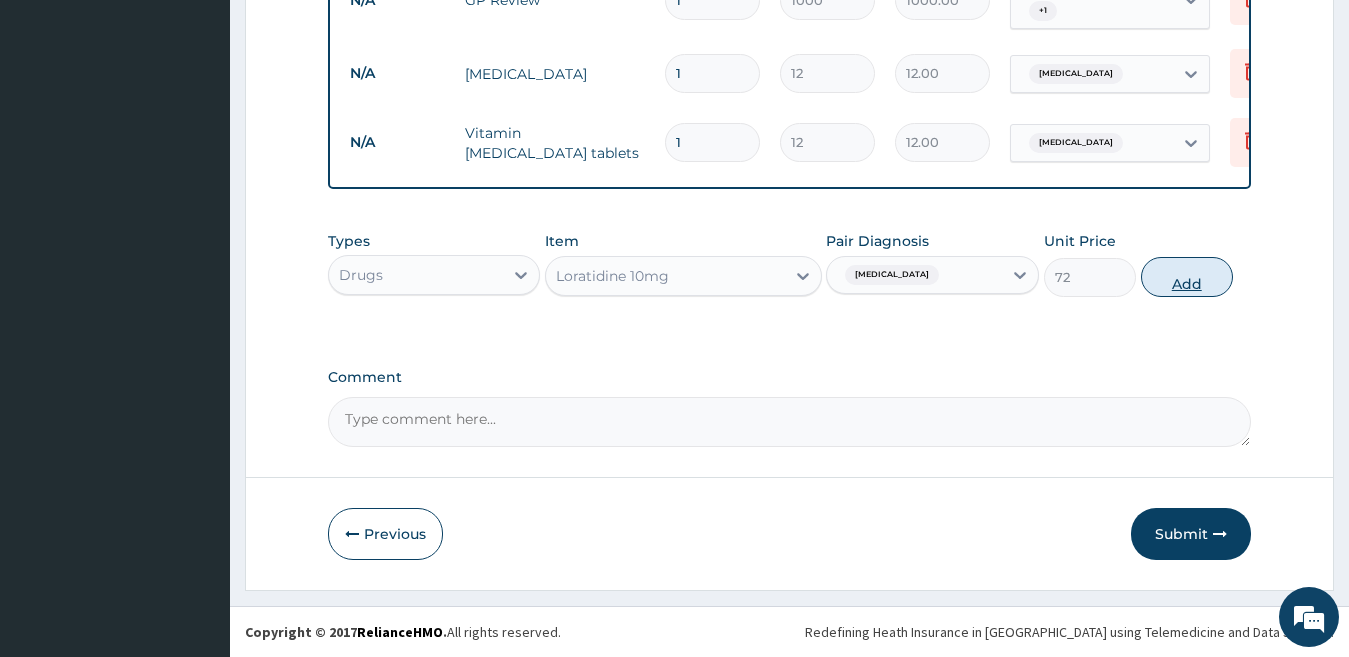 click on "Add" at bounding box center [1187, 277] 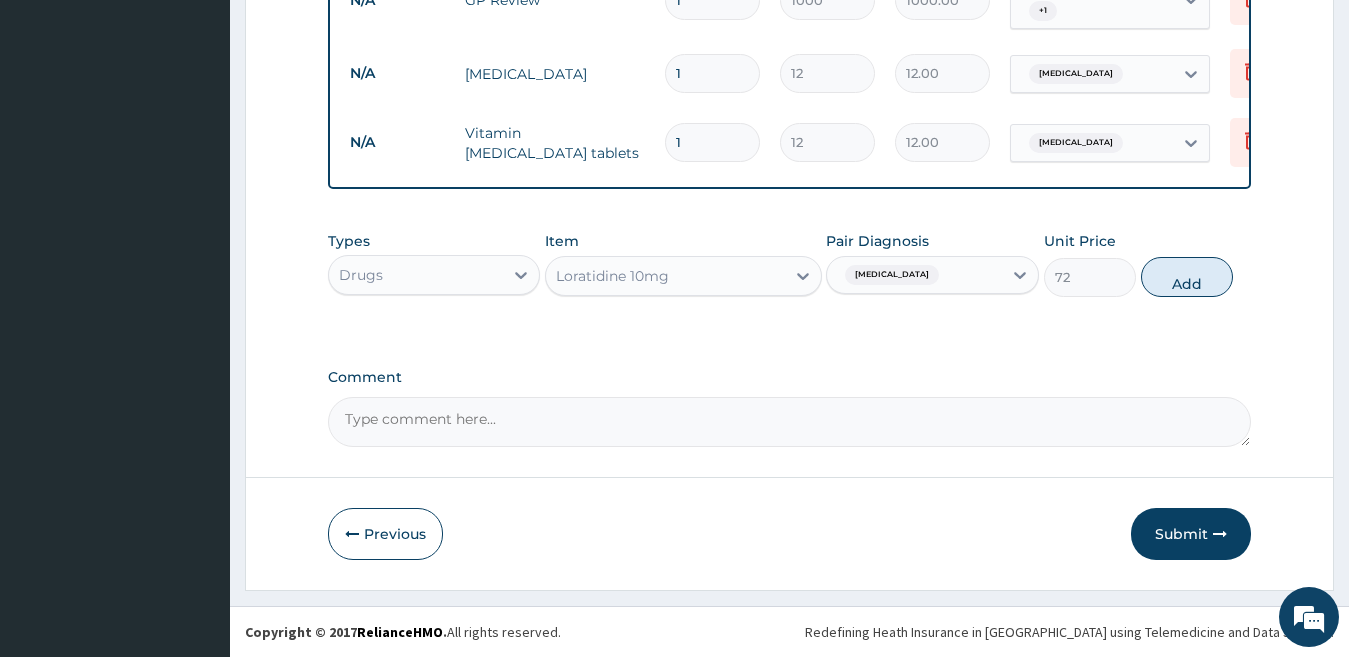 type on "0" 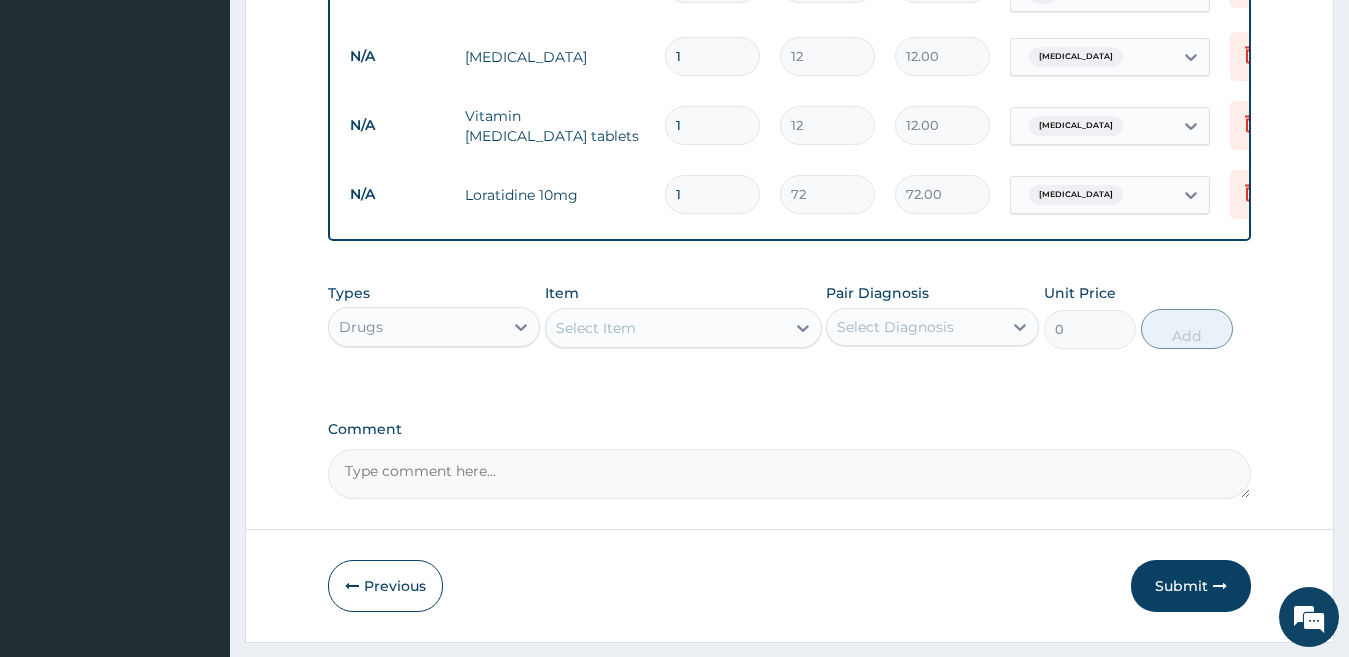 click on "Select Item" at bounding box center [596, 328] 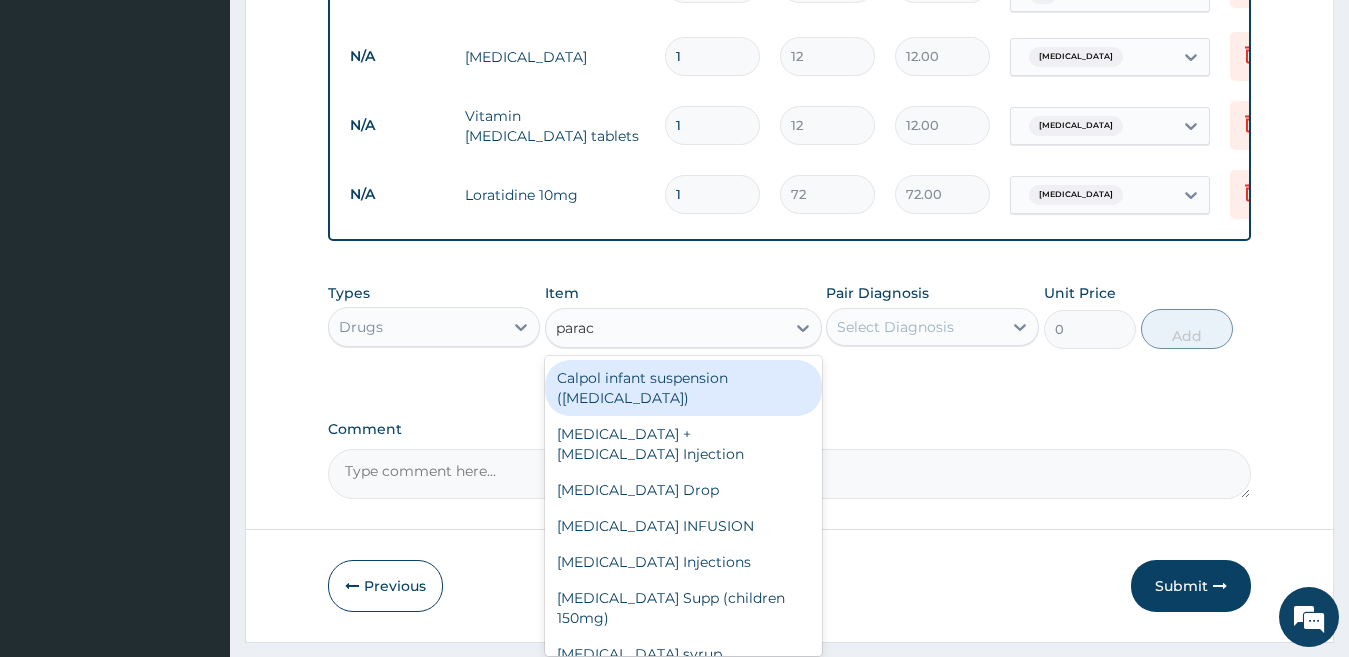 type on "parace" 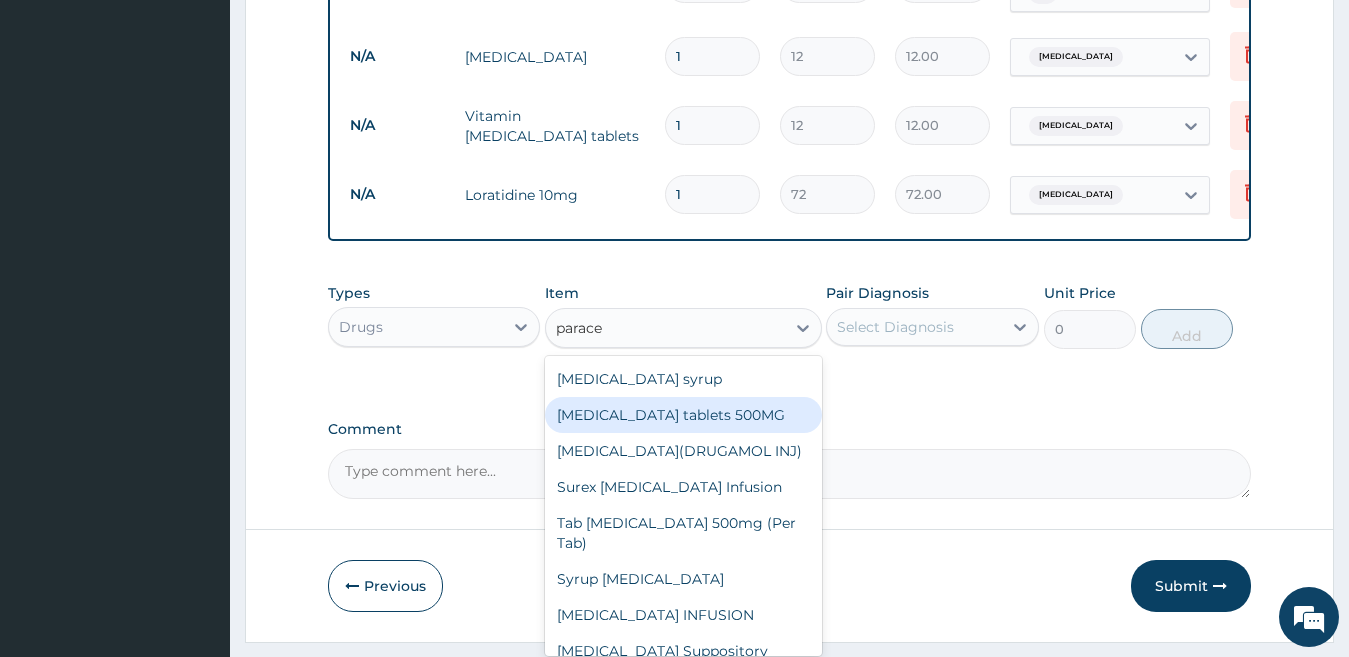 scroll, scrollTop: 328, scrollLeft: 0, axis: vertical 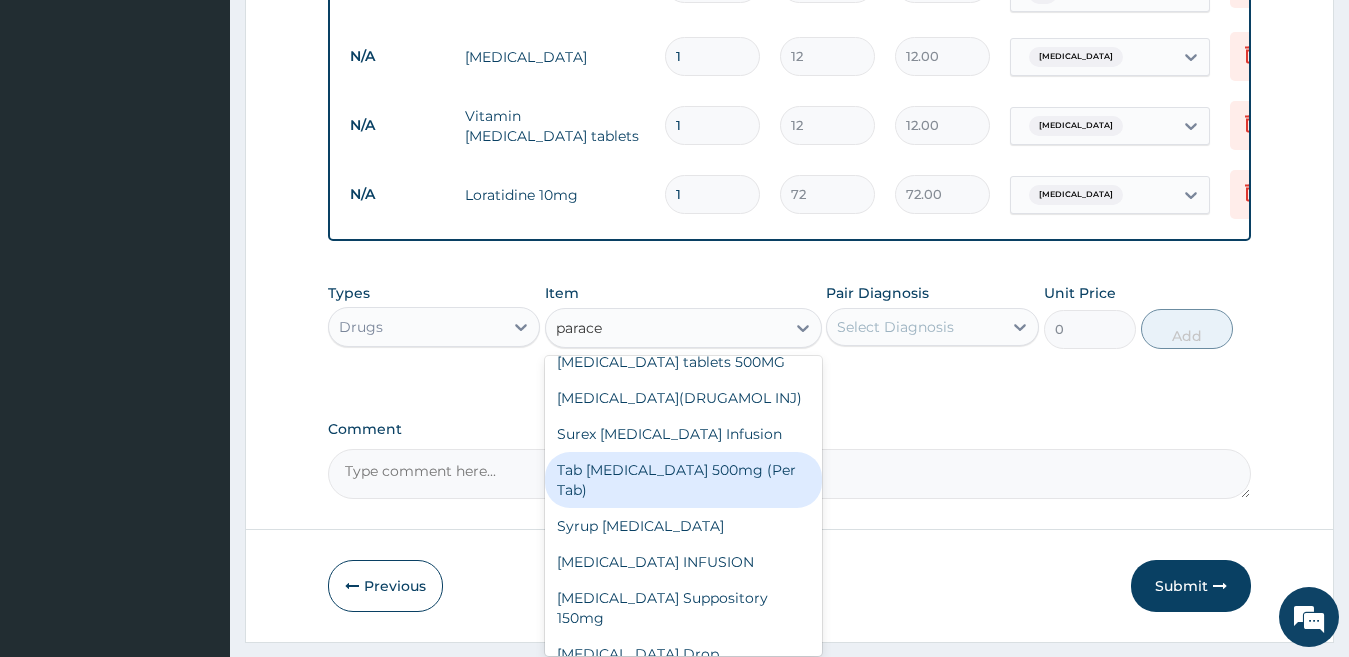 click on "Tab [MEDICAL_DATA] 500mg (Per Tab)" at bounding box center (683, 480) 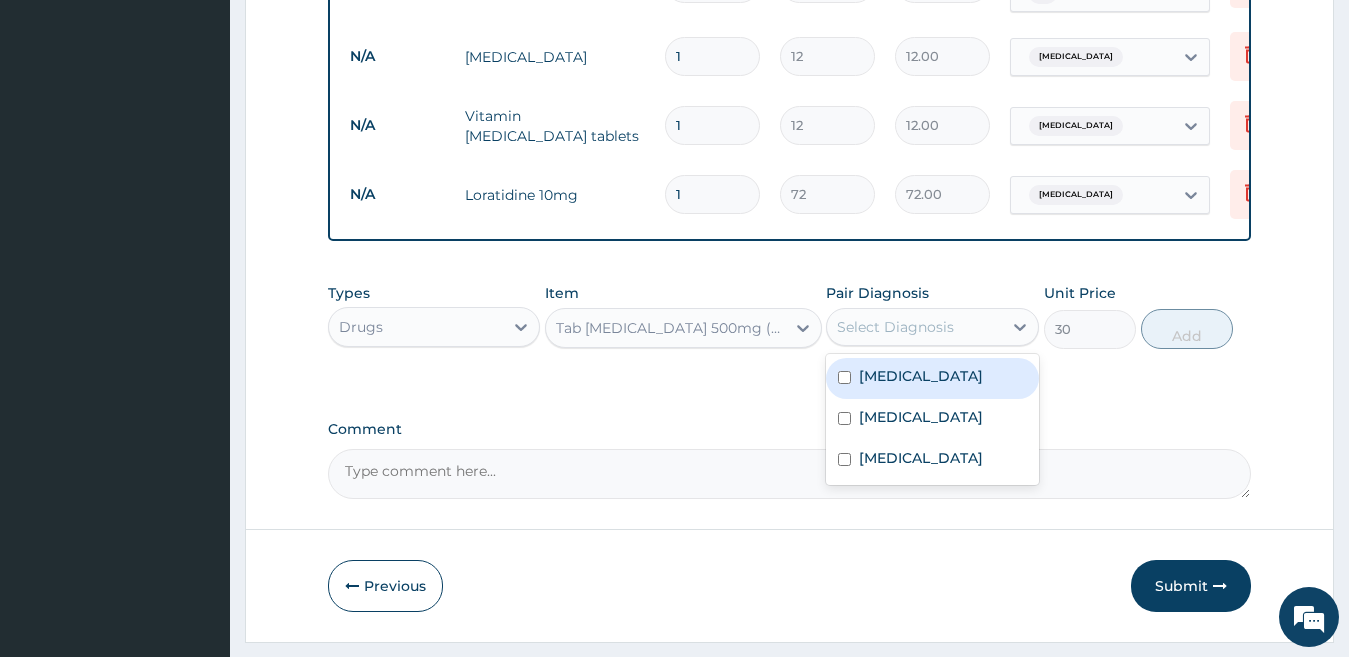 click on "Select Diagnosis" at bounding box center (914, 327) 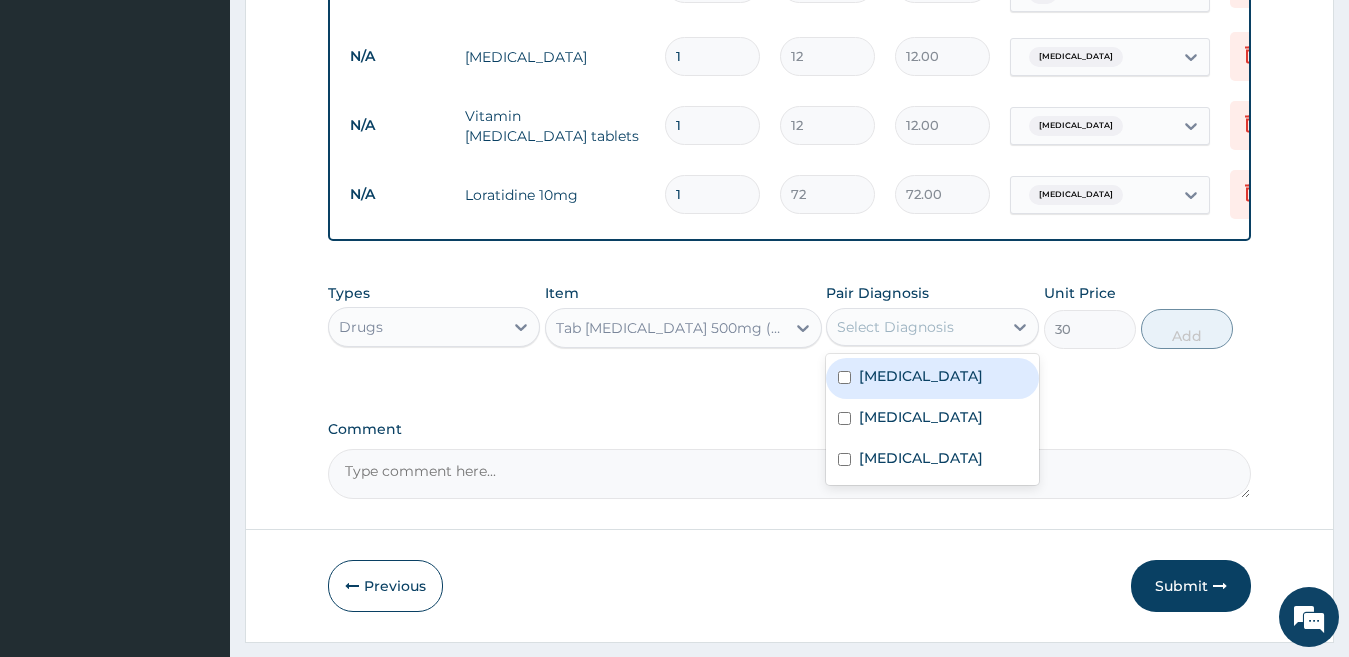 drag, startPoint x: 899, startPoint y: 394, endPoint x: 893, endPoint y: 417, distance: 23.769728 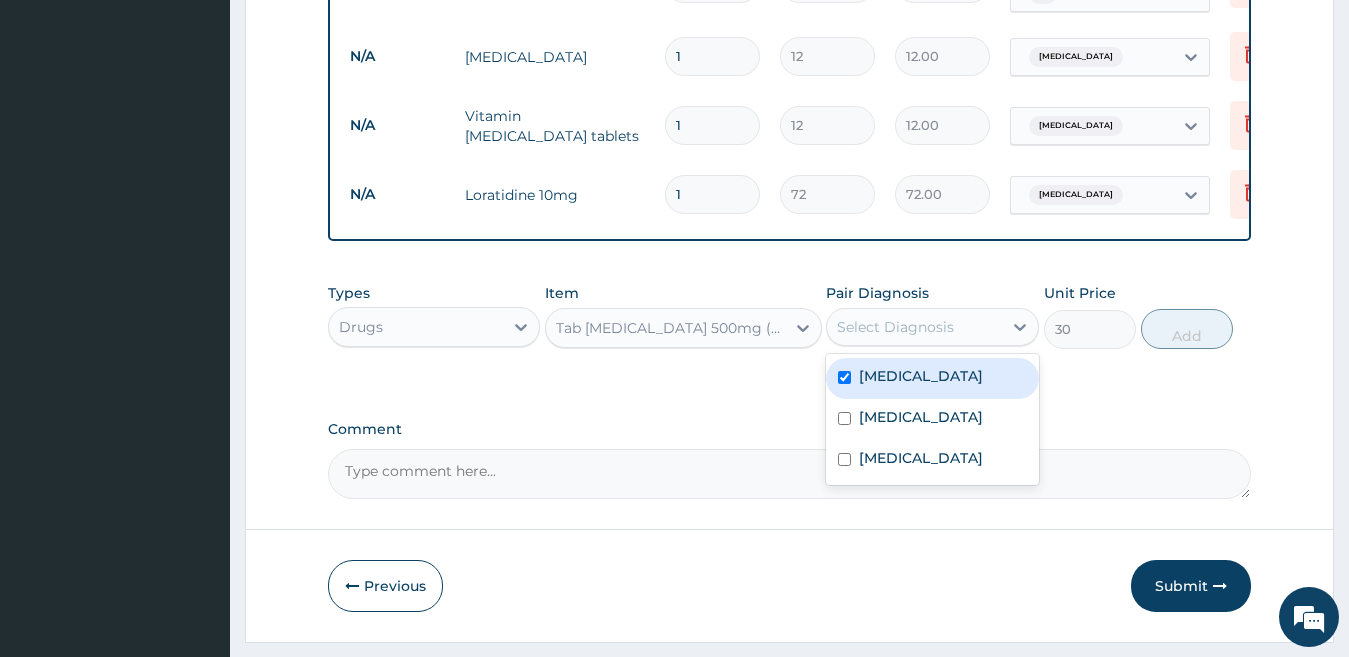 checkbox on "true" 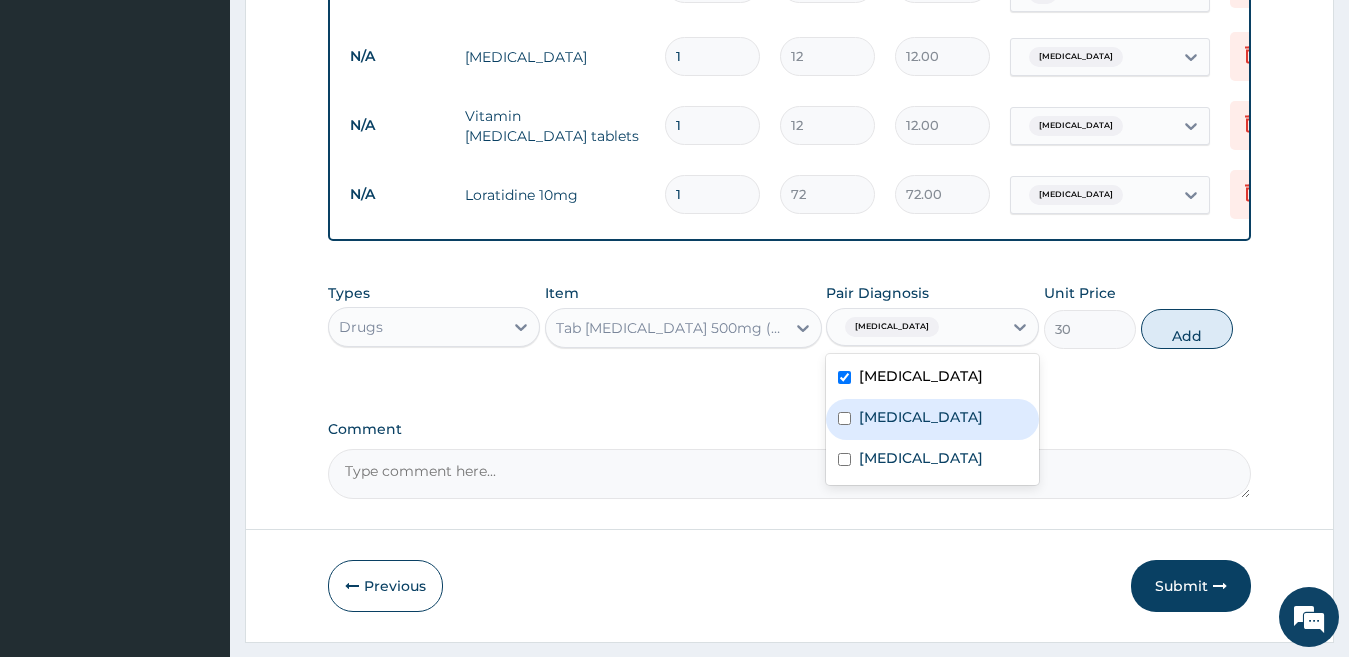 click on "Anemia" at bounding box center (921, 417) 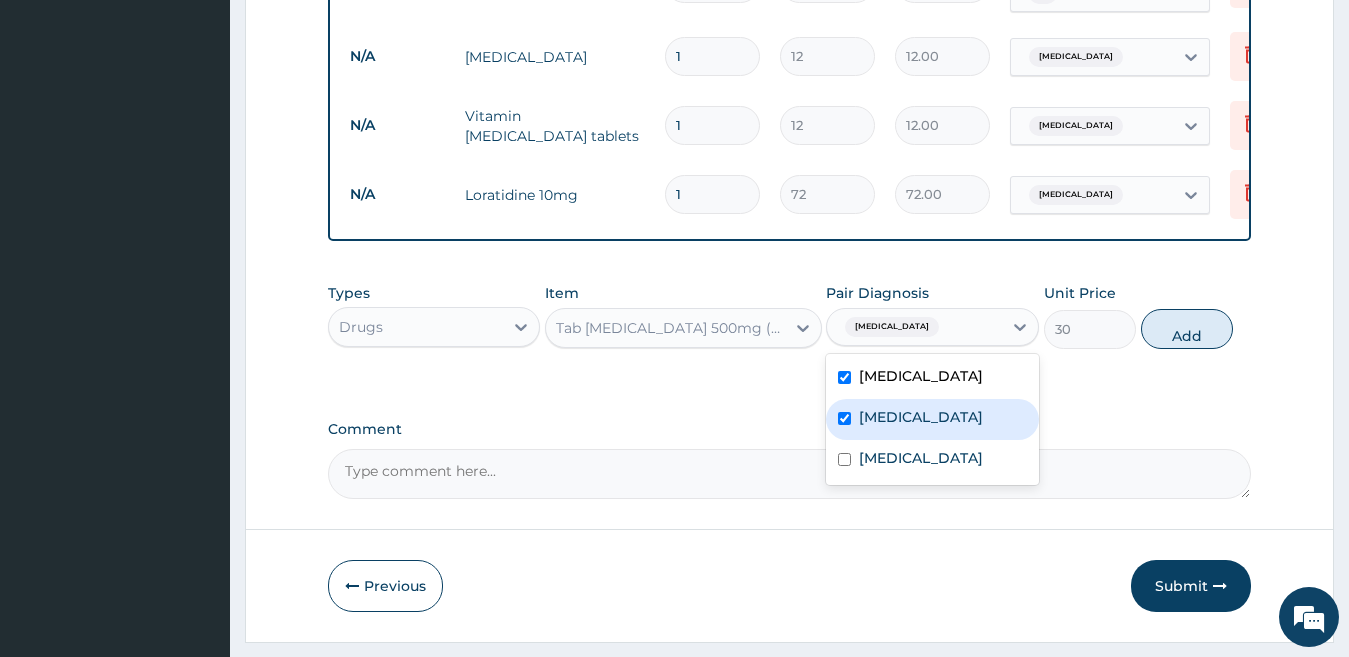 checkbox on "true" 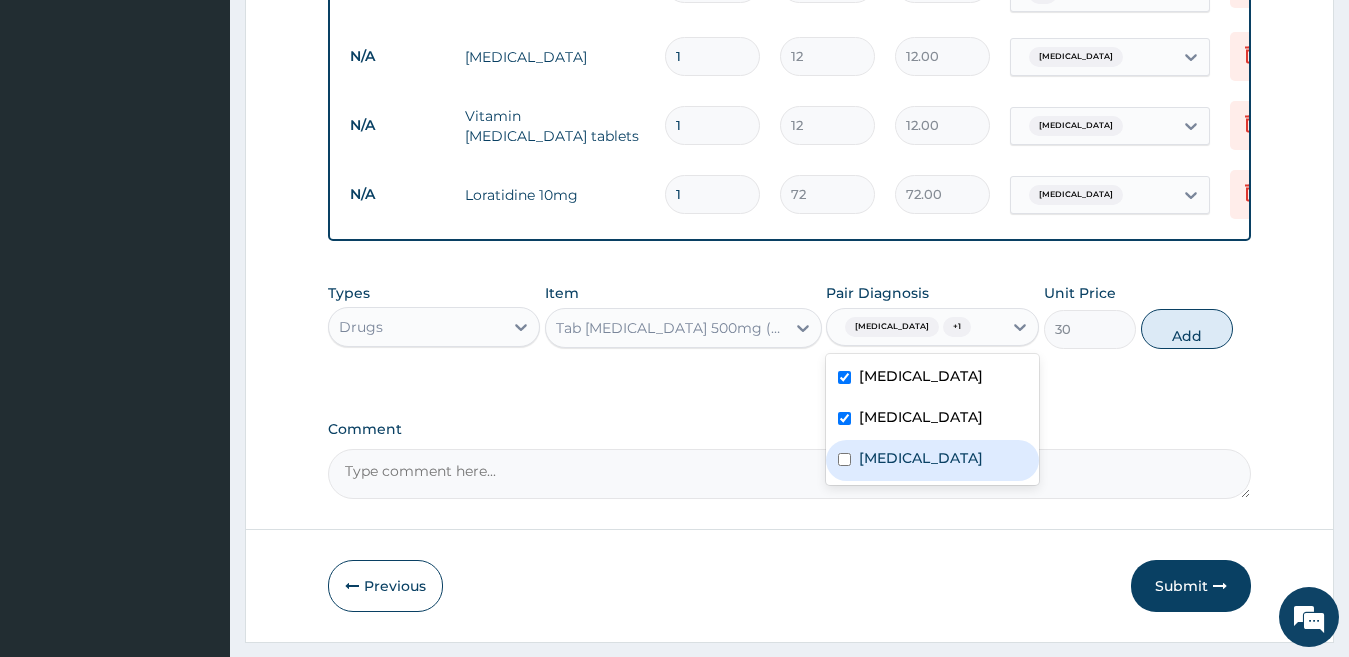 click on "Malaria" at bounding box center (921, 458) 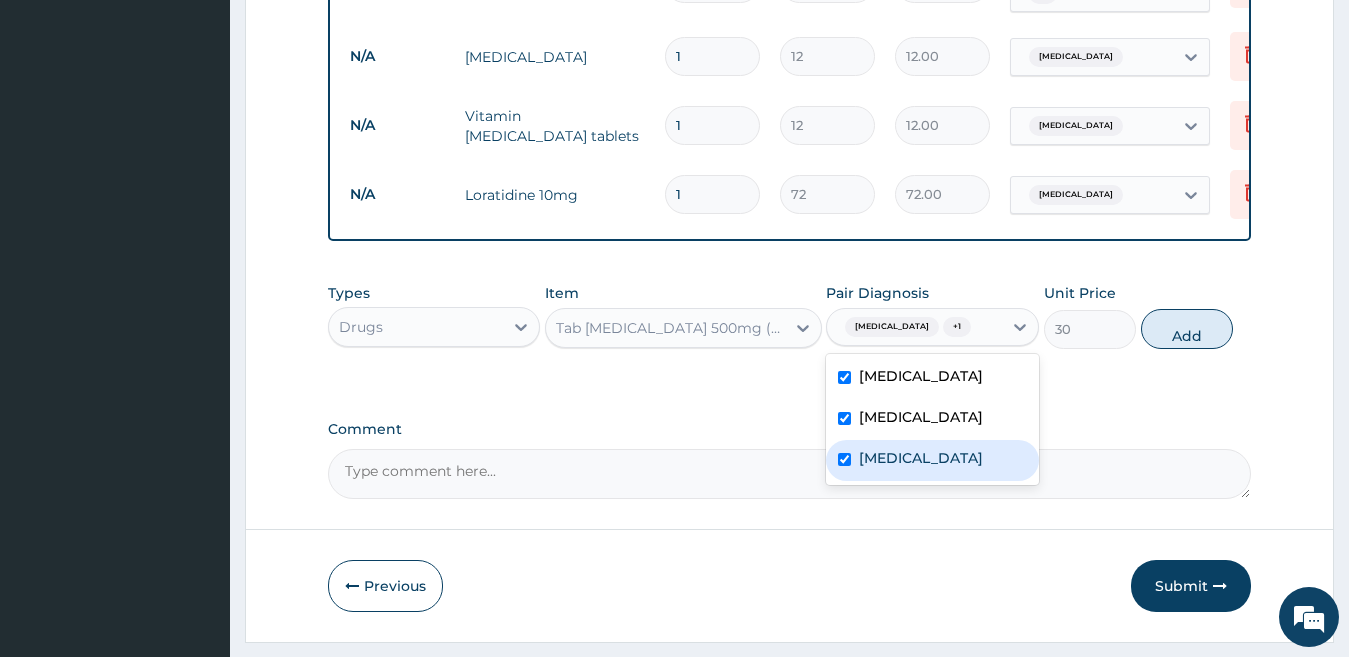 checkbox on "true" 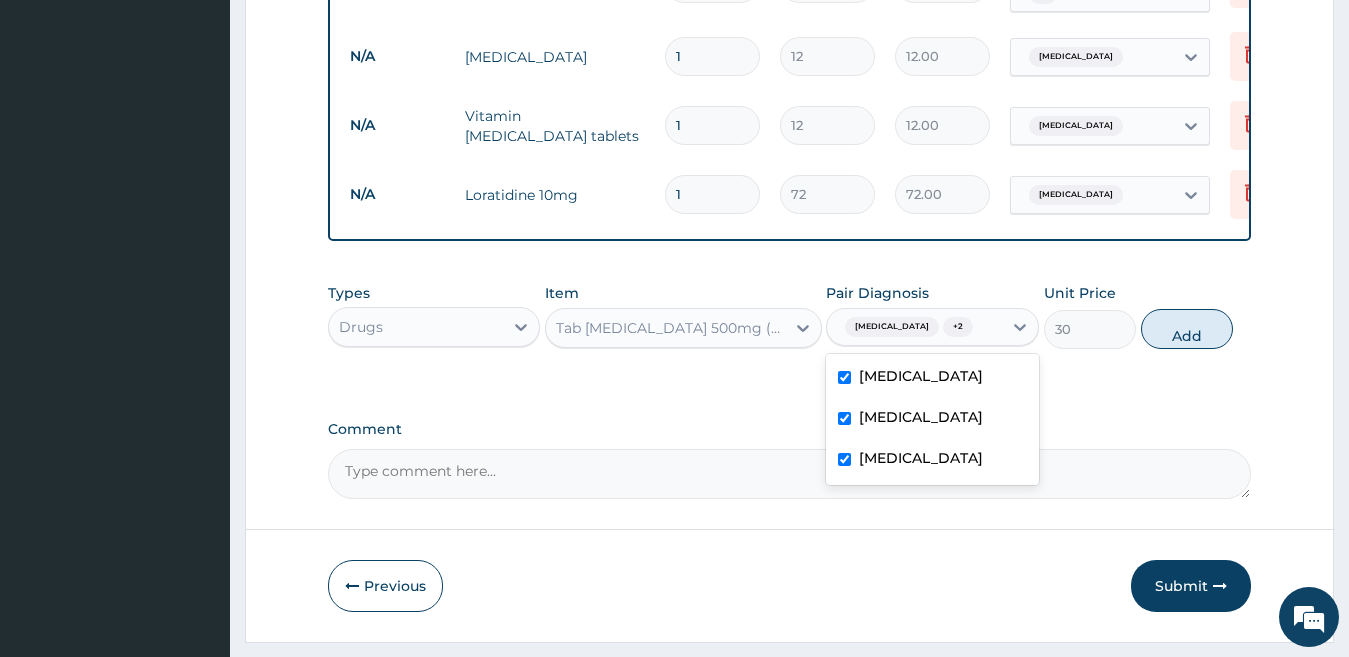 drag, startPoint x: 896, startPoint y: 473, endPoint x: 913, endPoint y: 439, distance: 38.013157 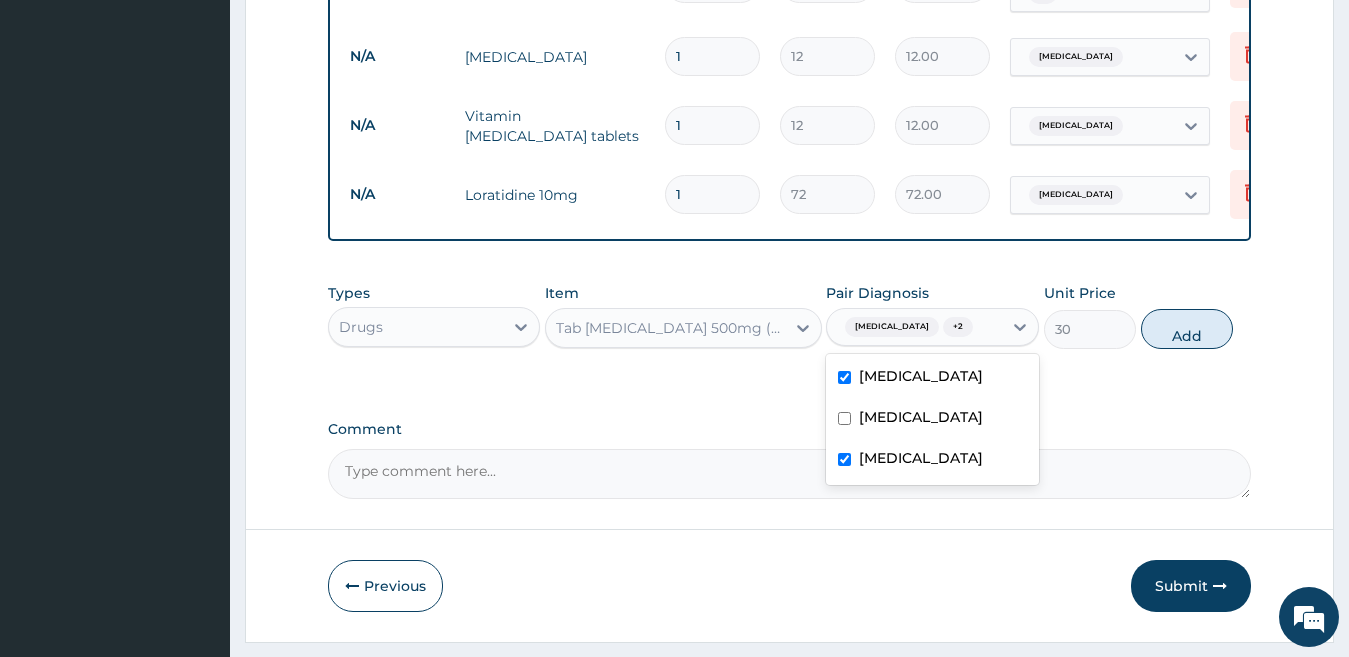 checkbox on "false" 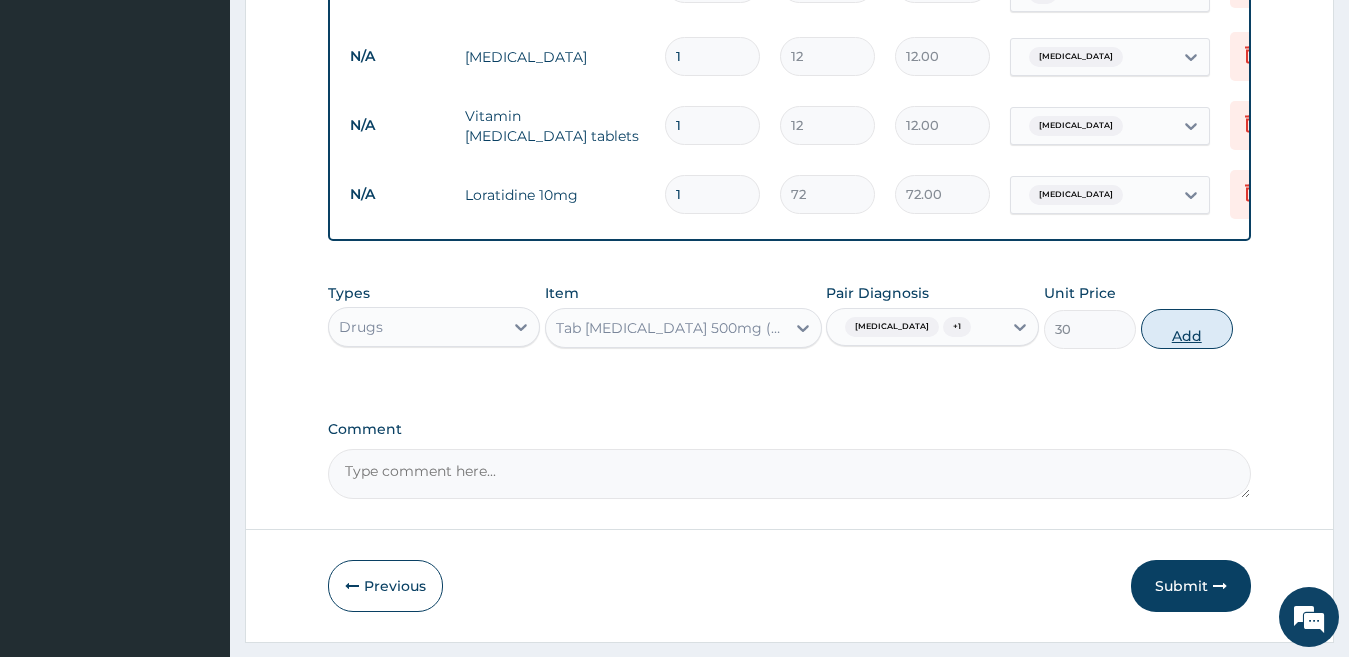 click on "Add" at bounding box center (1187, 329) 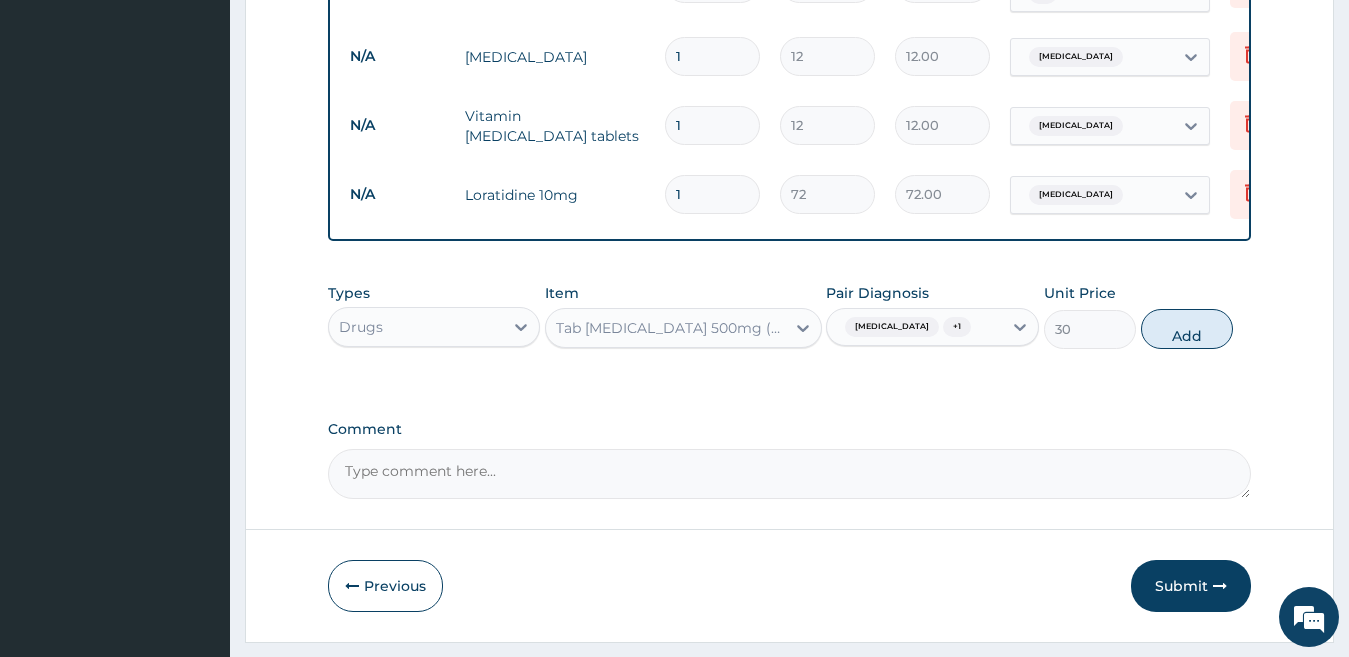 type on "0" 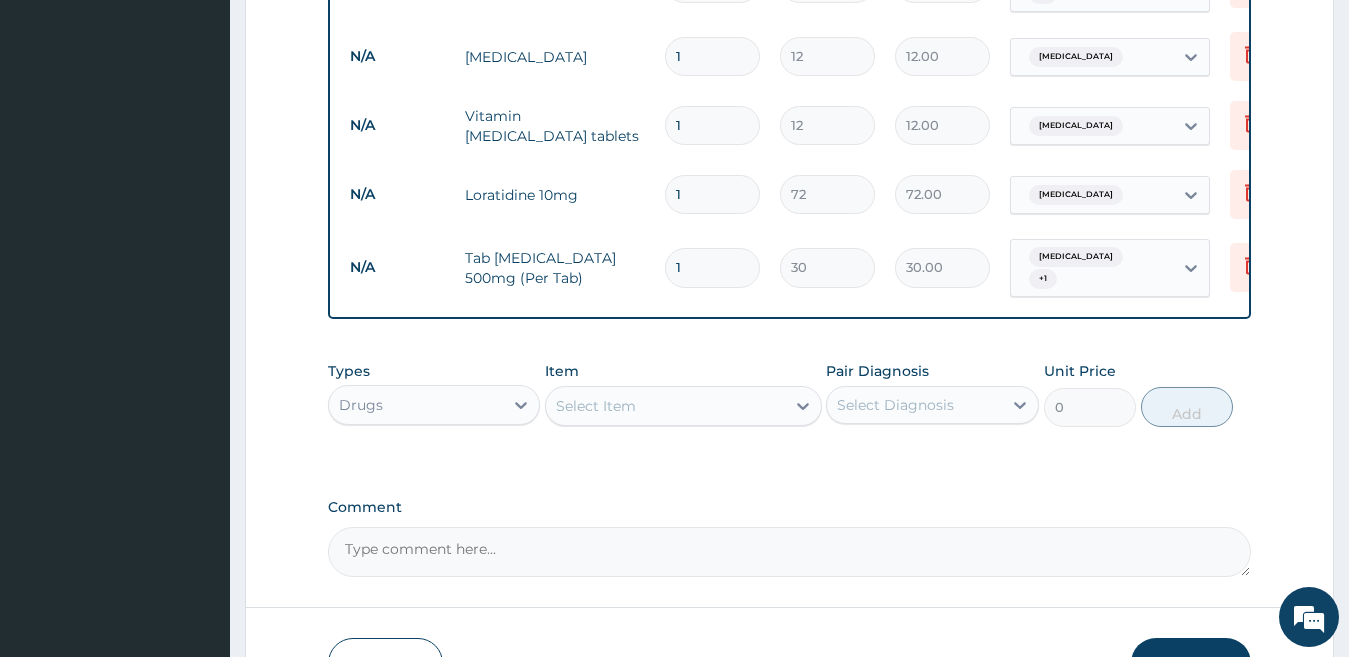 type on "18" 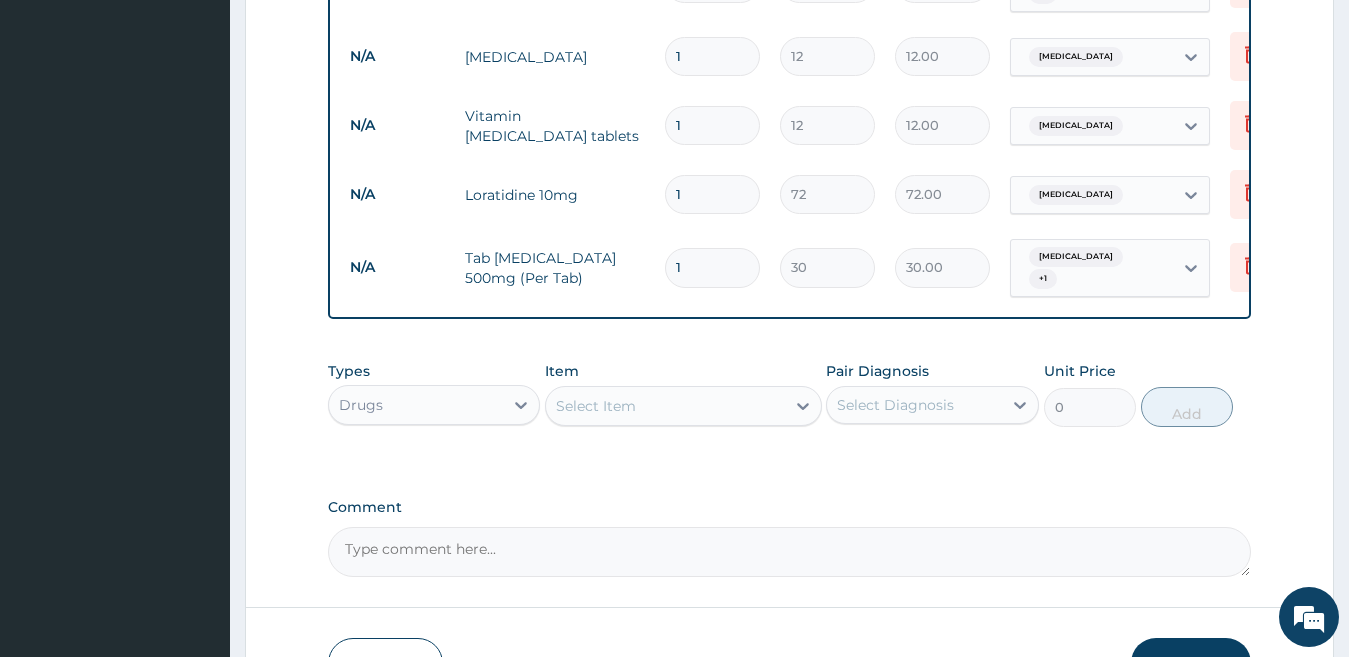 type on "540.00" 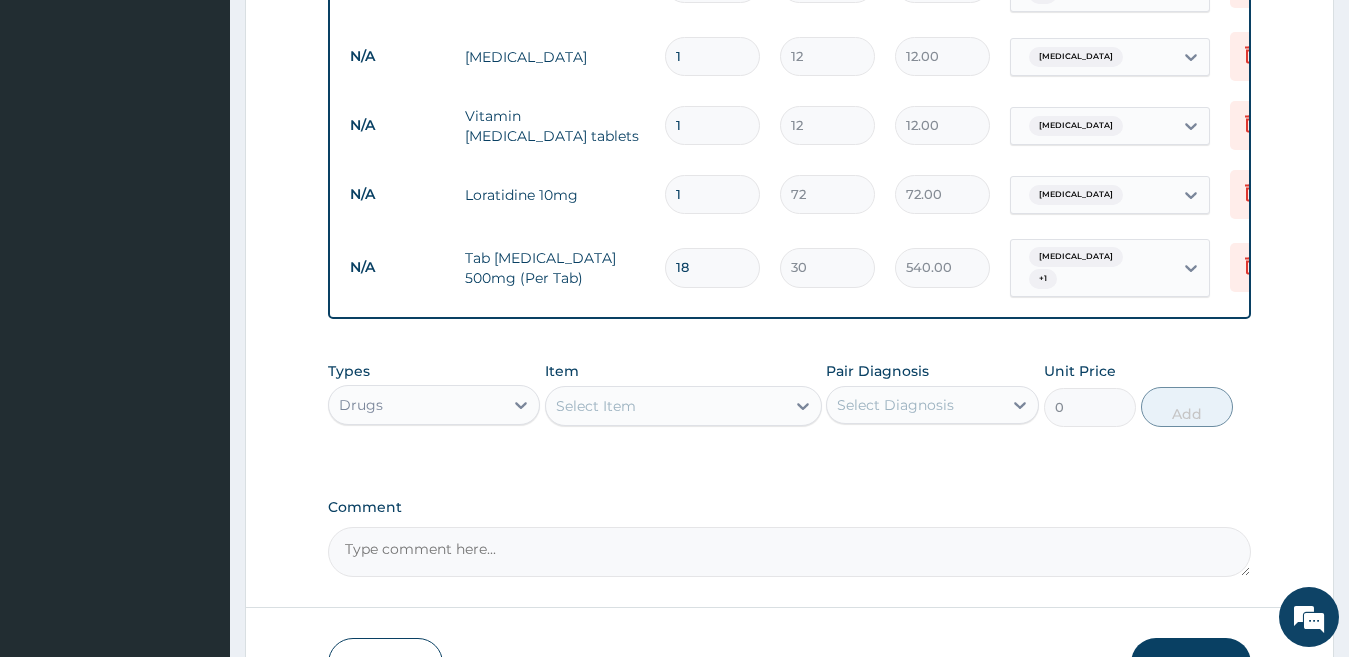 type on "18" 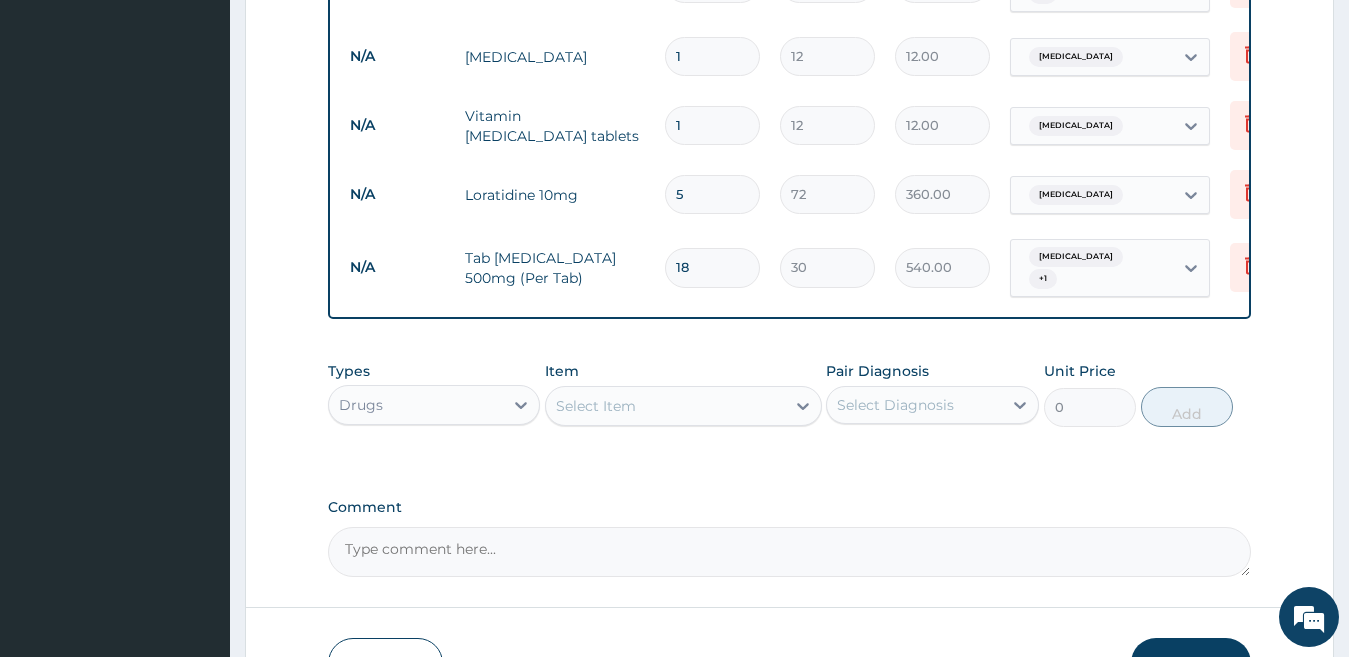 type on "5" 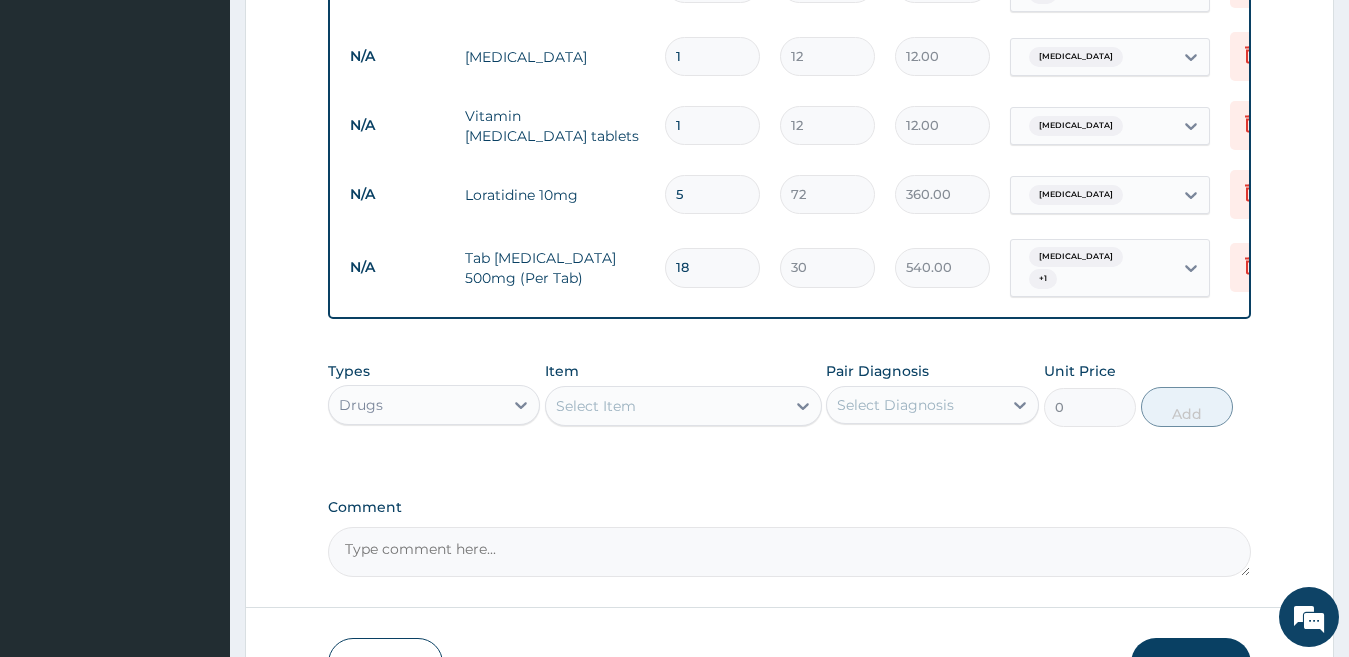 drag, startPoint x: 690, startPoint y: 129, endPoint x: 569, endPoint y: 165, distance: 126.24183 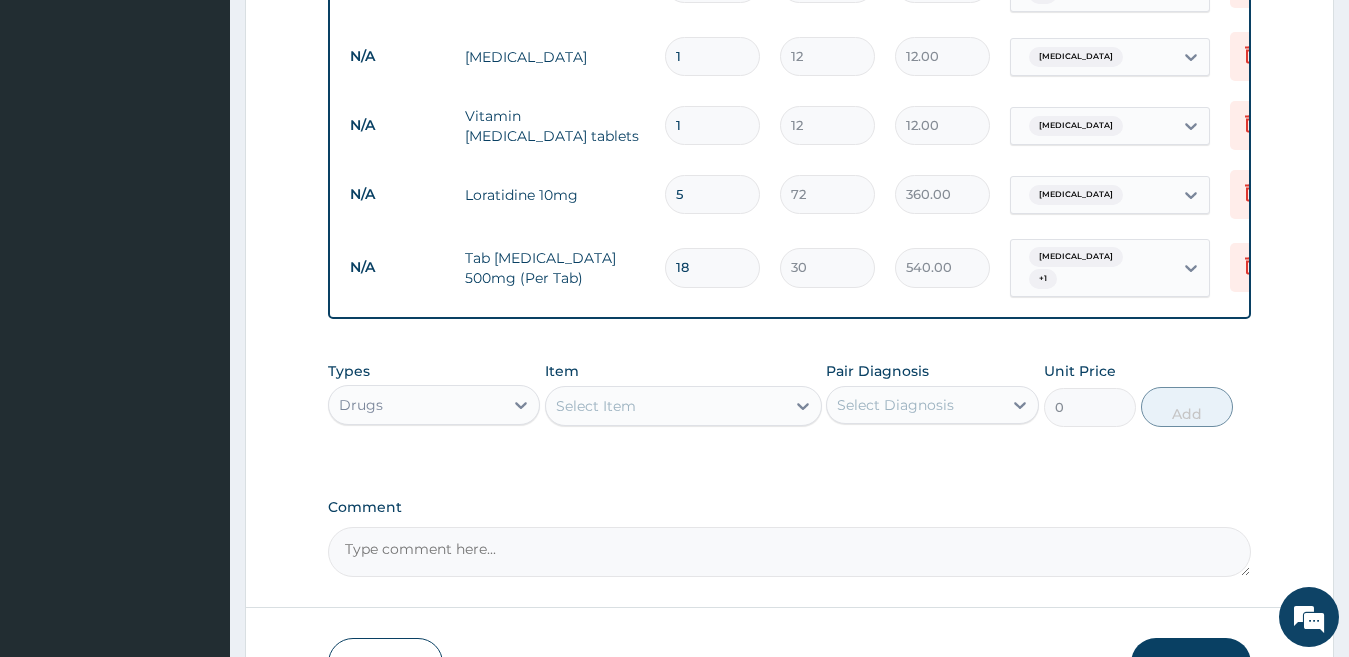 type on "2" 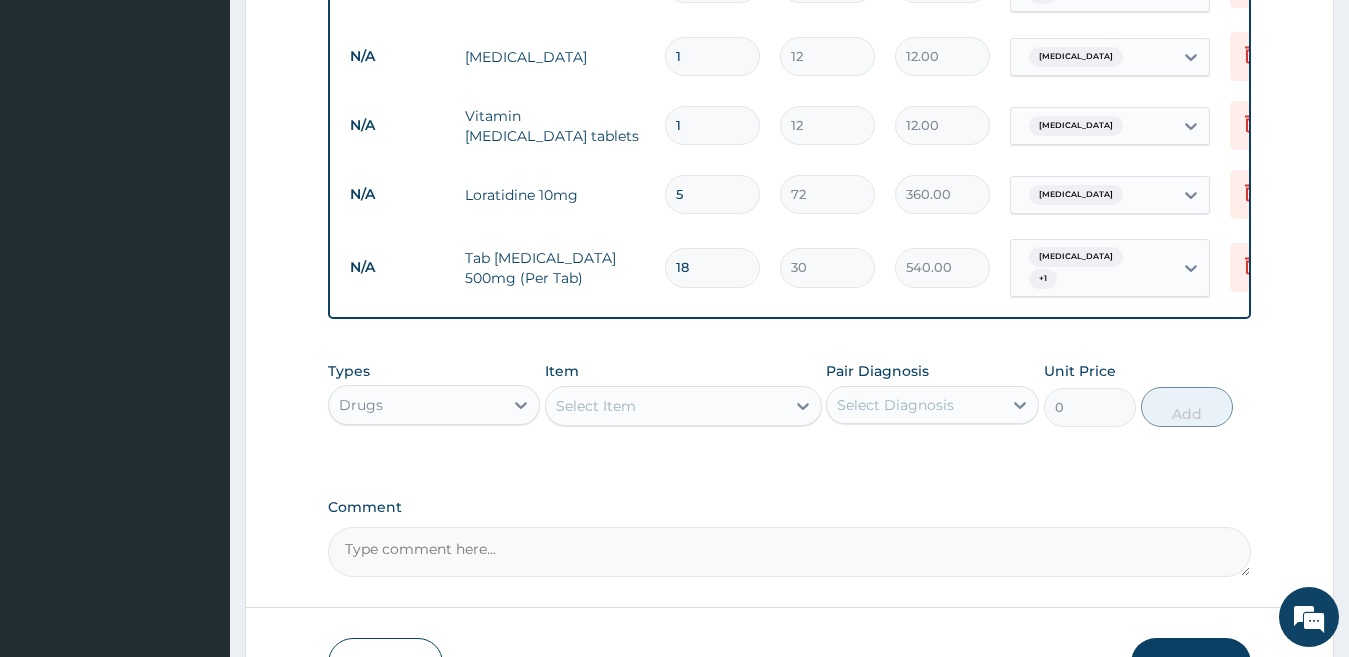 type on "24.00" 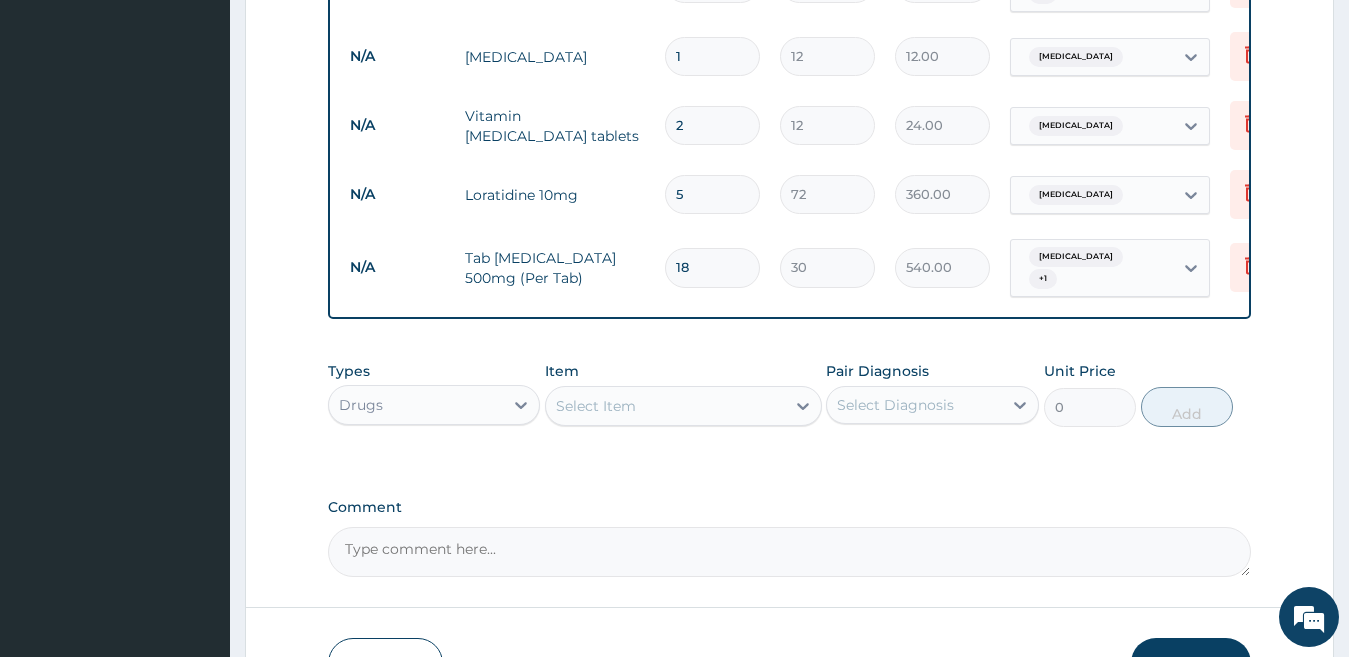 type on "28" 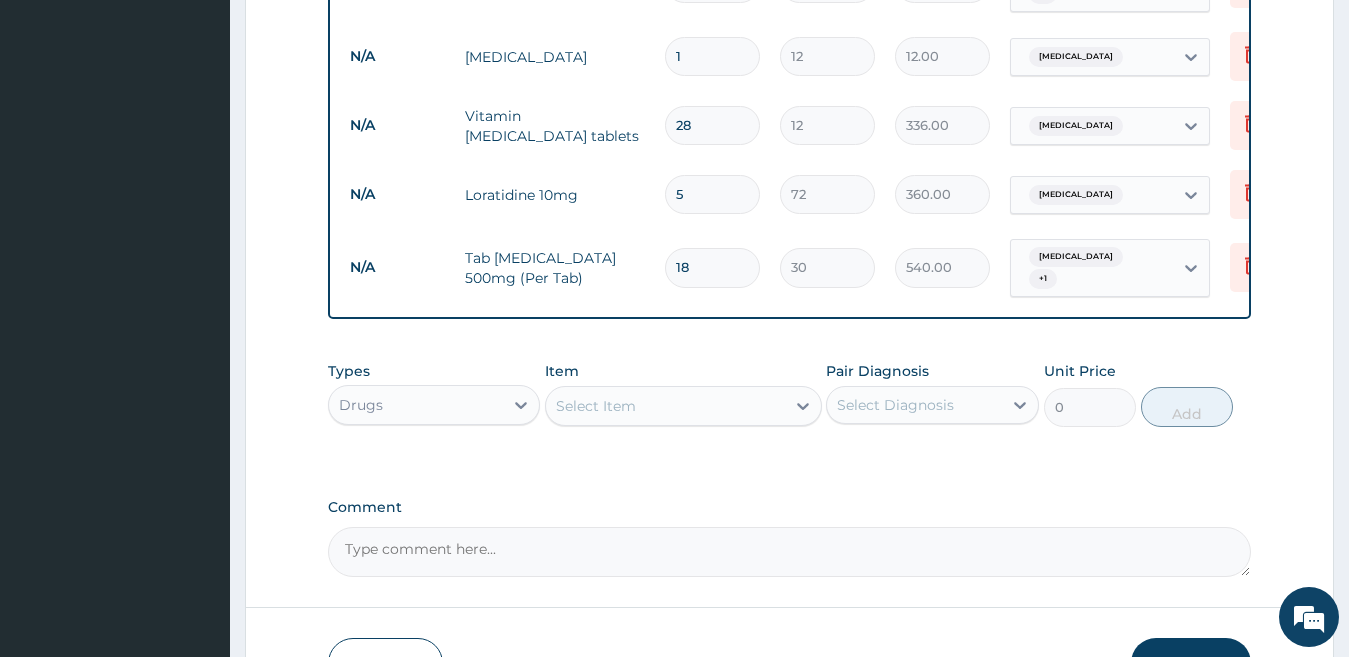 type on "28" 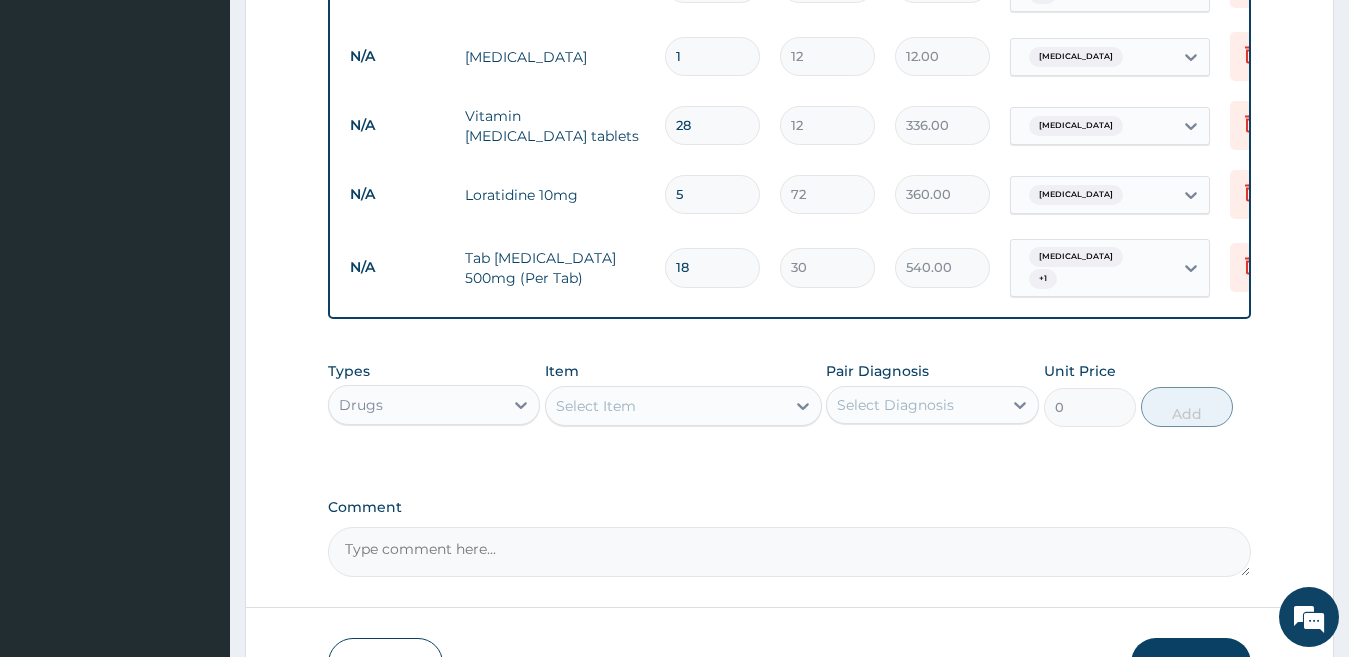 click on "1" at bounding box center [712, 56] 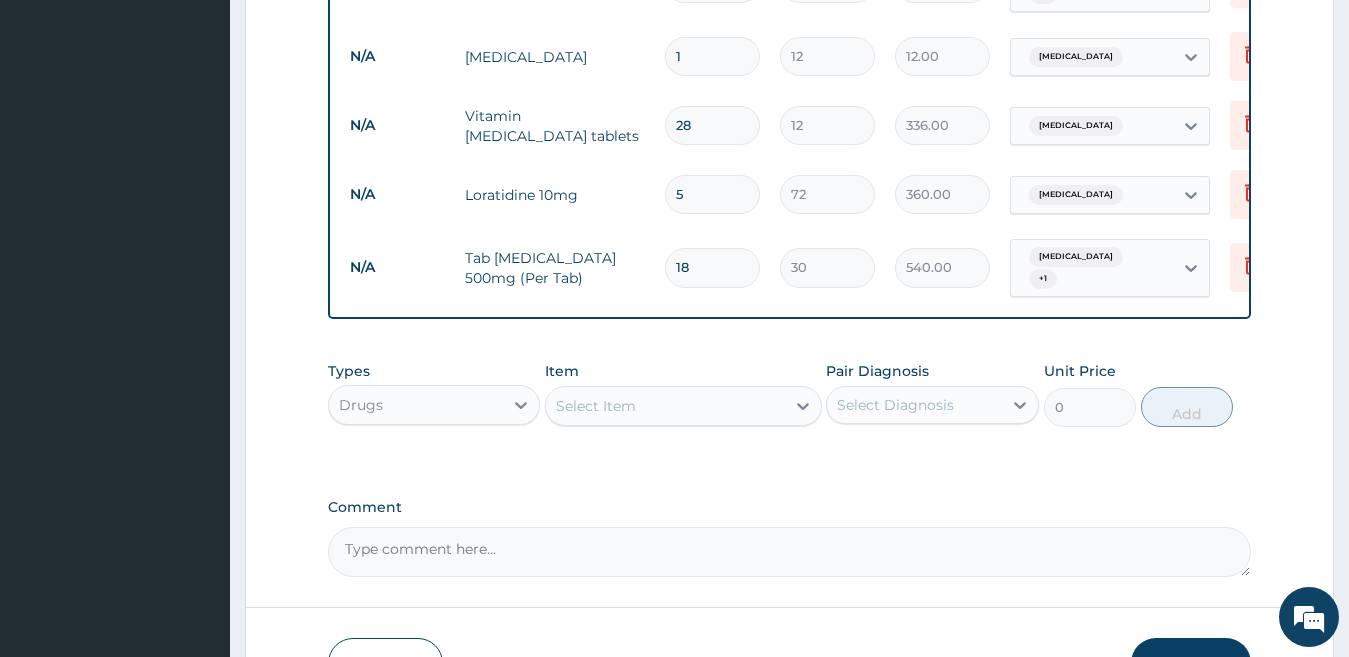 type on "14" 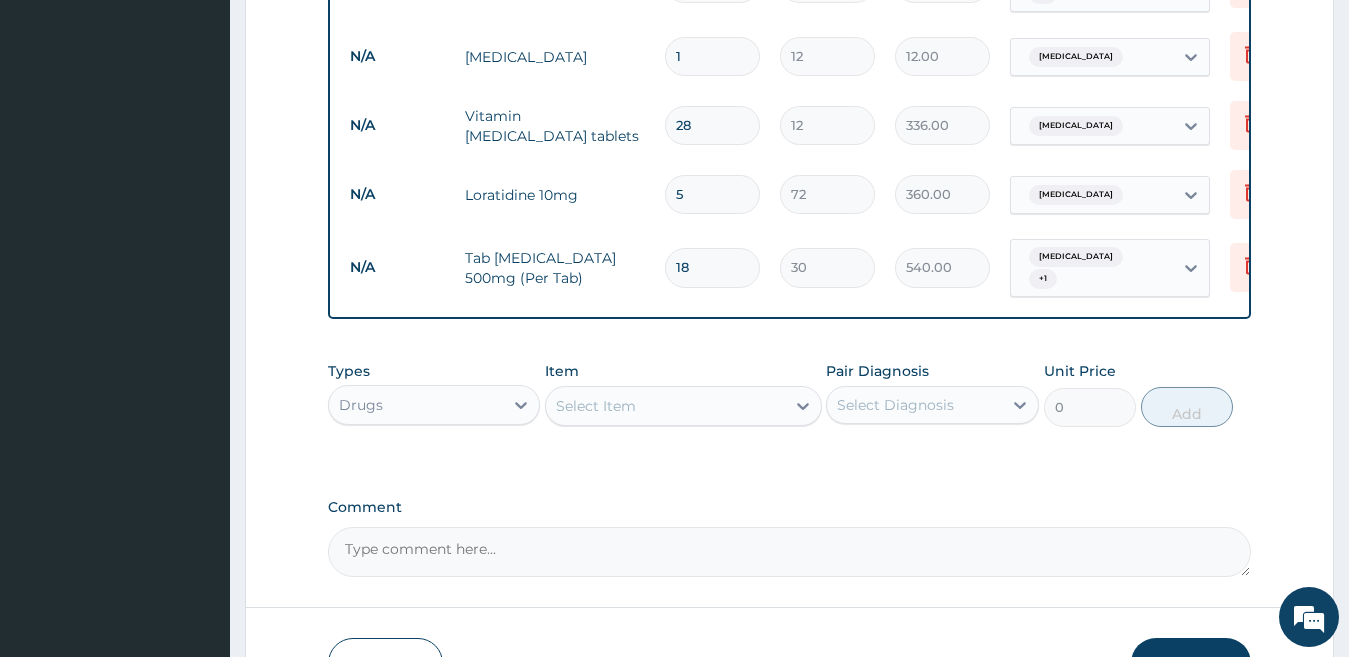 type on "168.00" 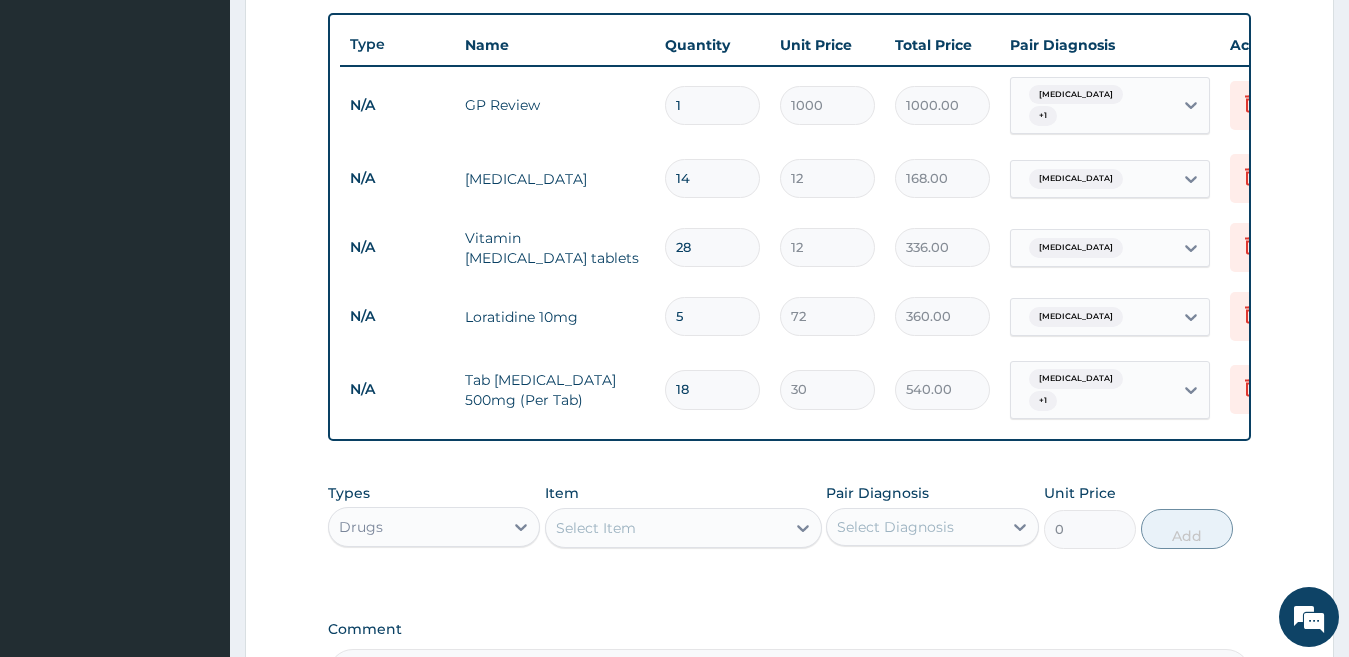 scroll, scrollTop: 1000, scrollLeft: 0, axis: vertical 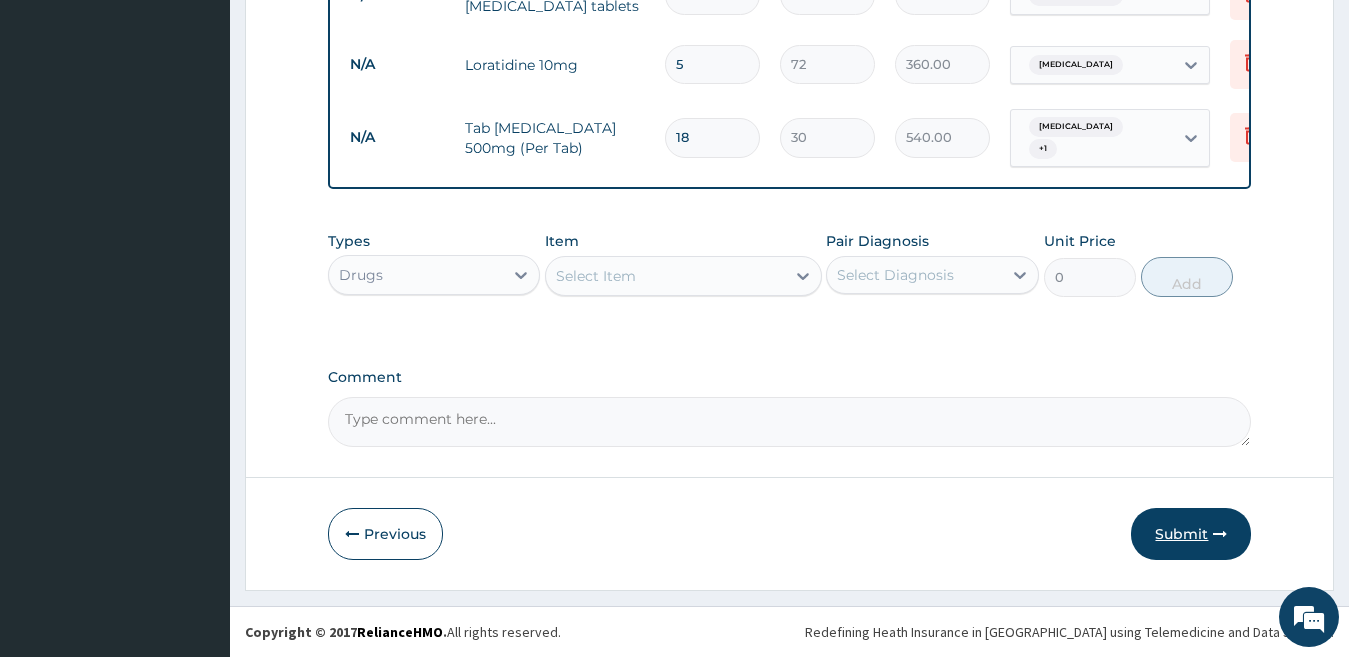 type on "14" 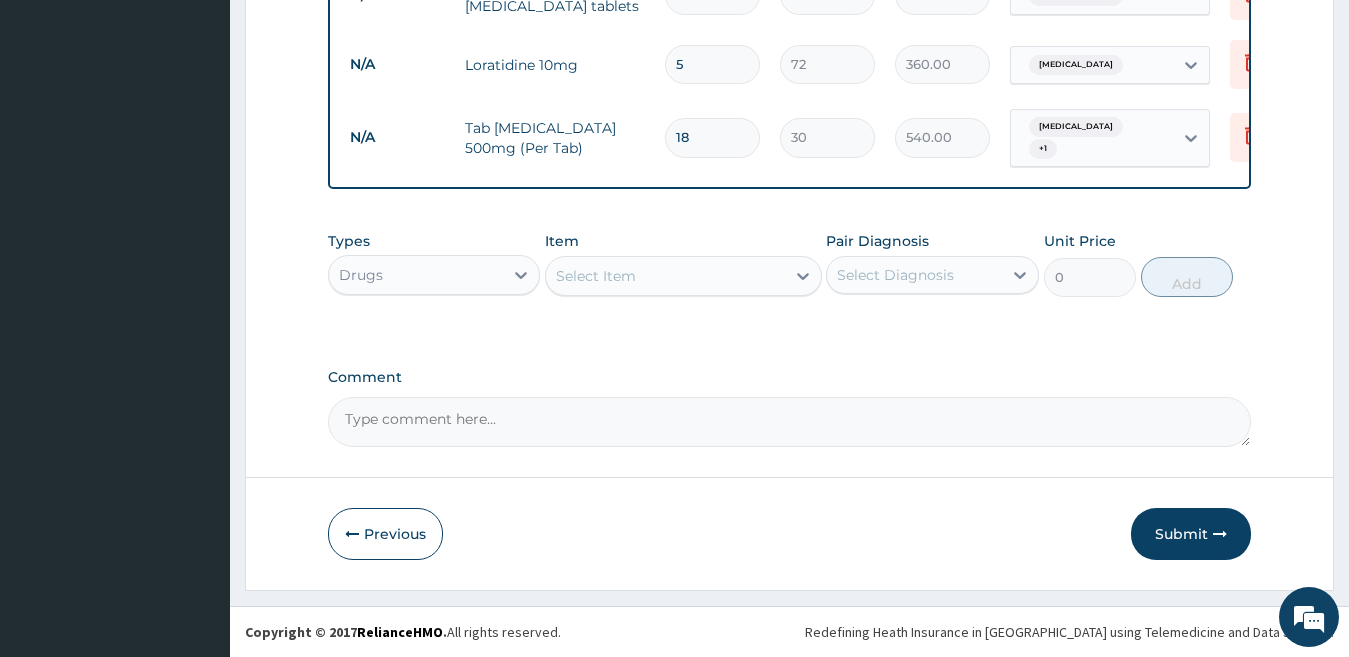 drag, startPoint x: 1166, startPoint y: 529, endPoint x: 1266, endPoint y: 312, distance: 238.93304 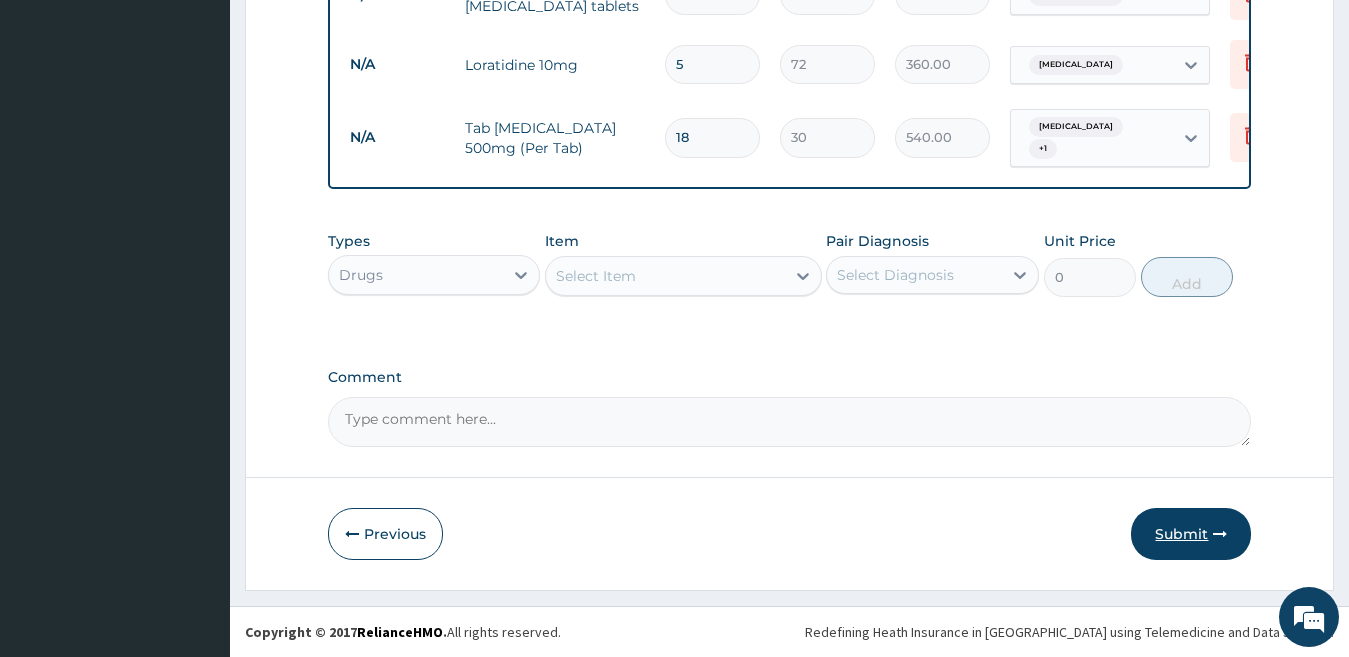 drag, startPoint x: 1210, startPoint y: 547, endPoint x: 1211, endPoint y: 531, distance: 16.03122 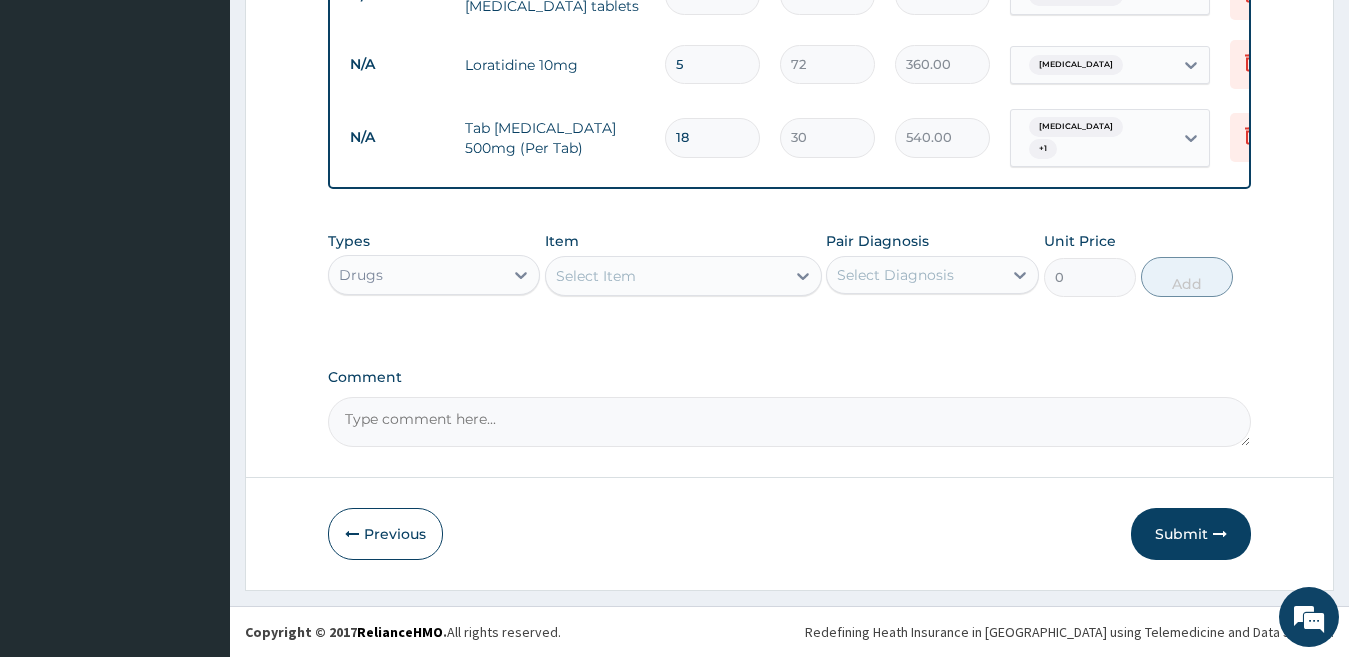 scroll, scrollTop: 0, scrollLeft: 0, axis: both 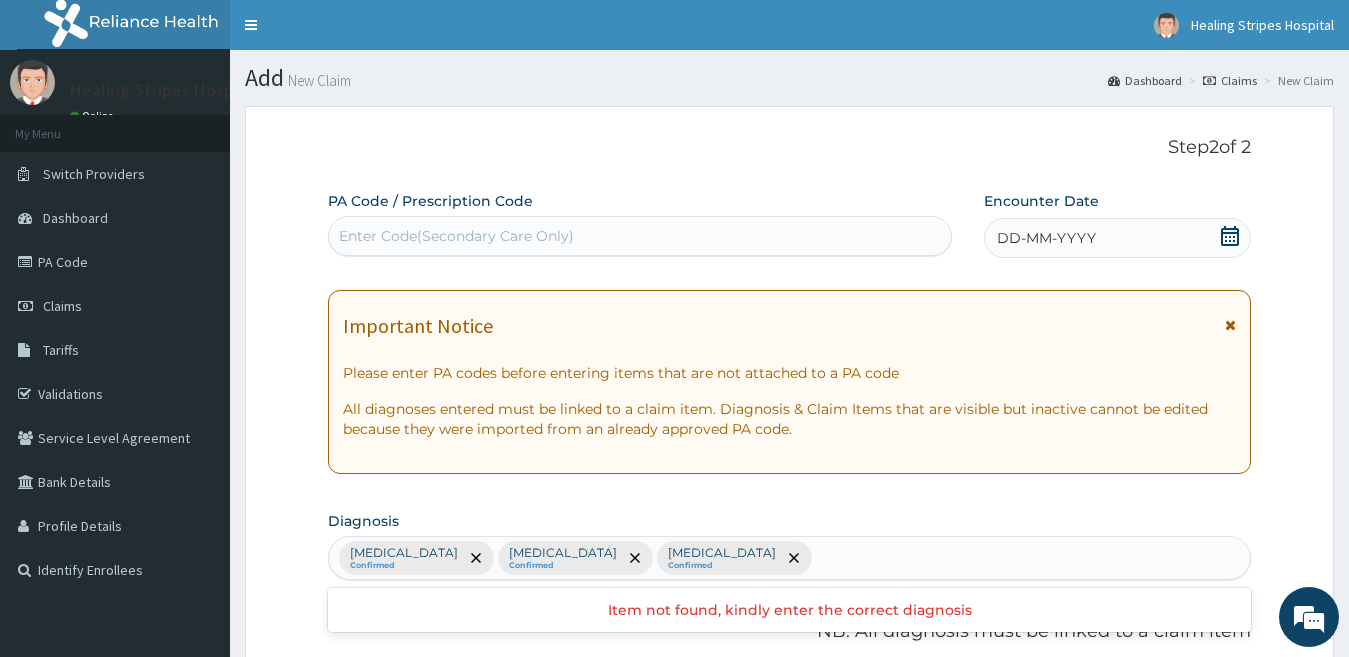 click on "DD-MM-YYYY" at bounding box center [1118, 238] 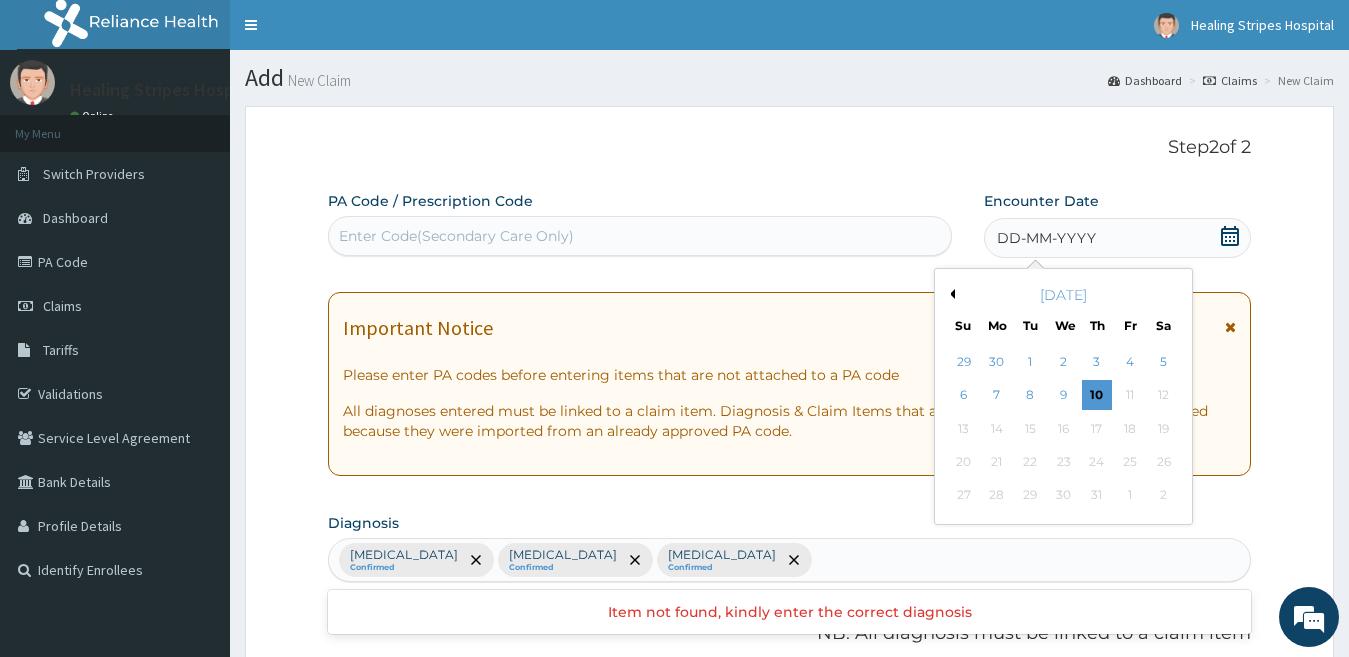 click on "Previous Month" at bounding box center [950, 294] 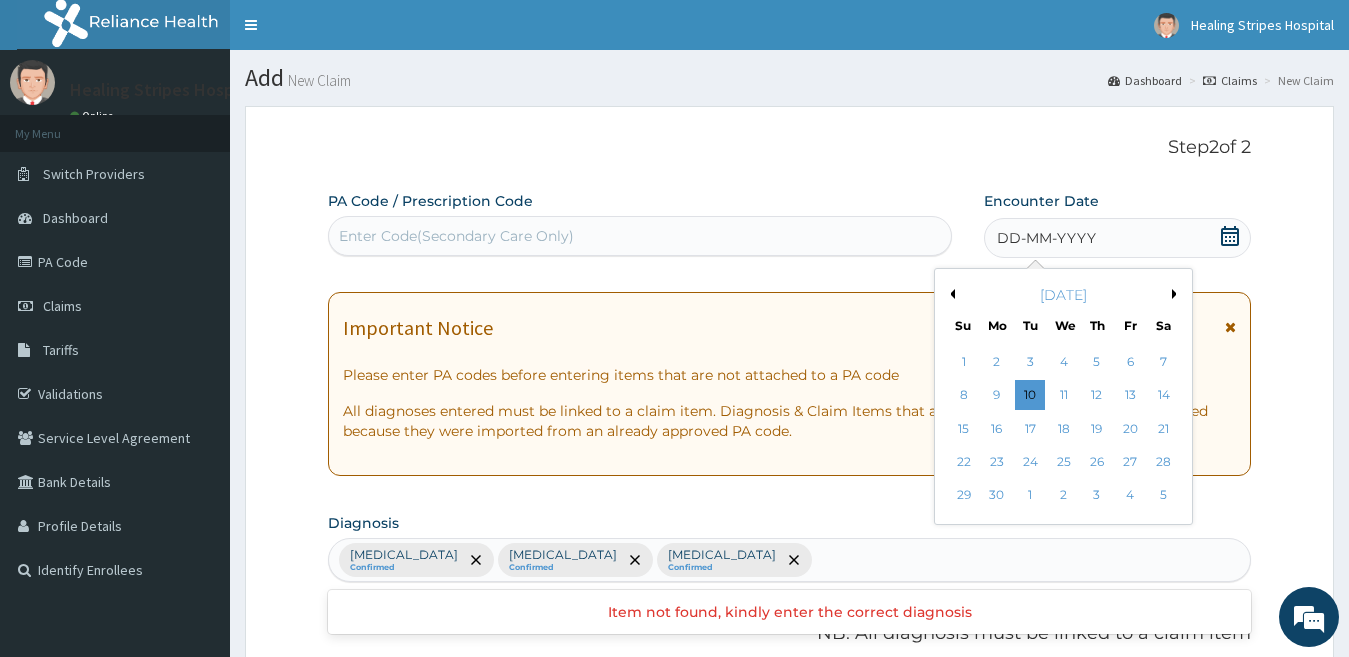 click on "Previous Month" at bounding box center [950, 294] 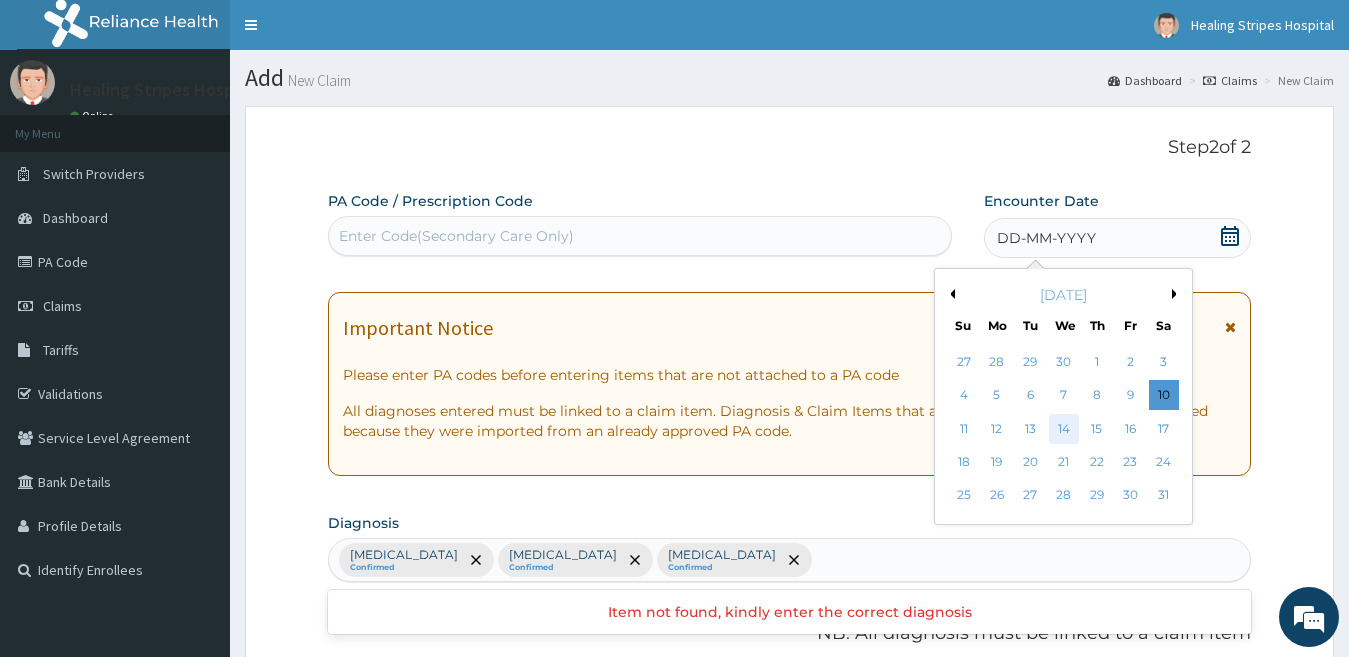 click on "14" at bounding box center [1063, 429] 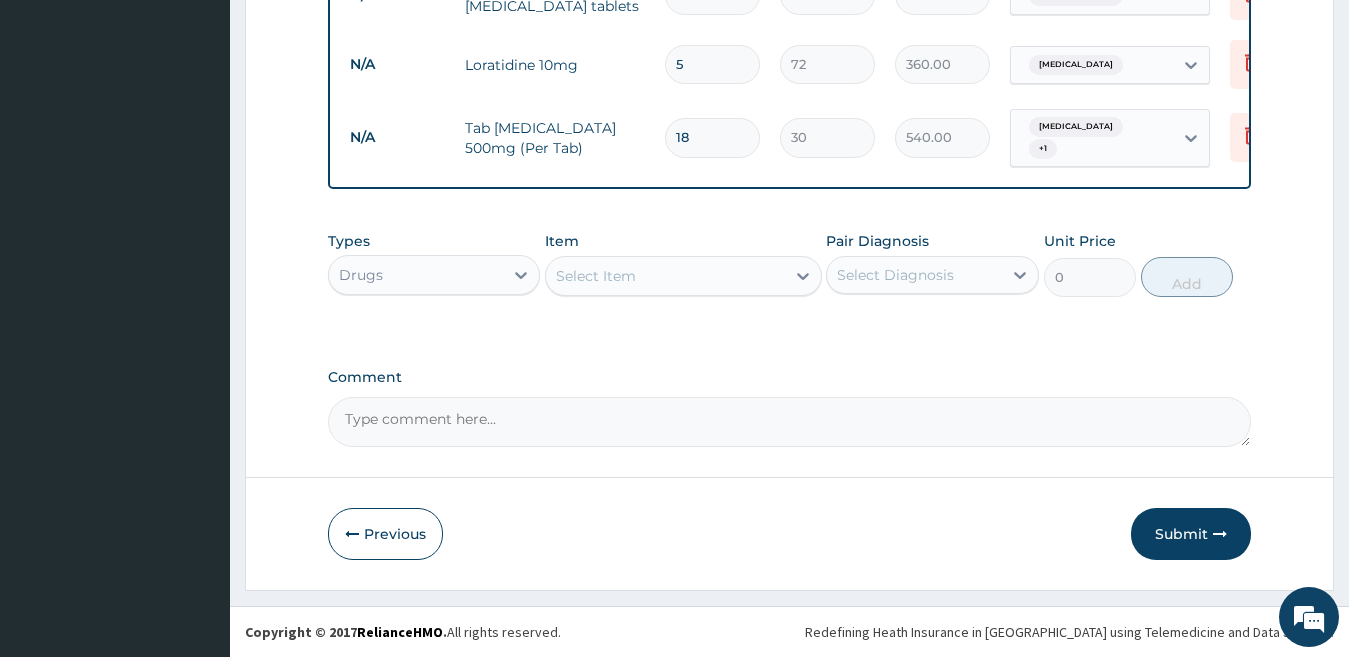 scroll, scrollTop: 1000, scrollLeft: 0, axis: vertical 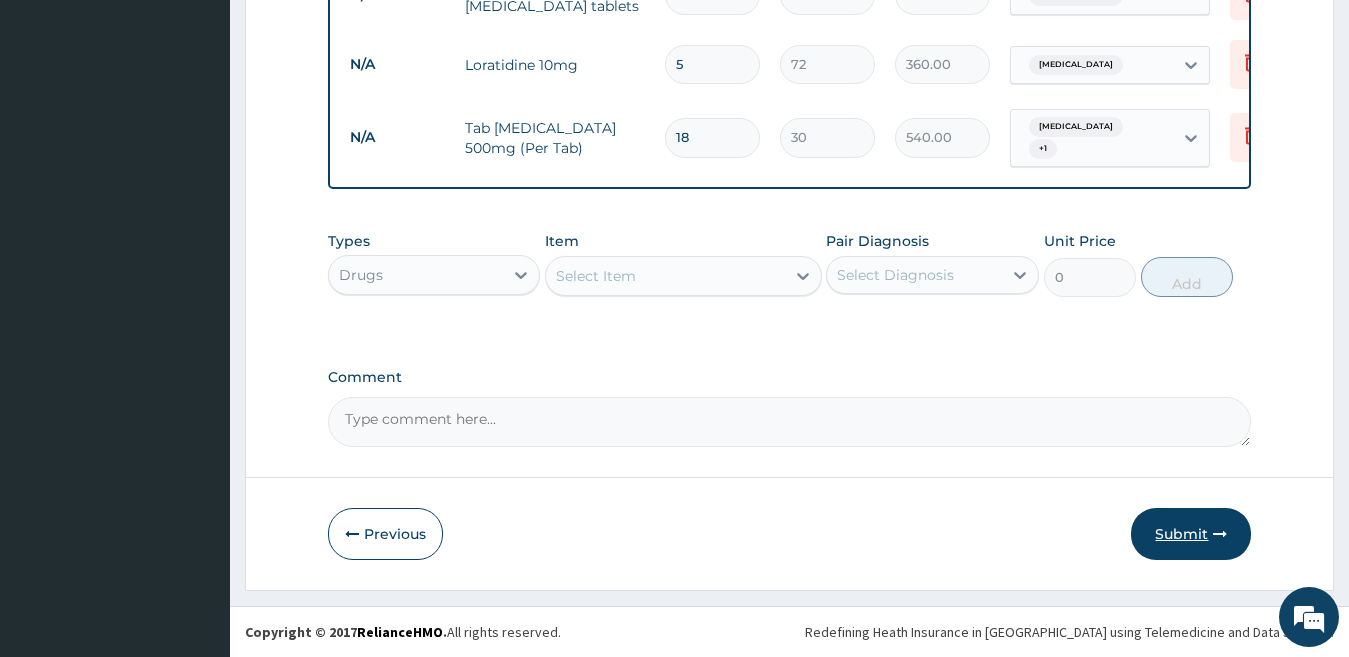 click on "Submit" at bounding box center [1191, 534] 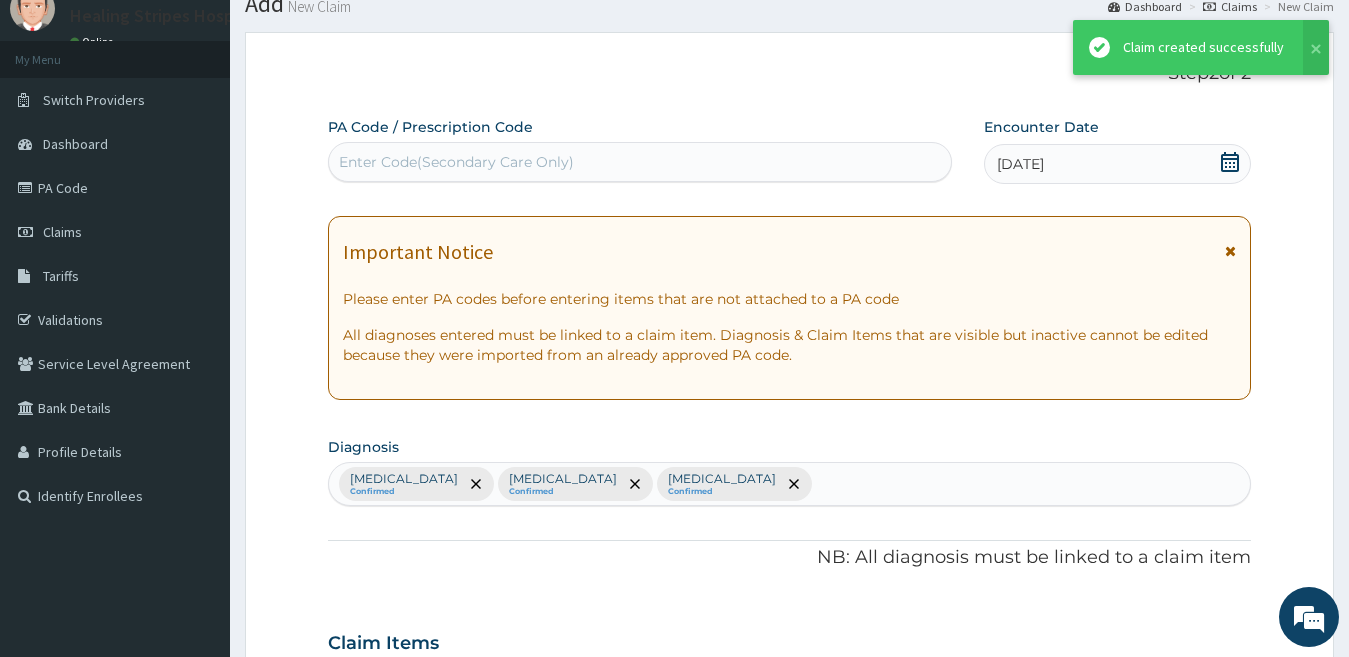 scroll, scrollTop: 1000, scrollLeft: 0, axis: vertical 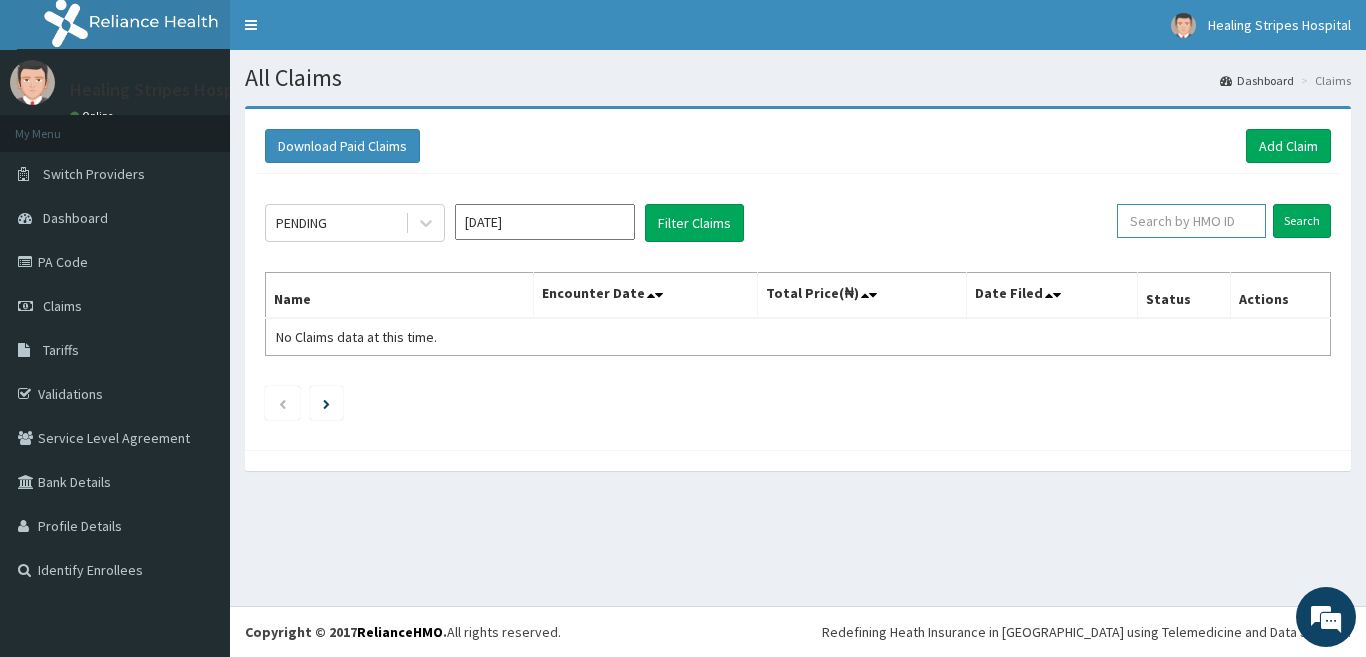 click at bounding box center [1191, 221] 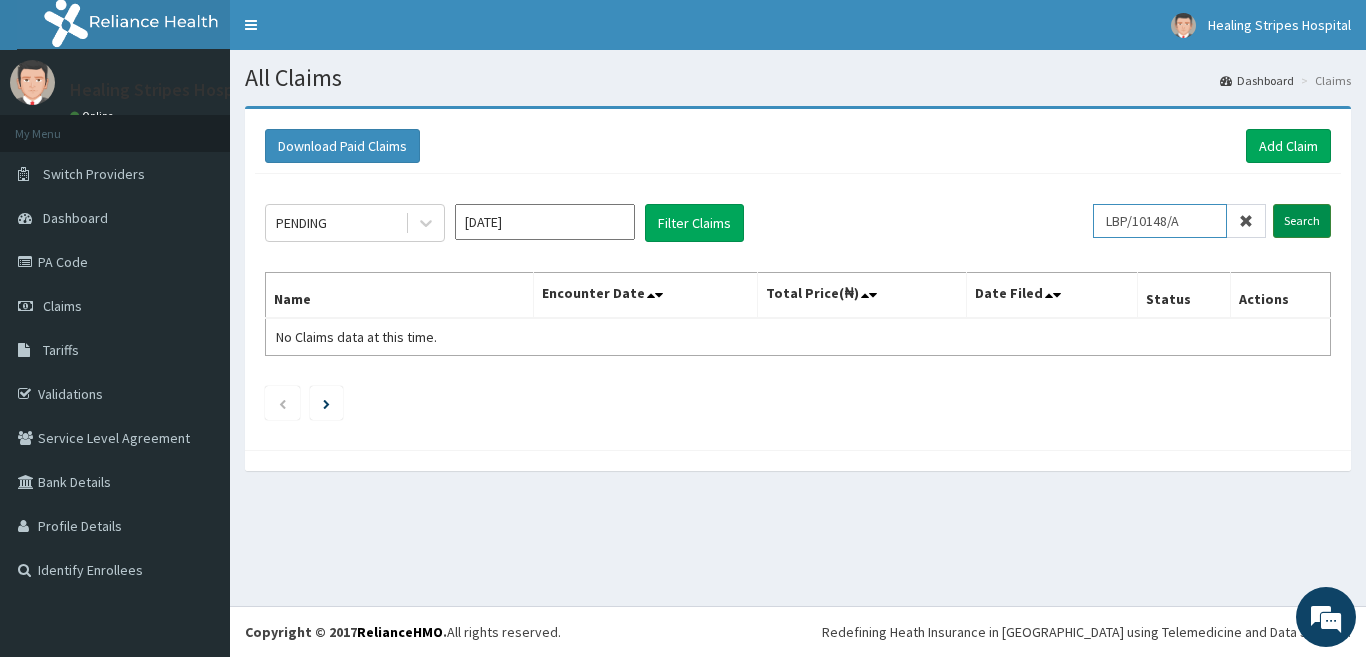 type on "LBP/10148/A" 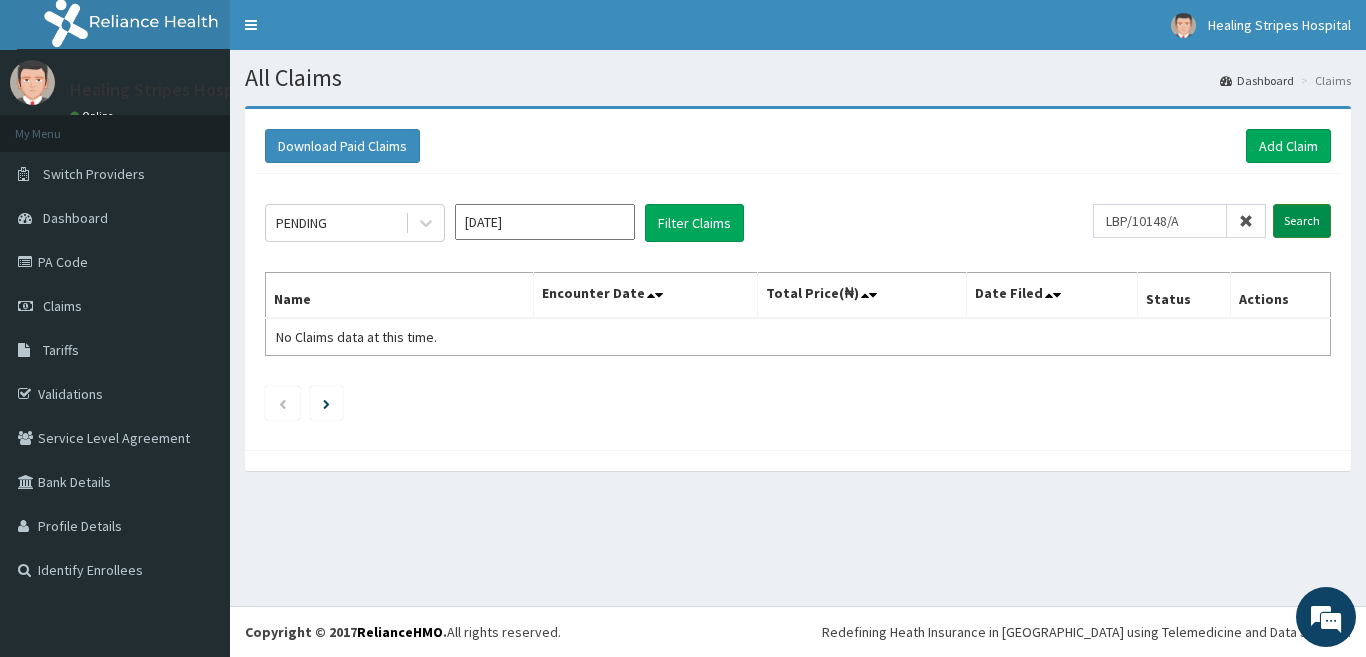 click on "Search" at bounding box center (1302, 221) 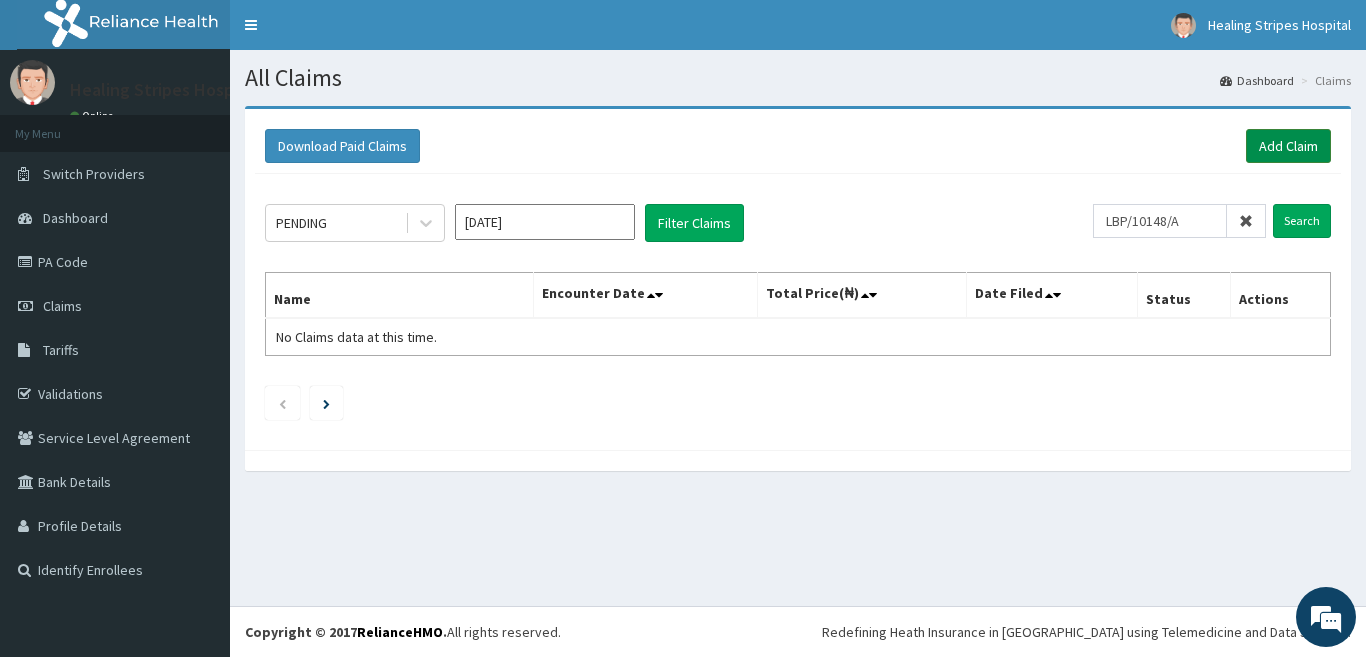 click on "Add Claim" at bounding box center (1288, 146) 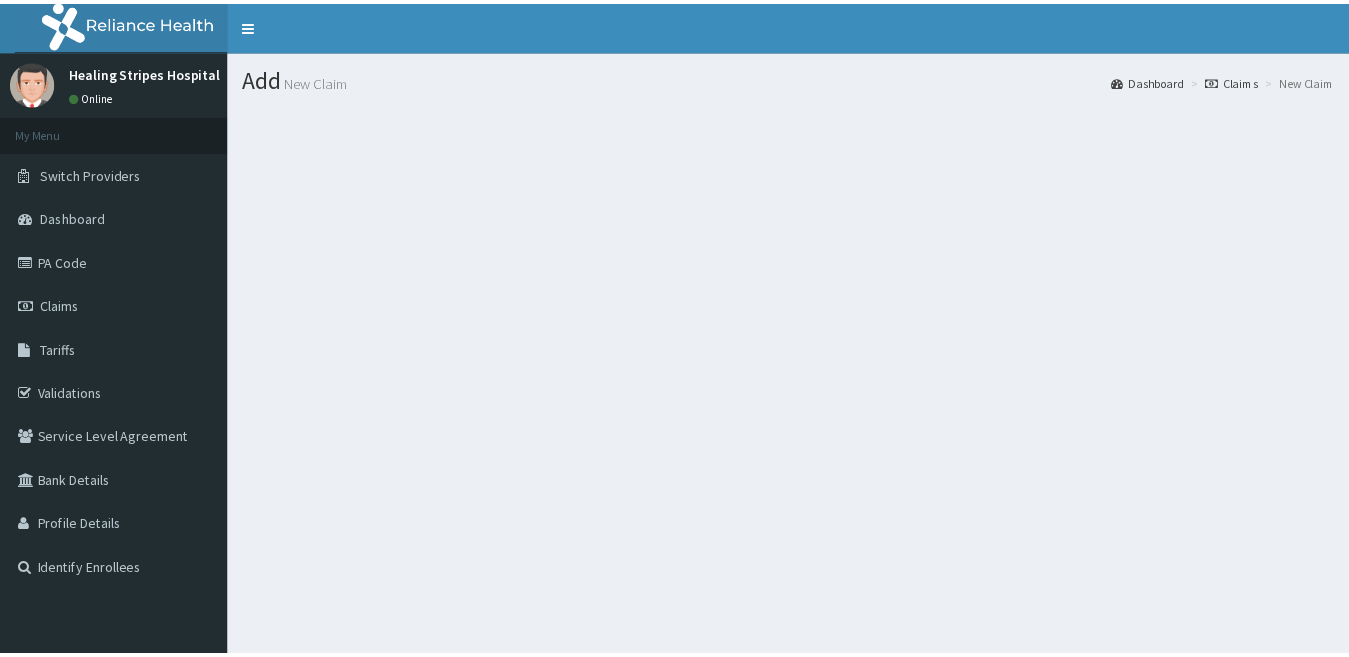 scroll, scrollTop: 0, scrollLeft: 0, axis: both 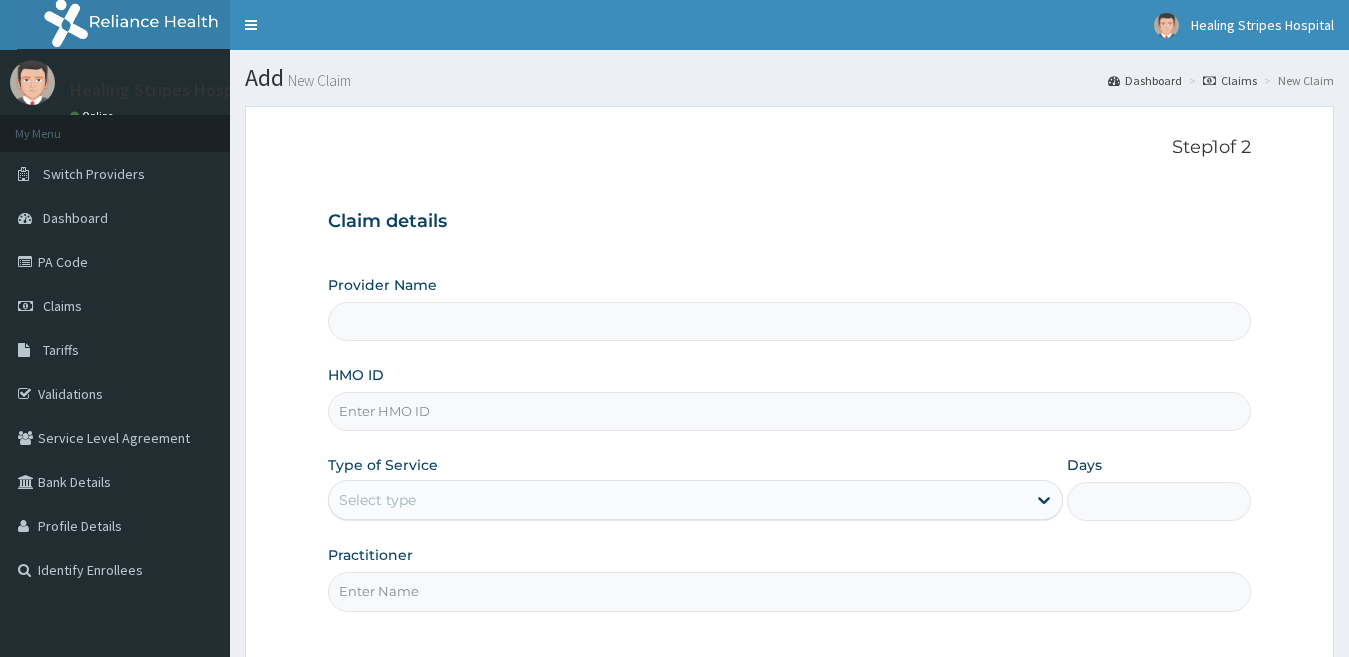 click on "HMO ID" at bounding box center [790, 411] 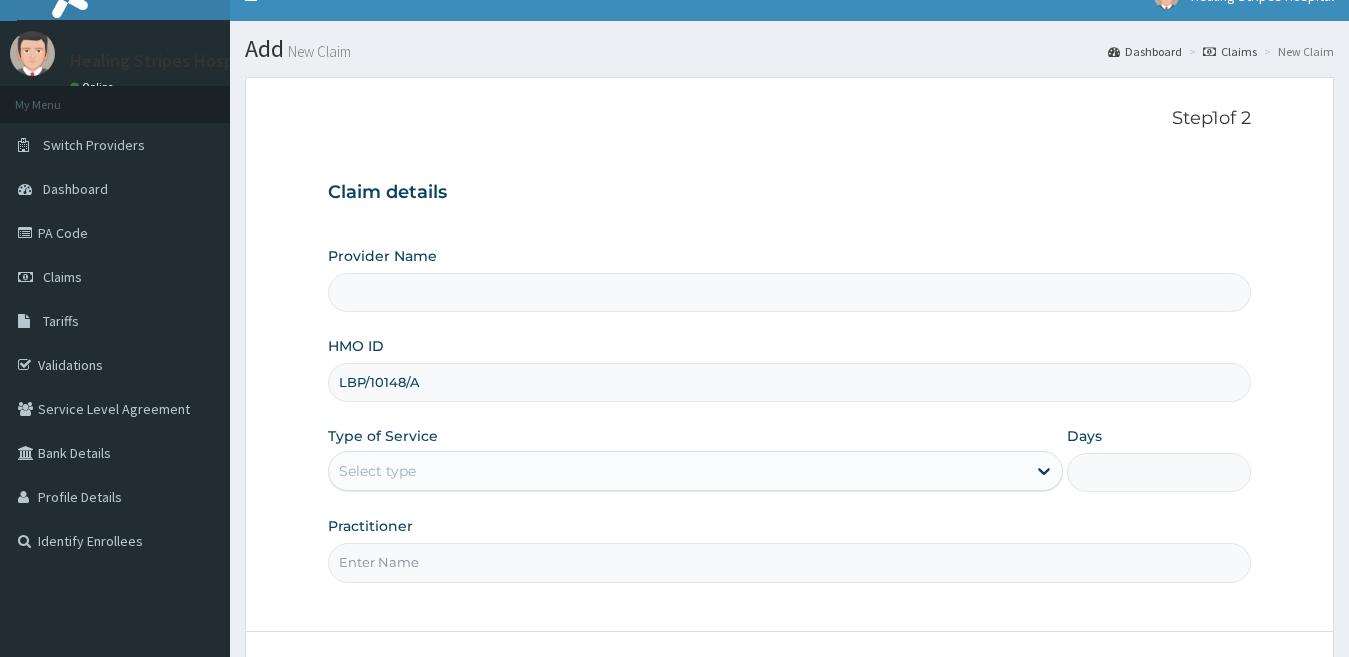 scroll, scrollTop: 183, scrollLeft: 0, axis: vertical 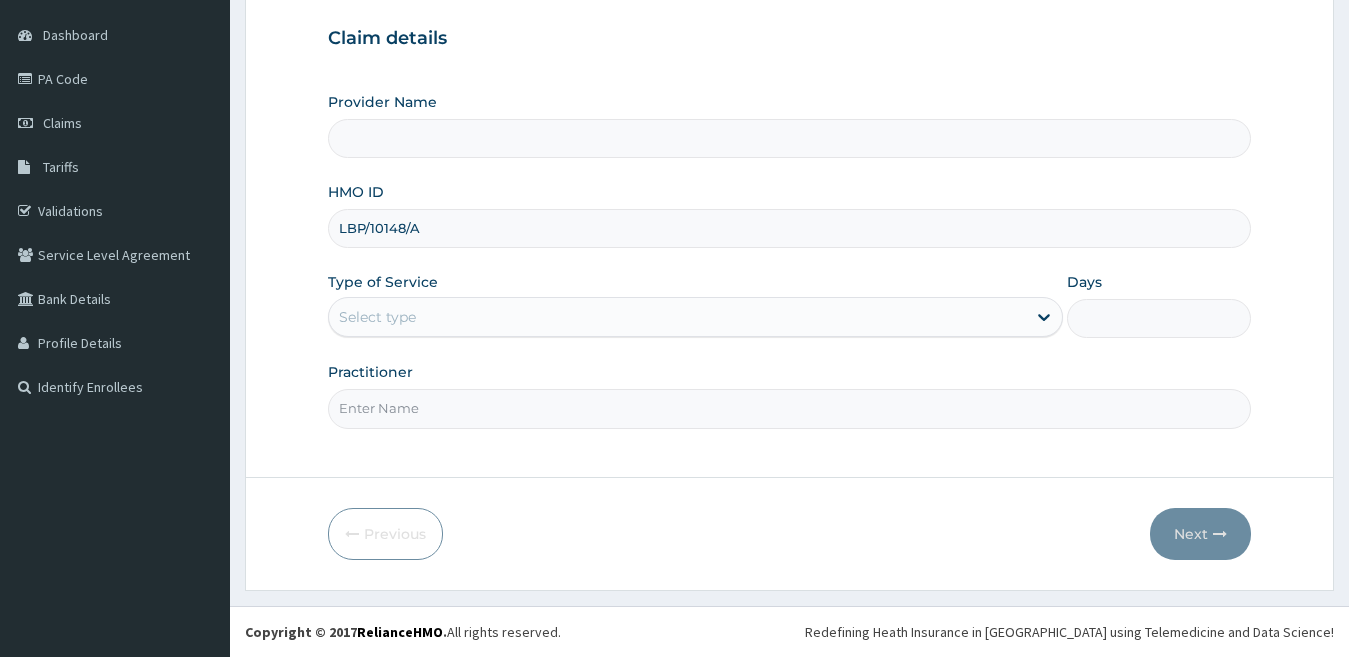 type on "LBP/10148/A" 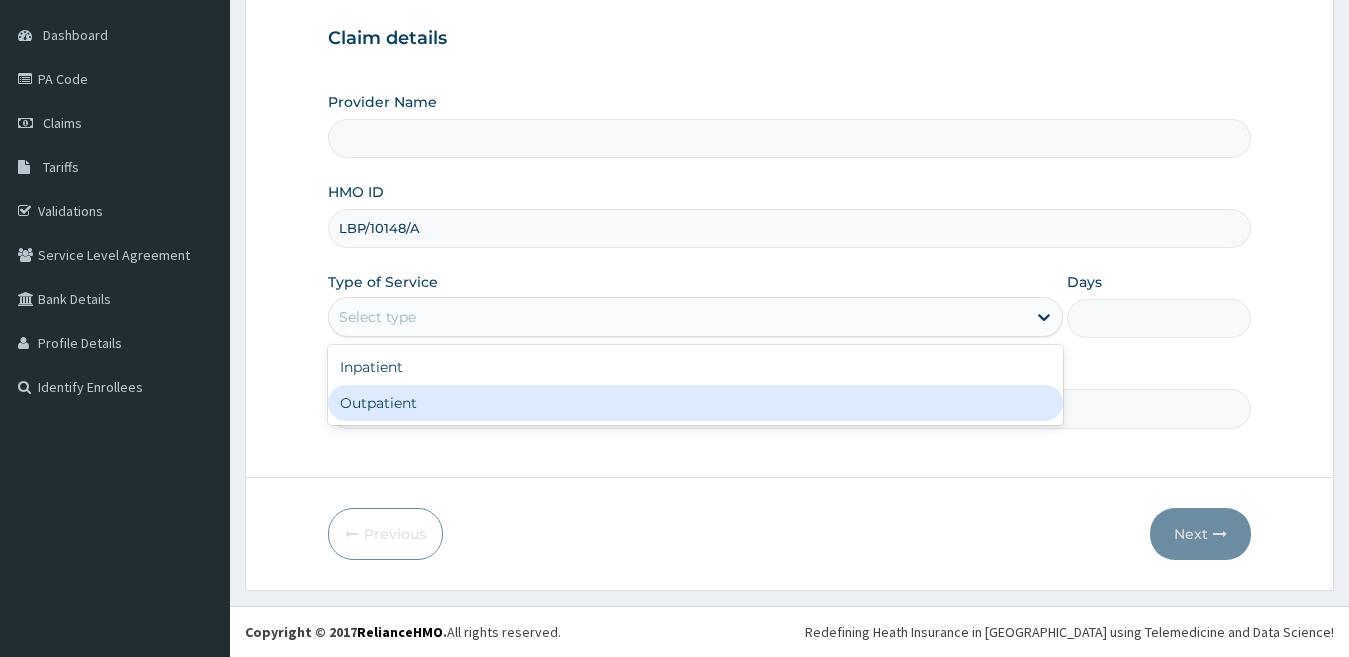click on "Outpatient" at bounding box center (696, 403) 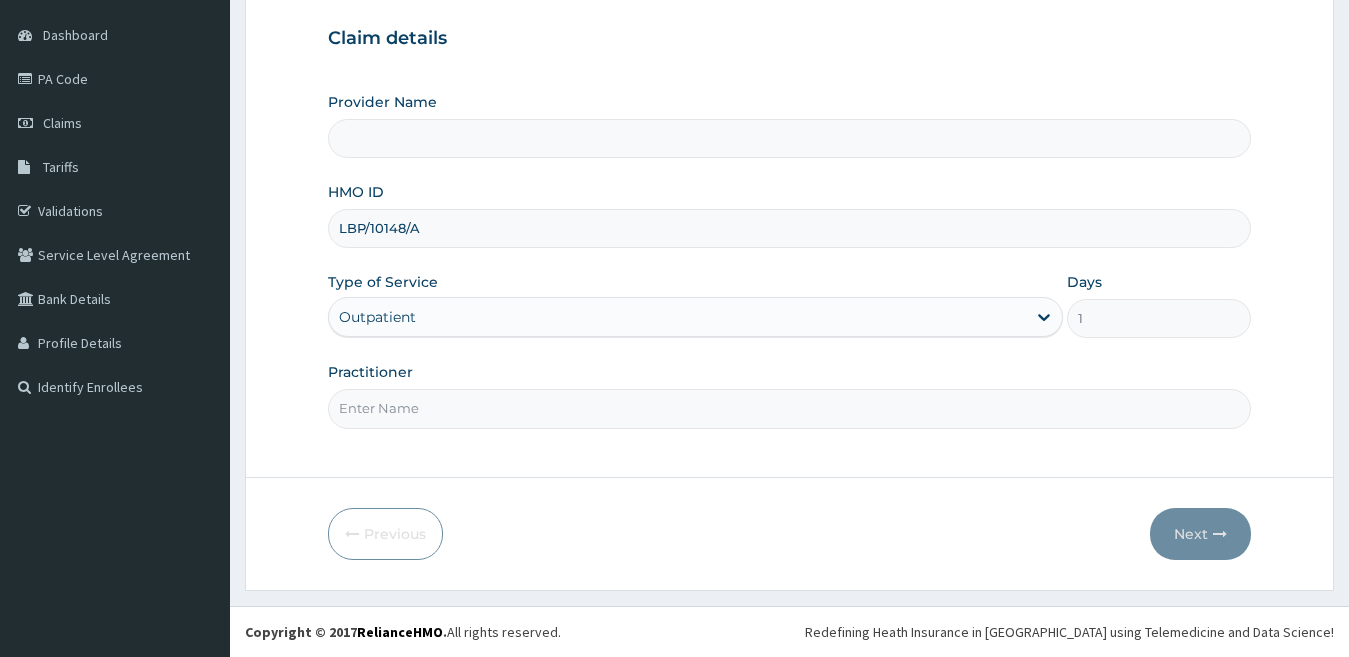 click on "Practitioner" at bounding box center (790, 408) 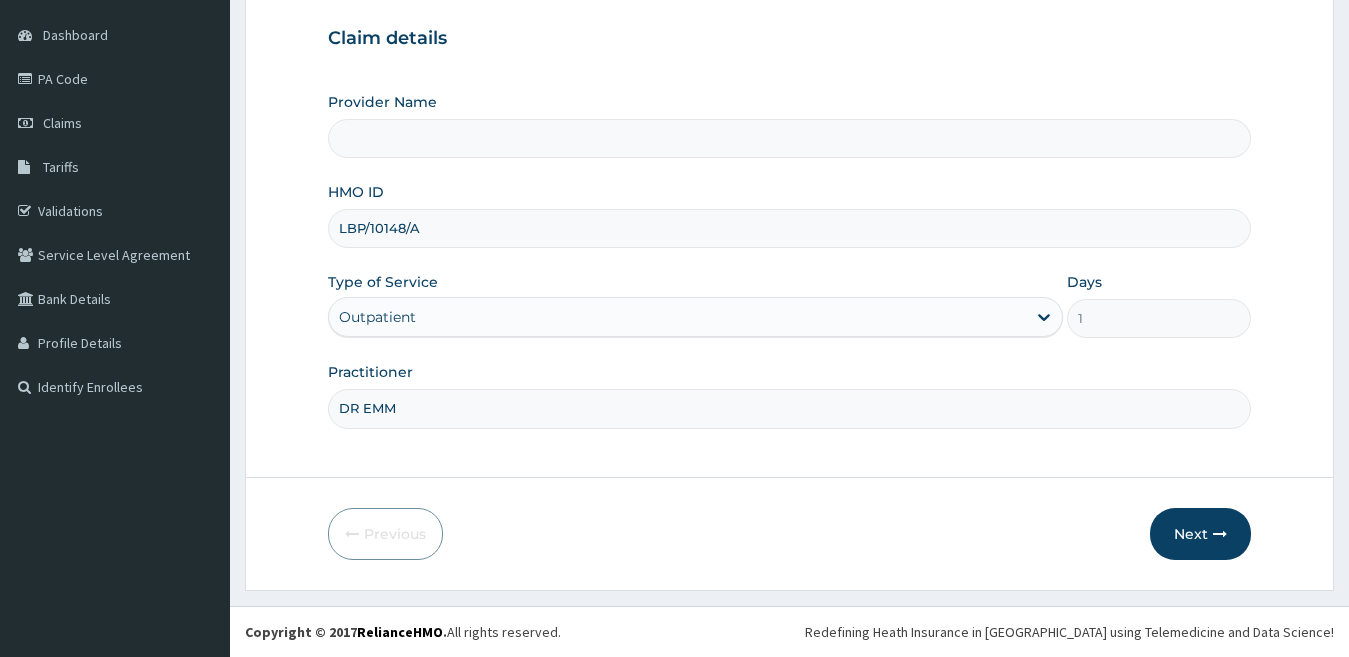 type on "DR [PERSON_NAME]" 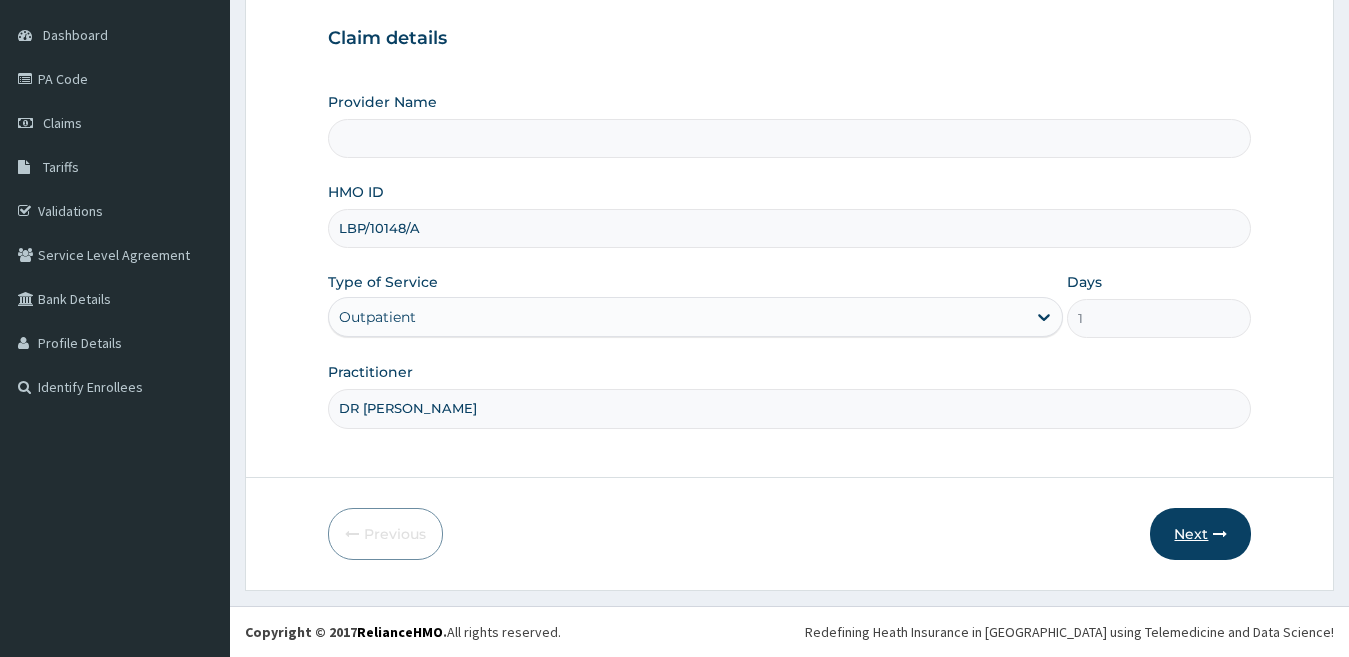 click on "Next" at bounding box center [1200, 534] 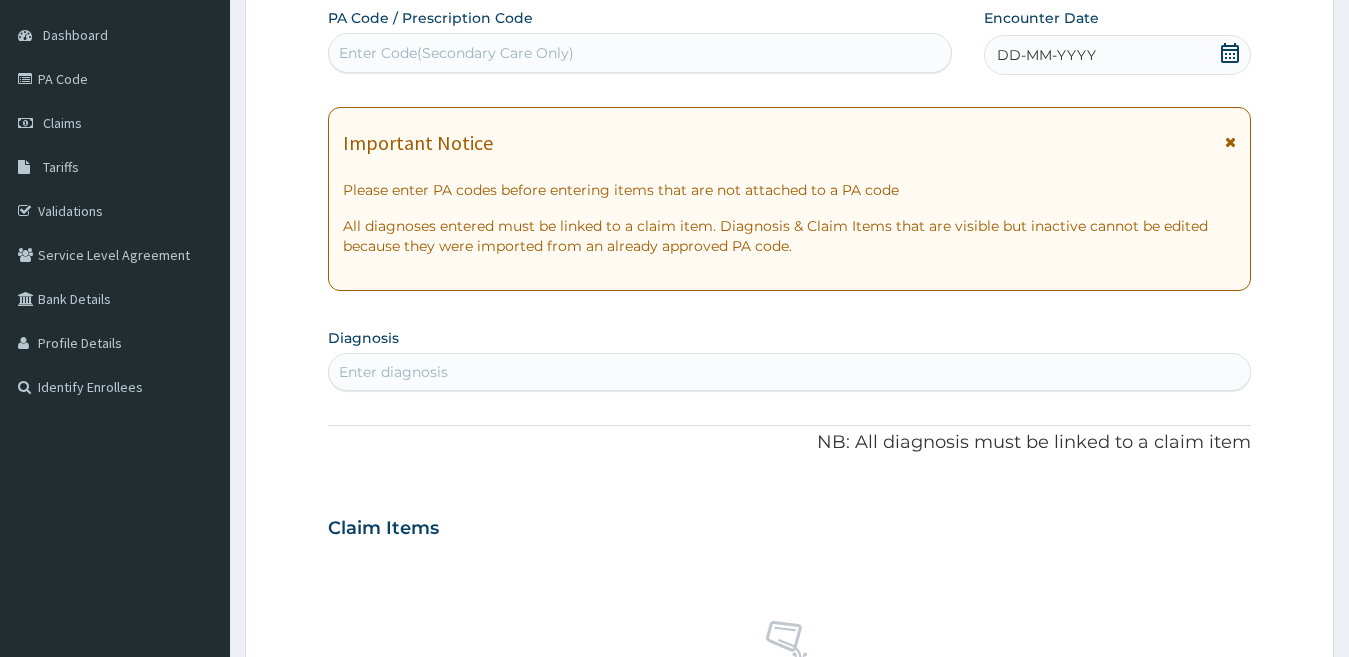 scroll, scrollTop: 0, scrollLeft: 0, axis: both 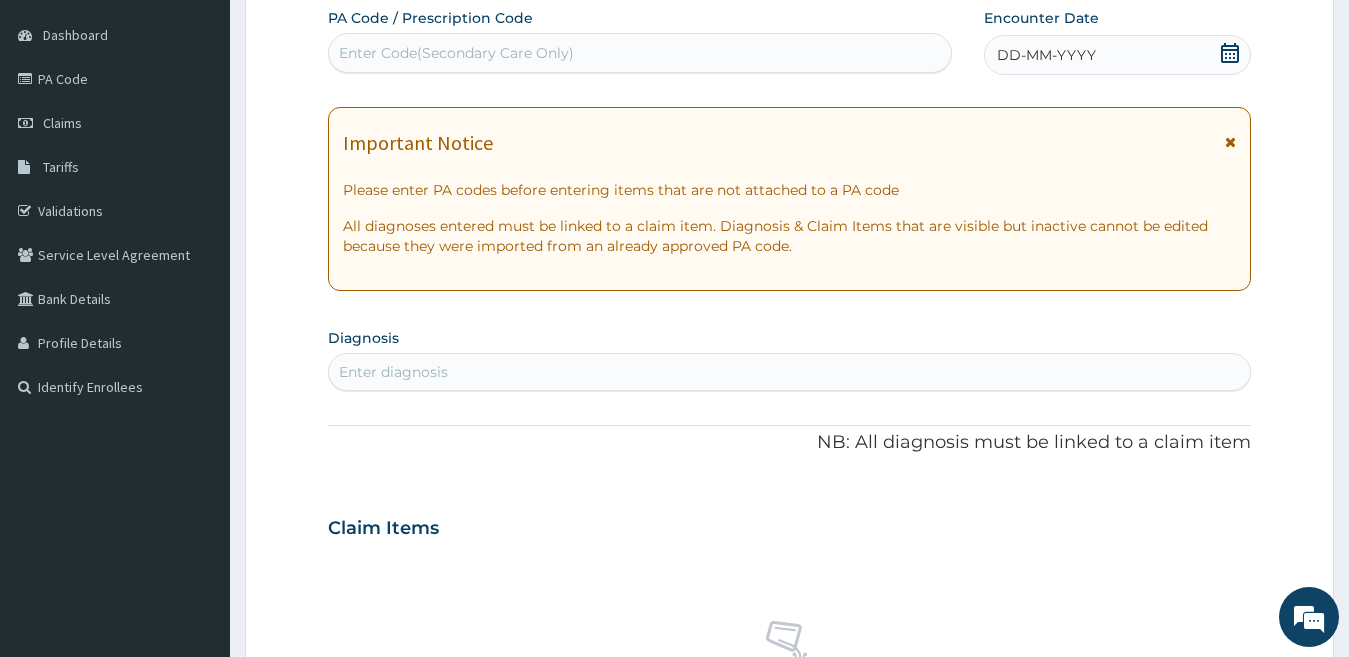 click on "Enter Code(Secondary Care Only)" at bounding box center (640, 53) 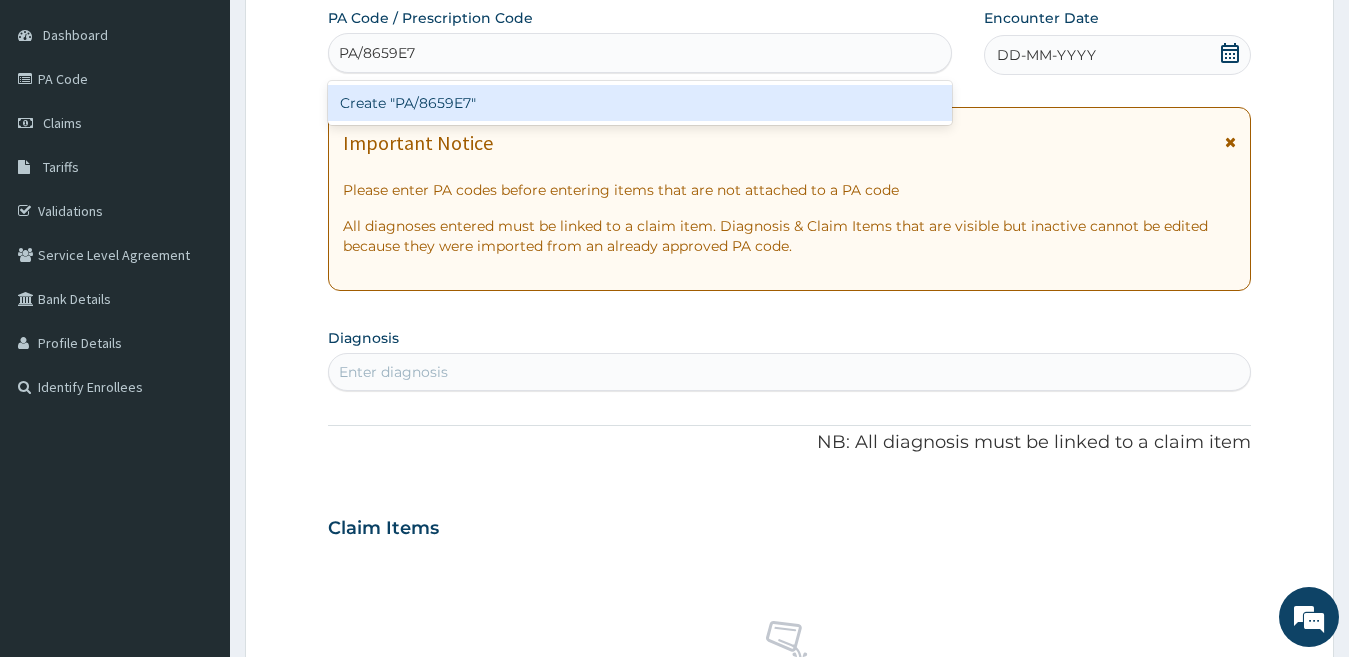 click on "Create "PA/8659E7"" at bounding box center [640, 103] 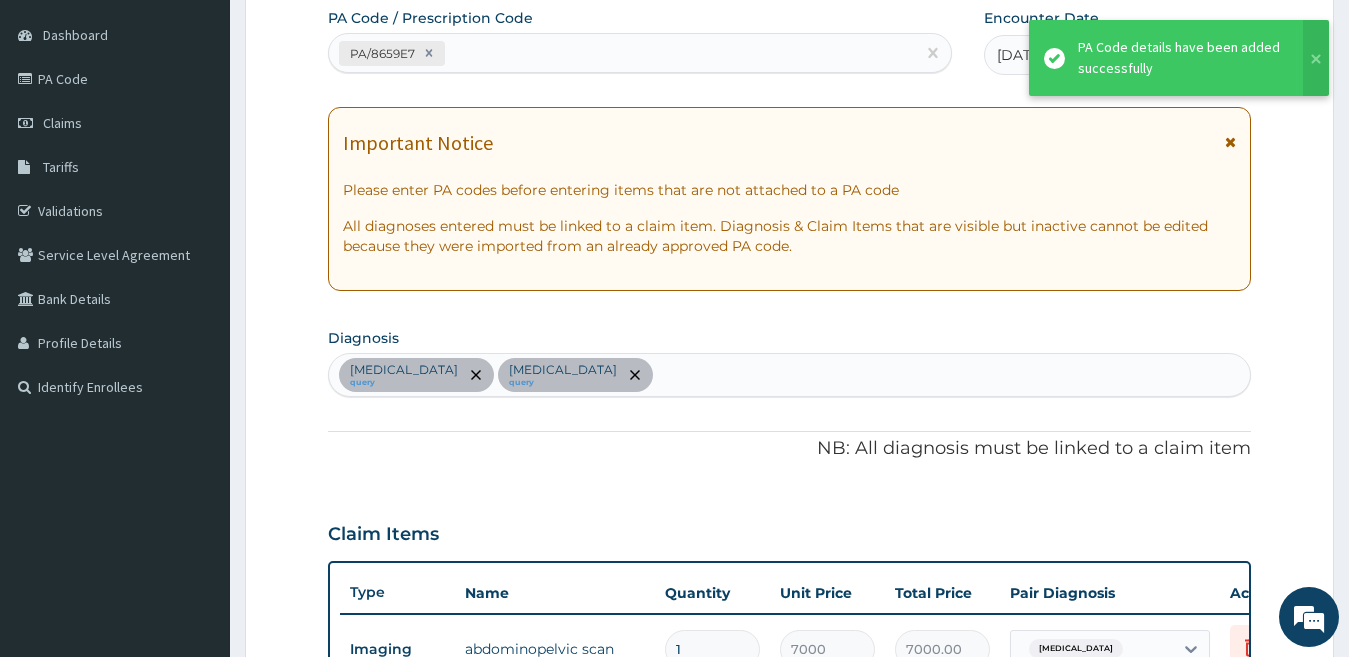 scroll, scrollTop: 572, scrollLeft: 0, axis: vertical 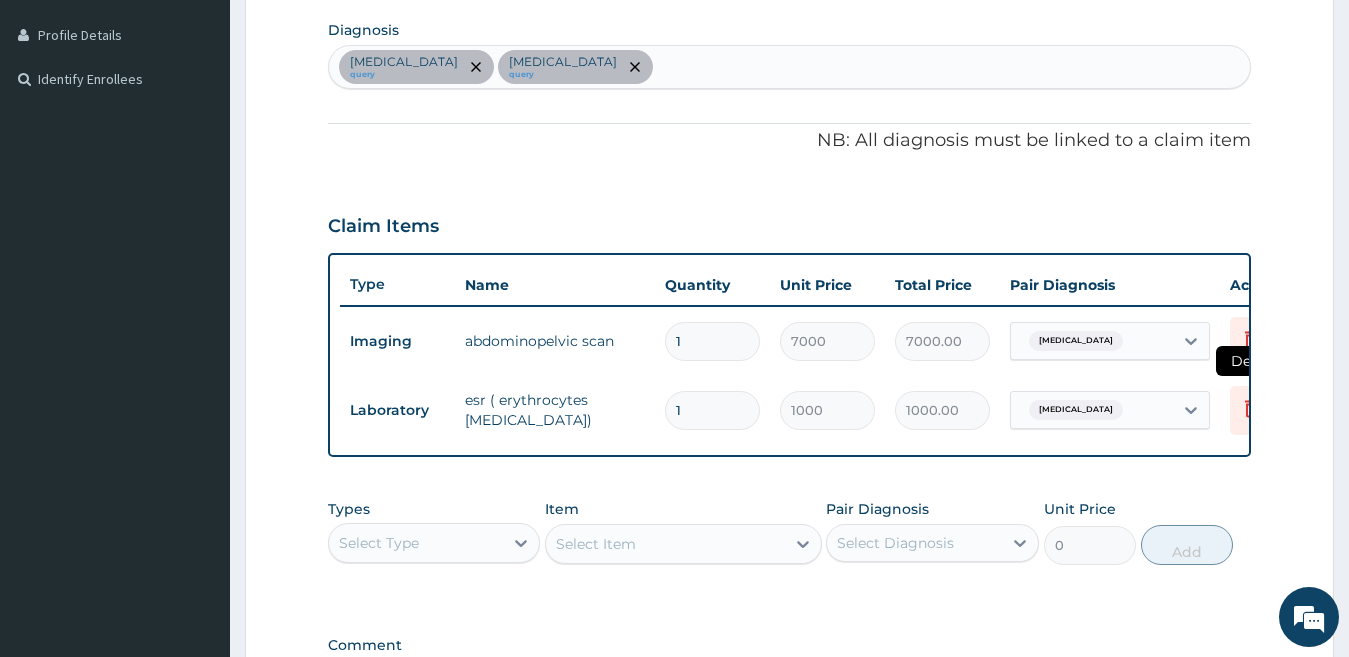 click 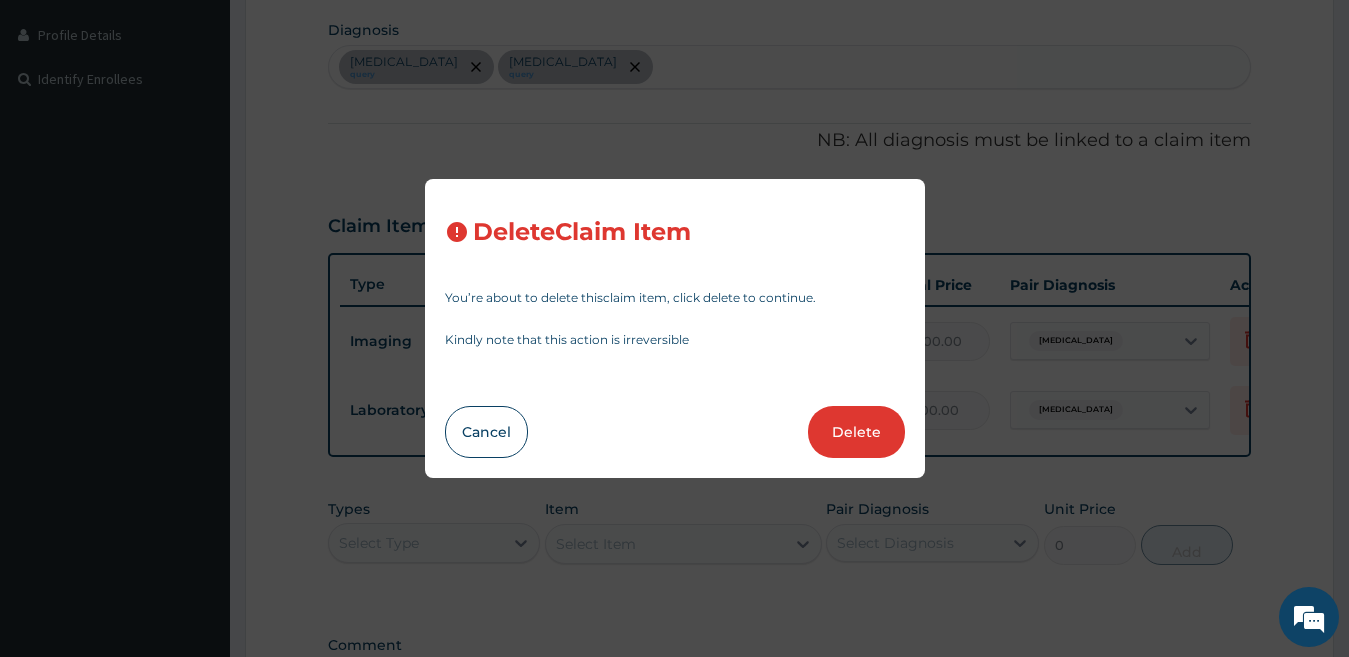 click on "Delete" at bounding box center [856, 432] 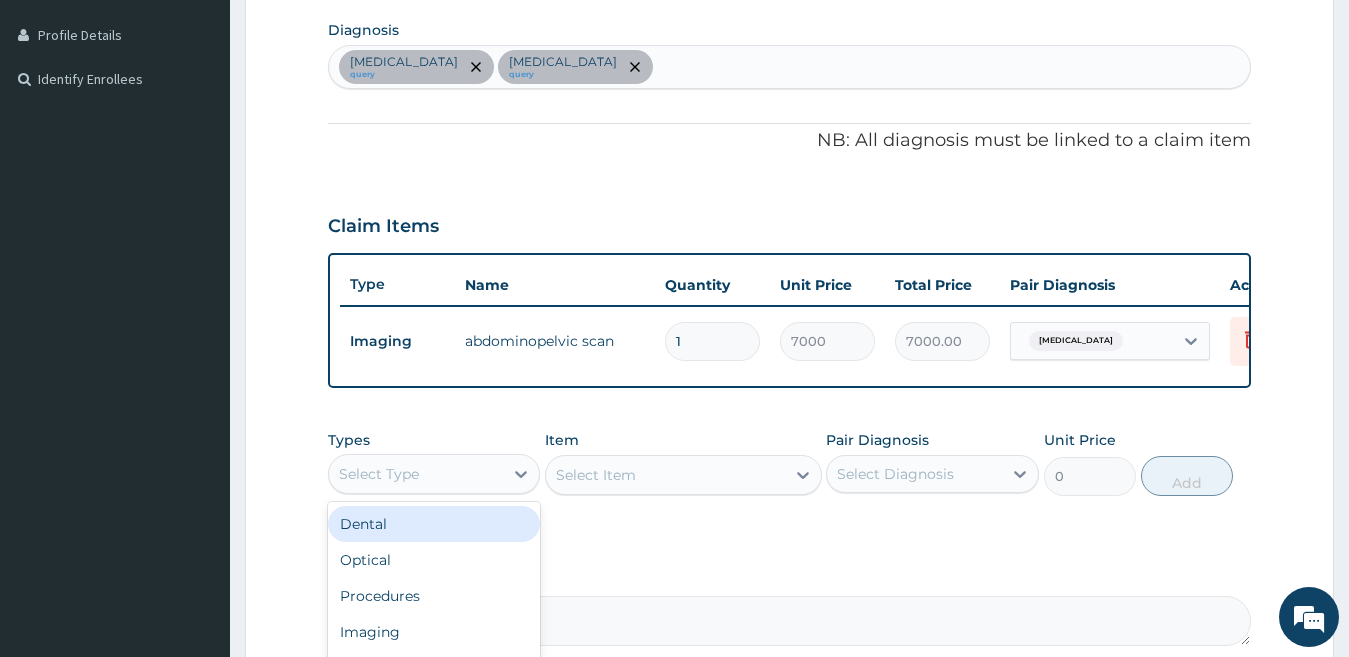click on "Select Type" at bounding box center (416, 474) 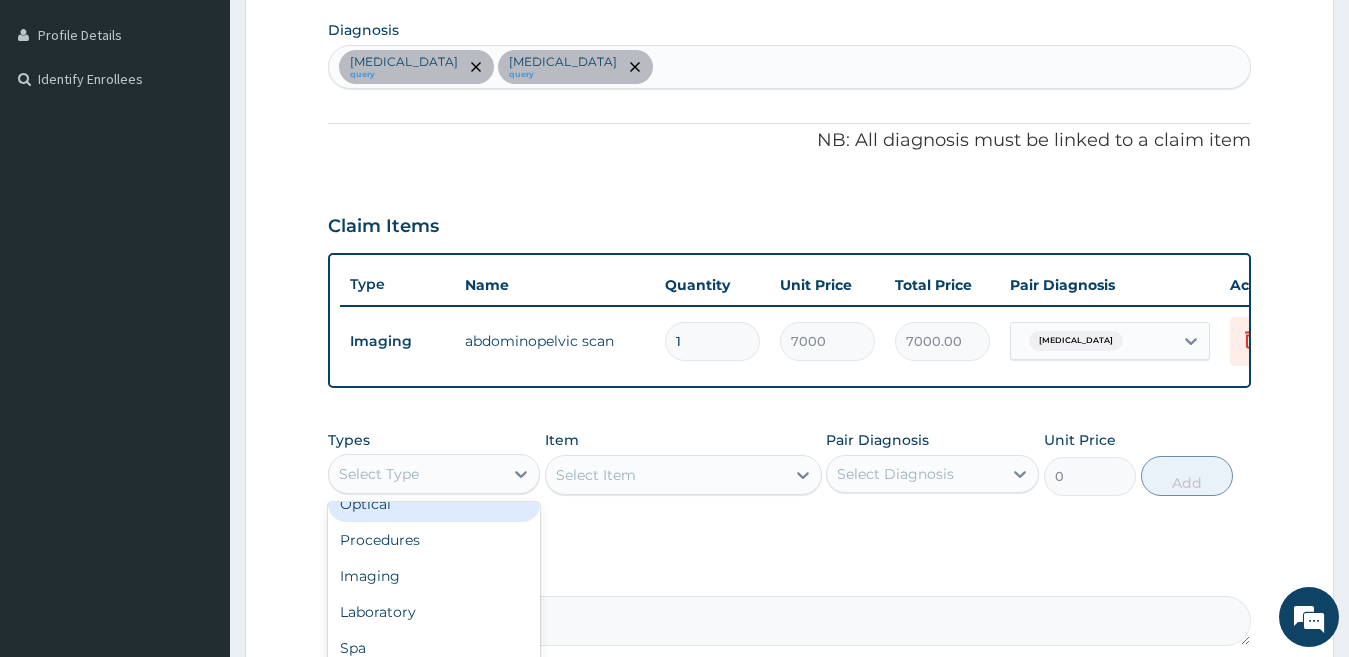 scroll, scrollTop: 68, scrollLeft: 0, axis: vertical 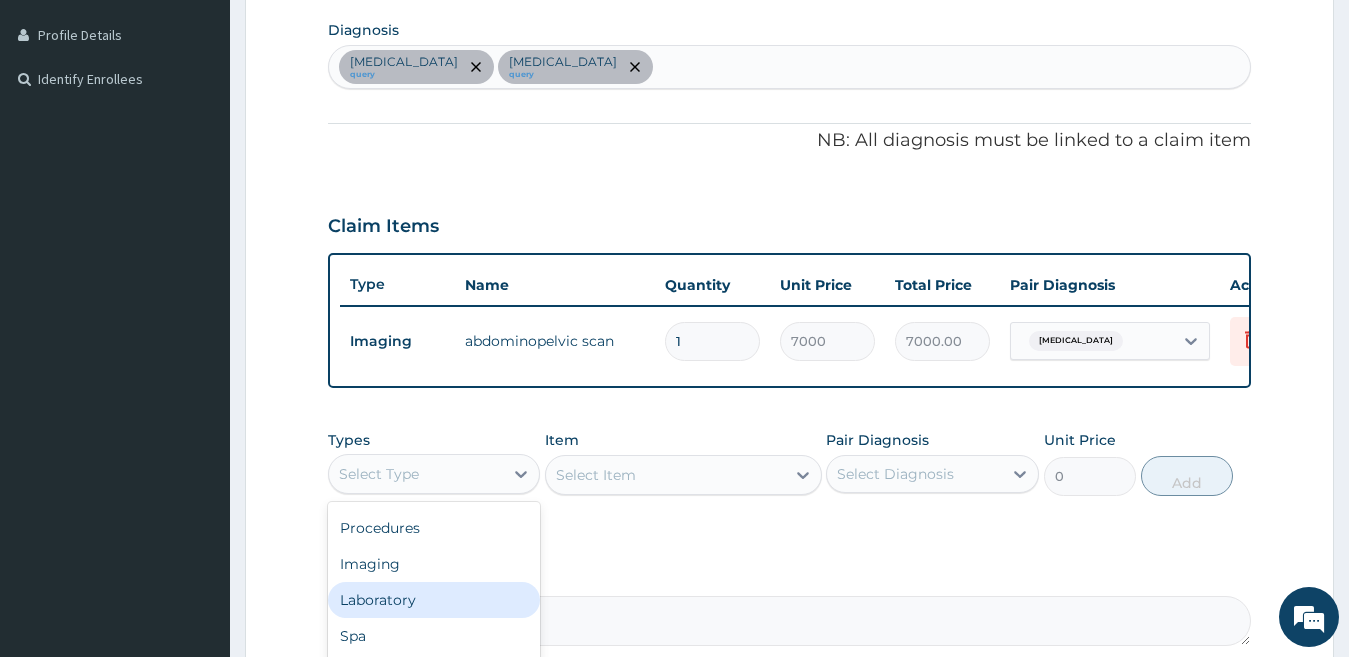 drag, startPoint x: 380, startPoint y: 610, endPoint x: 387, endPoint y: 602, distance: 10.630146 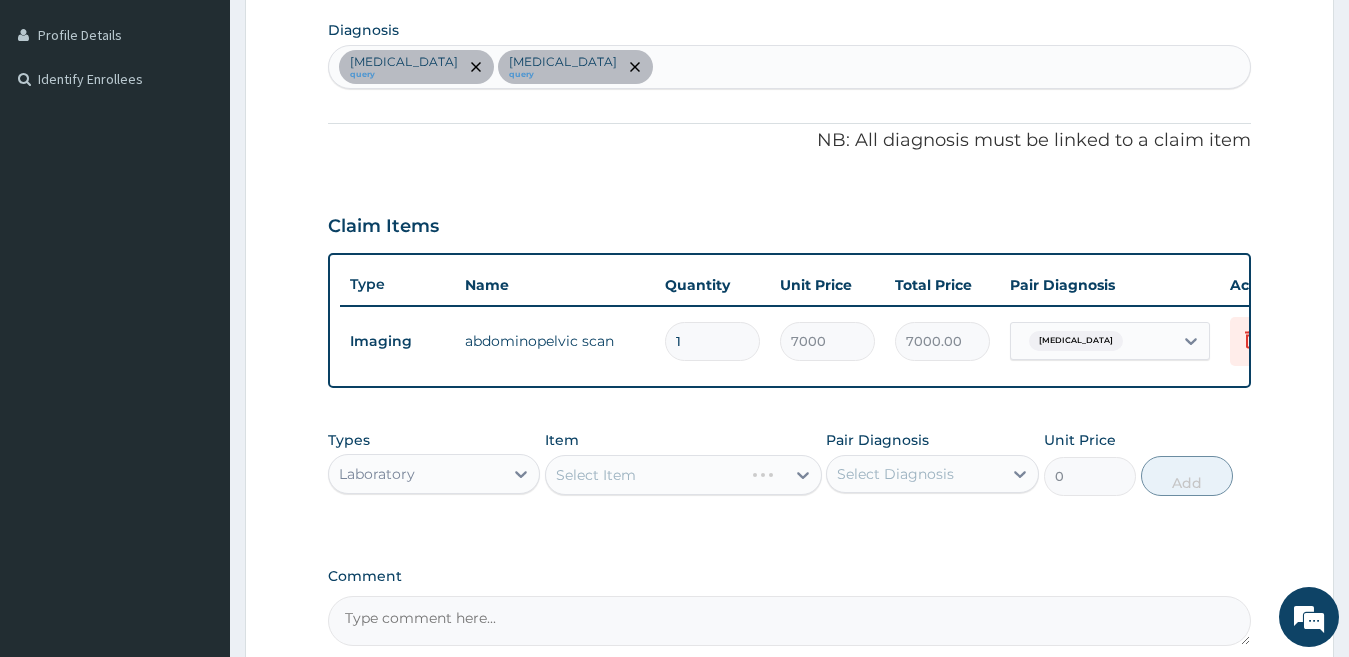 click on "Select Diagnosis" at bounding box center [895, 474] 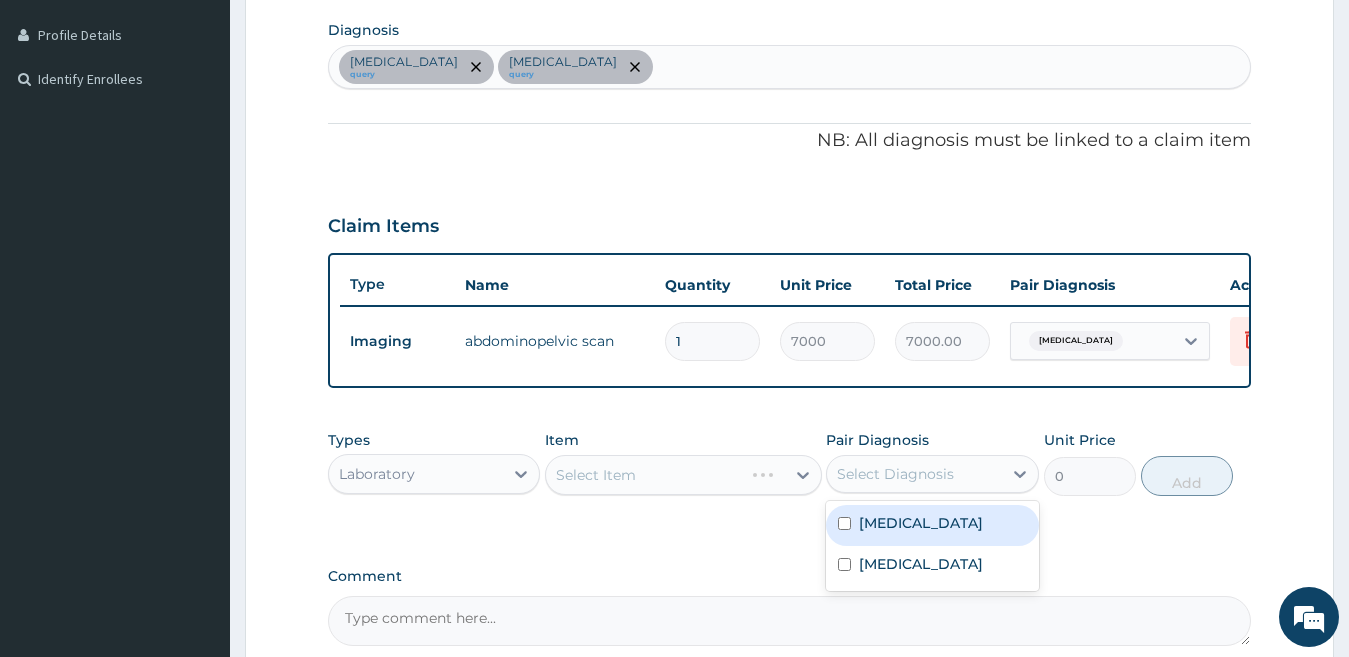 click on "Select Item" at bounding box center (683, 475) 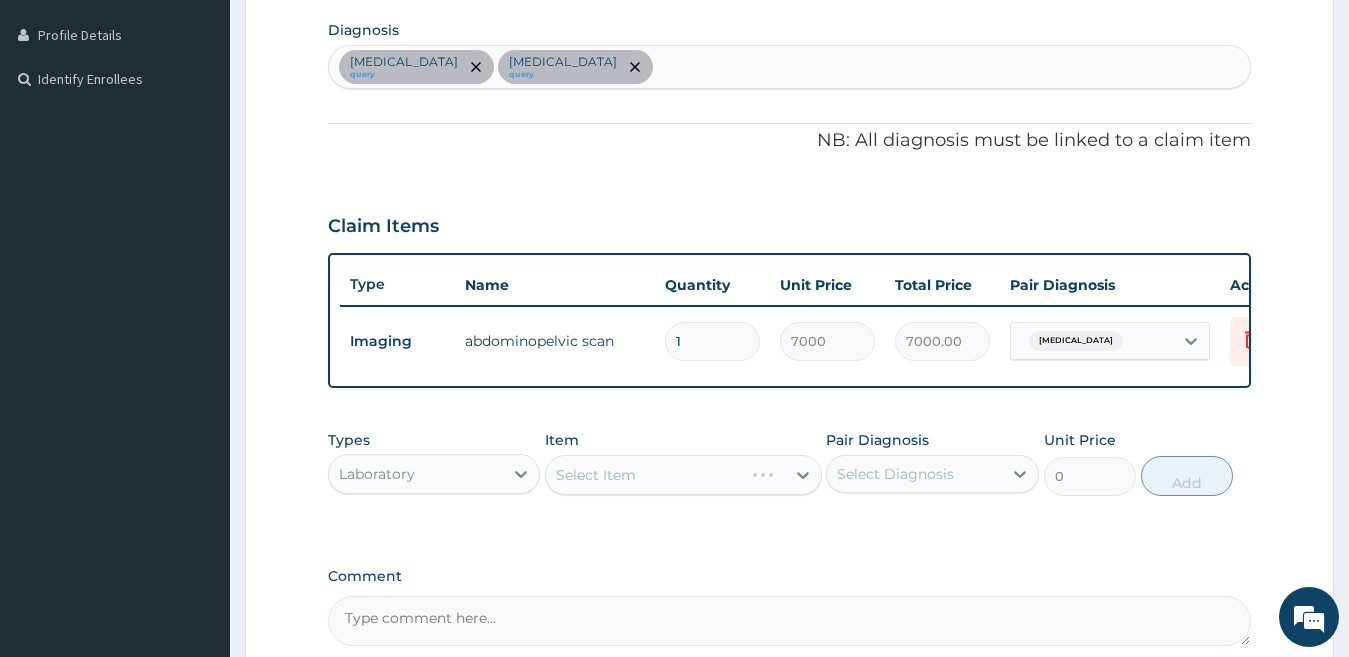 click on "Select Item" at bounding box center [683, 475] 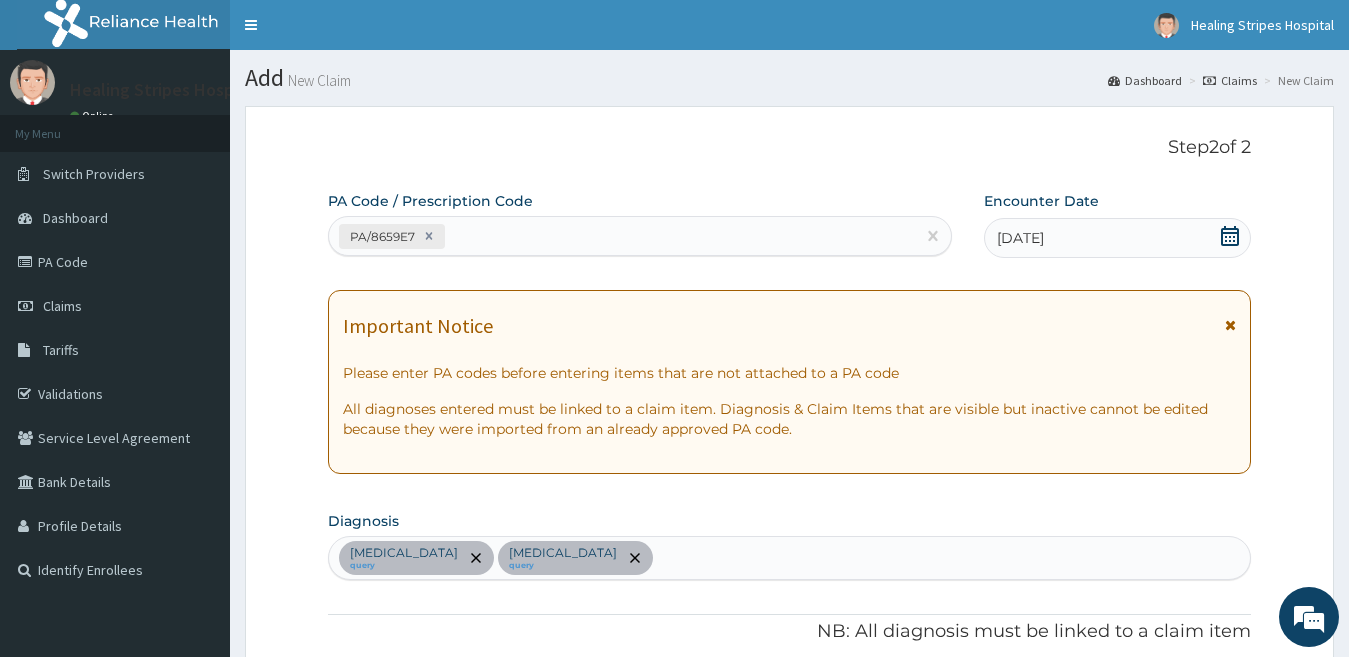 scroll, scrollTop: 575, scrollLeft: 0, axis: vertical 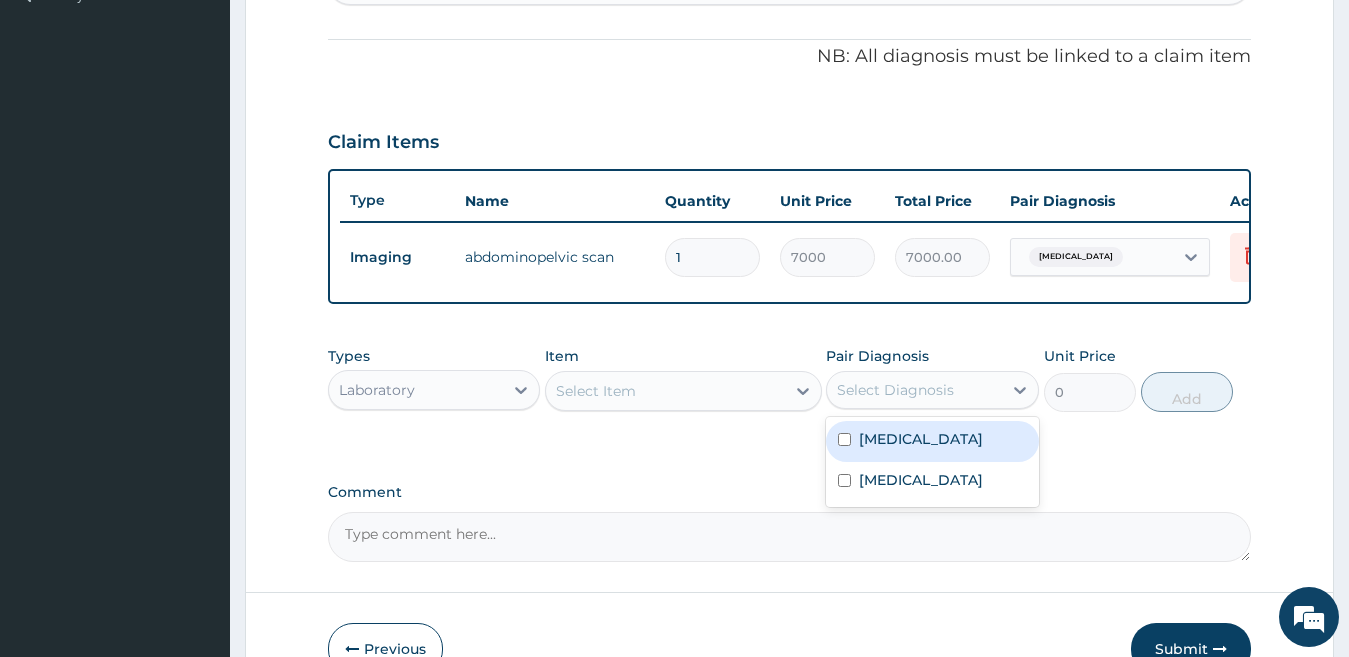click on "Select Diagnosis" at bounding box center (895, 390) 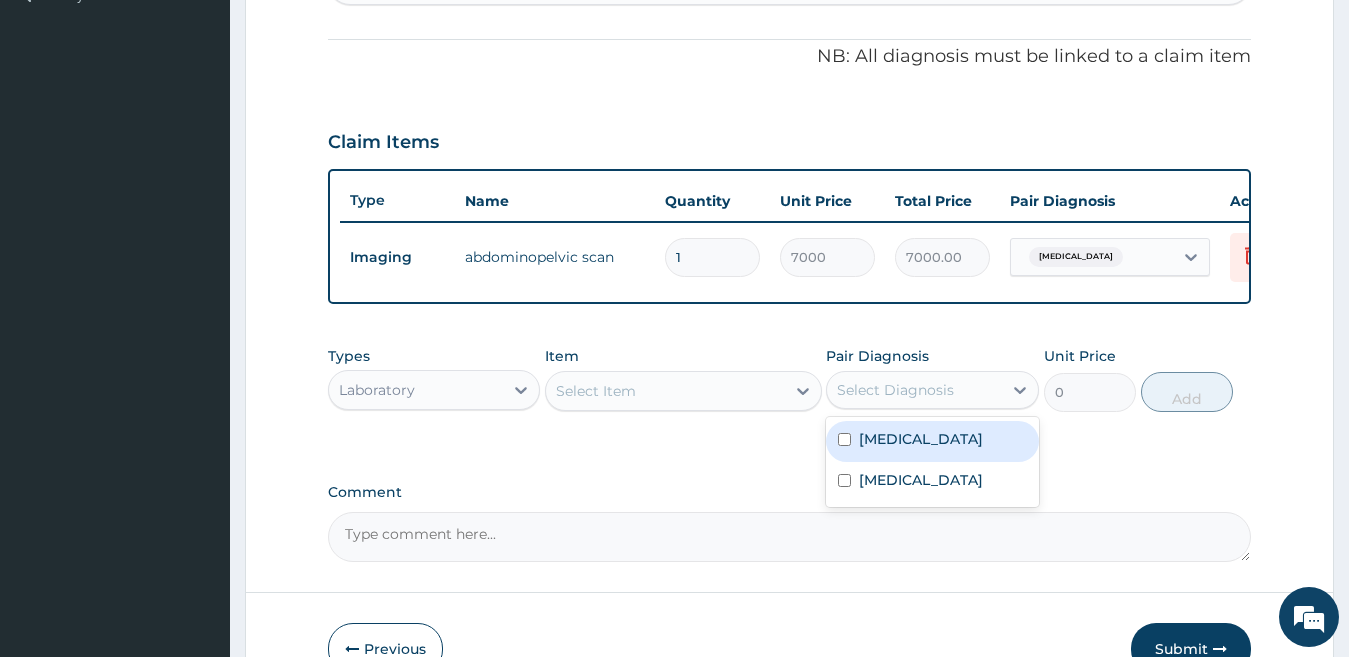 click on "Select Item" at bounding box center [665, 391] 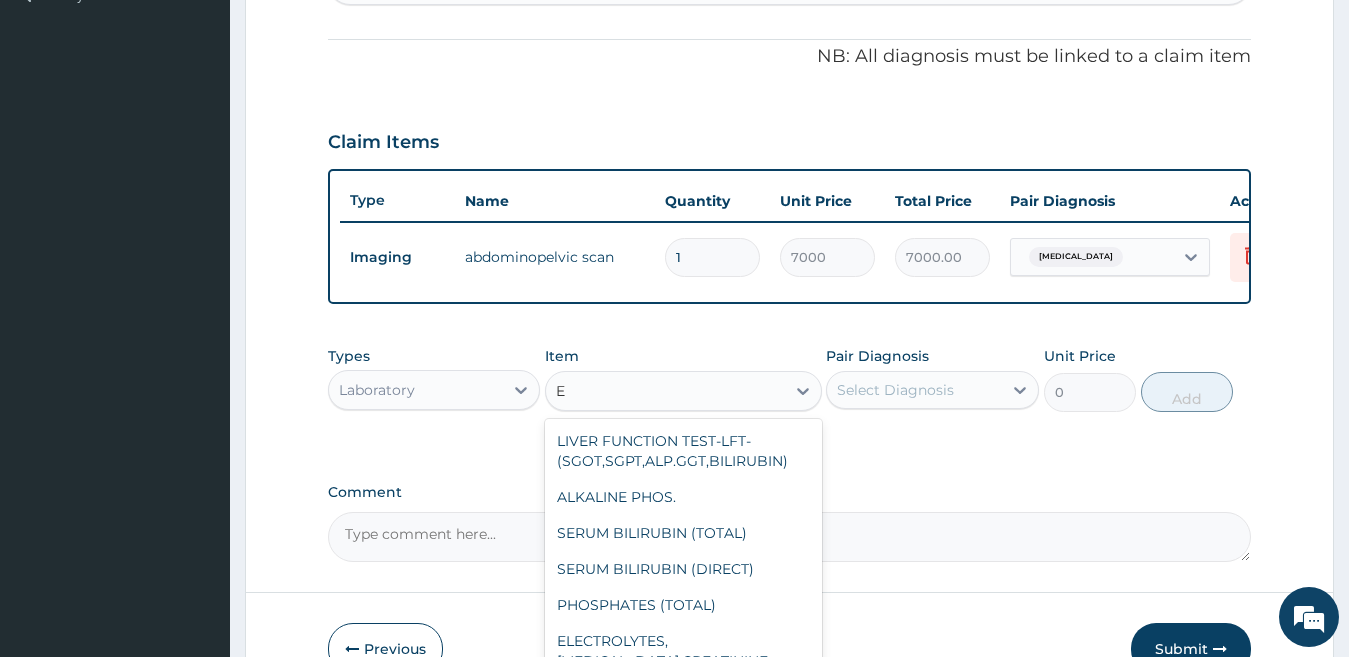 type on "E/" 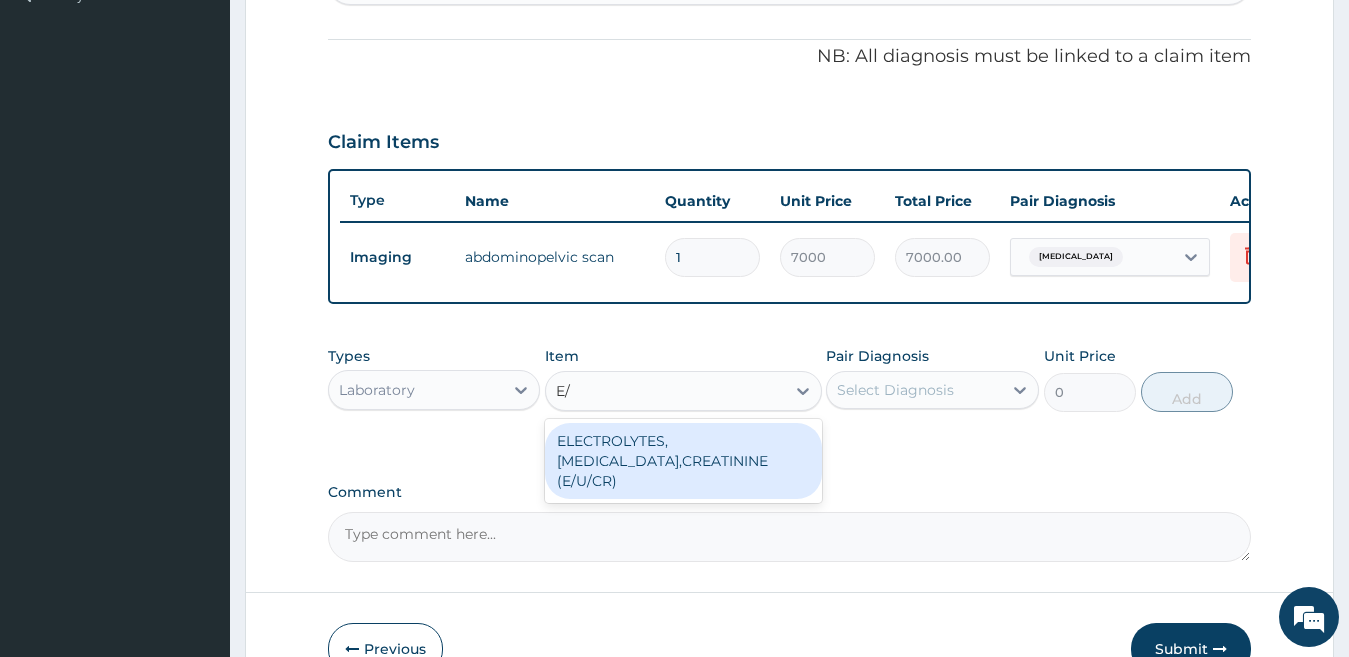 drag, startPoint x: 628, startPoint y: 452, endPoint x: 643, endPoint y: 453, distance: 15.033297 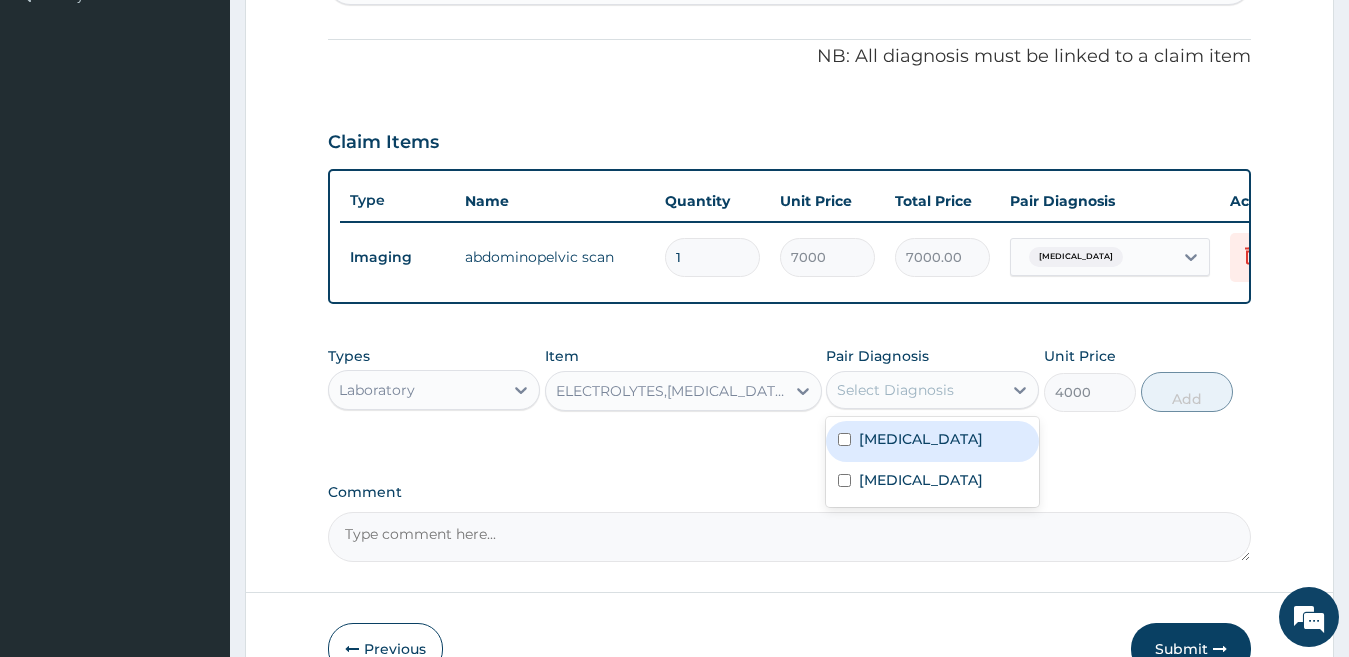 click on "Select Diagnosis" at bounding box center [895, 390] 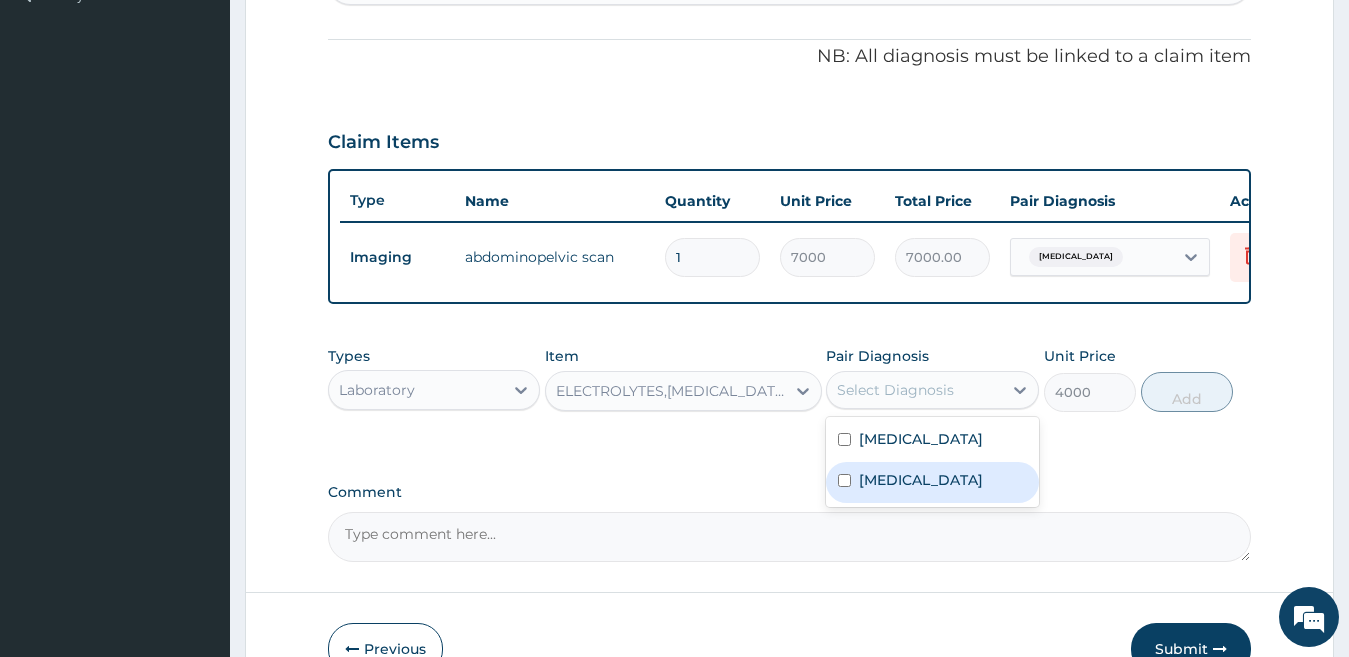 click on "Chronic constipation" at bounding box center [932, 441] 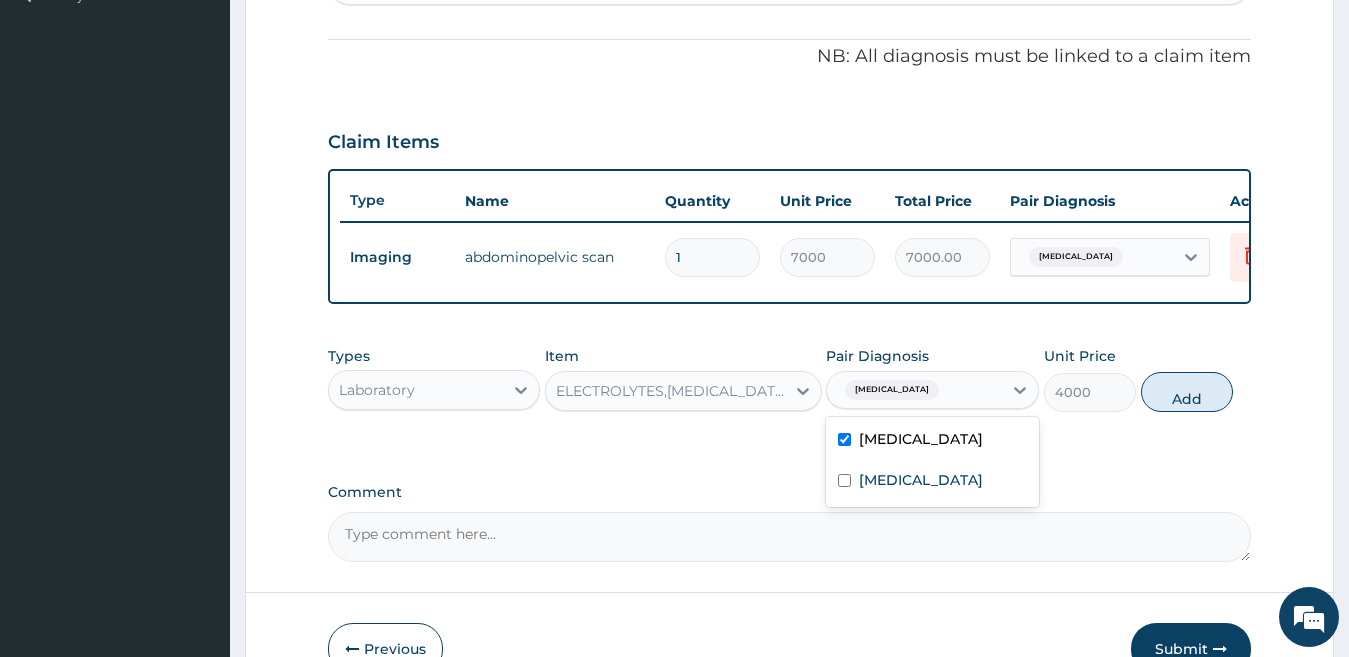 drag, startPoint x: 927, startPoint y: 471, endPoint x: 947, endPoint y: 454, distance: 26.24881 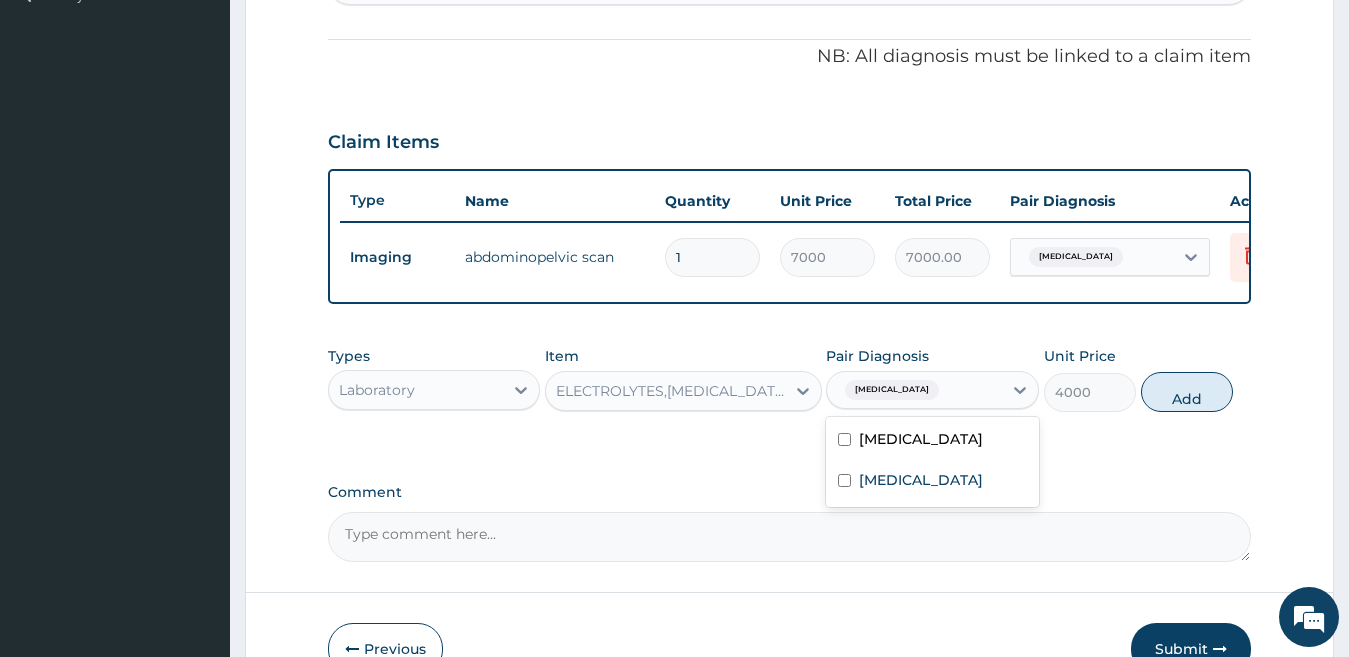 checkbox on "false" 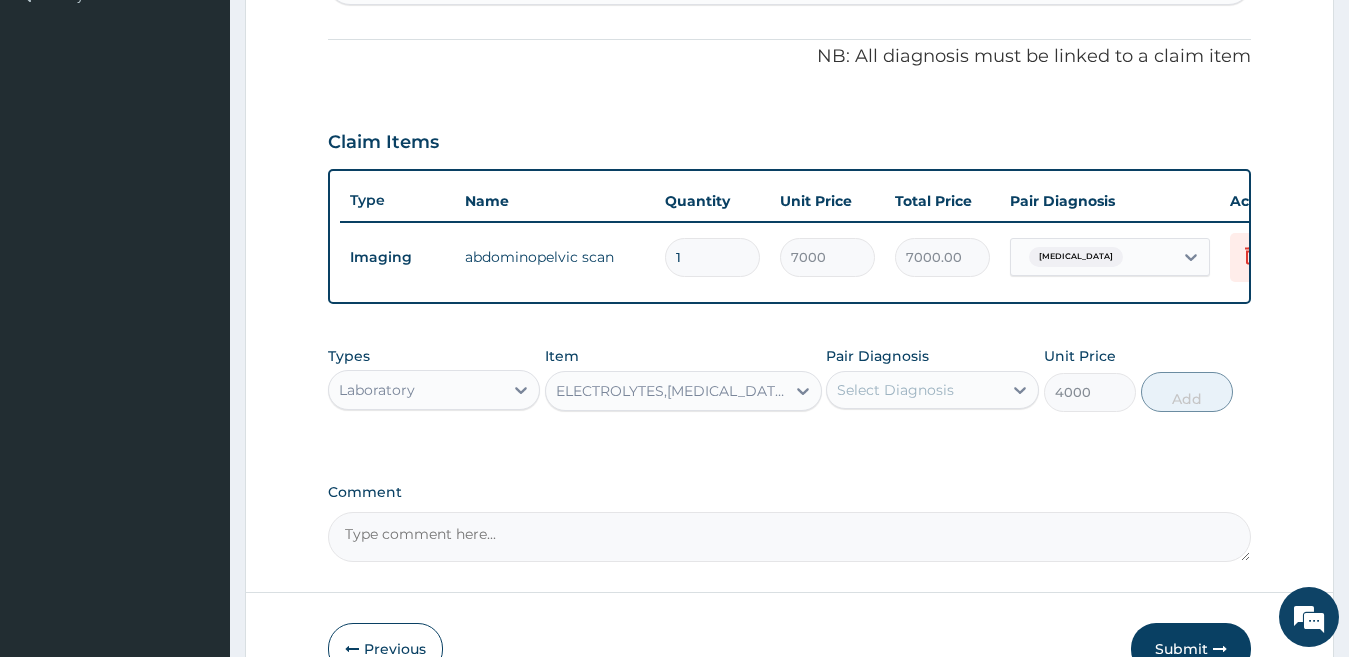 click on "Select Diagnosis" at bounding box center [895, 390] 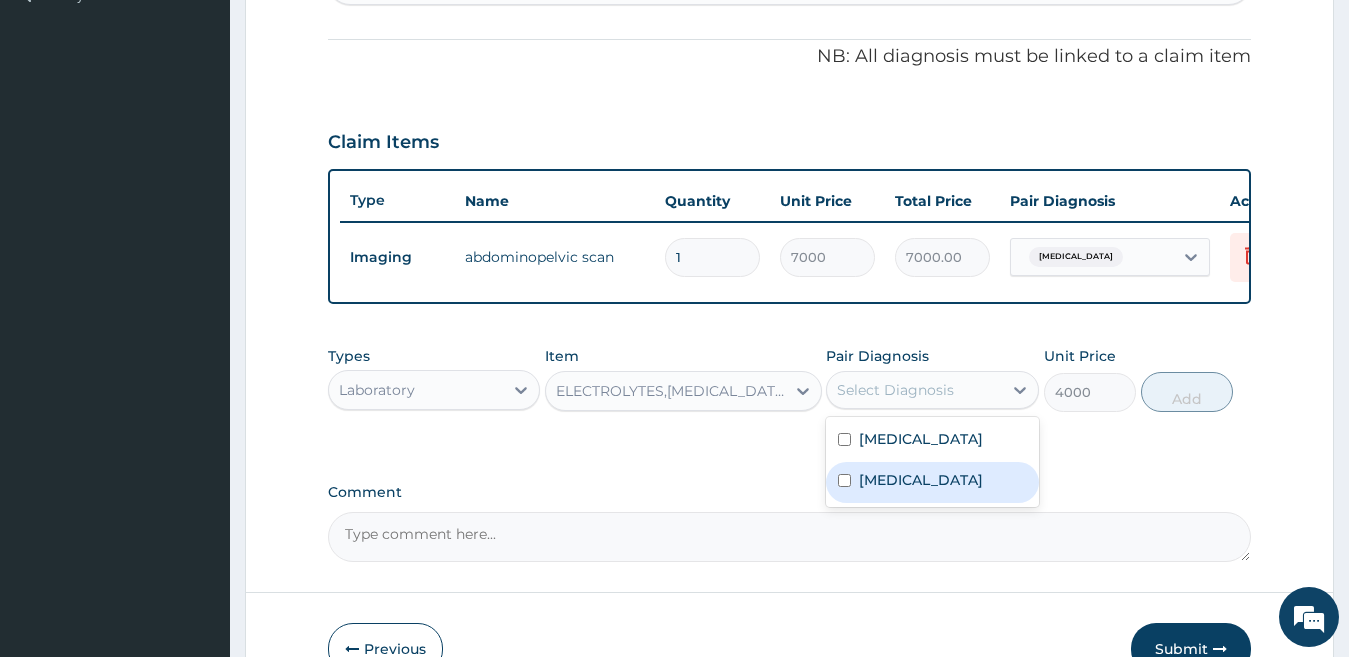 click on "Acute anal fissure" at bounding box center [921, 480] 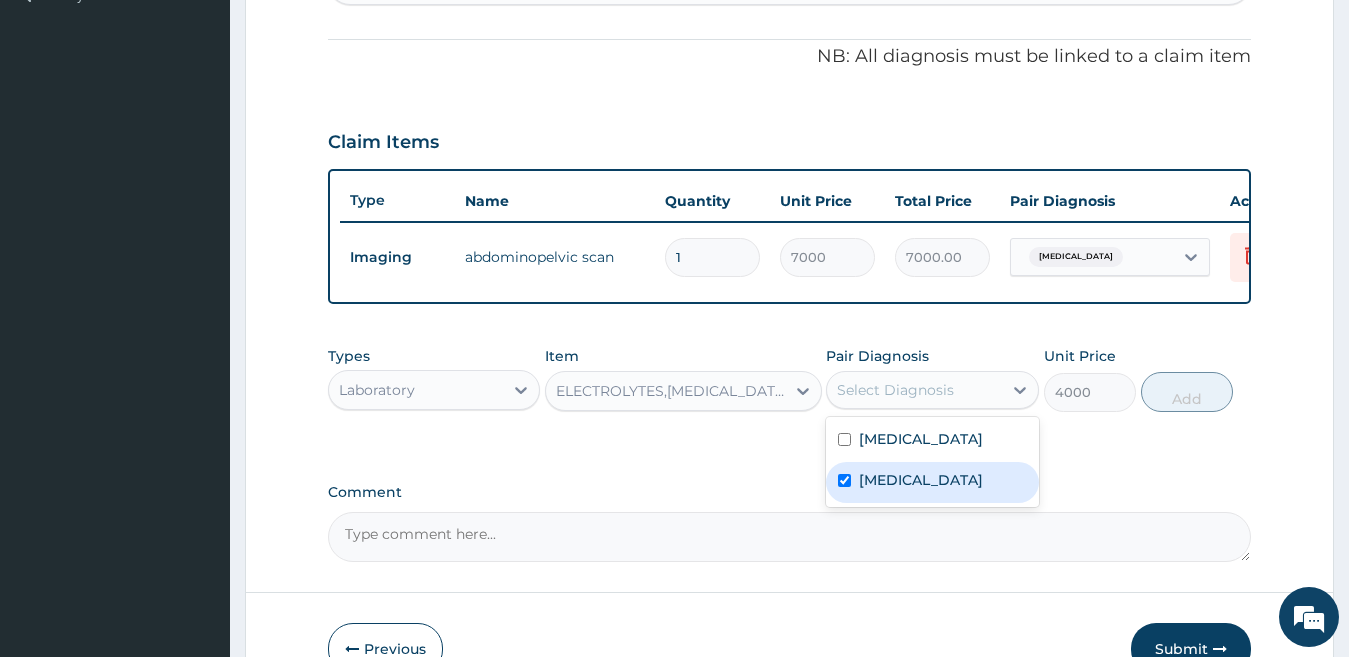 checkbox on "true" 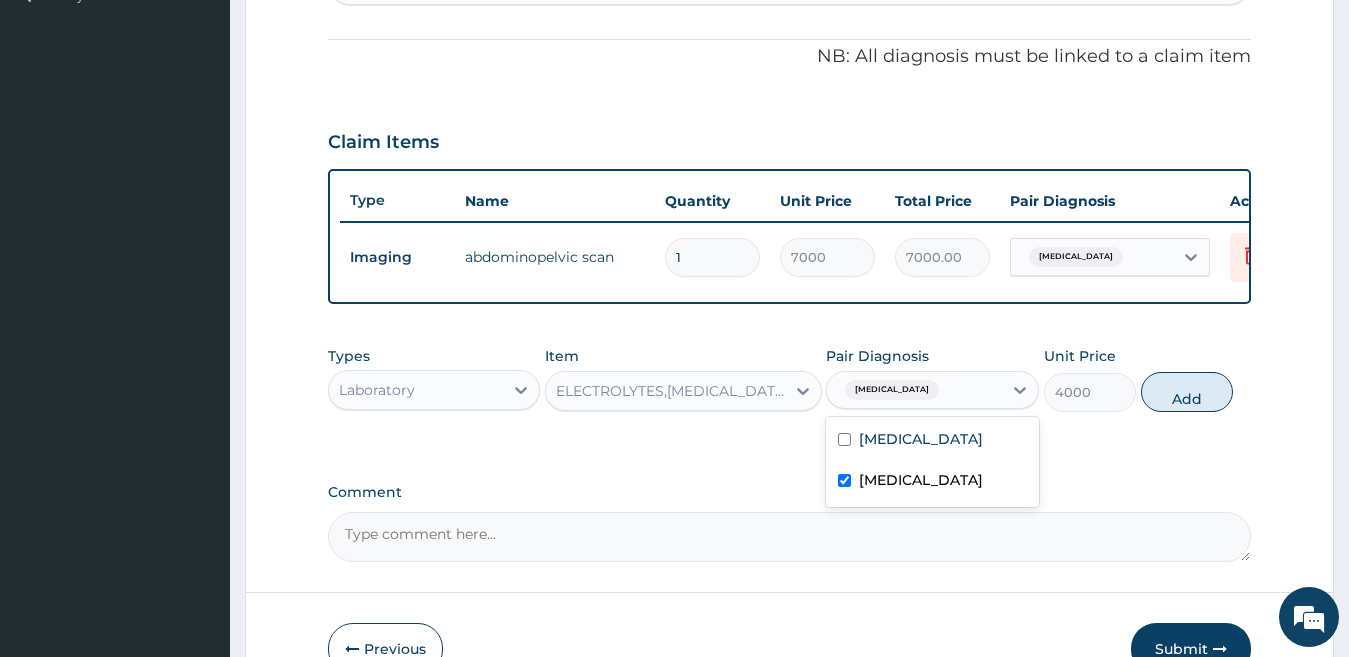 click on "Add" at bounding box center [1187, 392] 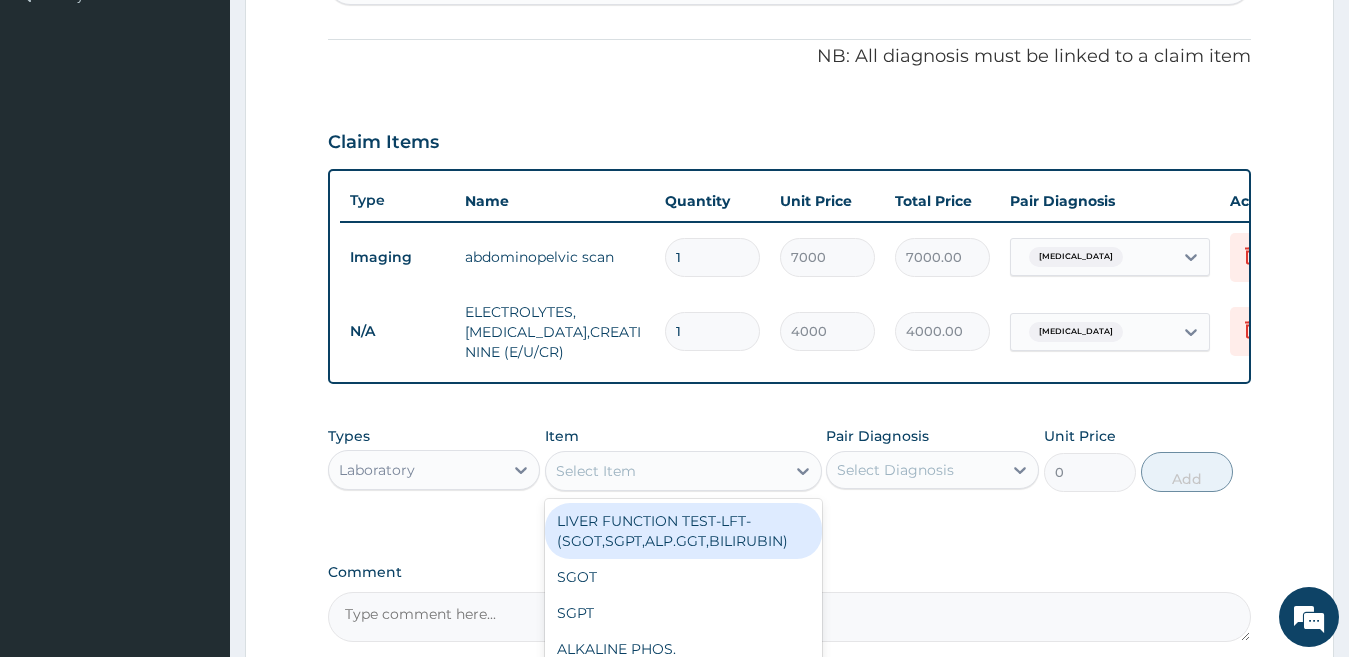 click on "Select Item" at bounding box center (596, 471) 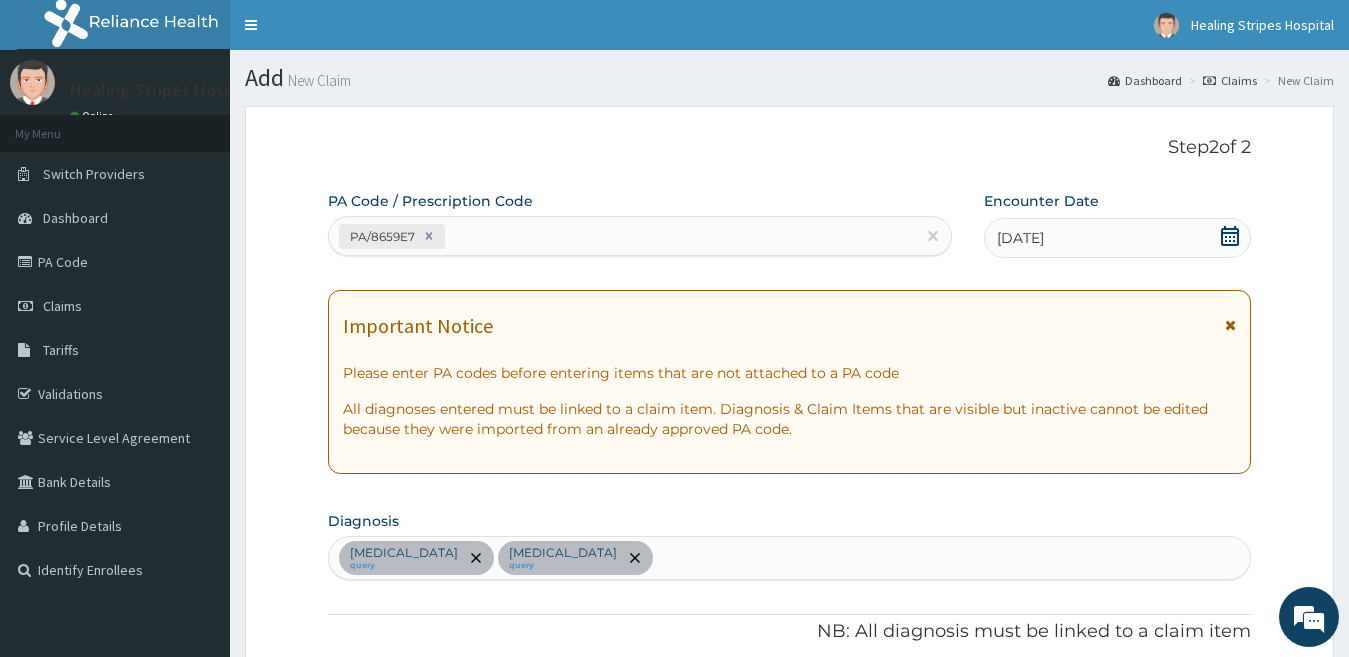 scroll, scrollTop: 575, scrollLeft: 0, axis: vertical 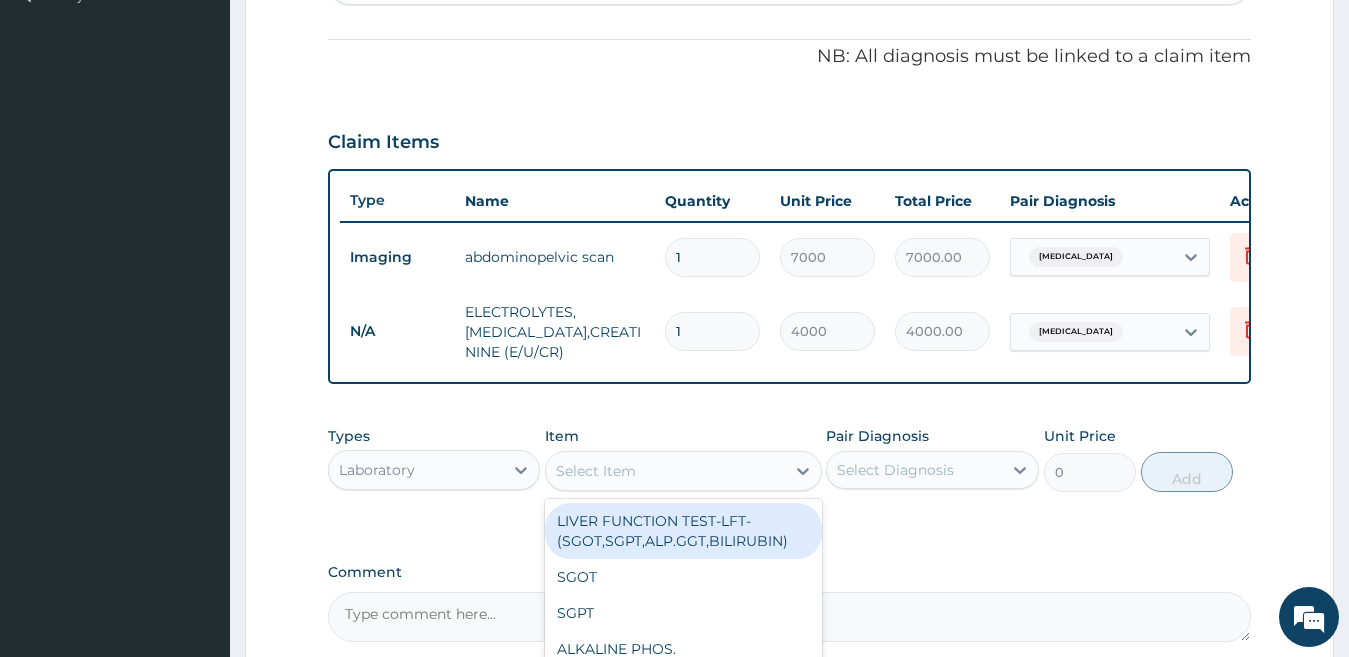 click on "Select Item" at bounding box center (596, 471) 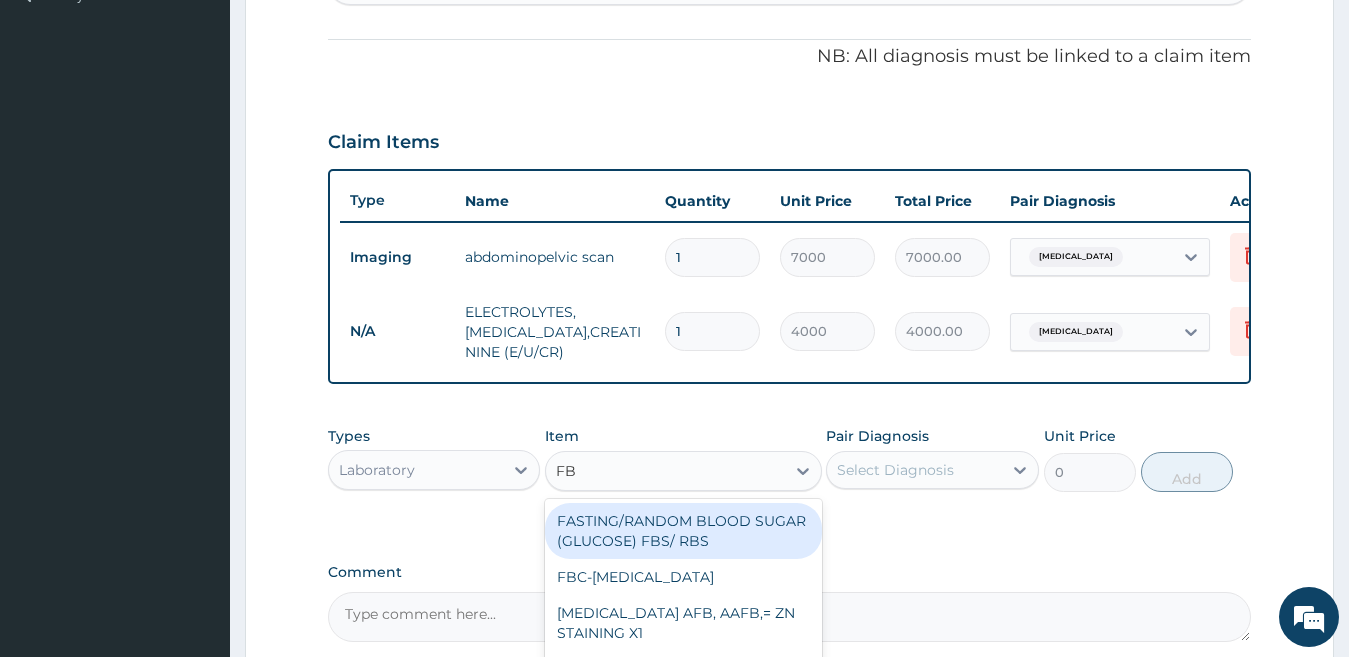 type on "FBC" 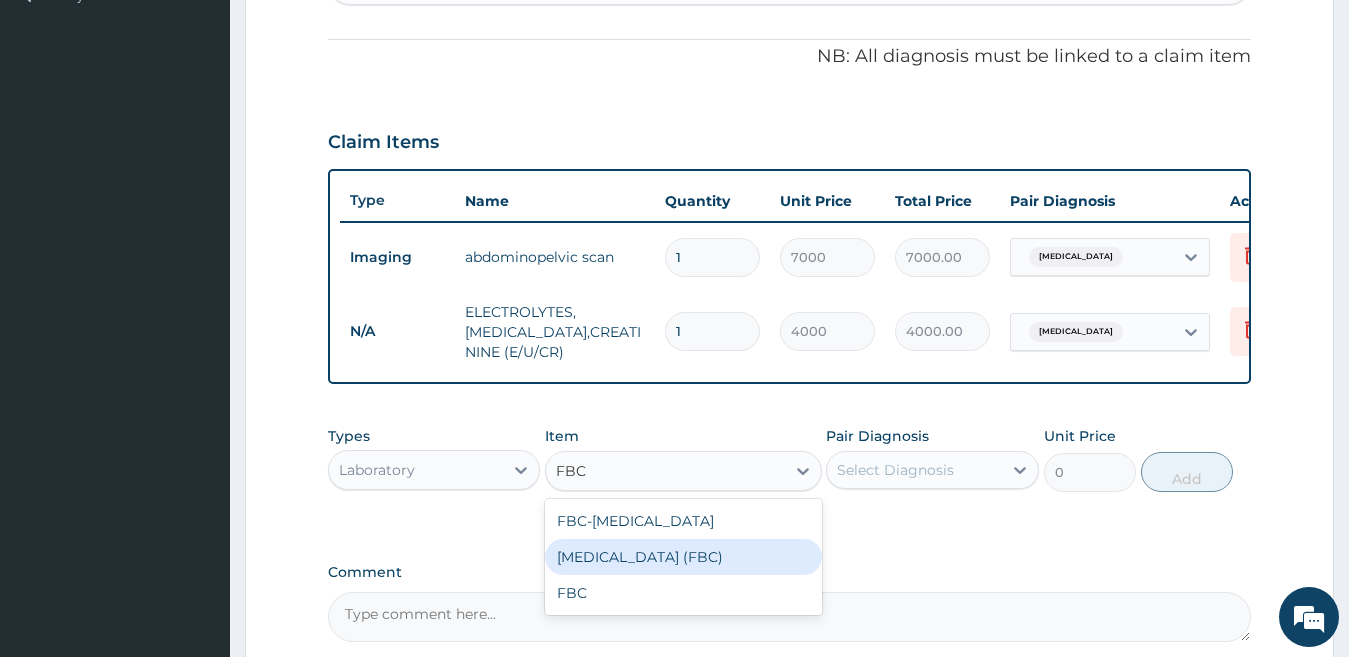 click on "[MEDICAL_DATA] (FBC)" at bounding box center (683, 557) 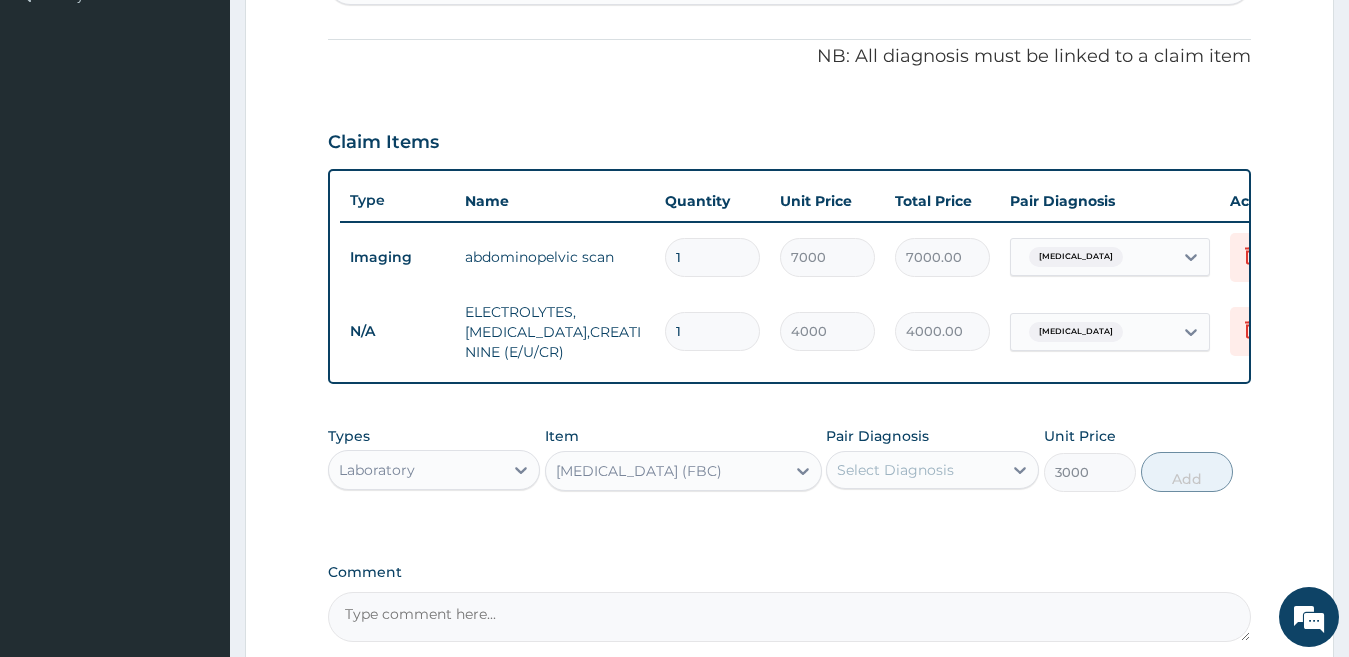 click on "Select Diagnosis" at bounding box center [895, 470] 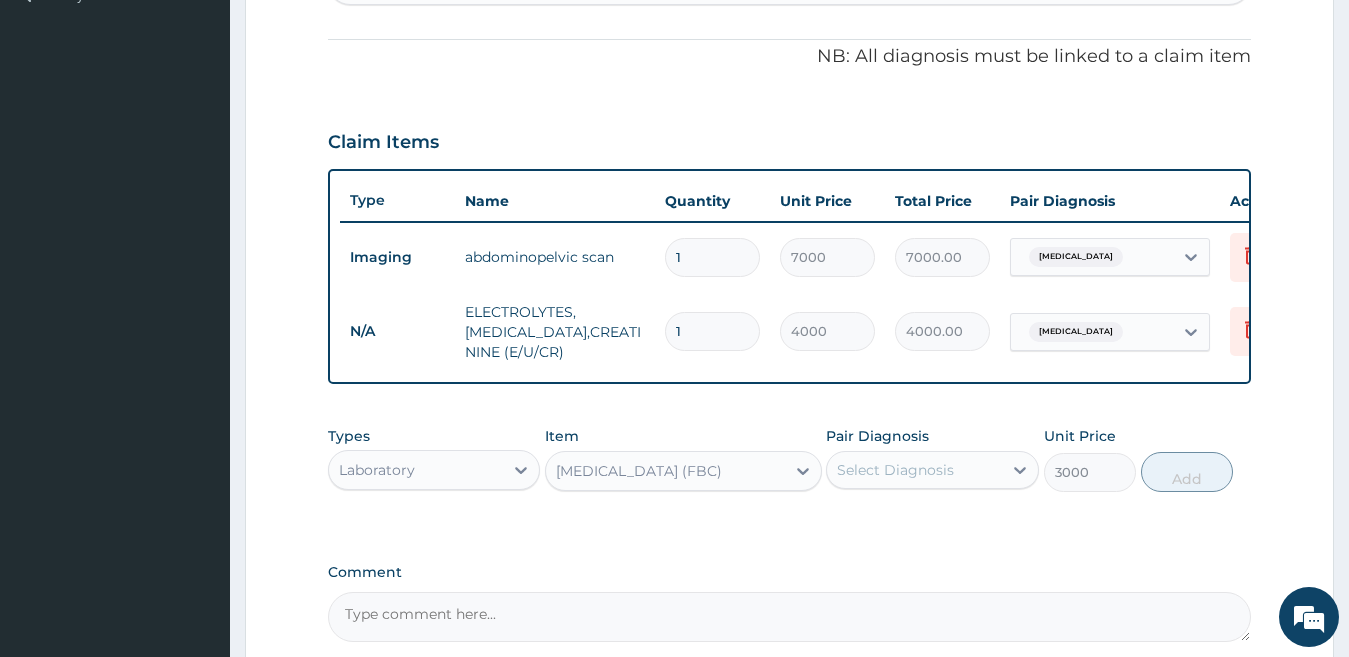scroll, scrollTop: 0, scrollLeft: 0, axis: both 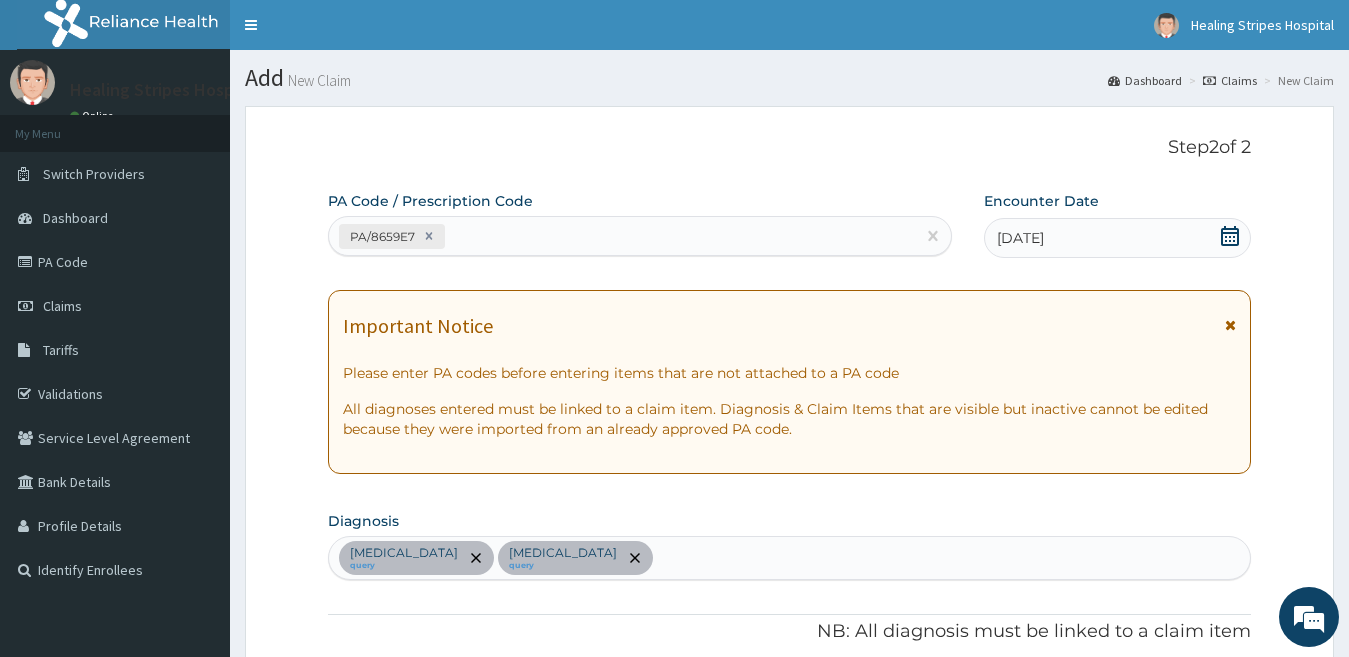 click on "Chronic constipation query Acute anal fissure query" at bounding box center (790, 558) 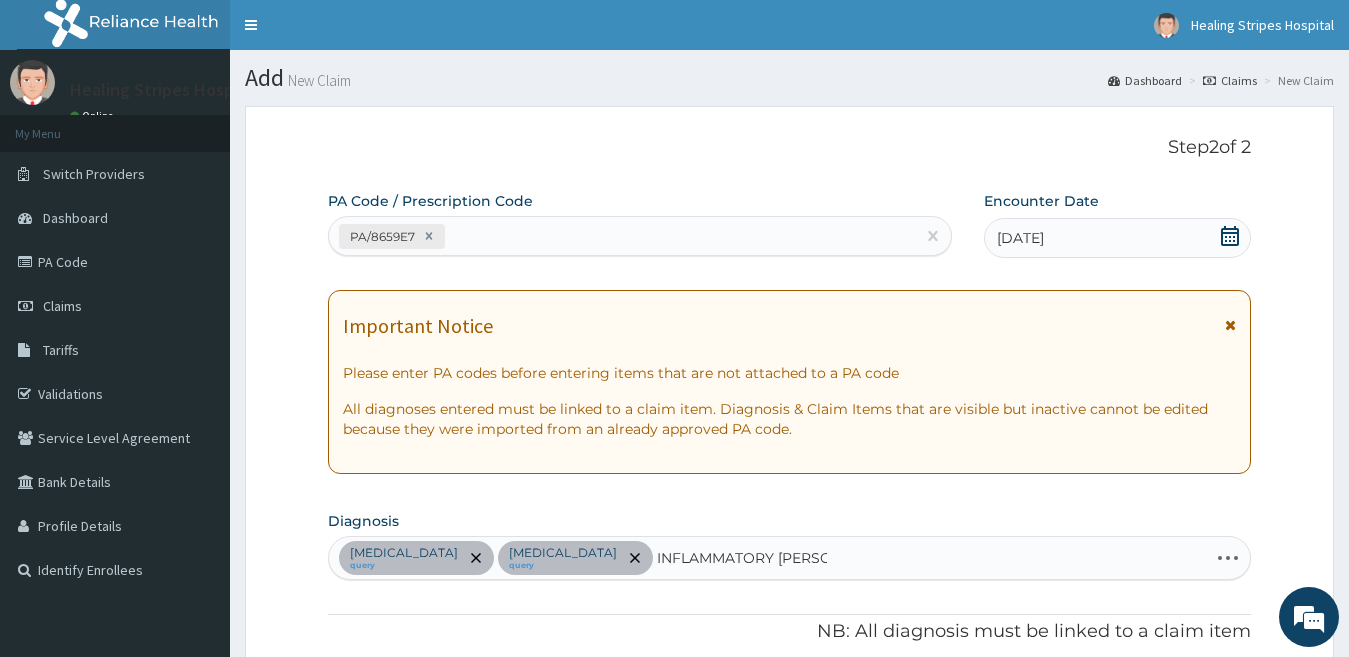 type on "INFLAMMATORY BOWEL" 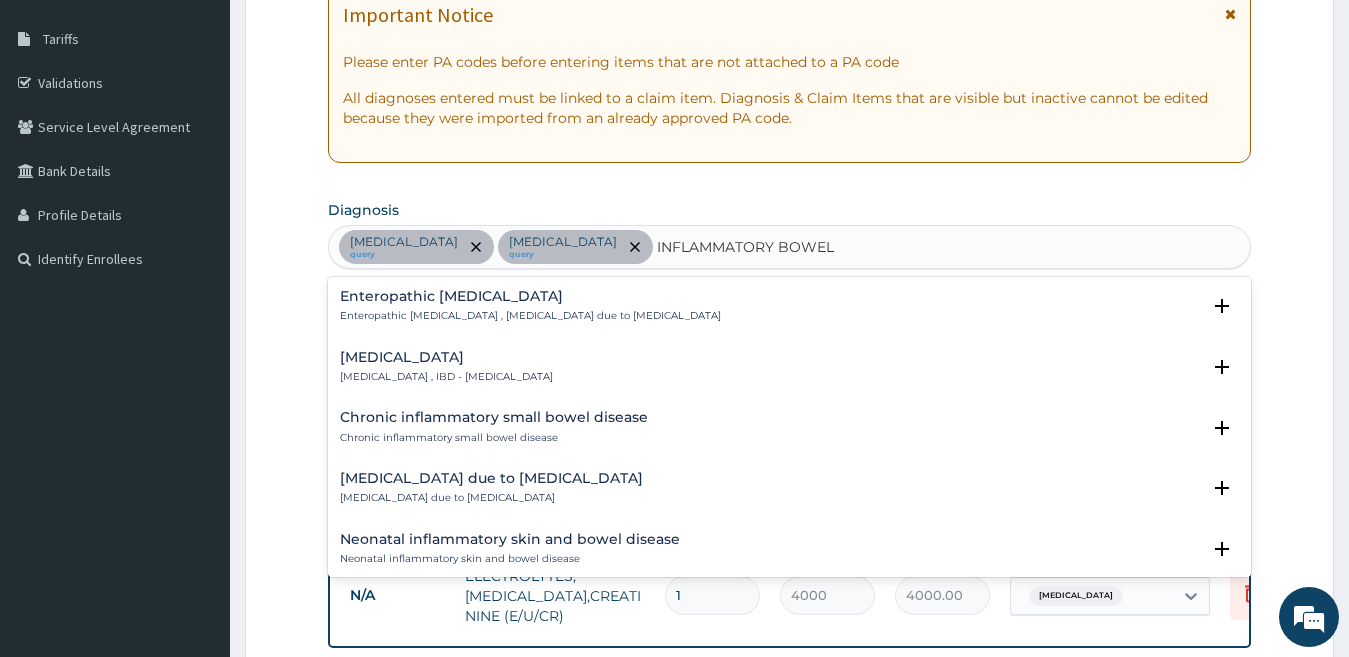scroll, scrollTop: 315, scrollLeft: 0, axis: vertical 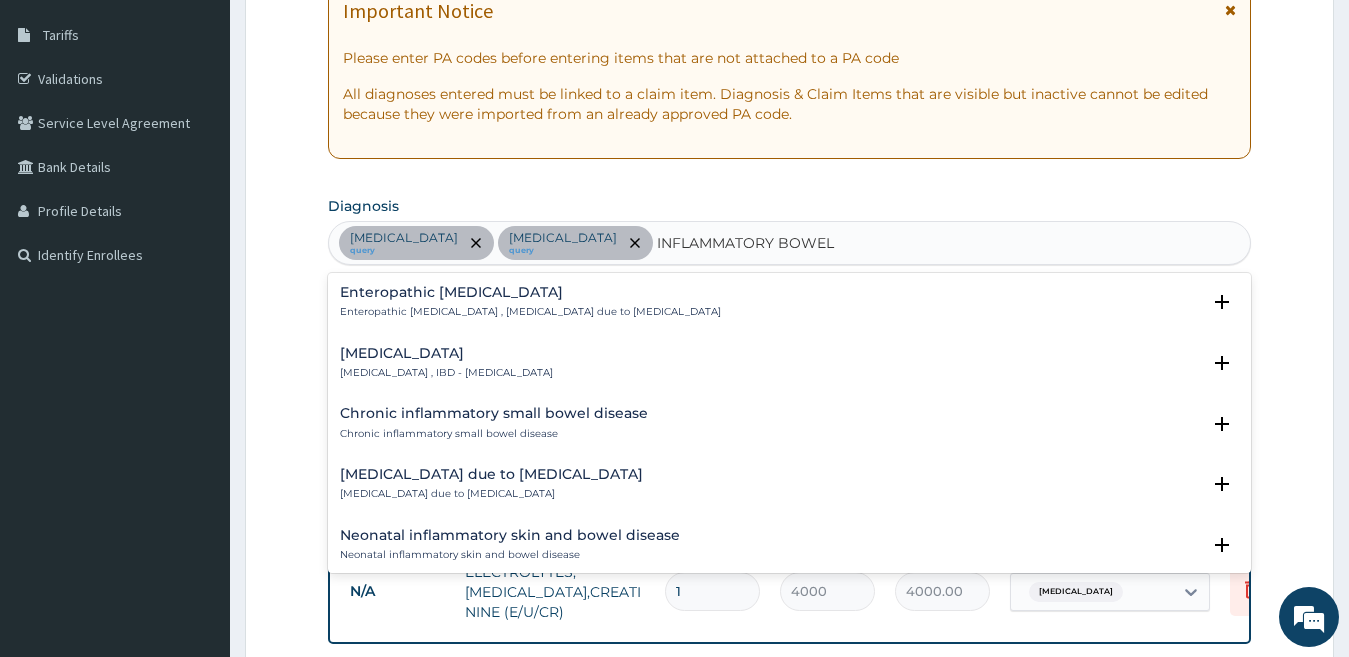 click on "Inflammatory bowel disease" at bounding box center [446, 353] 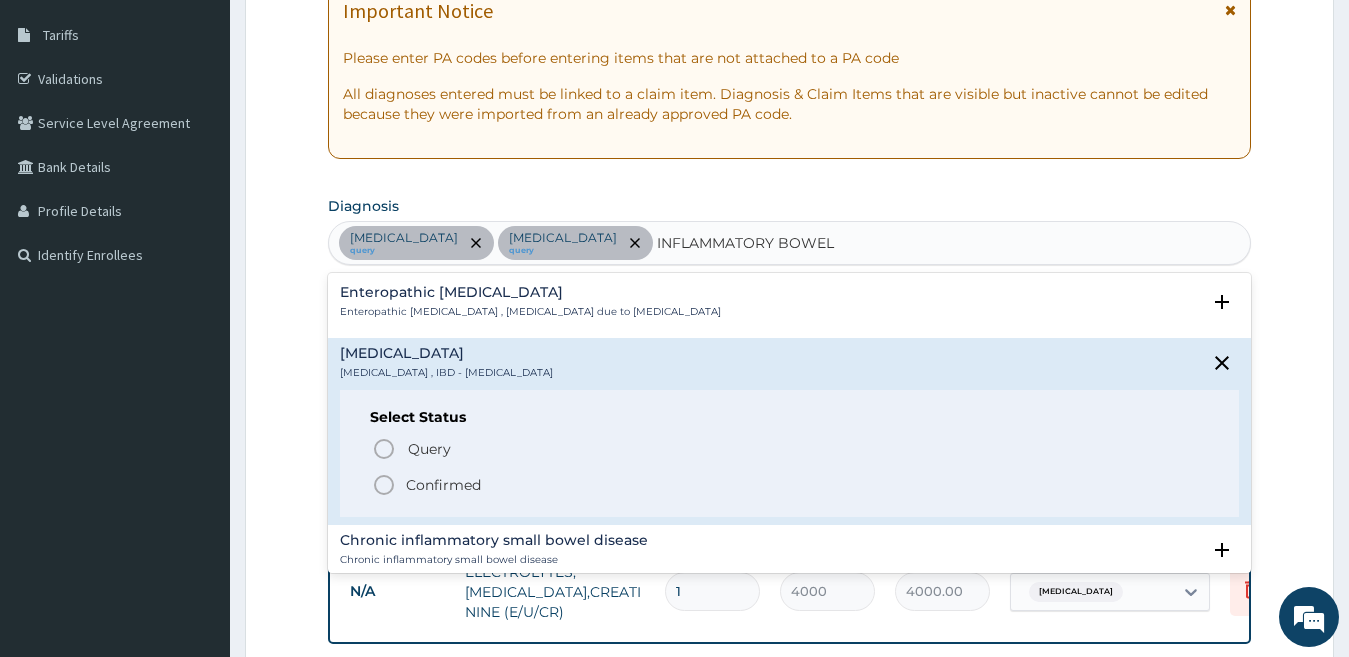 click 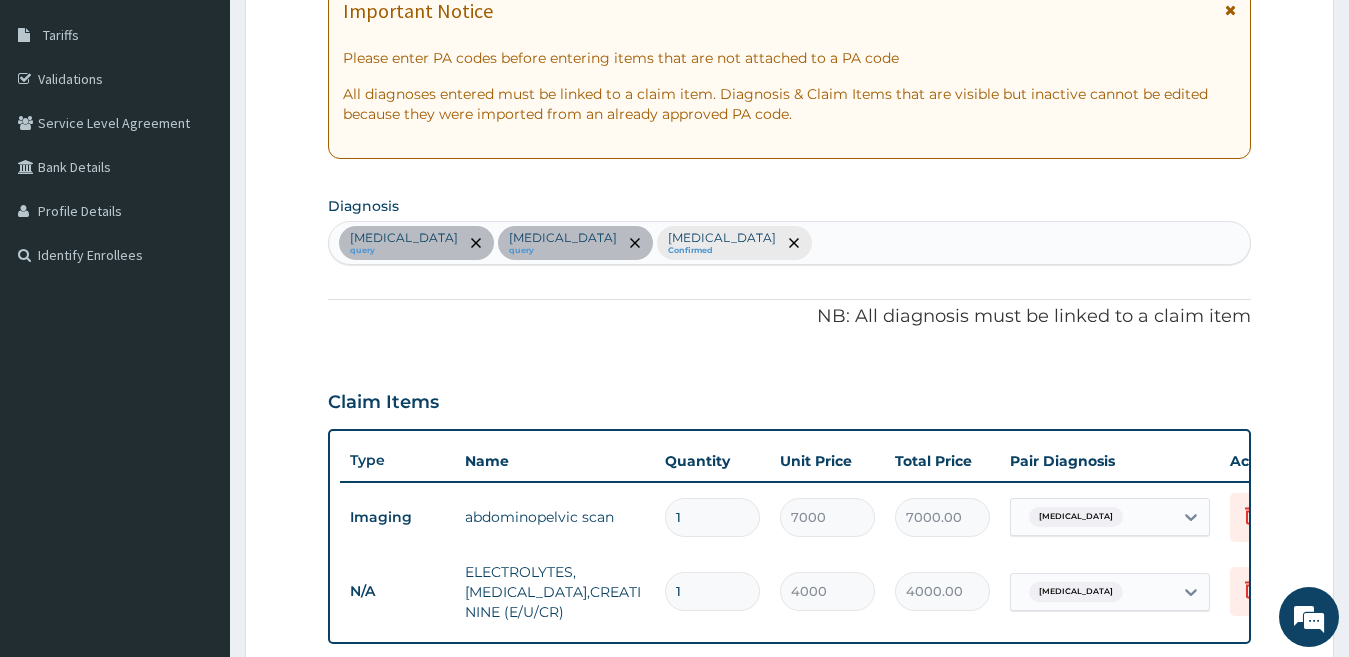 scroll, scrollTop: 776, scrollLeft: 0, axis: vertical 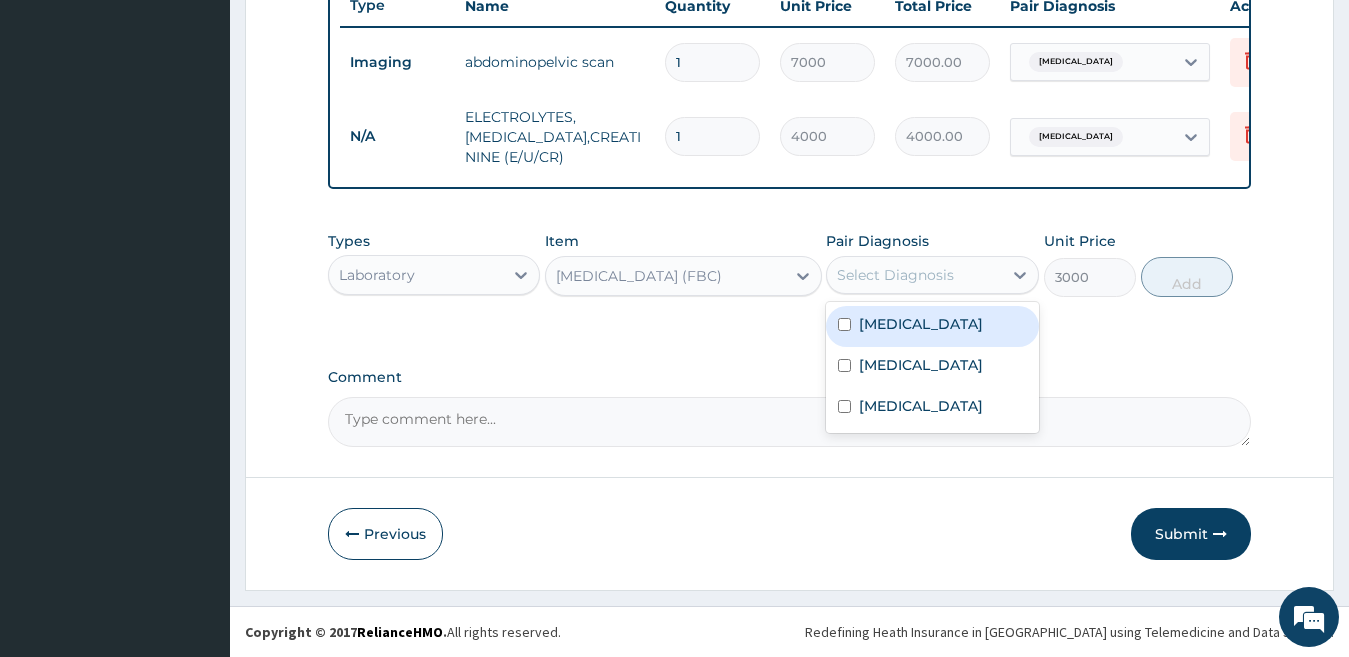 drag, startPoint x: 917, startPoint y: 263, endPoint x: 953, endPoint y: 337, distance: 82.29216 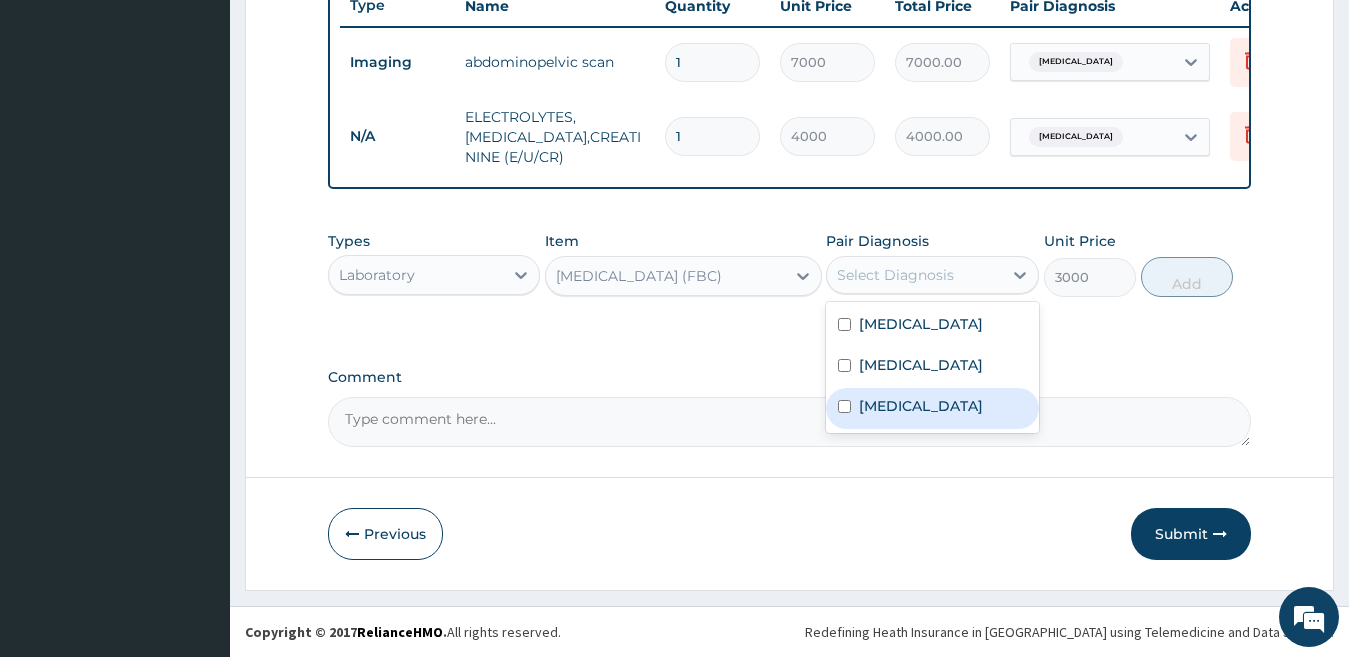 click on "Inflammatory bowel disease" at bounding box center (921, 406) 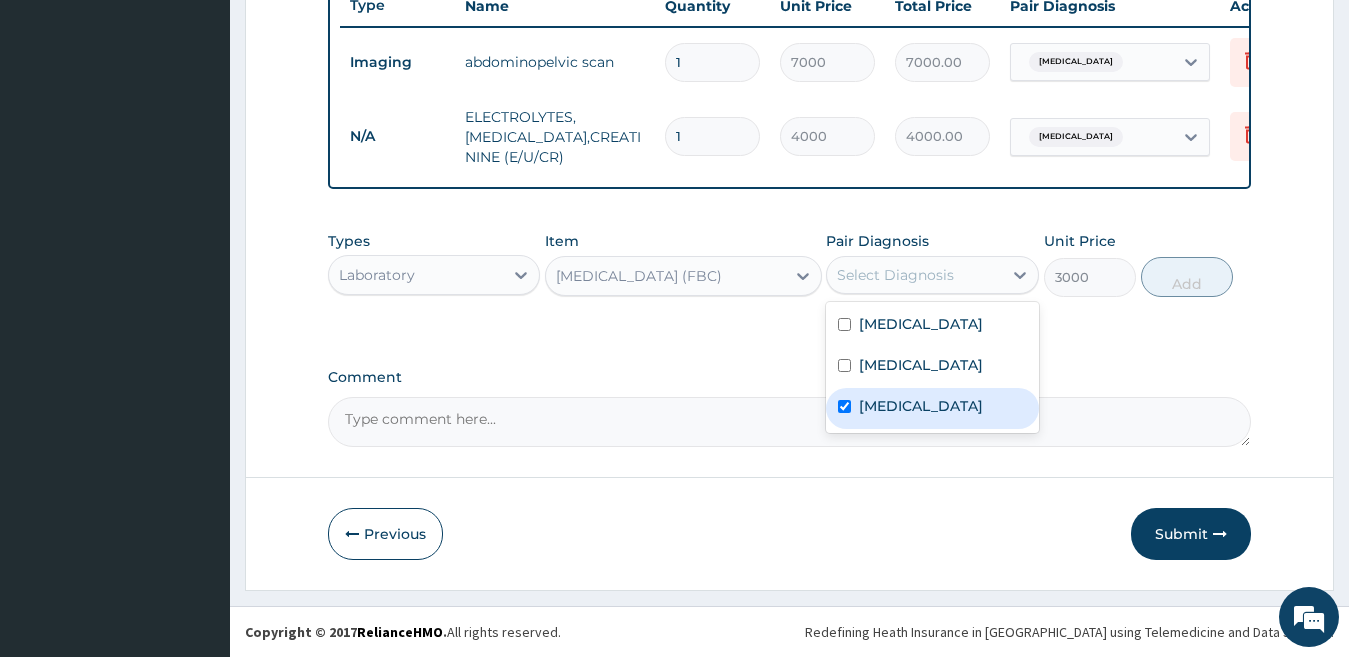 checkbox on "true" 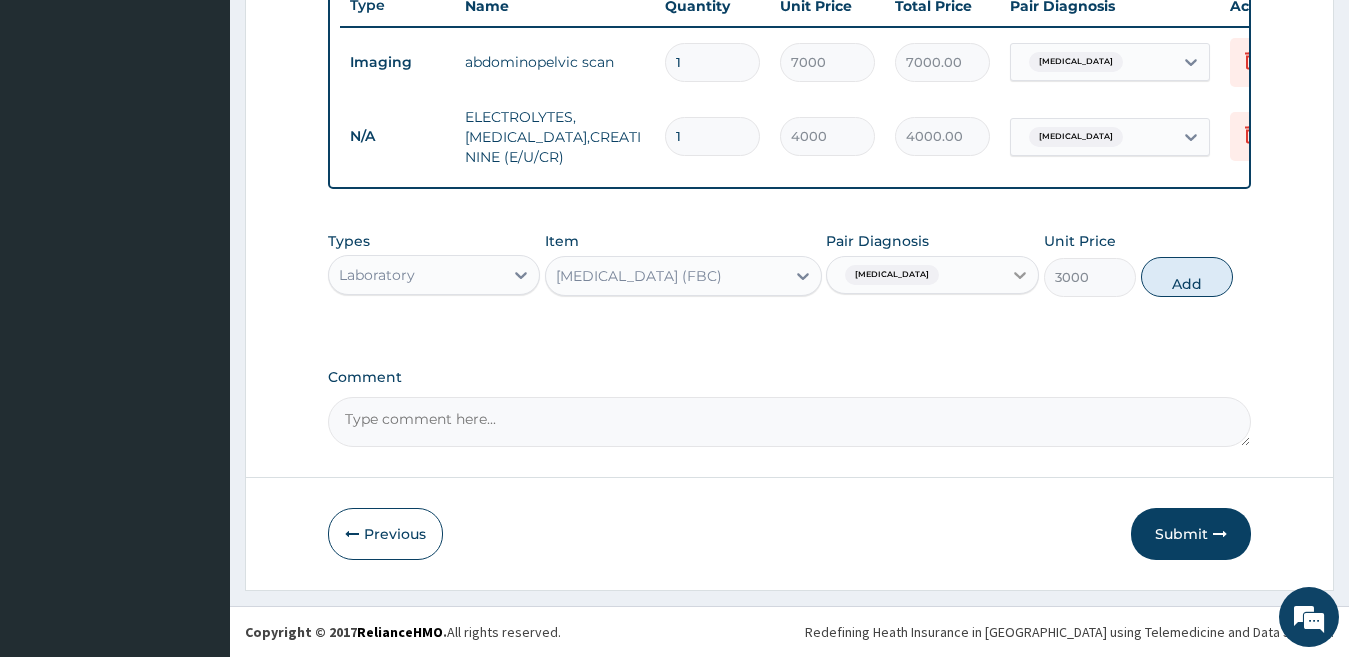 drag, startPoint x: 1193, startPoint y: 283, endPoint x: 1022, endPoint y: 352, distance: 184.39632 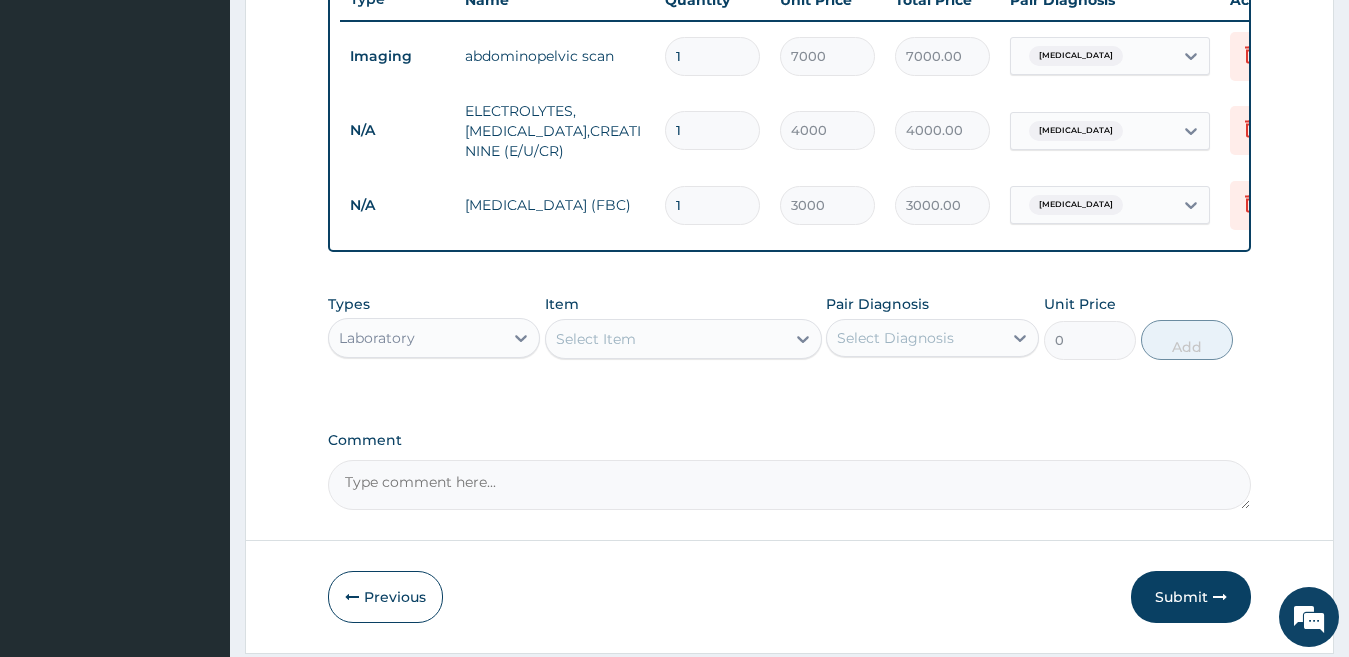 click on "Laboratory" at bounding box center (416, 338) 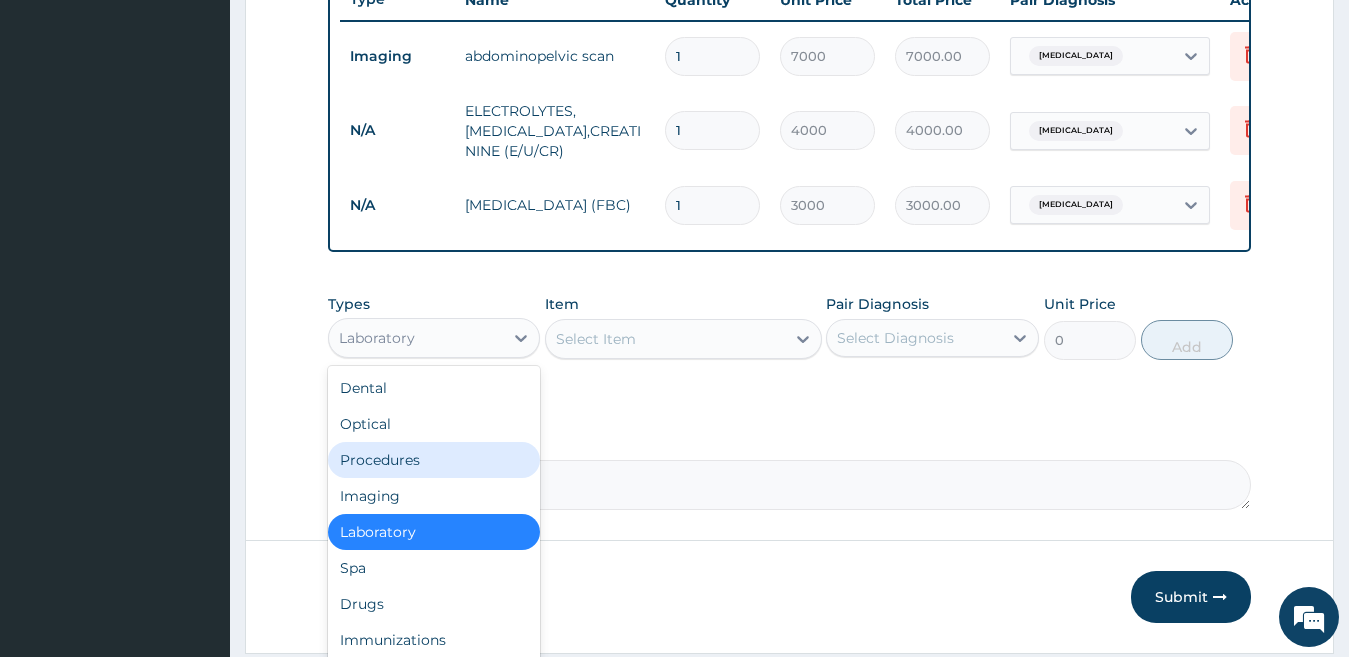 click on "Procedures" at bounding box center (434, 460) 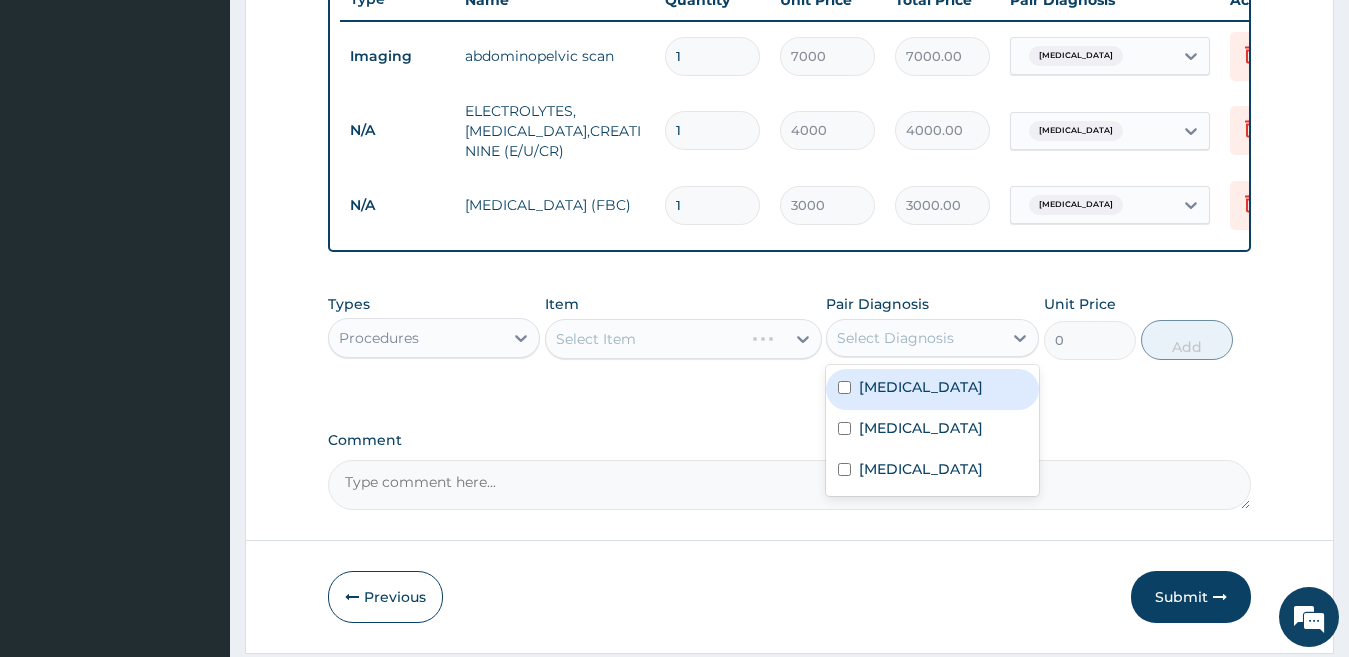 drag, startPoint x: 941, startPoint y: 342, endPoint x: 919, endPoint y: 377, distance: 41.340054 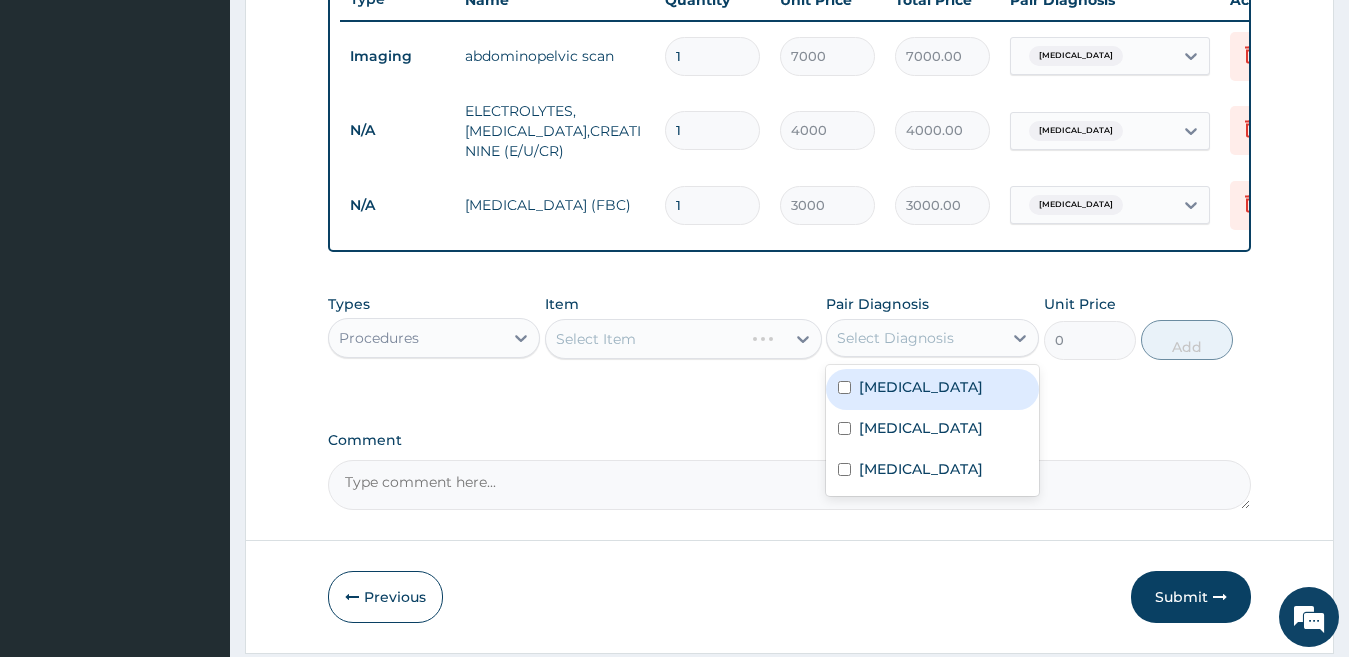 click on "Chronic constipation" at bounding box center [932, 389] 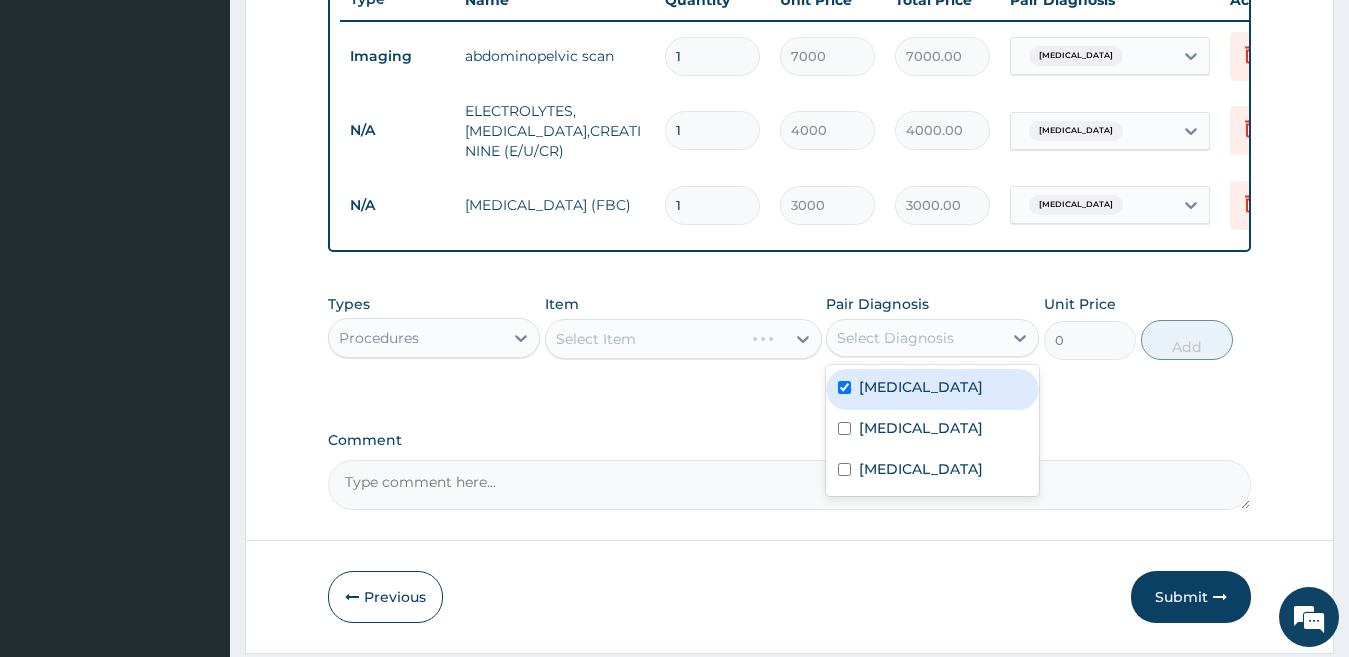 checkbox on "true" 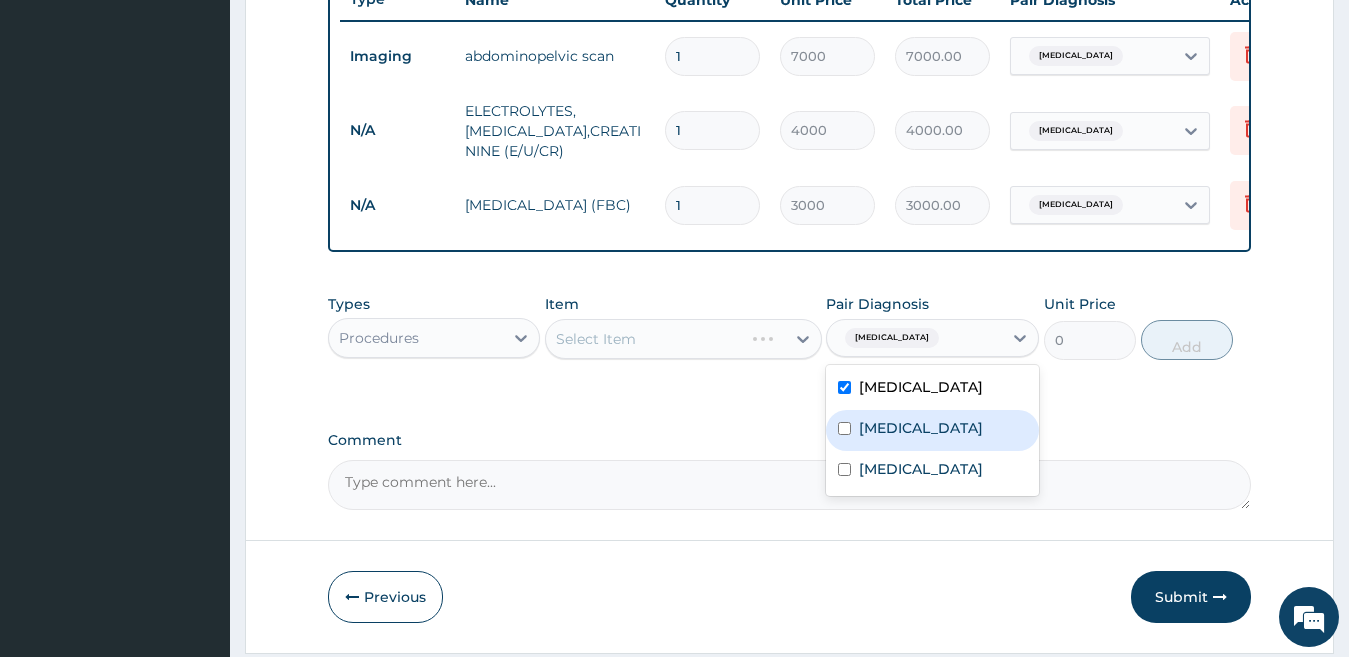 click on "Acute anal fissure" at bounding box center (921, 428) 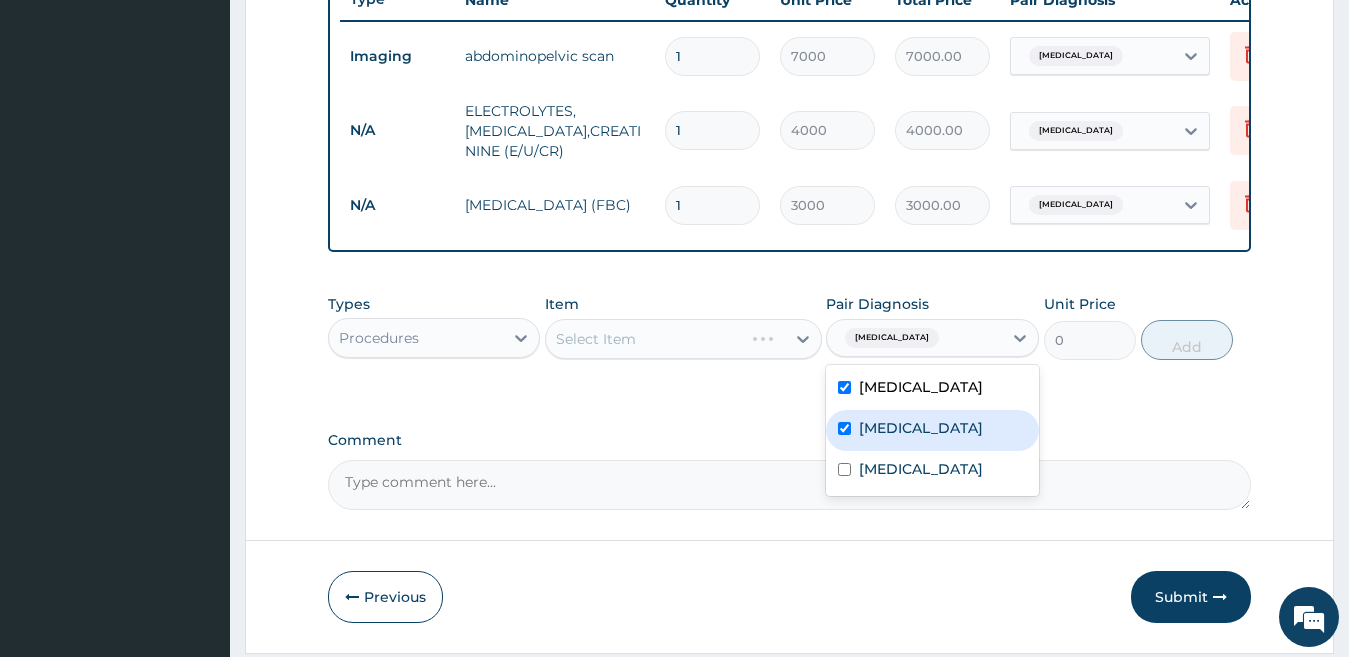checkbox on "true" 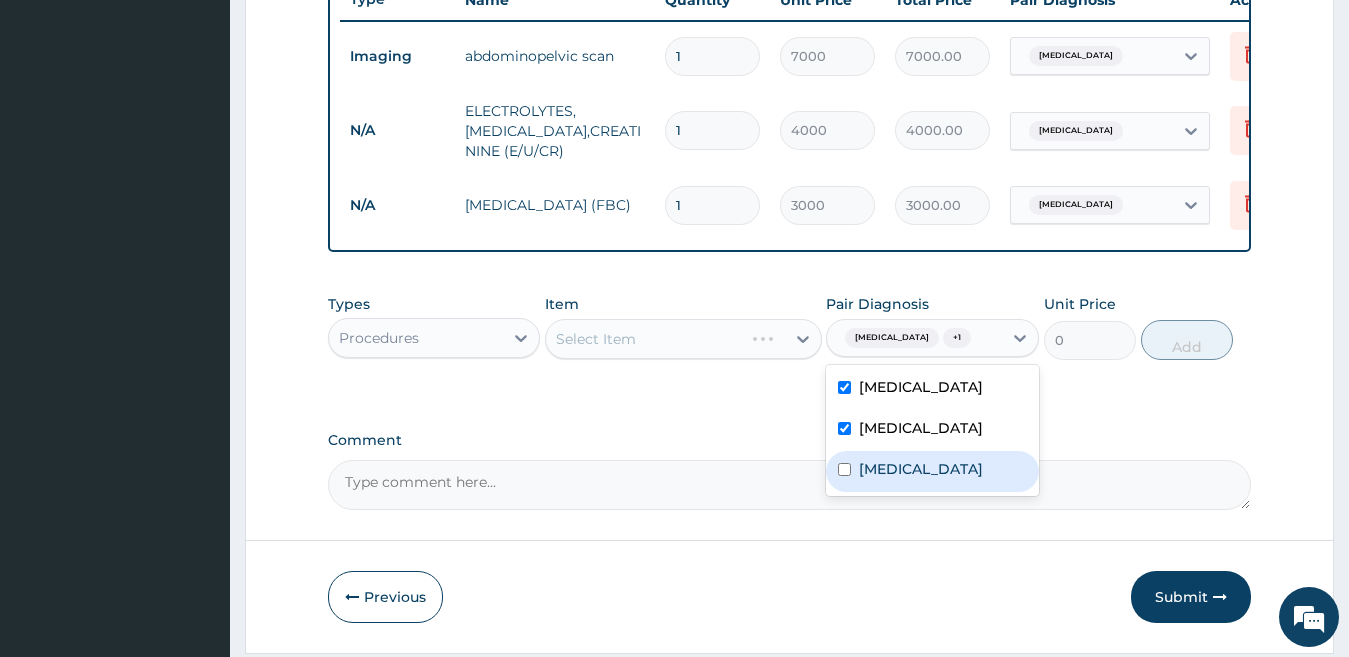 click on "Inflammatory bowel disease" at bounding box center [921, 469] 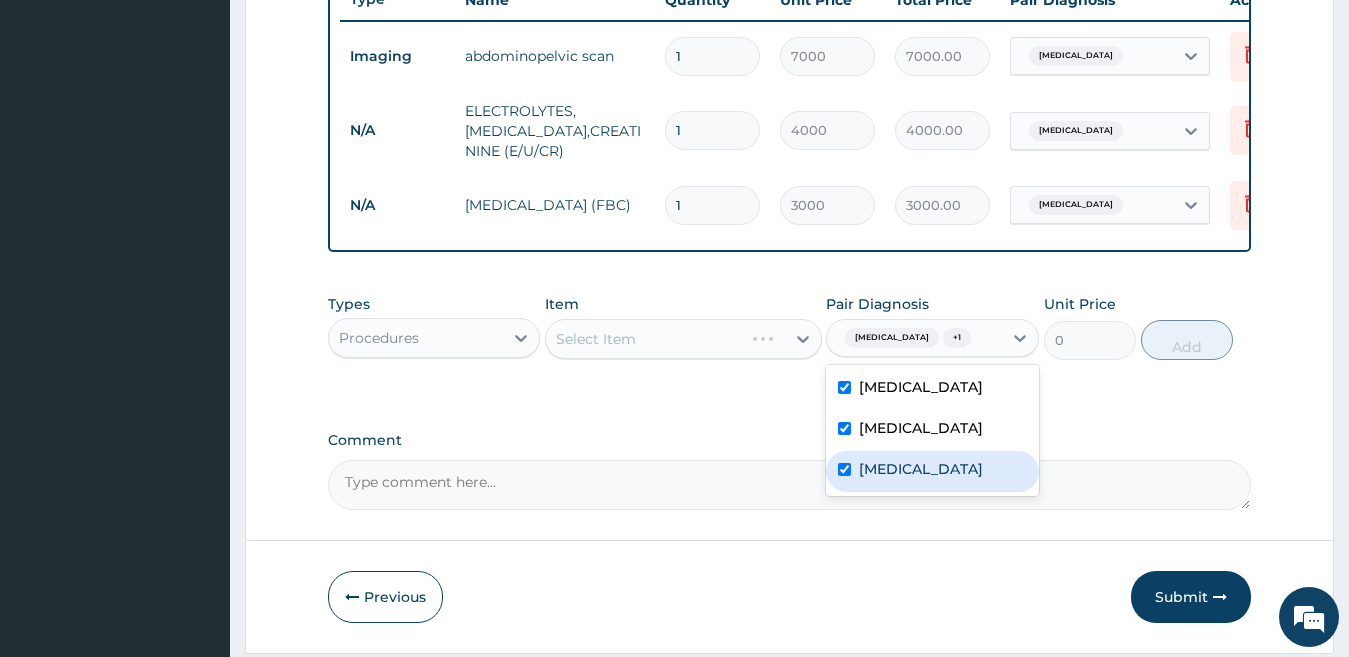 checkbox on "true" 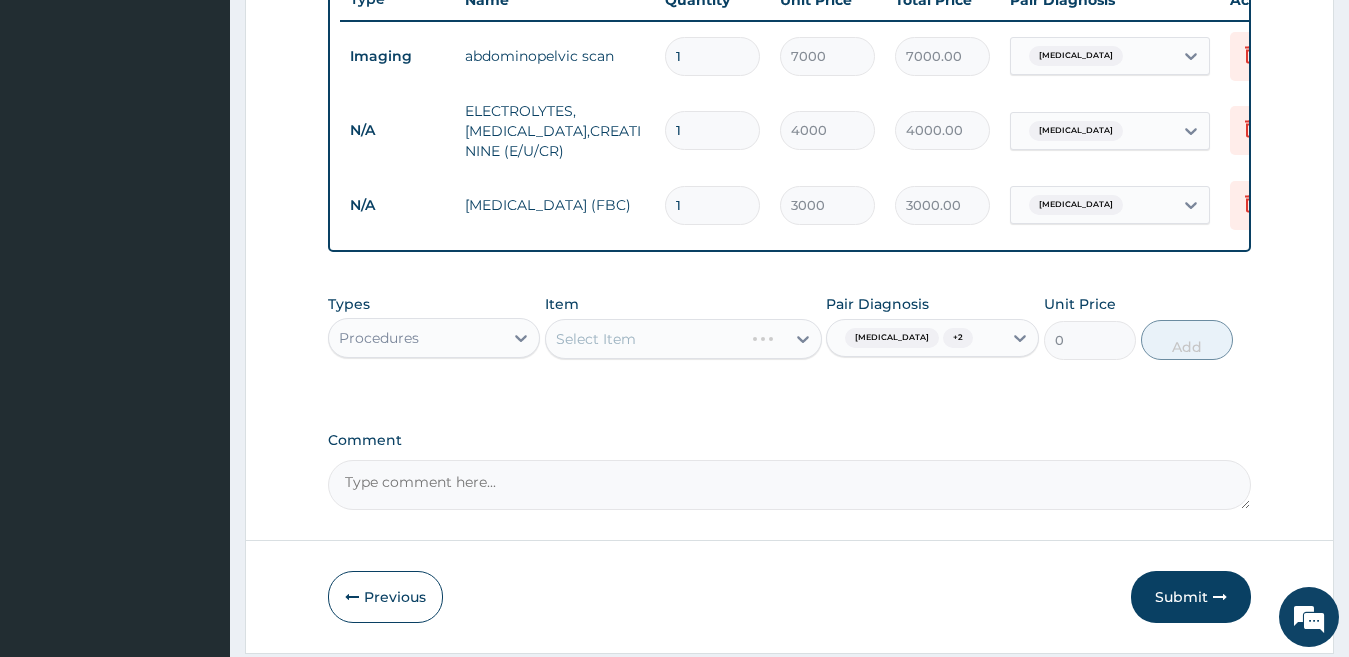click on "Select Item" at bounding box center (683, 339) 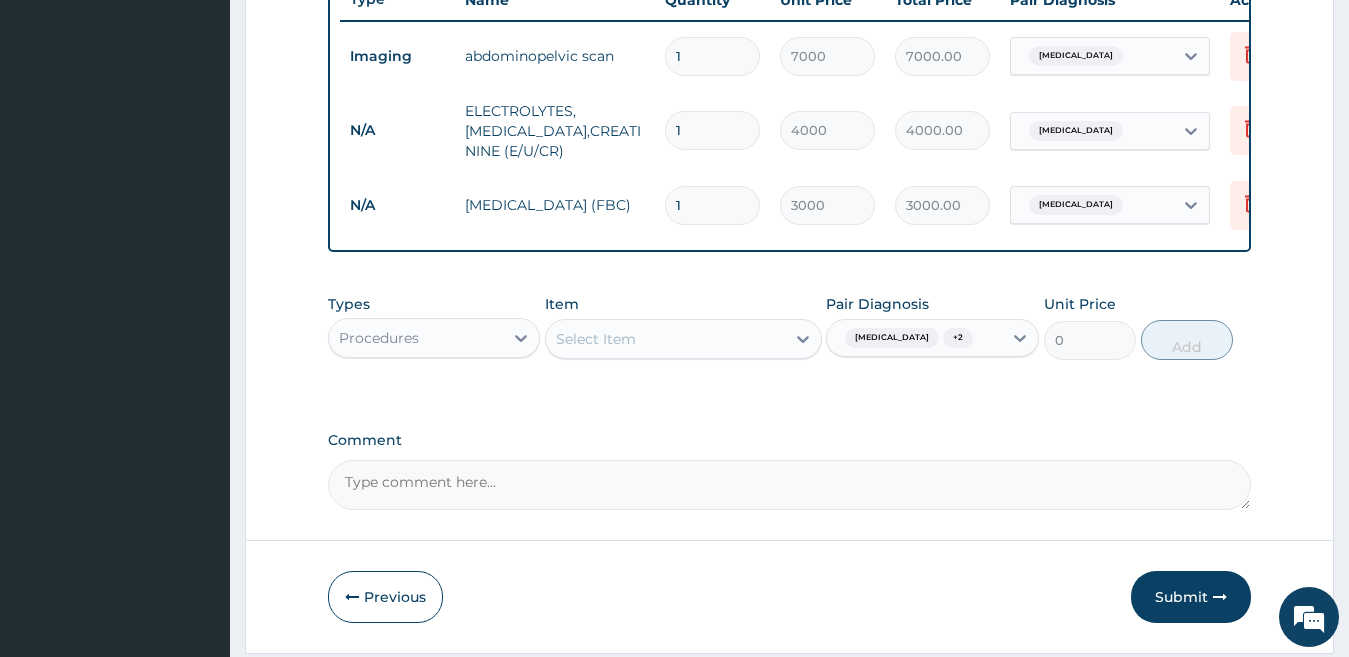 click on "Select Item" at bounding box center (665, 339) 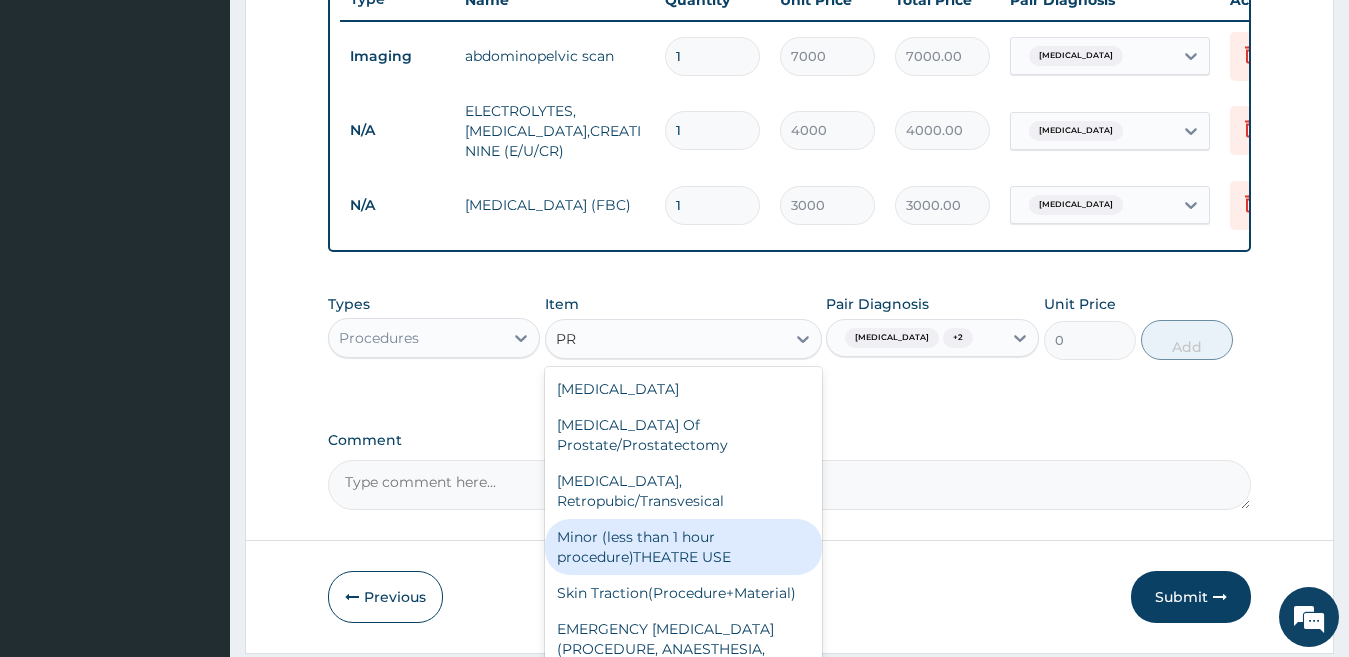 type on "P" 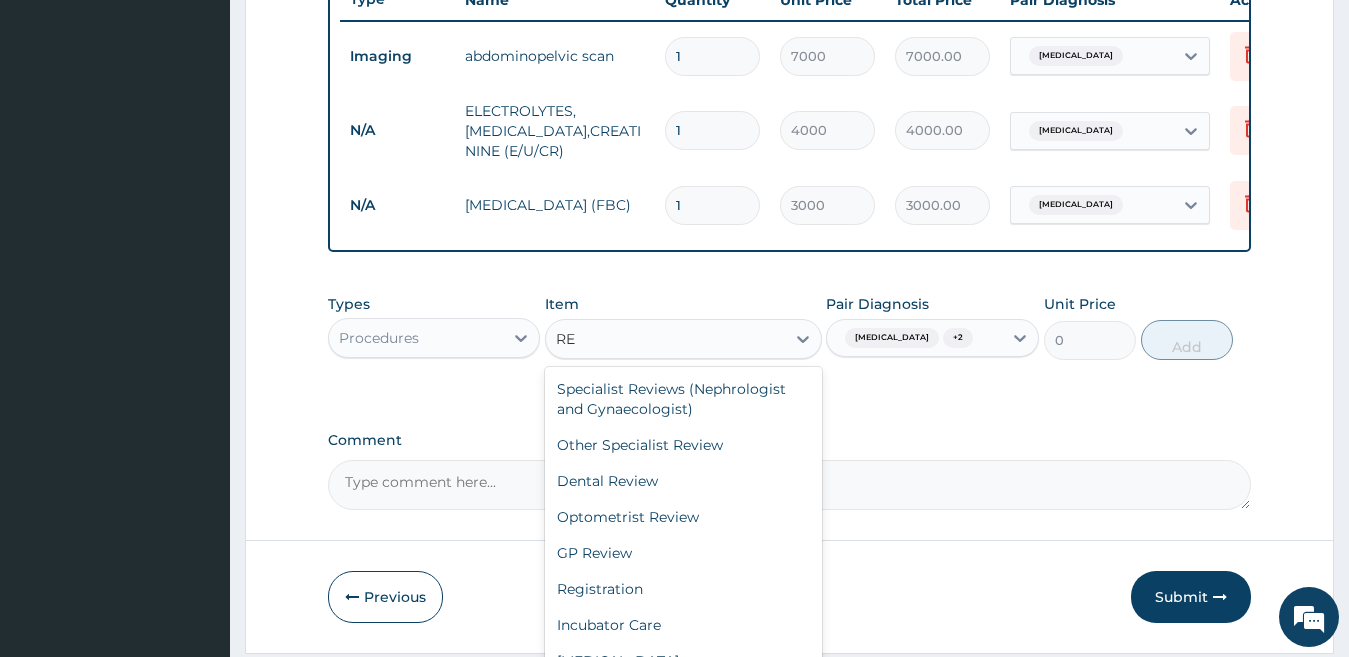 type on "REG" 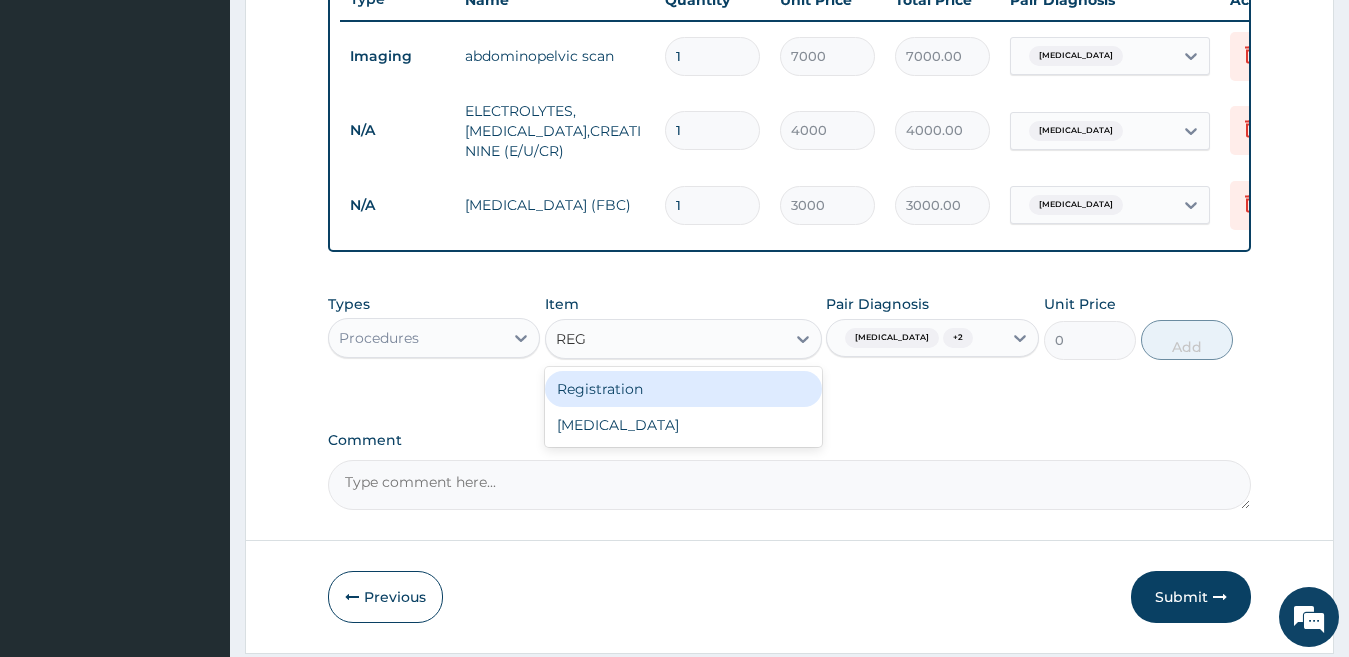 type 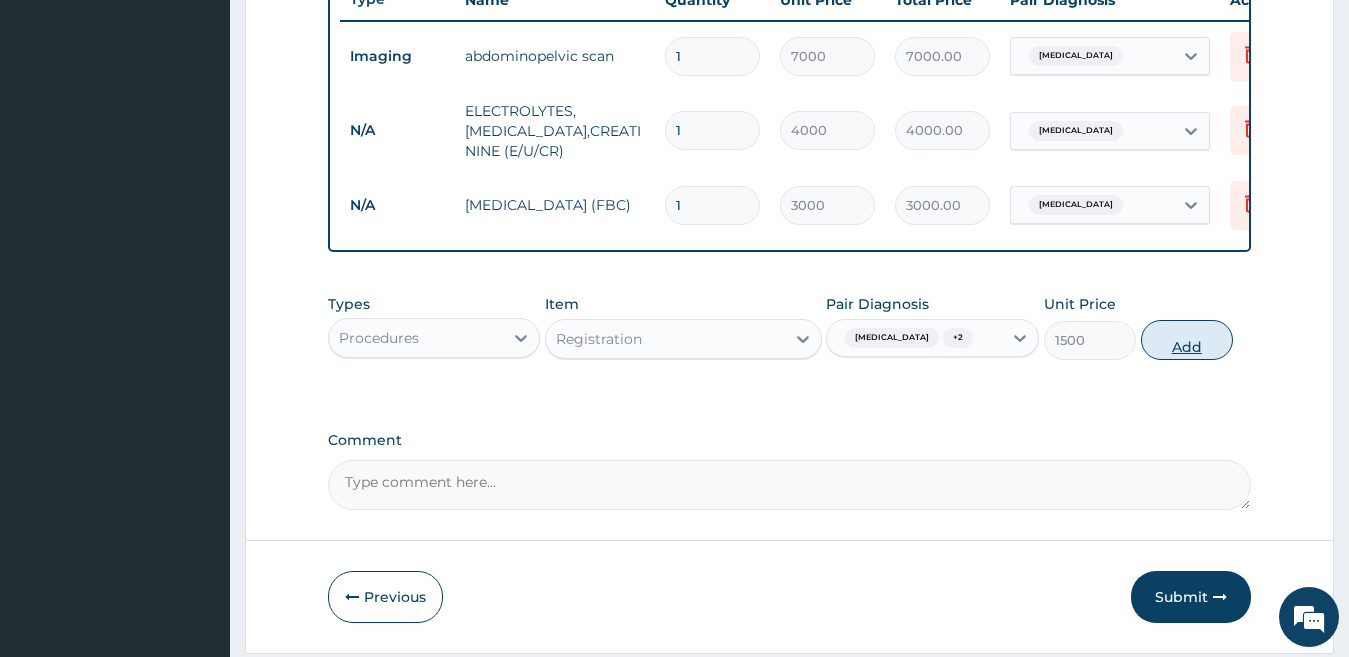 click on "Add" at bounding box center [1187, 340] 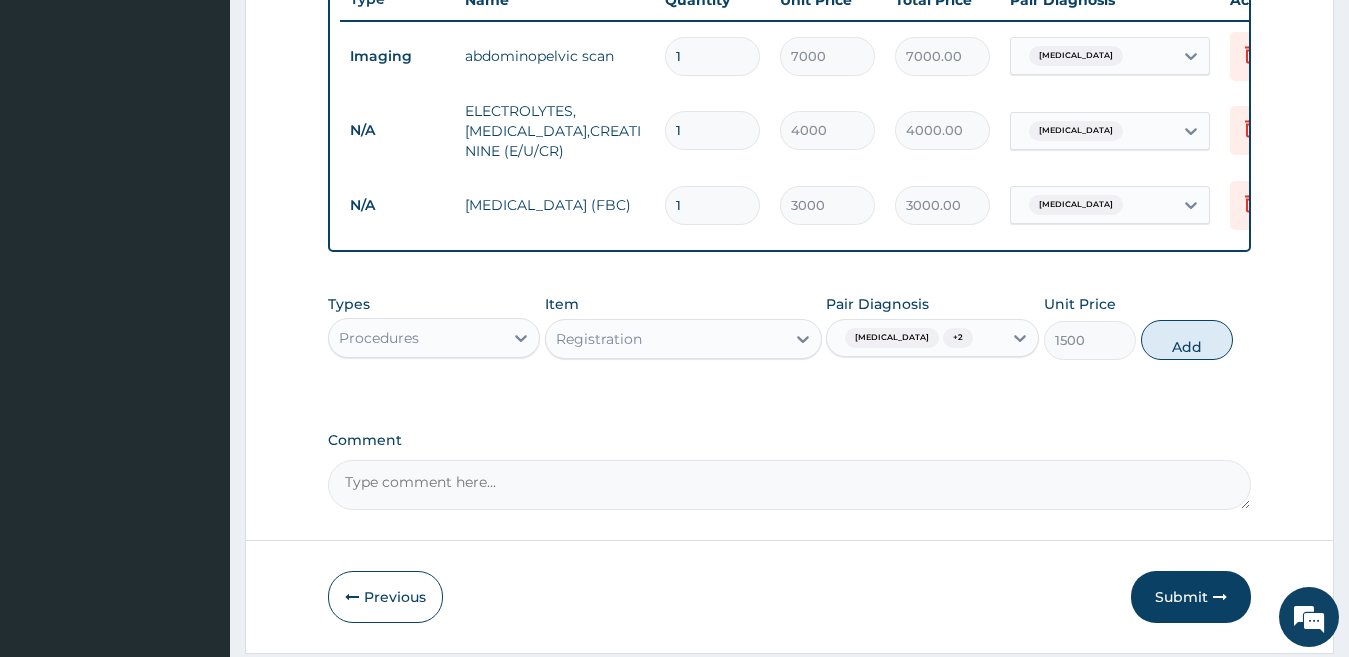 type on "0" 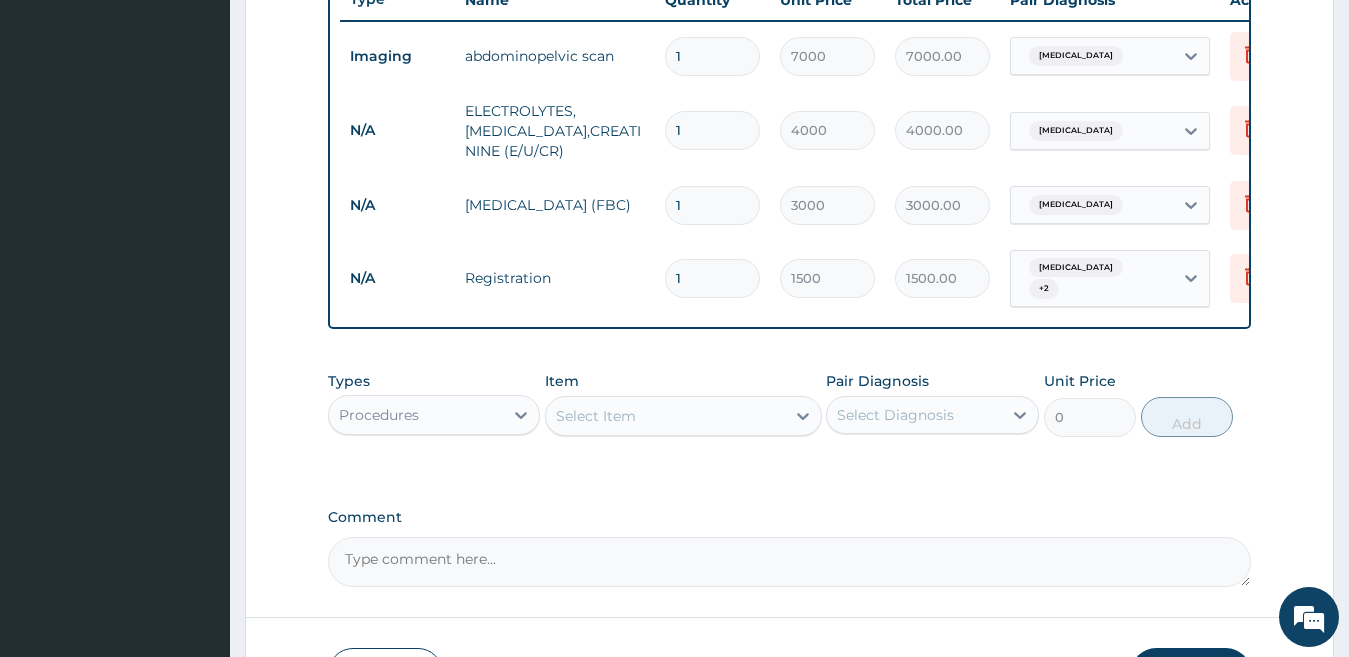 drag, startPoint x: 466, startPoint y: 415, endPoint x: 475, endPoint y: 423, distance: 12.0415945 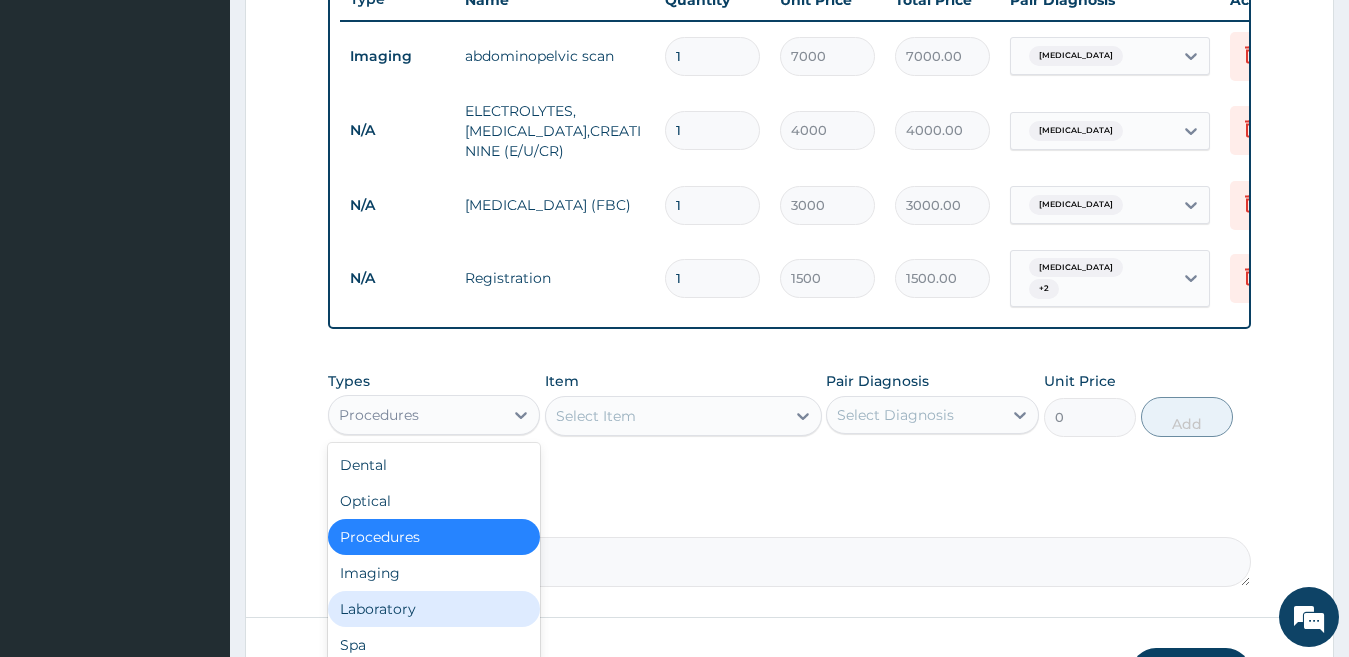 scroll, scrollTop: 68, scrollLeft: 0, axis: vertical 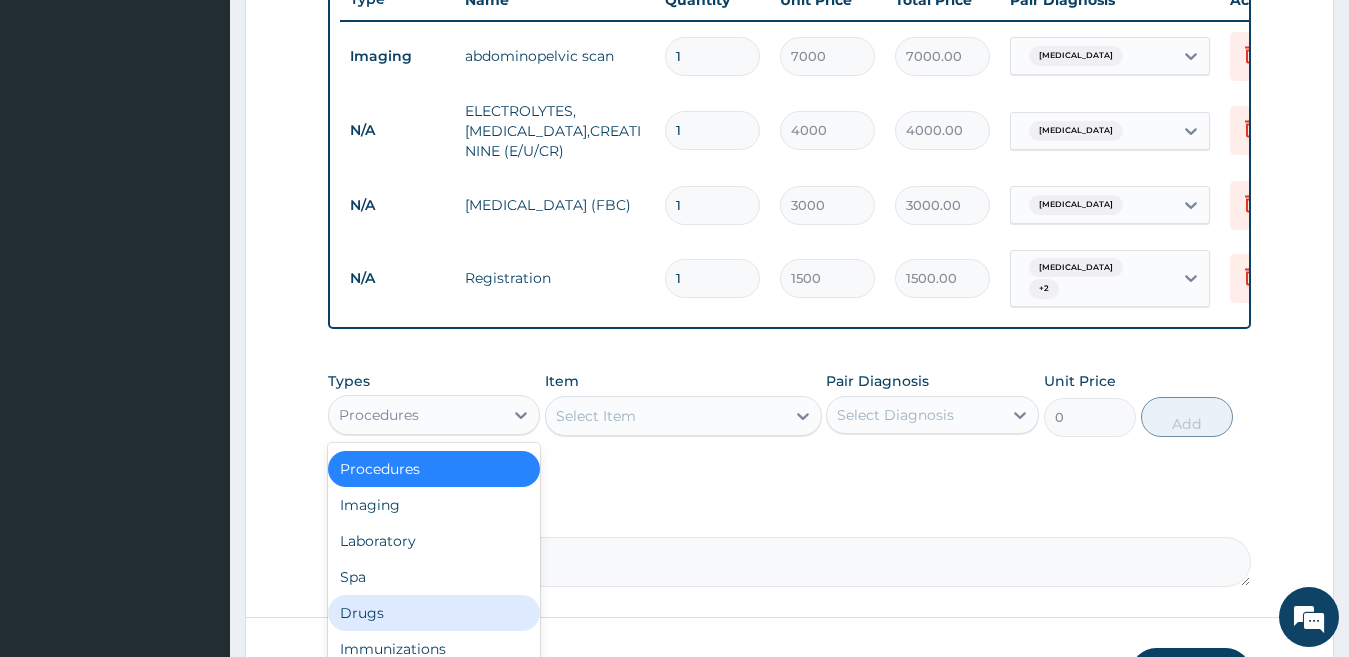 drag, startPoint x: 387, startPoint y: 626, endPoint x: 399, endPoint y: 615, distance: 16.27882 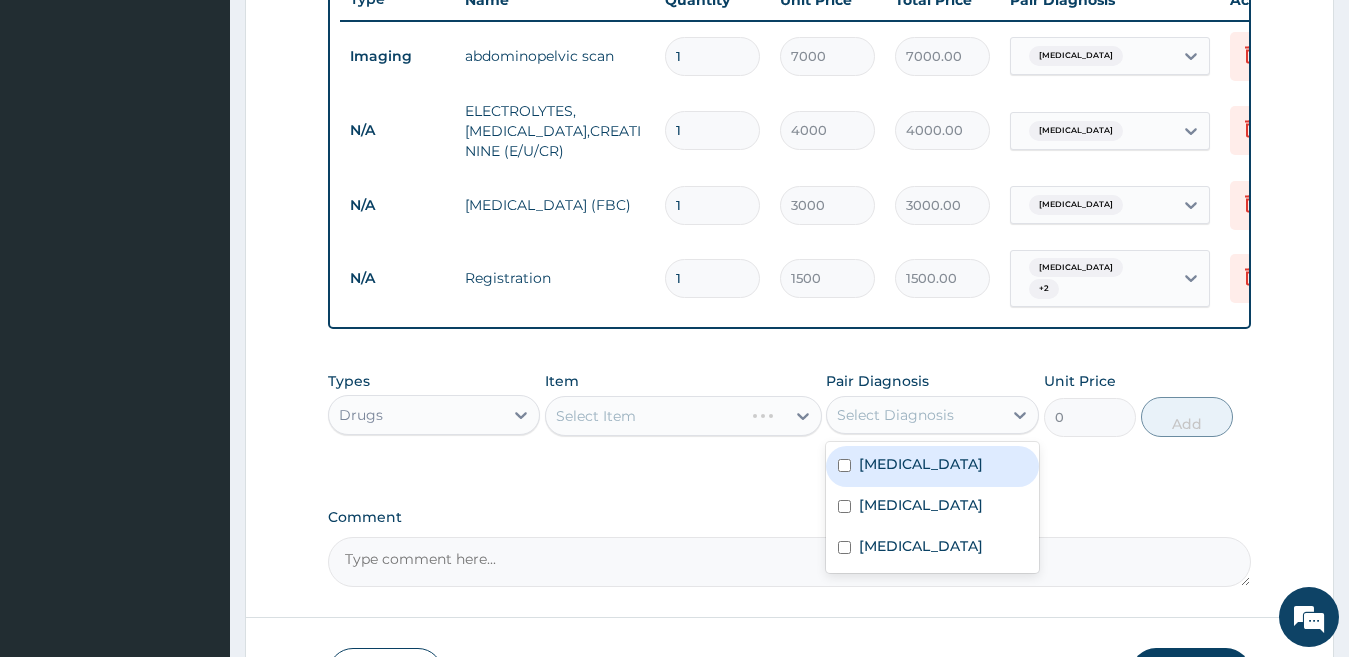 drag, startPoint x: 905, startPoint y: 432, endPoint x: 918, endPoint y: 440, distance: 15.264338 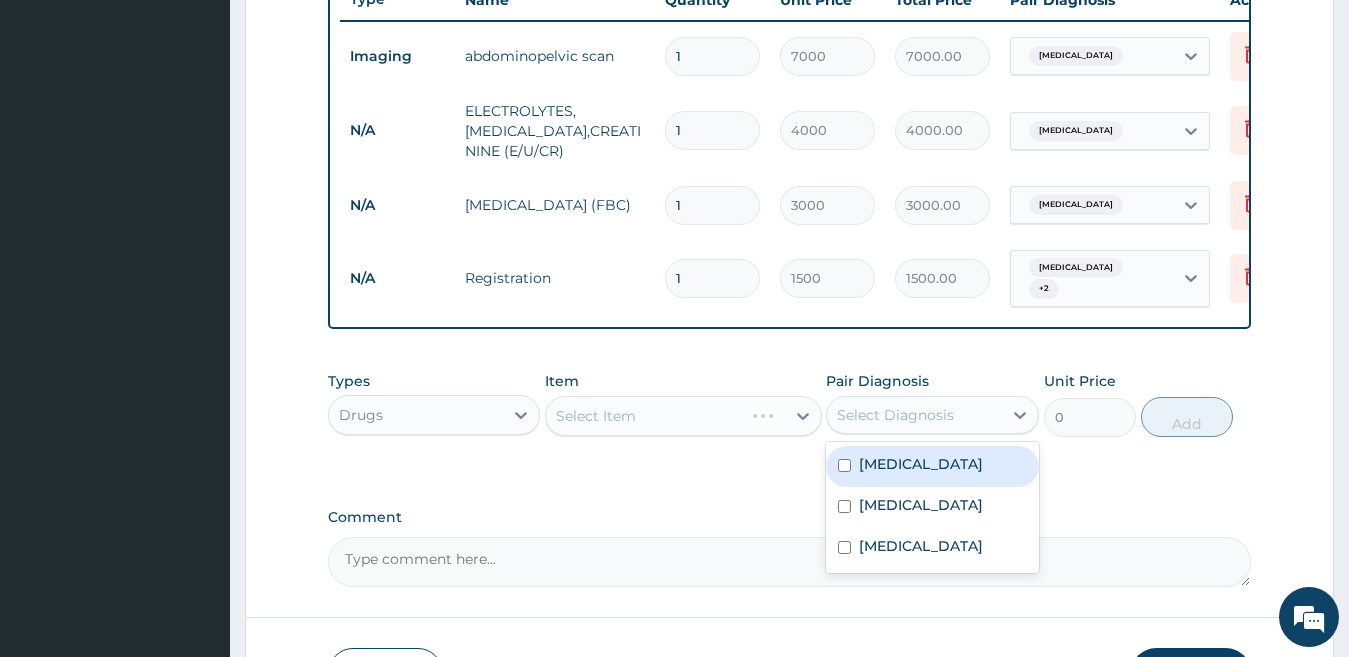 click on "Select Diagnosis" at bounding box center (914, 415) 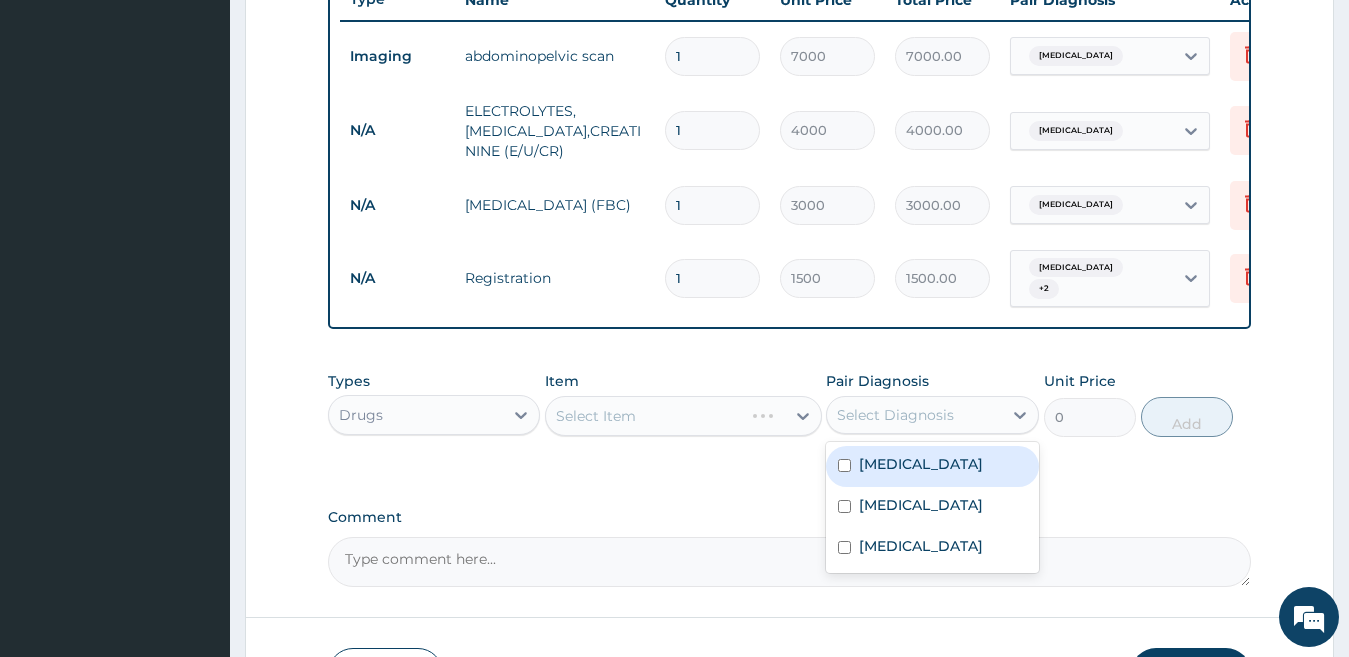 click on "Select Item" at bounding box center (683, 416) 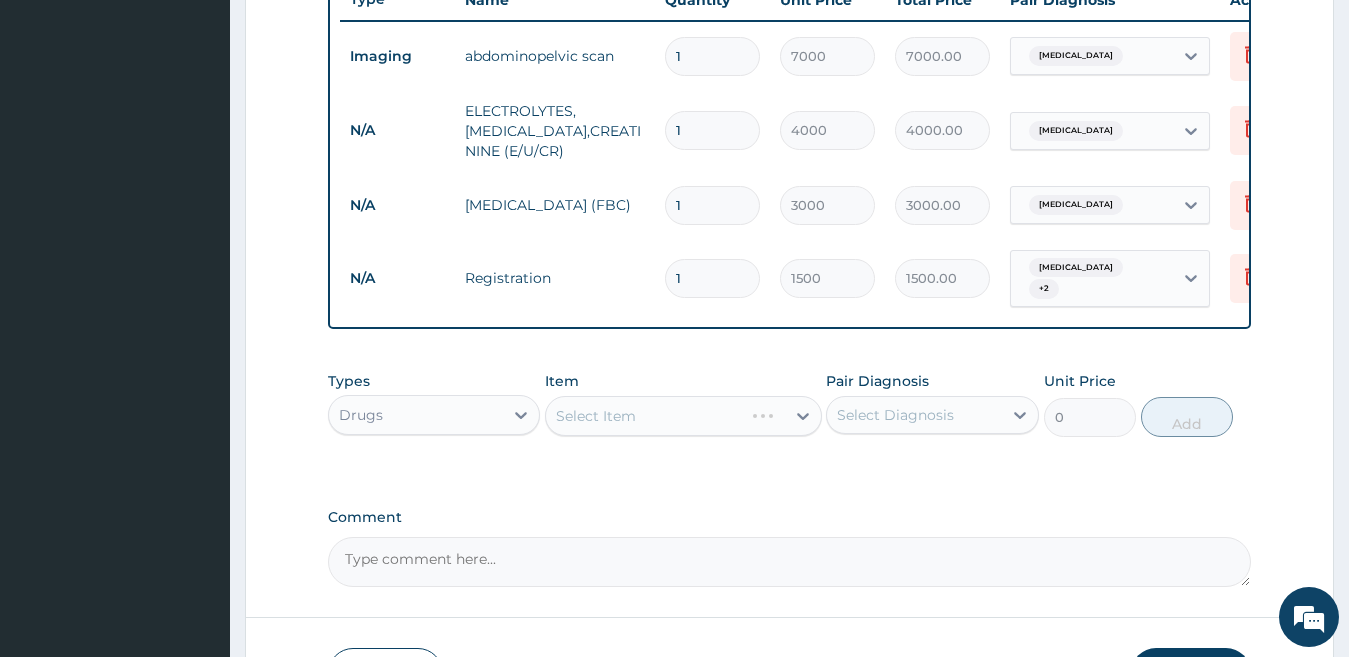 click on "Select Item" at bounding box center [683, 416] 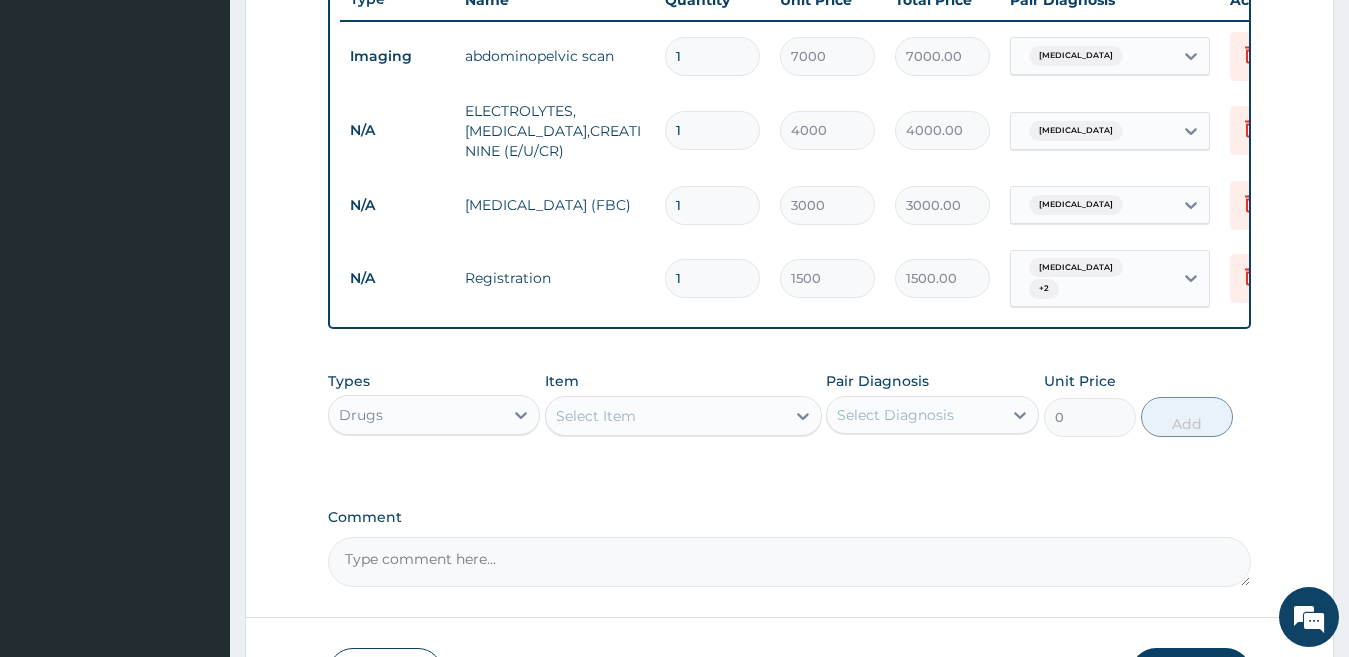 click on "Select Item" at bounding box center (596, 416) 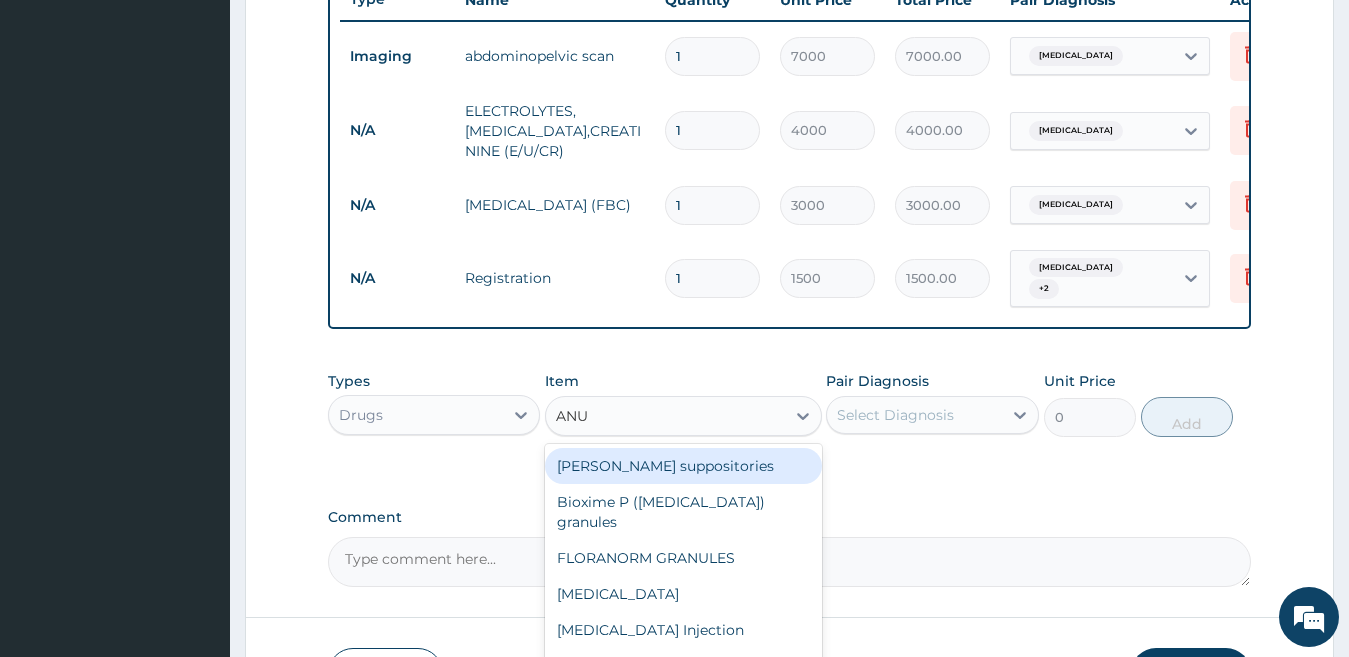 type on "ANUS" 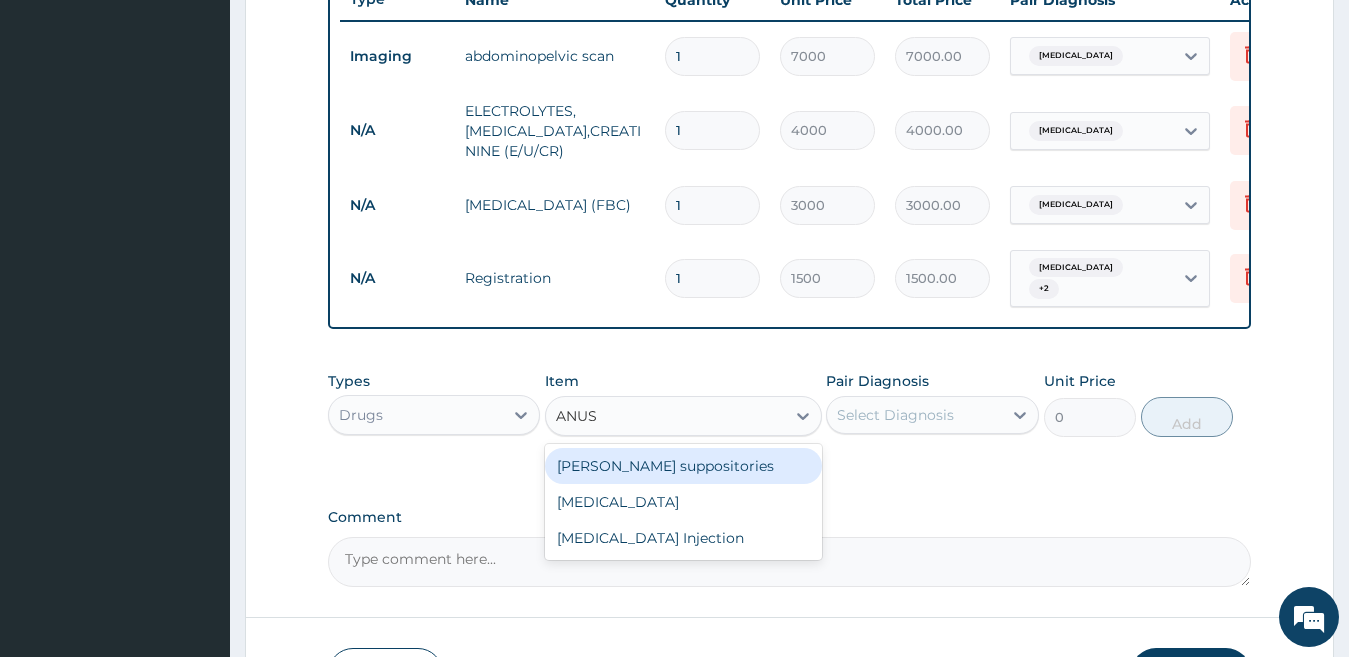 click on "[PERSON_NAME] suppositories" at bounding box center [683, 466] 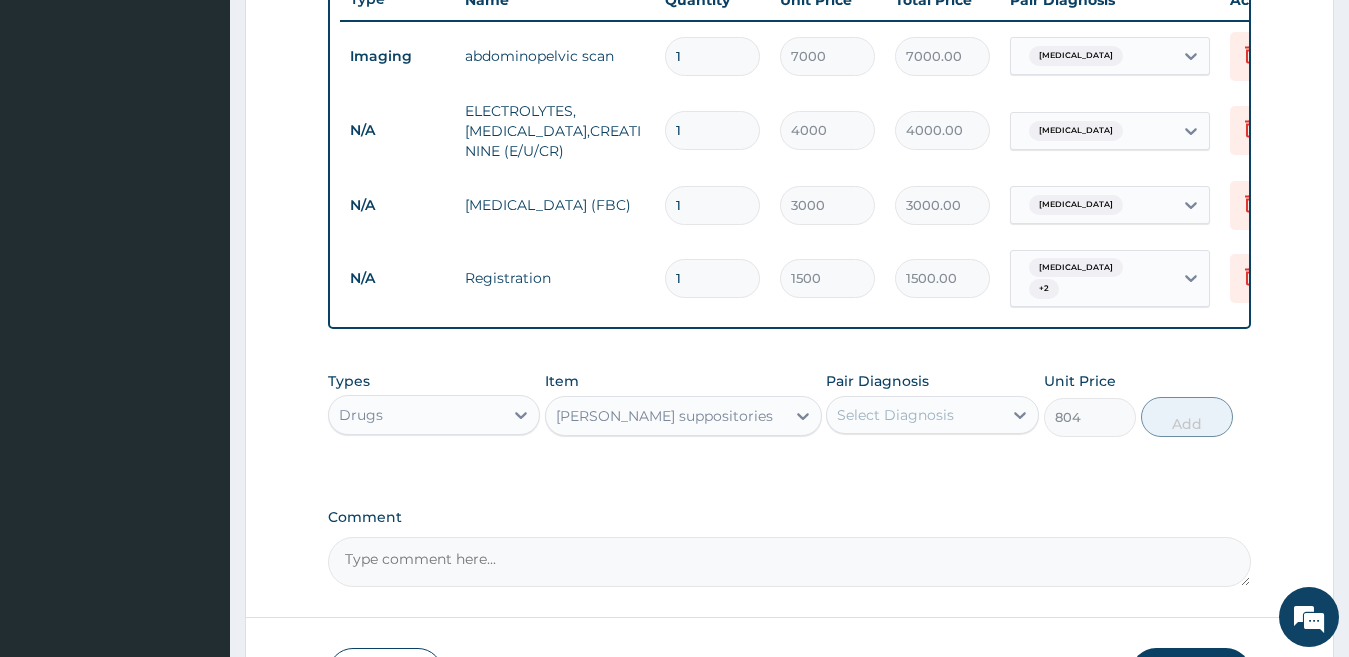click on "Select Diagnosis" at bounding box center [895, 415] 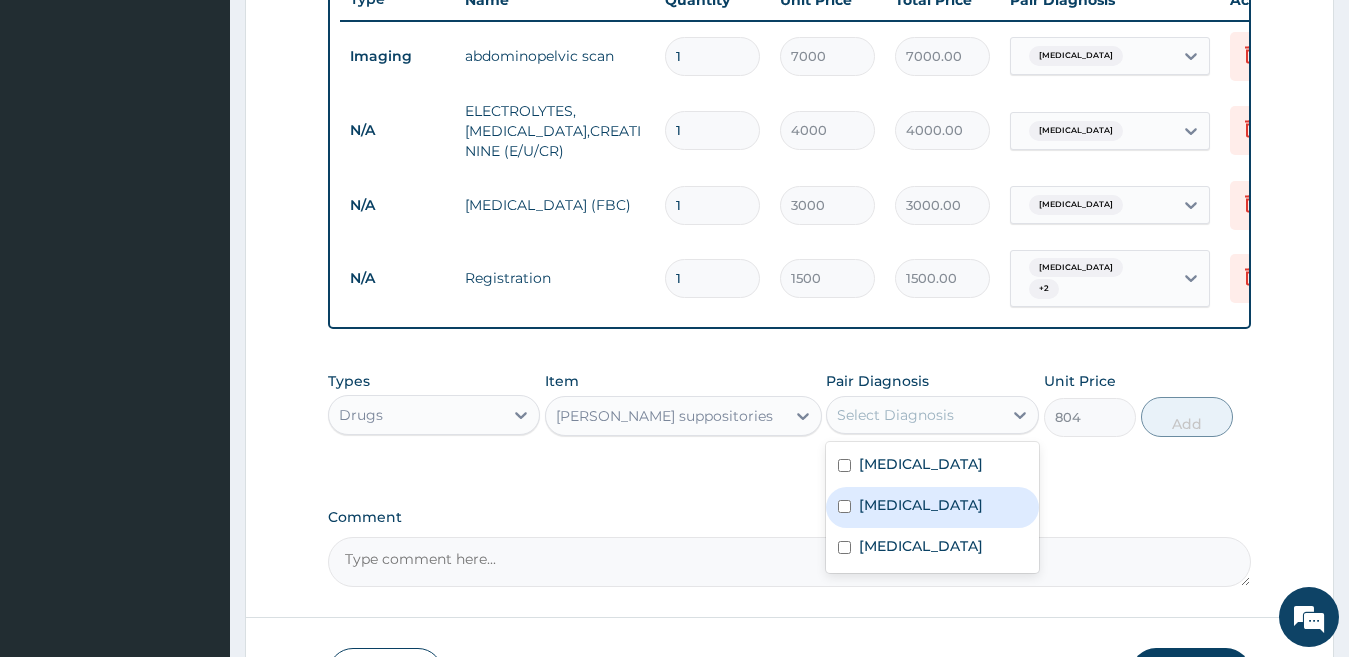 click on "Acute anal fissure" at bounding box center (932, 507) 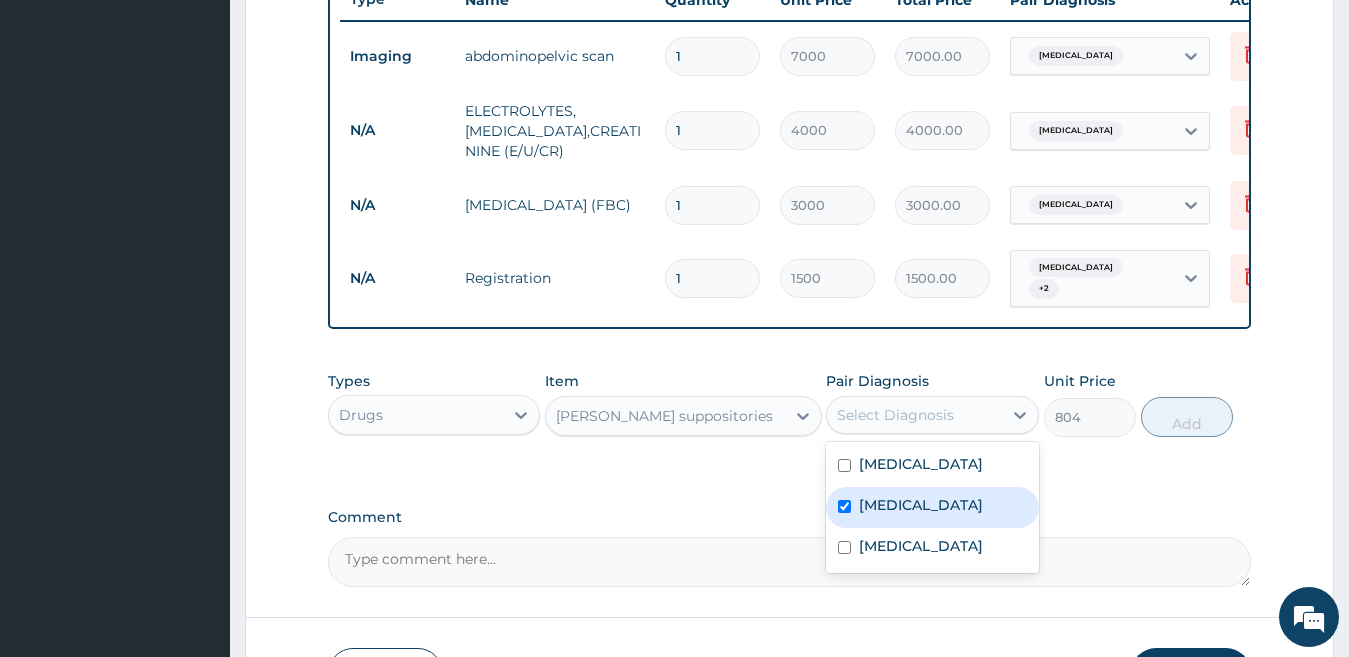 checkbox on "true" 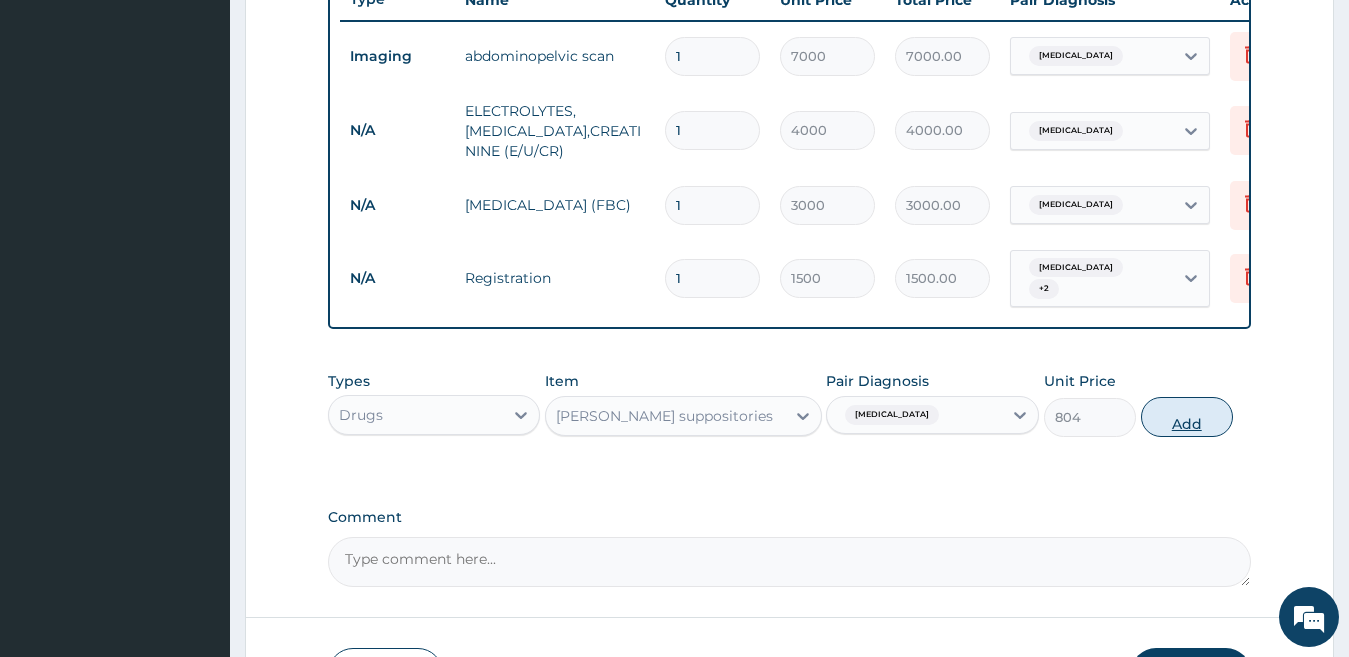 click on "Add" at bounding box center [1187, 417] 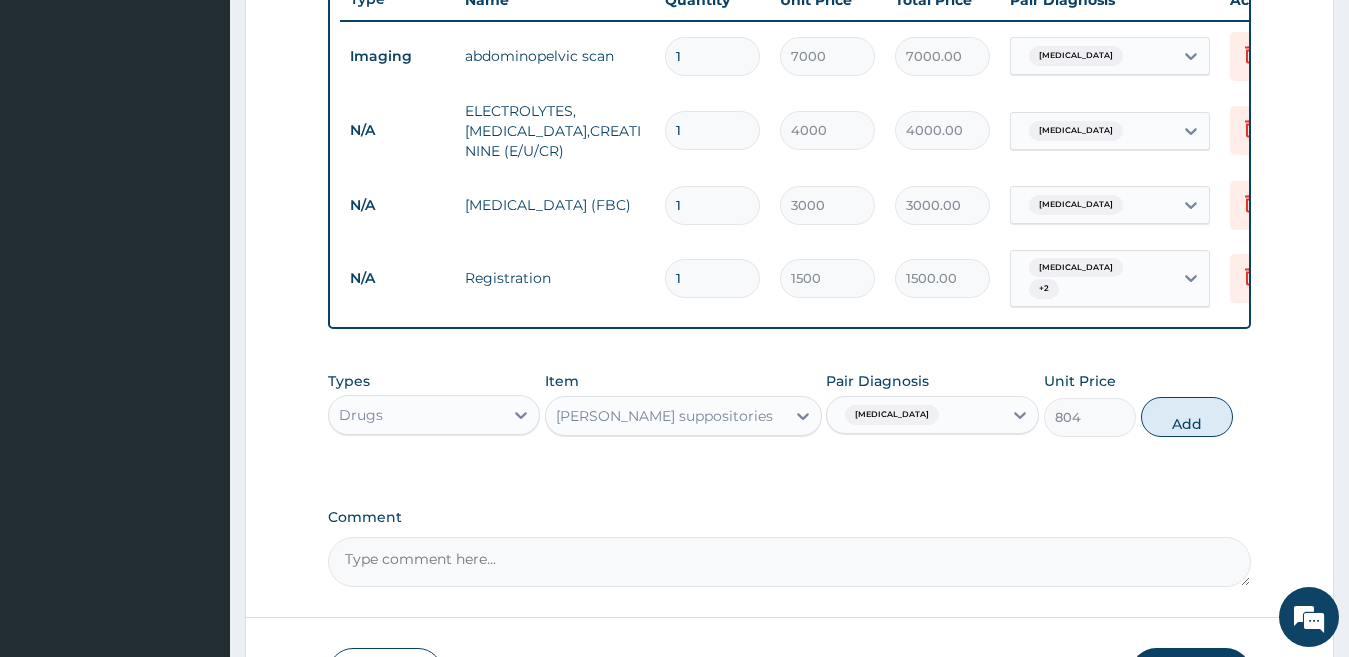 type on "0" 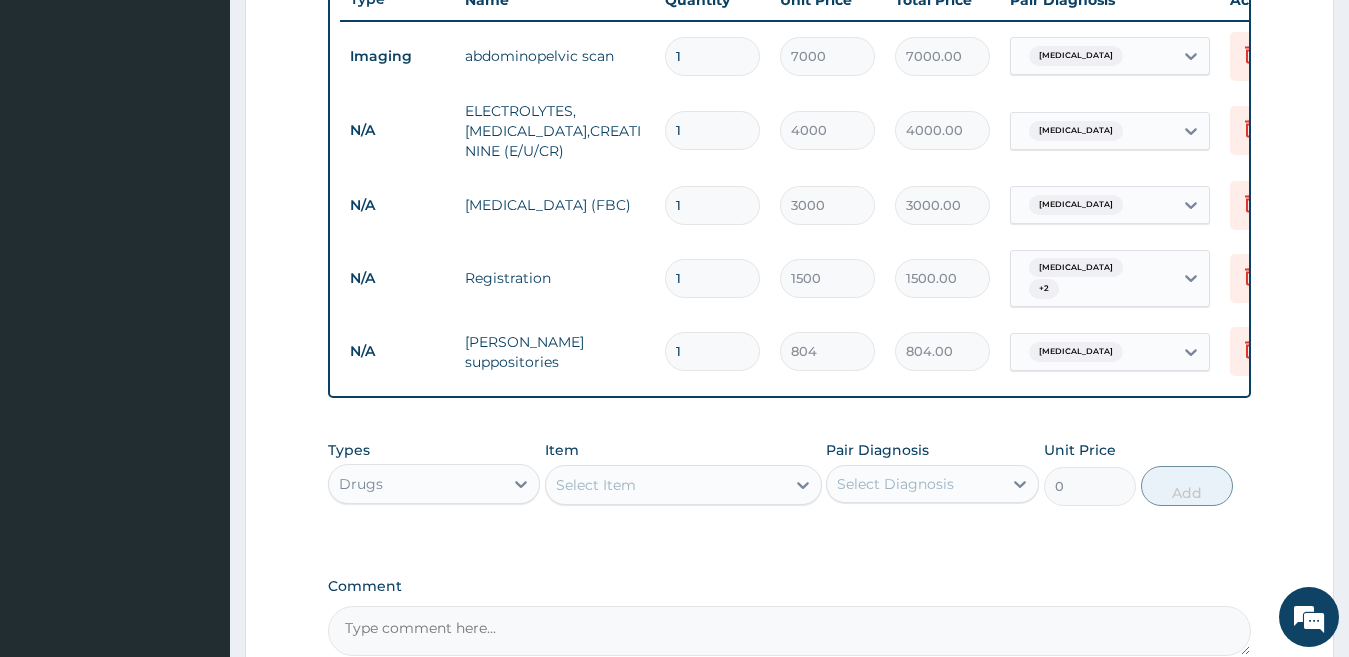 click on "Select Item" at bounding box center (665, 485) 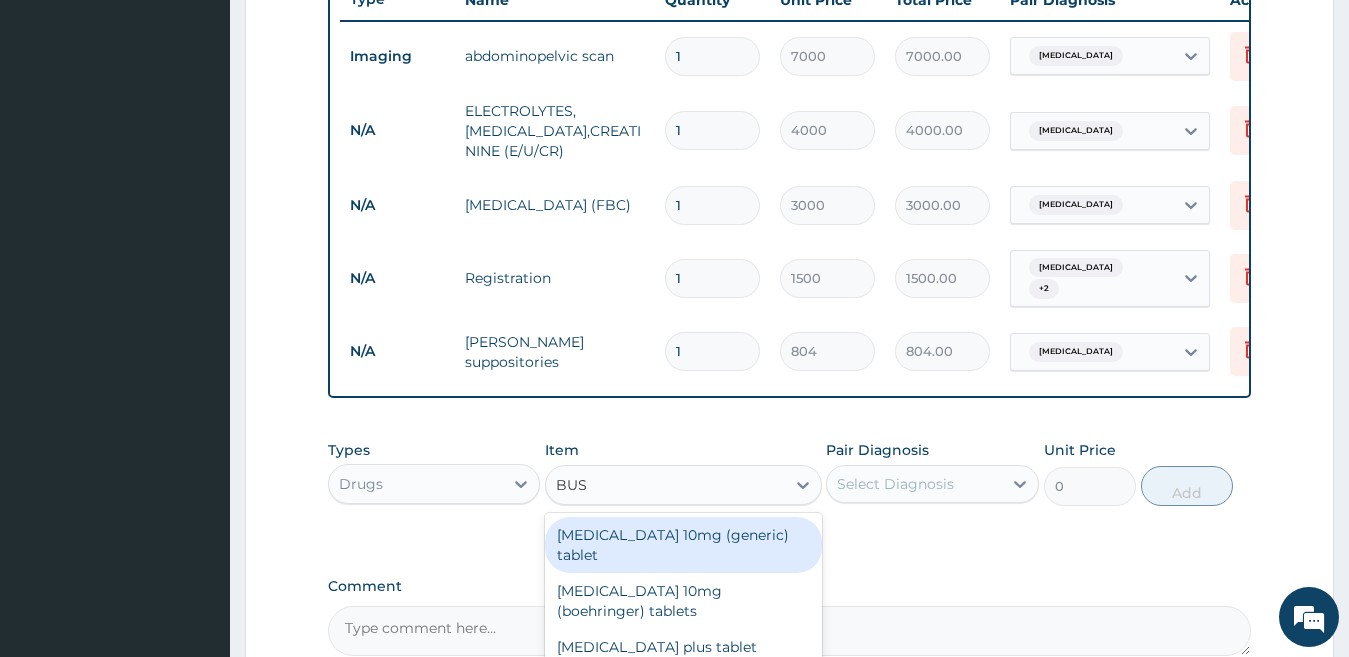 type on "BUS" 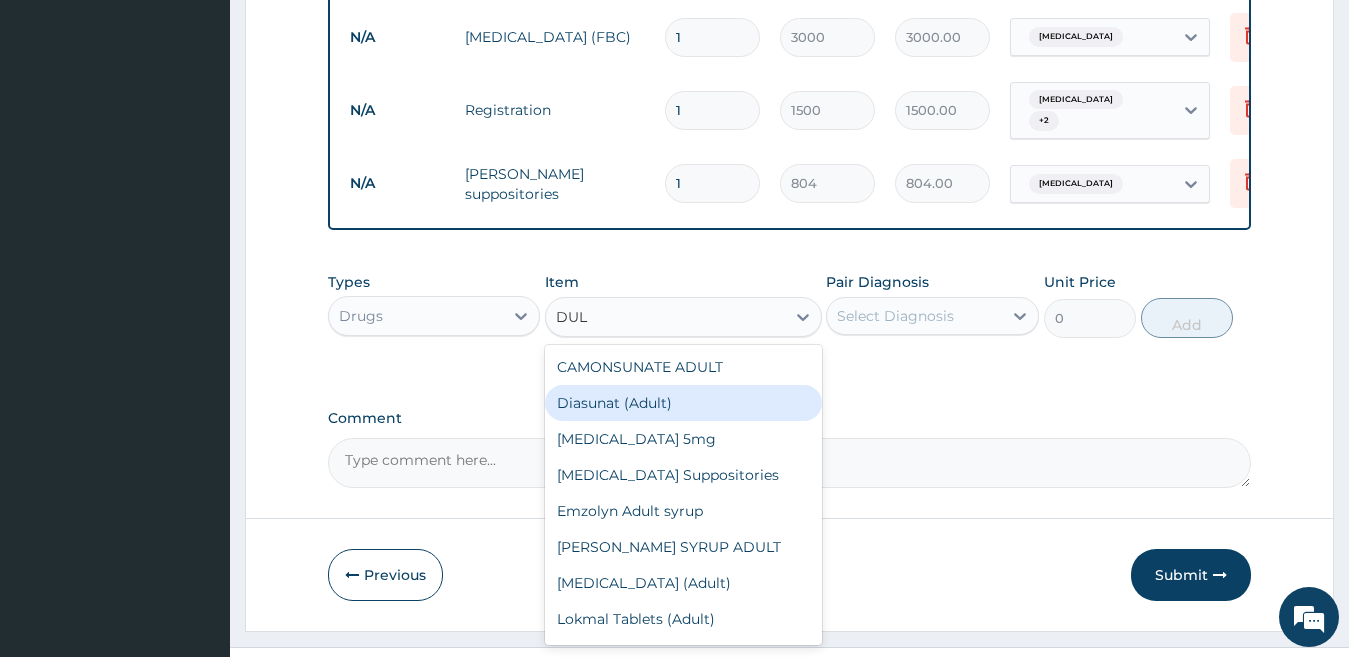 scroll, scrollTop: 991, scrollLeft: 0, axis: vertical 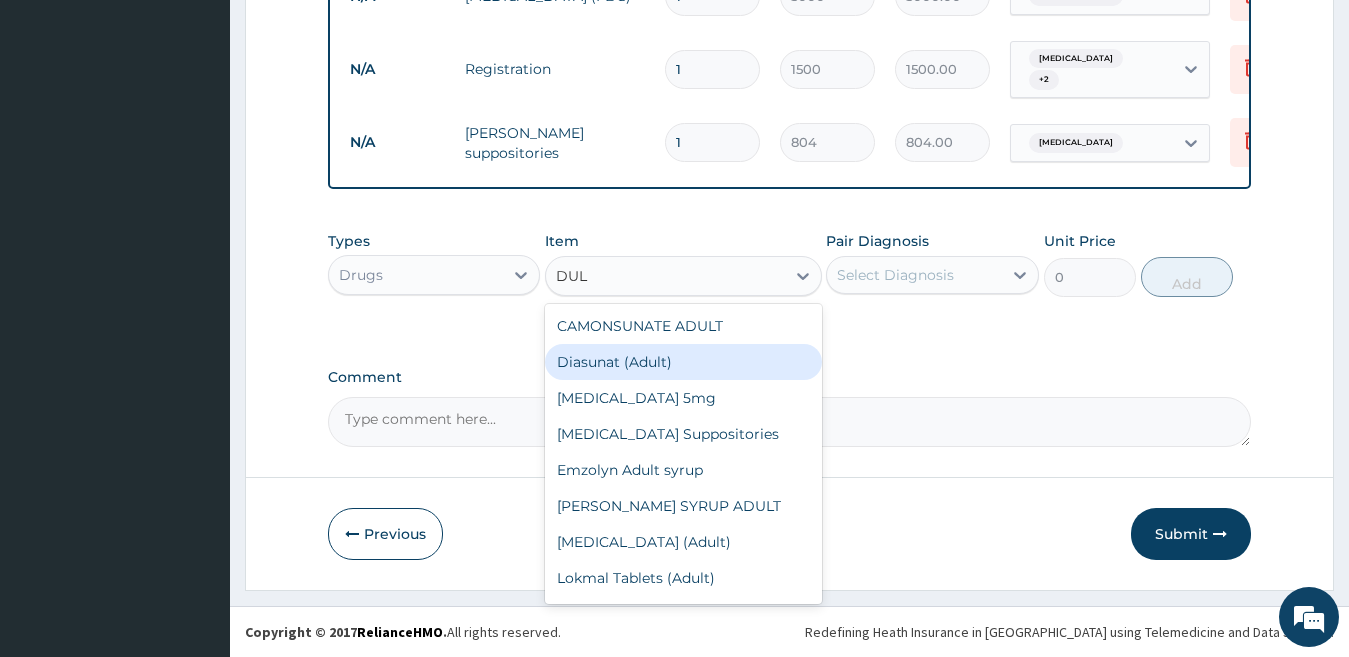 type on "DUL" 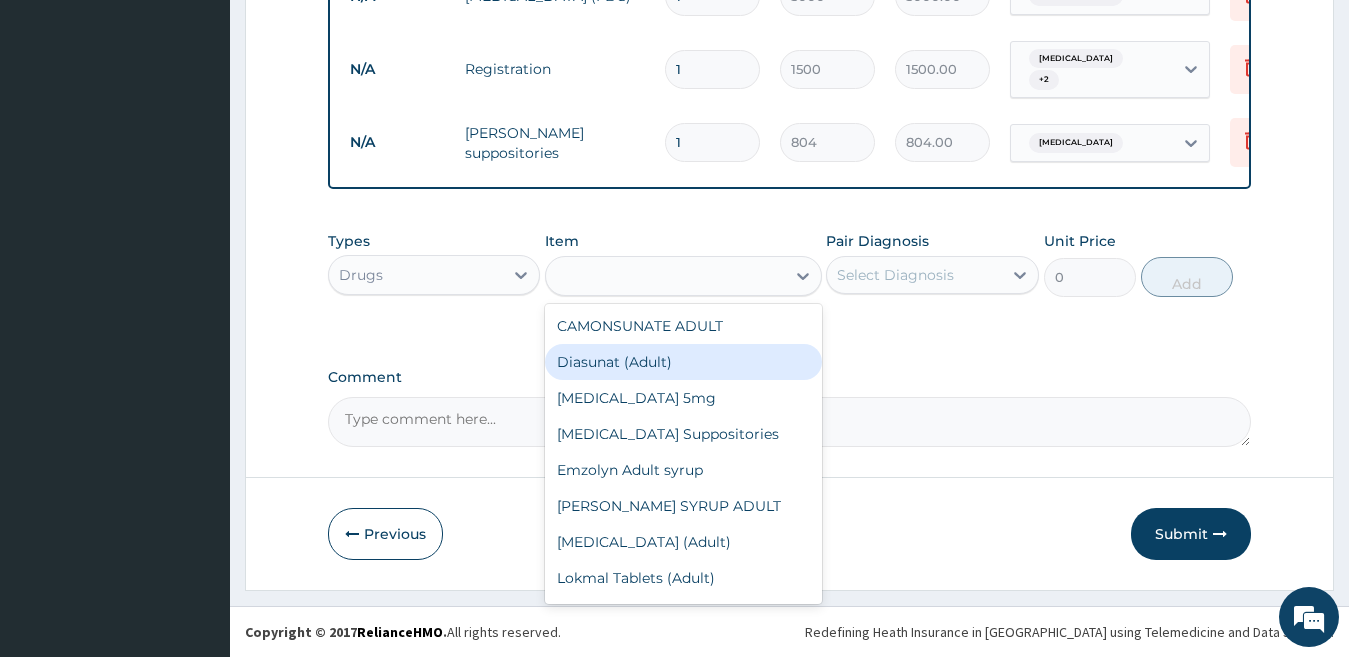 drag, startPoint x: 443, startPoint y: 330, endPoint x: 403, endPoint y: 291, distance: 55.86591 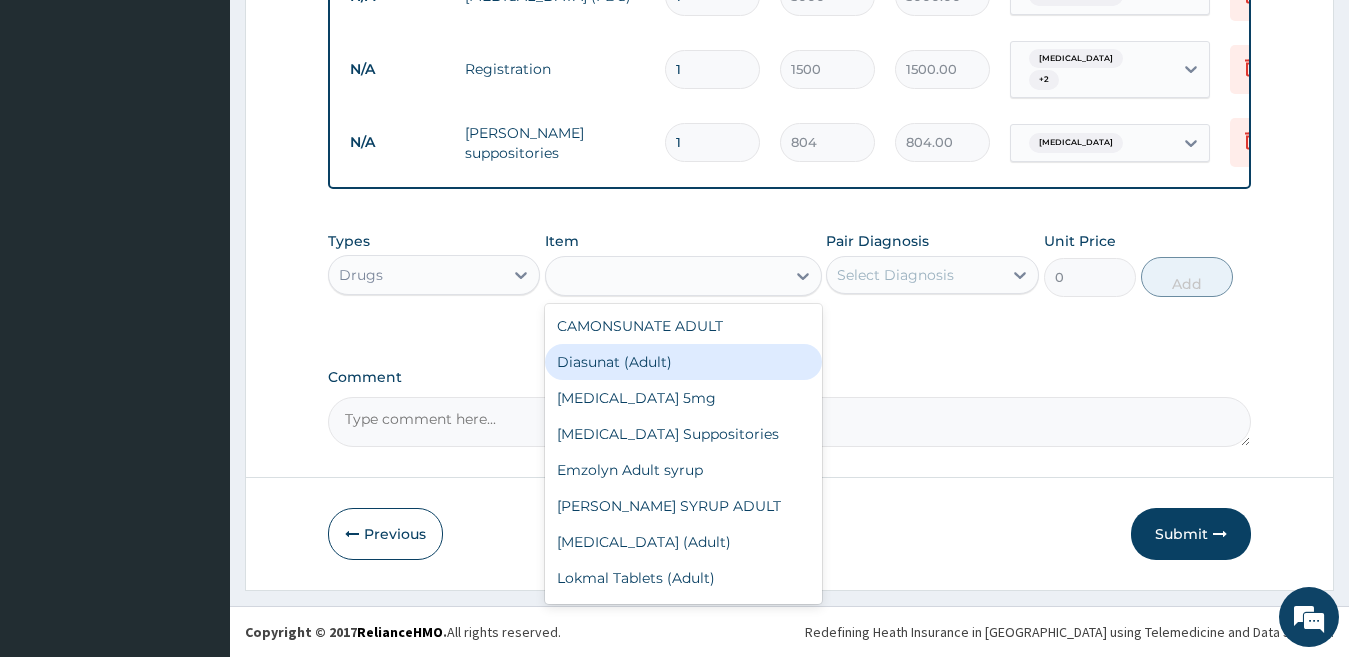 click on "Types Drugs Item option Anusol suppositories, selected. option Diasunat (Adult) focused, 261 of 941. 12 results available for search term DUL. Use Up and Down to choose options, press Enter to select the currently focused option, press Escape to exit the menu, press Tab to select the option and exit the menu. DUL CAMONSUNATE ADULT Diasunat (Adult) dulcolax 5mg Dulcolax Suppositories Emzolyn Adult syrup GREENLYN COUGH SYRUP ADULT Hepatitis B Vaccine (Adult) Lokmal Tablets (Adult) Otrivin Nasal Drops (adult) Rhinathiol 5% Syrup (adult) Tribotan Cream (Adult) Zmax granules 2g Adult Pair Diagnosis Select Diagnosis Unit Price 0 Add" at bounding box center [790, 279] 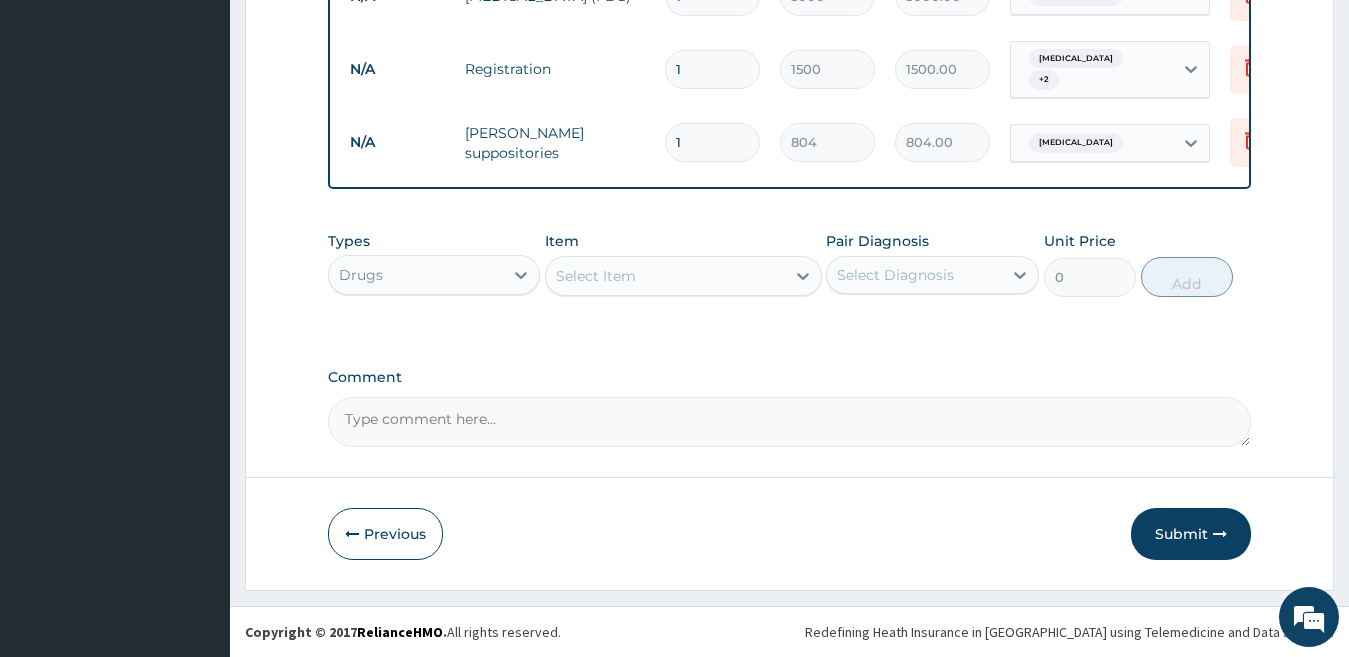 click on "Select Item" at bounding box center (596, 276) 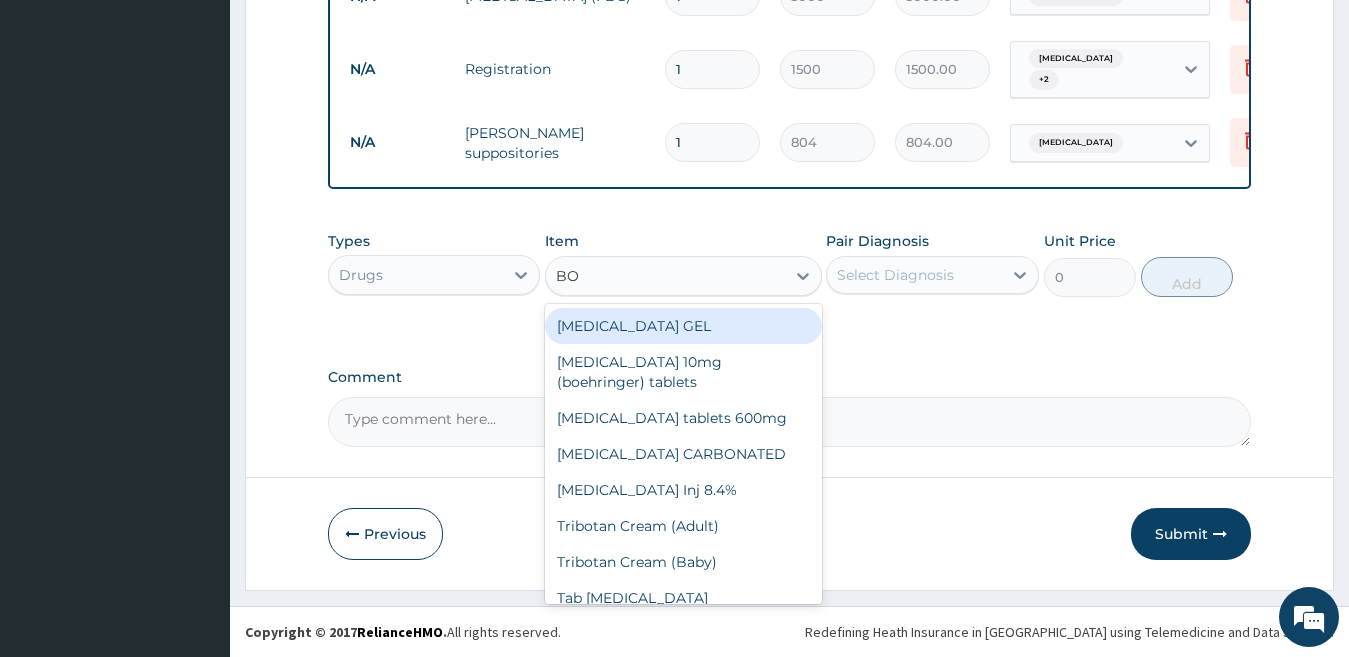 type on "BO" 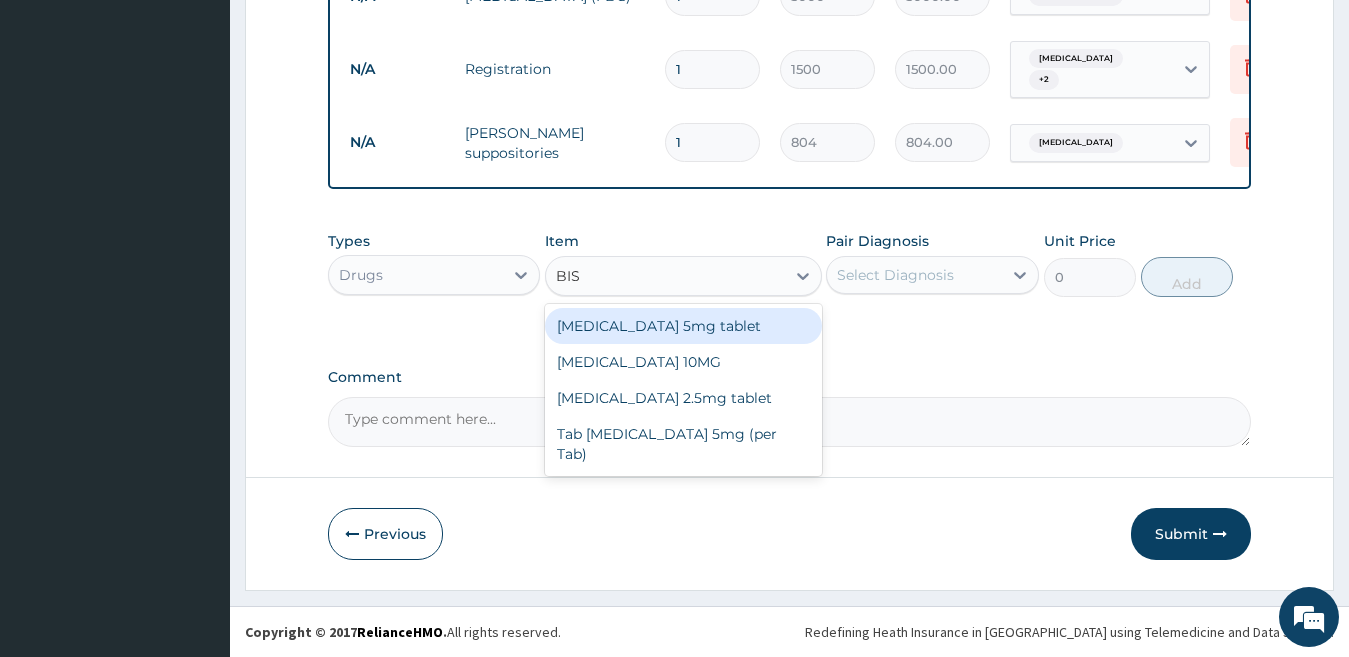 type on "BIS" 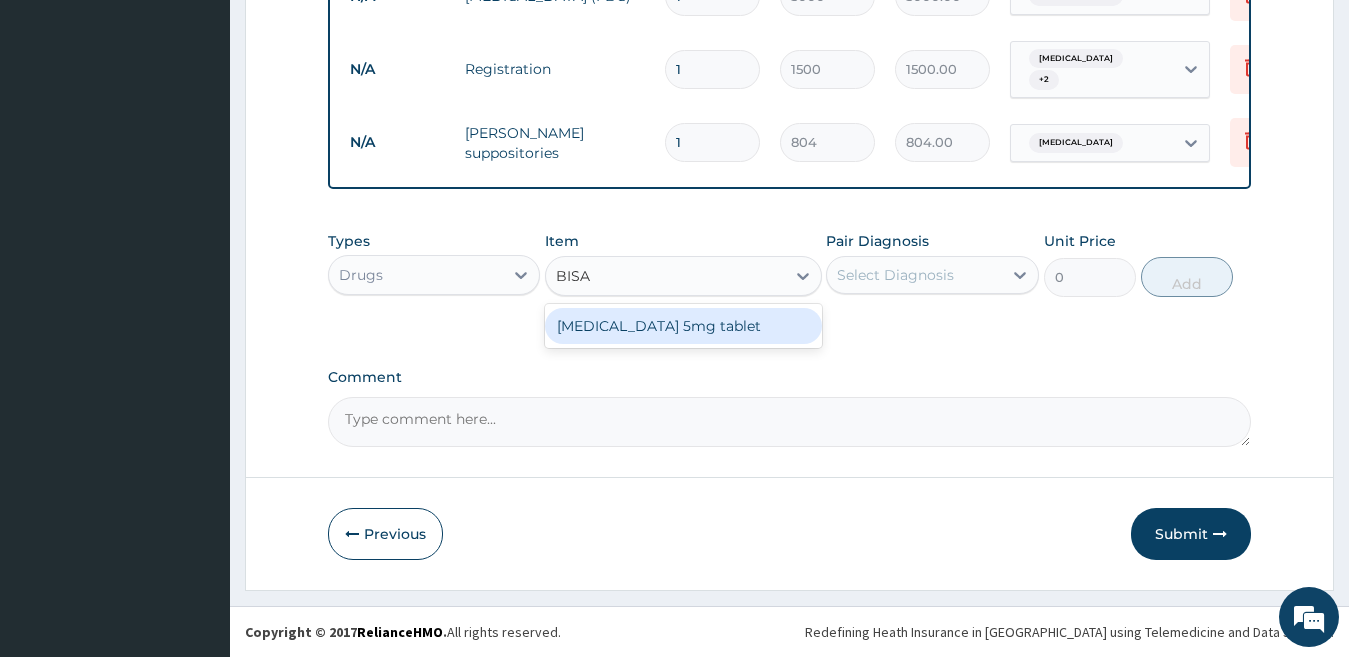 drag, startPoint x: 580, startPoint y: 324, endPoint x: 627, endPoint y: 374, distance: 68.622154 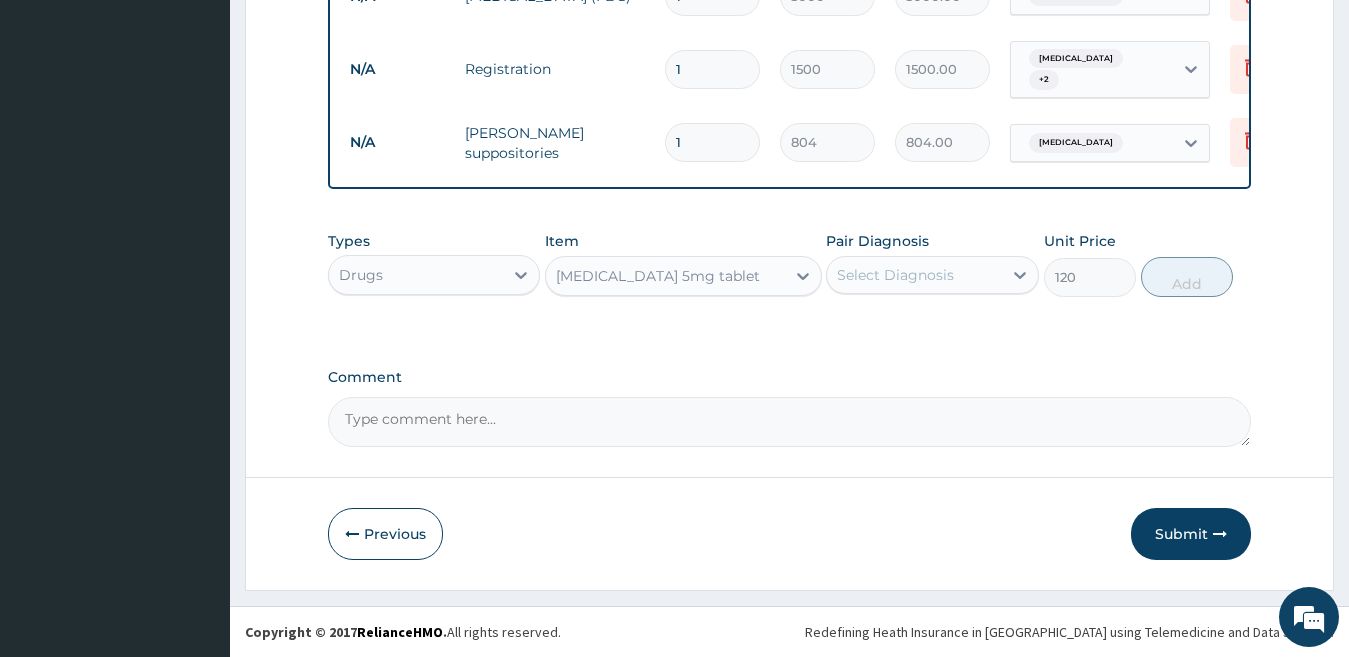 click on "Select Diagnosis" at bounding box center (895, 275) 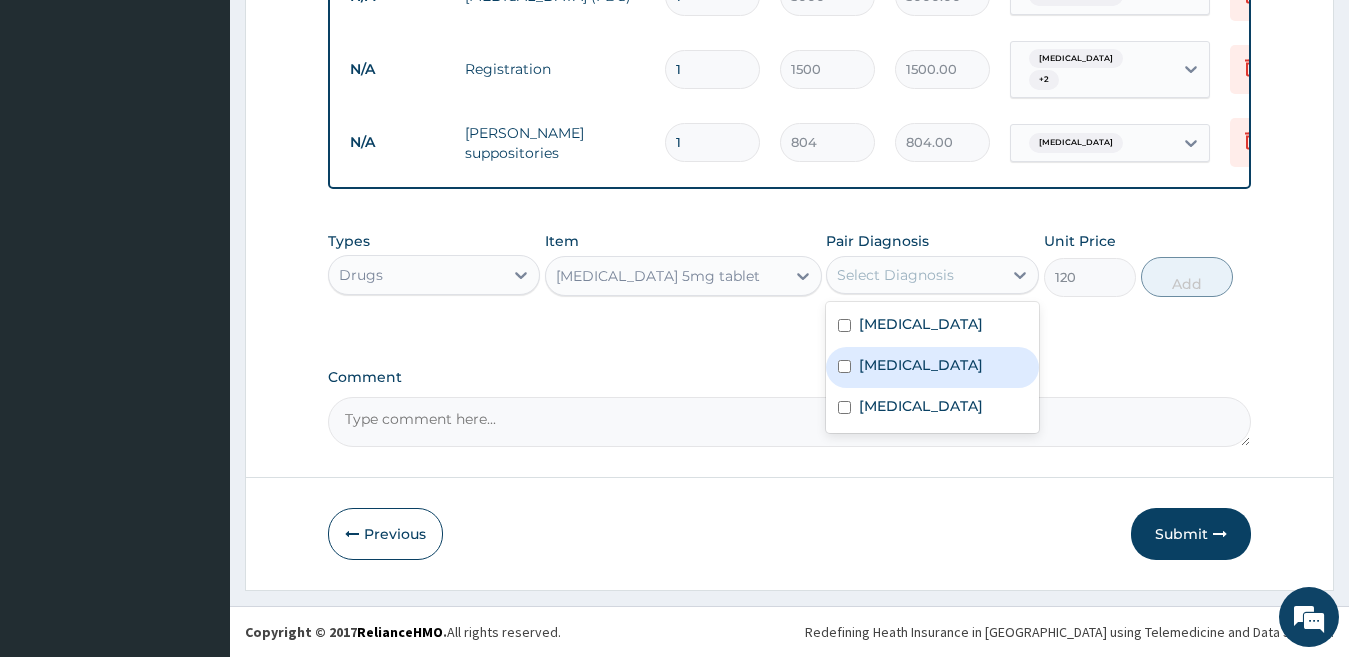 click on "Acute anal fissure" at bounding box center (921, 365) 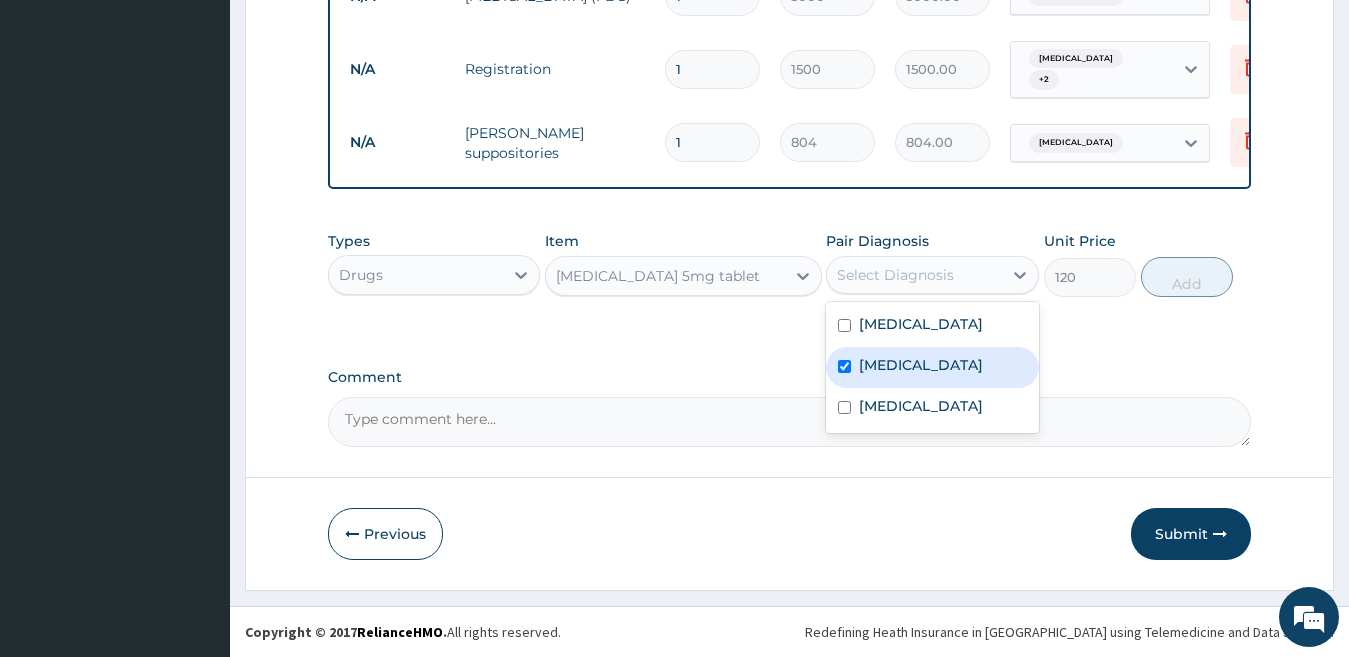 checkbox on "true" 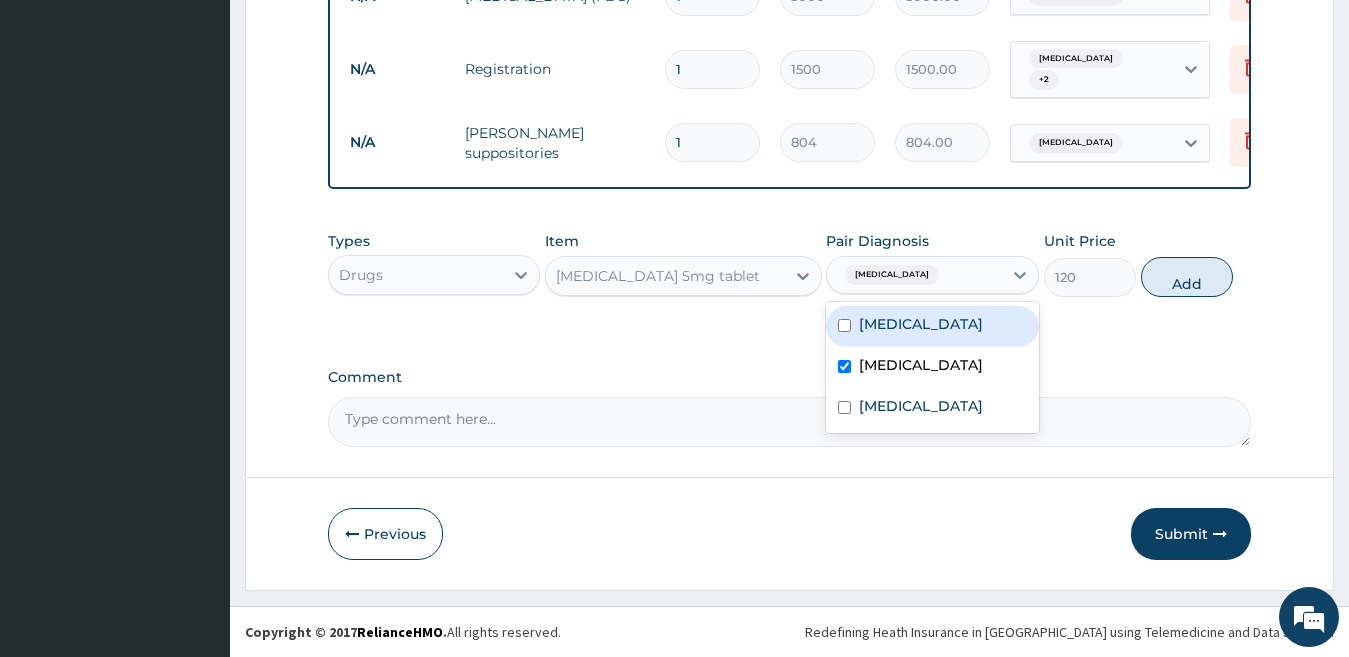 click on "Chronic constipation" at bounding box center [921, 324] 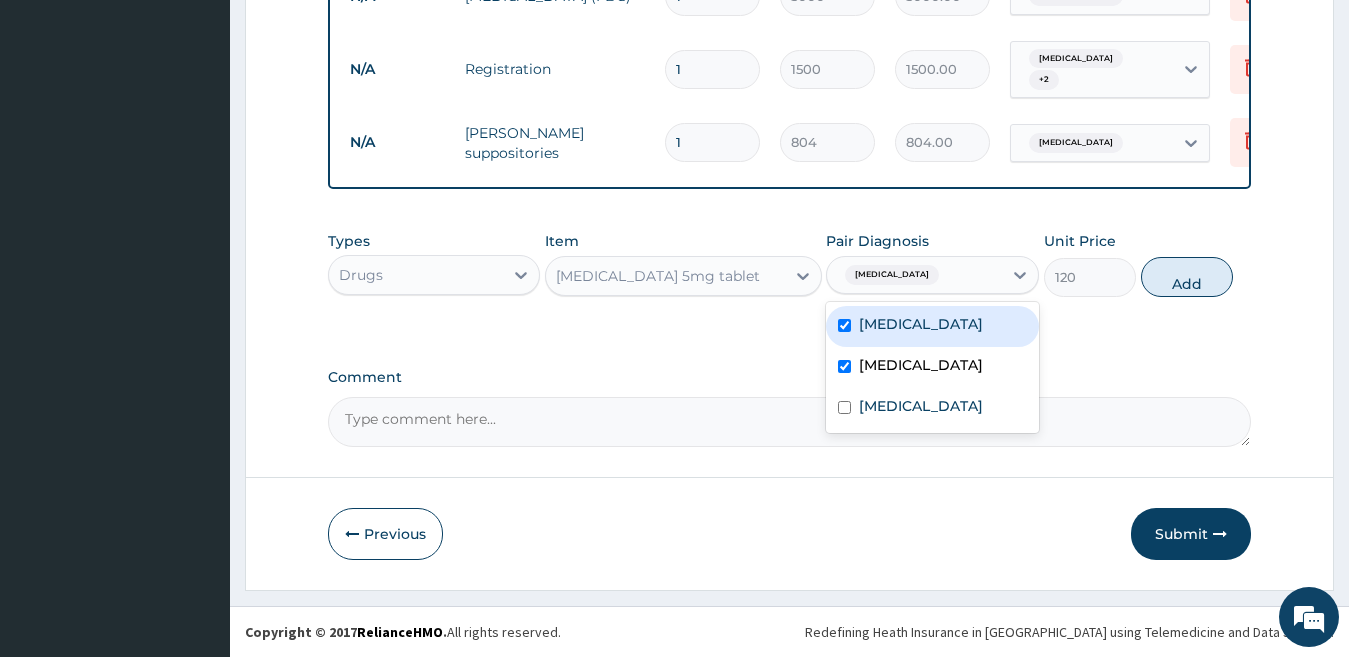 checkbox on "true" 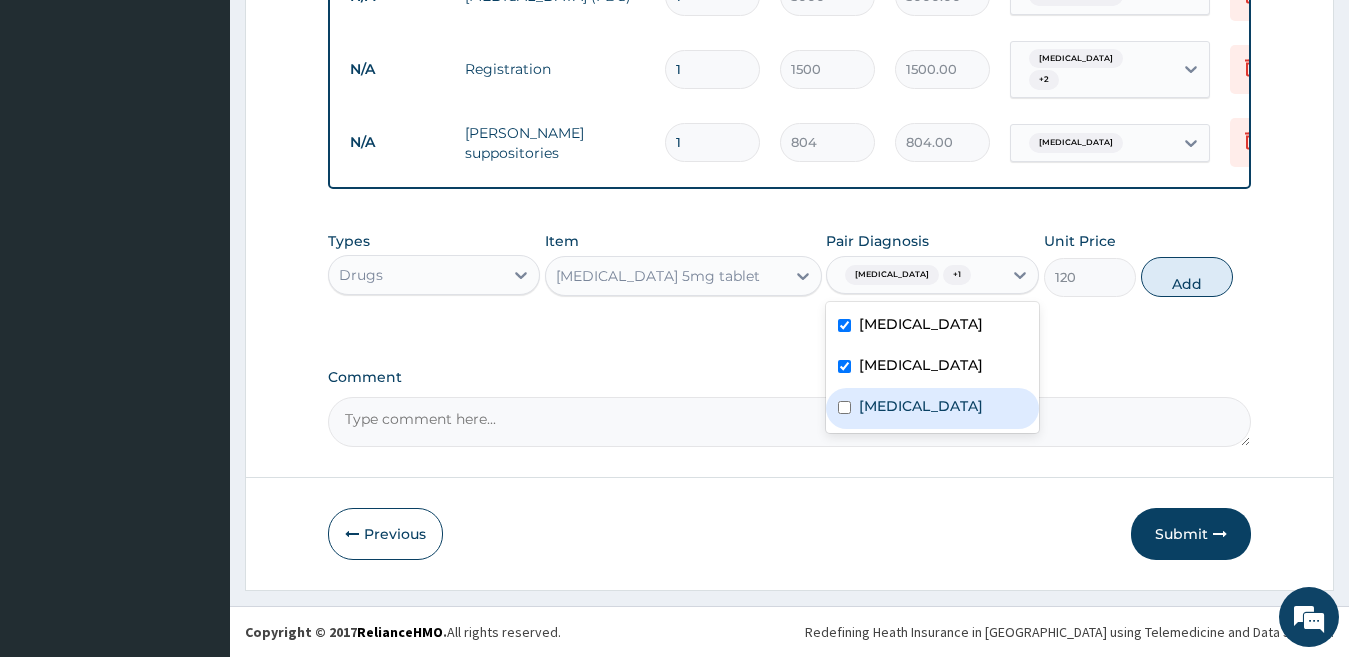 click on "Inflammatory bowel disease" at bounding box center (921, 406) 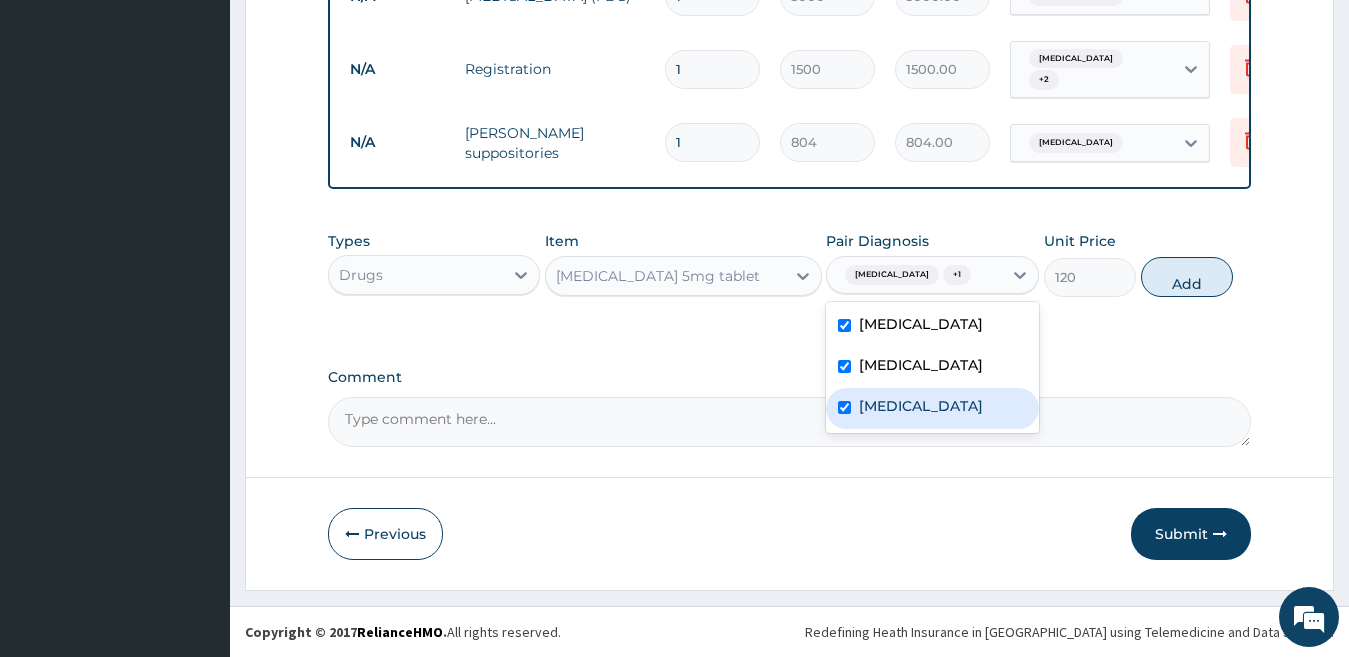 checkbox on "true" 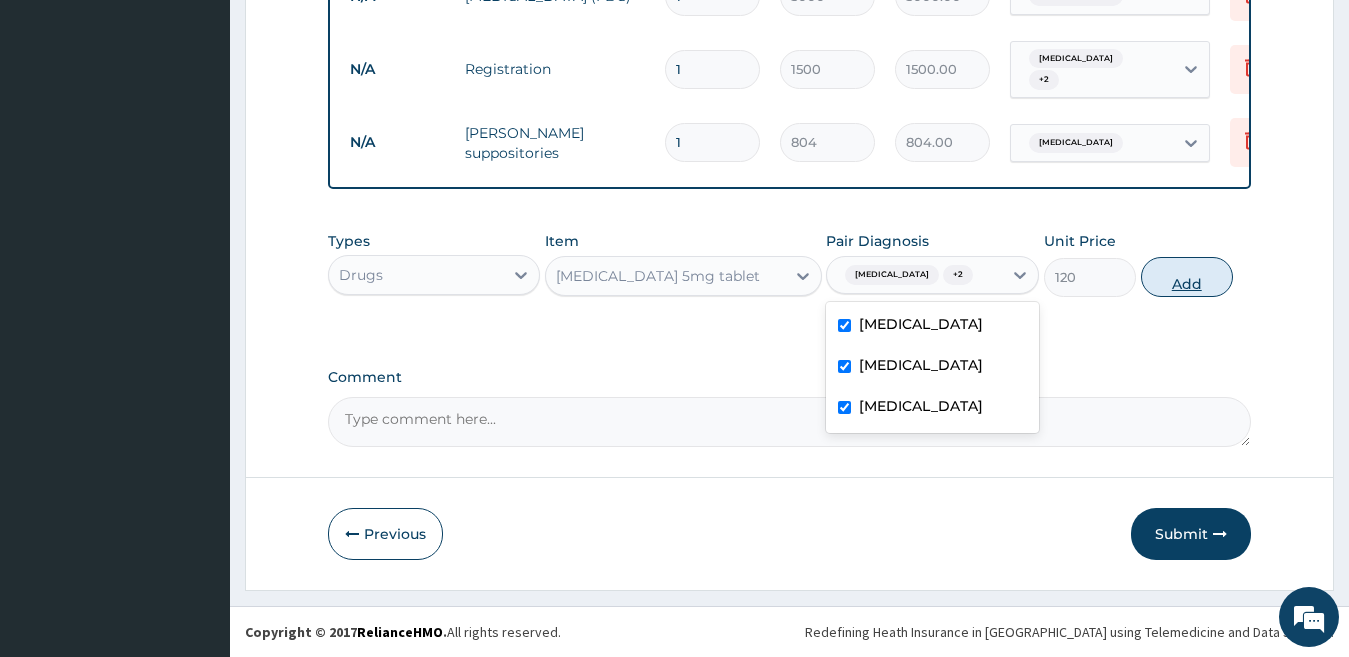 click on "Add" at bounding box center (1187, 277) 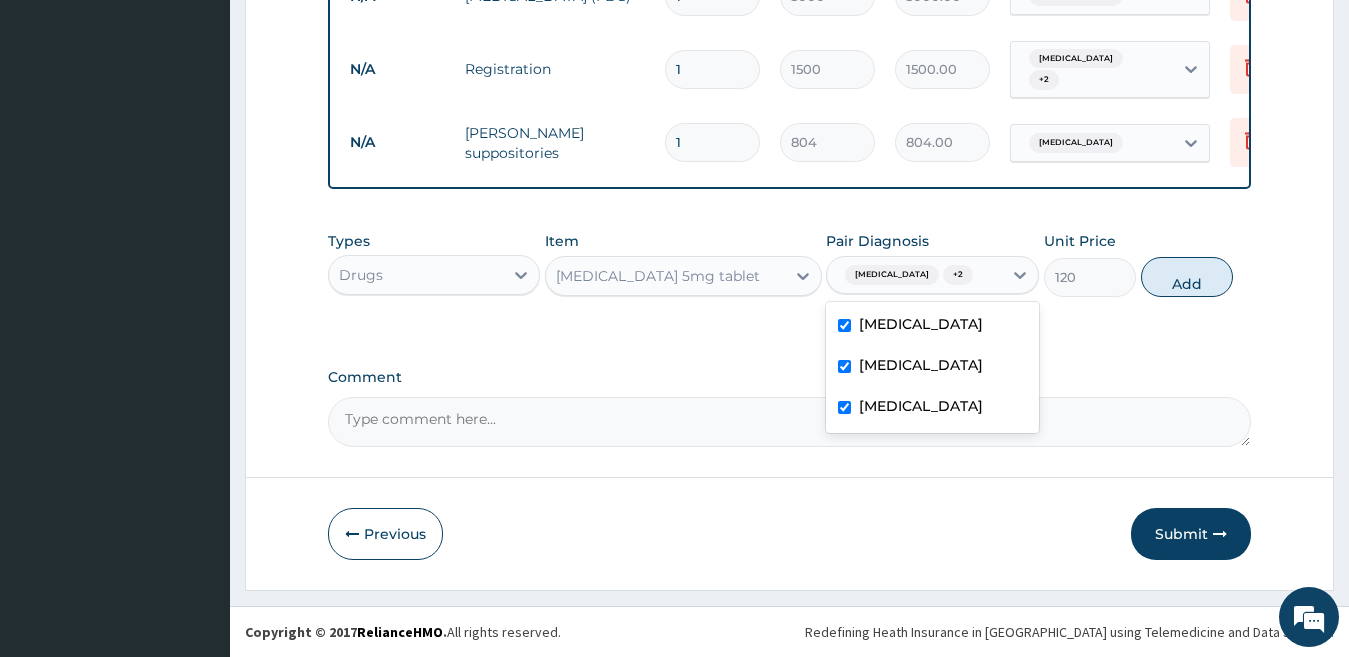 type on "0" 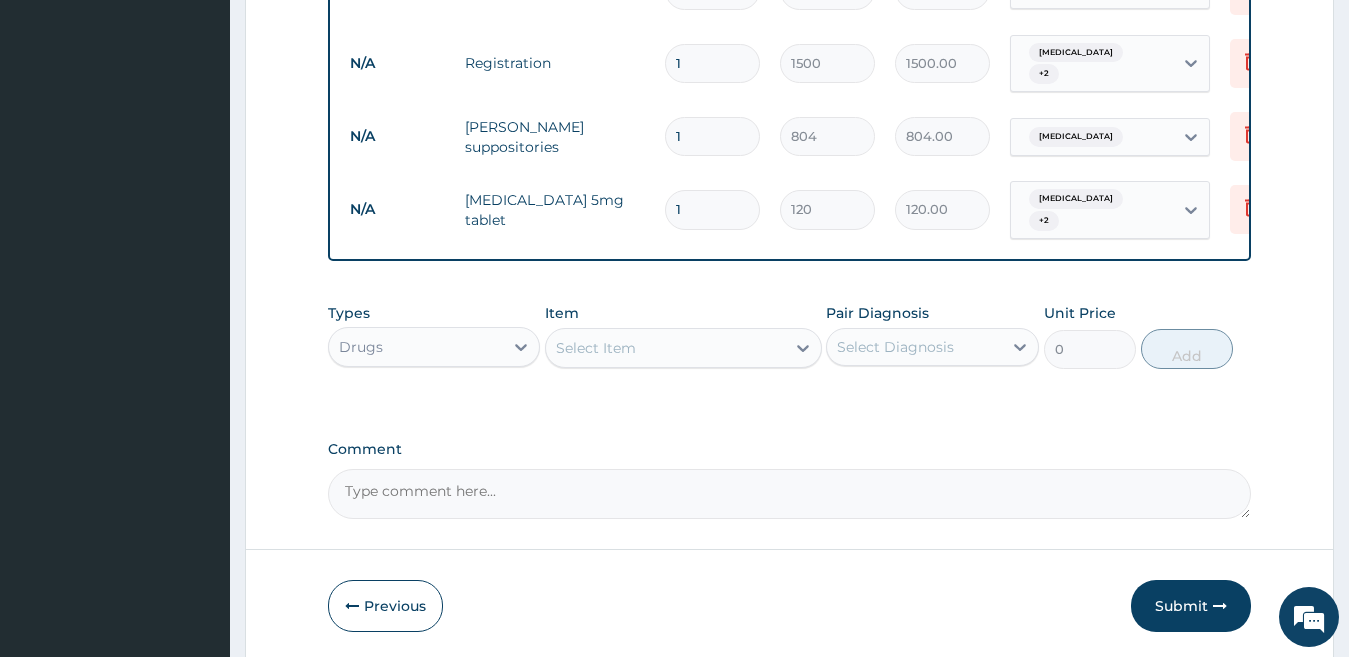 click on "Select Item" at bounding box center [596, 348] 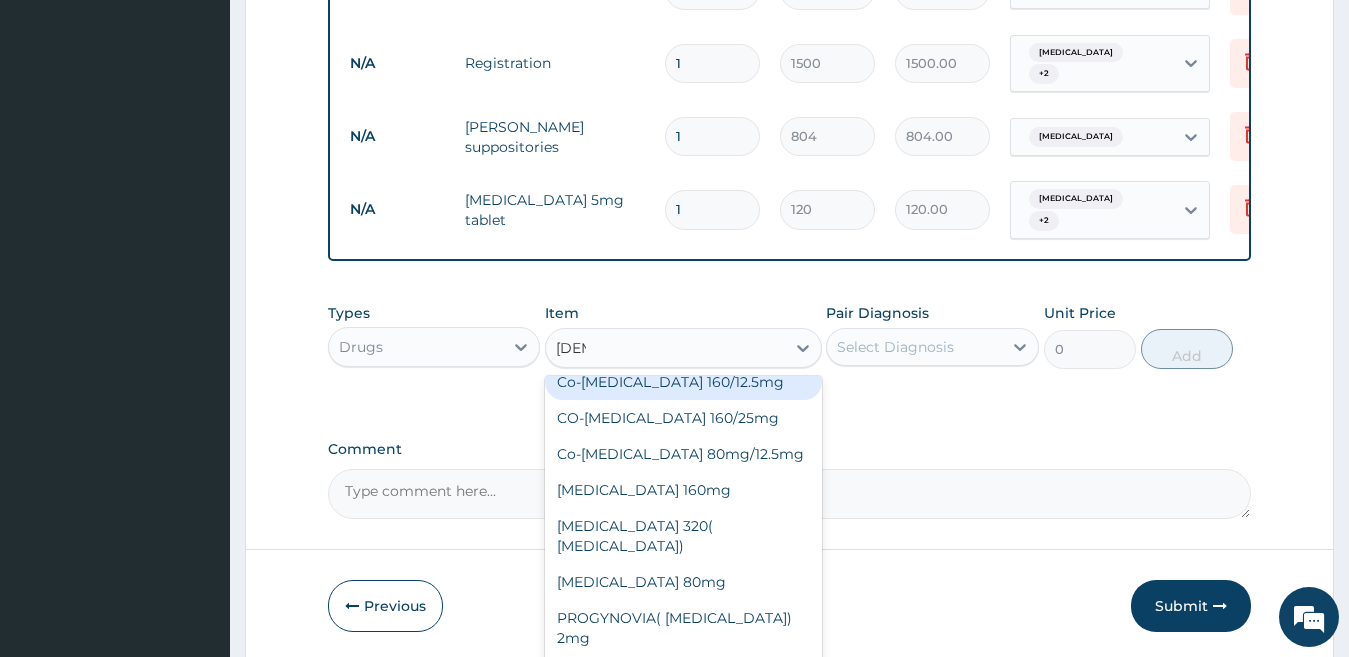 scroll, scrollTop: 0, scrollLeft: 0, axis: both 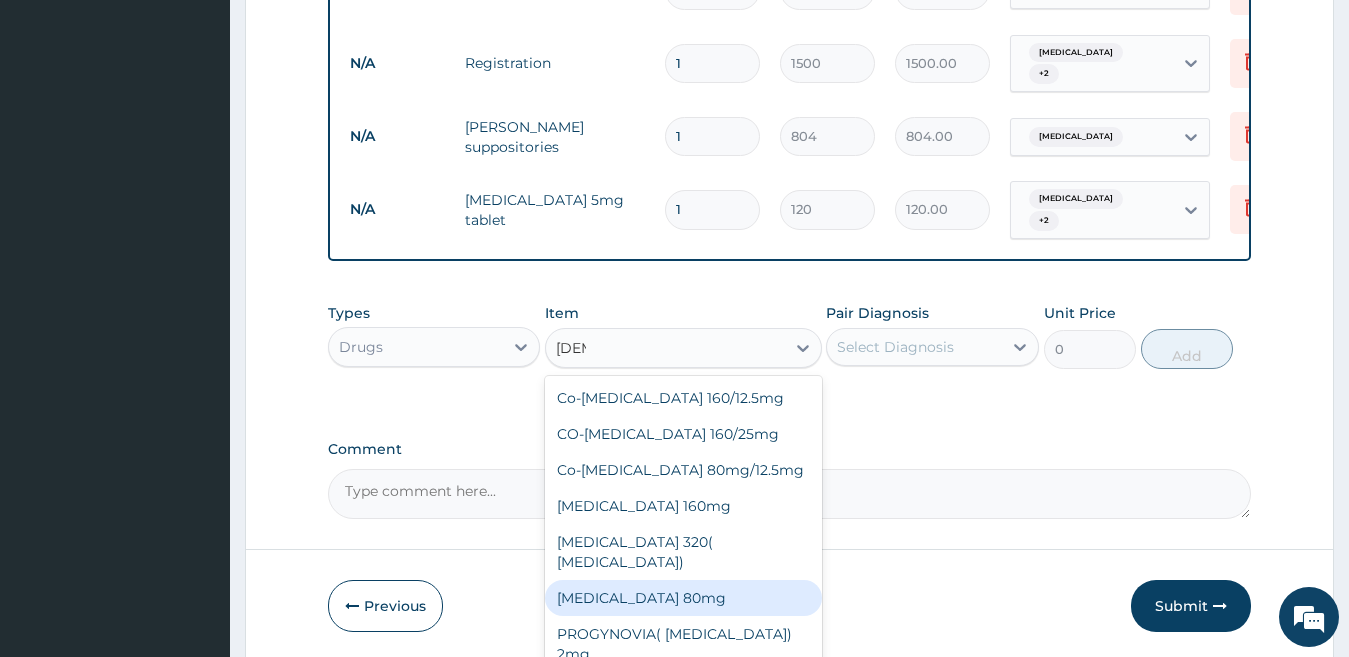 type on "DIO" 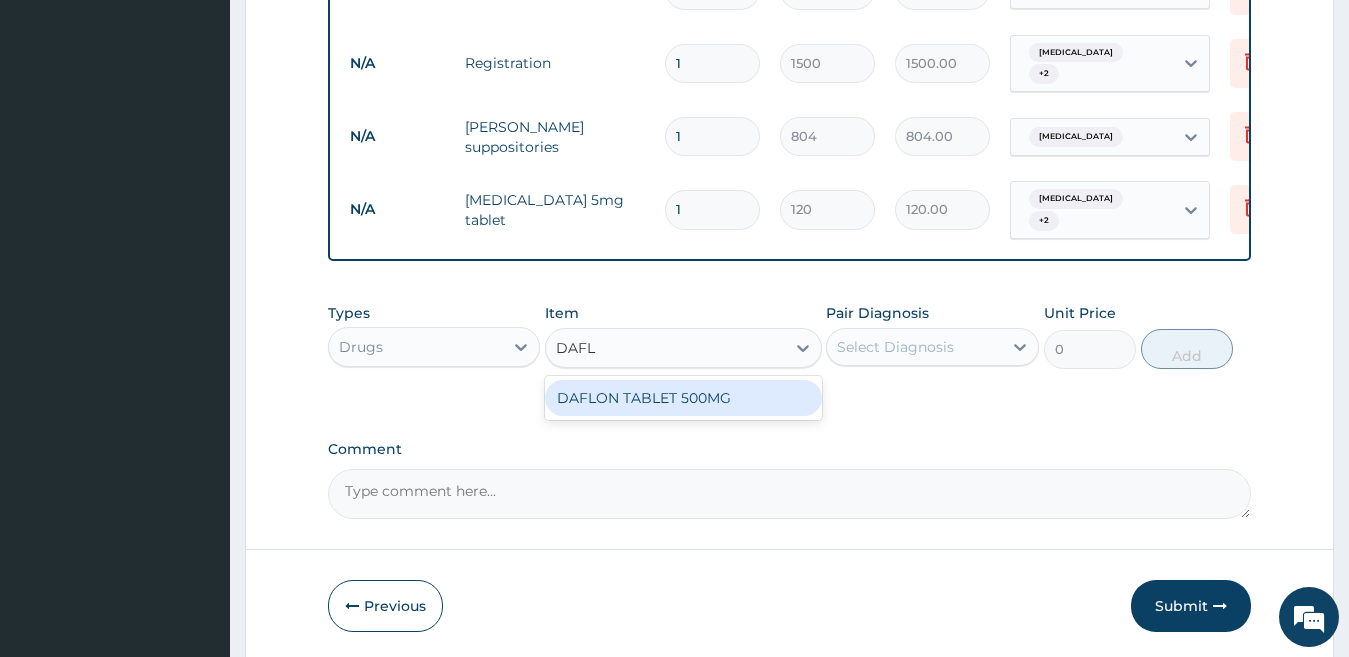 type on "DAFLO" 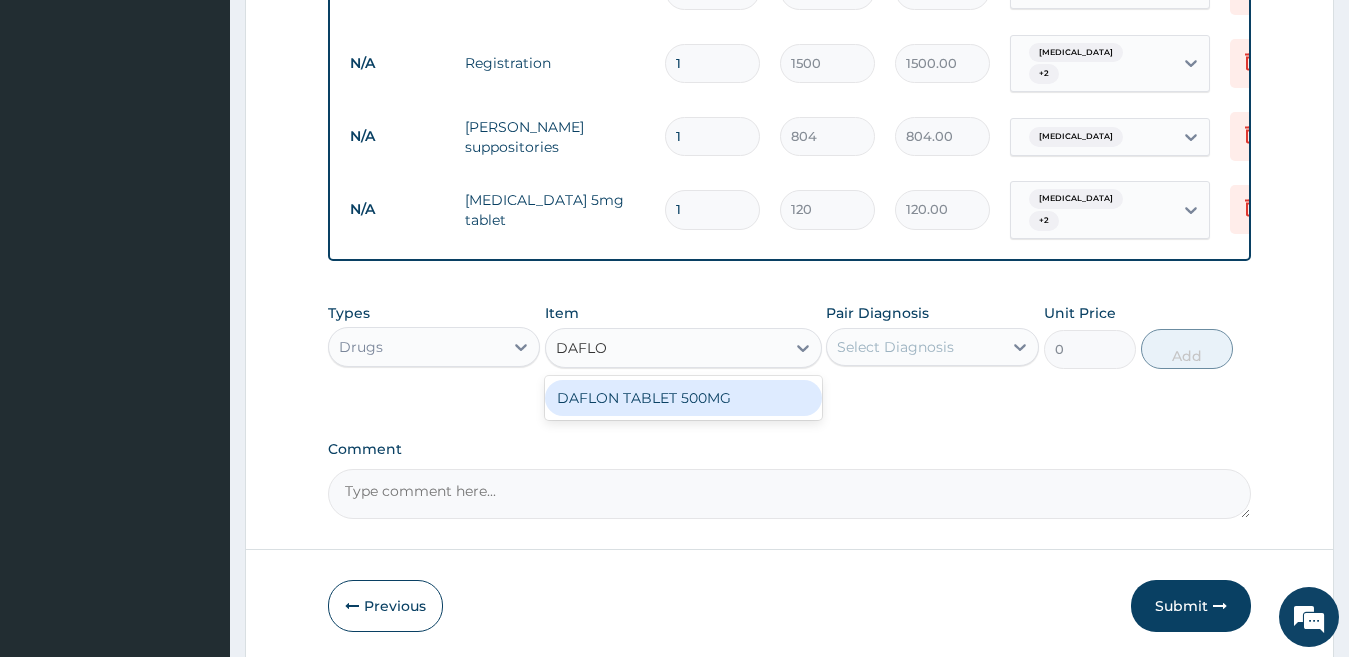 drag, startPoint x: 638, startPoint y: 388, endPoint x: 730, endPoint y: 378, distance: 92.541885 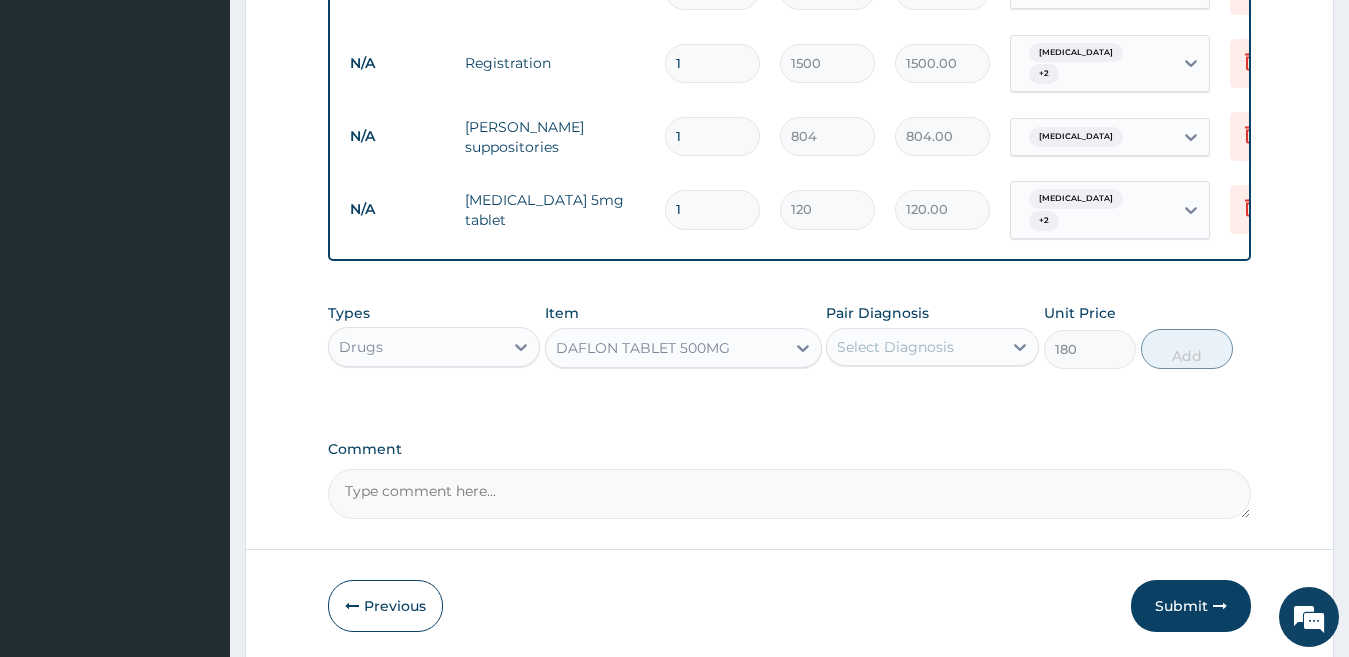 click on "Select Diagnosis" at bounding box center [895, 347] 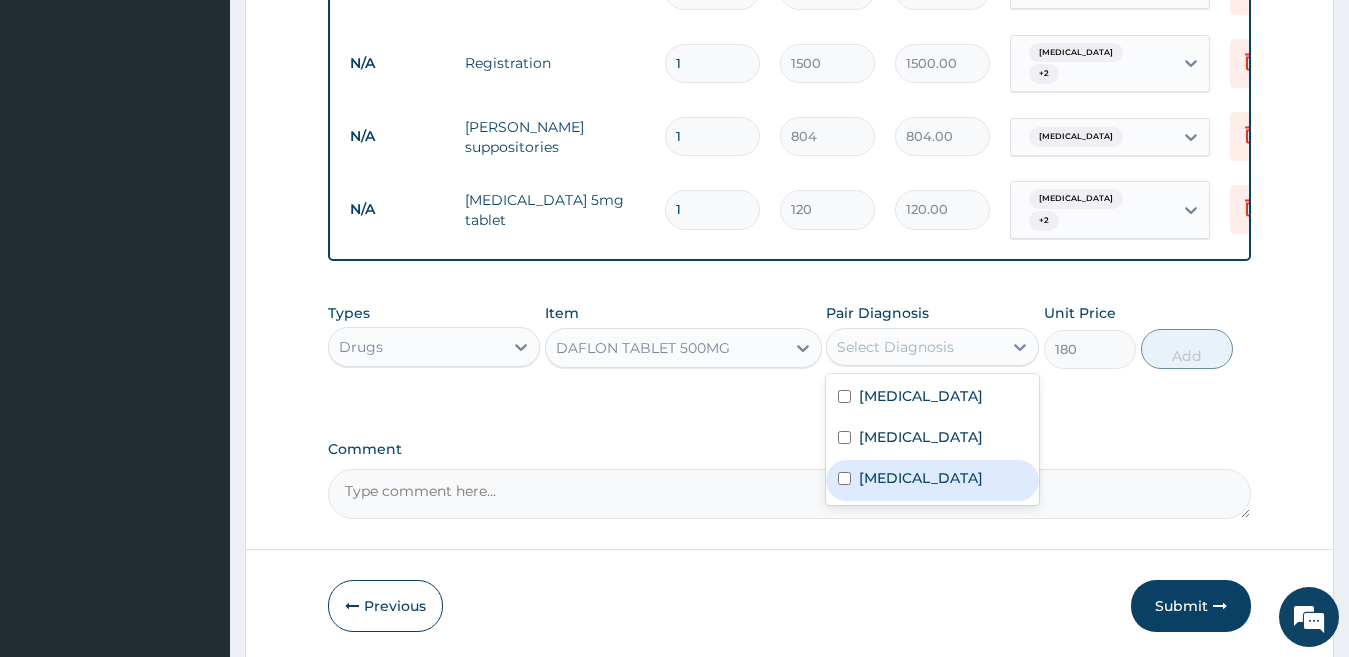 click on "Inflammatory bowel disease" at bounding box center (921, 478) 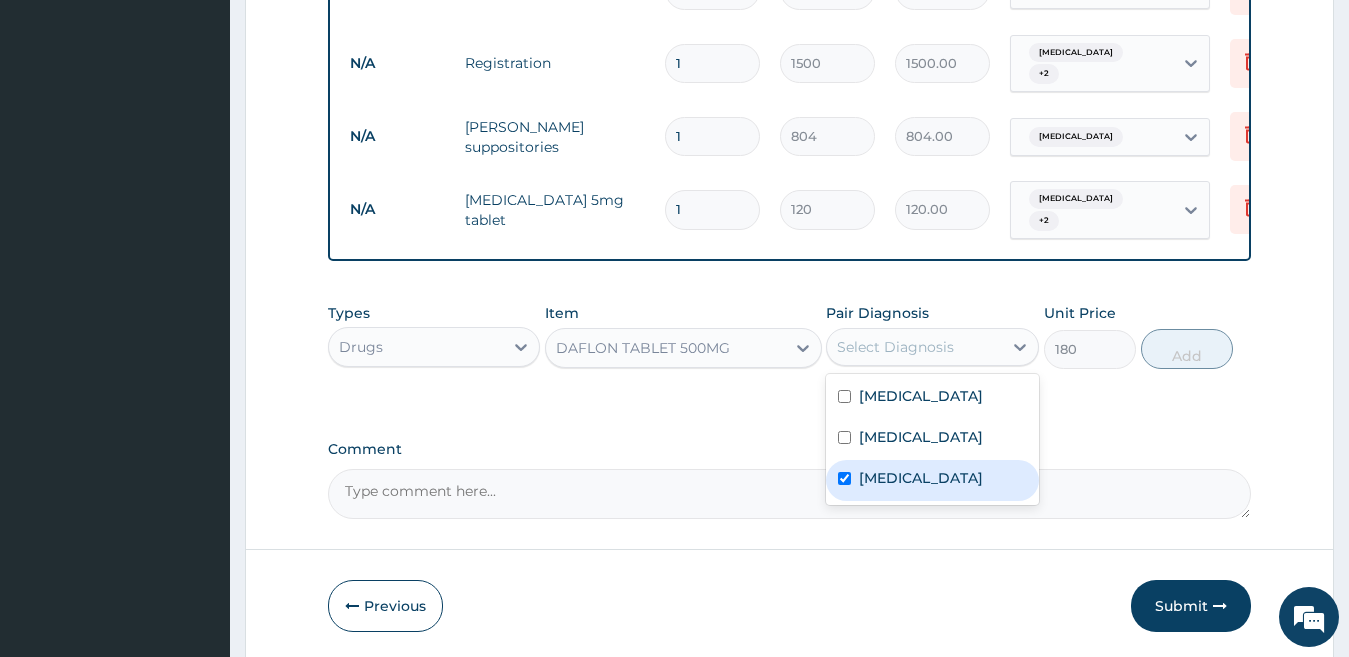 checkbox on "true" 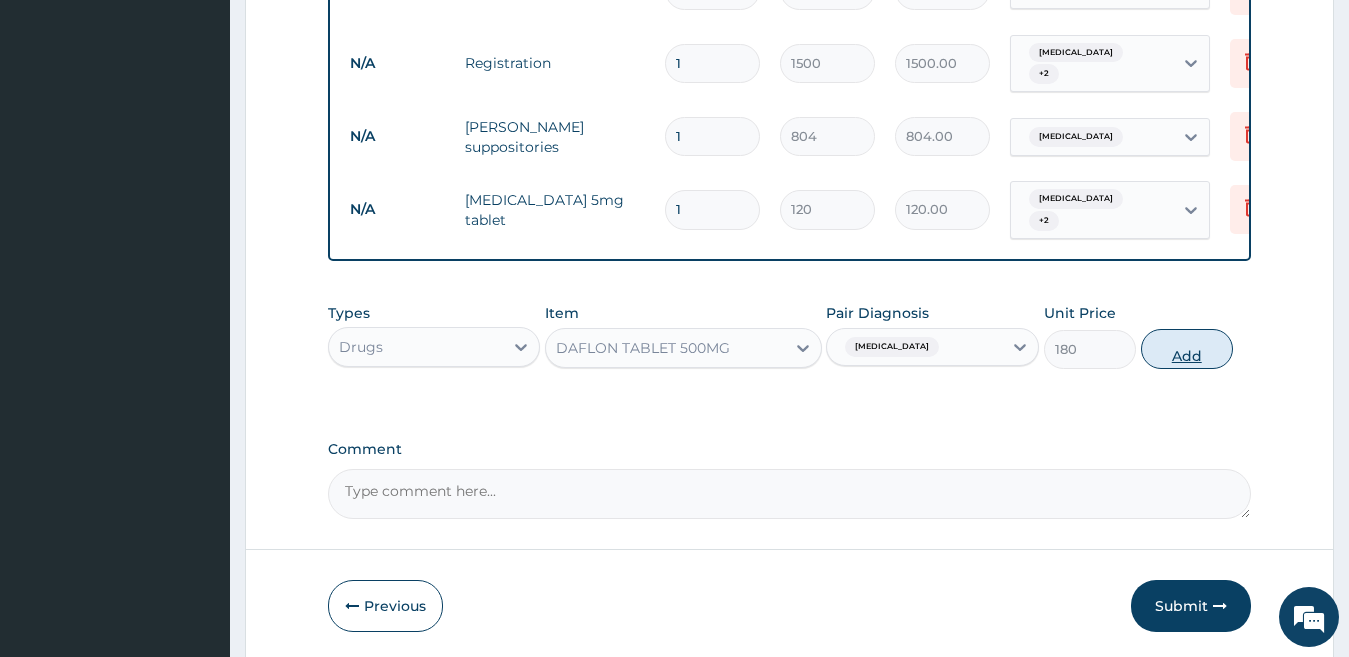 click on "Add" at bounding box center [1187, 349] 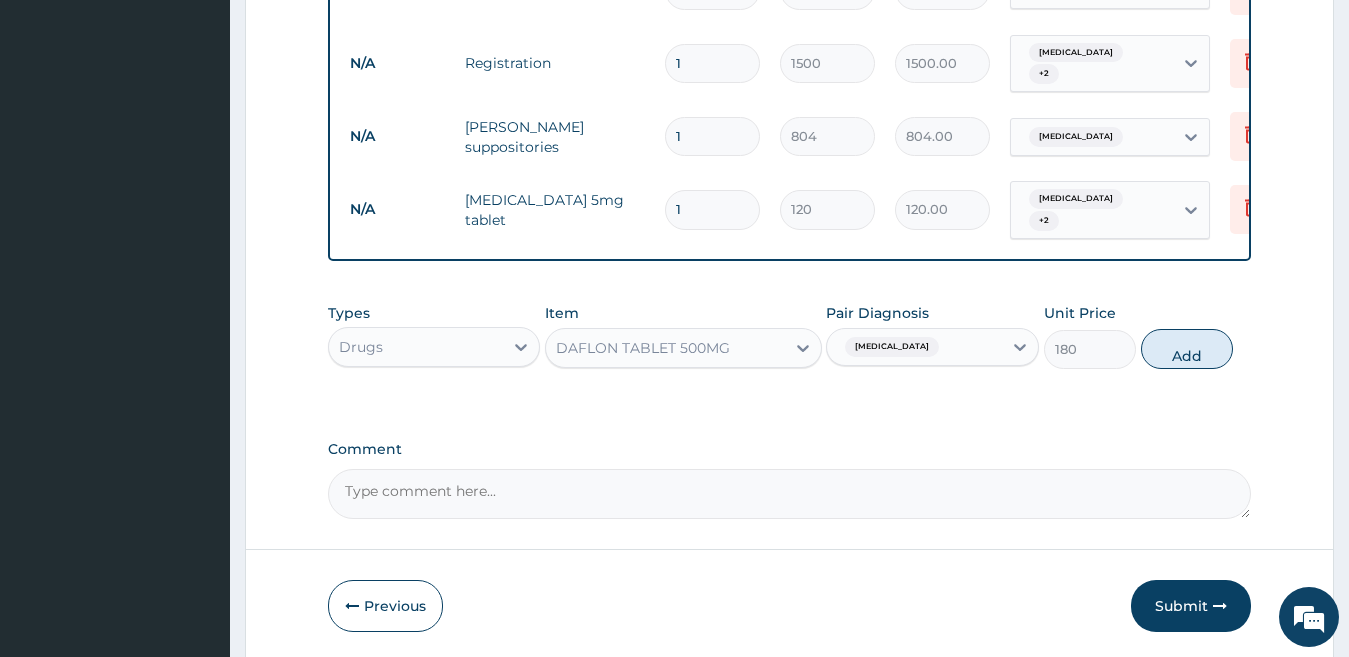 type on "0" 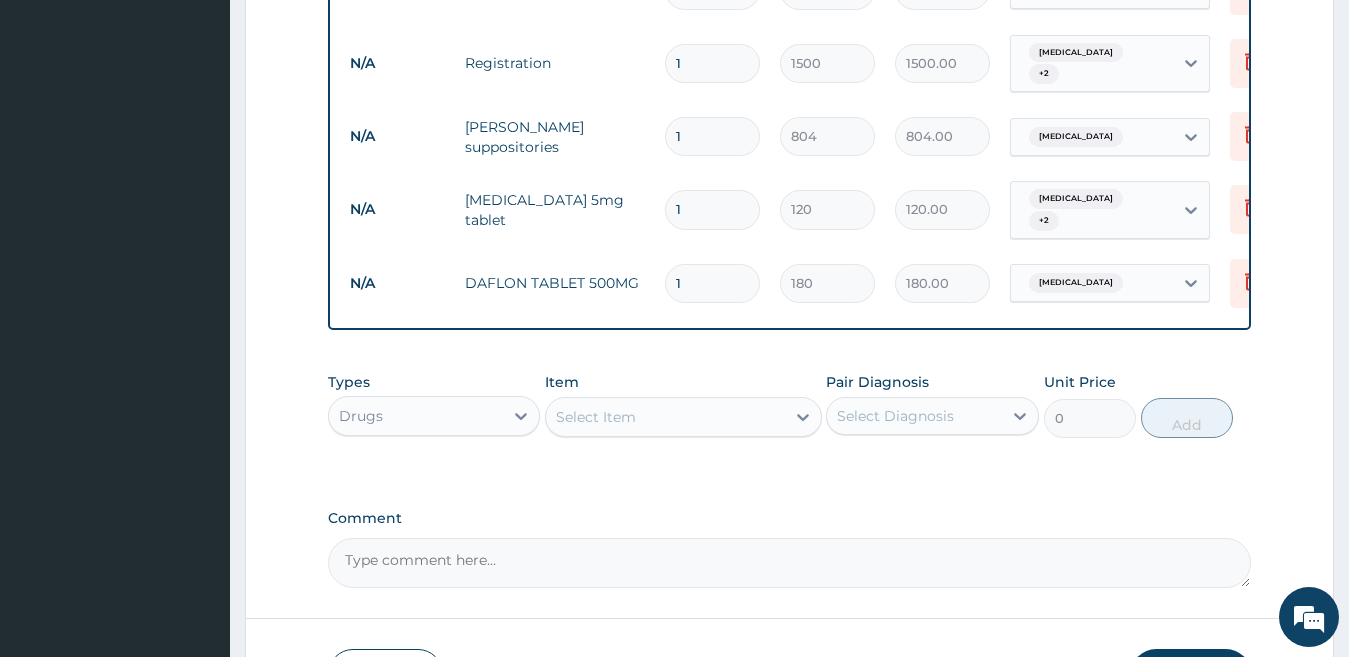 click on "Select Item" at bounding box center (596, 417) 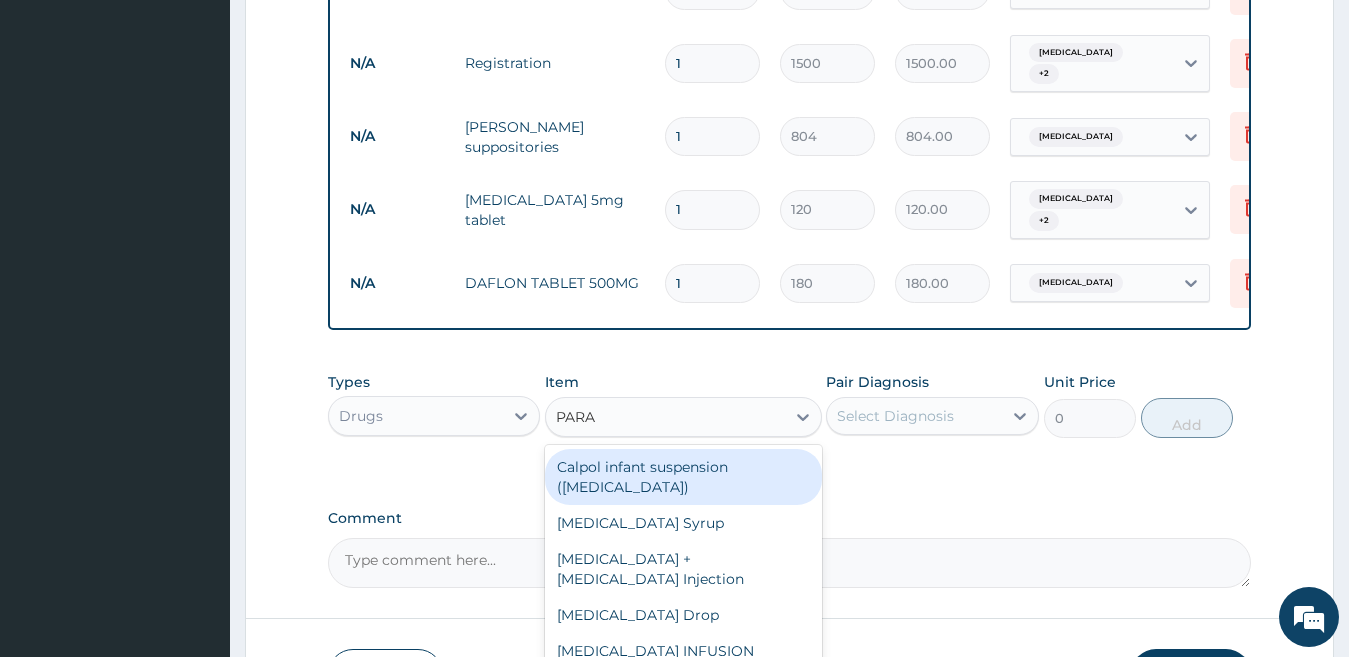 type on "PARAC" 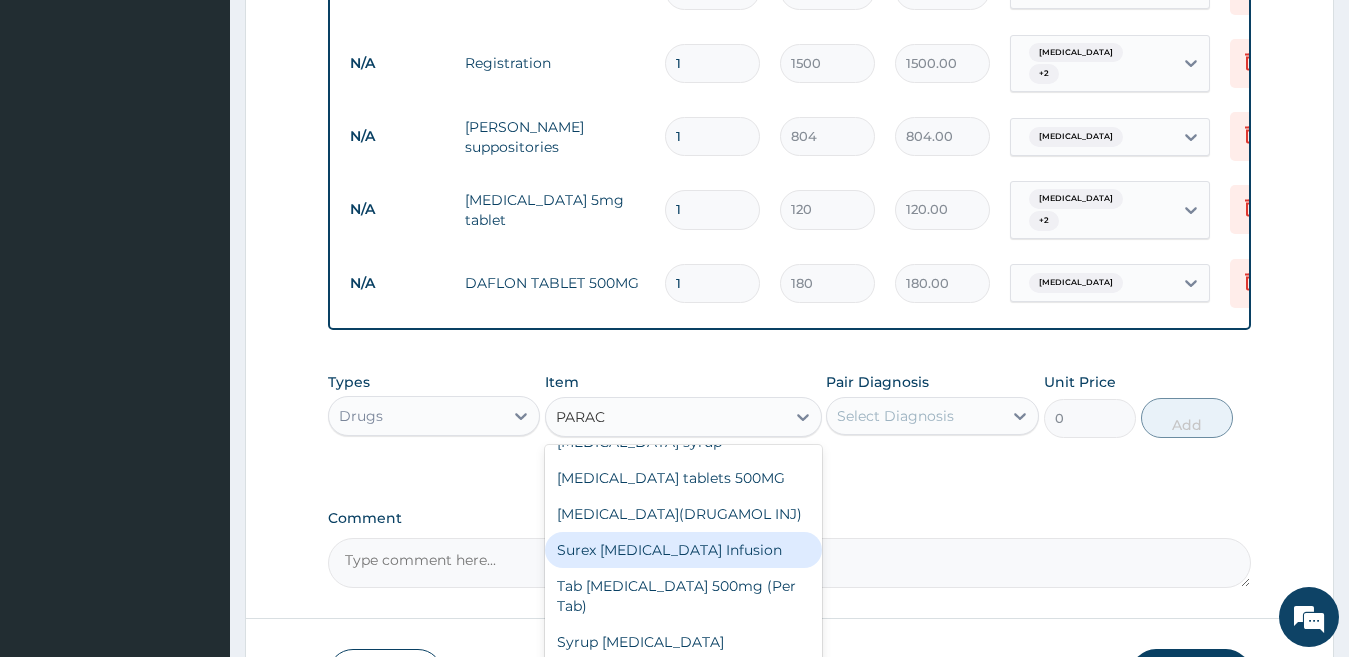 scroll, scrollTop: 328, scrollLeft: 0, axis: vertical 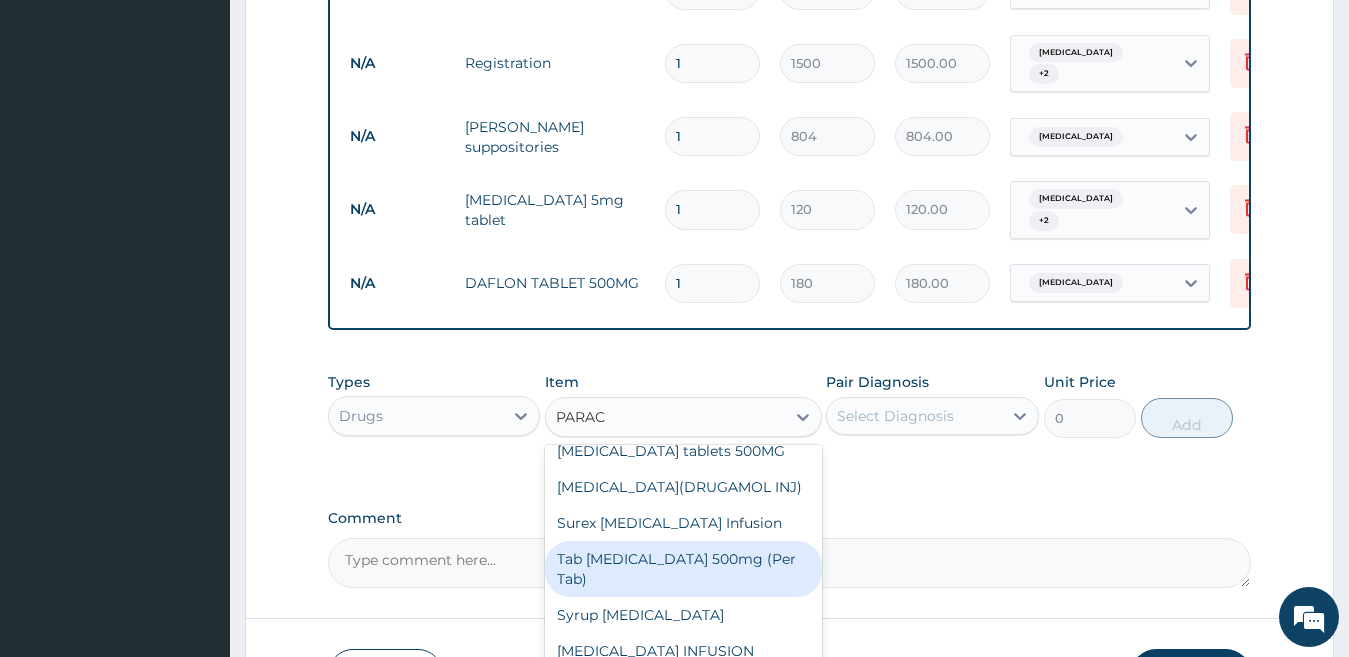 click on "Tab Paracetamol 500mg (Per Tab)" at bounding box center (683, 569) 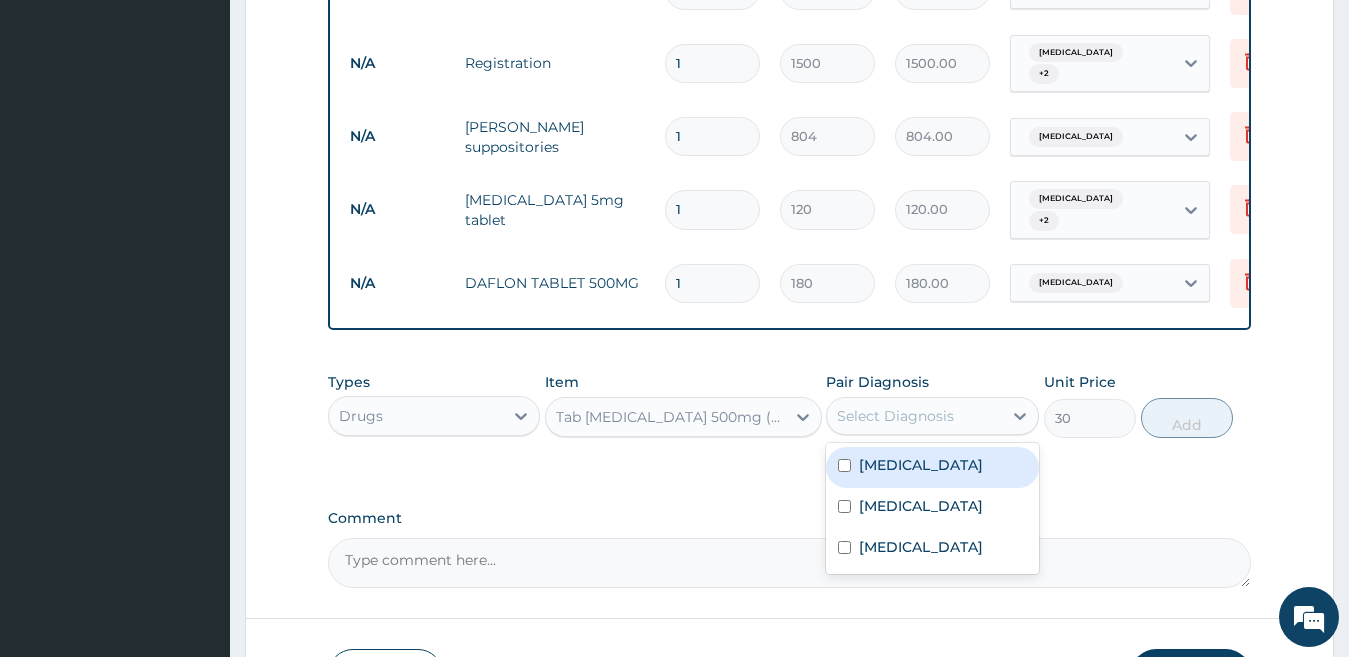 click on "Select Diagnosis" at bounding box center (895, 416) 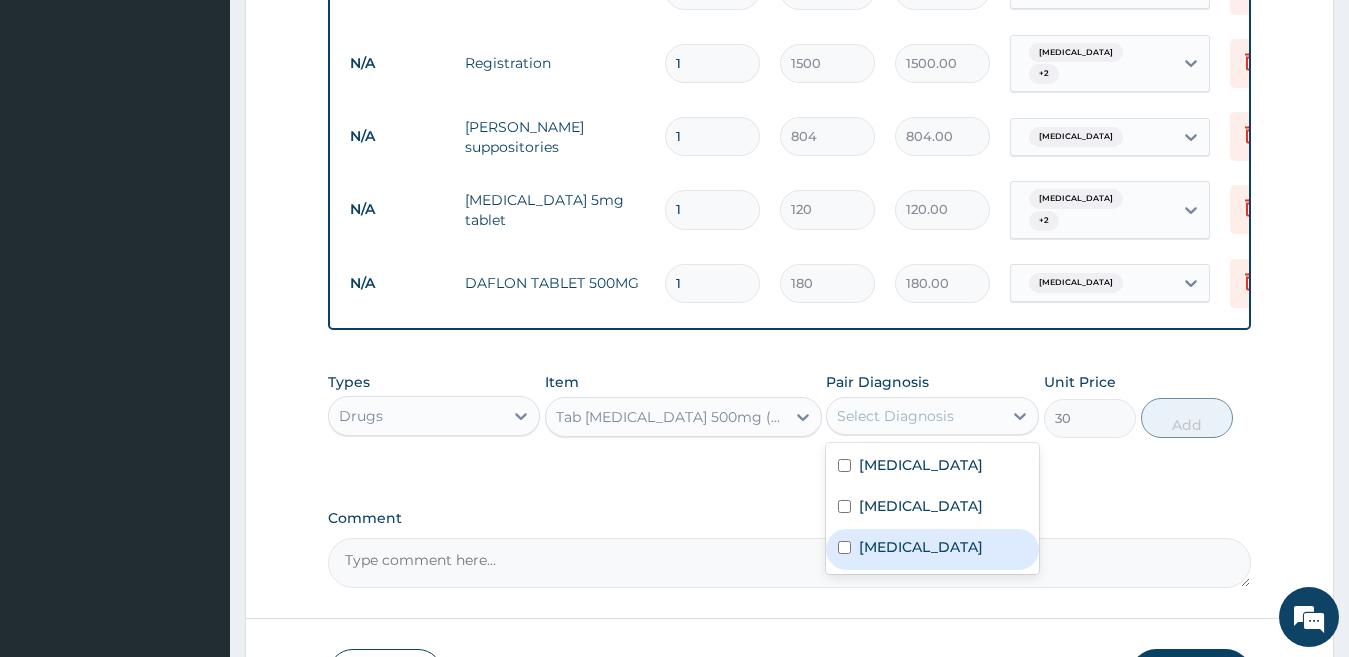 click on "Inflammatory bowel disease" at bounding box center (921, 547) 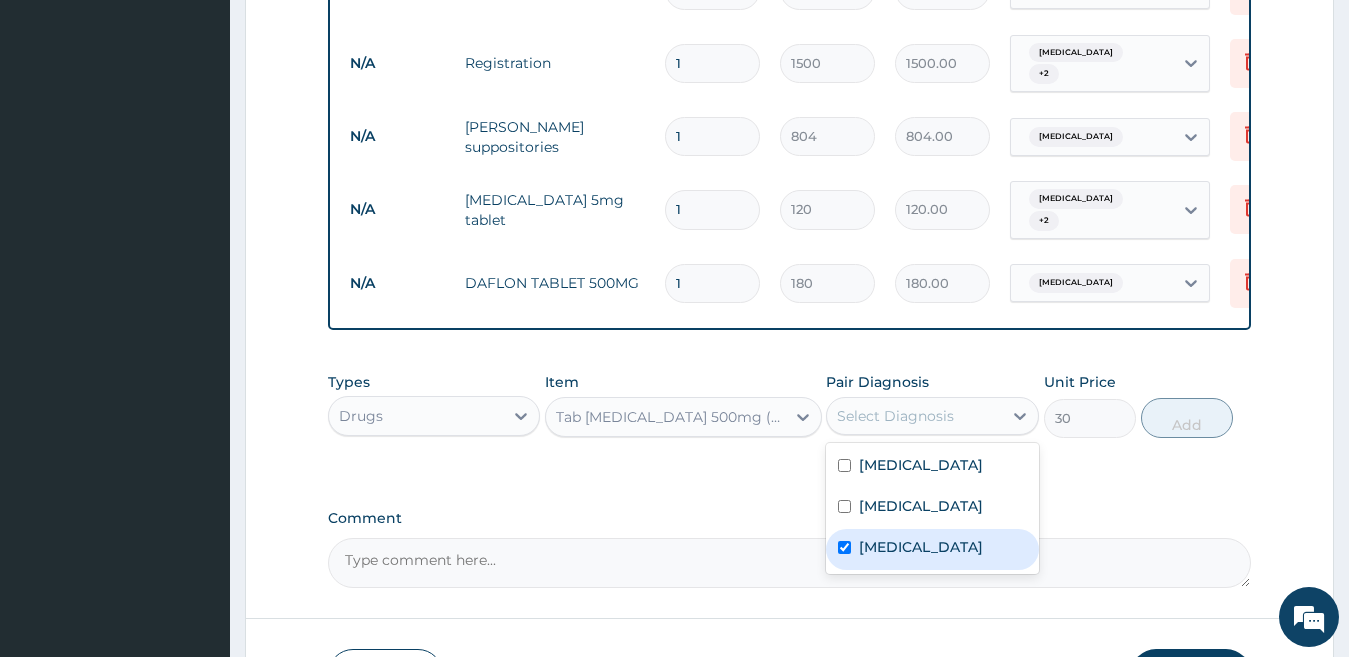 checkbox on "true" 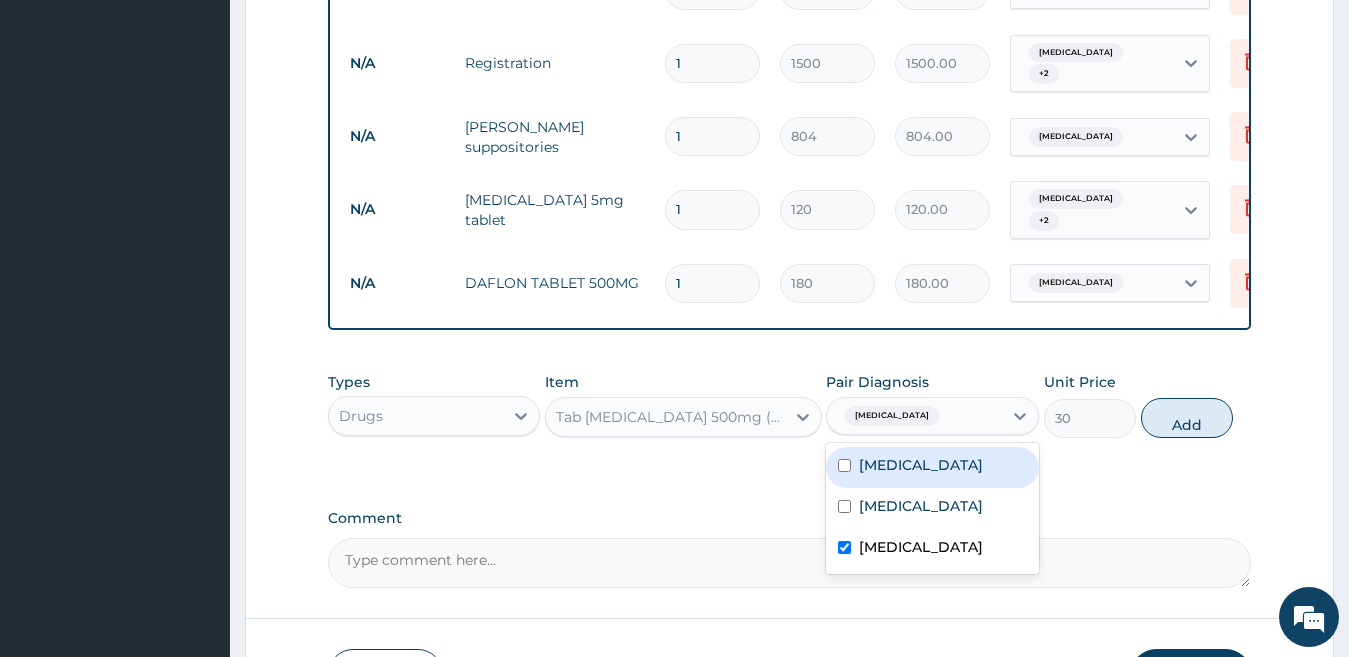 click on "Chronic constipation" at bounding box center (921, 465) 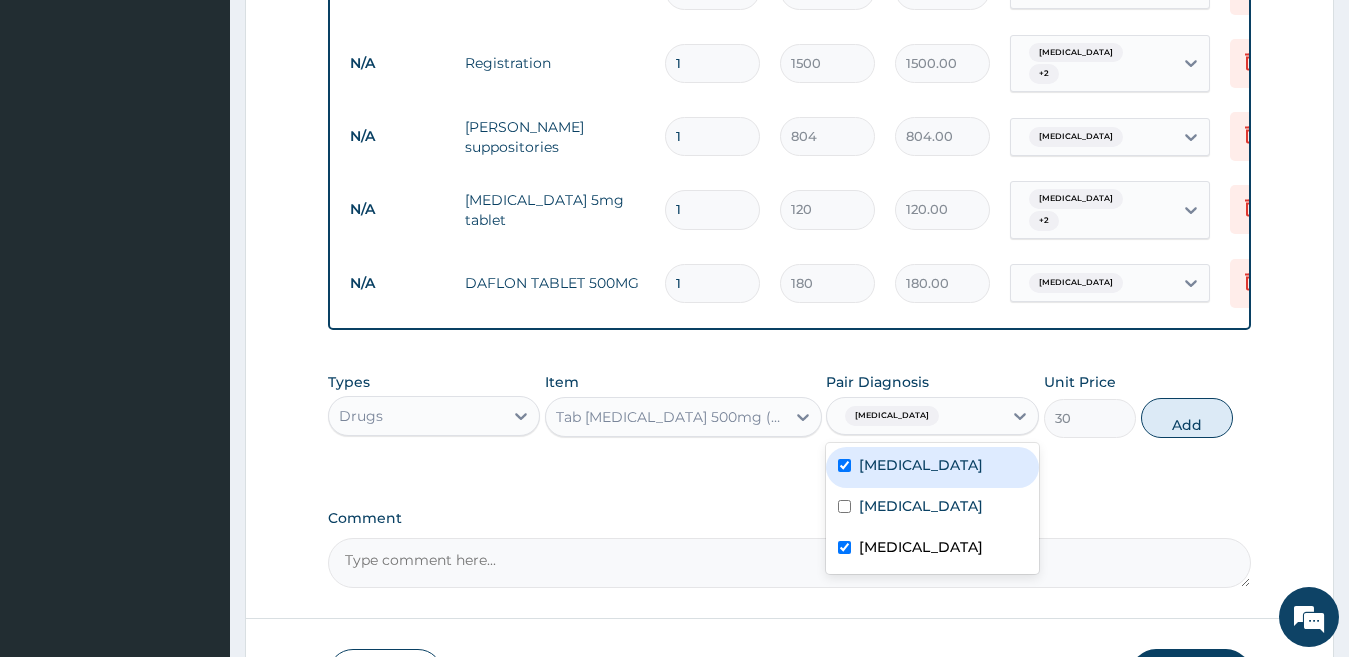 checkbox on "true" 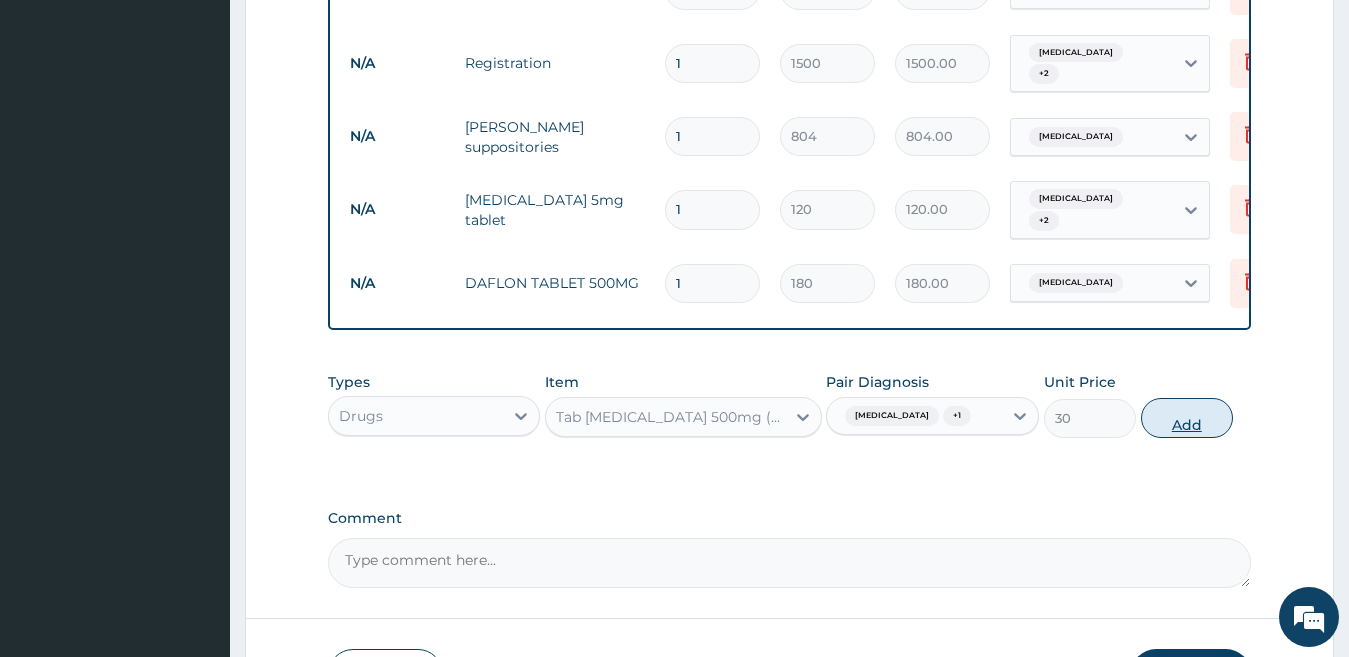 click on "Add" at bounding box center [1187, 418] 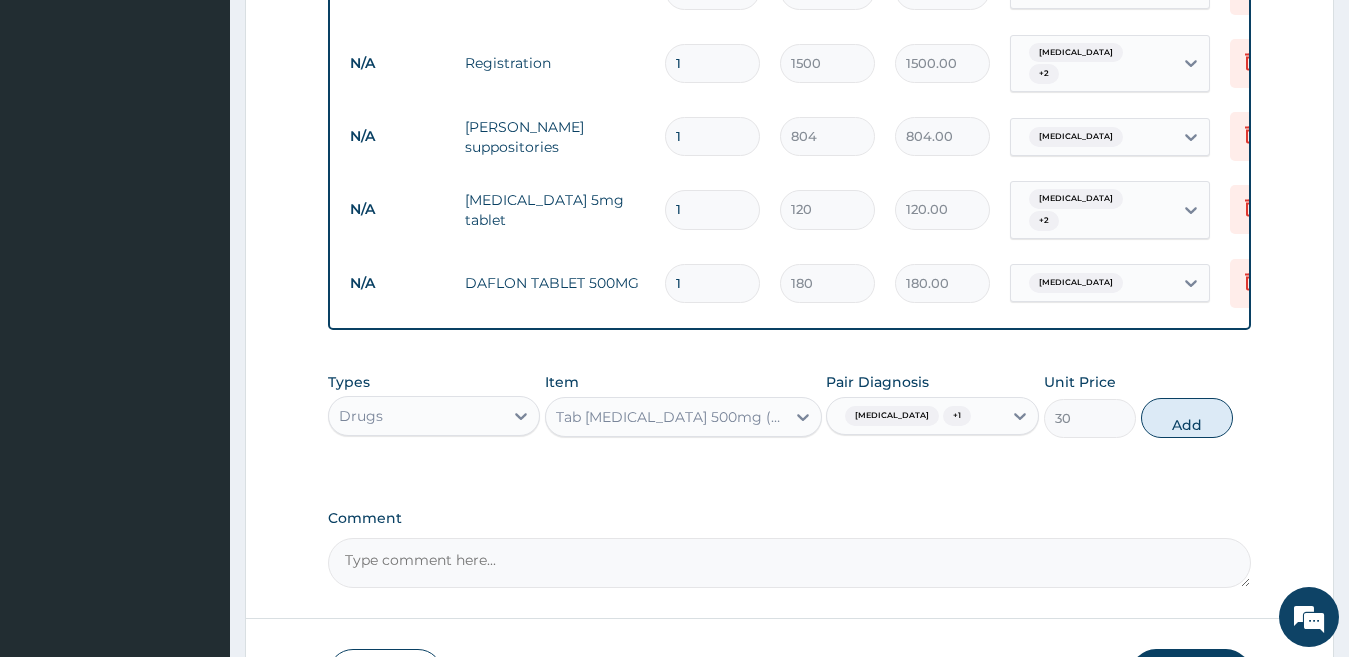 type on "0" 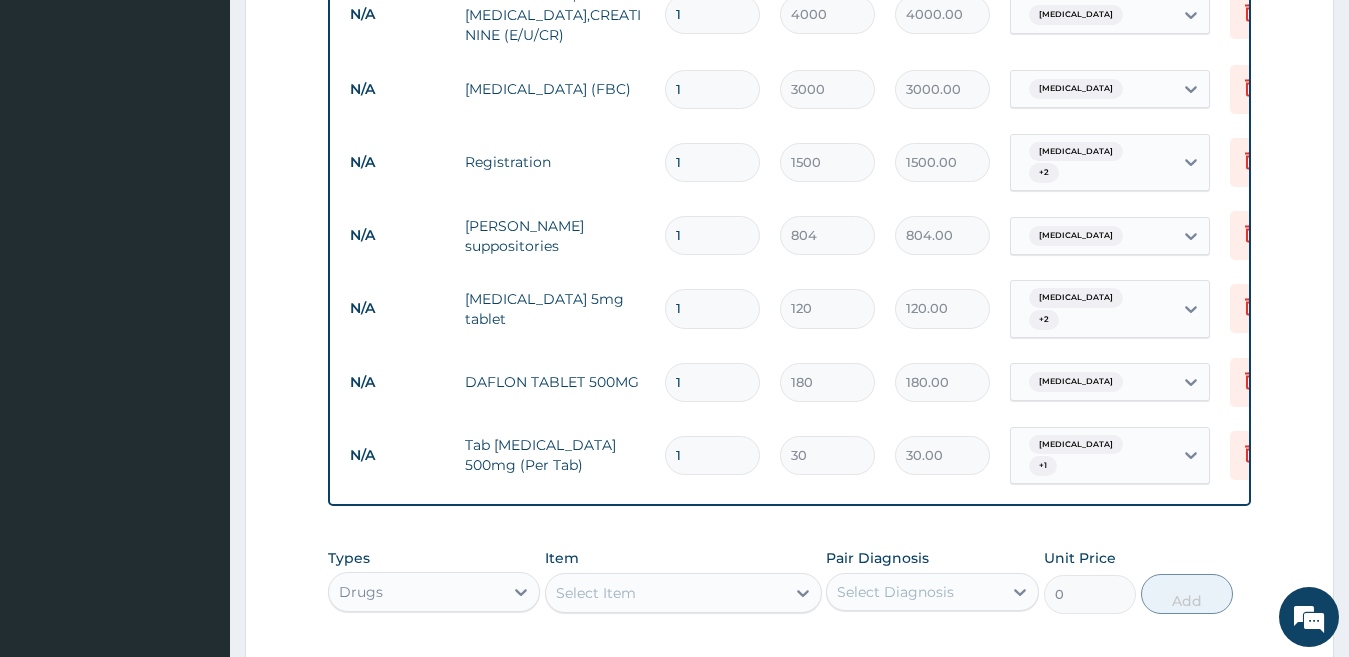 scroll, scrollTop: 916, scrollLeft: 0, axis: vertical 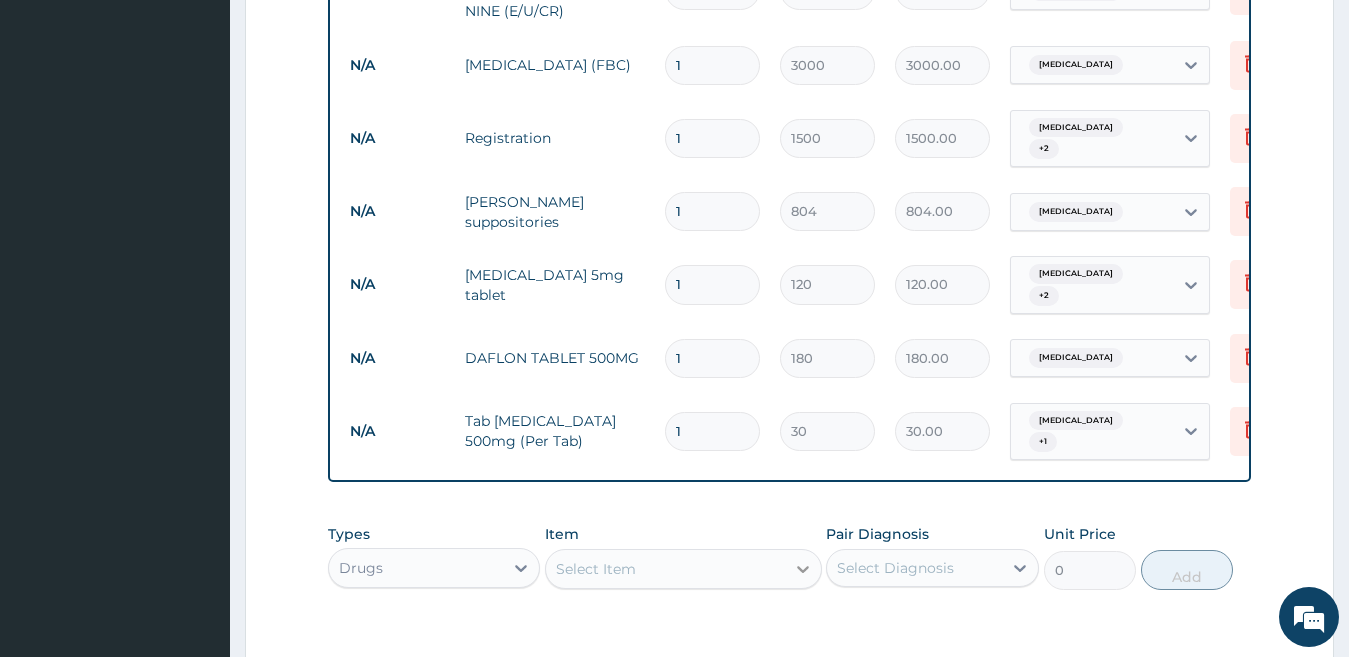 type on "18" 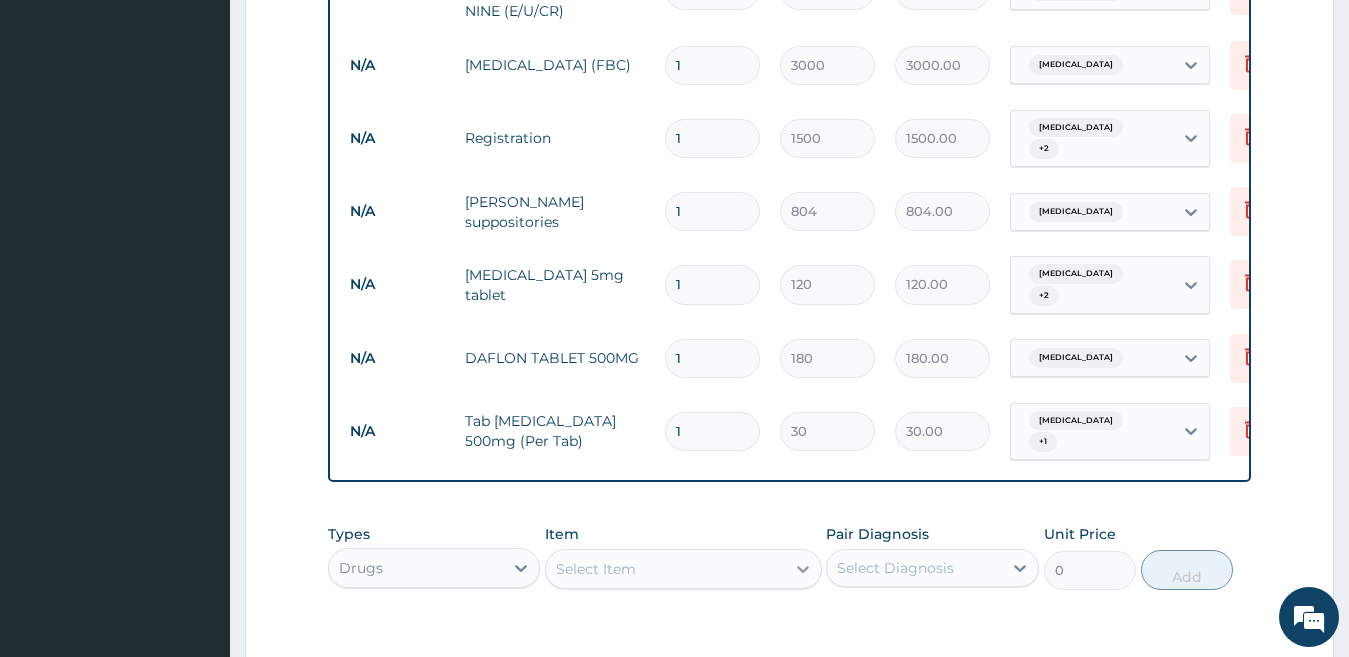 type on "540.00" 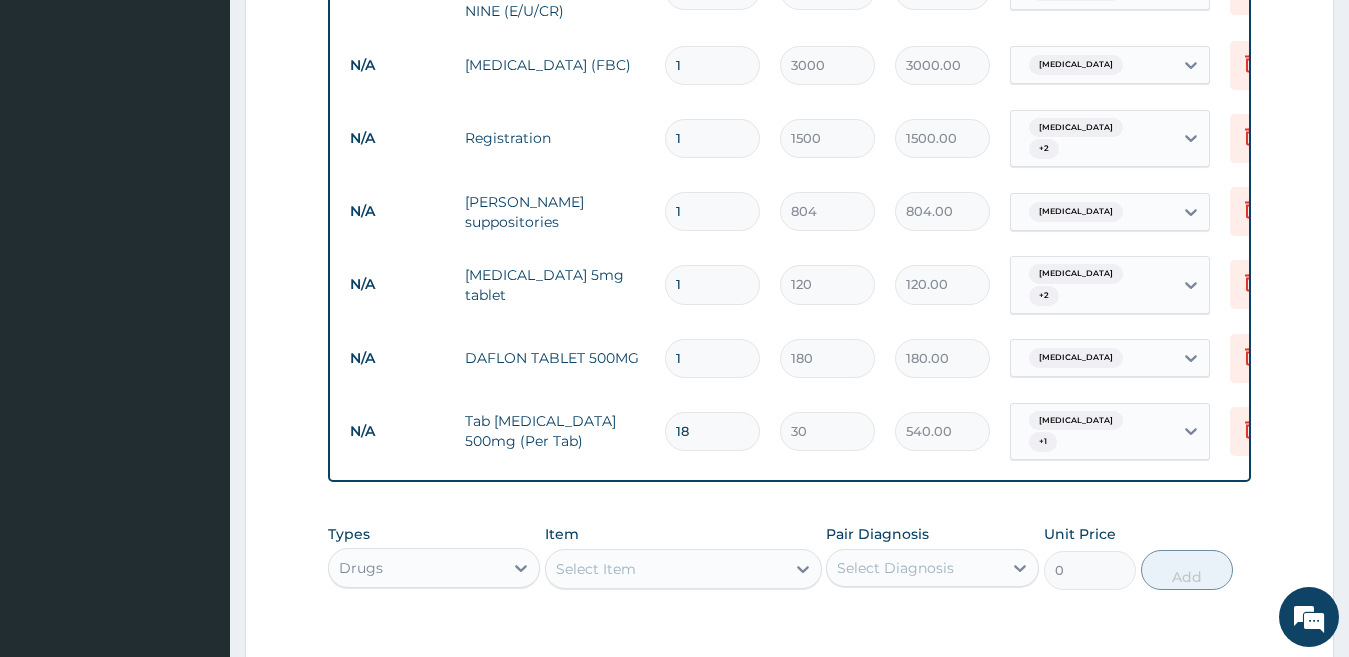 type on "1" 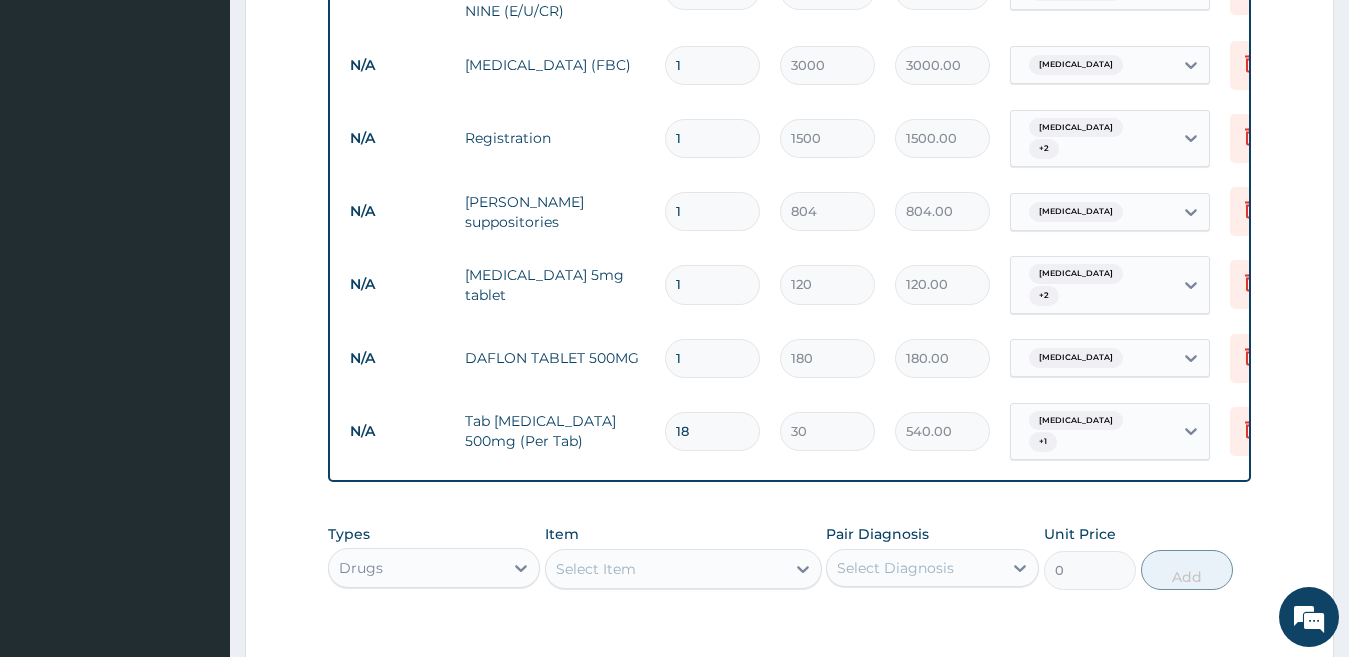 type on "30.00" 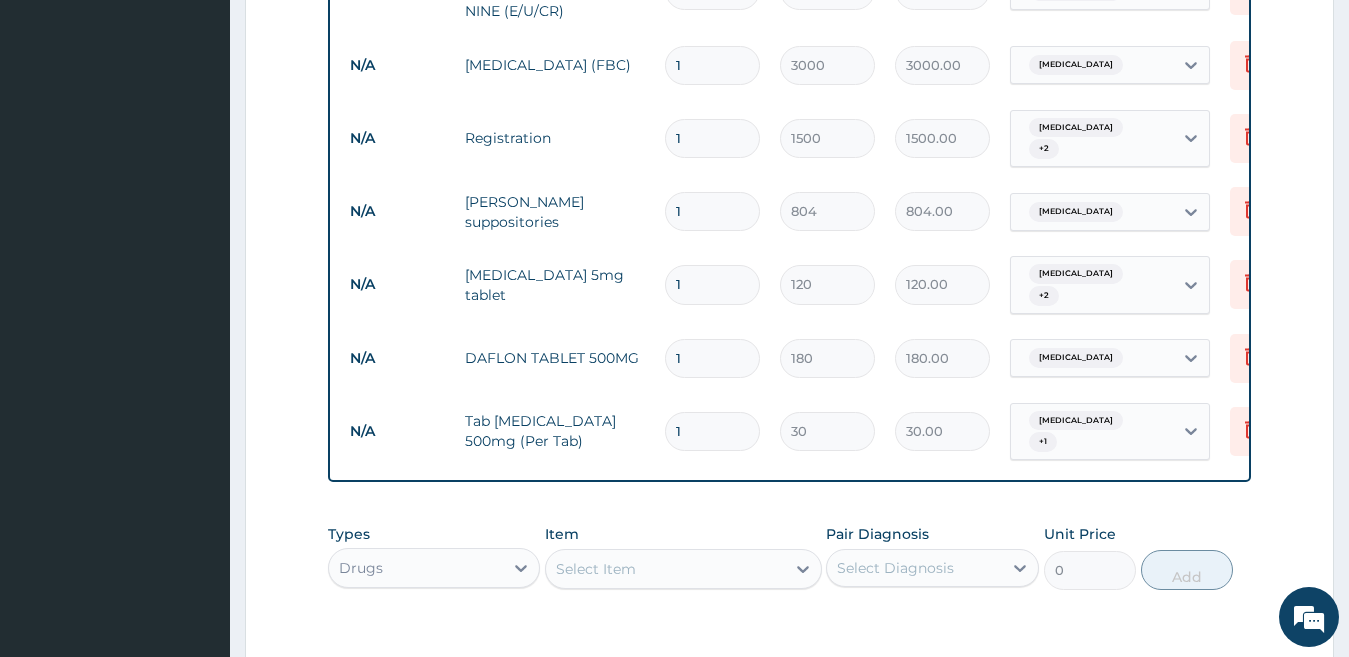 type 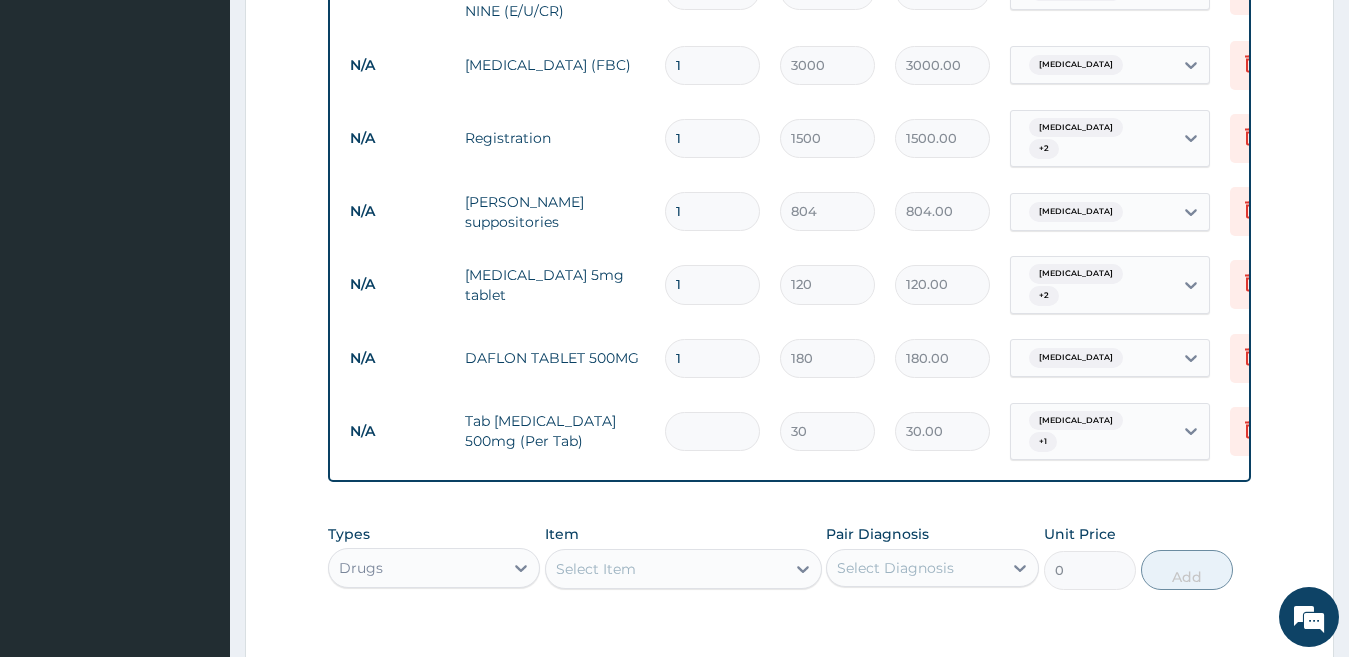 type on "0.00" 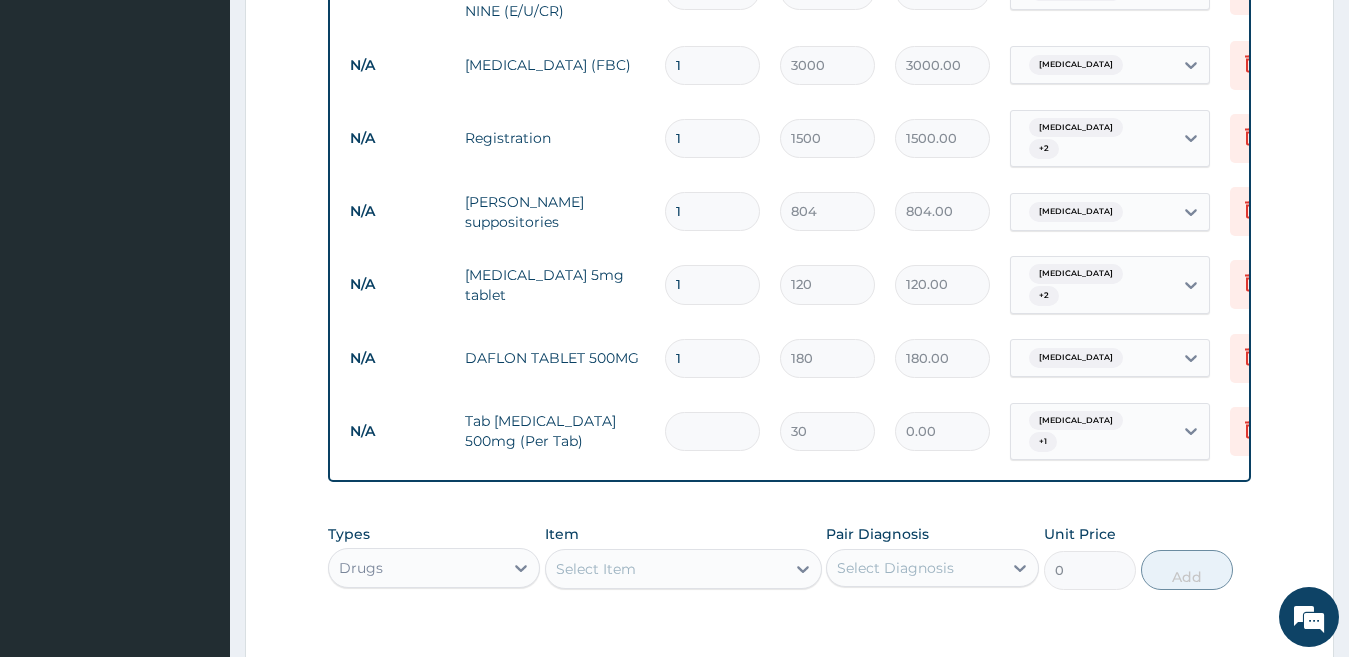 type on "3" 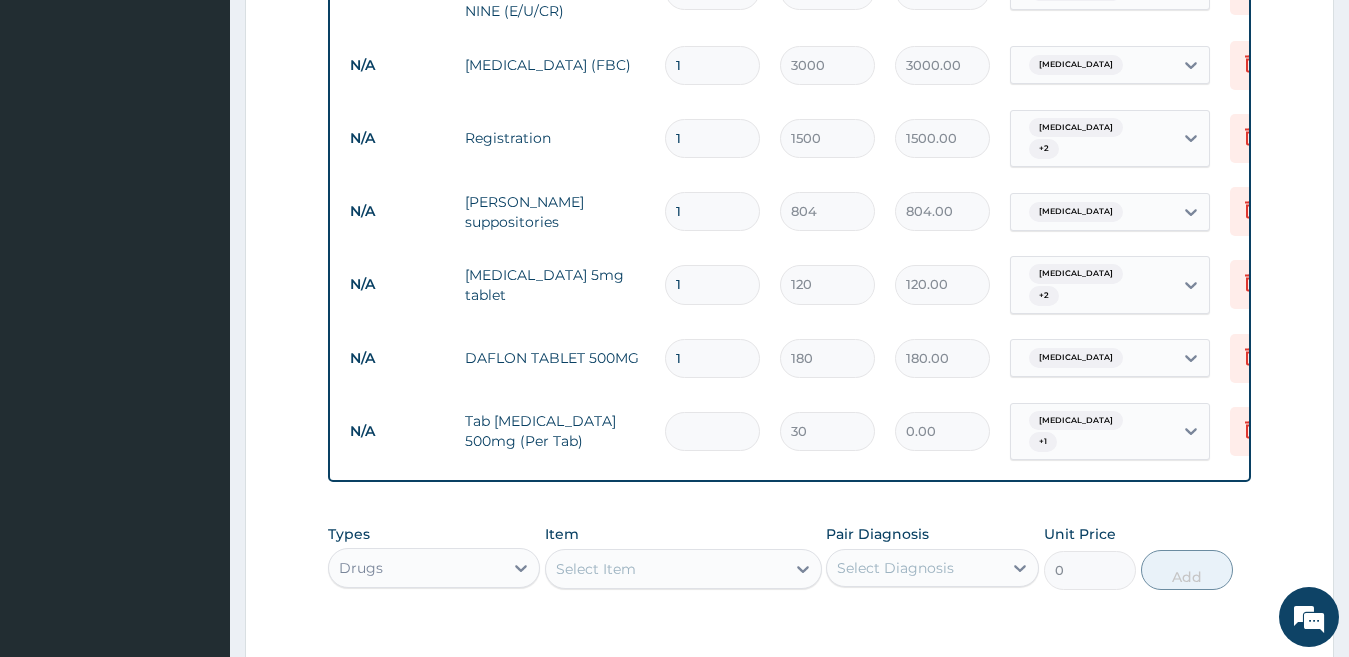type on "90.00" 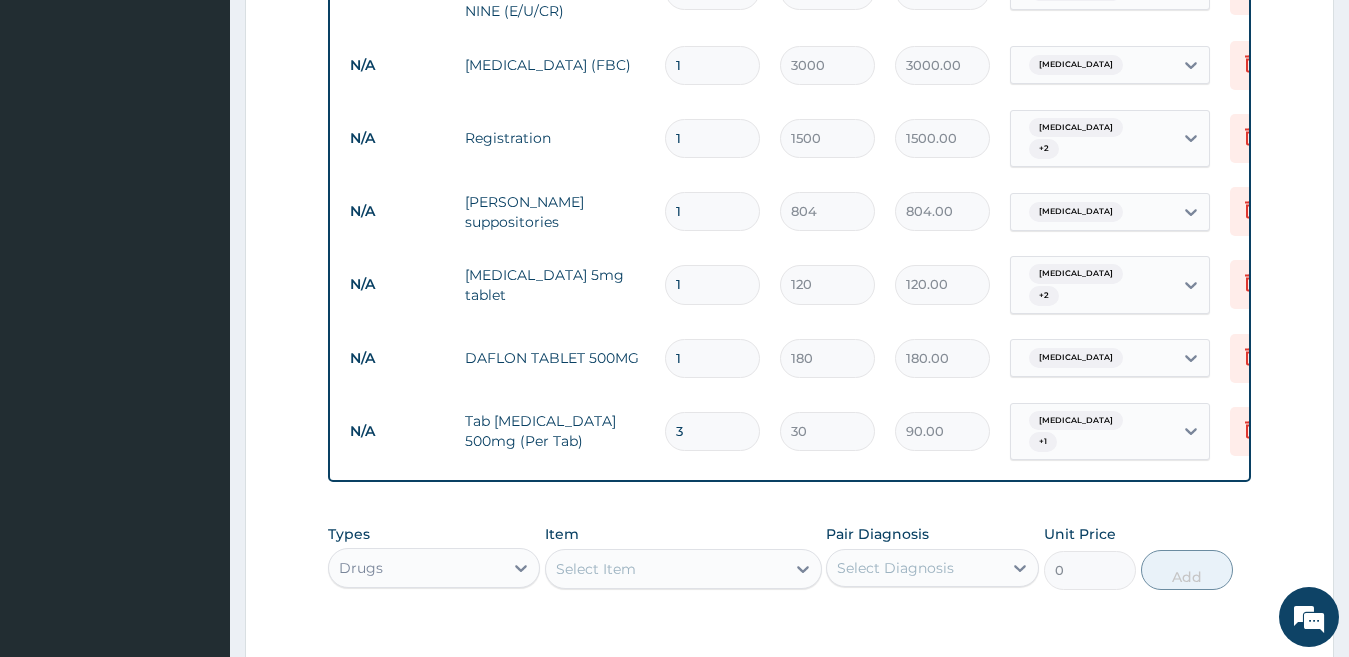 type on "30" 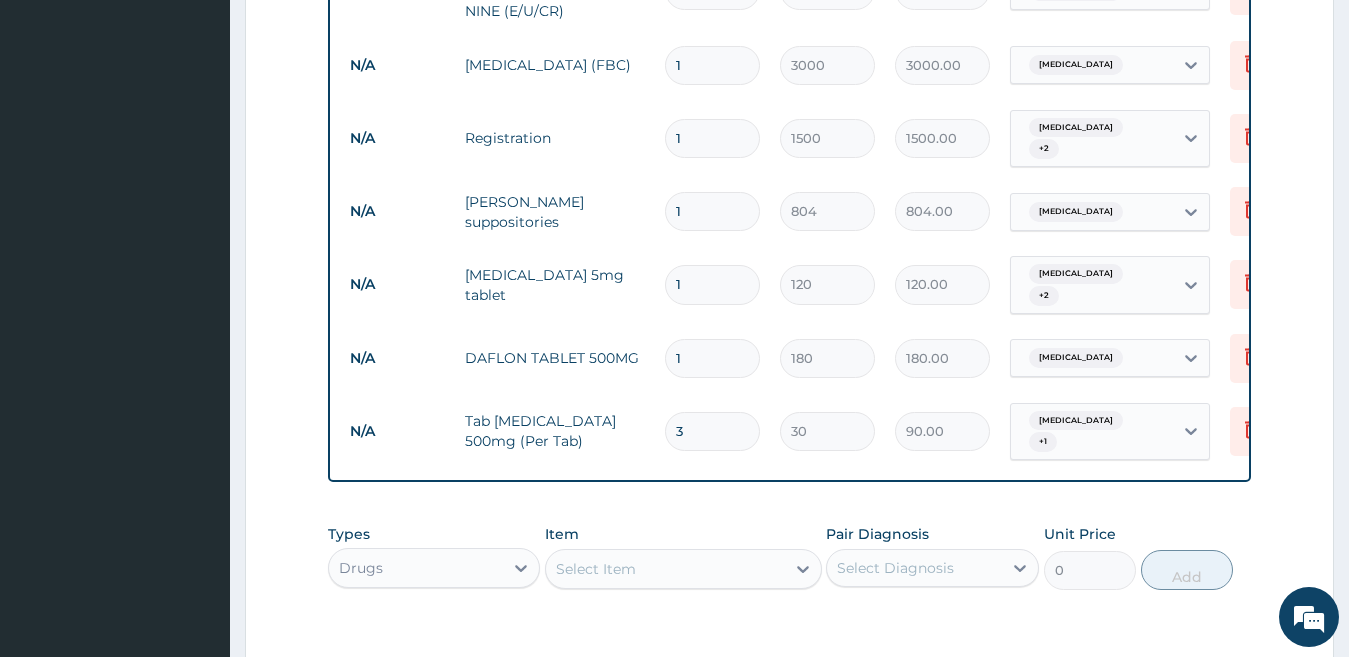 type on "900.00" 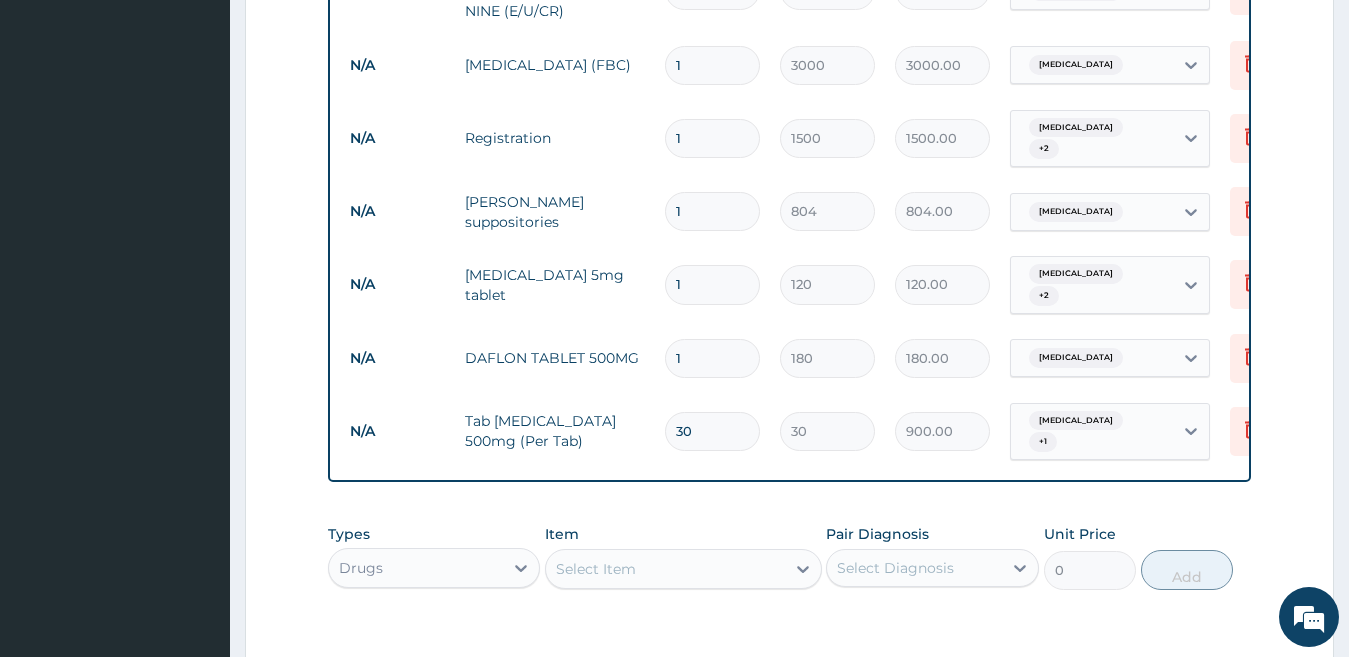 type on "30" 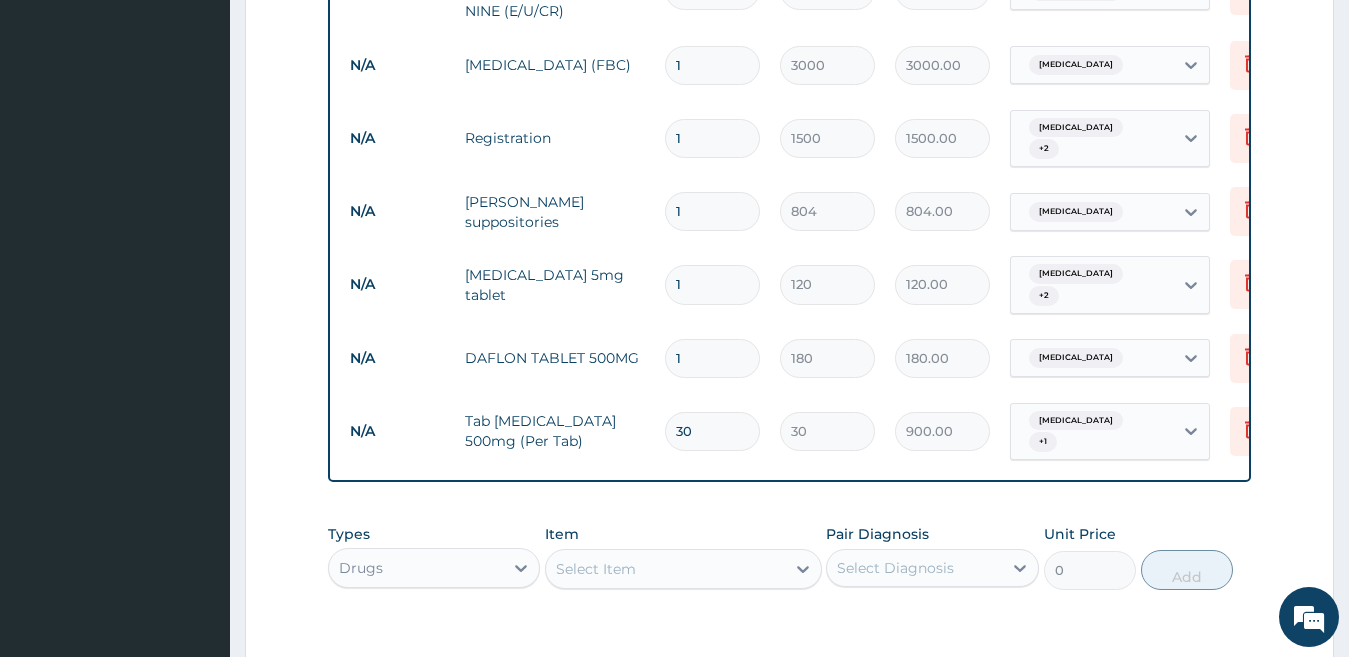 type on "10" 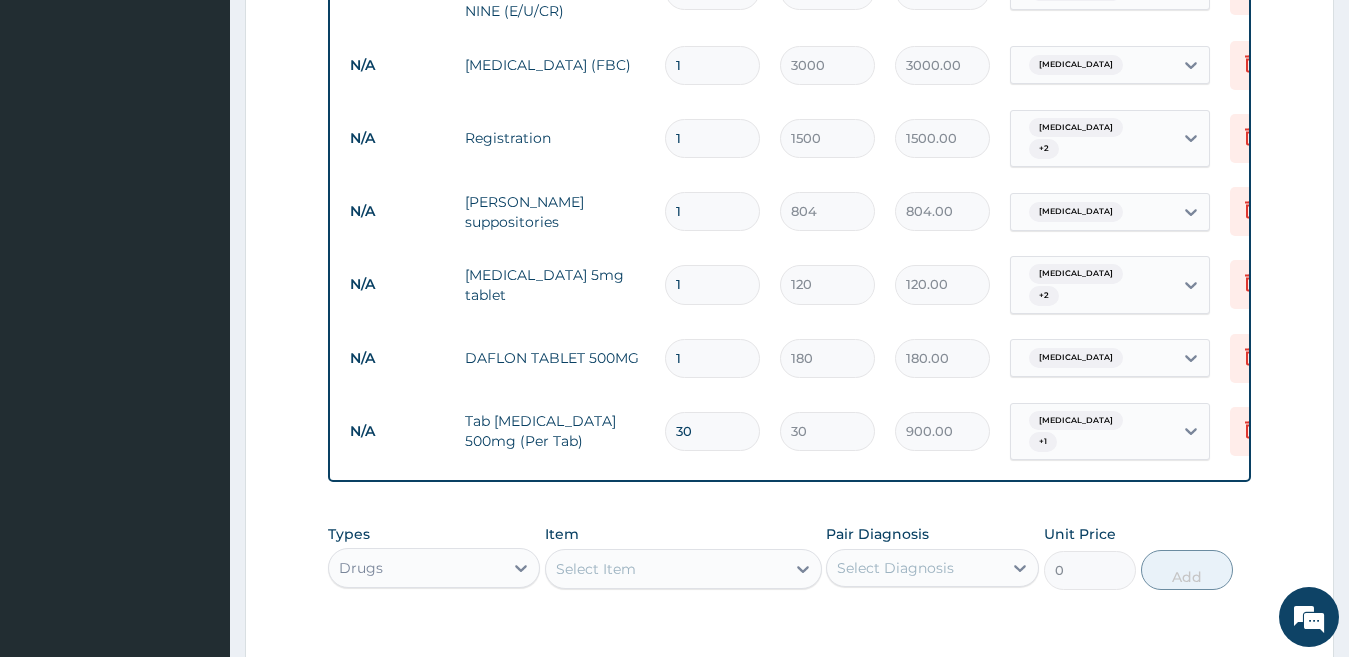type on "1800.00" 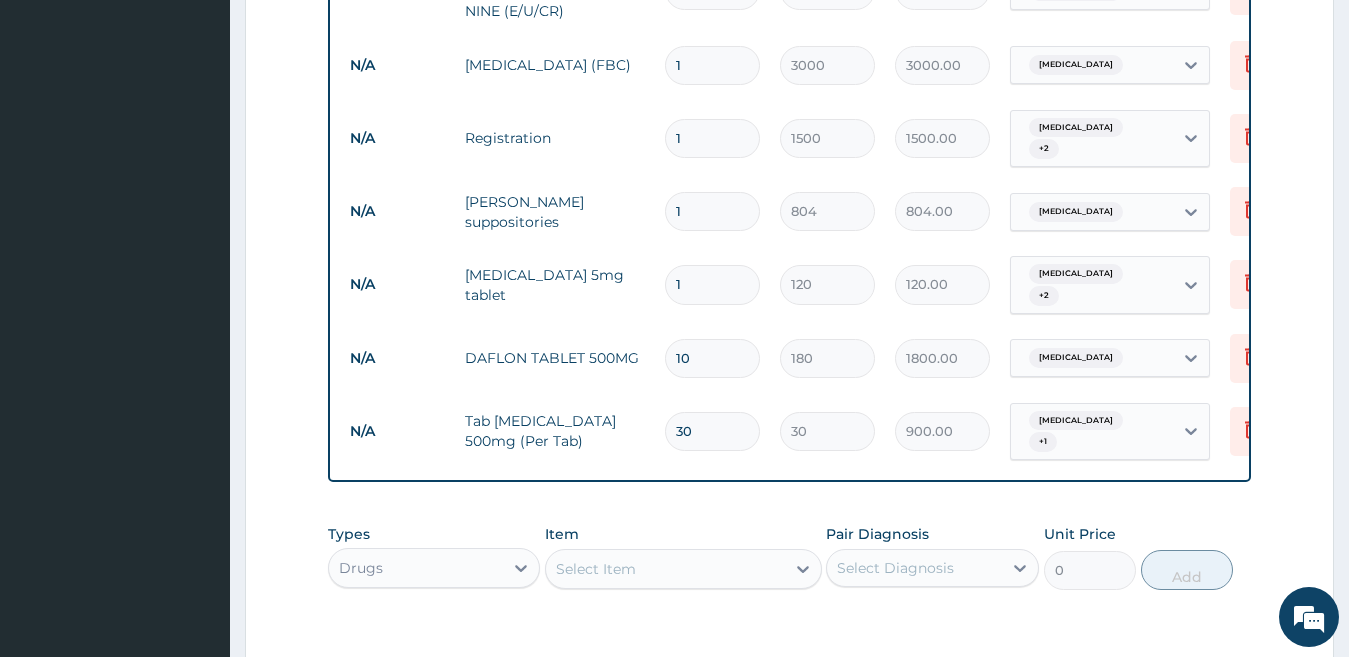 type on "10" 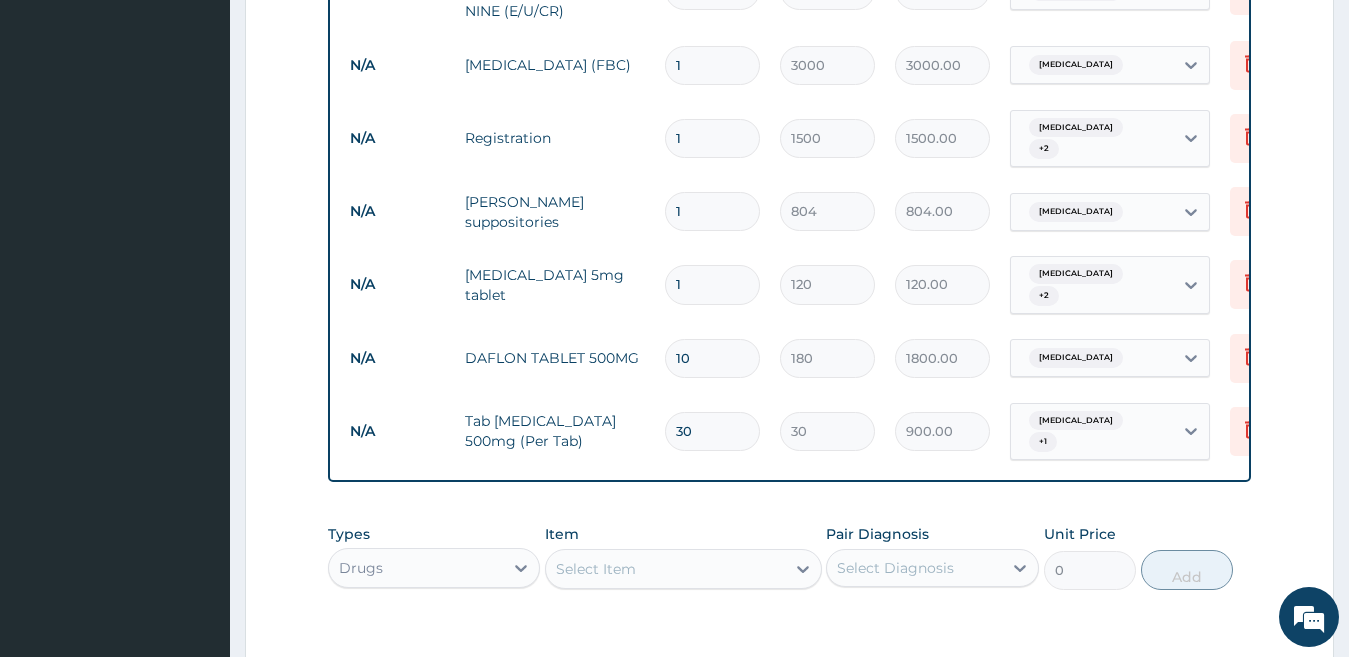 type on "2" 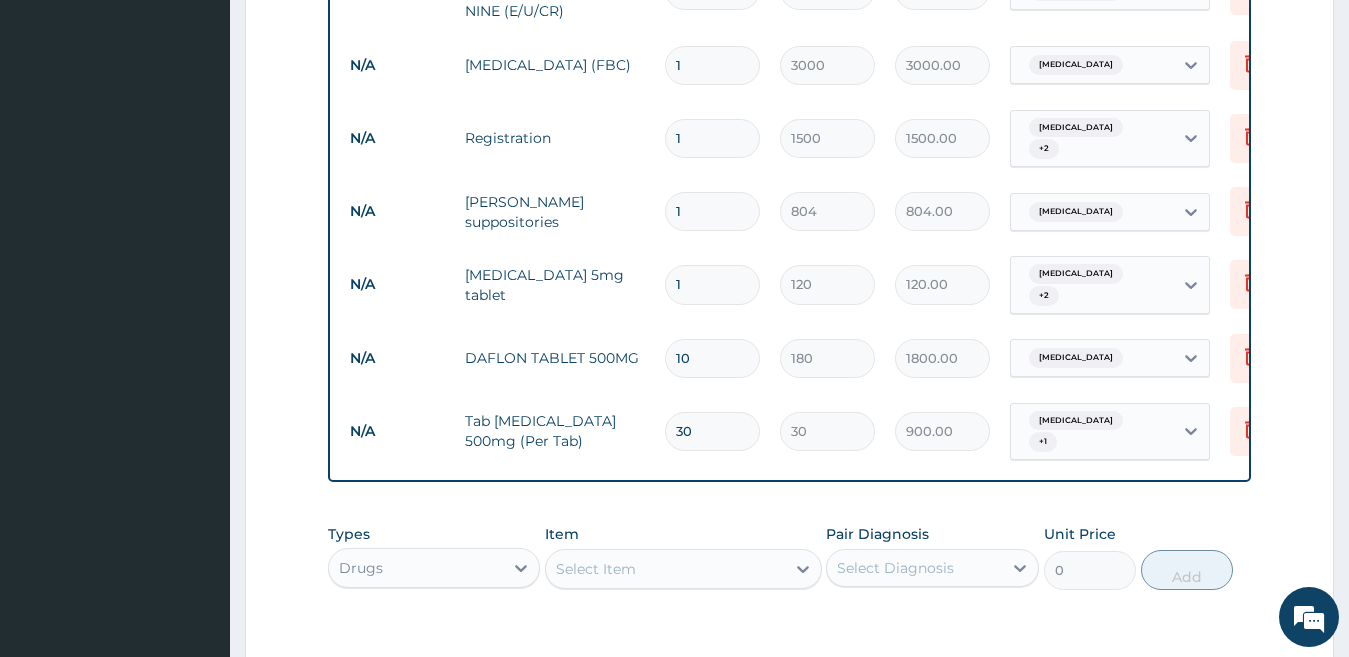 type on "240.00" 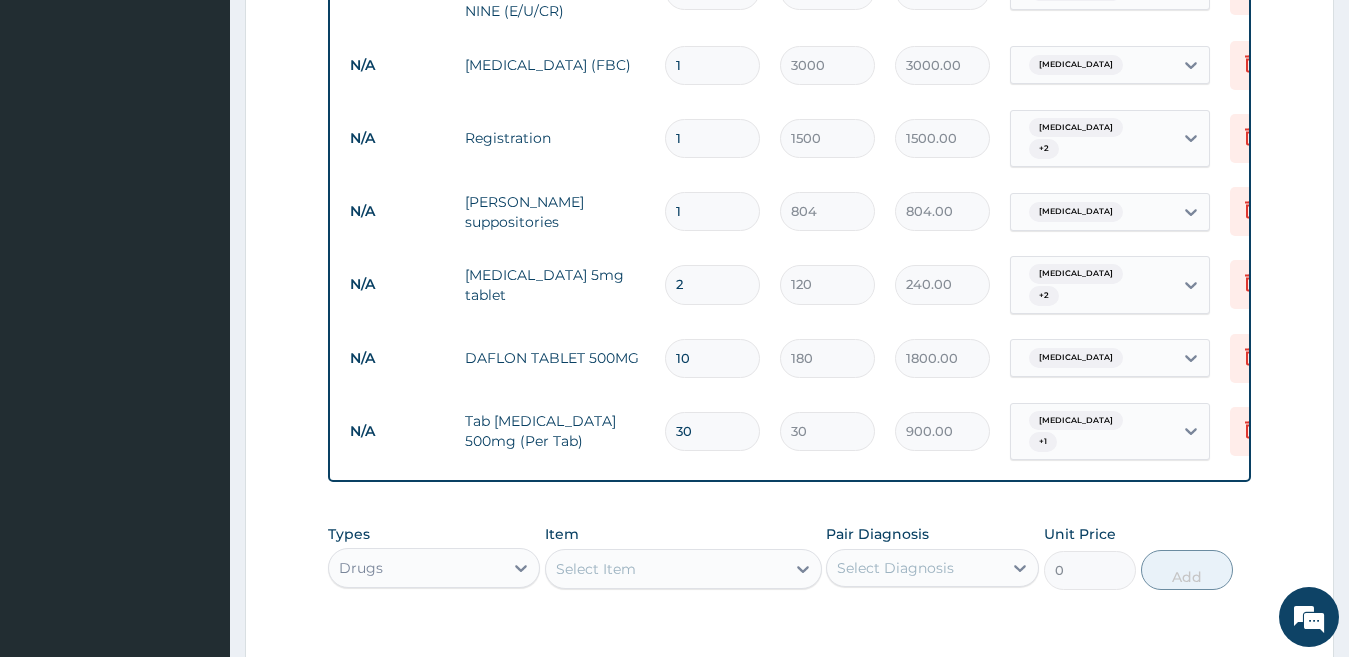 type on "28" 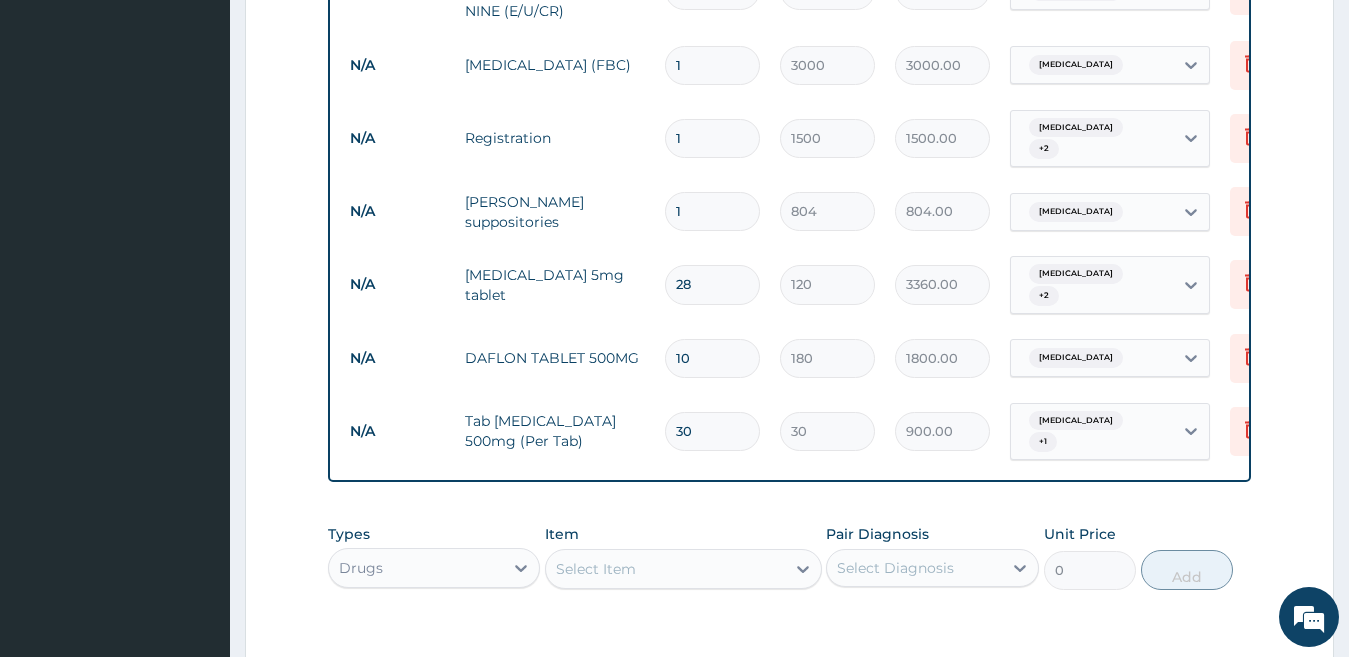 type on "28" 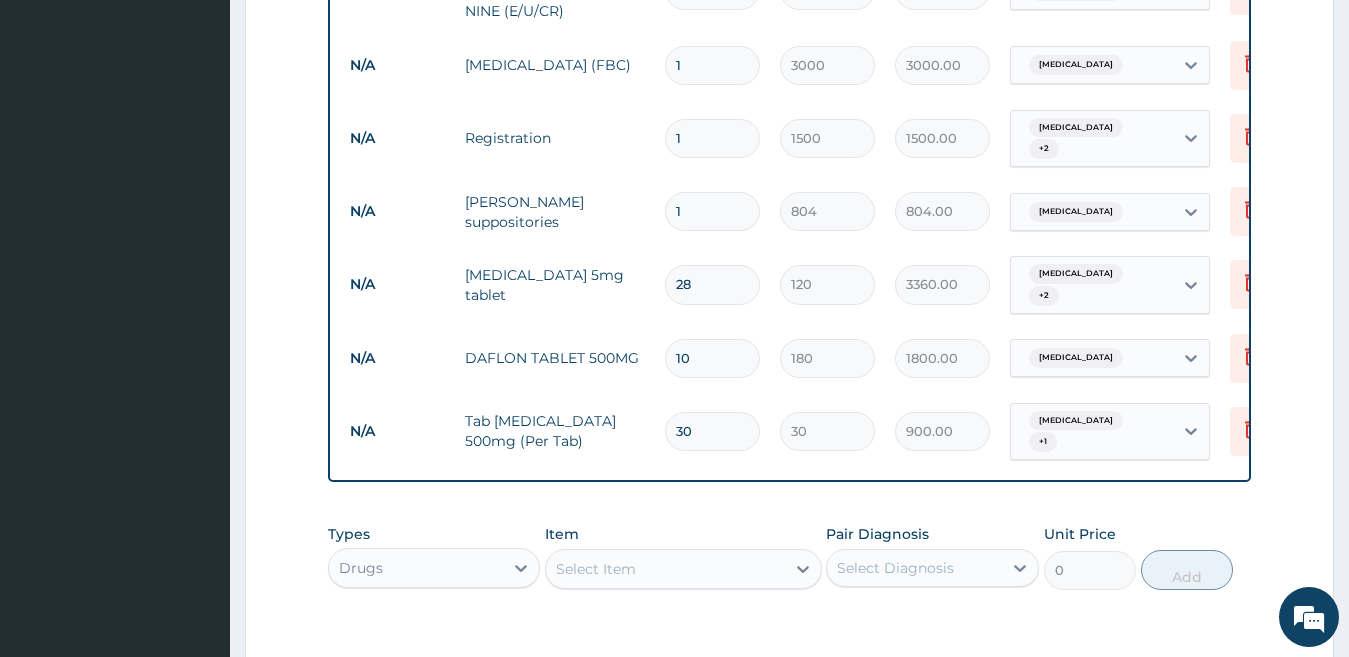 type on "5" 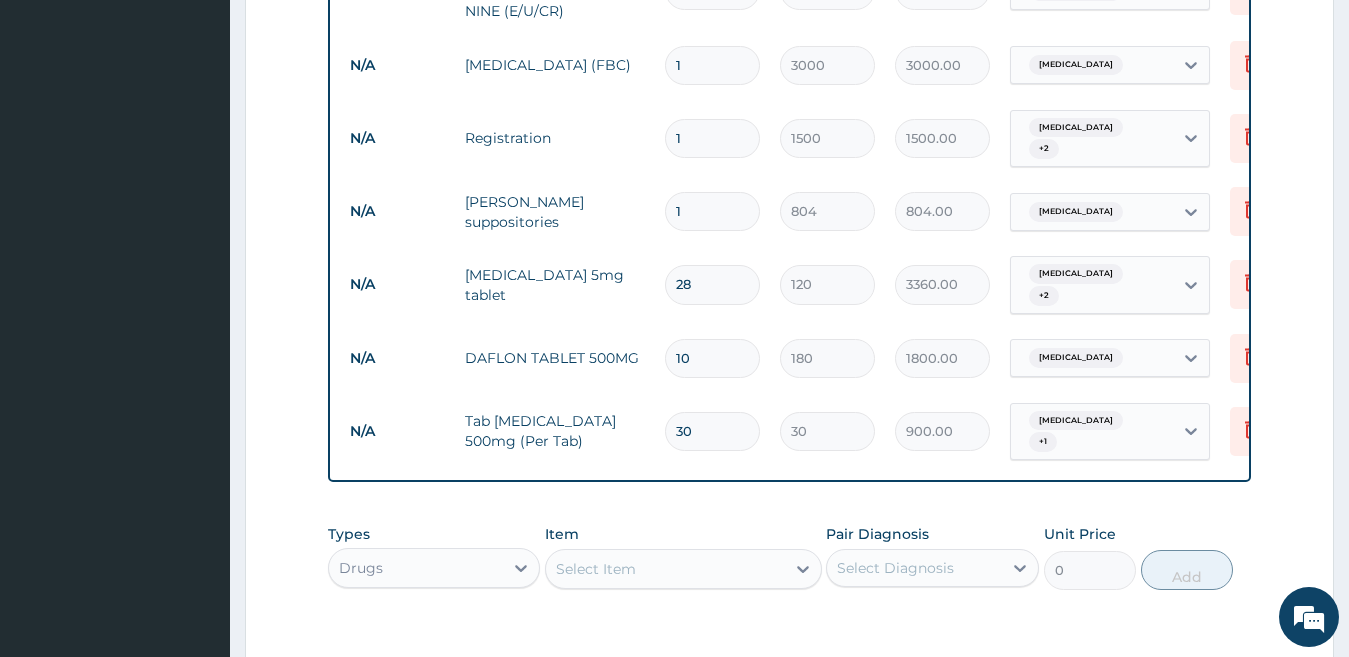 type on "4020.00" 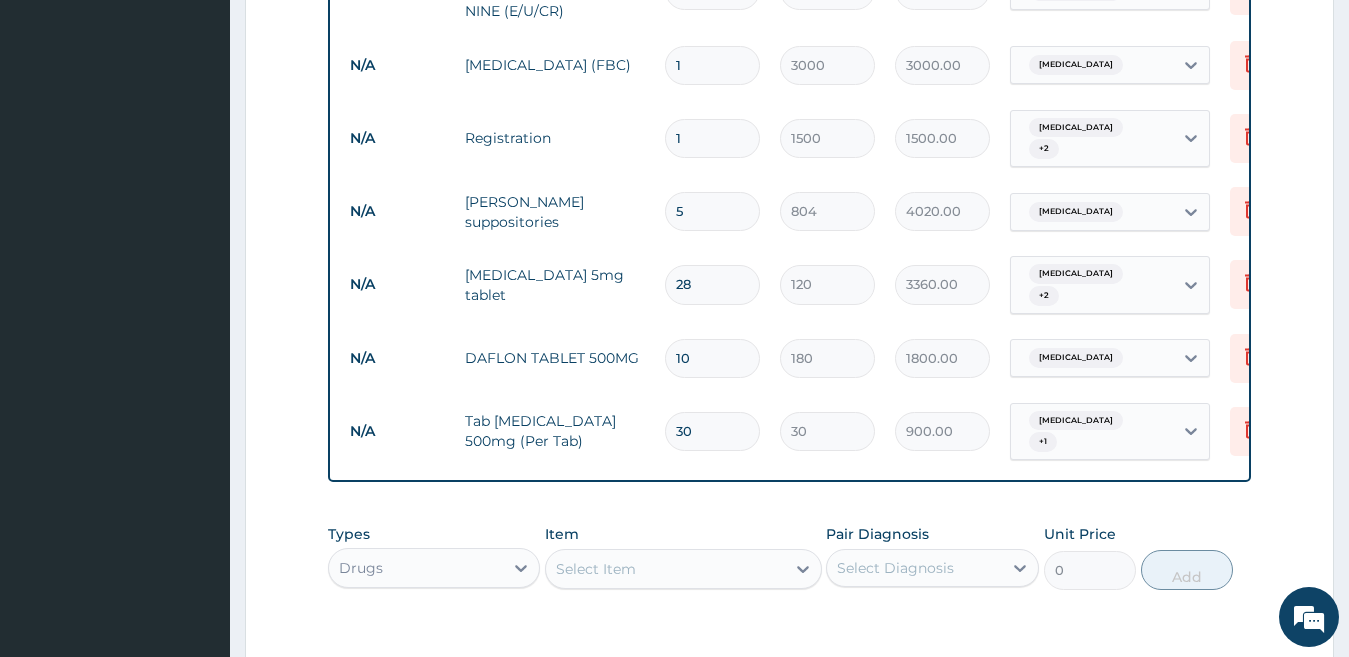 drag, startPoint x: 687, startPoint y: 197, endPoint x: 605, endPoint y: 212, distance: 83.360664 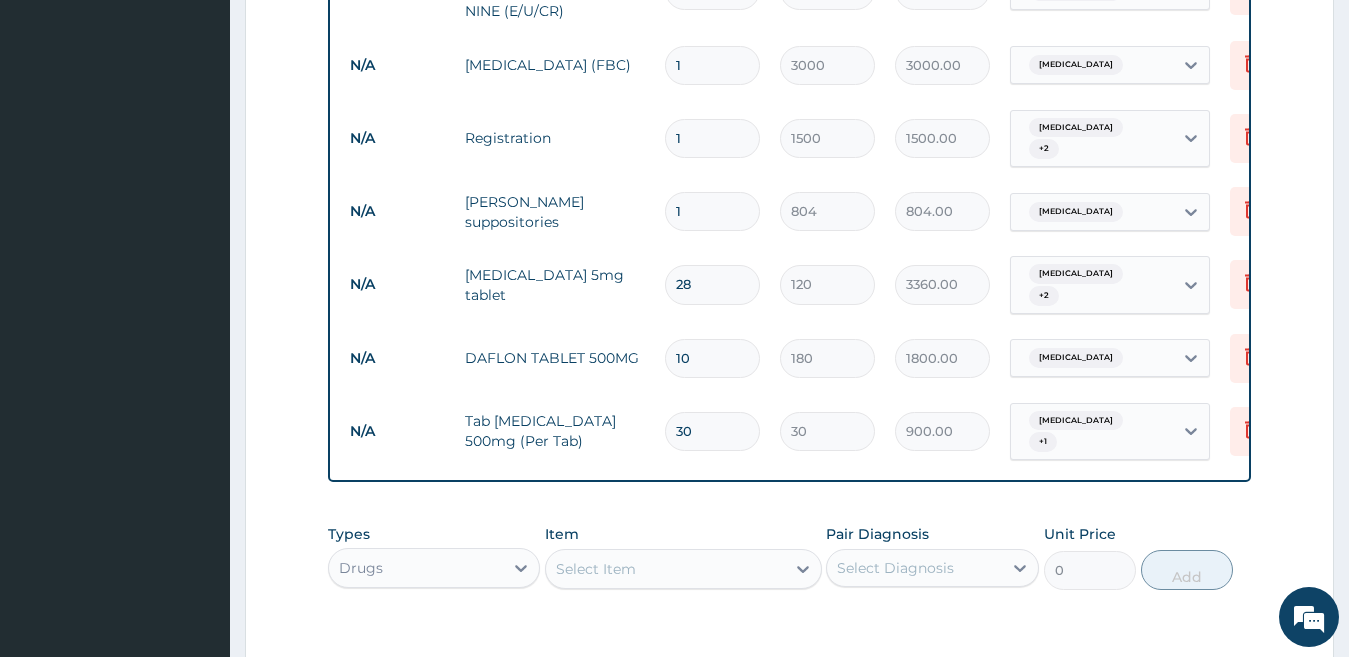 type on "1" 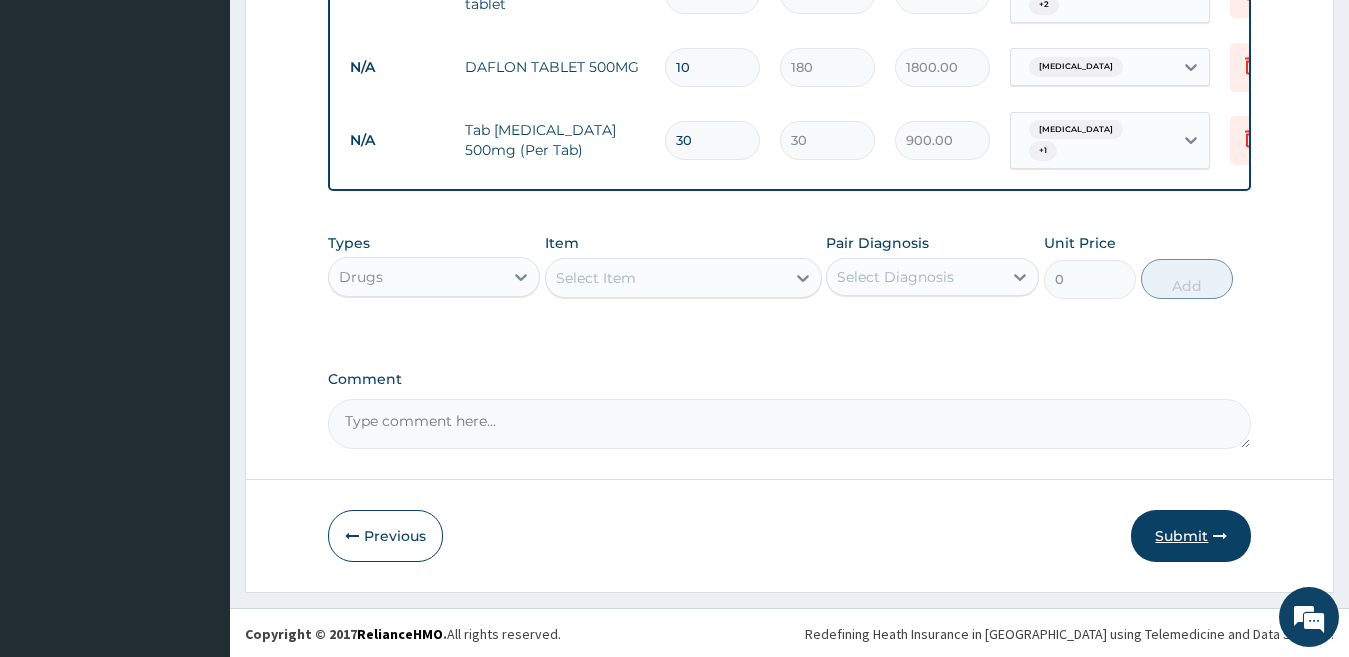 click on "Submit" at bounding box center [1191, 536] 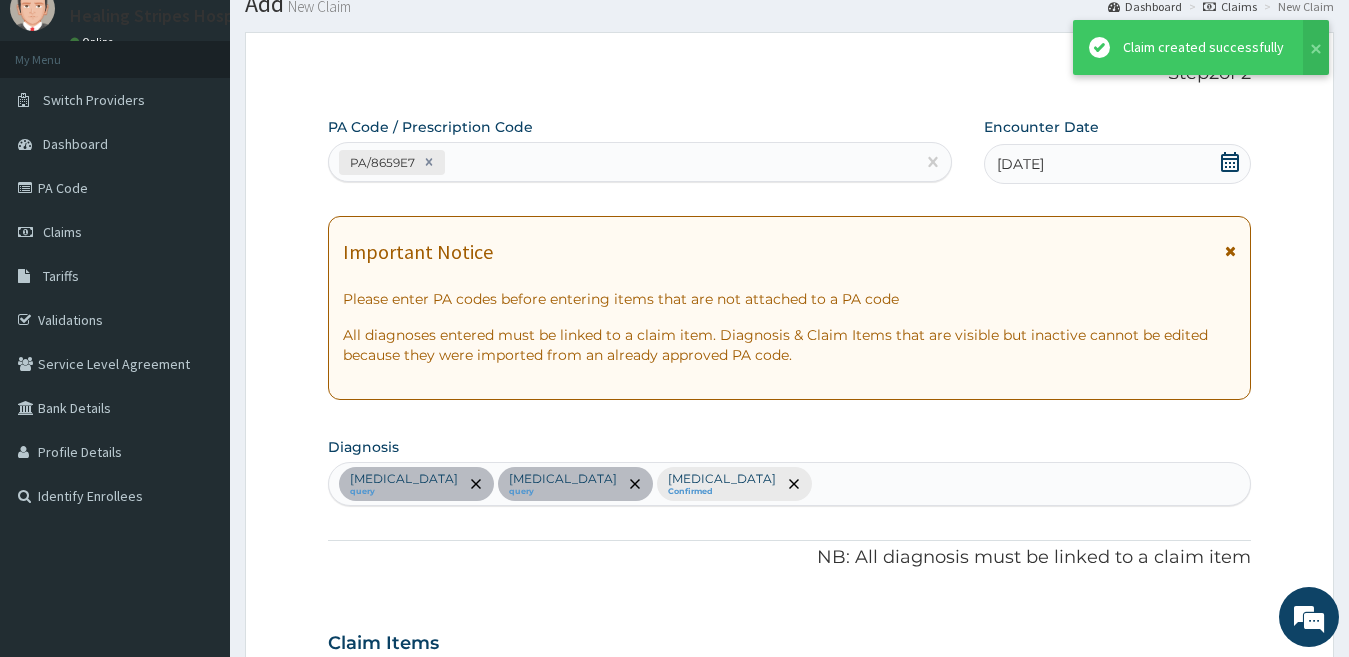 scroll, scrollTop: 1207, scrollLeft: 0, axis: vertical 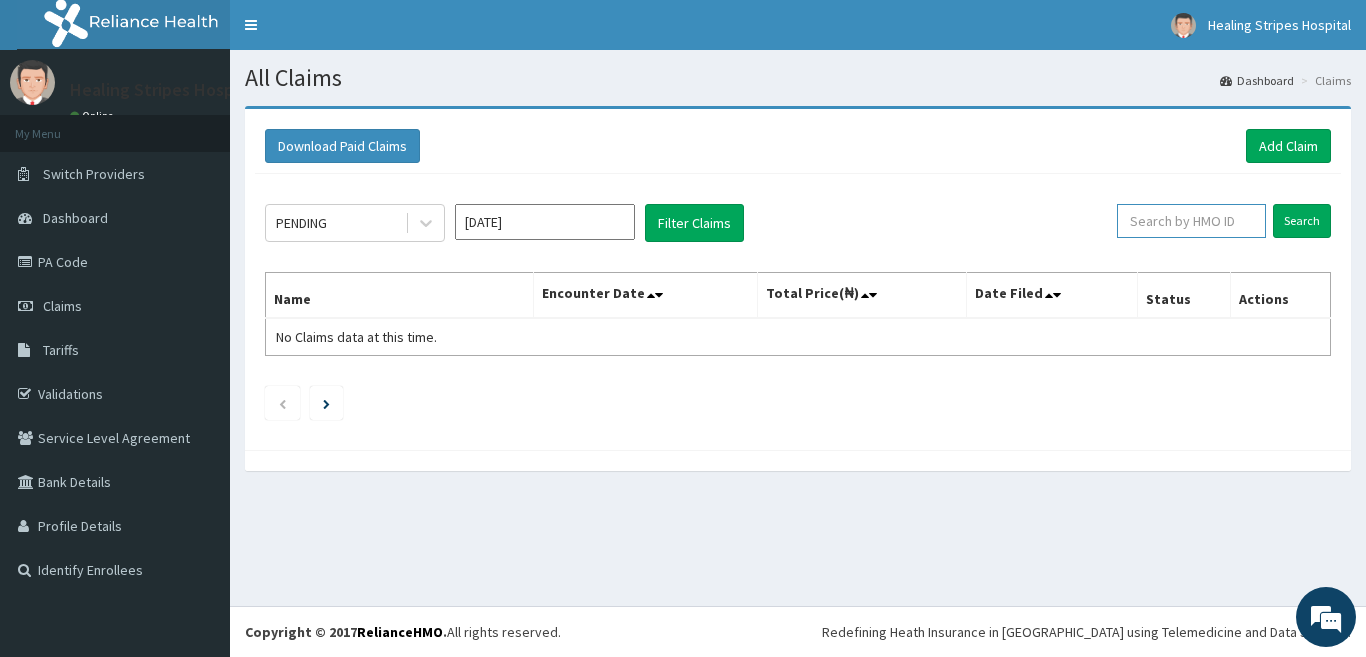 click at bounding box center [1191, 221] 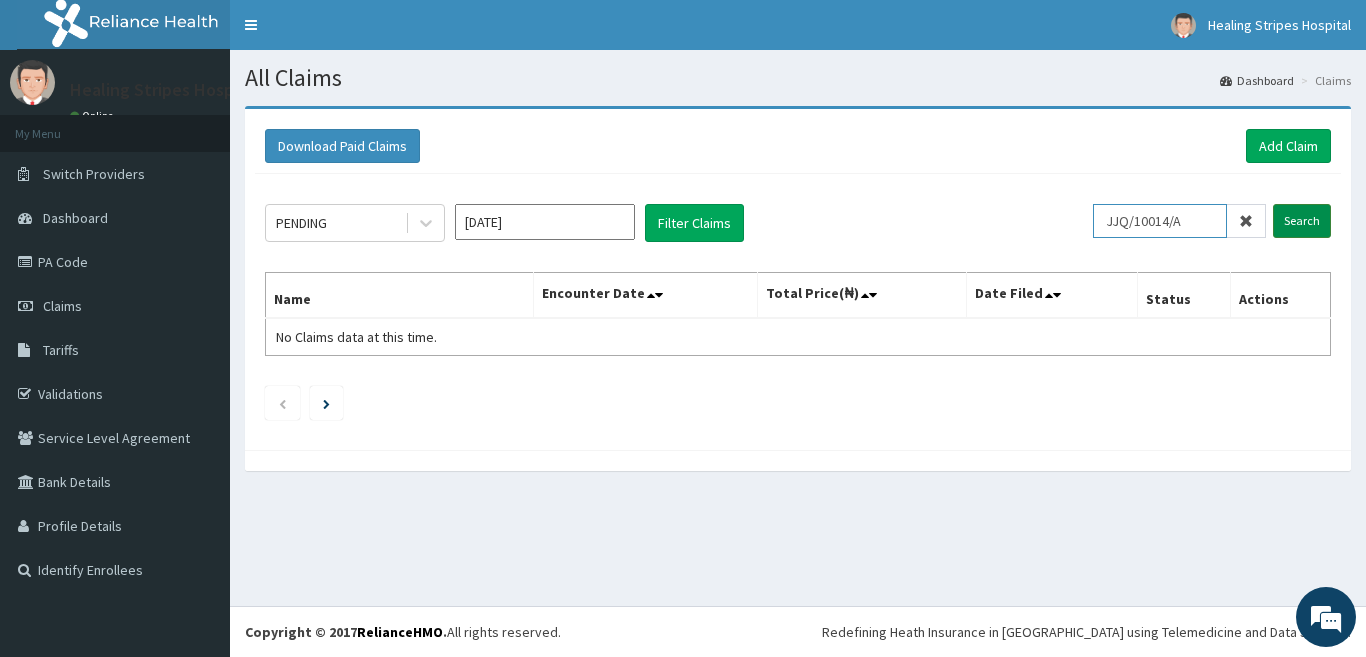 type on "JJQ/10014/A" 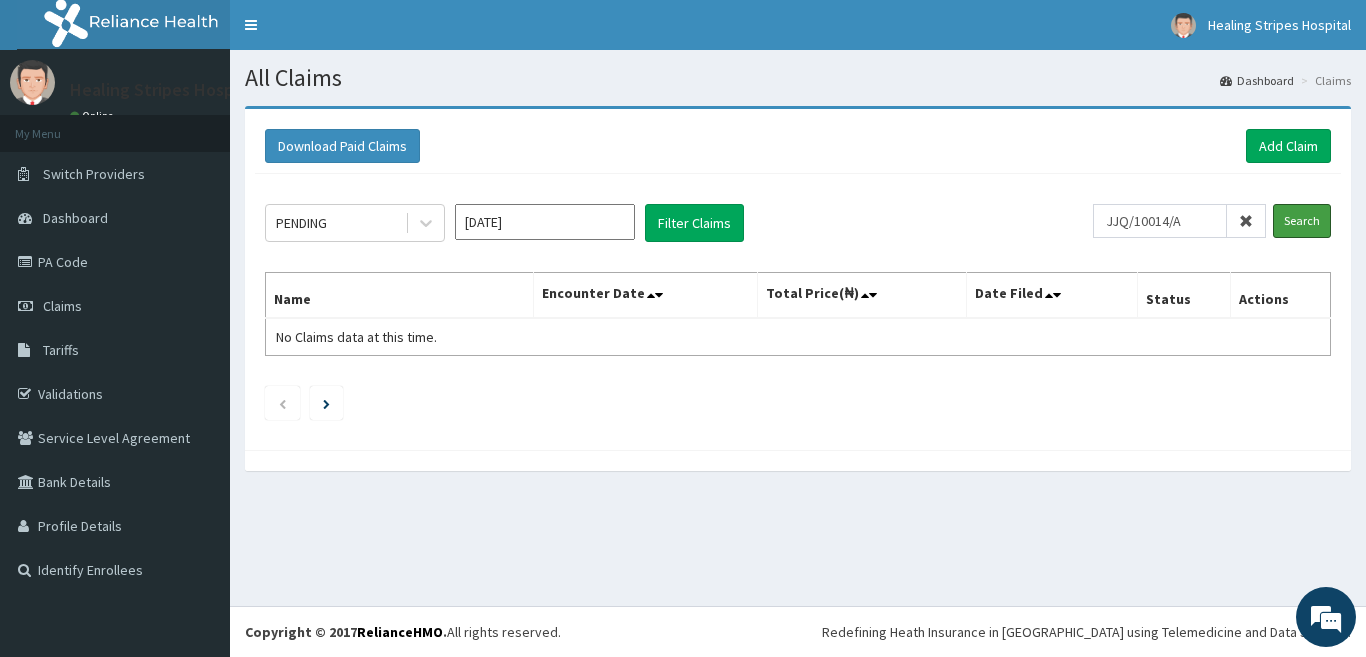 drag, startPoint x: 1316, startPoint y: 224, endPoint x: 1084, endPoint y: 202, distance: 233.04077 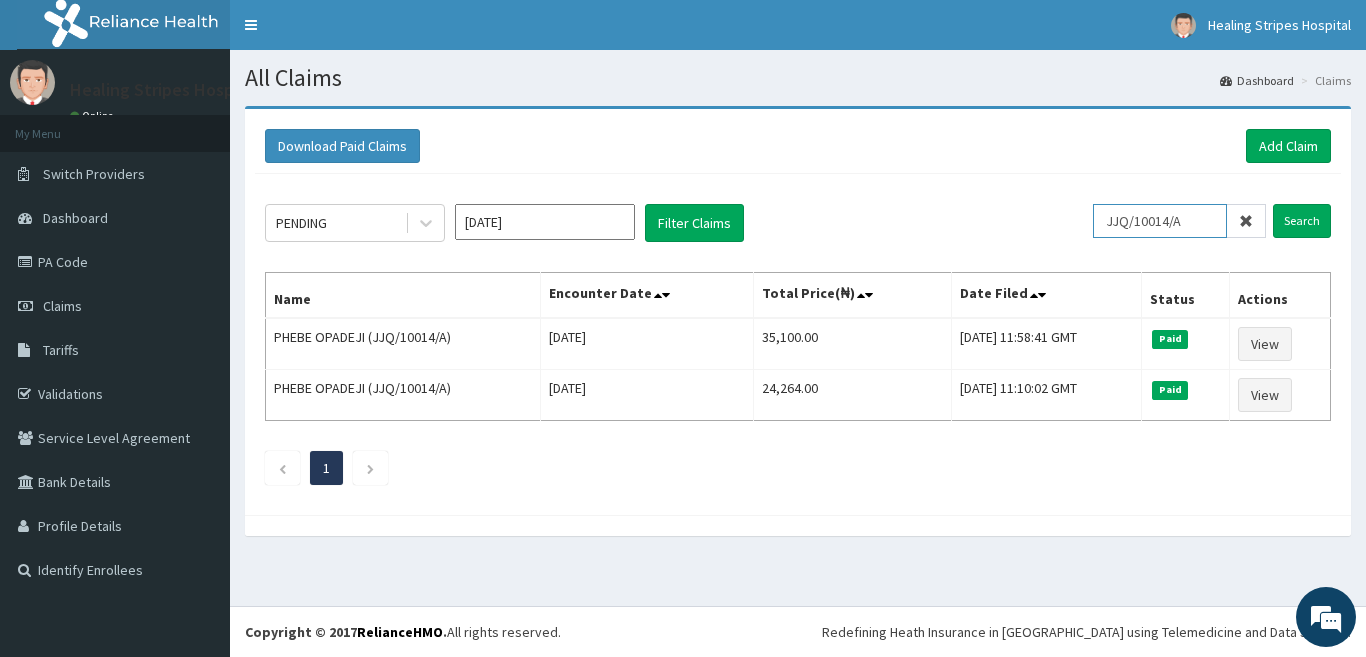 drag, startPoint x: 1198, startPoint y: 221, endPoint x: 1061, endPoint y: 243, distance: 138.75517 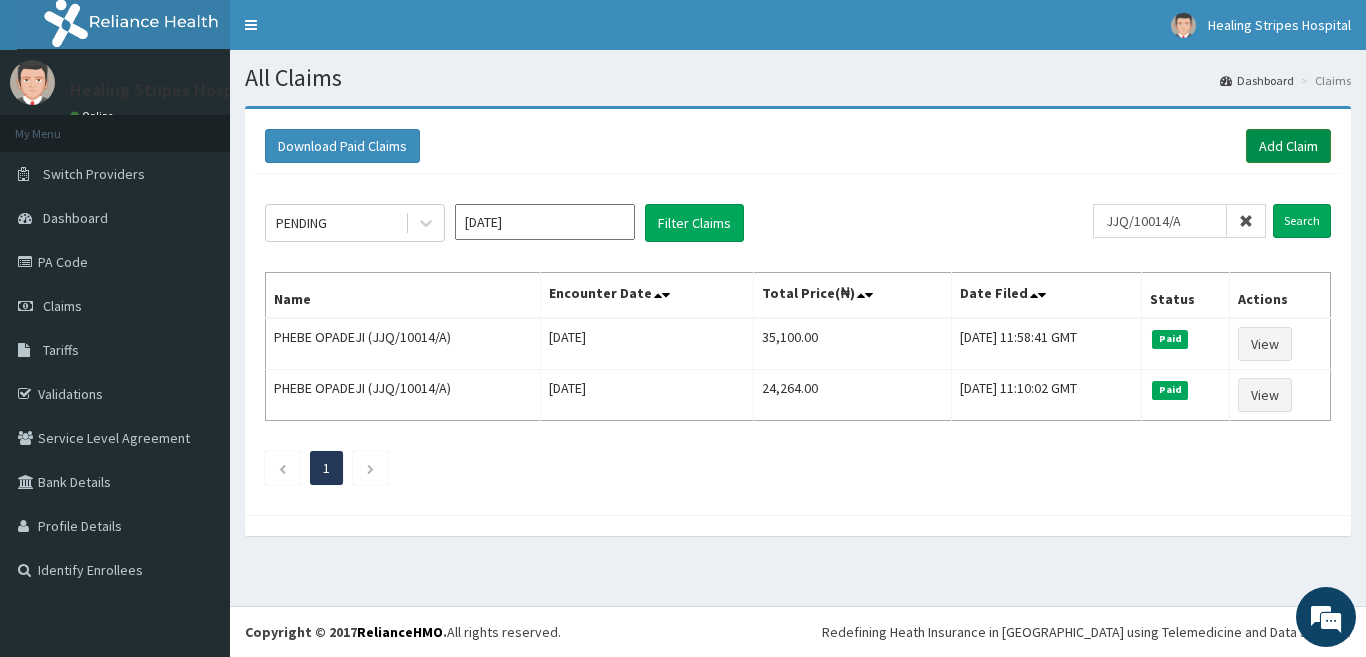 click on "Add Claim" at bounding box center [1288, 146] 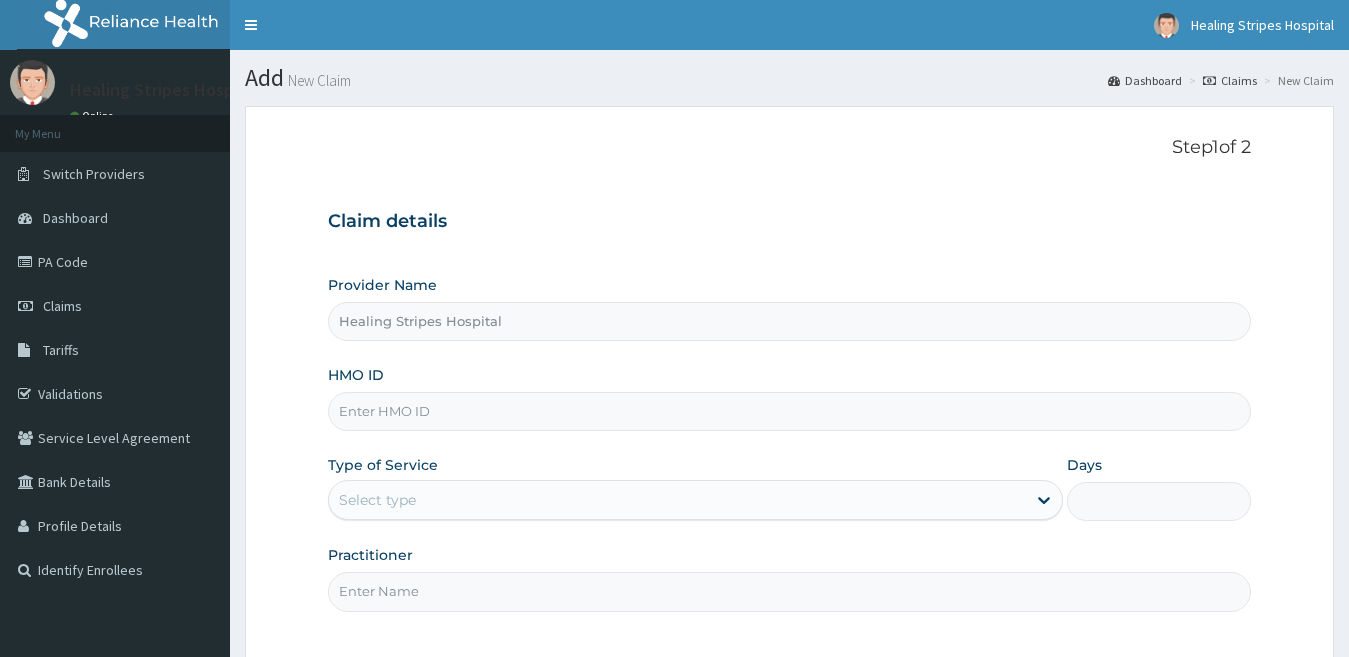 scroll, scrollTop: 0, scrollLeft: 0, axis: both 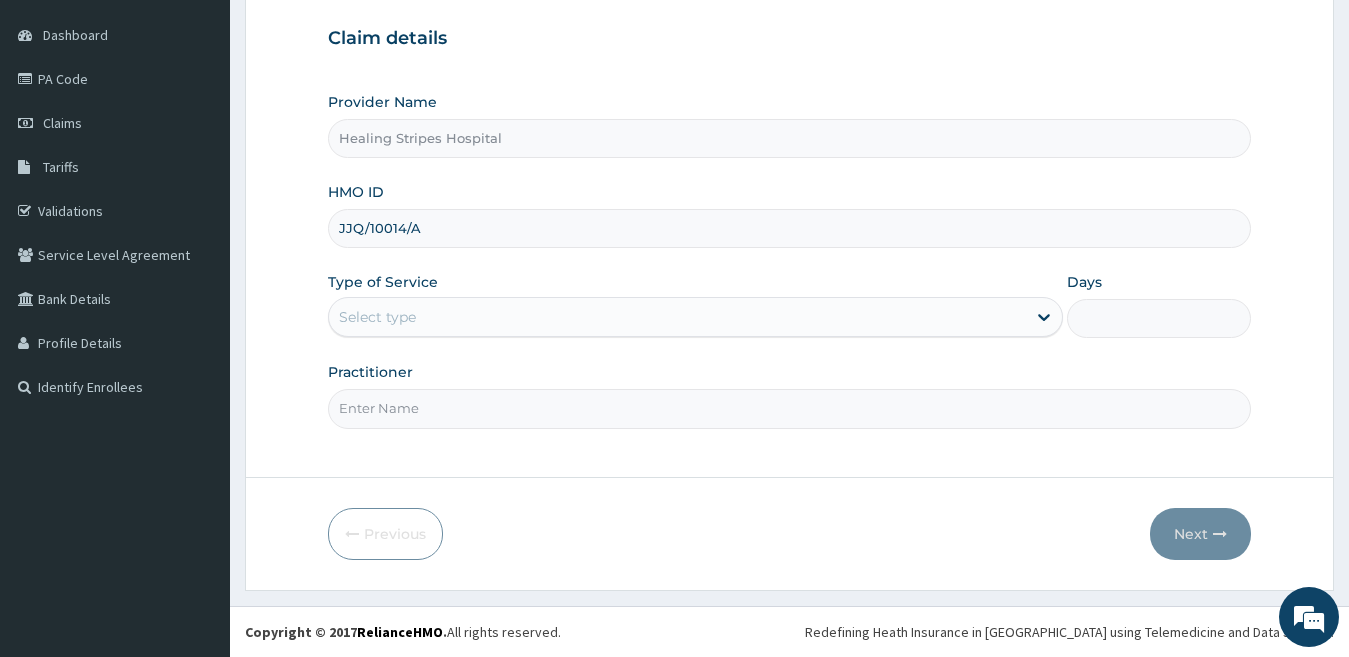 type on "JJQ/10014/A" 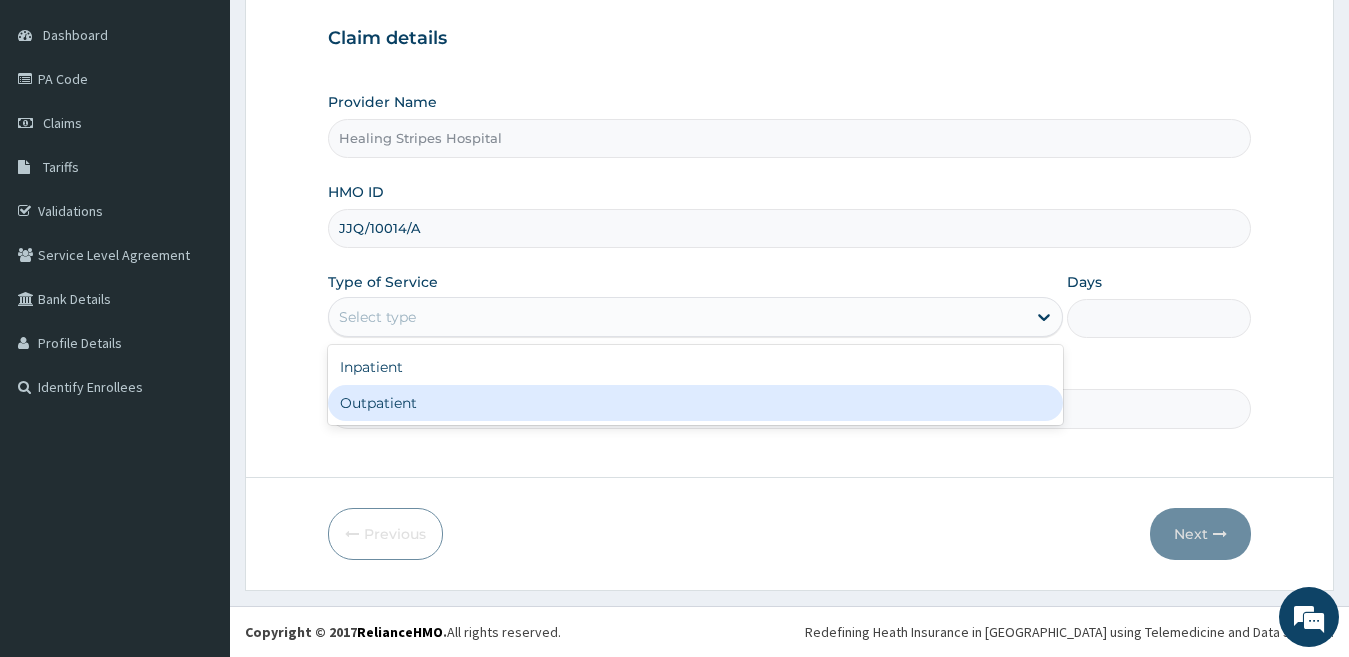 click on "Outpatient" at bounding box center [696, 403] 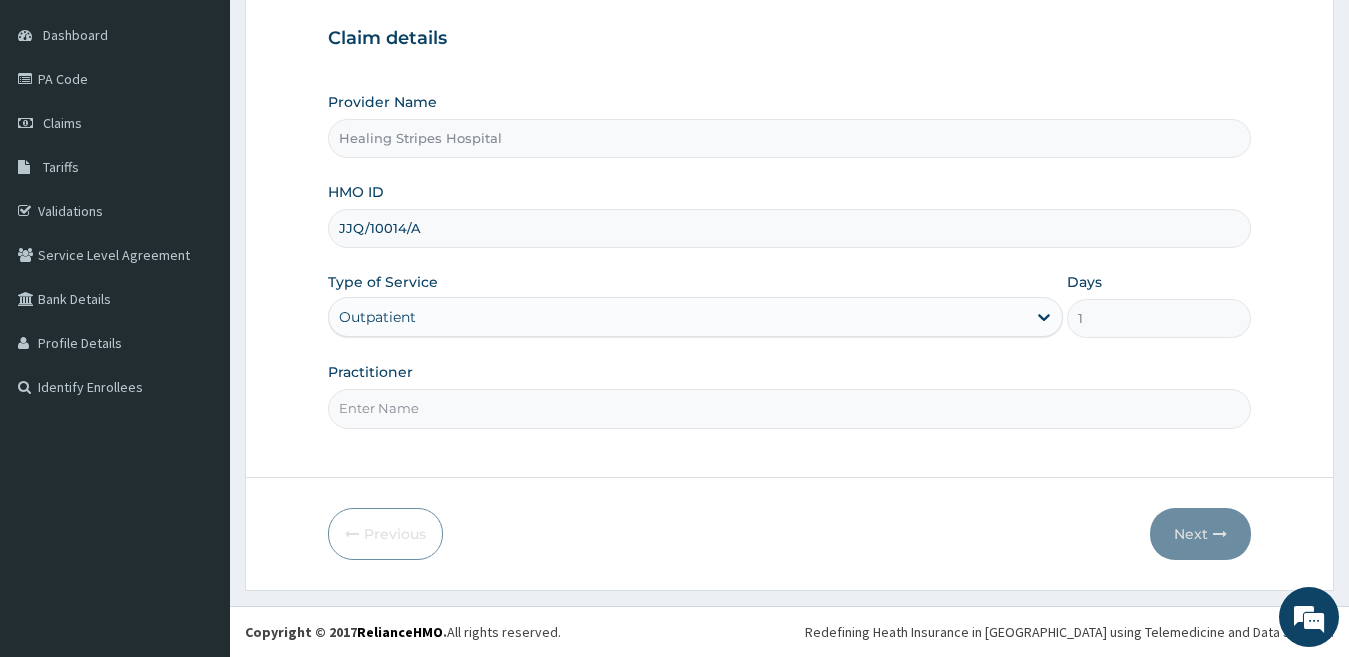drag, startPoint x: 435, startPoint y: 423, endPoint x: 453, endPoint y: 419, distance: 18.439089 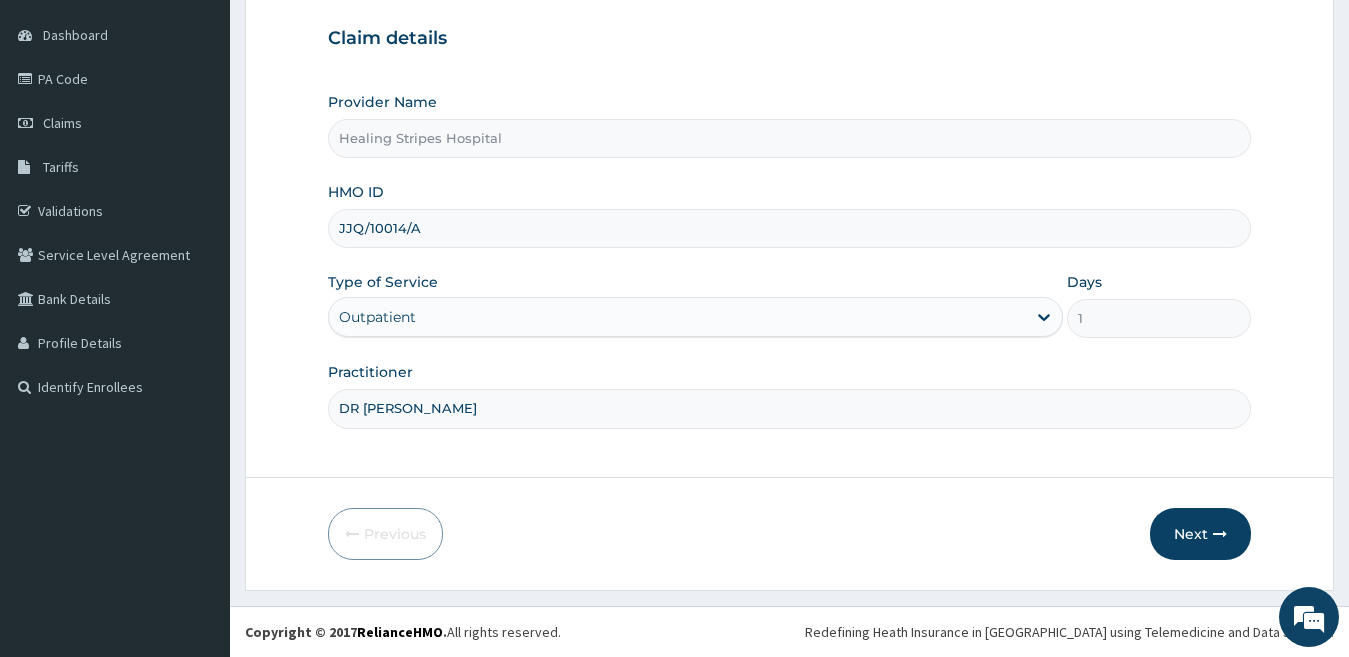 scroll, scrollTop: 0, scrollLeft: 0, axis: both 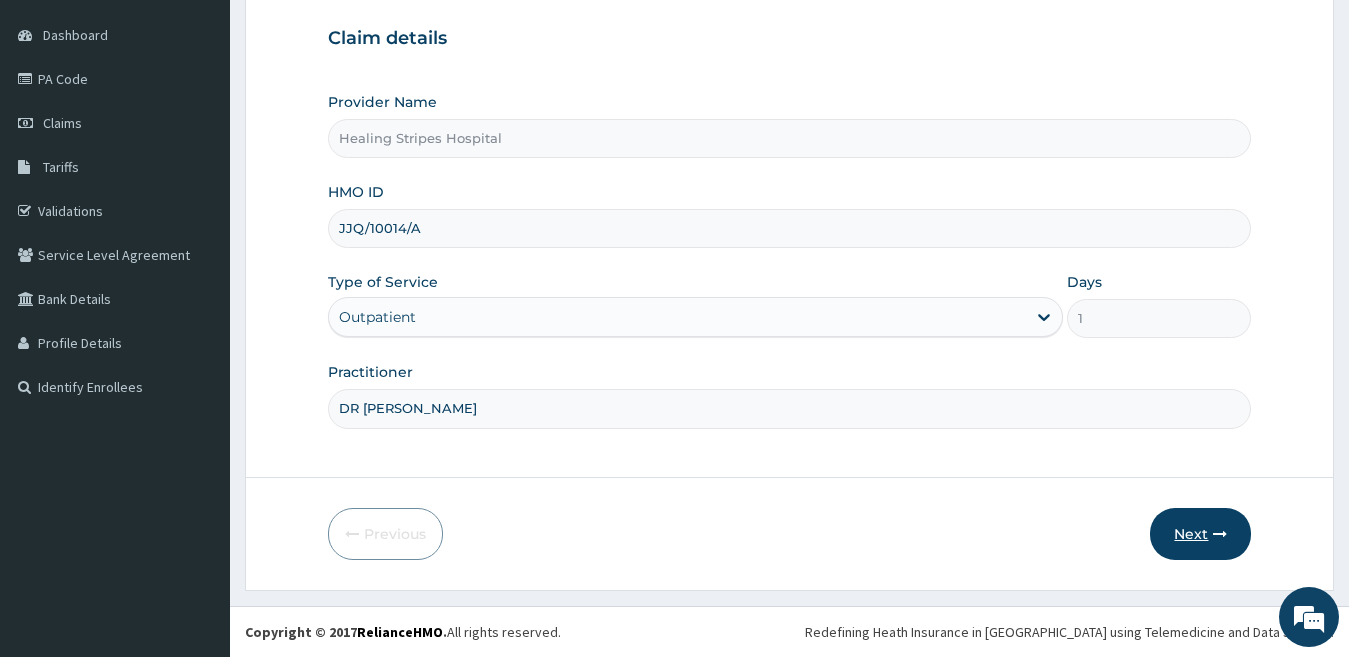 type on "DR [PERSON_NAME]" 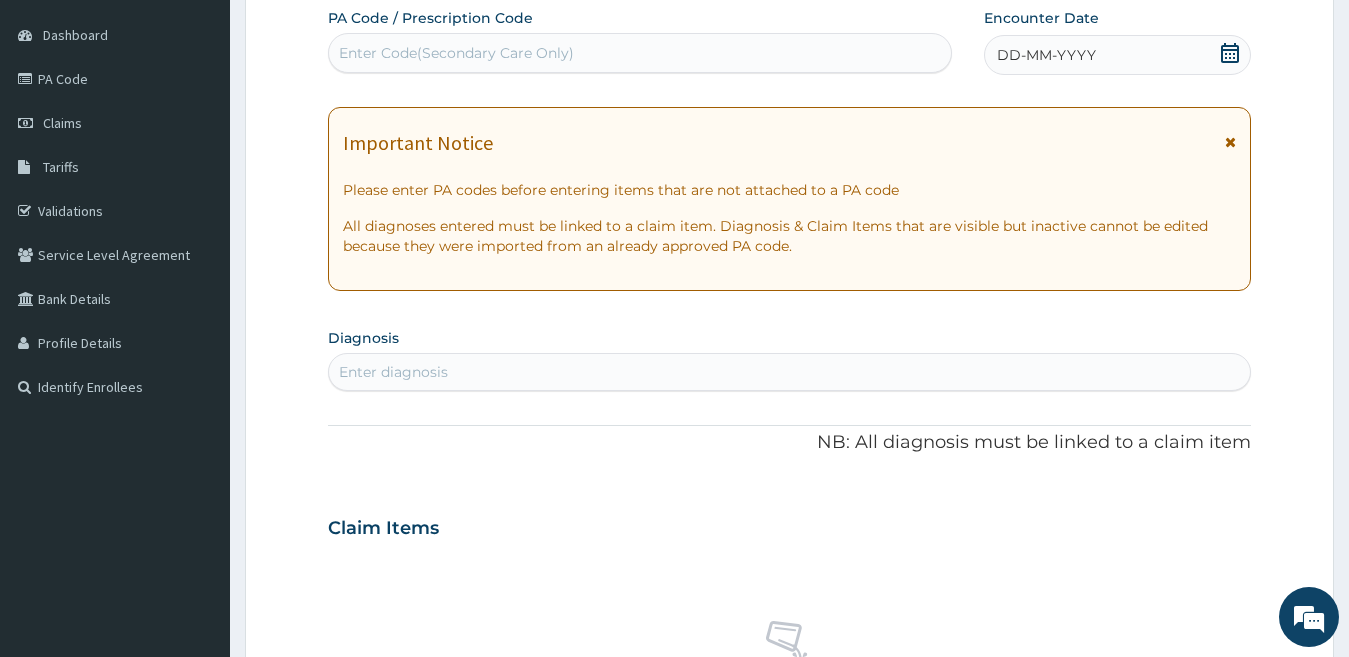 click on "Enter Code(Secondary Care Only)" at bounding box center (456, 53) 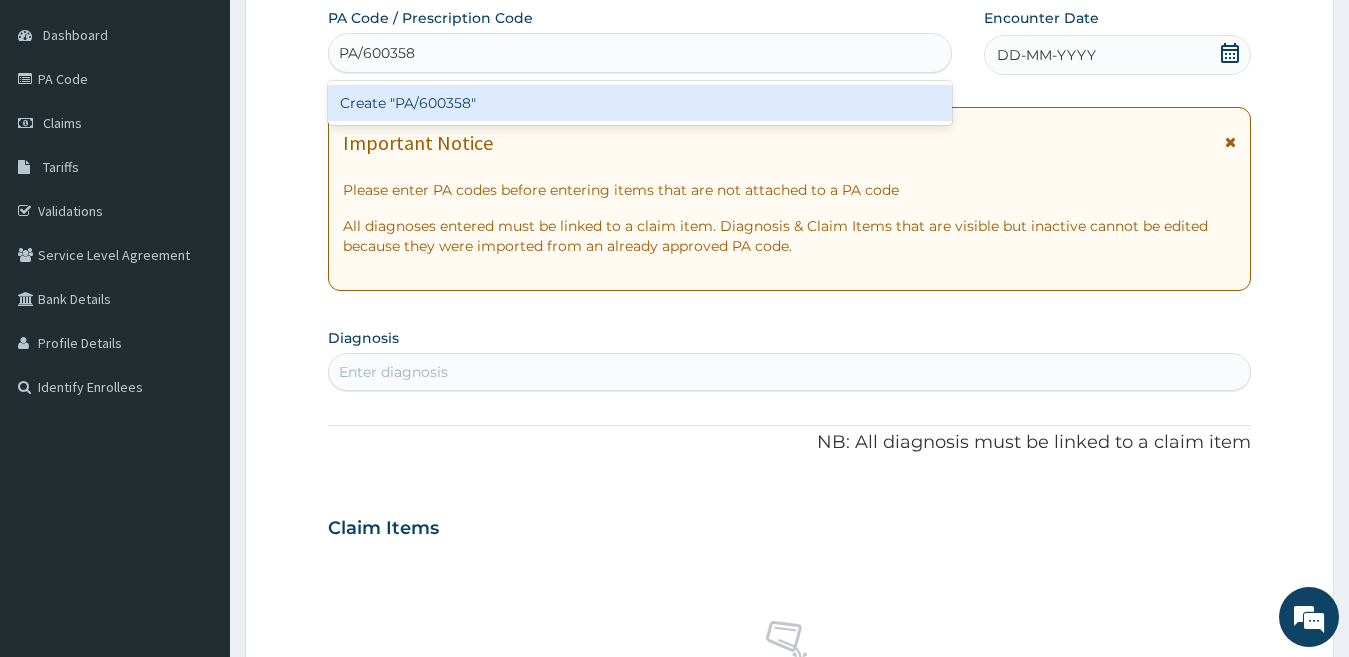 click on "Create "PA/600358"" at bounding box center (640, 103) 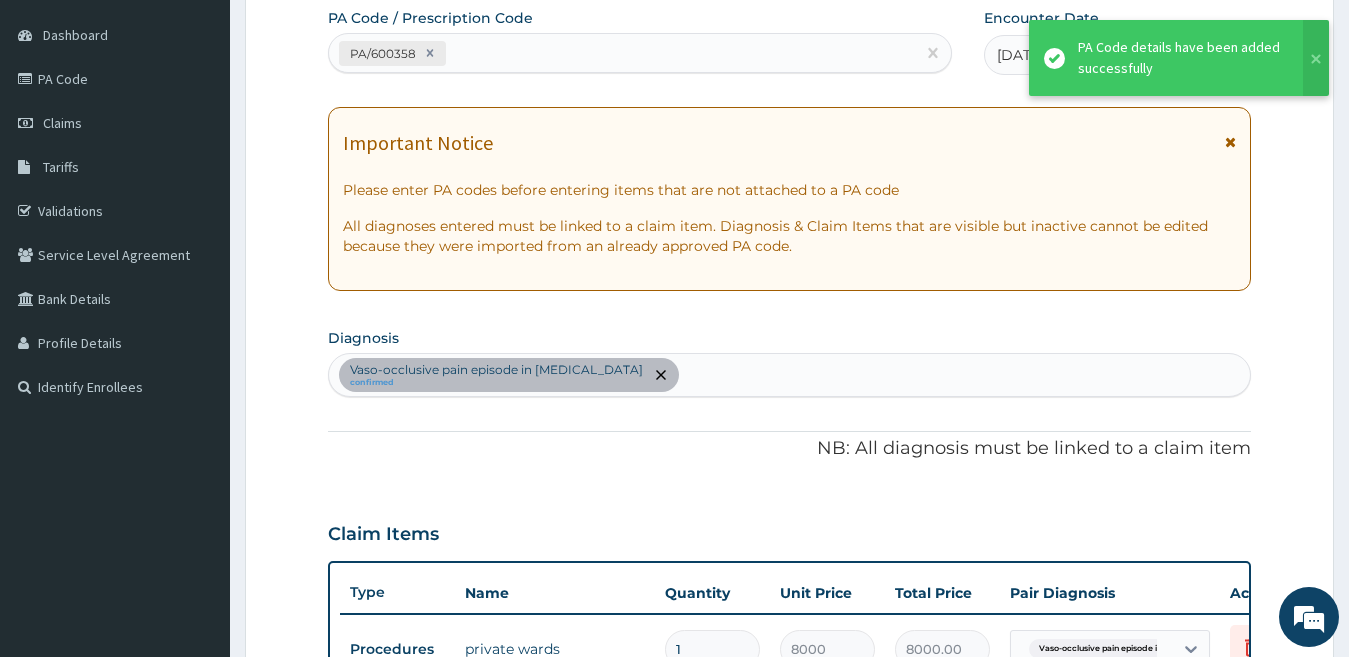 scroll, scrollTop: 194, scrollLeft: 0, axis: vertical 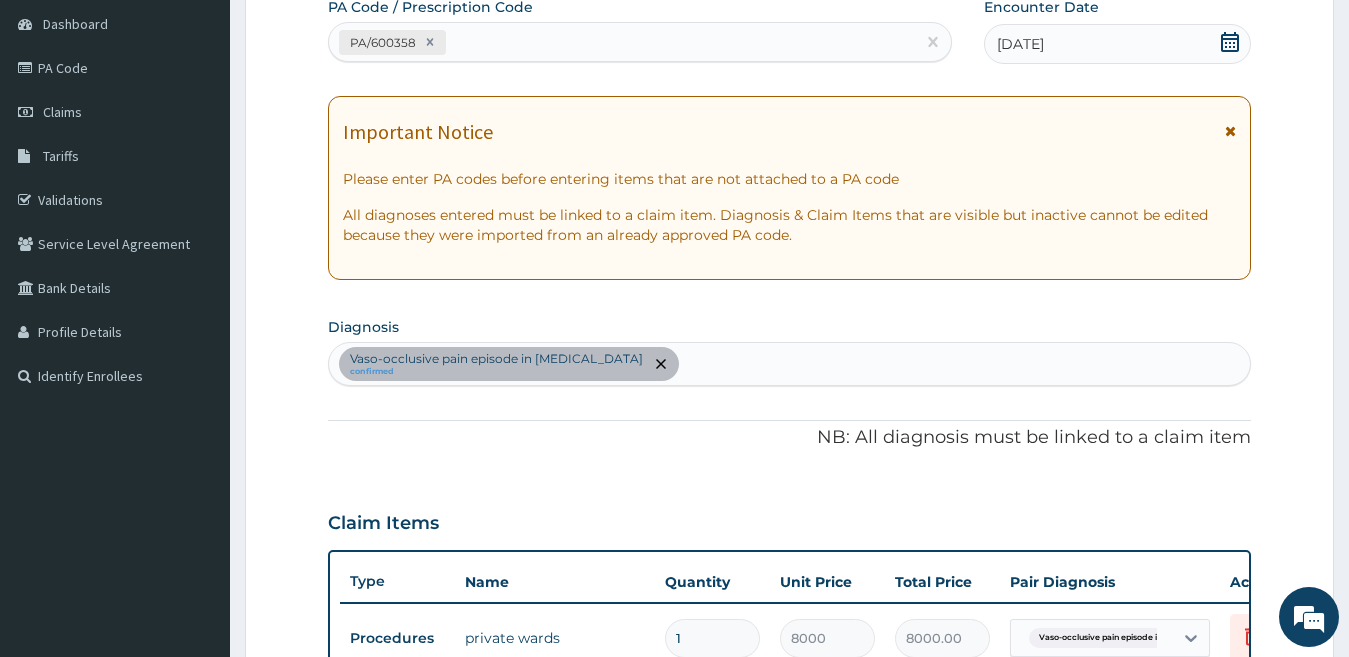 click on "Vaso-occlusive pain episode in [MEDICAL_DATA] confirmed" at bounding box center (790, 364) 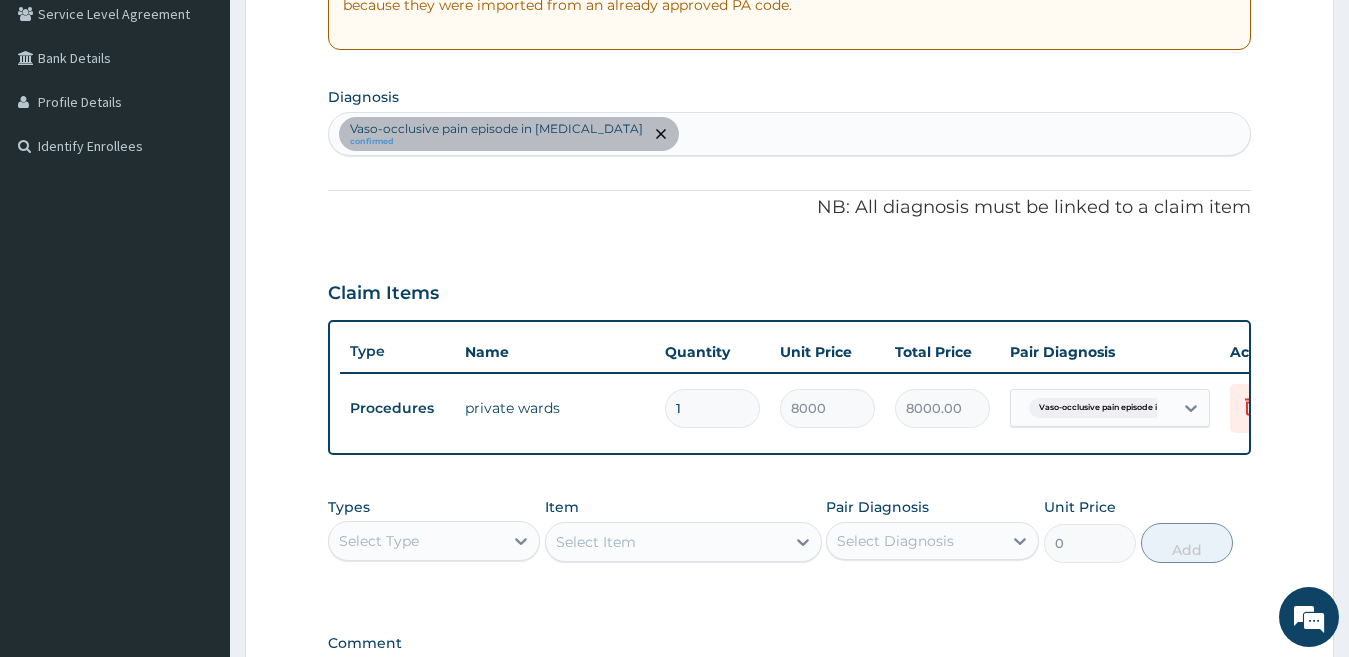 scroll, scrollTop: 437, scrollLeft: 0, axis: vertical 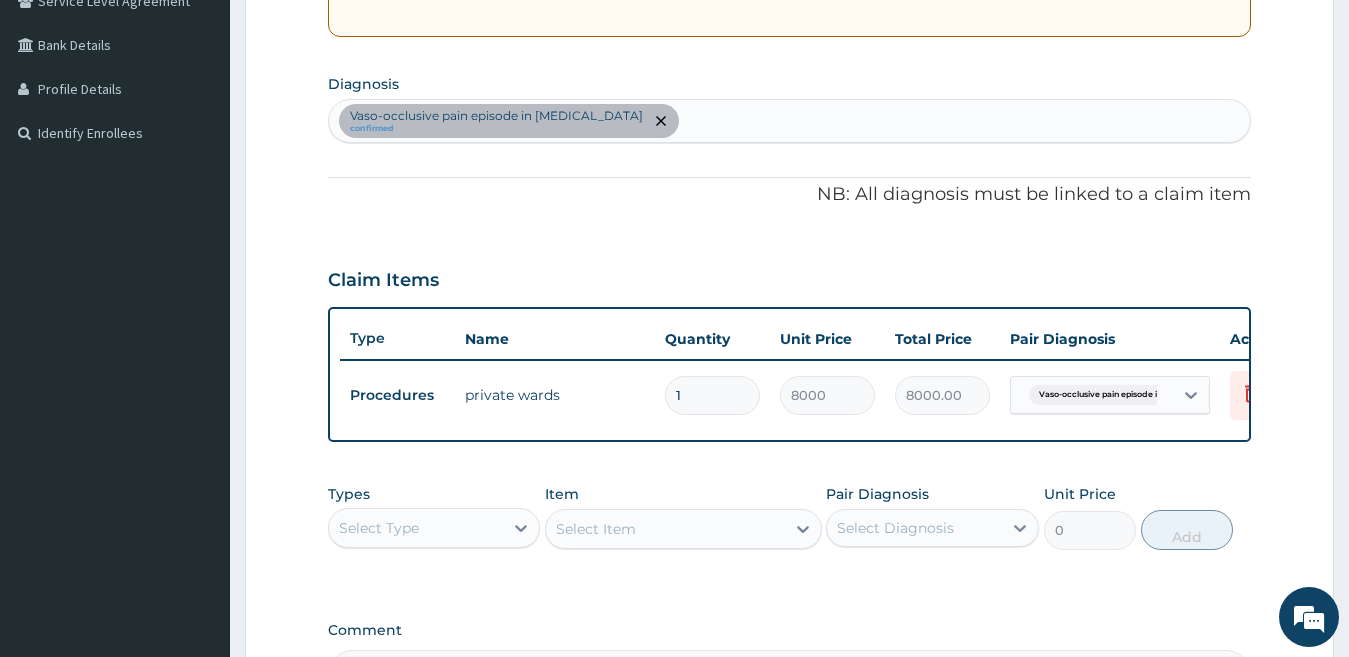 click on "private wards" at bounding box center (555, 395) 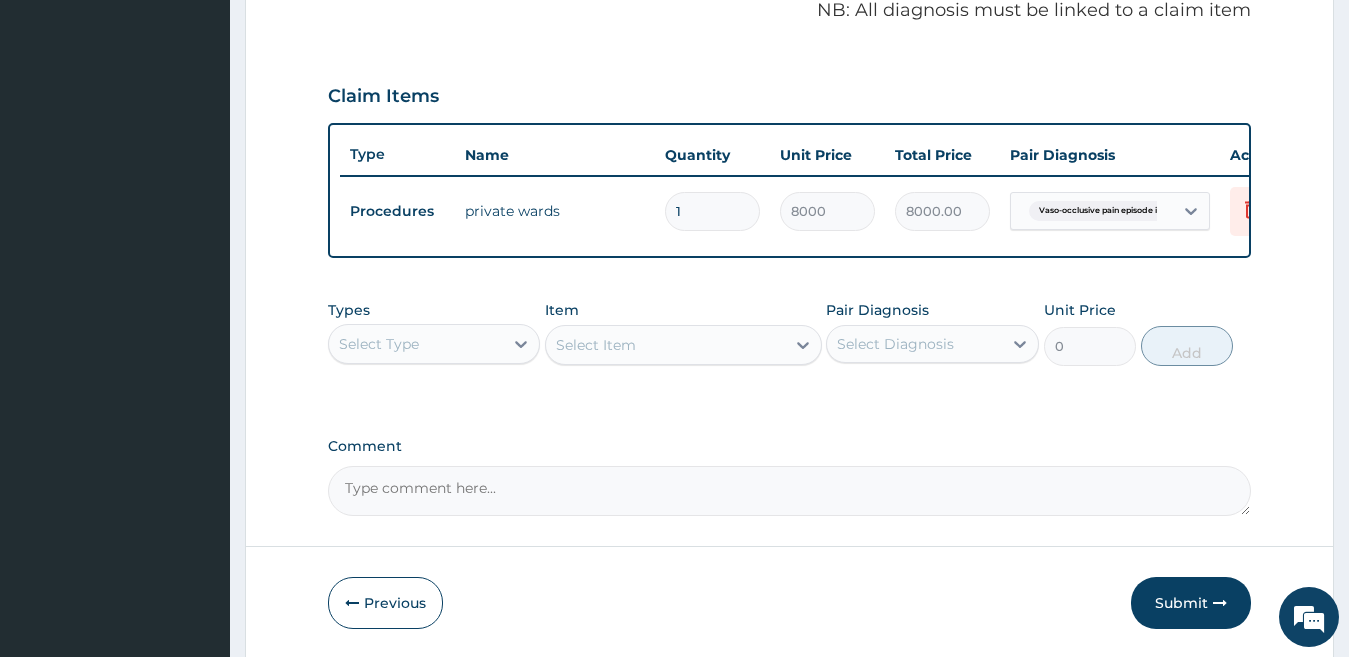 scroll, scrollTop: 707, scrollLeft: 0, axis: vertical 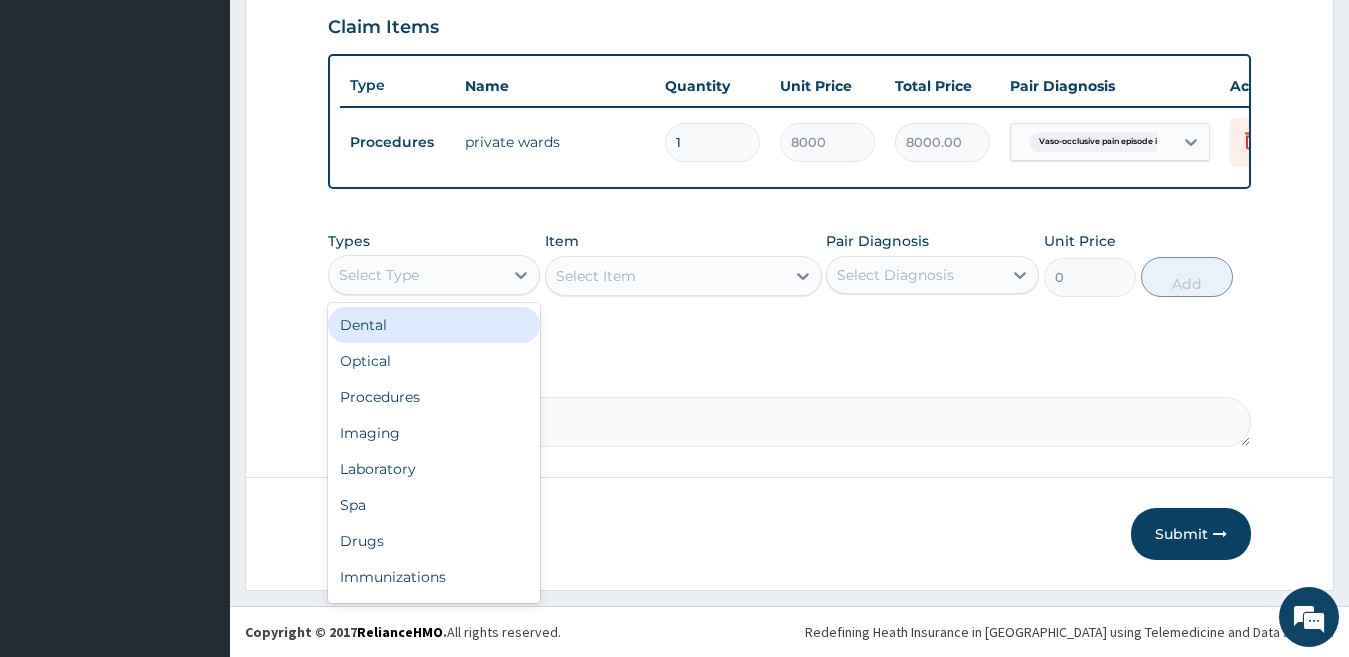 drag, startPoint x: 387, startPoint y: 267, endPoint x: 412, endPoint y: 357, distance: 93.40771 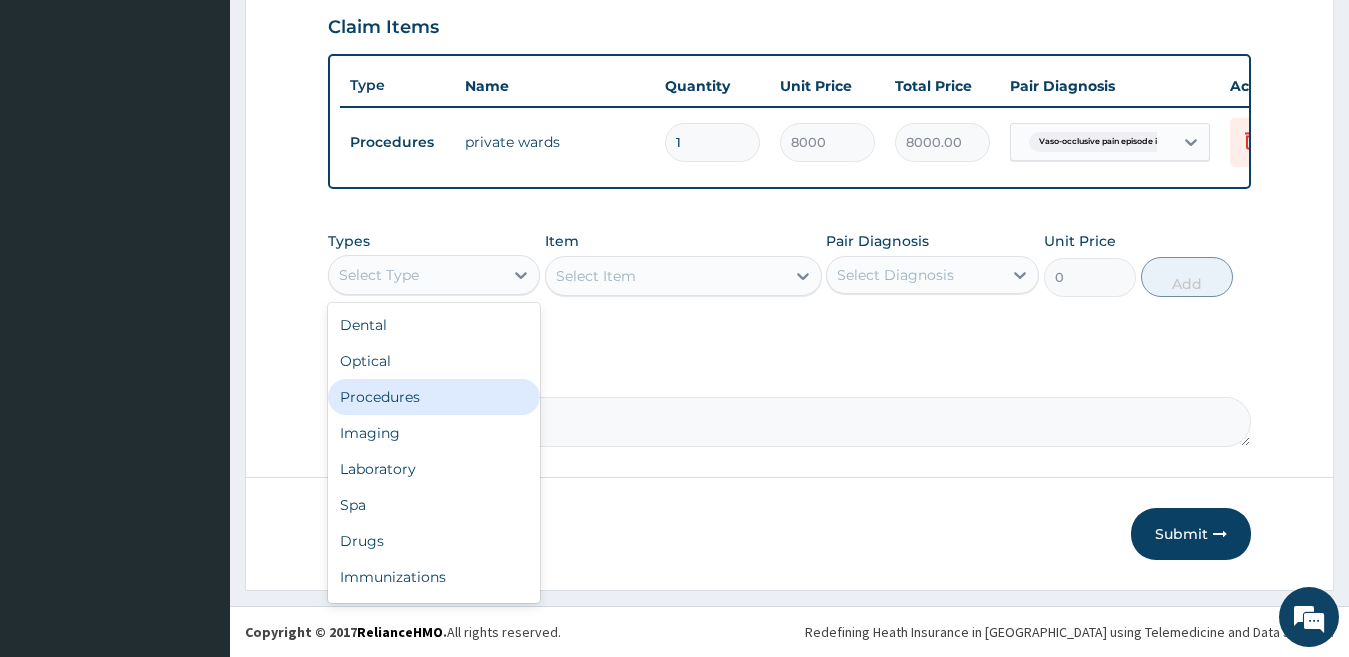 drag, startPoint x: 412, startPoint y: 413, endPoint x: 569, endPoint y: 339, distance: 173.56555 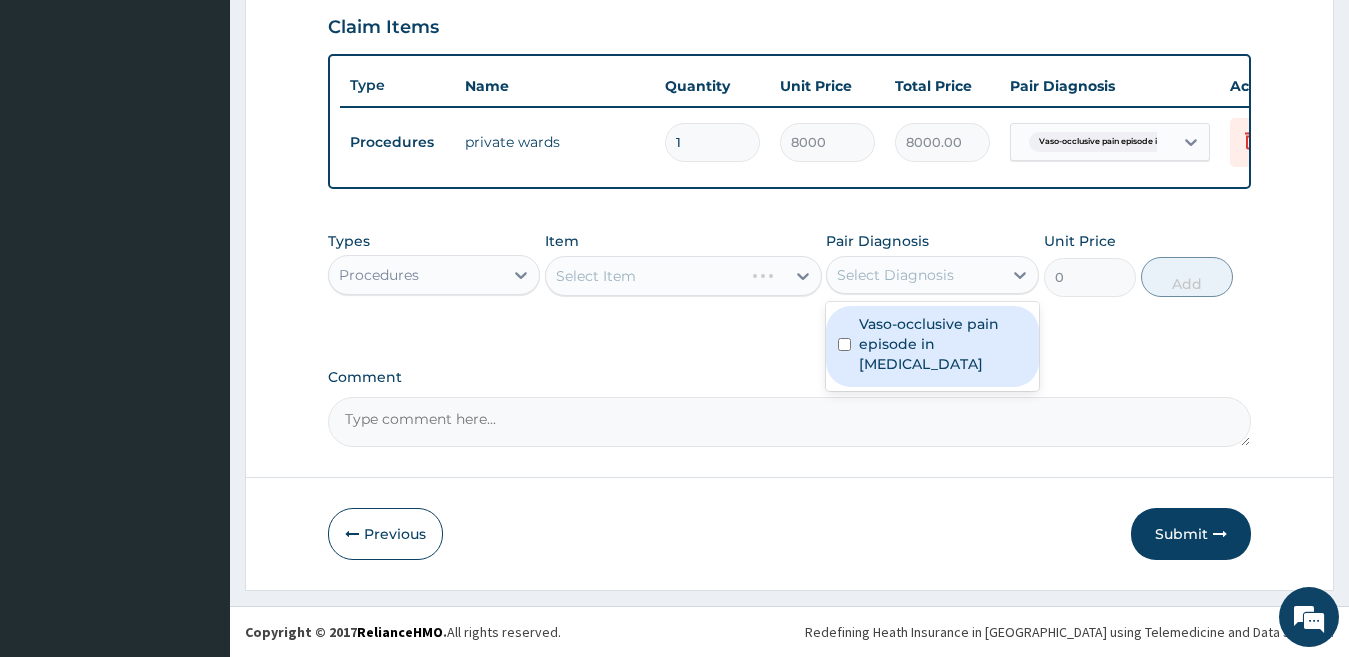 drag, startPoint x: 934, startPoint y: 271, endPoint x: 929, endPoint y: 311, distance: 40.311287 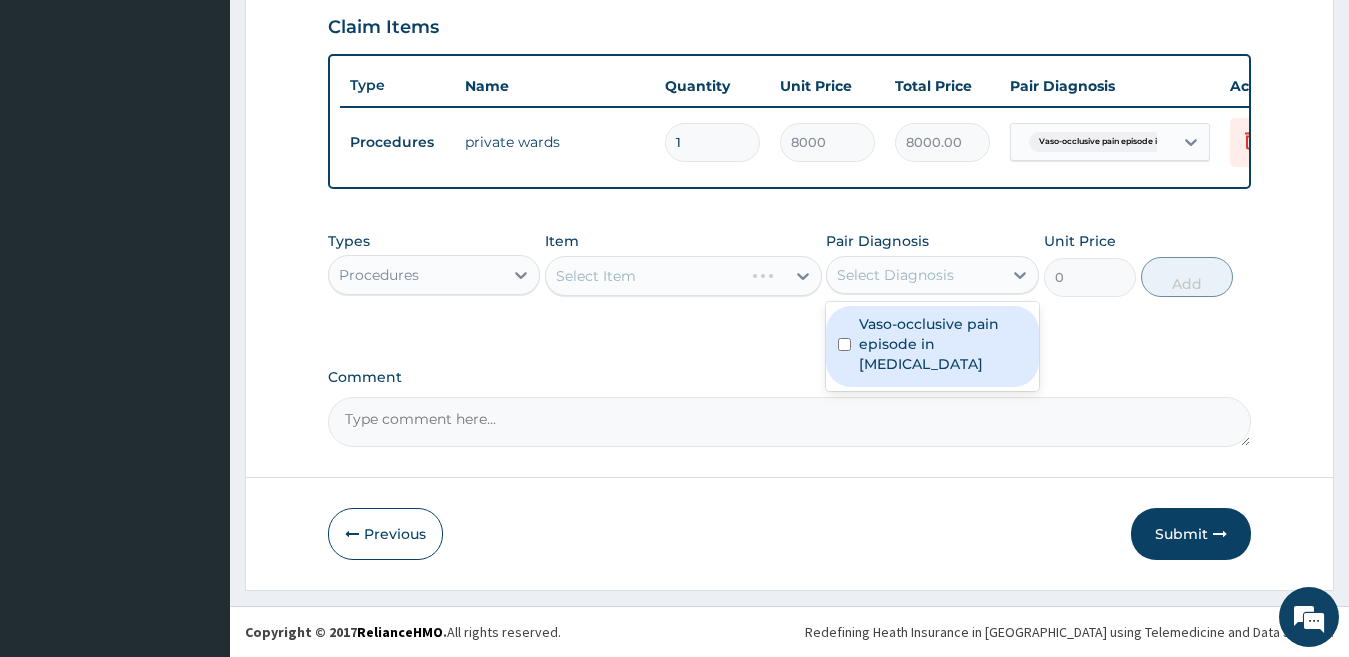 click on "Select Diagnosis" at bounding box center [895, 275] 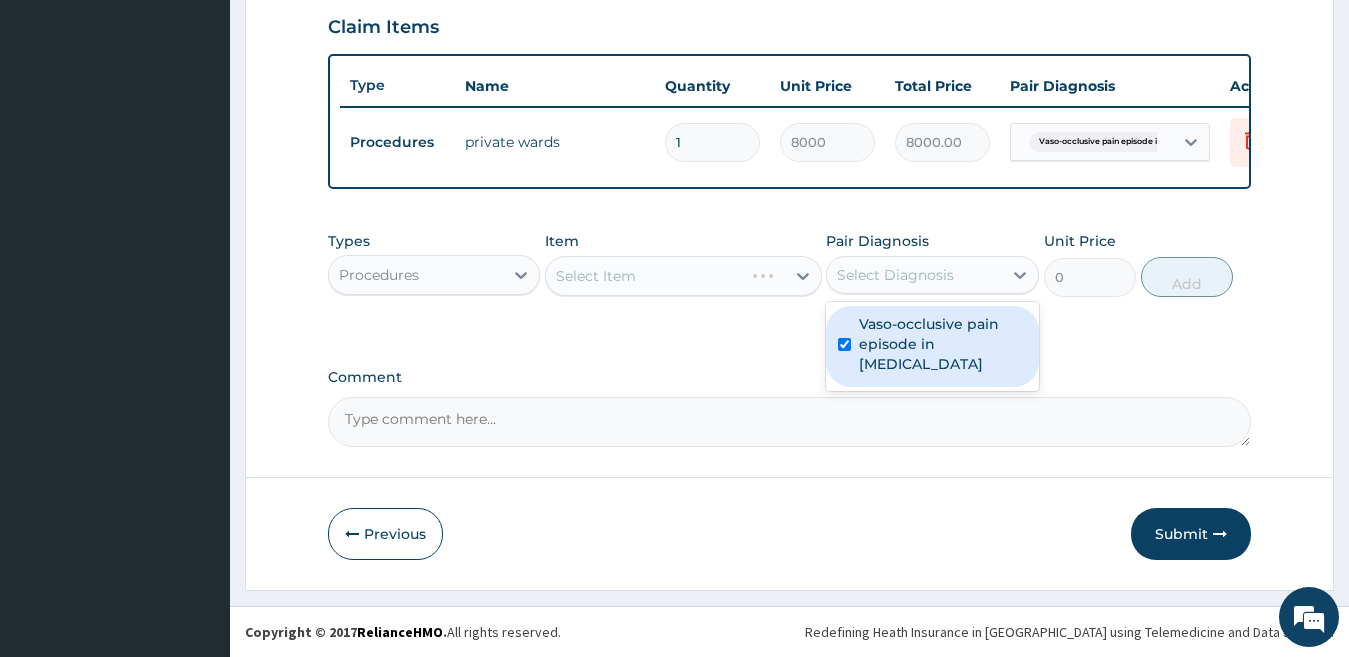 checkbox on "true" 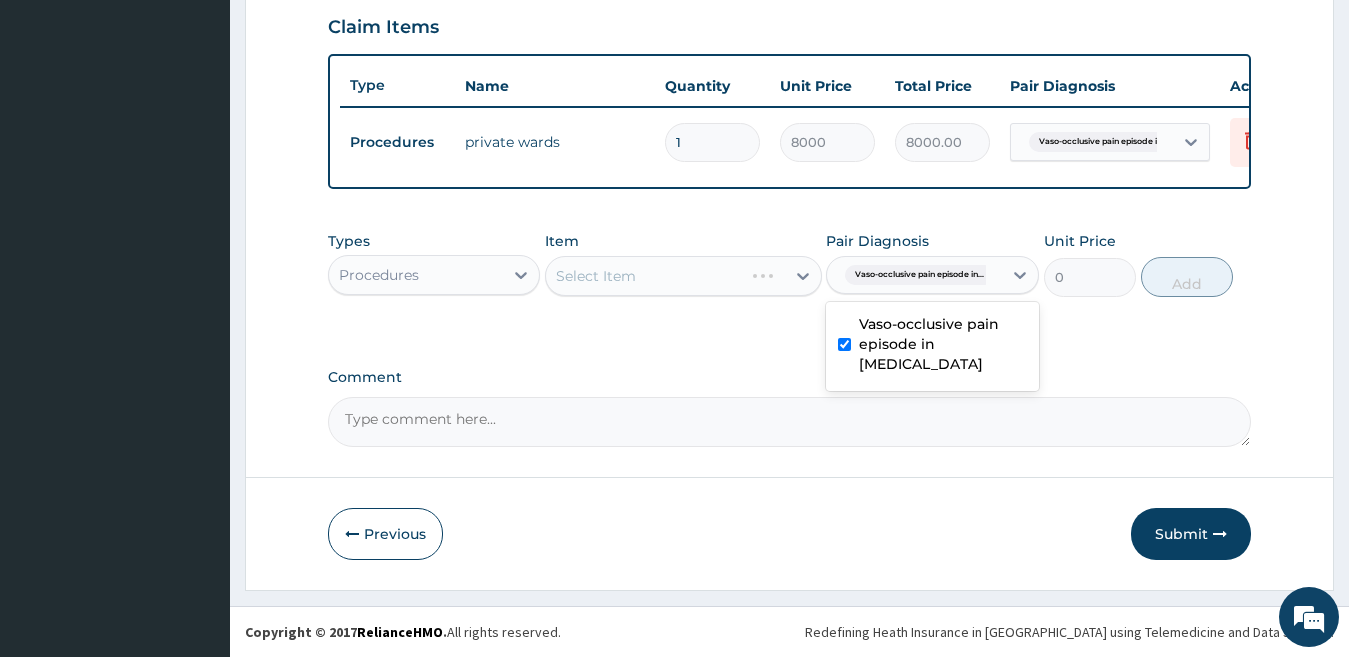 drag, startPoint x: 642, startPoint y: 275, endPoint x: 627, endPoint y: 265, distance: 18.027756 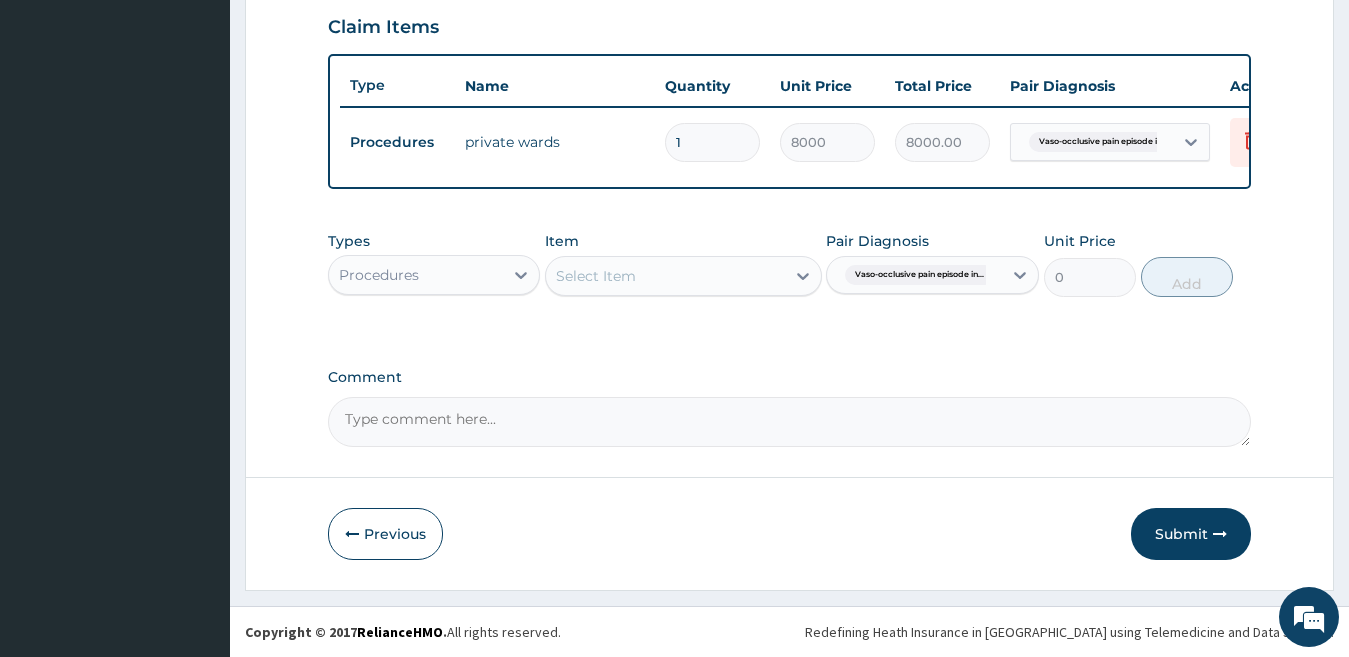 click on "Select Item" at bounding box center (665, 276) 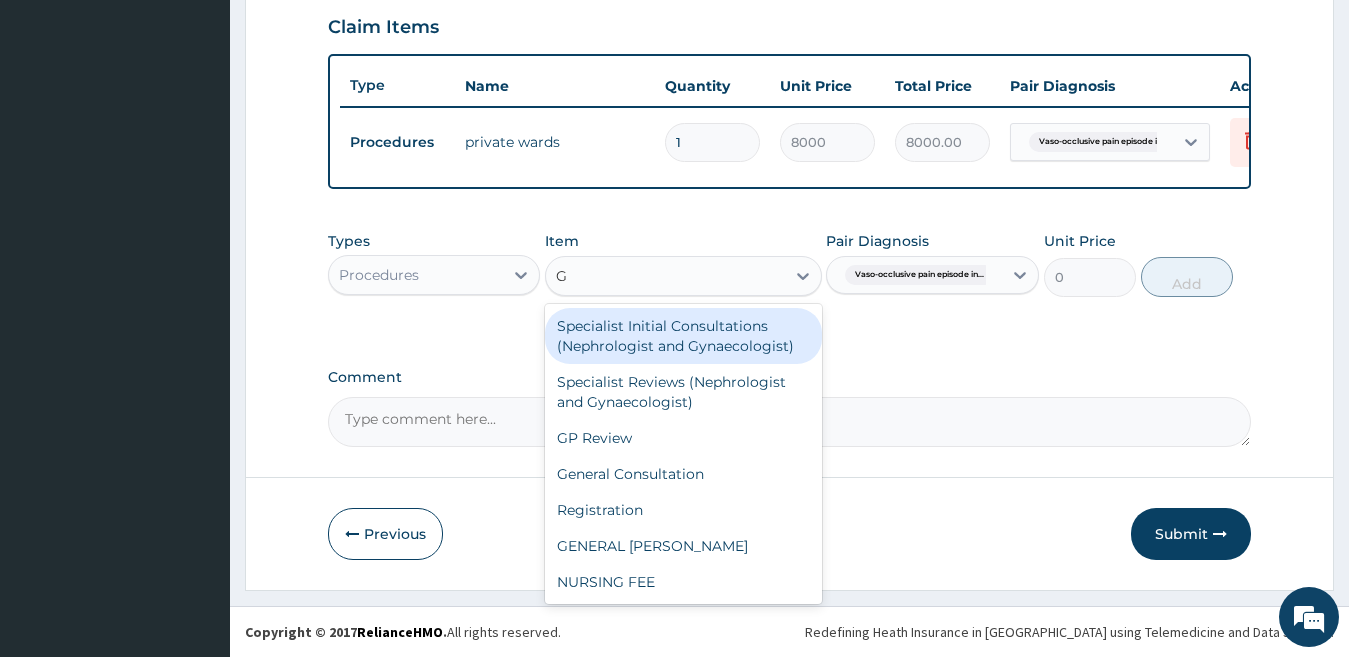 type on "GE" 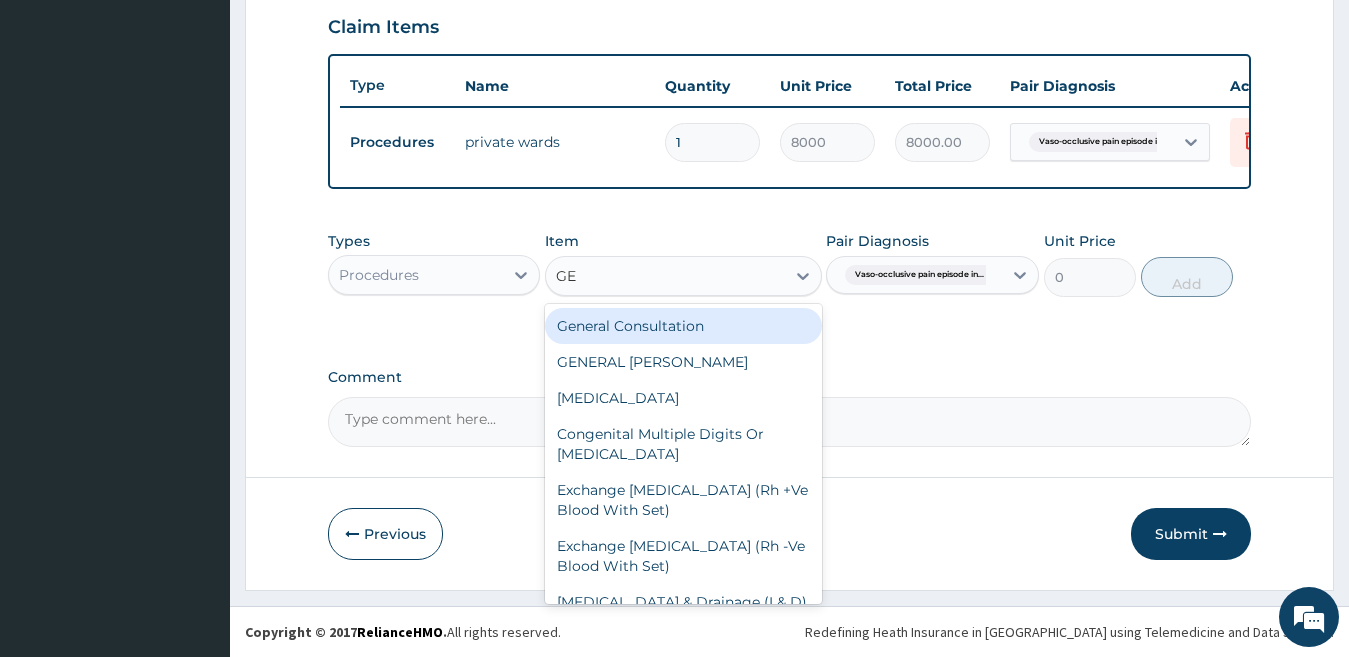 drag, startPoint x: 611, startPoint y: 317, endPoint x: 709, endPoint y: 324, distance: 98.24968 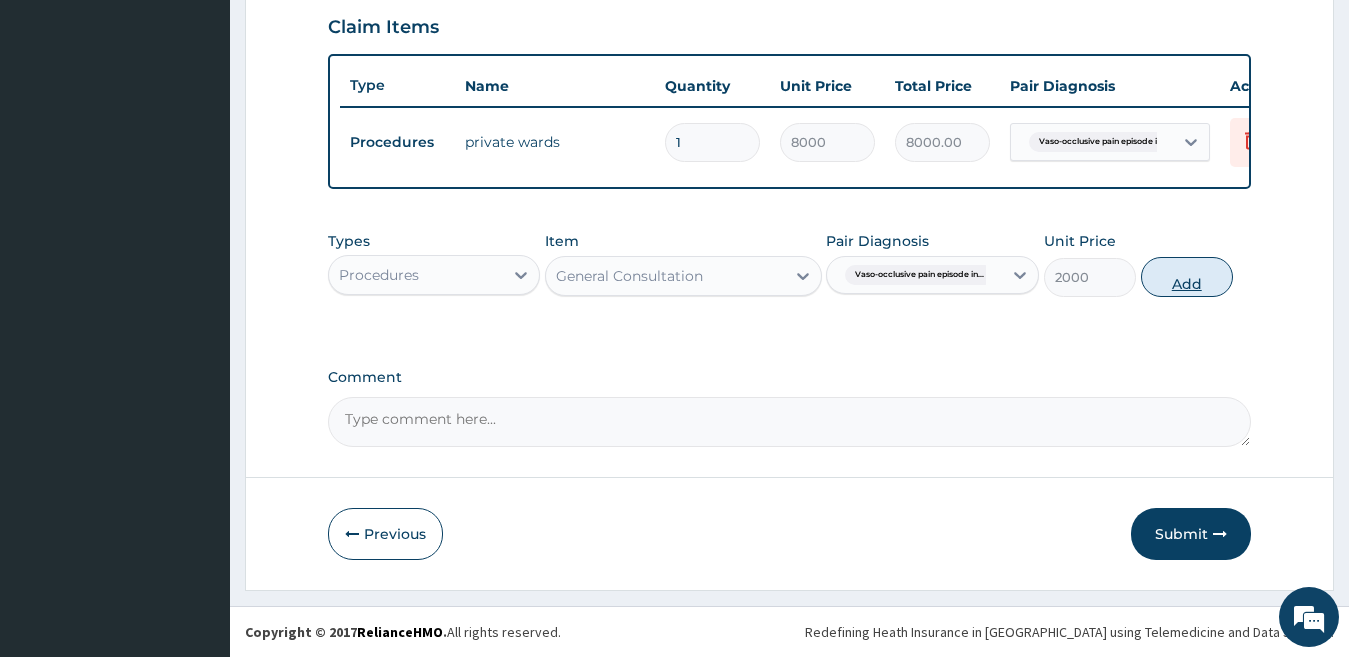 click on "Add" at bounding box center [1187, 277] 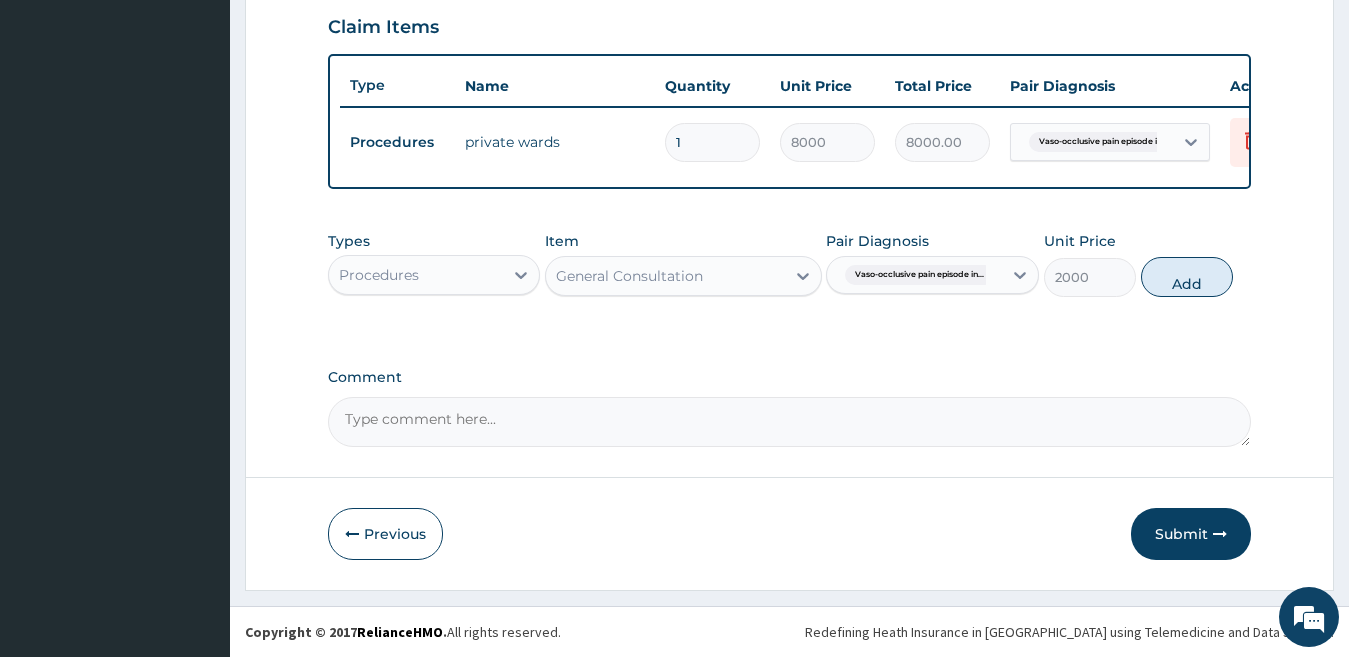 type on "0" 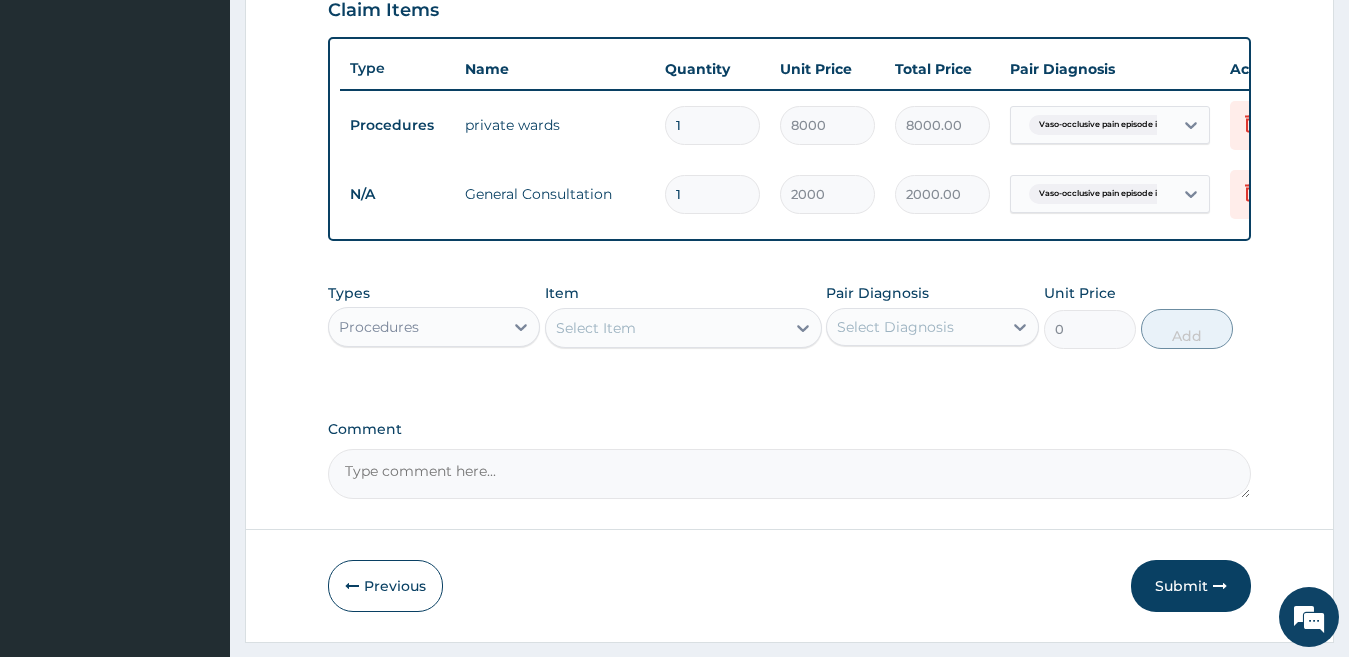 click on "Procedures" at bounding box center (416, 327) 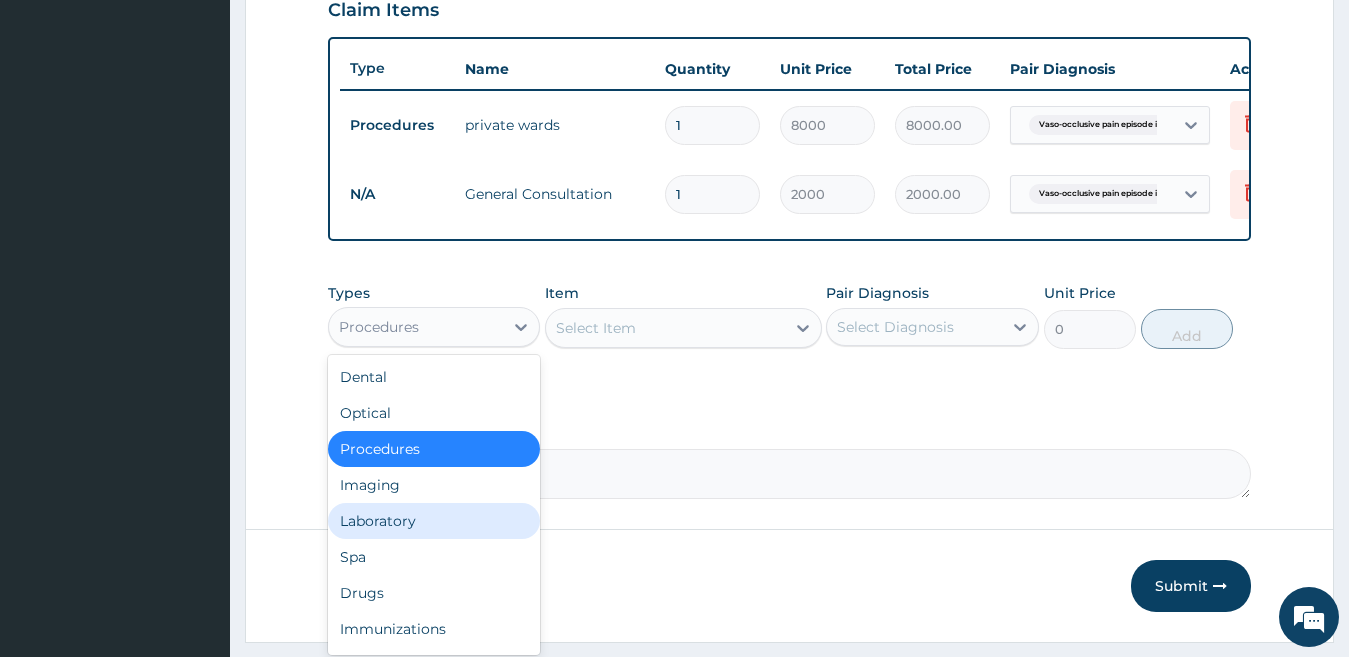 click on "Laboratory" at bounding box center [434, 521] 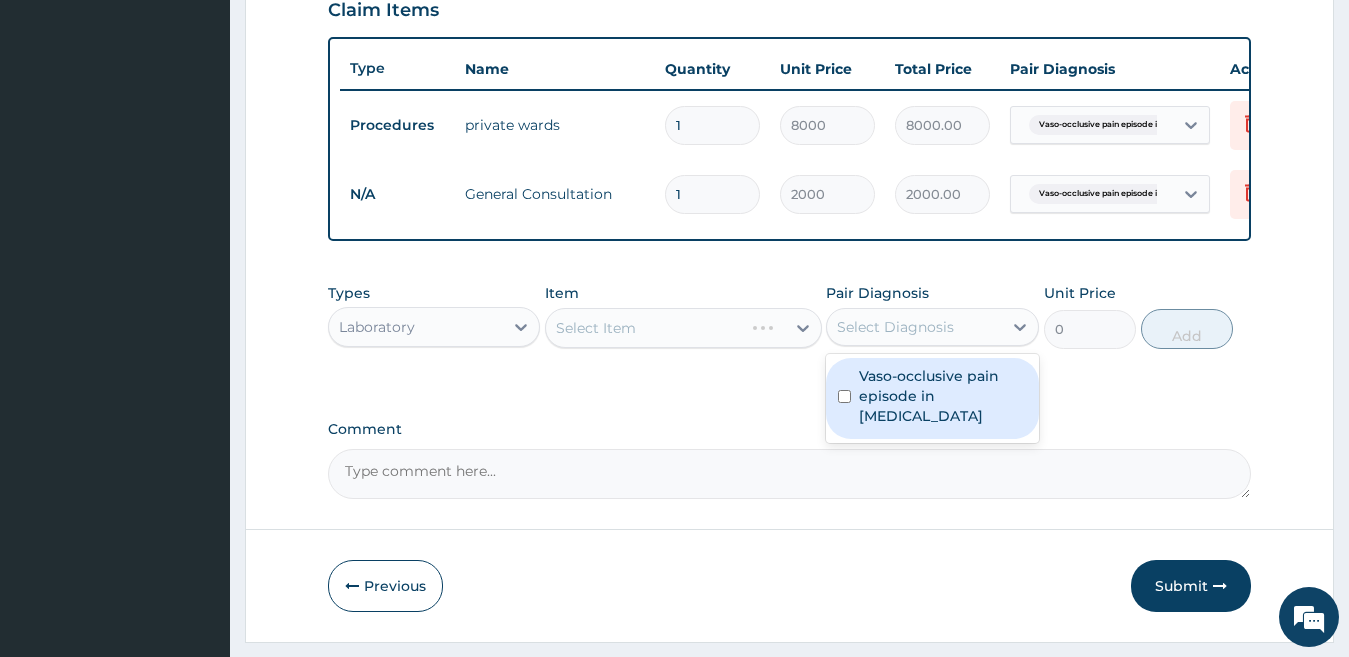 drag, startPoint x: 856, startPoint y: 335, endPoint x: 866, endPoint y: 348, distance: 16.40122 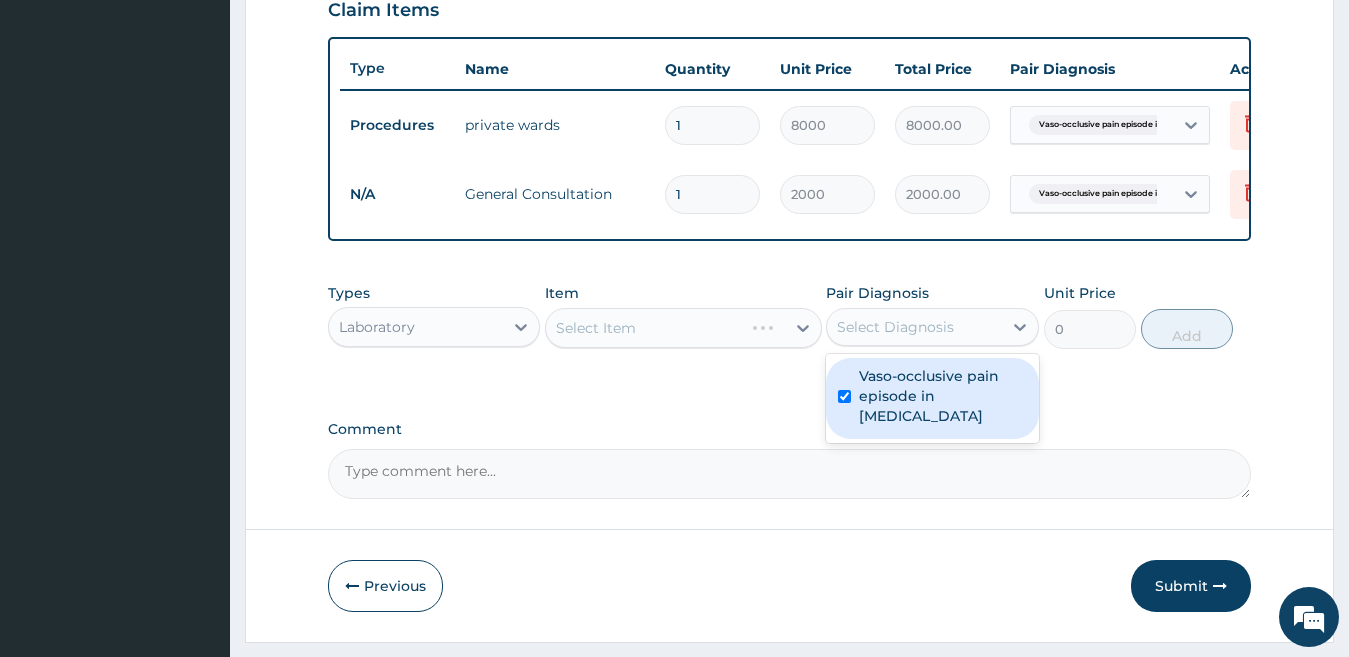 checkbox on "true" 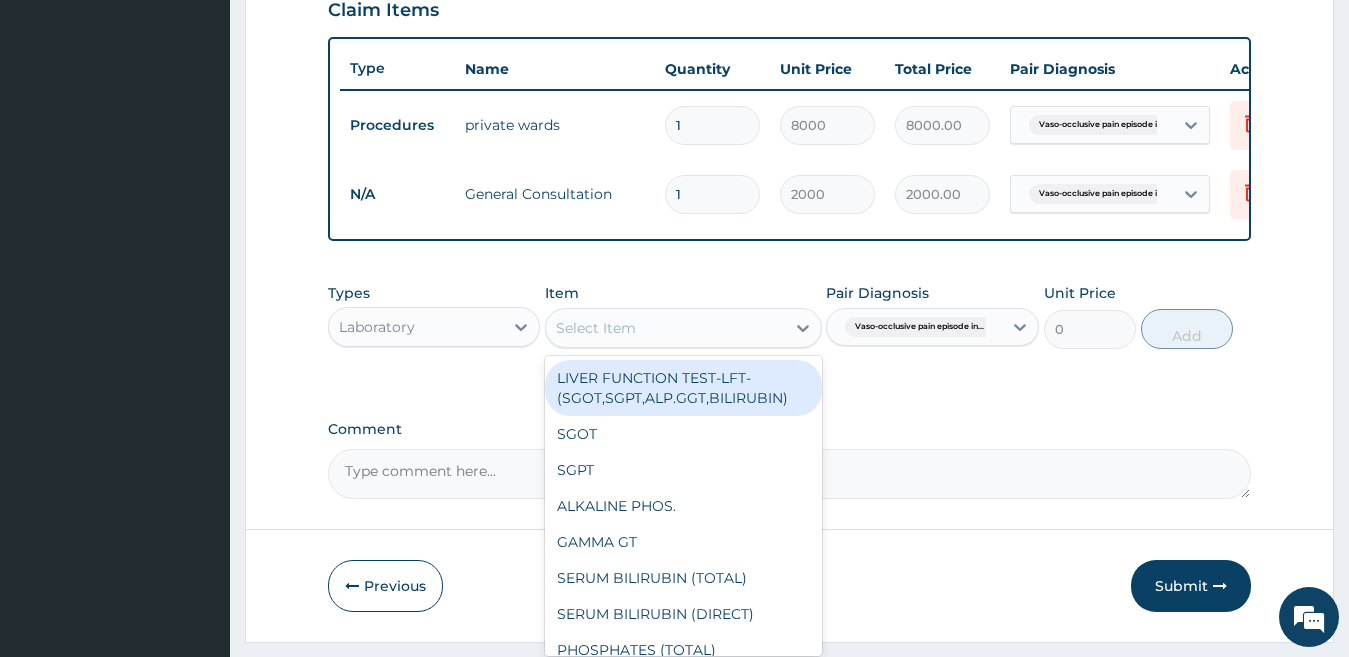 click on "Select Item" at bounding box center (665, 328) 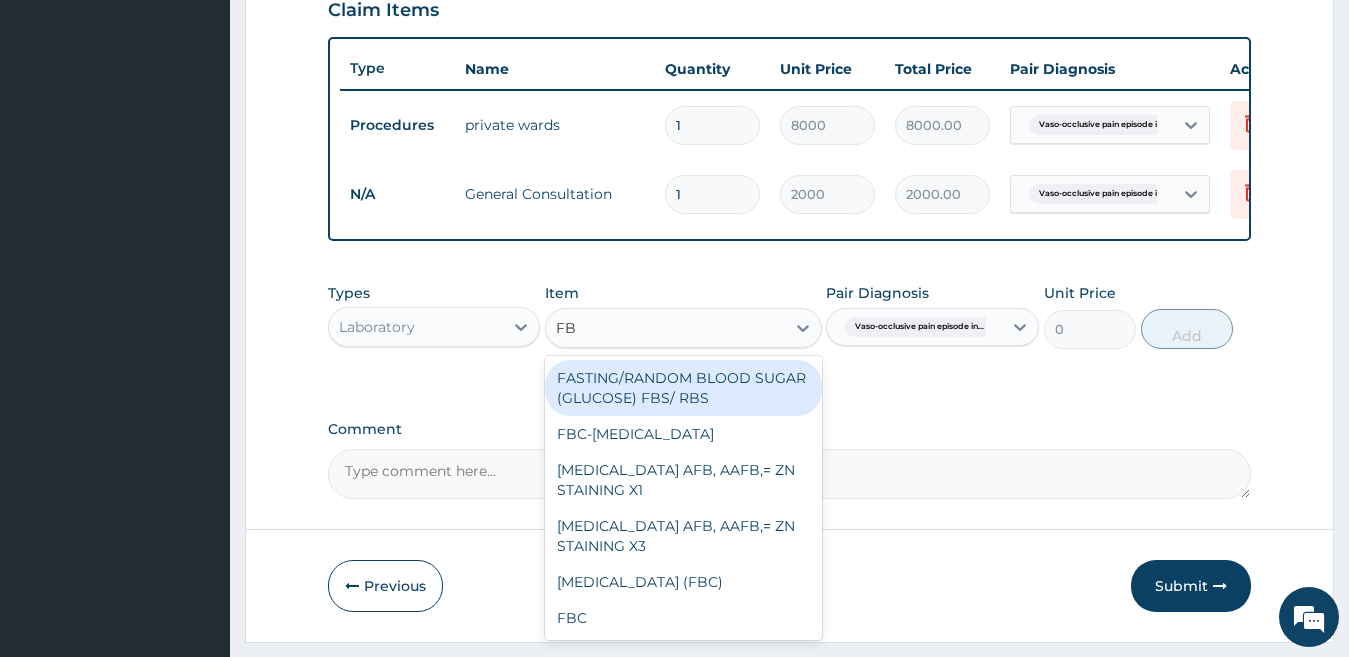 type on "FBC" 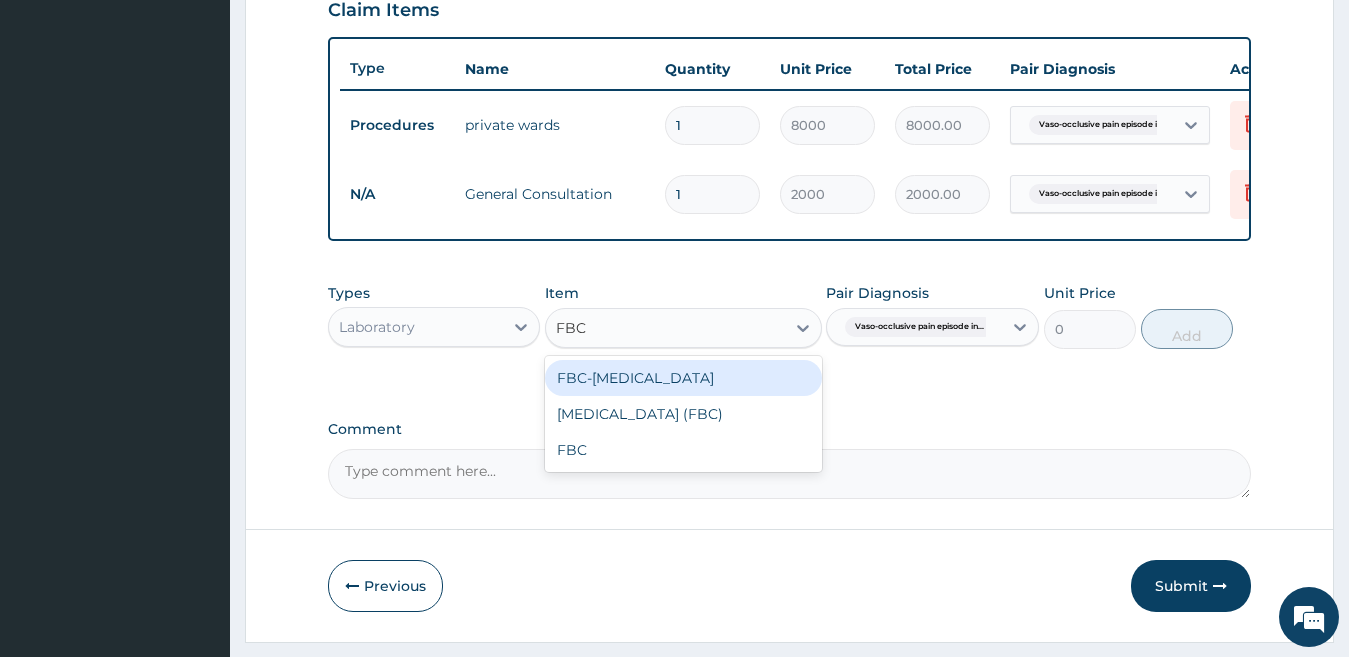 click on "FBC-[MEDICAL_DATA]" at bounding box center [683, 378] 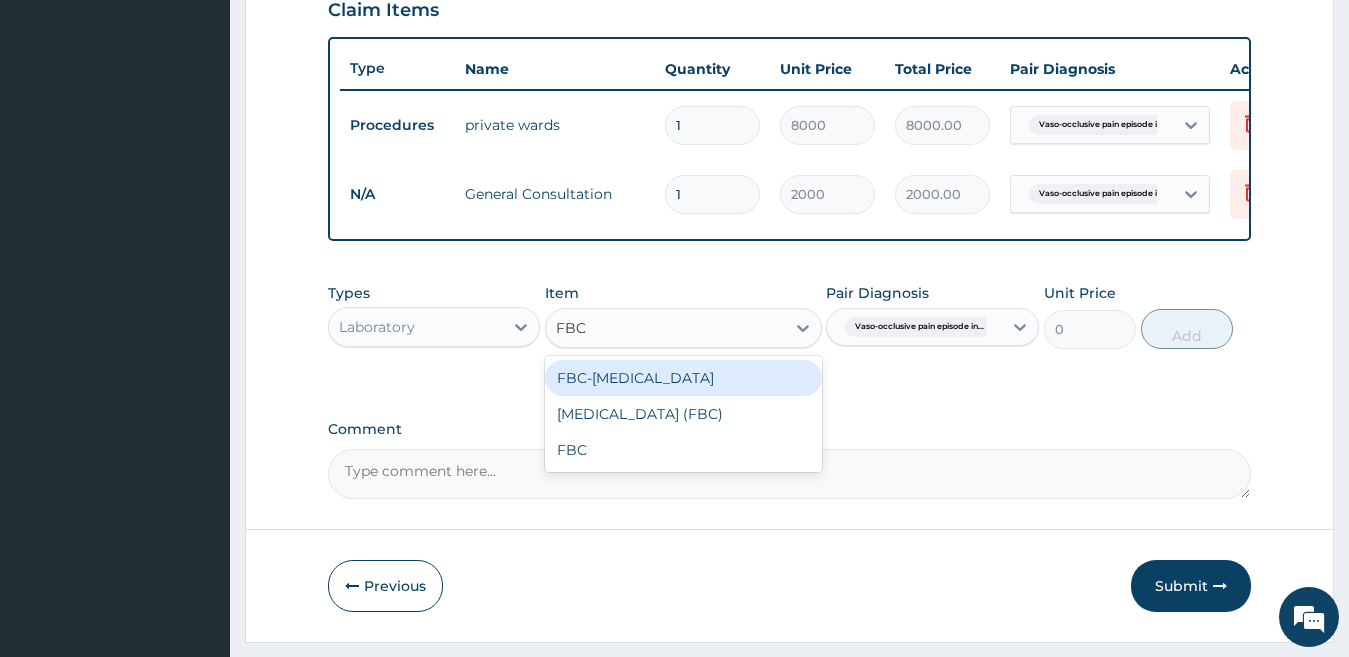 type 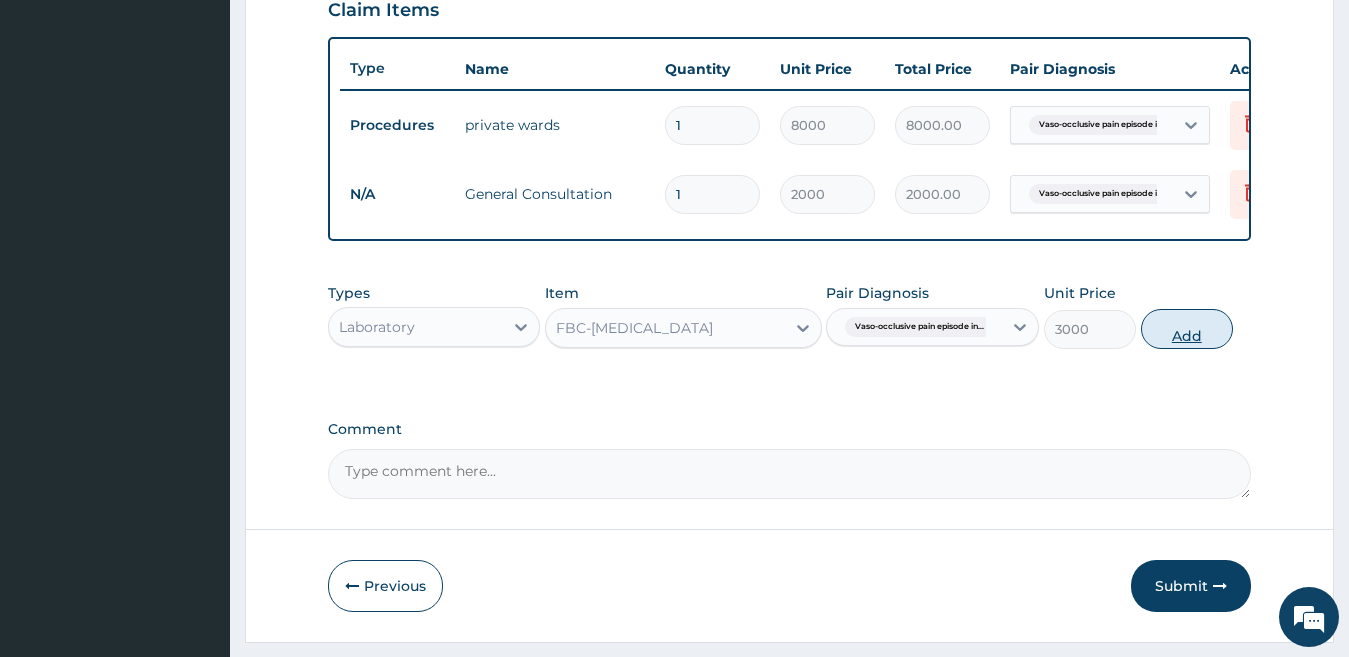 click on "Add" at bounding box center [1187, 329] 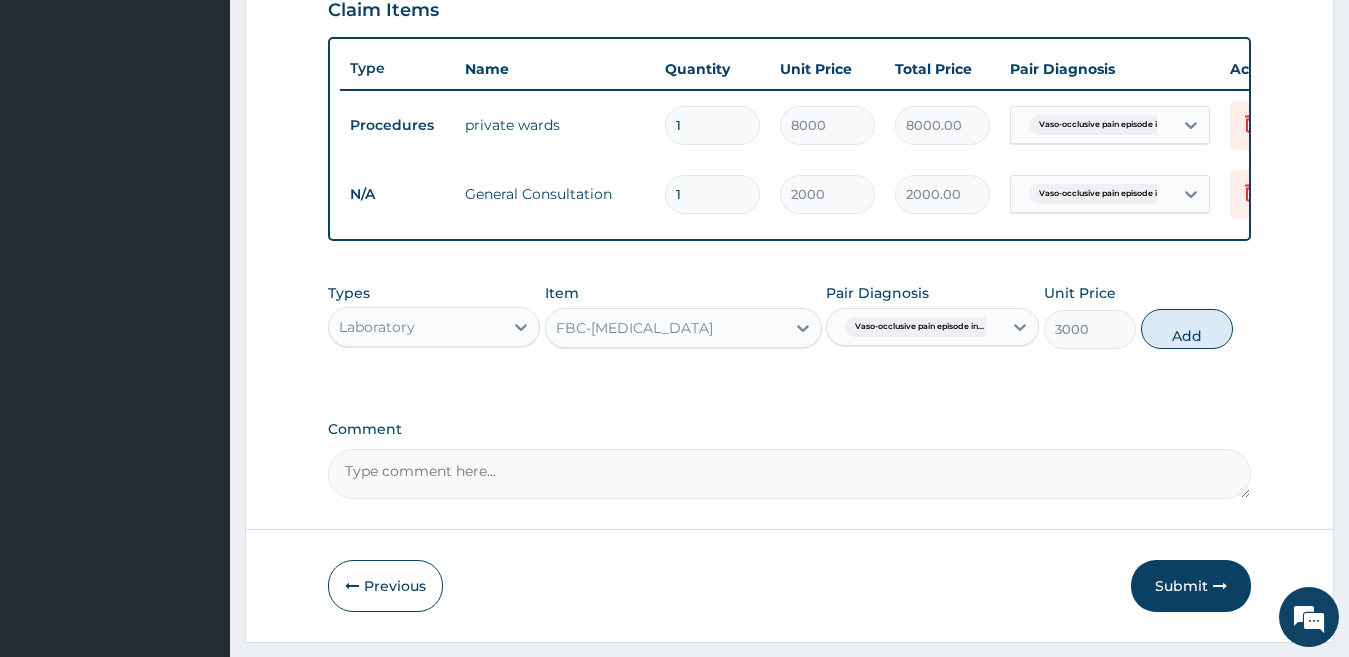 type on "0" 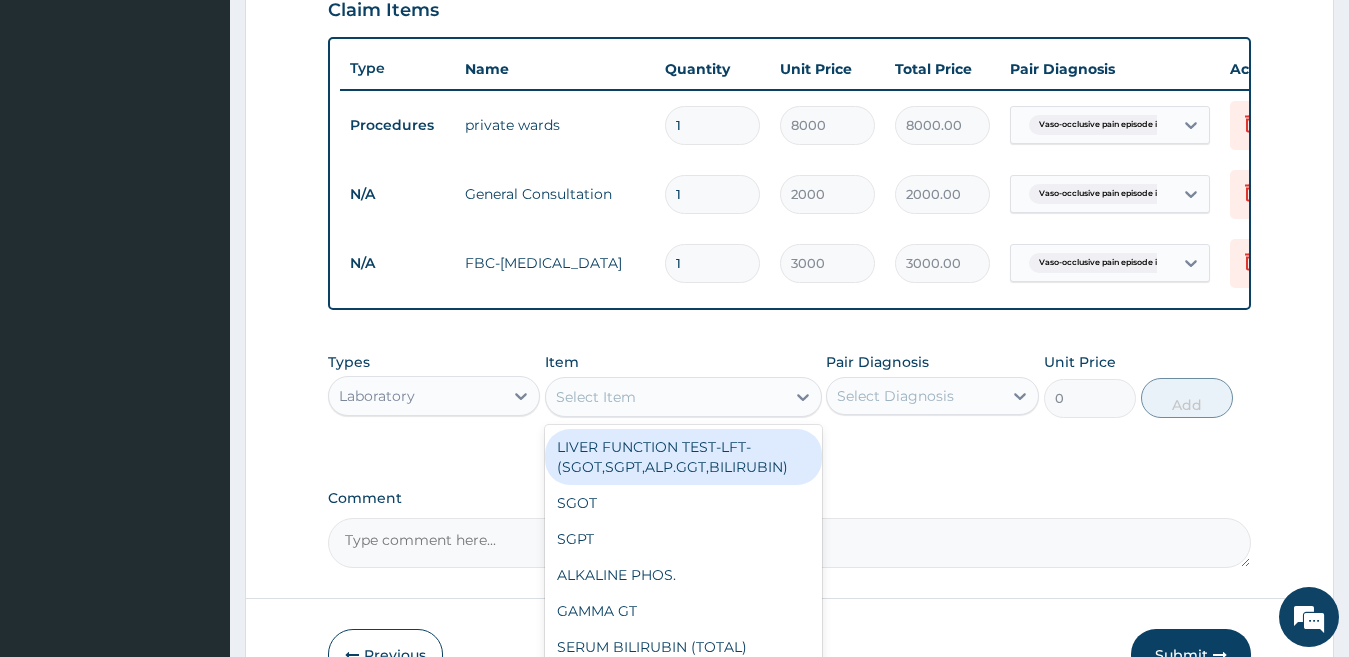 click on "Select Item" at bounding box center [596, 397] 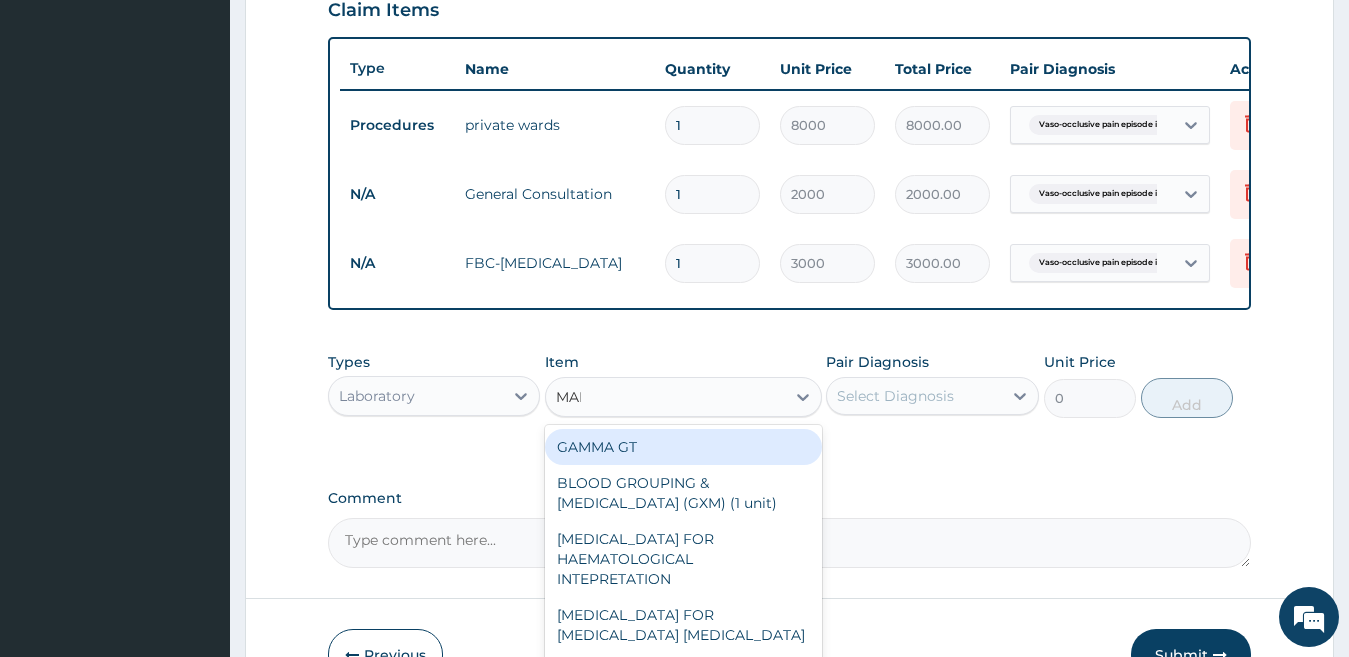 type on "MALA" 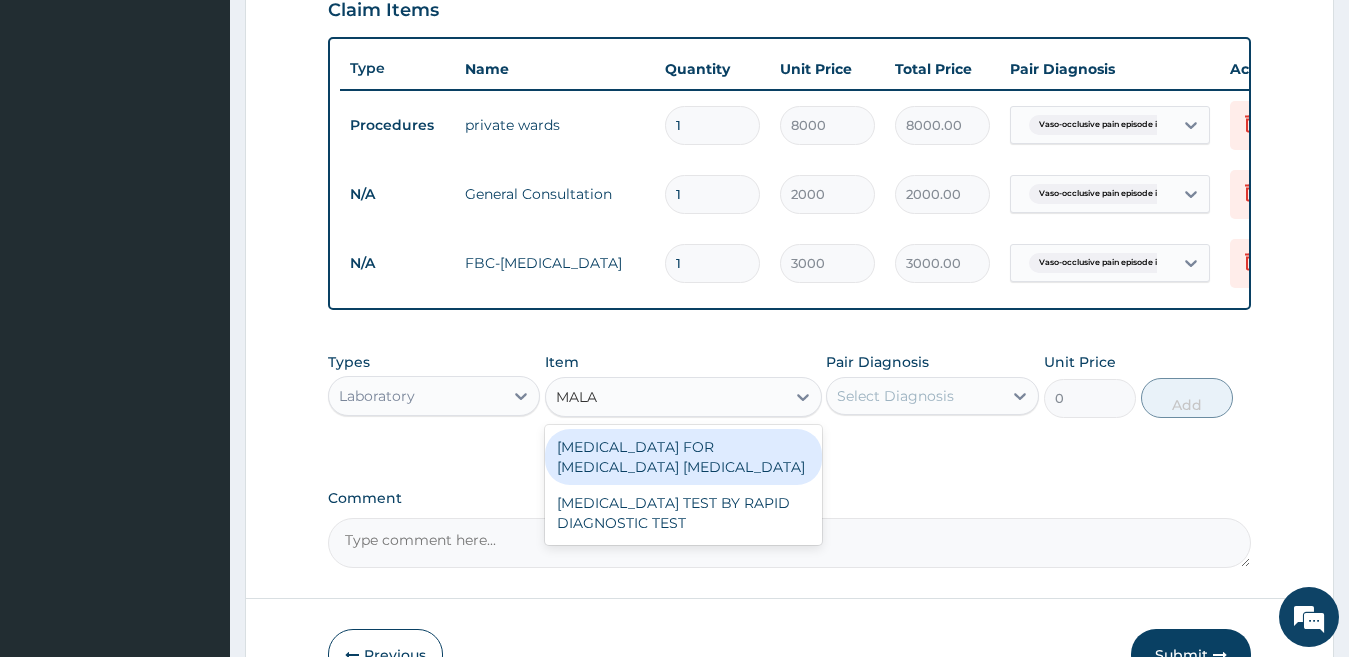 click on "[MEDICAL_DATA] FOR [MEDICAL_DATA] [MEDICAL_DATA]" at bounding box center [683, 457] 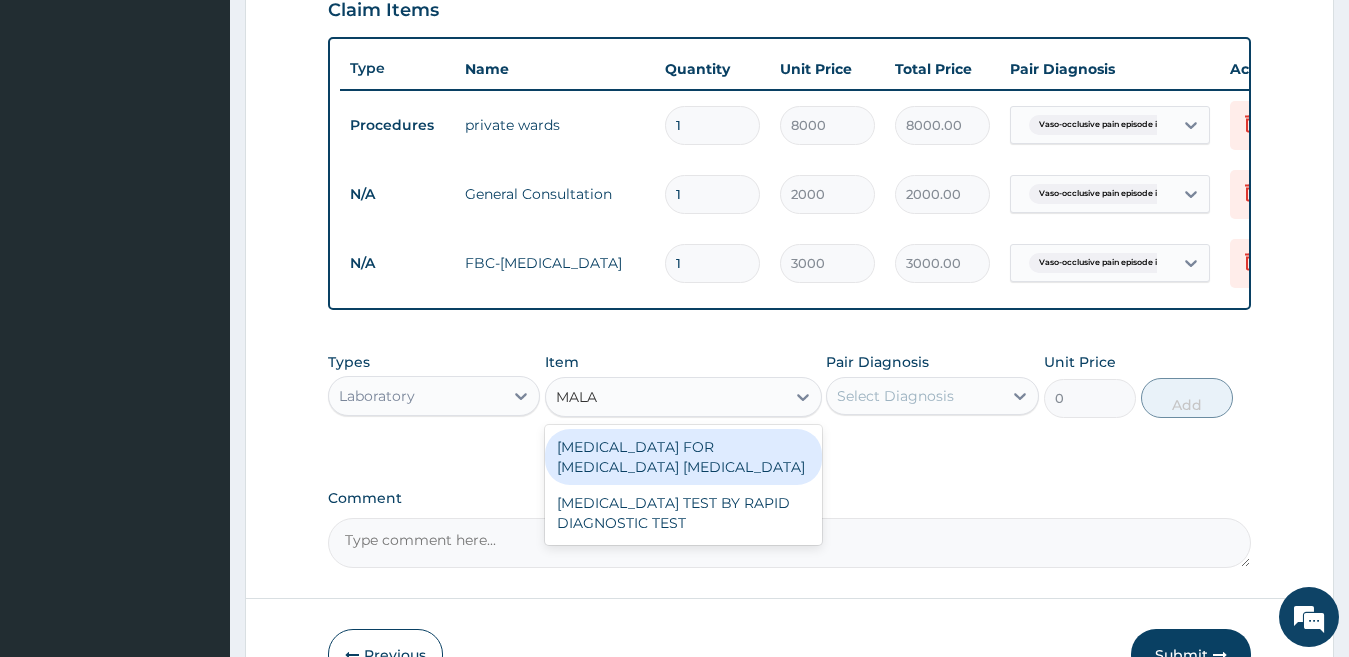 type 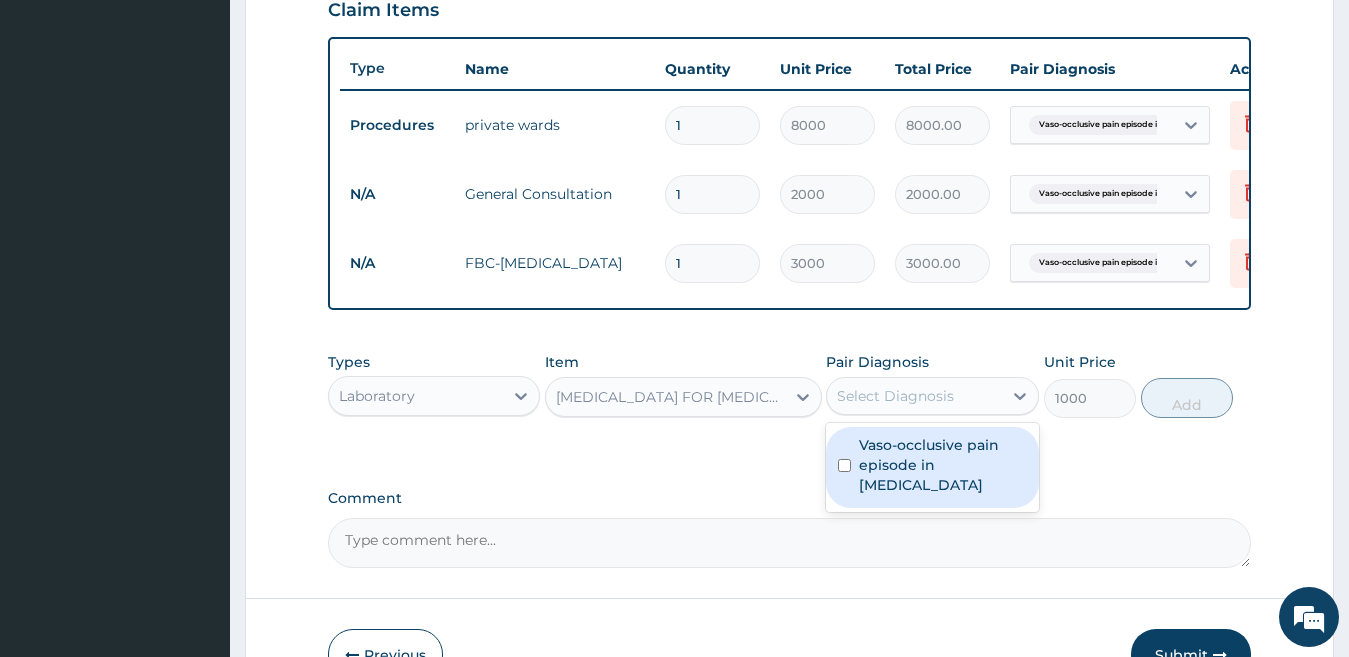 click on "Select Diagnosis" at bounding box center (895, 396) 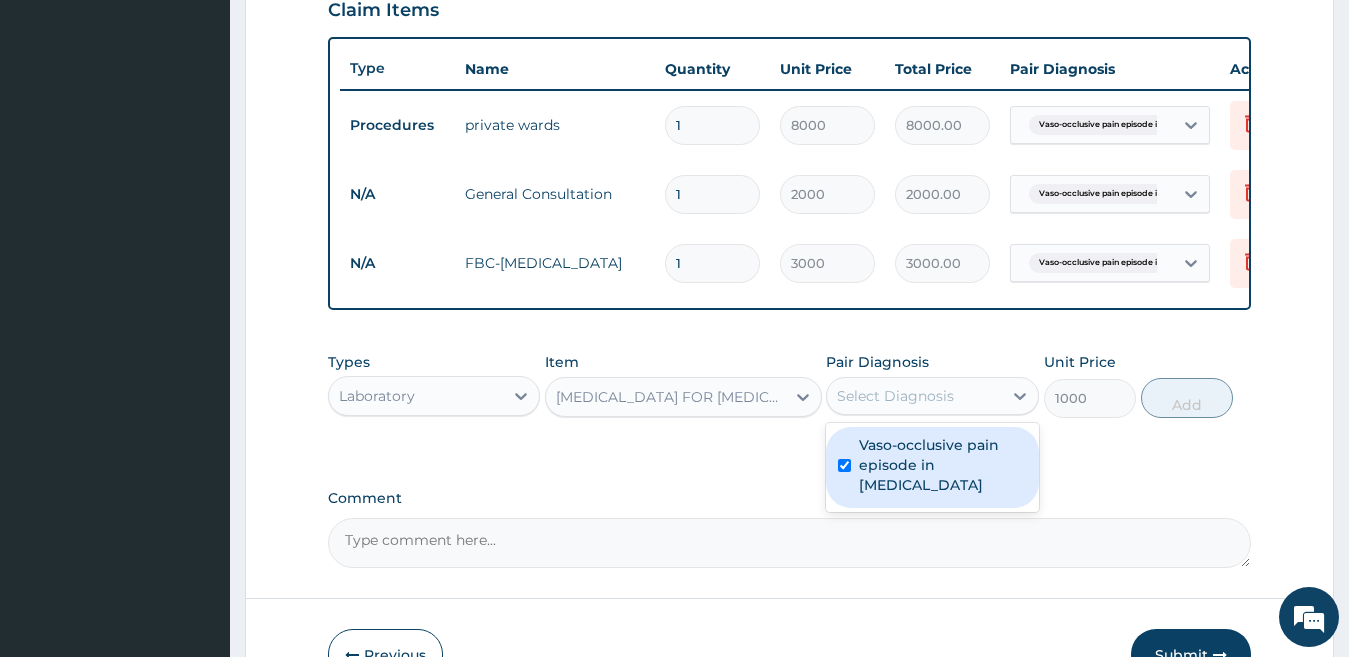 checkbox on "true" 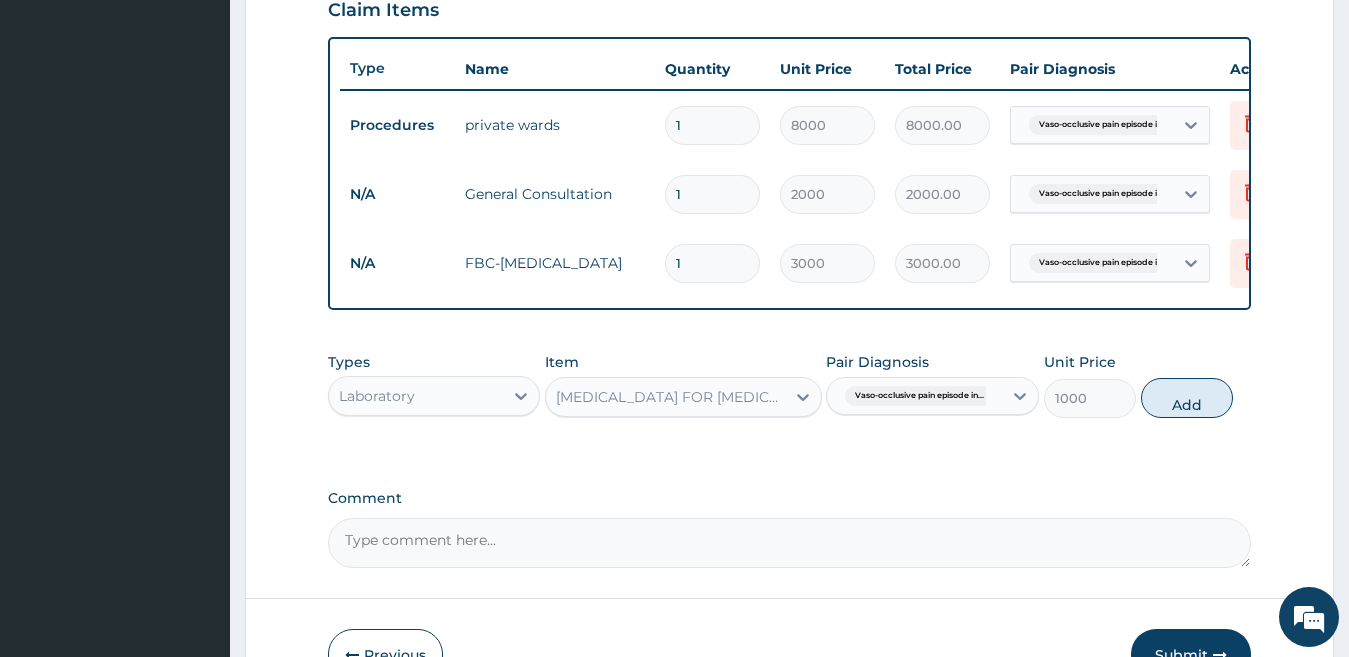 drag, startPoint x: 1183, startPoint y: 422, endPoint x: 1036, endPoint y: 474, distance: 155.92627 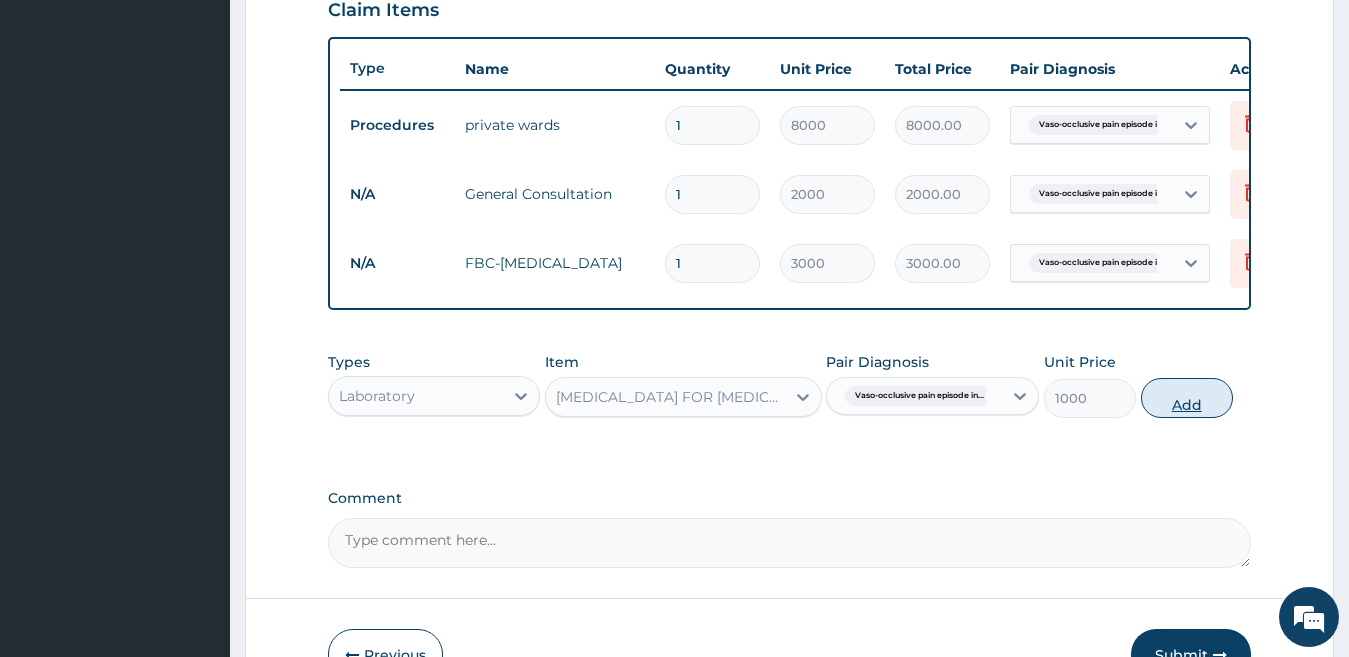 click on "Add" at bounding box center (1187, 398) 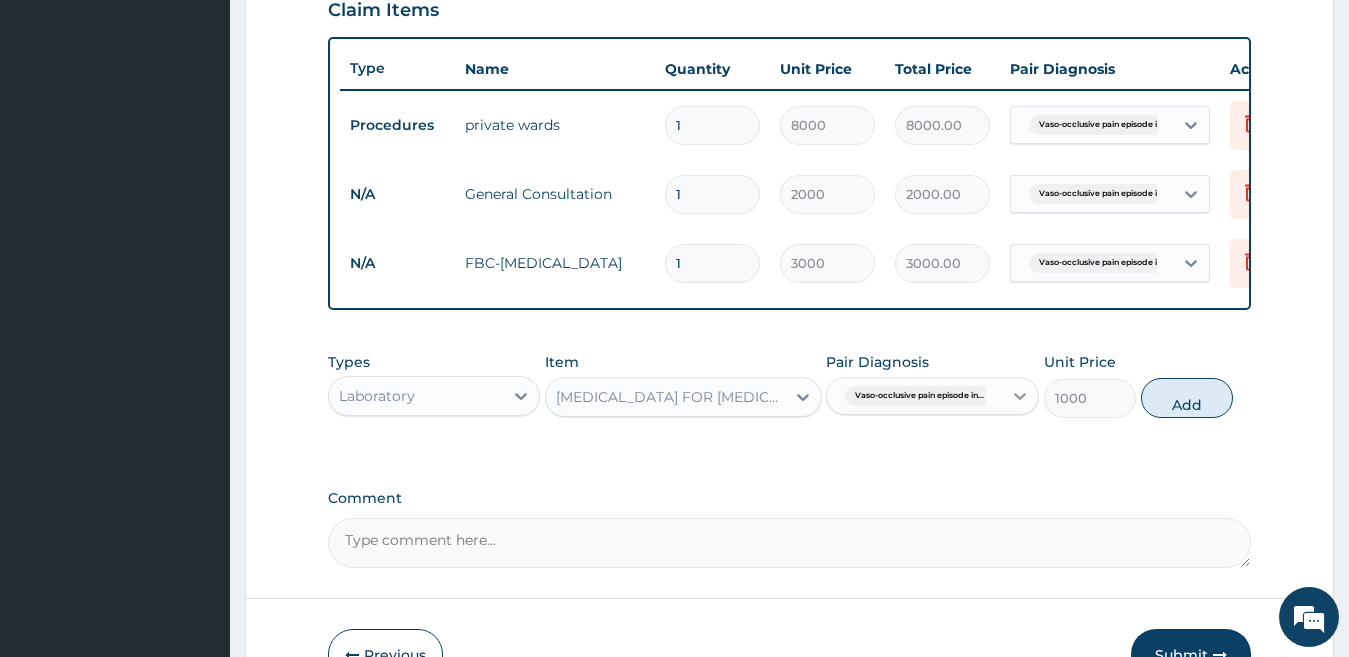 type on "0" 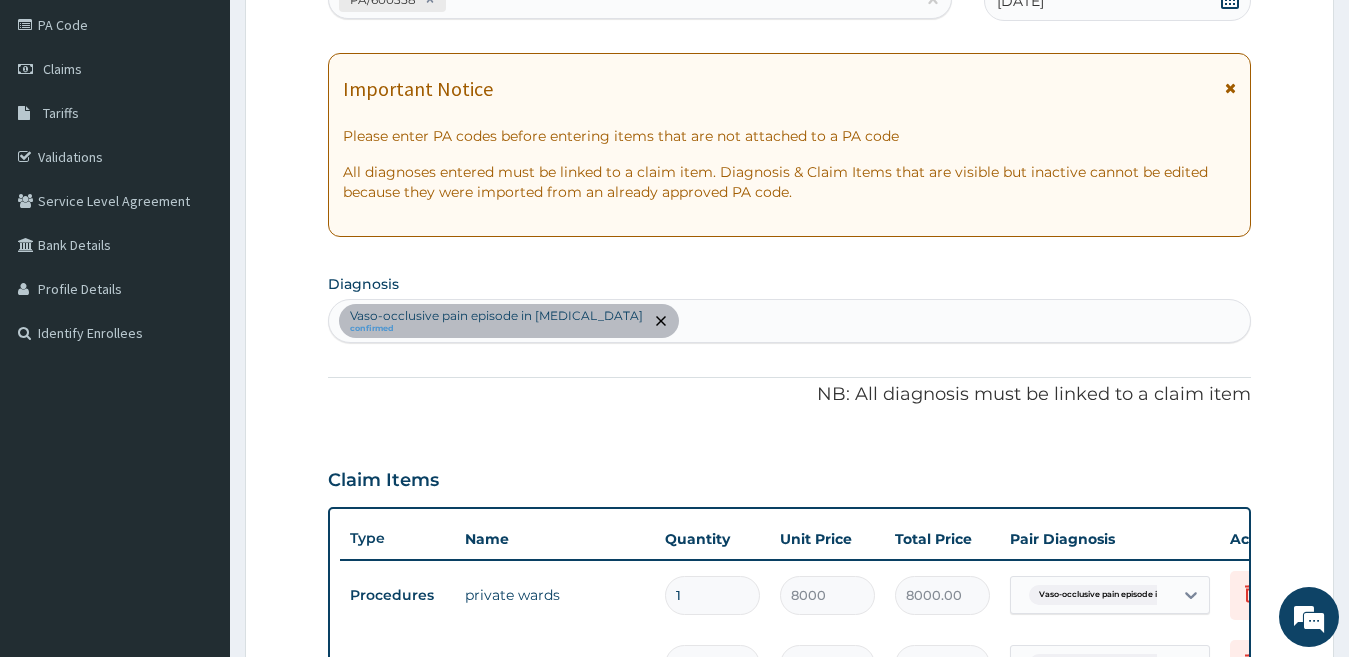 scroll, scrollTop: 227, scrollLeft: 0, axis: vertical 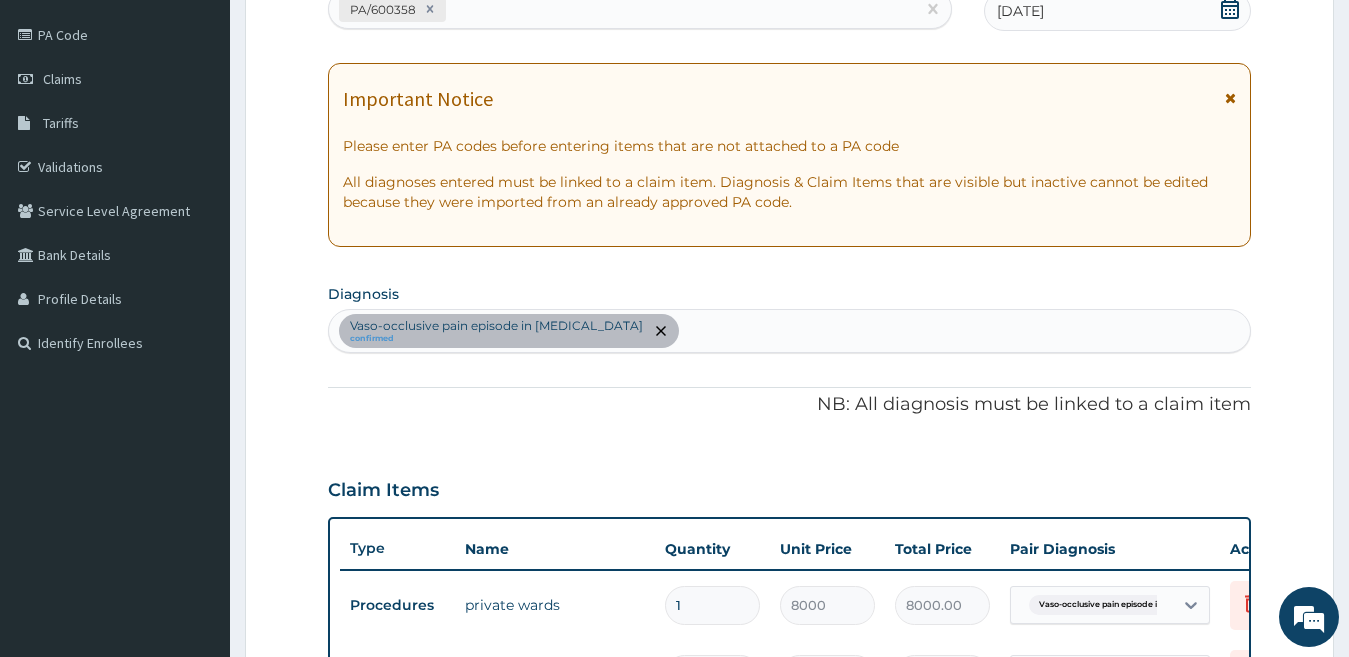 click on "Vaso-occlusive pain episode in [MEDICAL_DATA] confirmed" at bounding box center [790, 331] 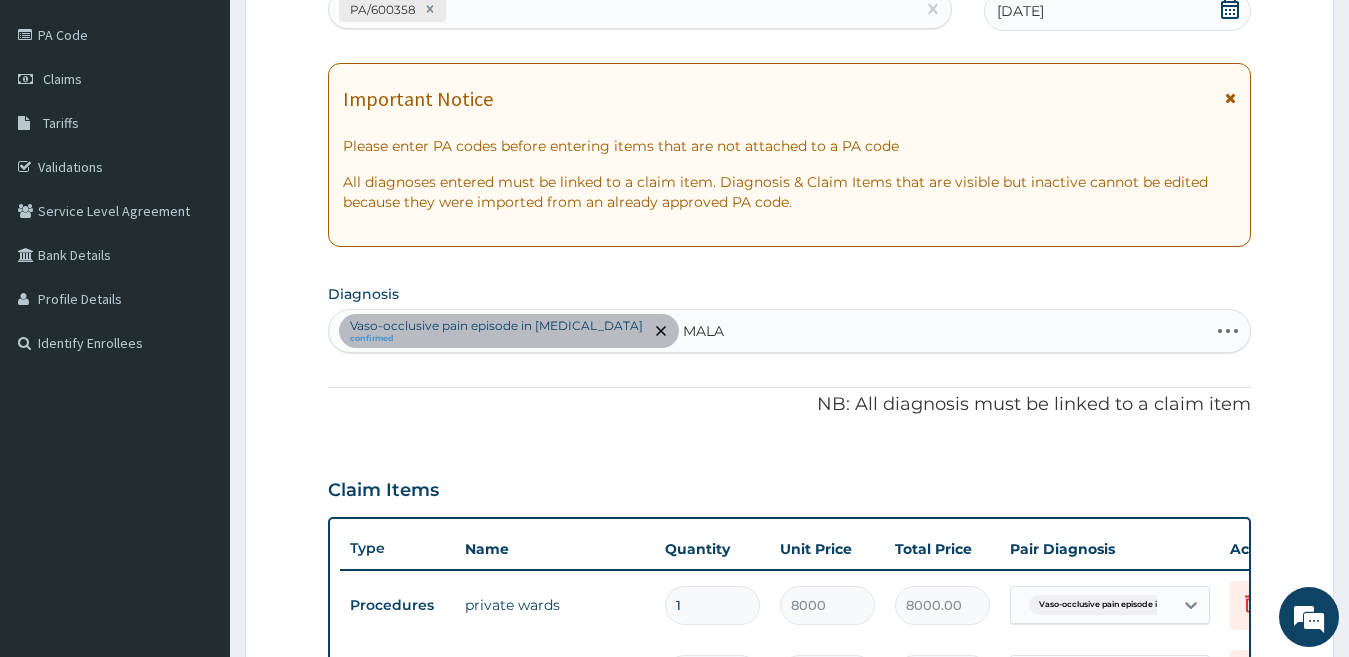 type on "MALAR" 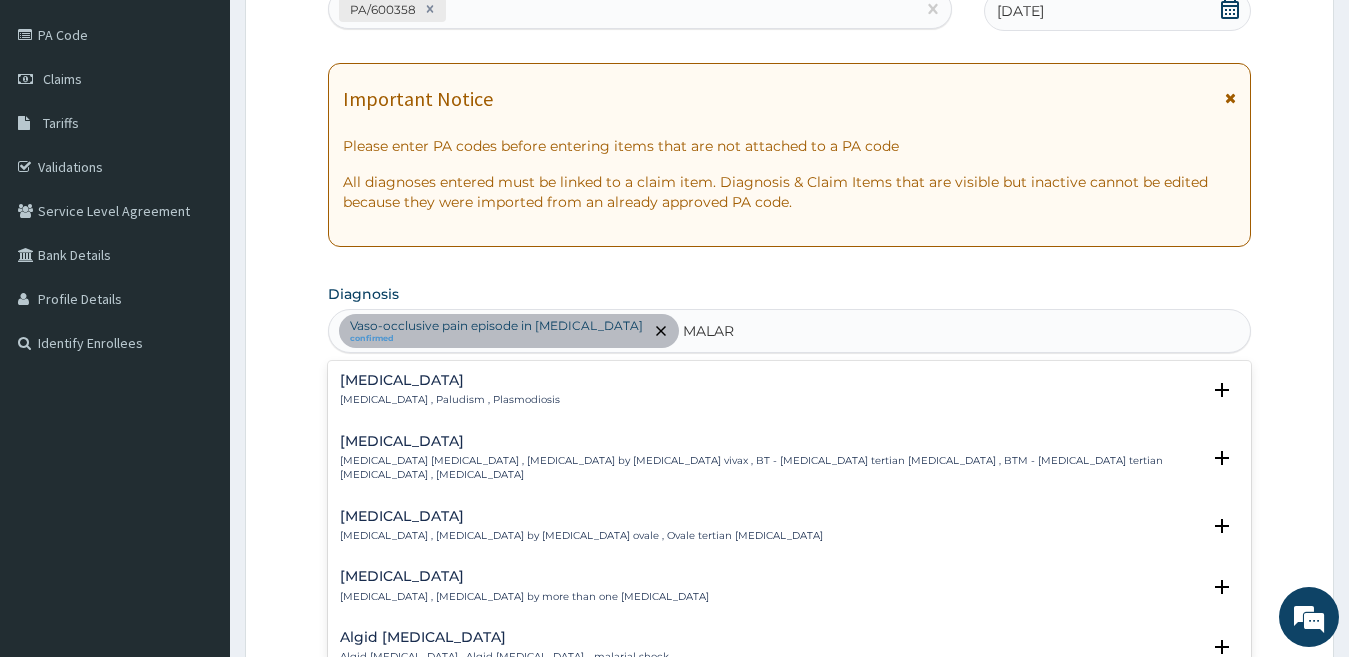 click on "[MEDICAL_DATA] , Paludism , Plasmodiosis" at bounding box center [450, 400] 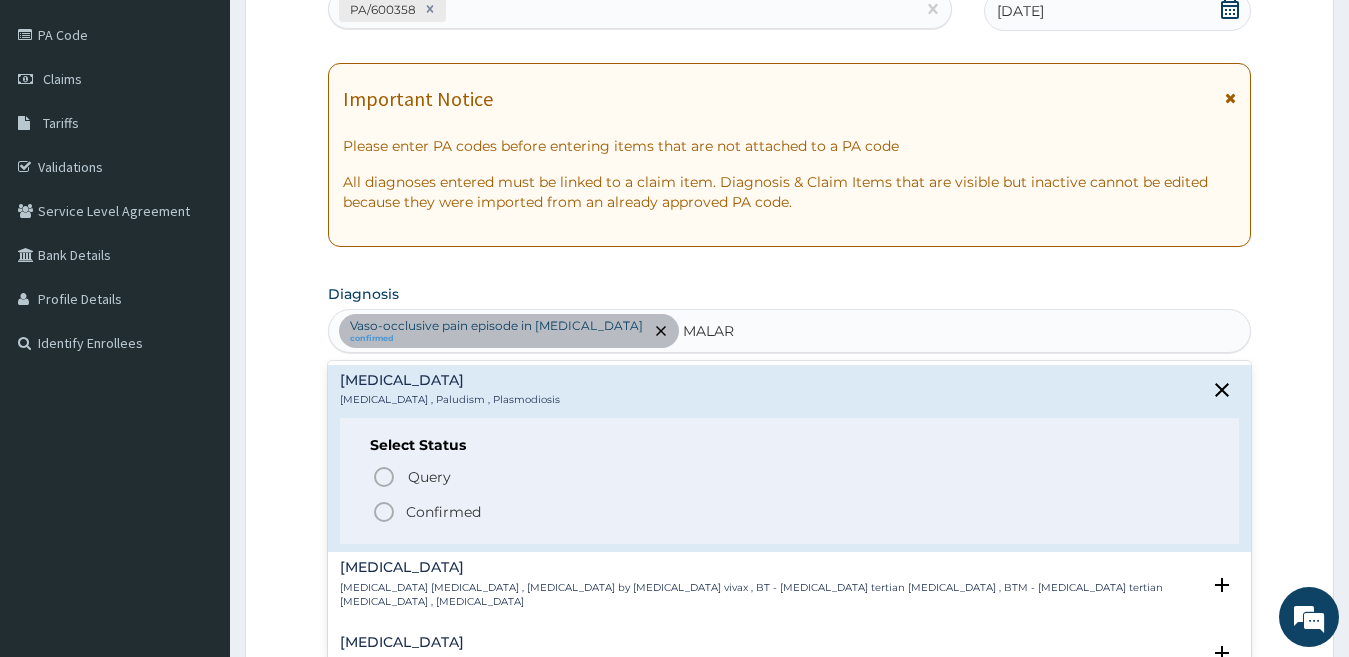click on "Confirmed" at bounding box center [443, 512] 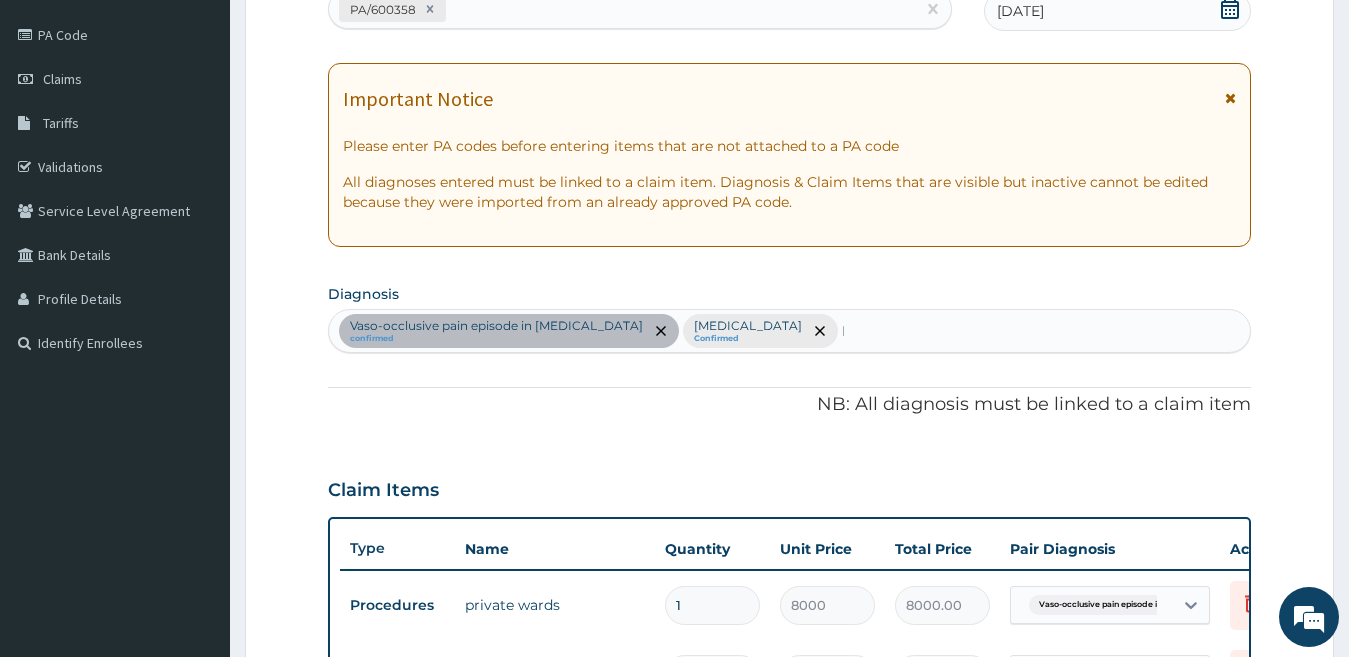 type 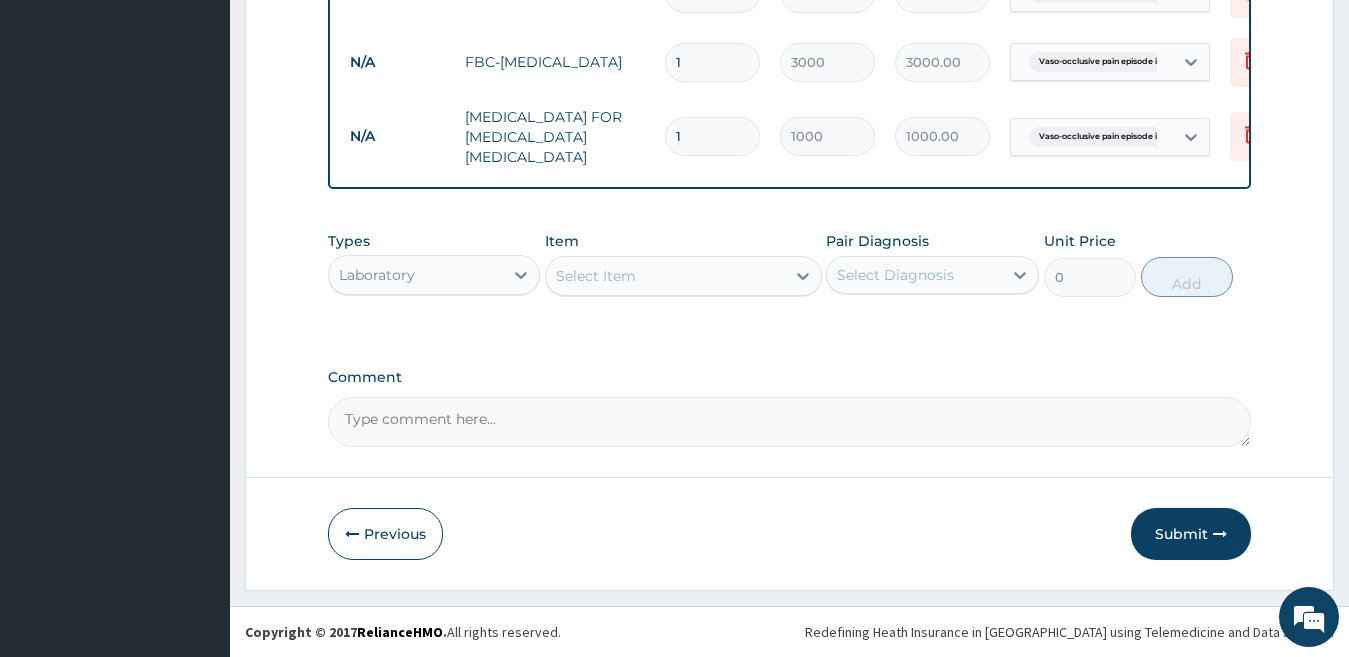 scroll, scrollTop: 914, scrollLeft: 0, axis: vertical 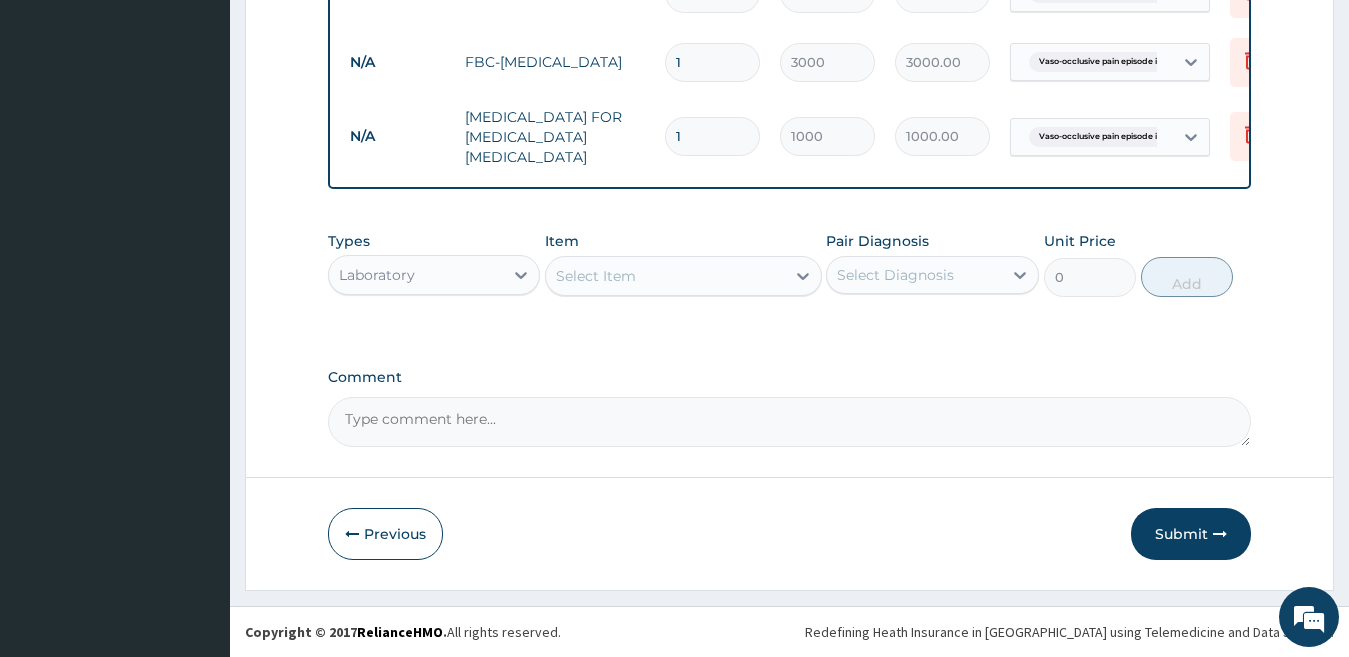 click on "Vaso-occlusive pain episode in..." at bounding box center (1103, 137) 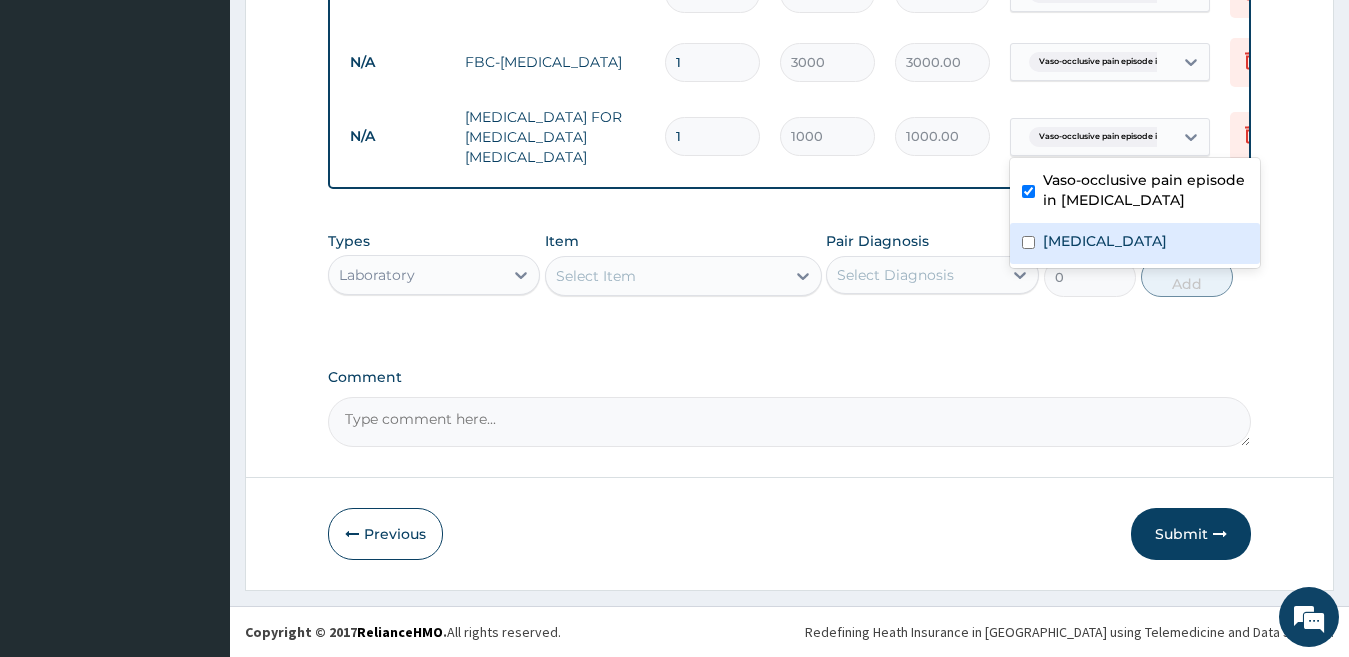 click on "Malaria" at bounding box center (1105, 241) 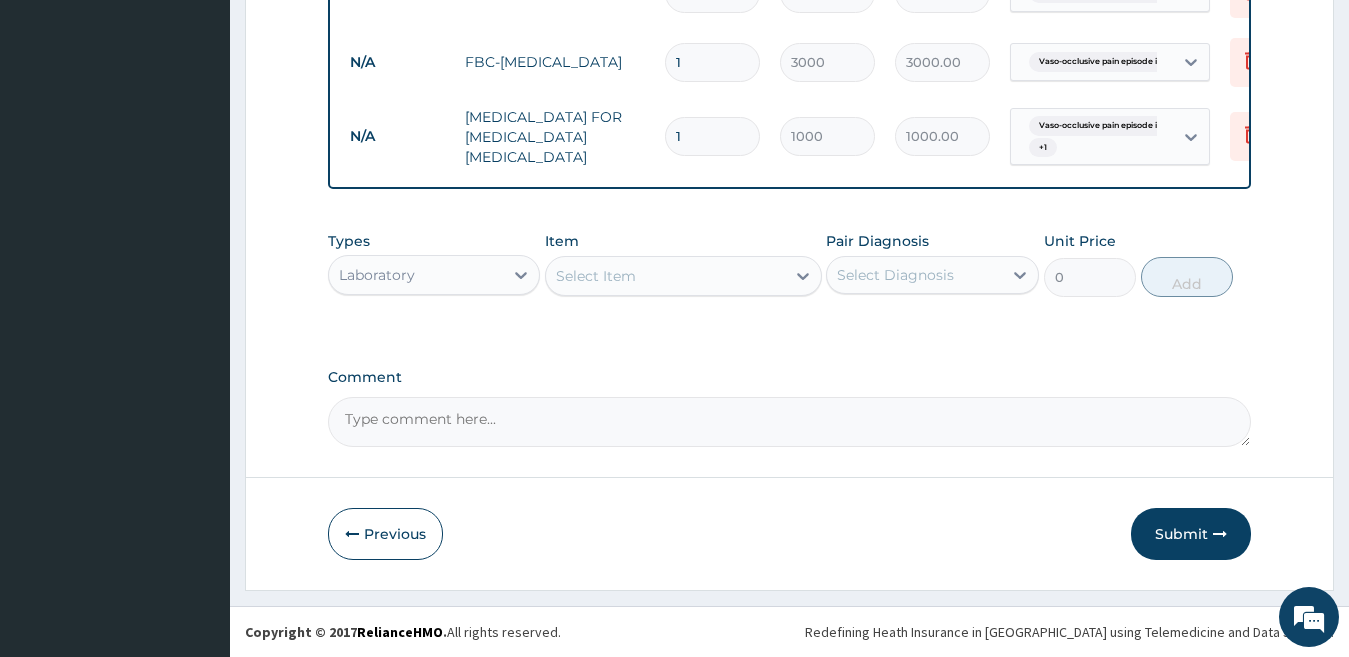 click on "Vaso-occlusive pain episode in..." at bounding box center [1103, 126] 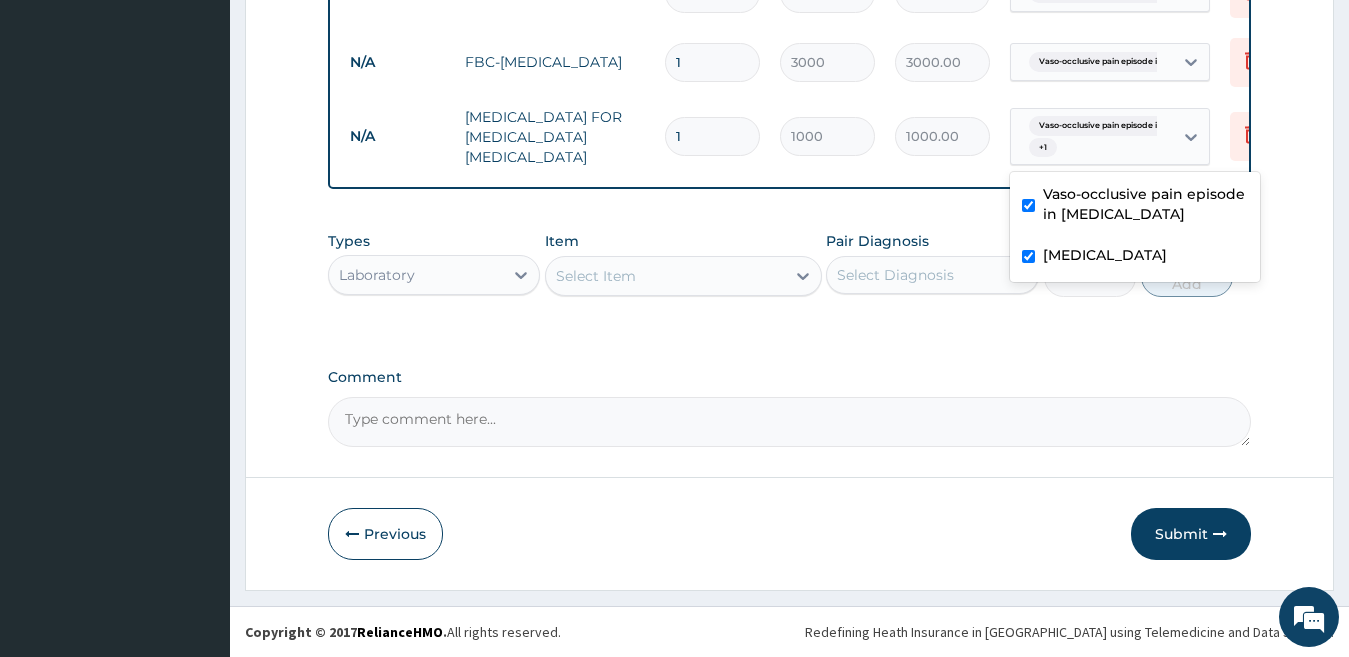 click on "Vaso-occlusive pain episode in..." at bounding box center [1103, 126] 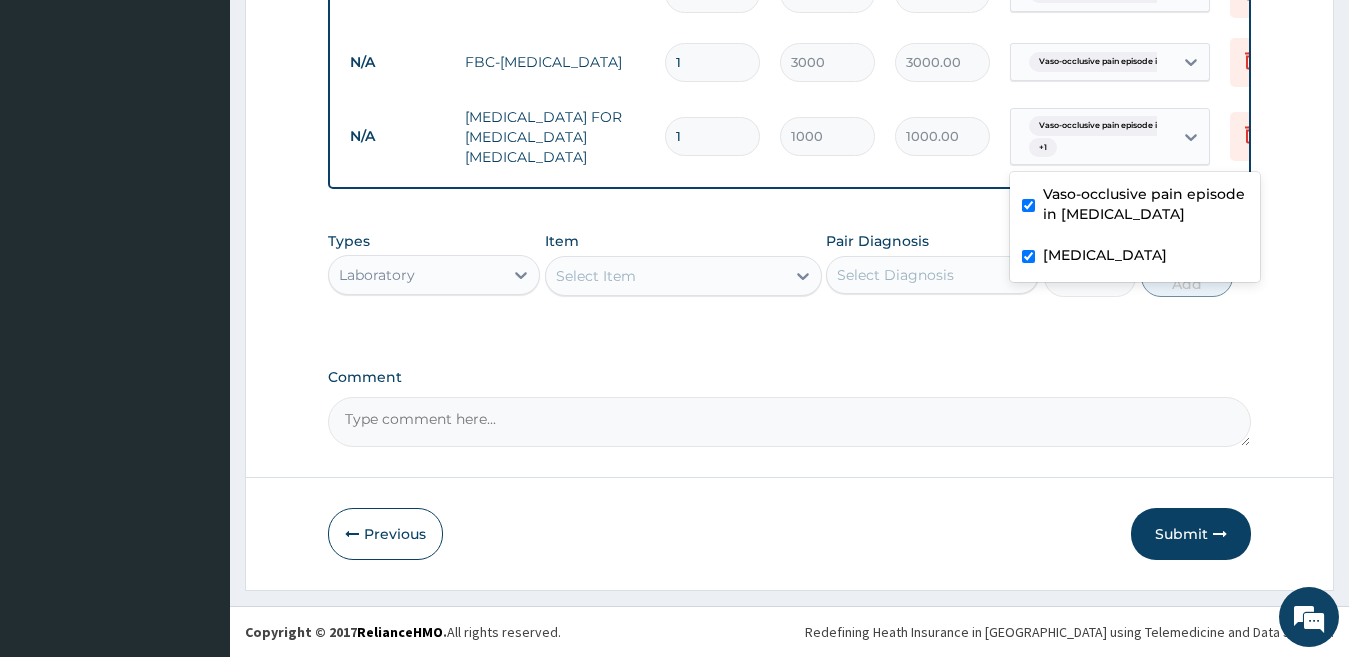 click on "Vaso-occlusive pain episode in sickle cell disease" at bounding box center [1145, 204] 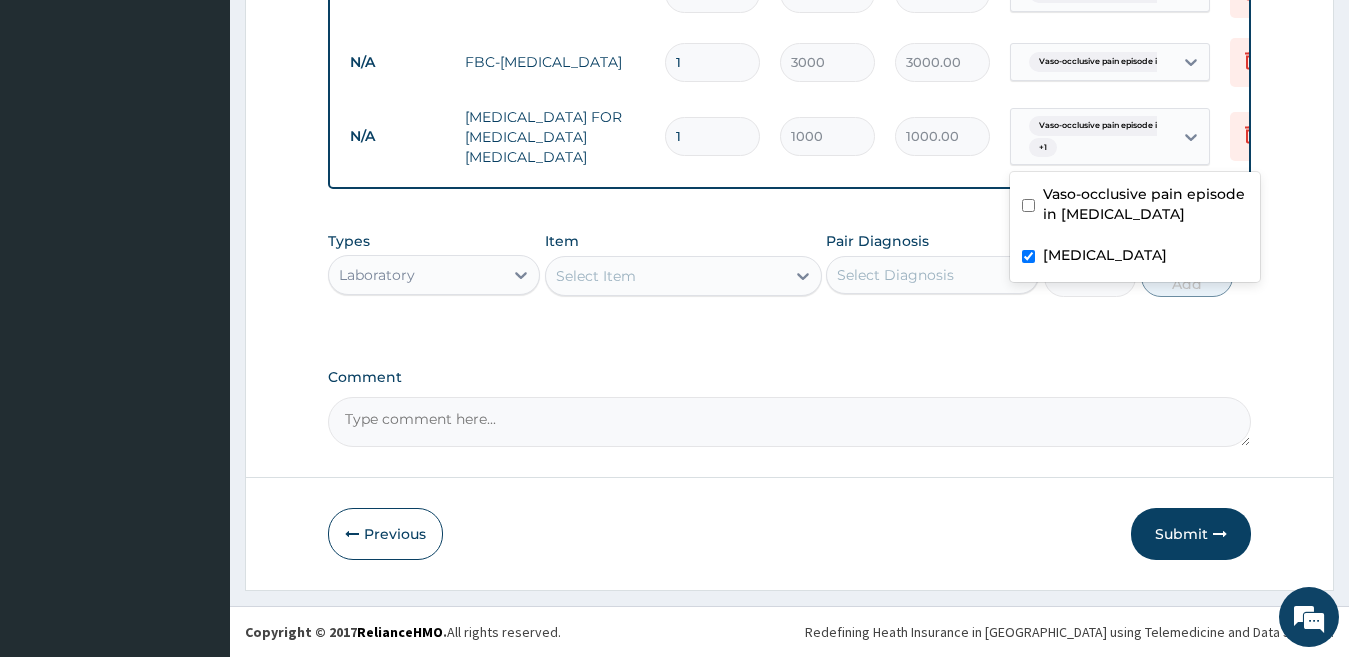 checkbox on "false" 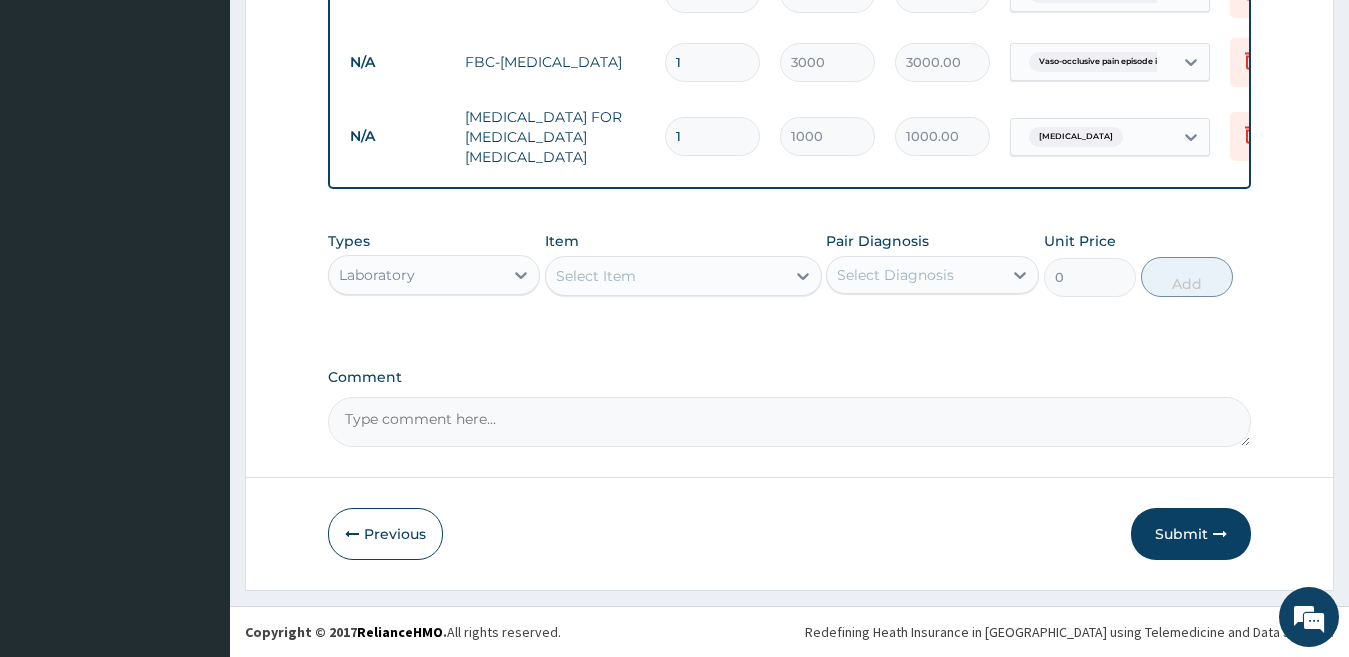 click on "Step  2  of 2 PA Code / Prescription Code PA/600358 Encounter Date 14-05-2025 Important Notice Please enter PA codes before entering items that are not attached to a PA code   All diagnoses entered must be linked to a claim item. Diagnosis & Claim Items that are visible but inactive cannot be edited because they were imported from an already approved PA code. Diagnosis Vaso-occlusive pain episode in sickle cell disease confirmed Malaria Confirmed NB: All diagnosis must be linked to a claim item Claim Items Type Name Quantity Unit Price Total Price Pair Diagnosis Actions Procedures private wards 1 8000 8000.00 Vaso-occlusive pain episode in... Delete N/A General Consultation  1 2000 2000.00 Vaso-occlusive pain episode in... Delete N/A FBC-FULL BLOOD COUNT 1 3000 3000.00 Vaso-occlusive pain episode in... Delete N/A BLOOD FILM FOR MALARIA PARASITE 1 1000 1000.00 Malaria Delete Types Laboratory Item Select Item Pair Diagnosis Select Diagnosis Unit Price 0 Add Comment     Previous   Submit" at bounding box center (789, -106) 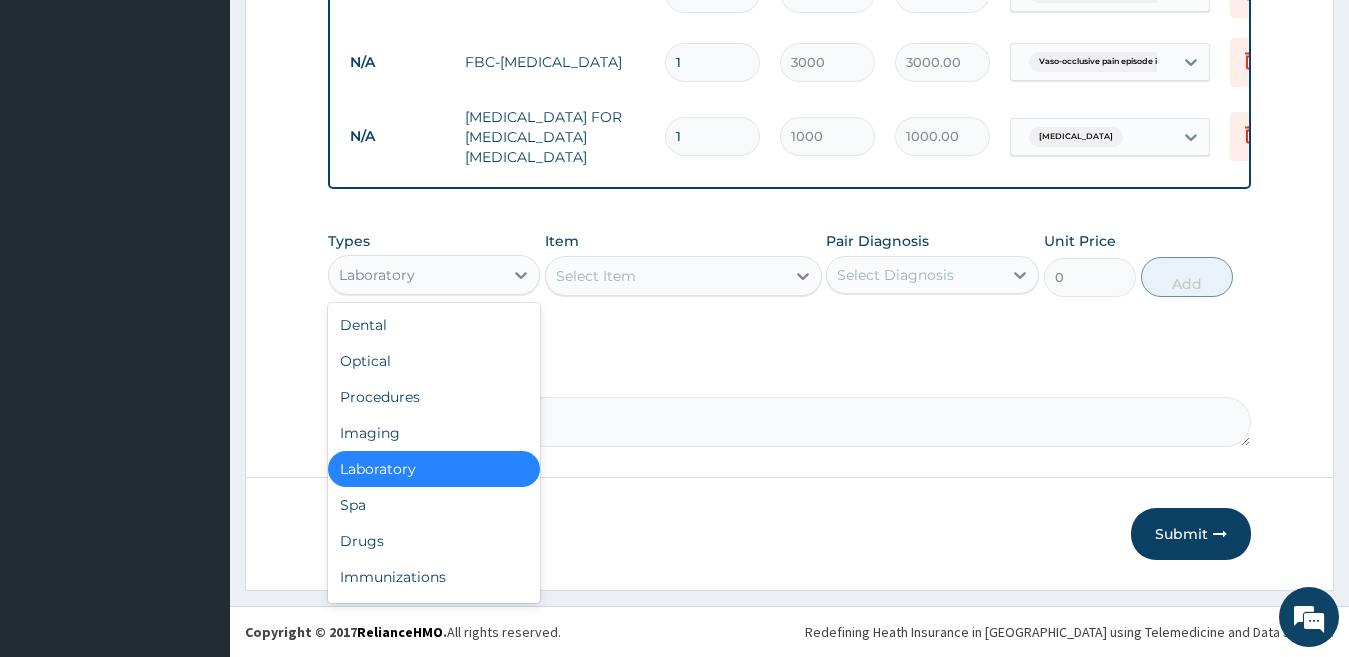 click on "Laboratory" at bounding box center [434, 275] 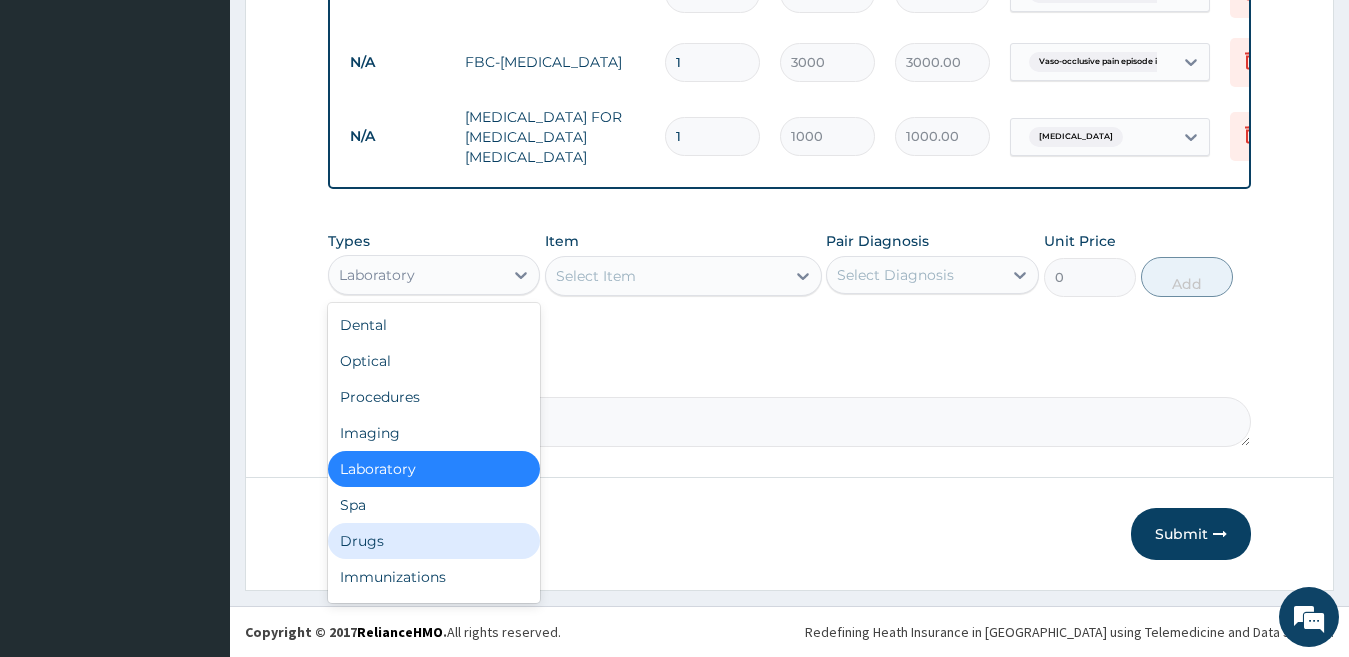 scroll, scrollTop: 68, scrollLeft: 0, axis: vertical 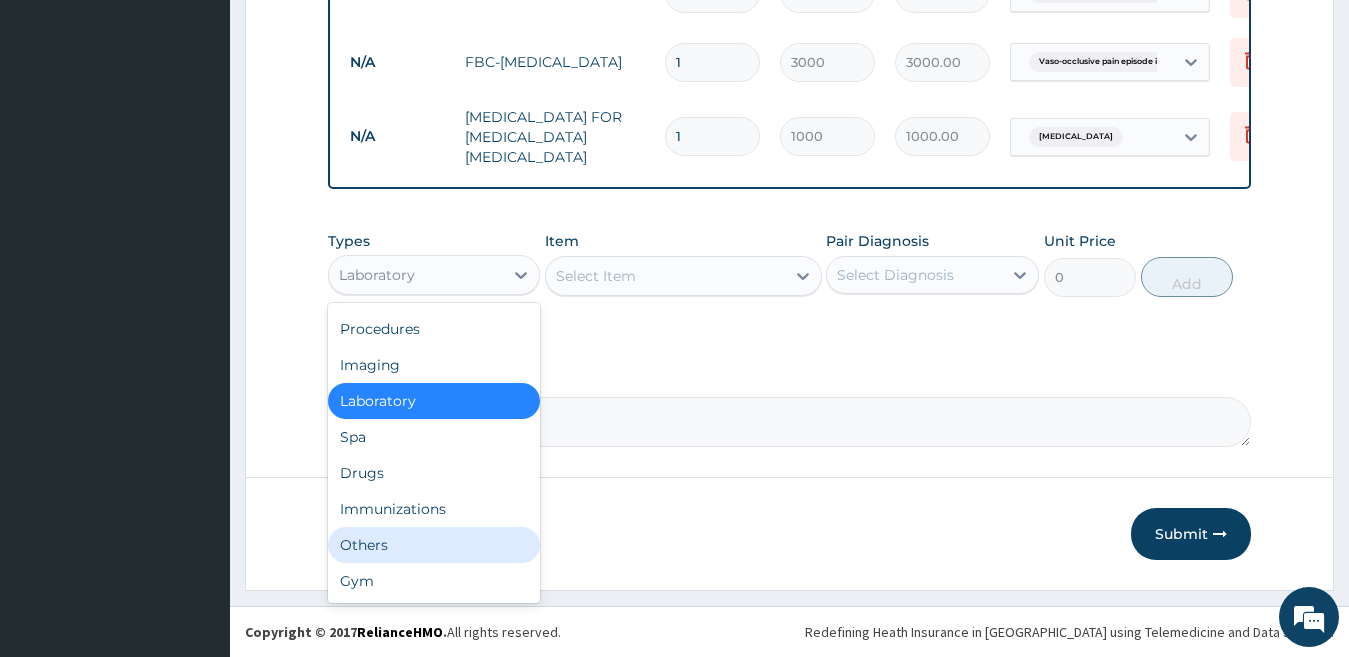 click on "Others" at bounding box center (434, 545) 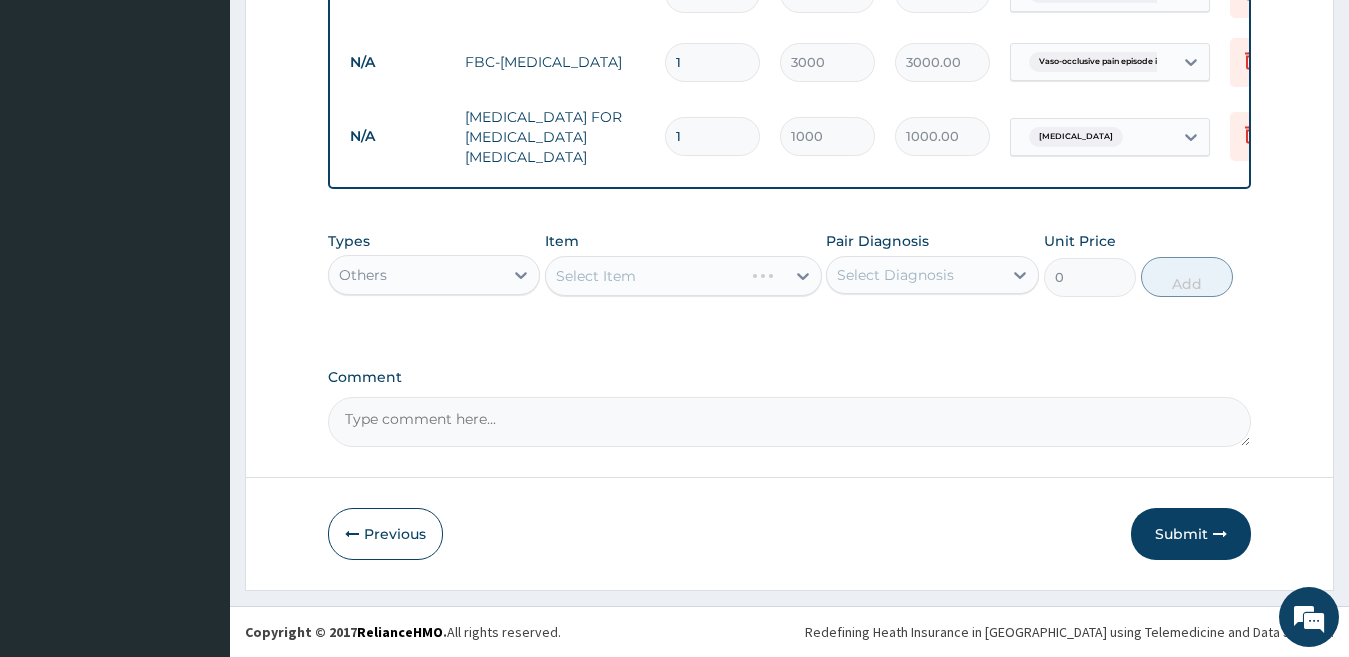 click on "Others" at bounding box center [416, 275] 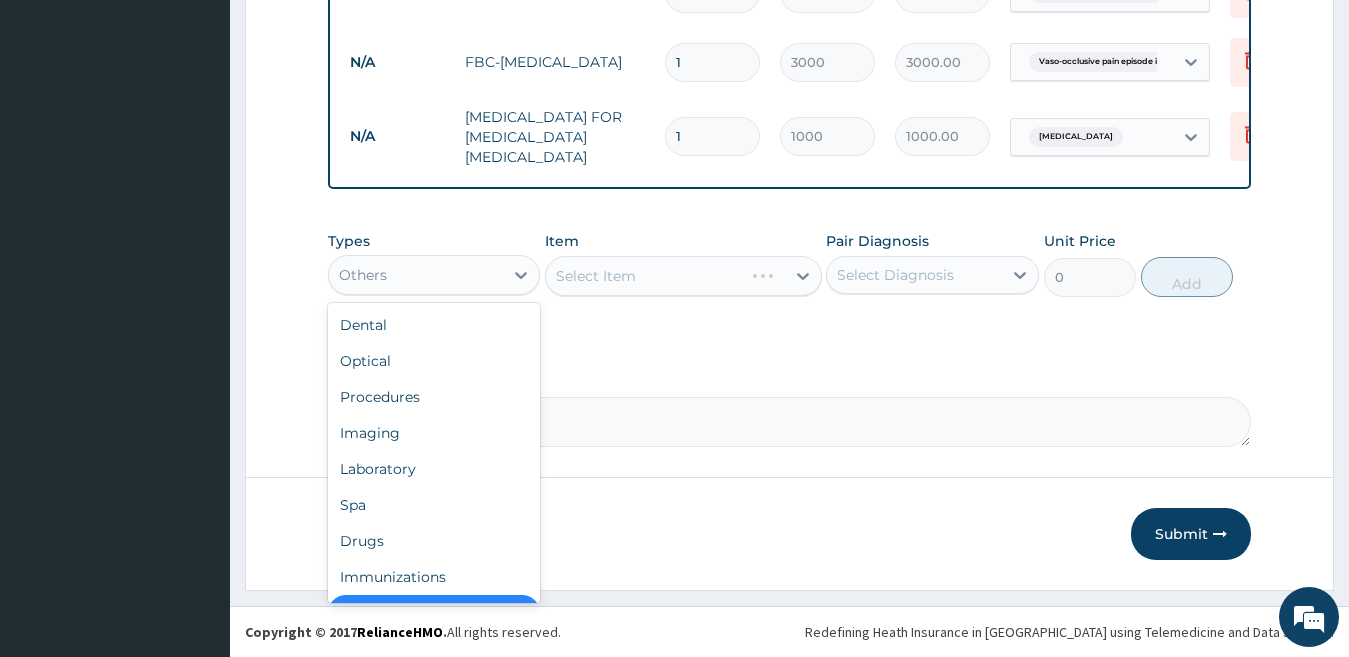 scroll, scrollTop: 40, scrollLeft: 0, axis: vertical 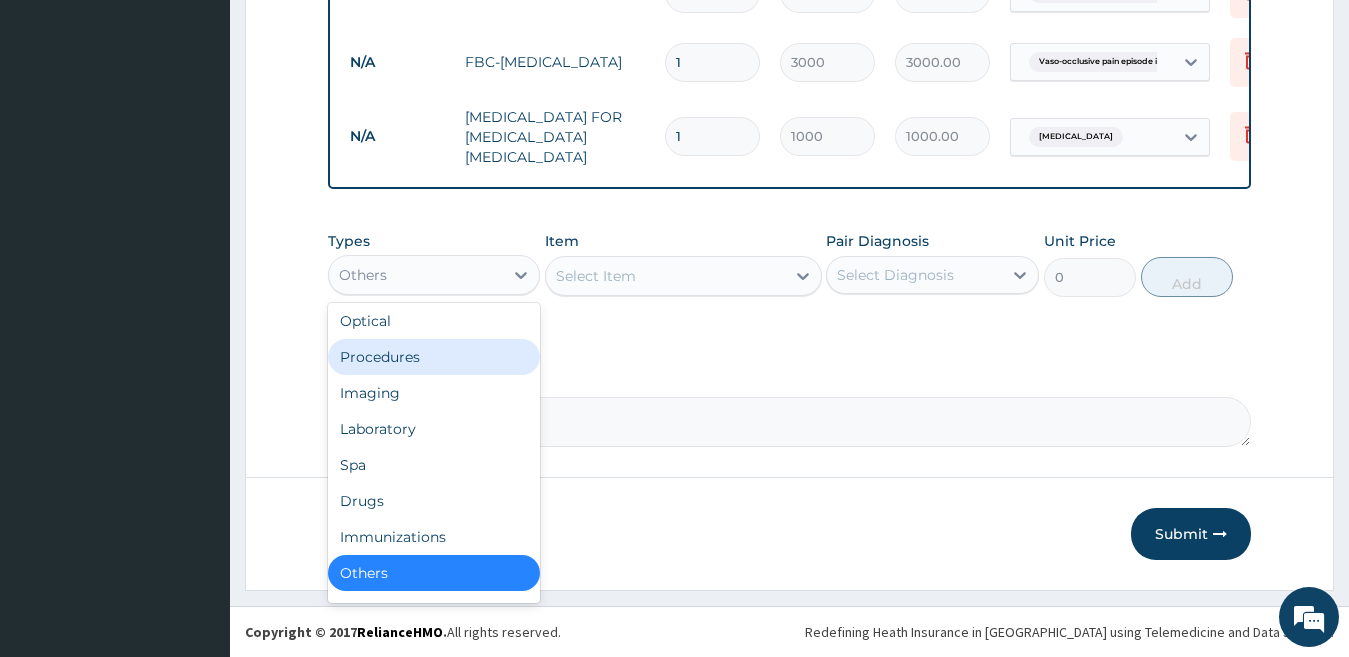 drag, startPoint x: 394, startPoint y: 355, endPoint x: 445, endPoint y: 330, distance: 56.797886 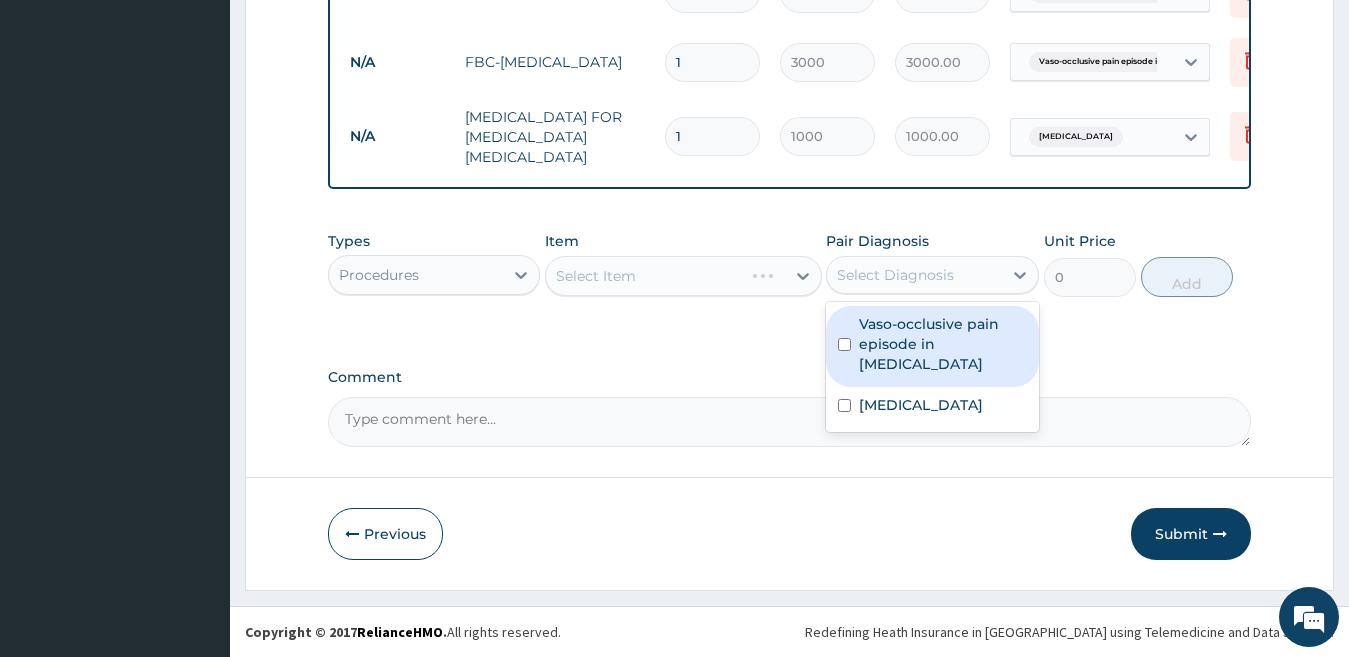 click on "Select Diagnosis" at bounding box center (895, 275) 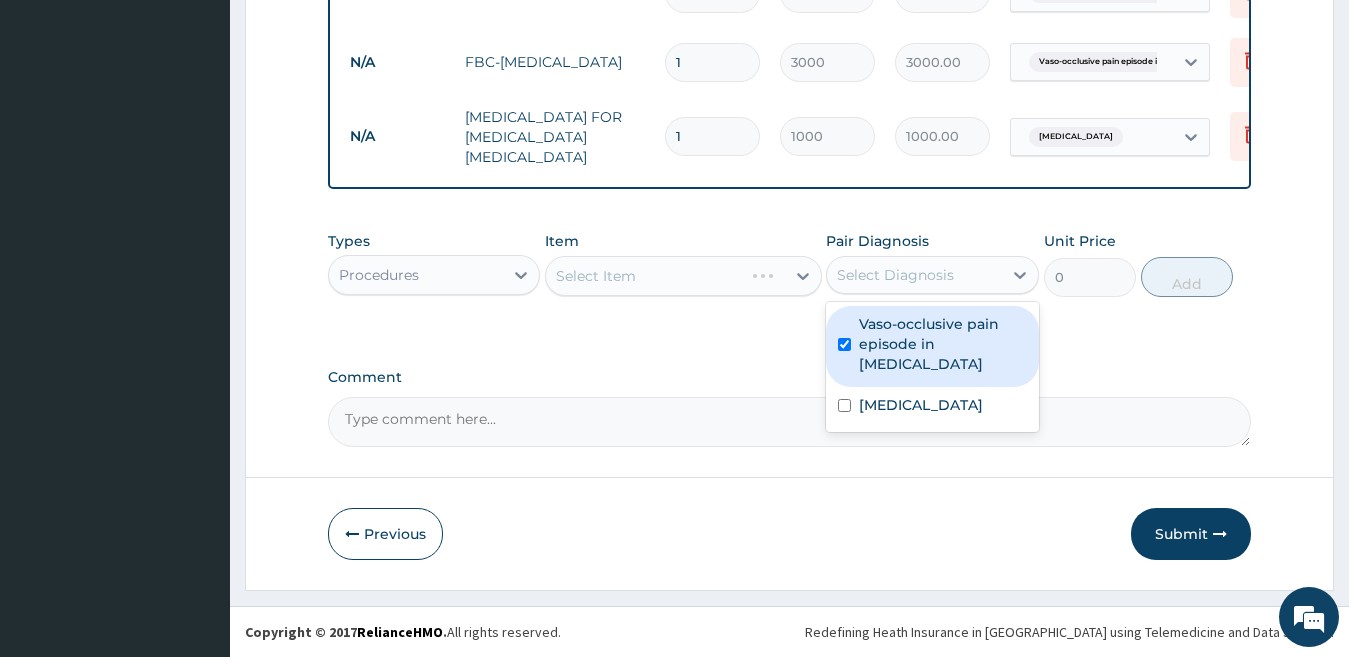 checkbox on "true" 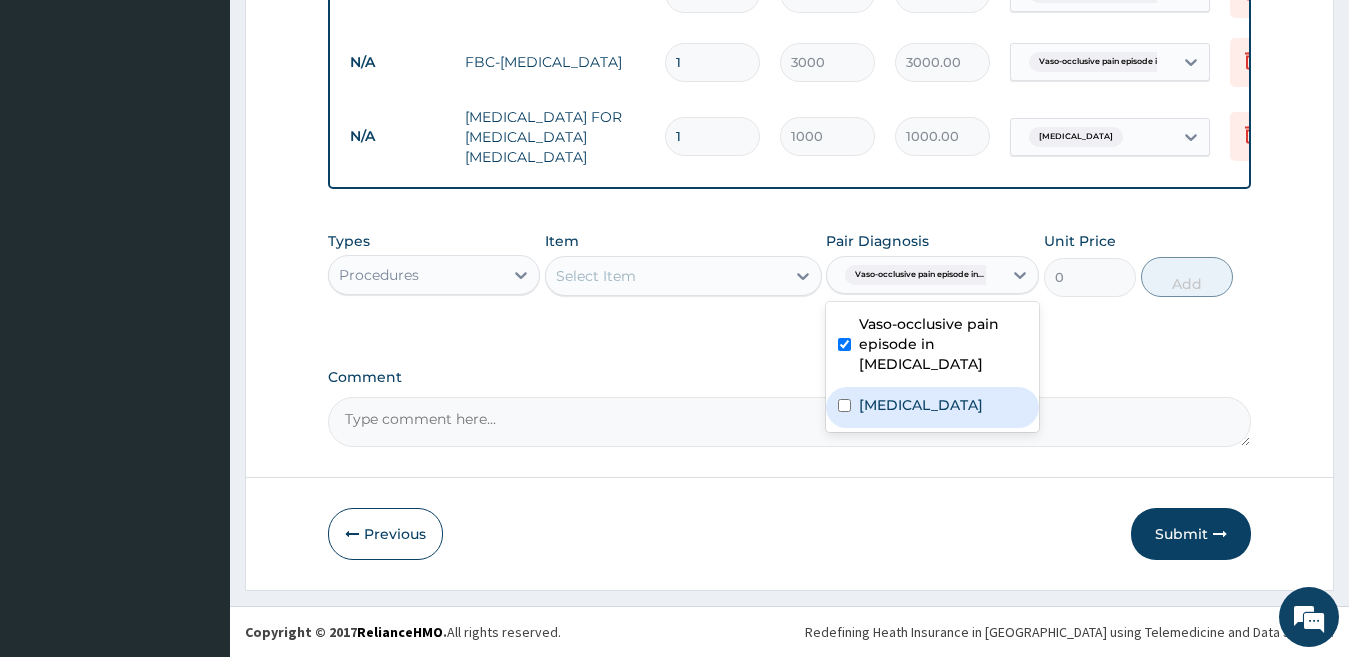 drag, startPoint x: 895, startPoint y: 413, endPoint x: 798, endPoint y: 372, distance: 105.30907 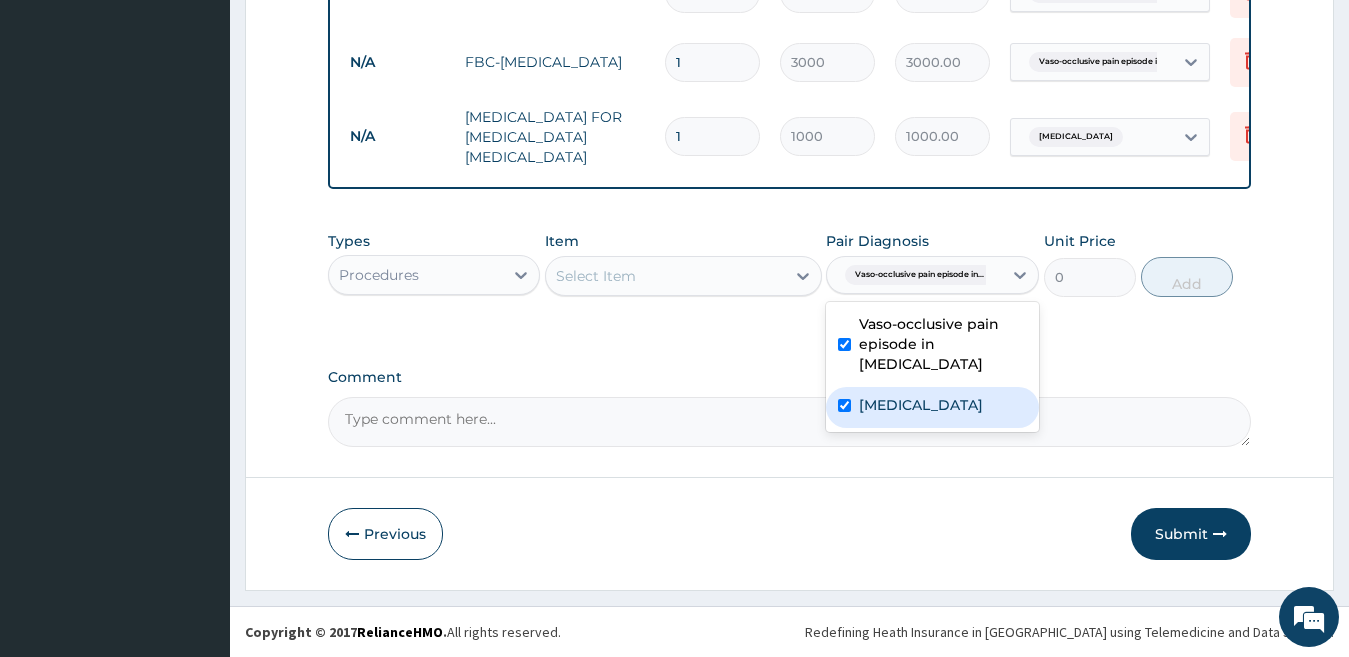 checkbox on "true" 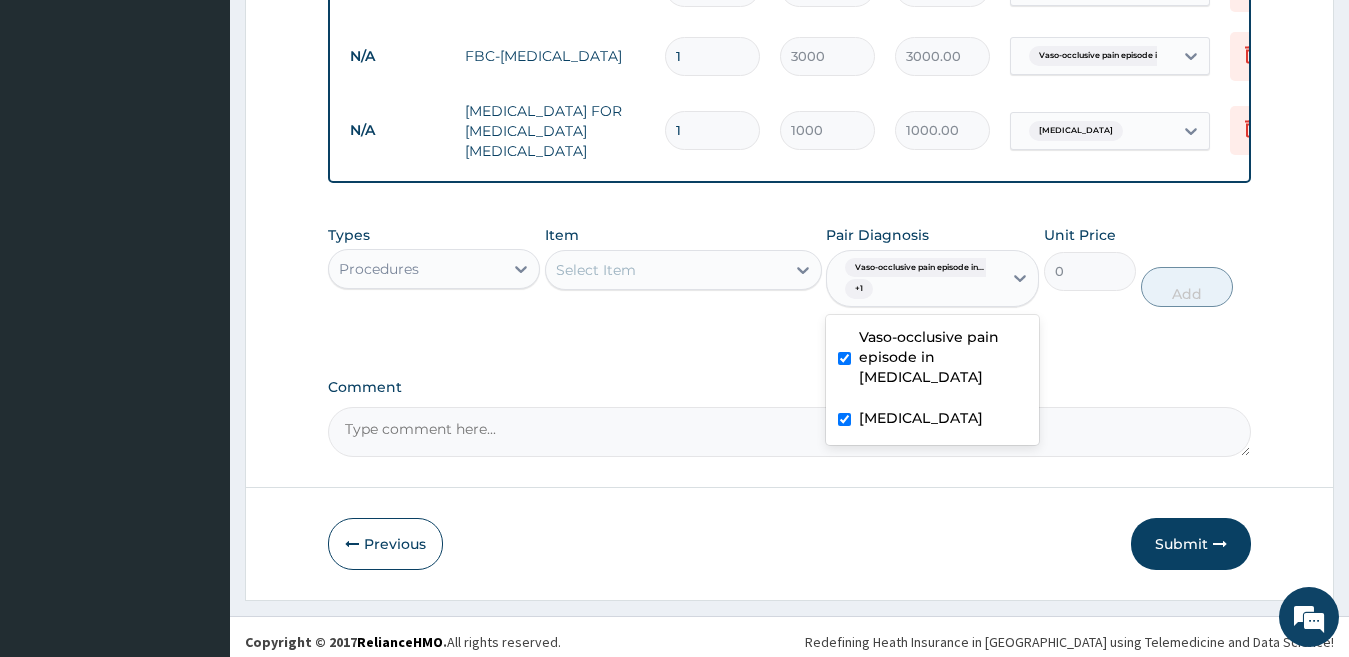 click on "Select Item" at bounding box center [665, 270] 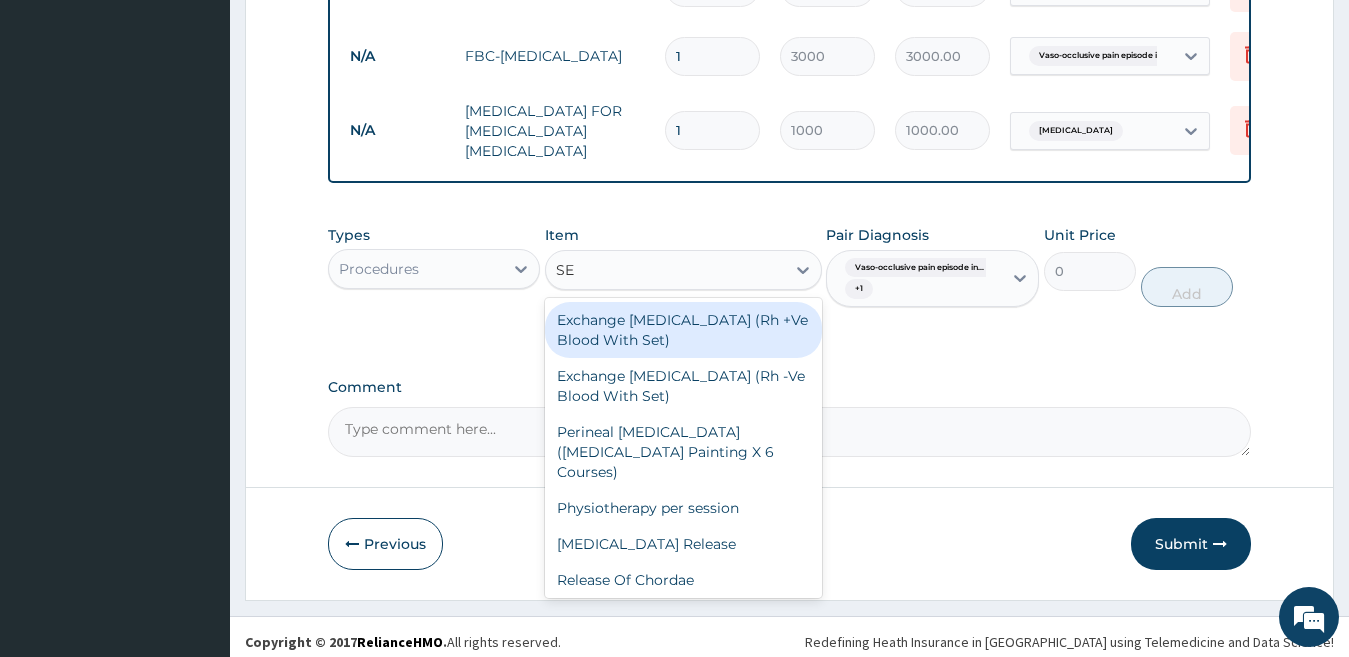 type on "SEM" 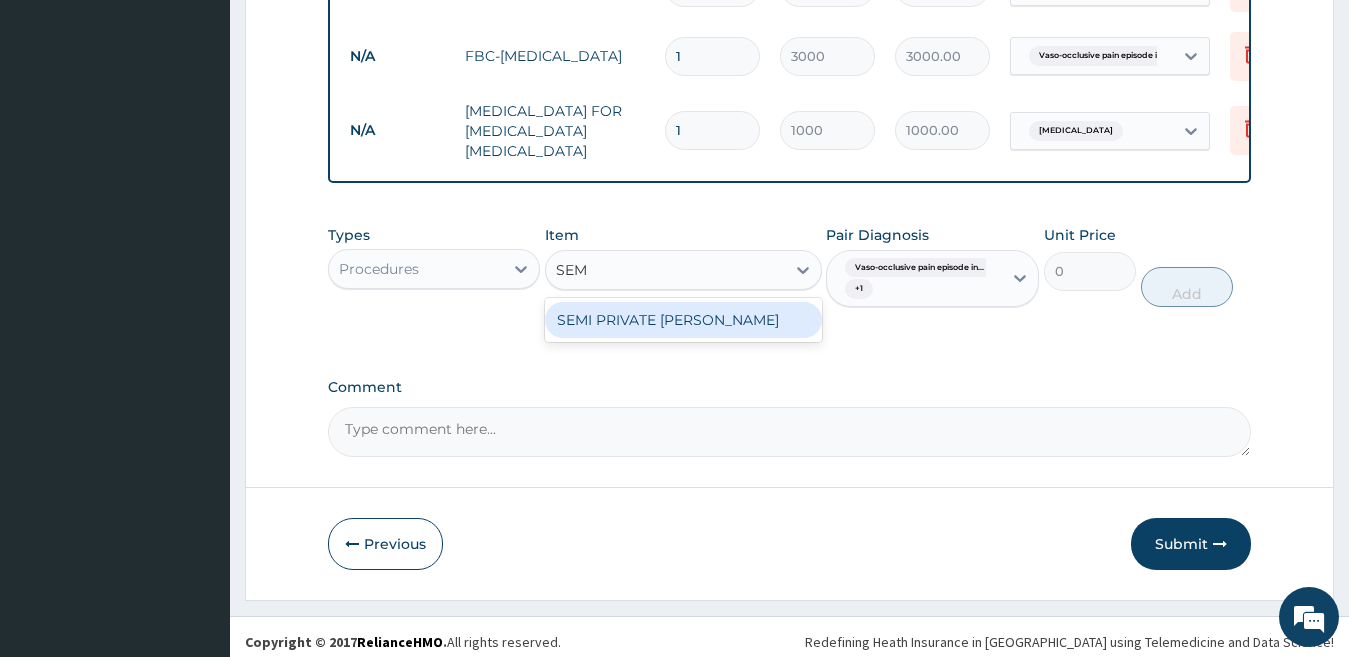 click on "SEMI PRIVATE [PERSON_NAME]" at bounding box center (683, 320) 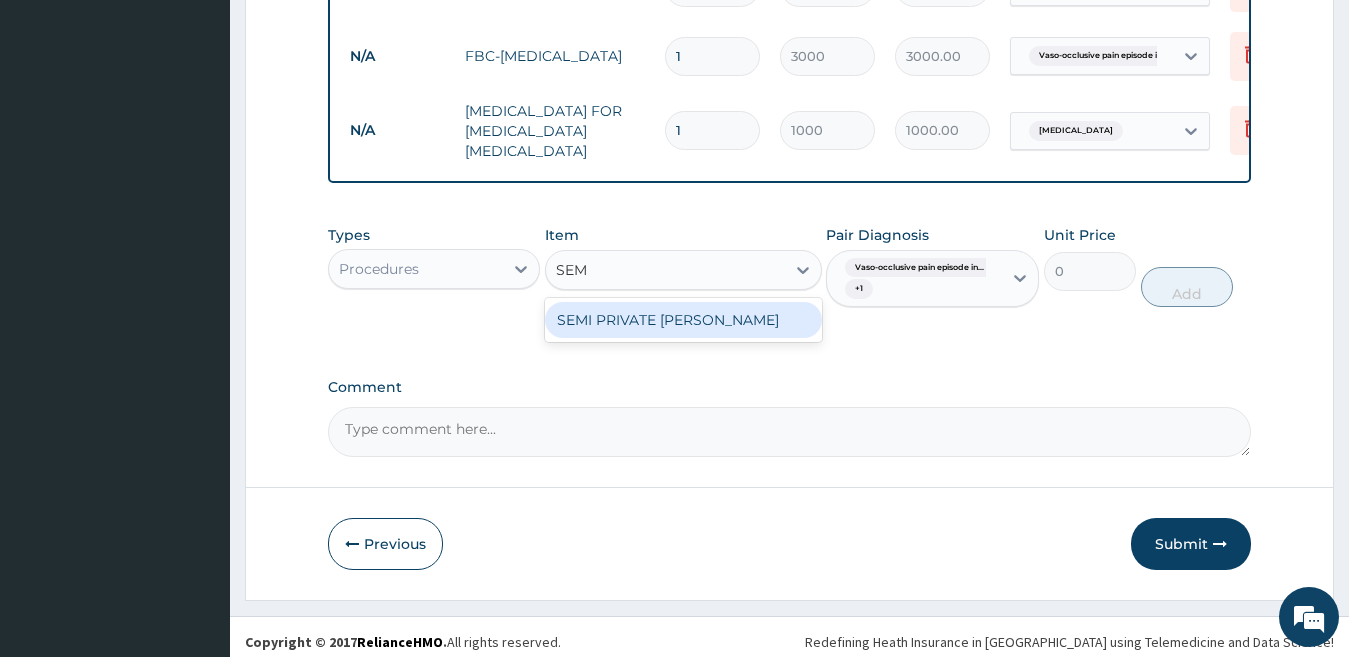 type 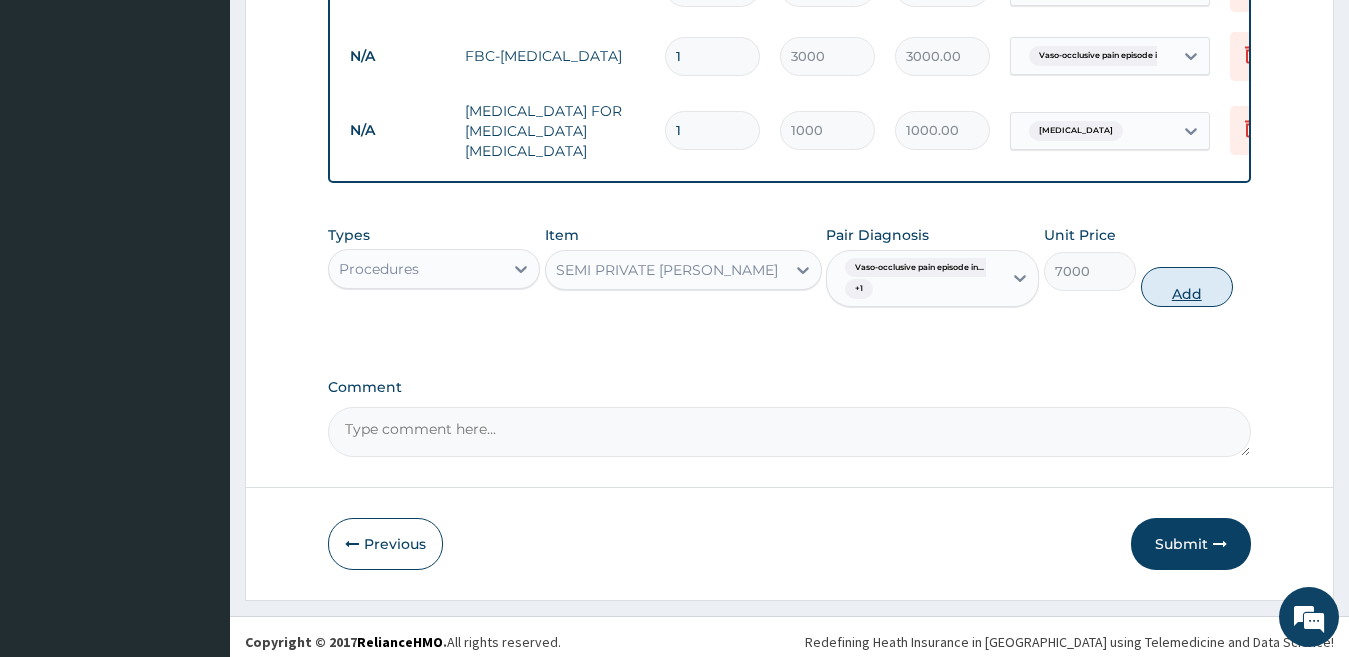 click on "Add" at bounding box center [1187, 287] 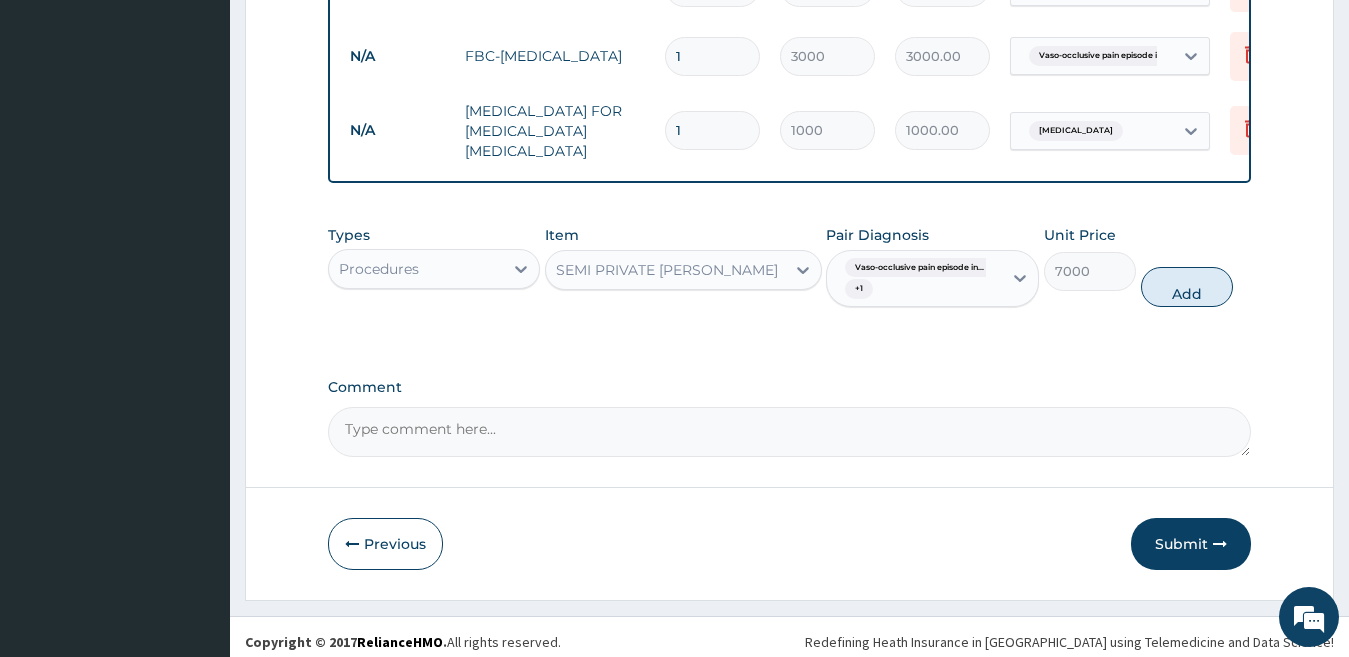 type on "0" 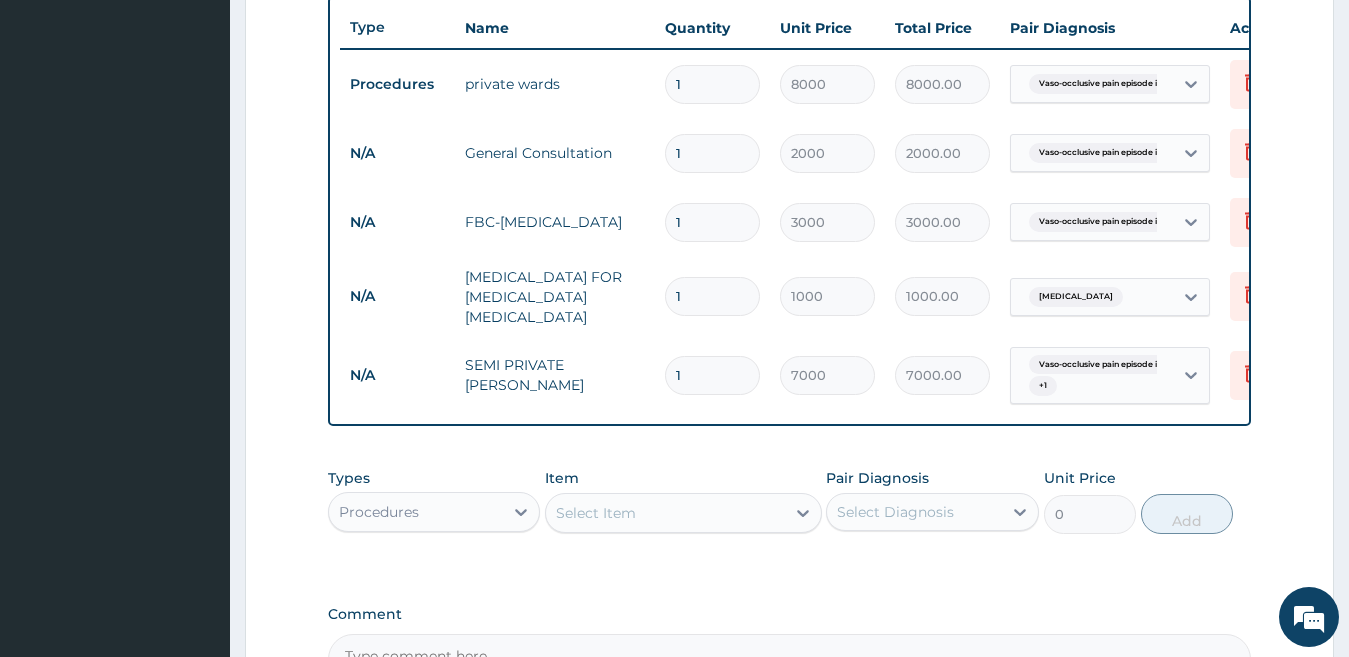 scroll, scrollTop: 742, scrollLeft: 0, axis: vertical 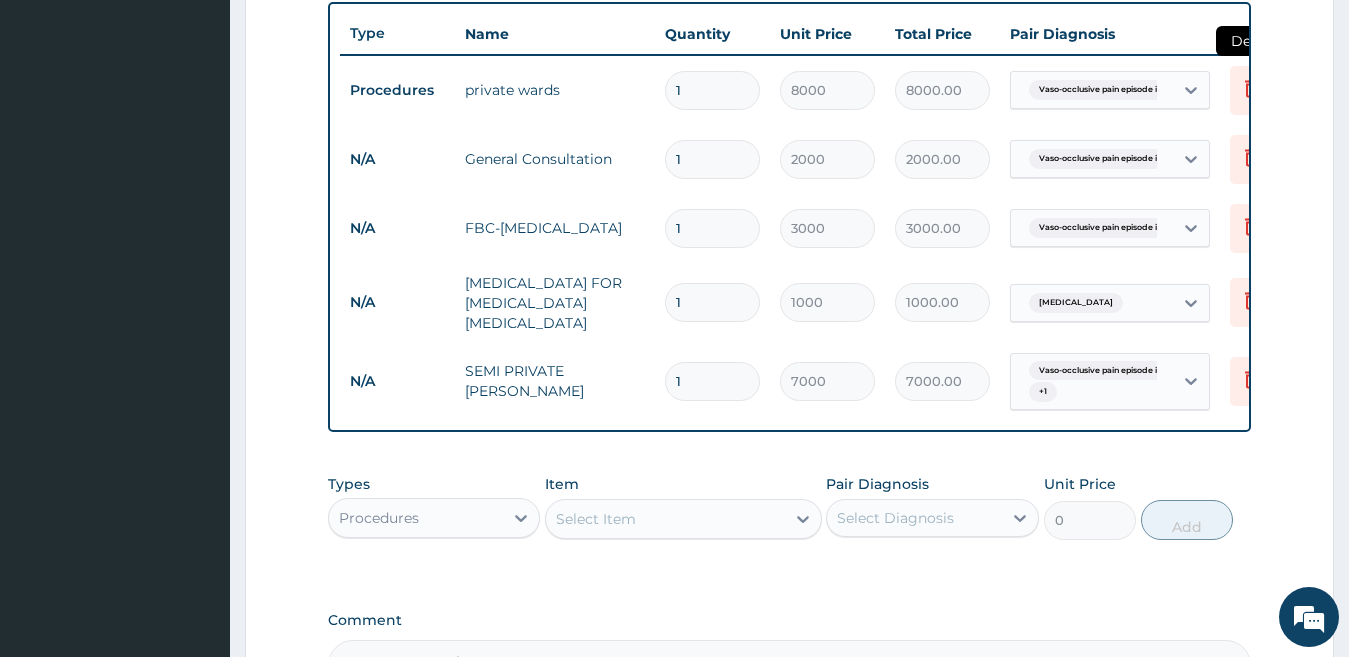click at bounding box center [1252, 90] 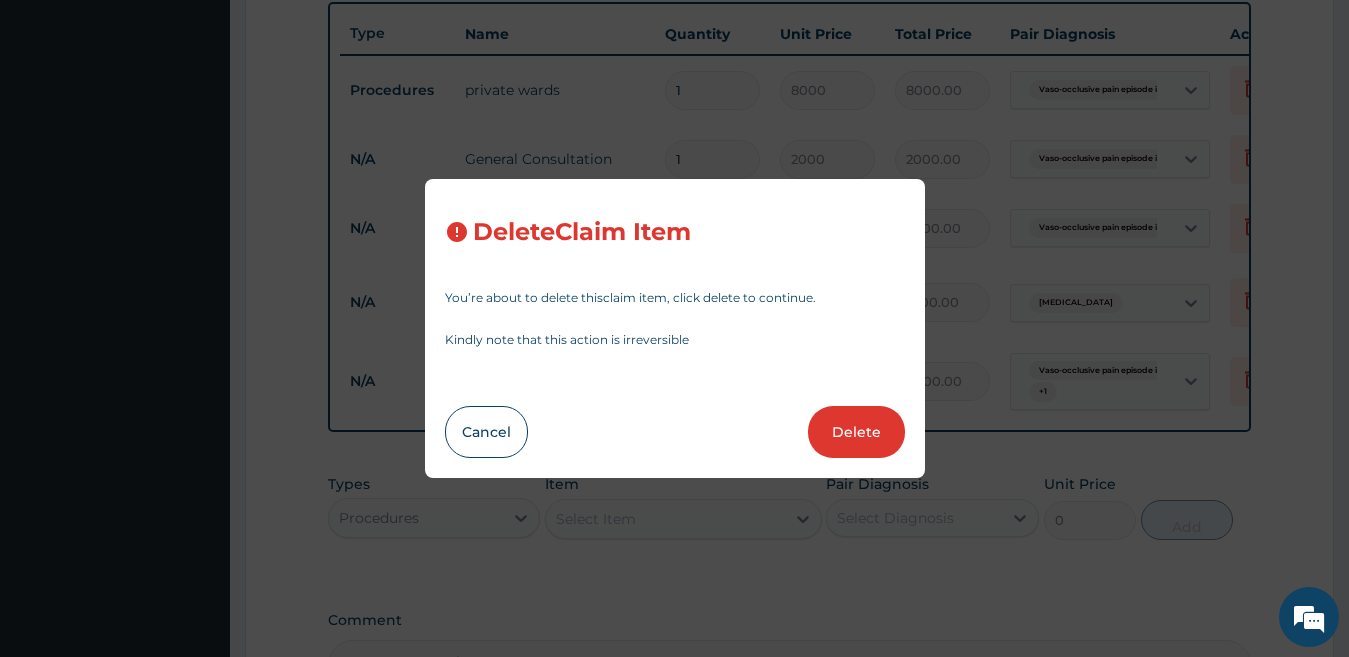click on "Delete" at bounding box center [856, 432] 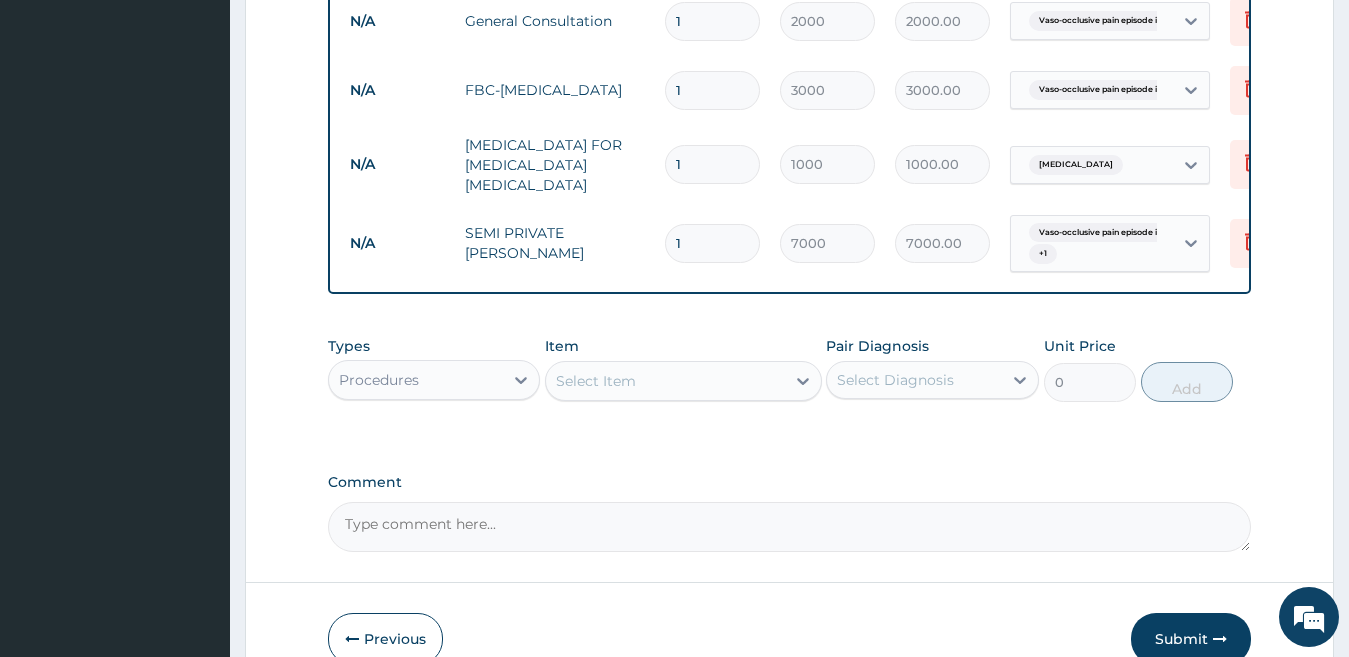 scroll, scrollTop: 922, scrollLeft: 0, axis: vertical 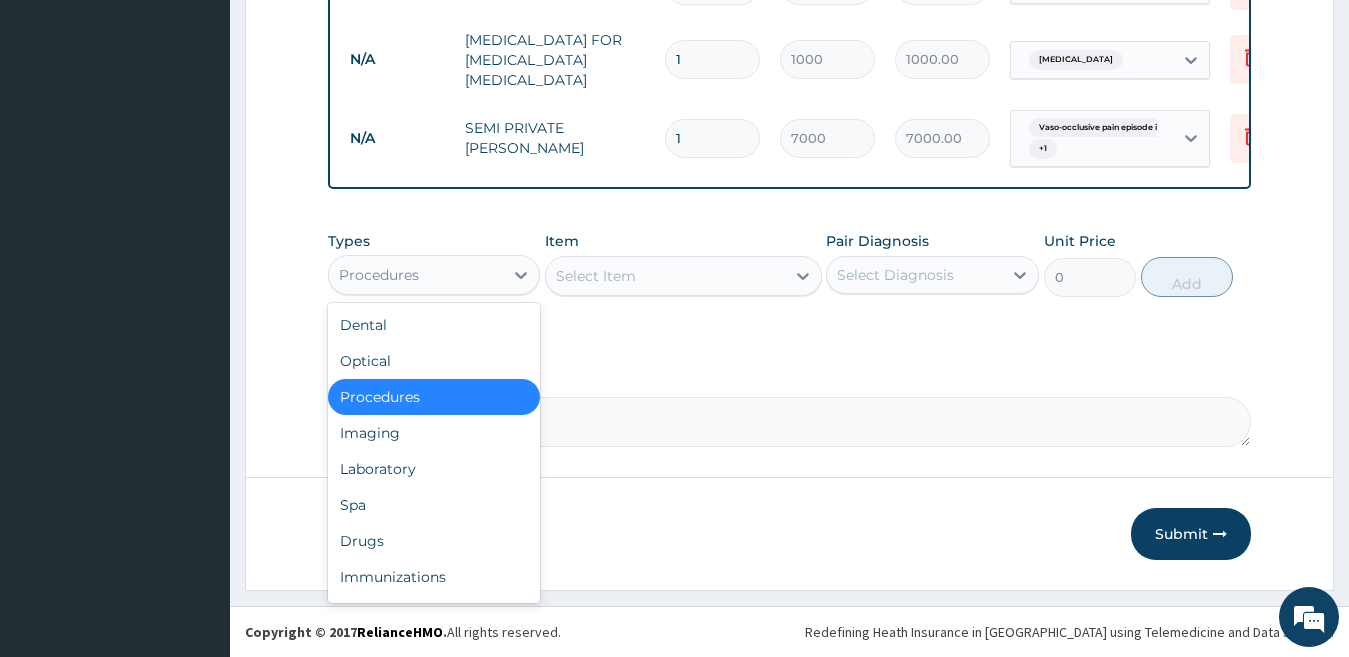 click on "Procedures" at bounding box center [416, 275] 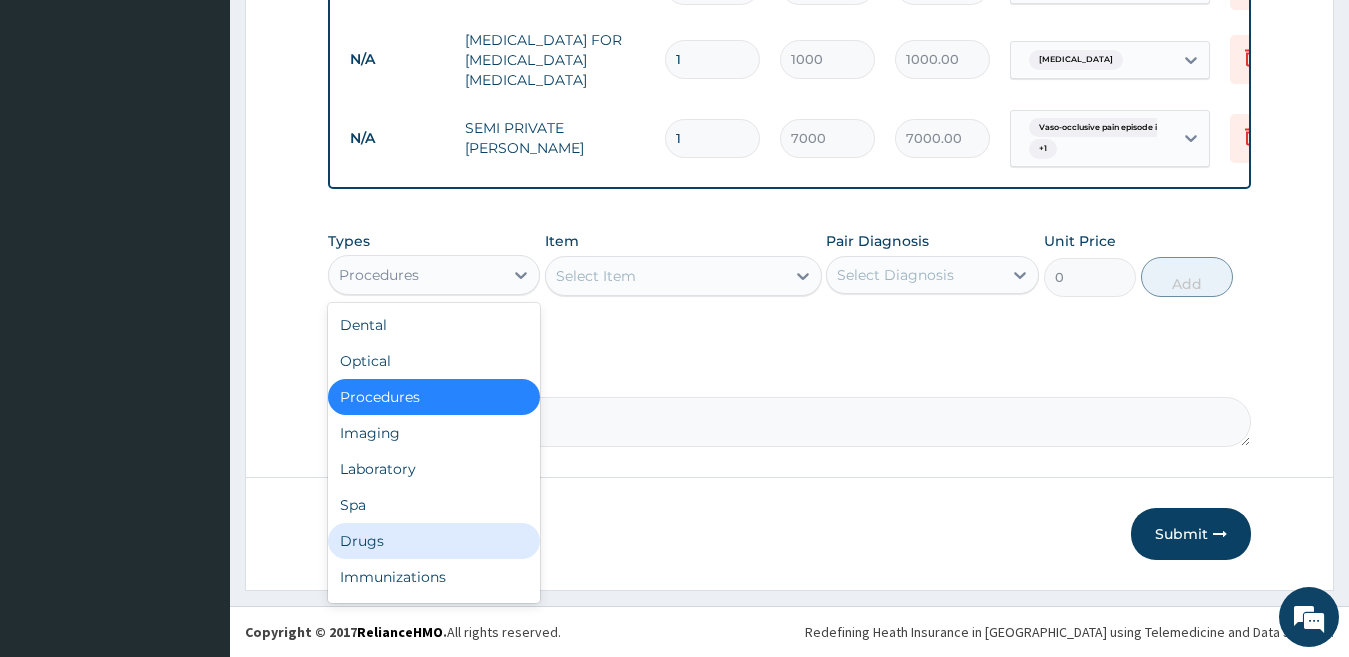 drag, startPoint x: 384, startPoint y: 545, endPoint x: 442, endPoint y: 474, distance: 91.67879 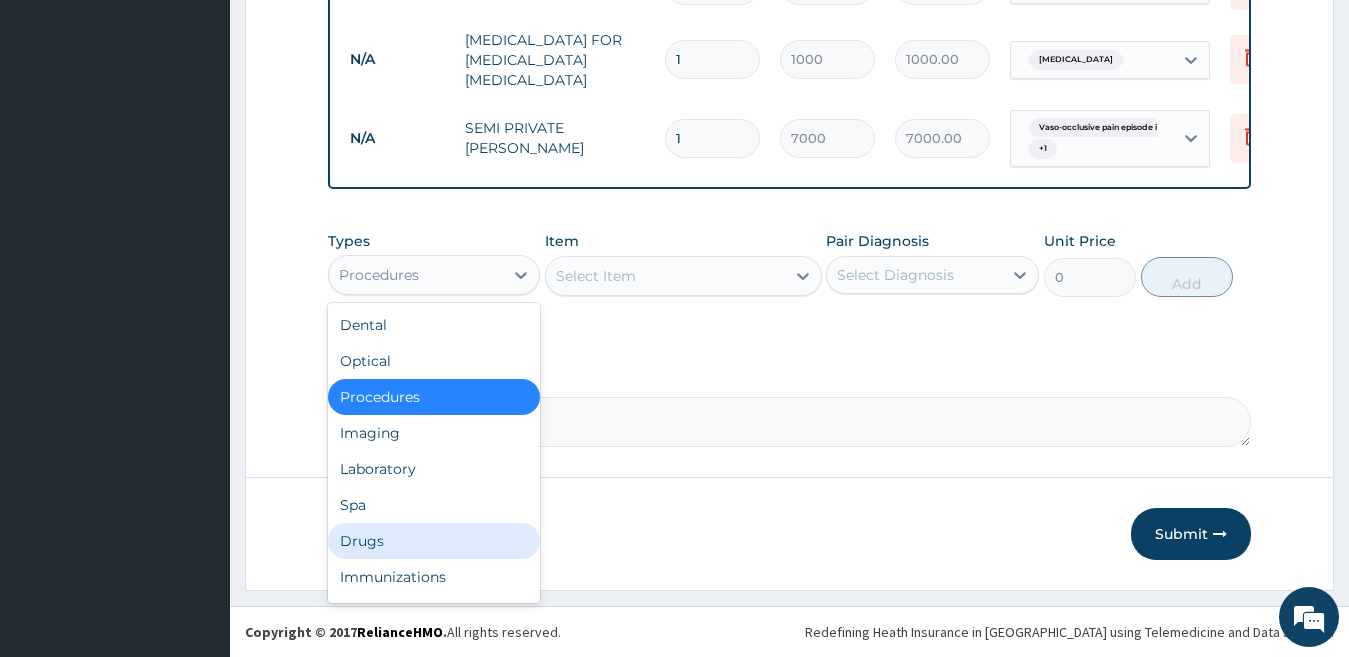 click on "Drugs" at bounding box center (434, 541) 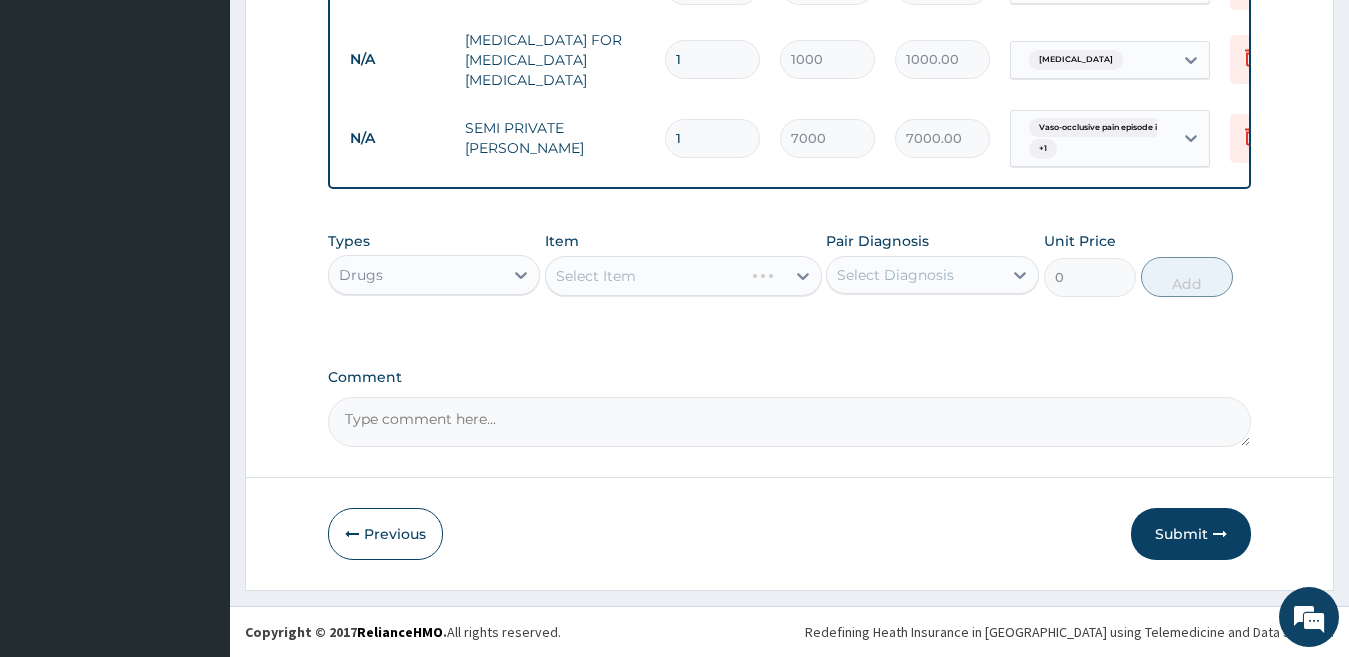 click on "Select Diagnosis" at bounding box center (914, 275) 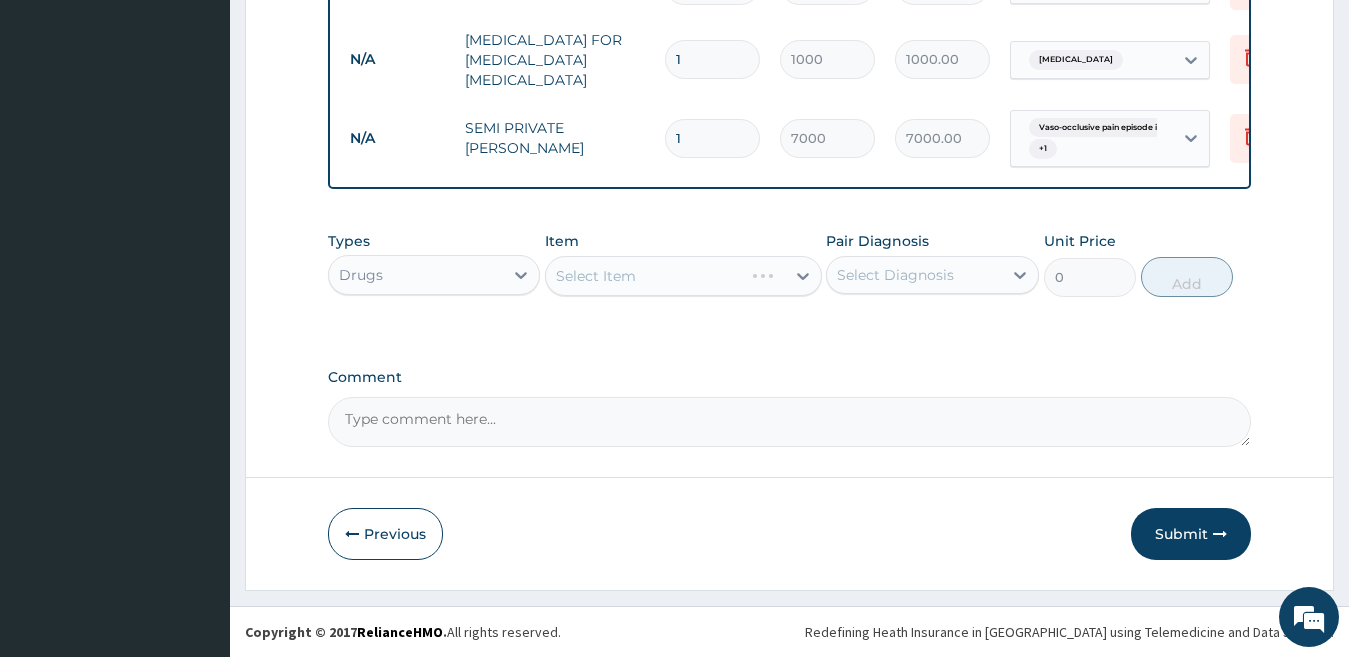 click on "Comment" at bounding box center [790, 377] 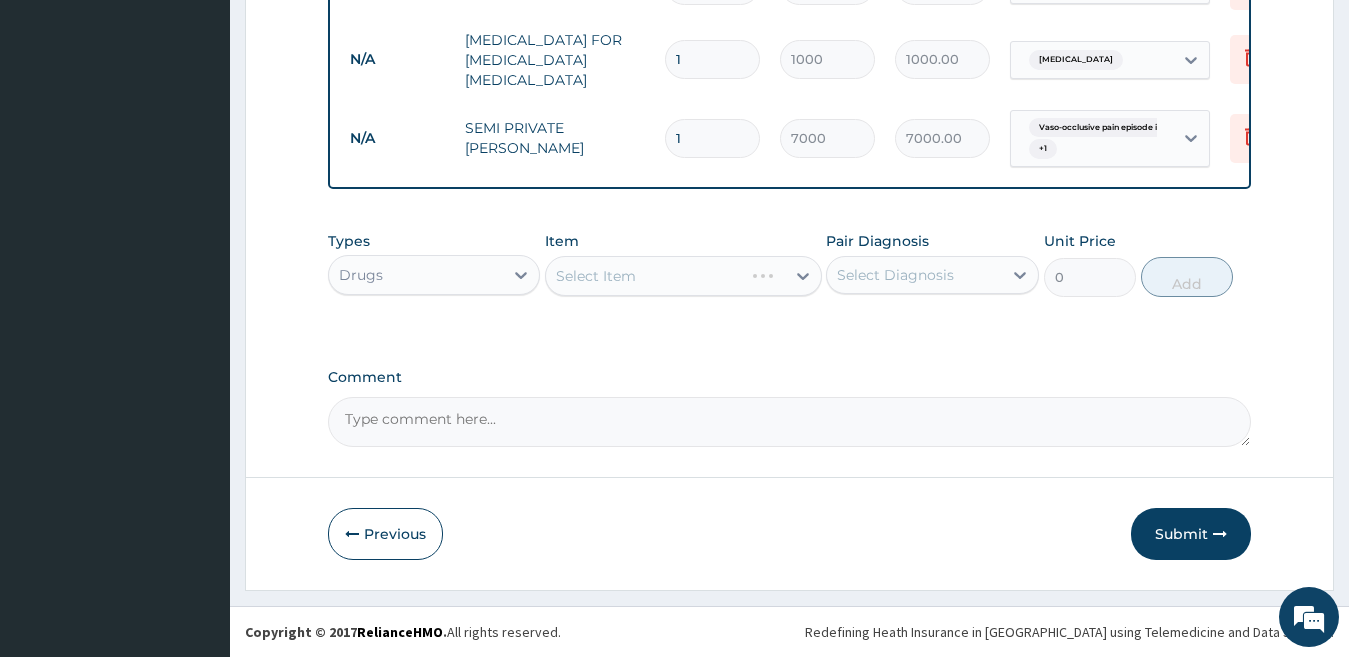 click on "Comment" at bounding box center (790, 422) 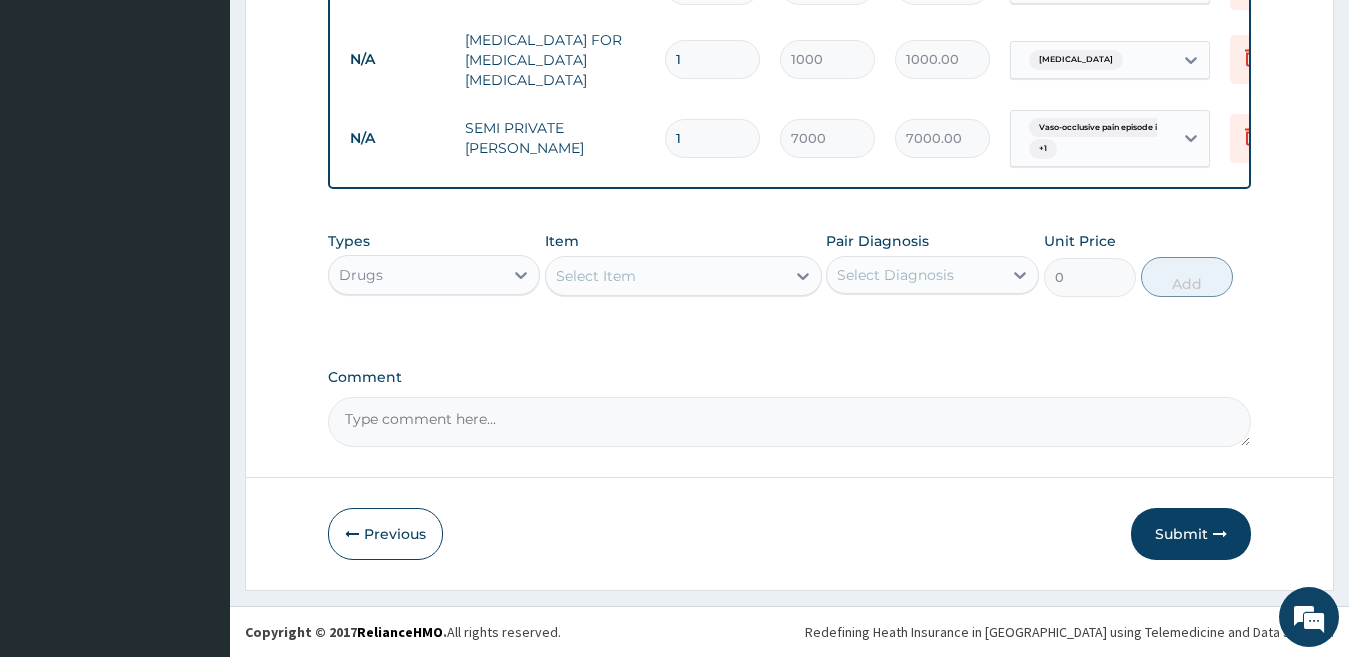 click on "Select Item" at bounding box center [665, 276] 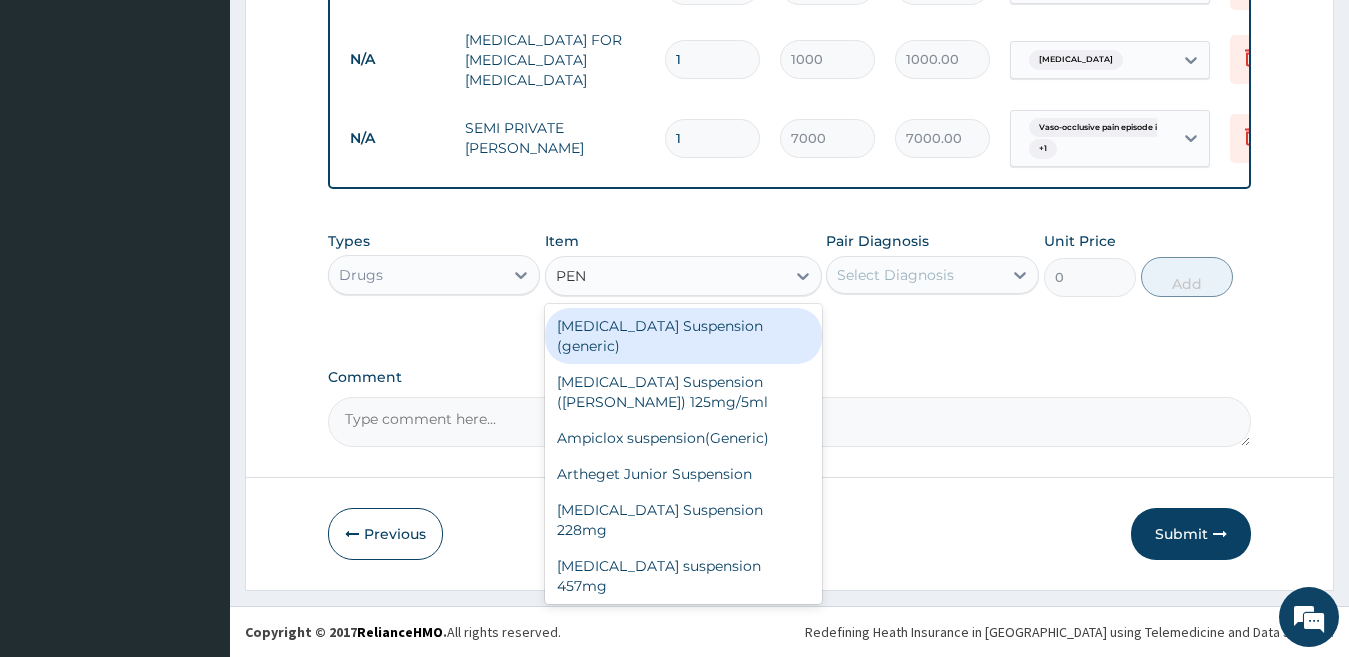 type on "PENT" 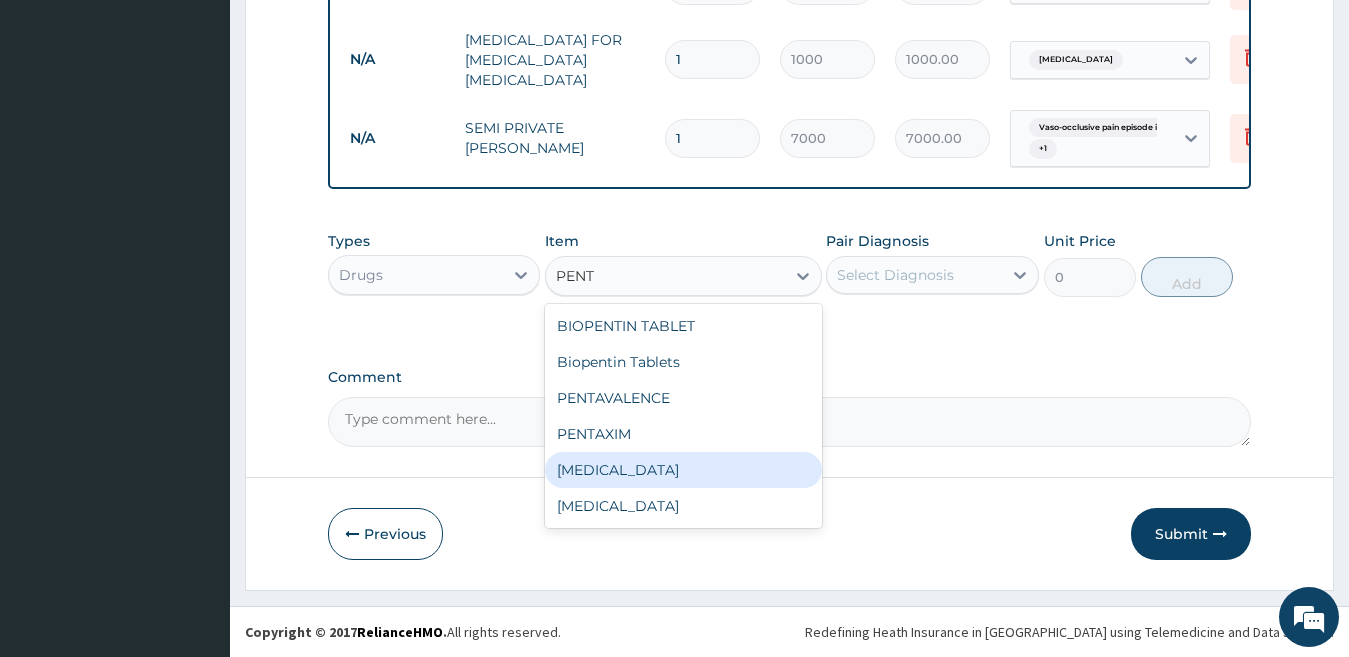 click on "Pentazocine injection" at bounding box center [683, 470] 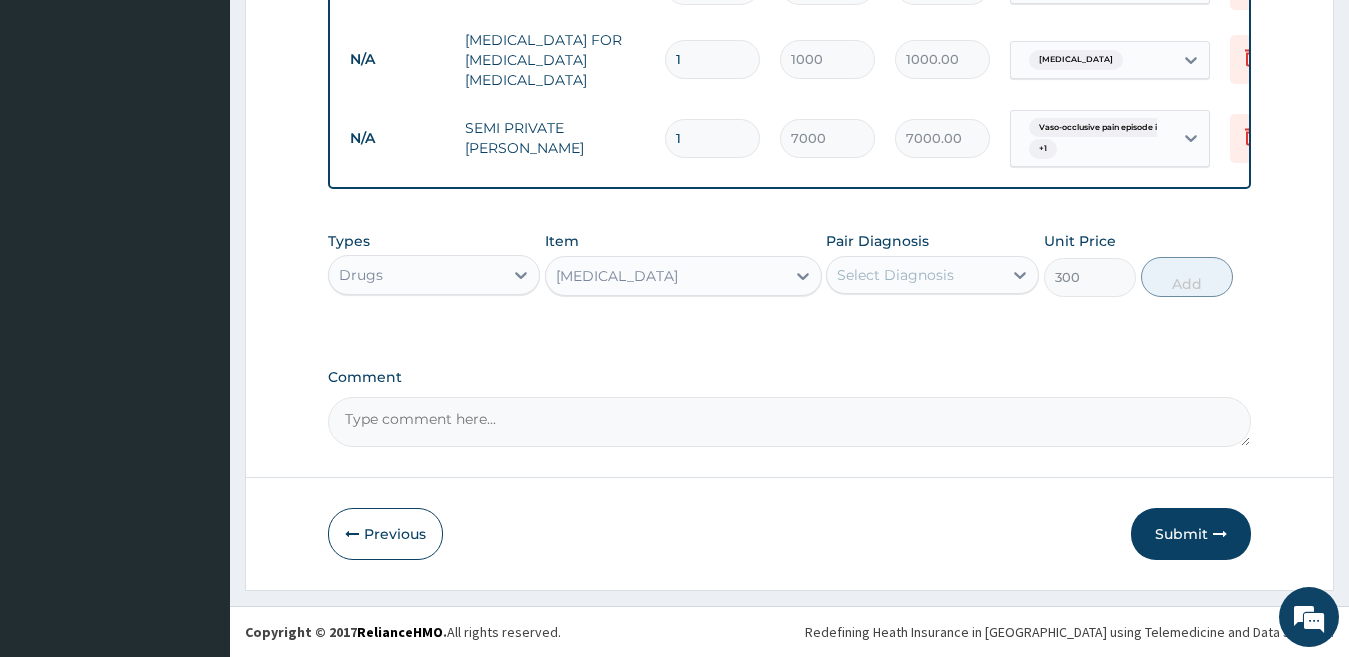 click on "Select Diagnosis" at bounding box center (895, 275) 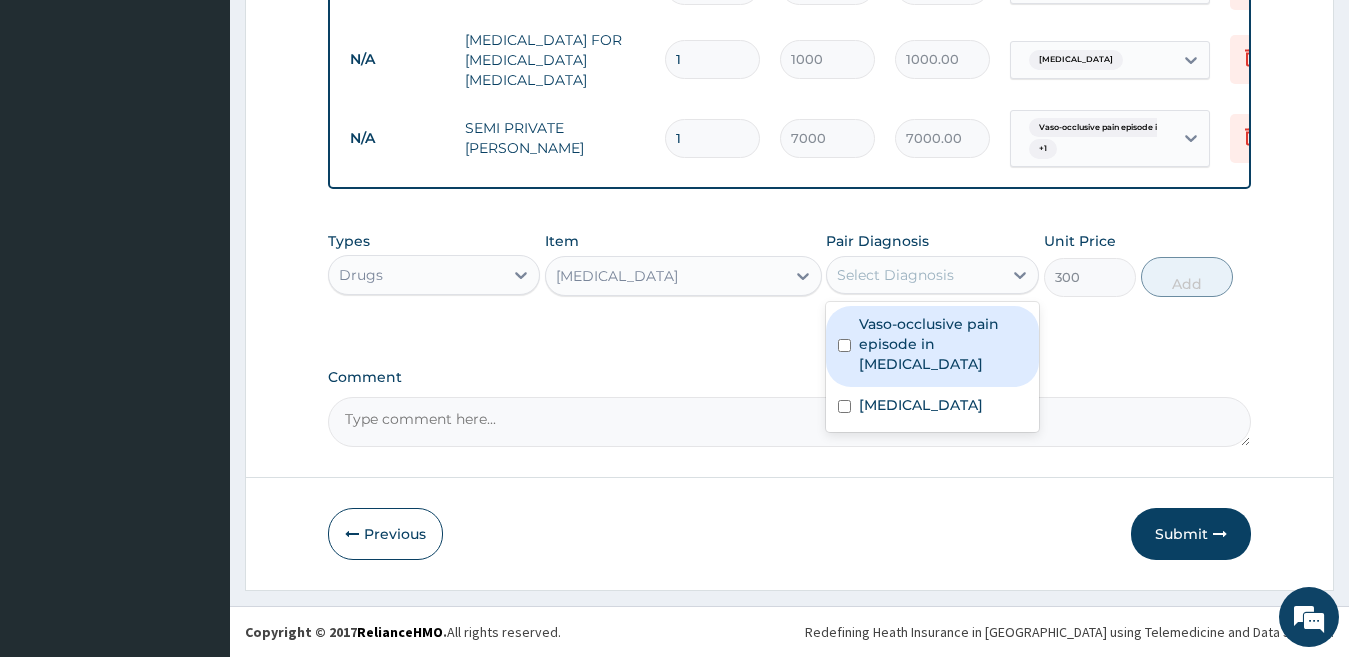 drag, startPoint x: 923, startPoint y: 366, endPoint x: 1095, endPoint y: 298, distance: 184.95406 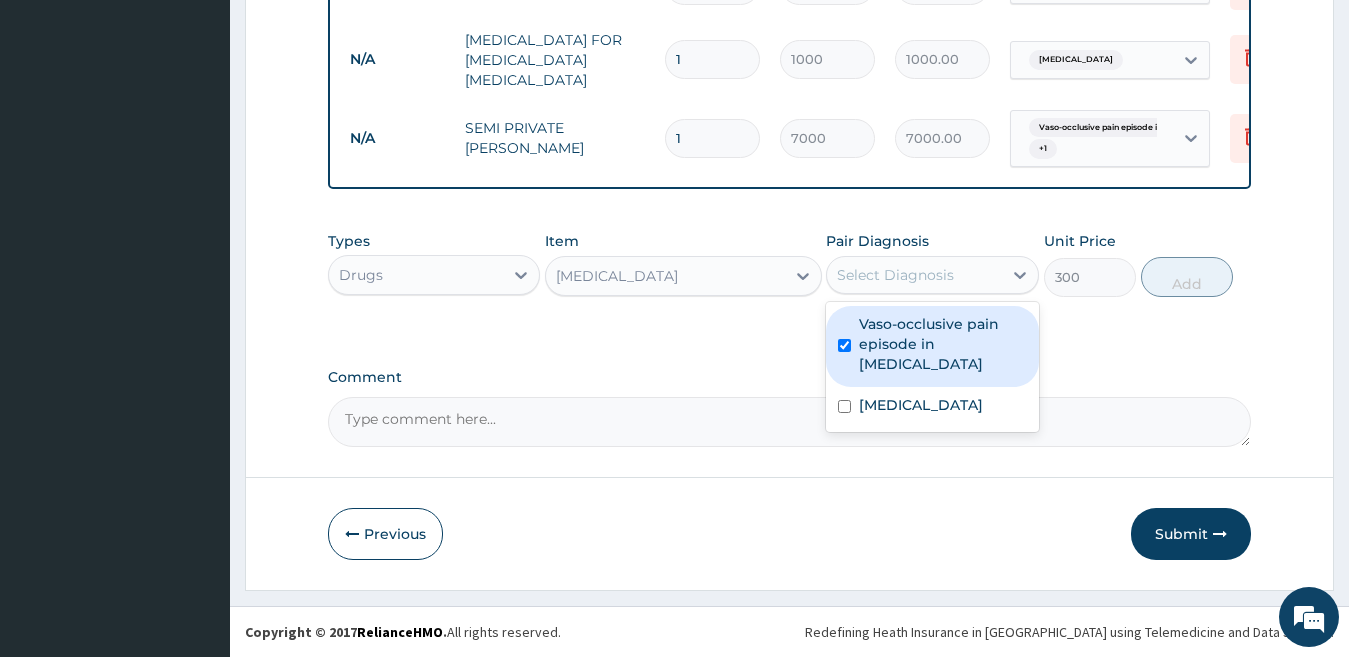 checkbox on "true" 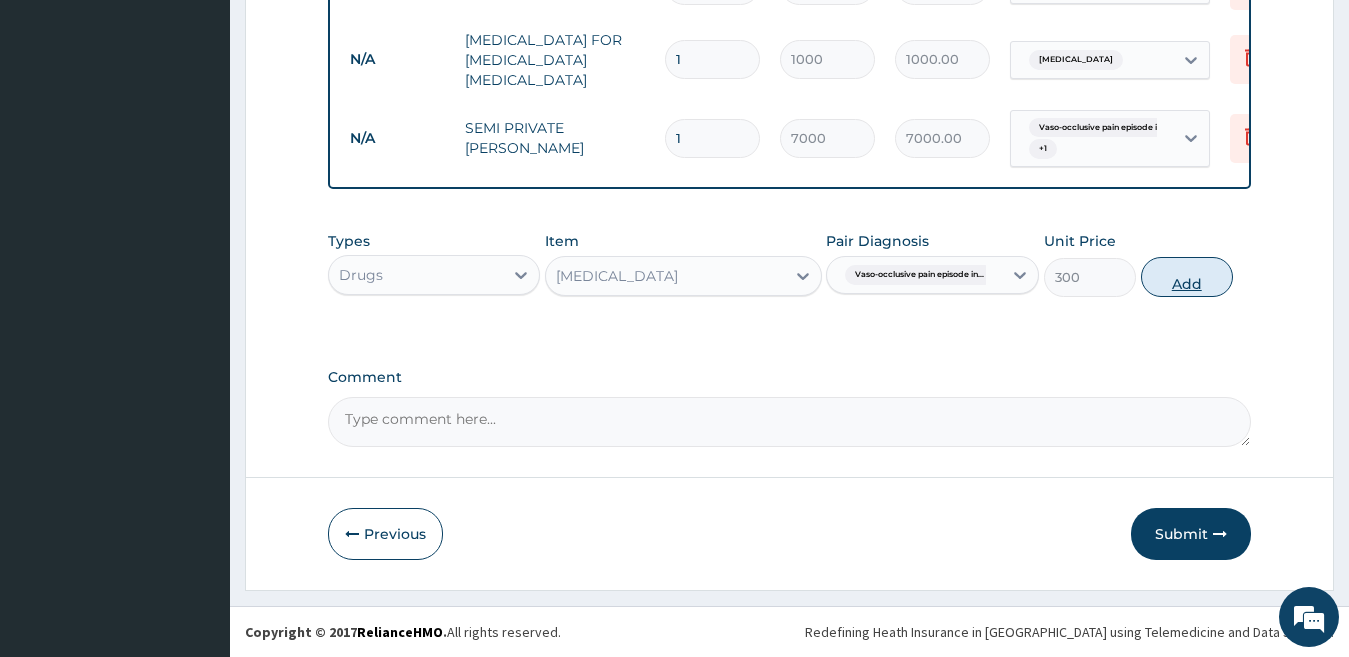 click on "Add" at bounding box center (1187, 277) 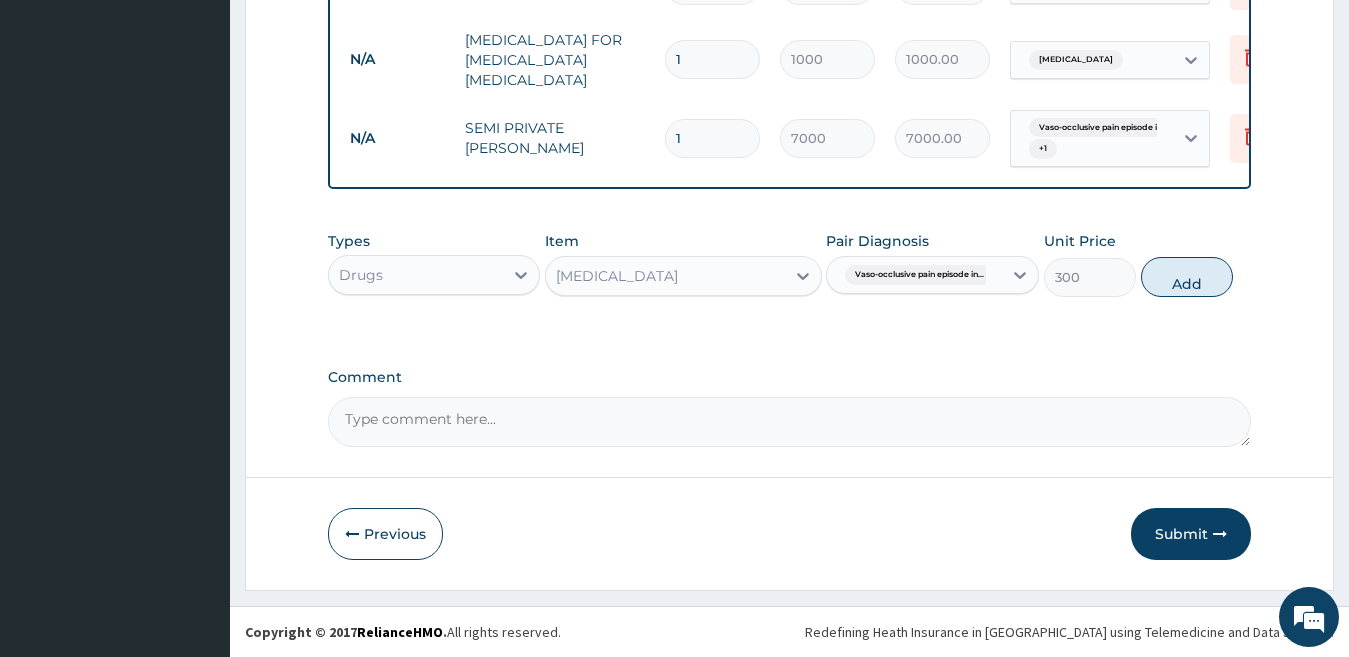 type on "0" 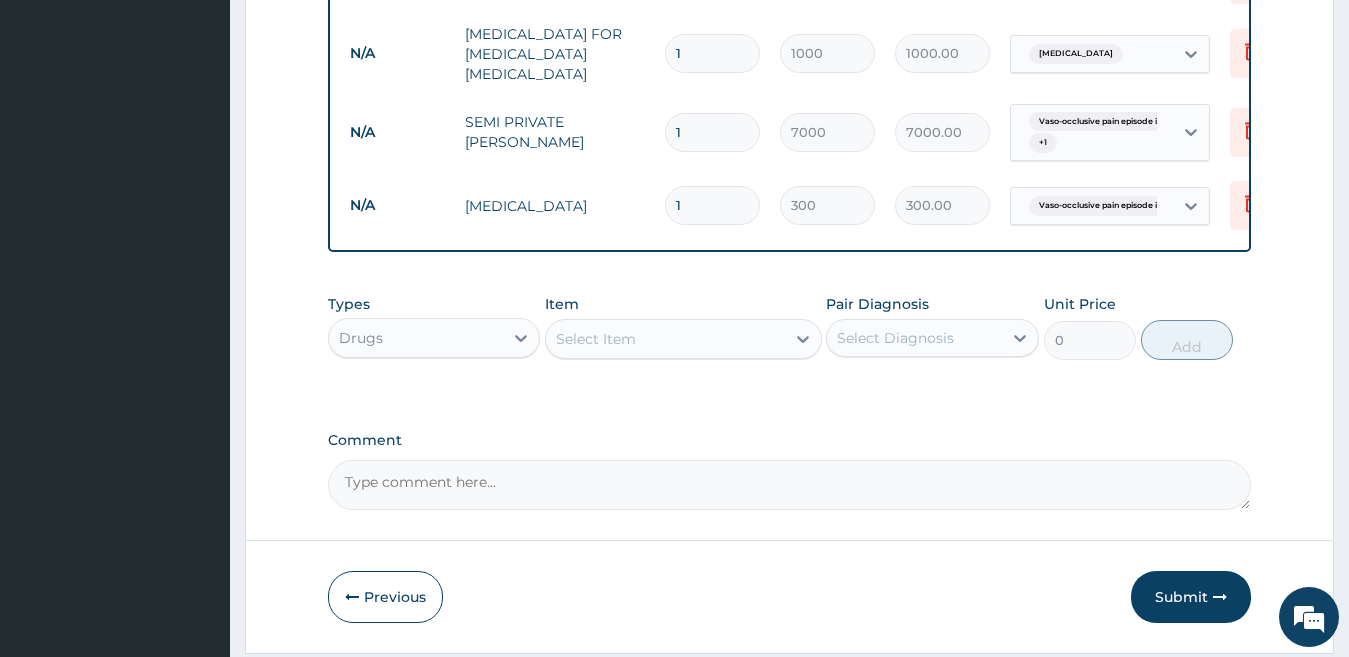 click on "Select Item" at bounding box center [665, 339] 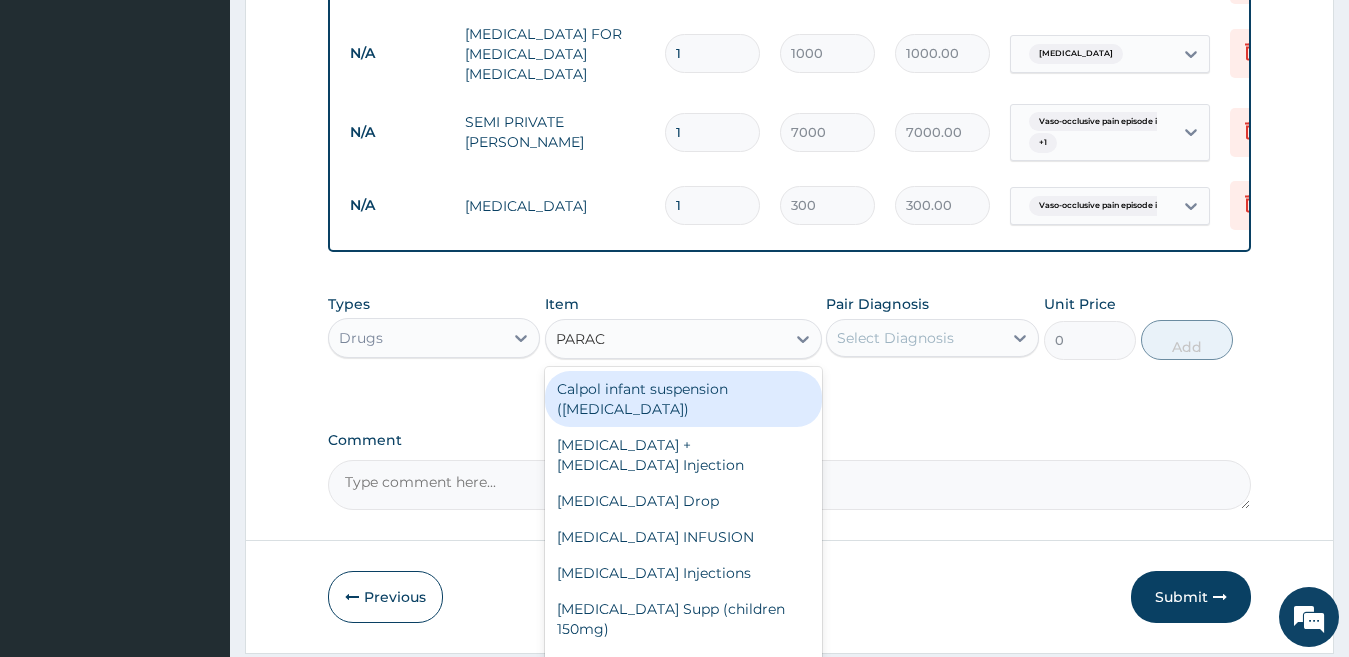 type on "PARACE" 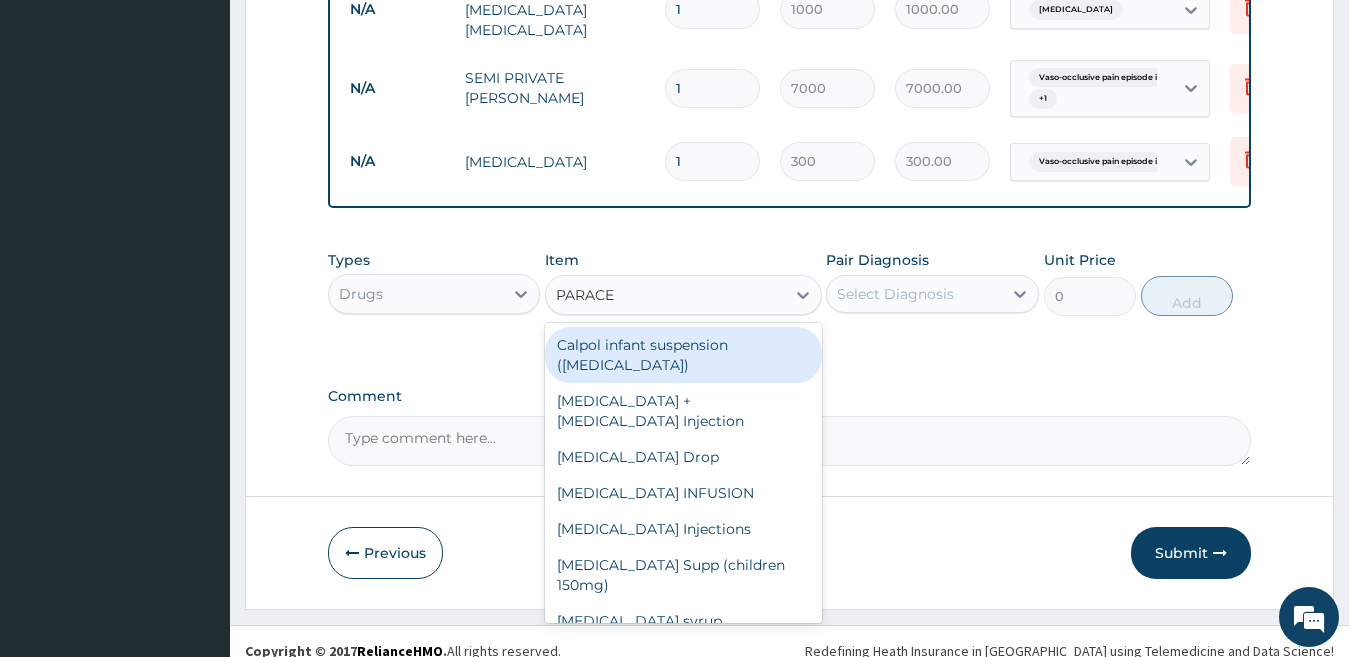 scroll, scrollTop: 991, scrollLeft: 0, axis: vertical 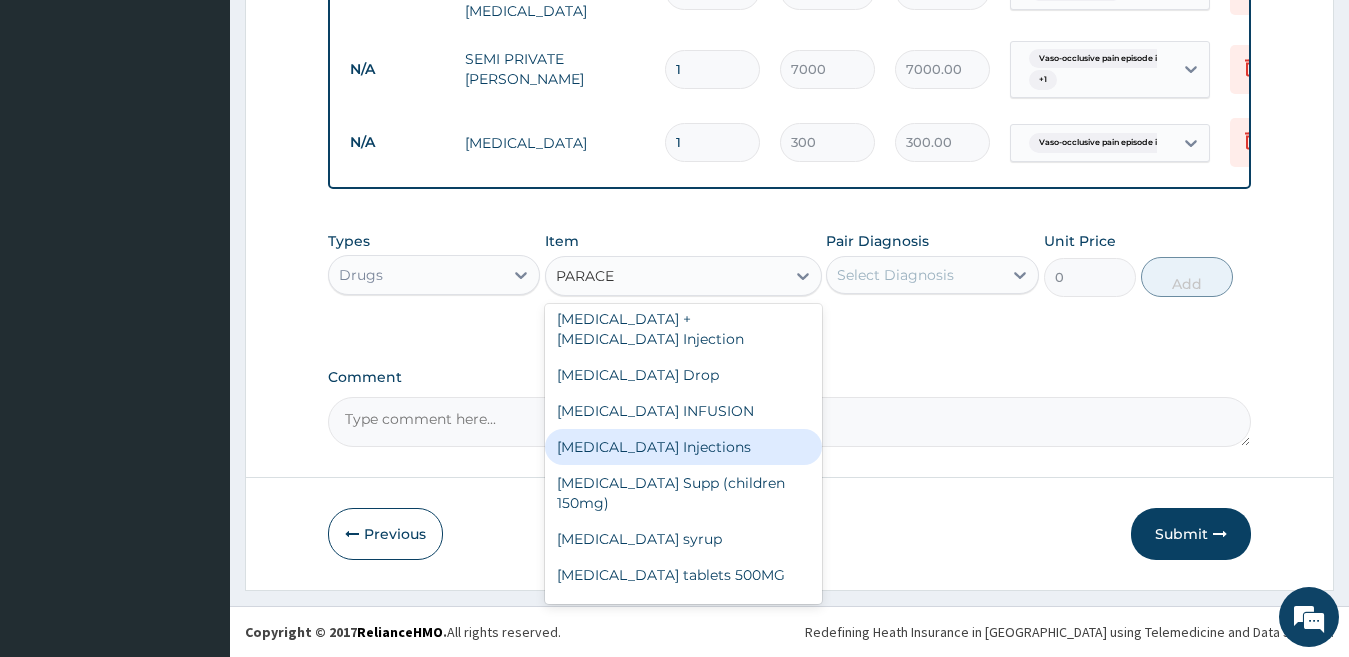 click on "Paracetamol Injections" at bounding box center [683, 447] 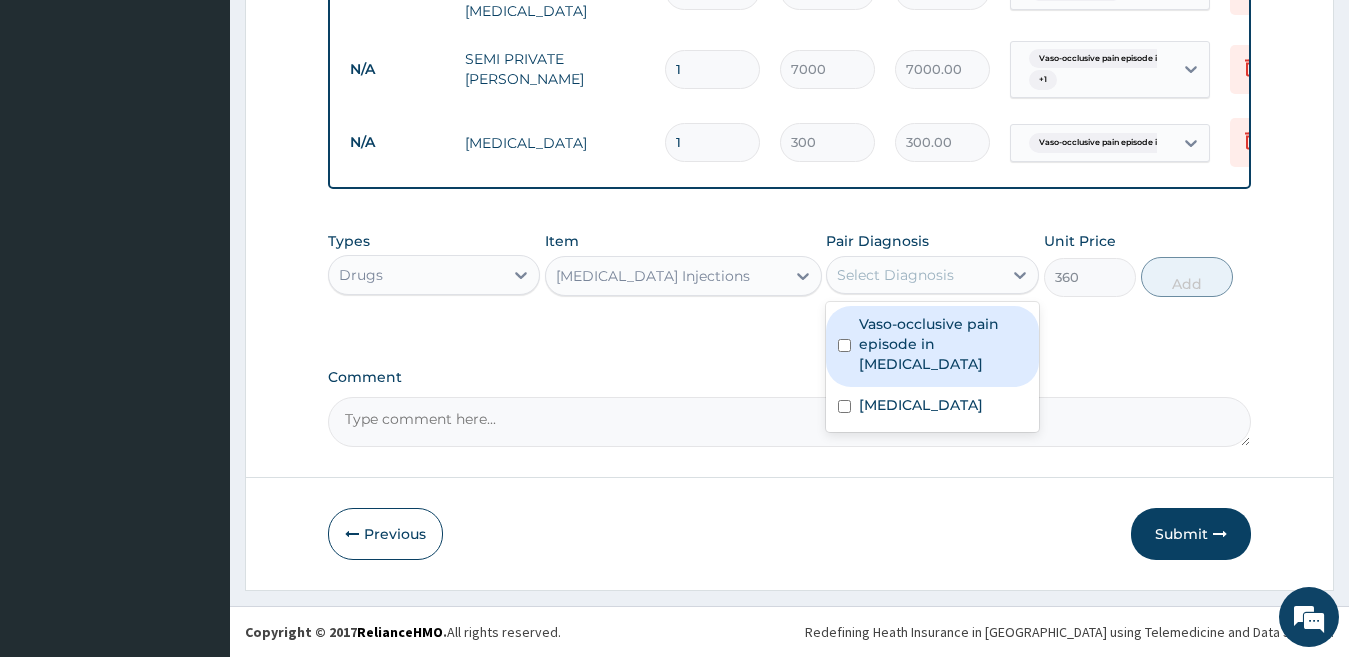 click on "Select Diagnosis" at bounding box center [895, 275] 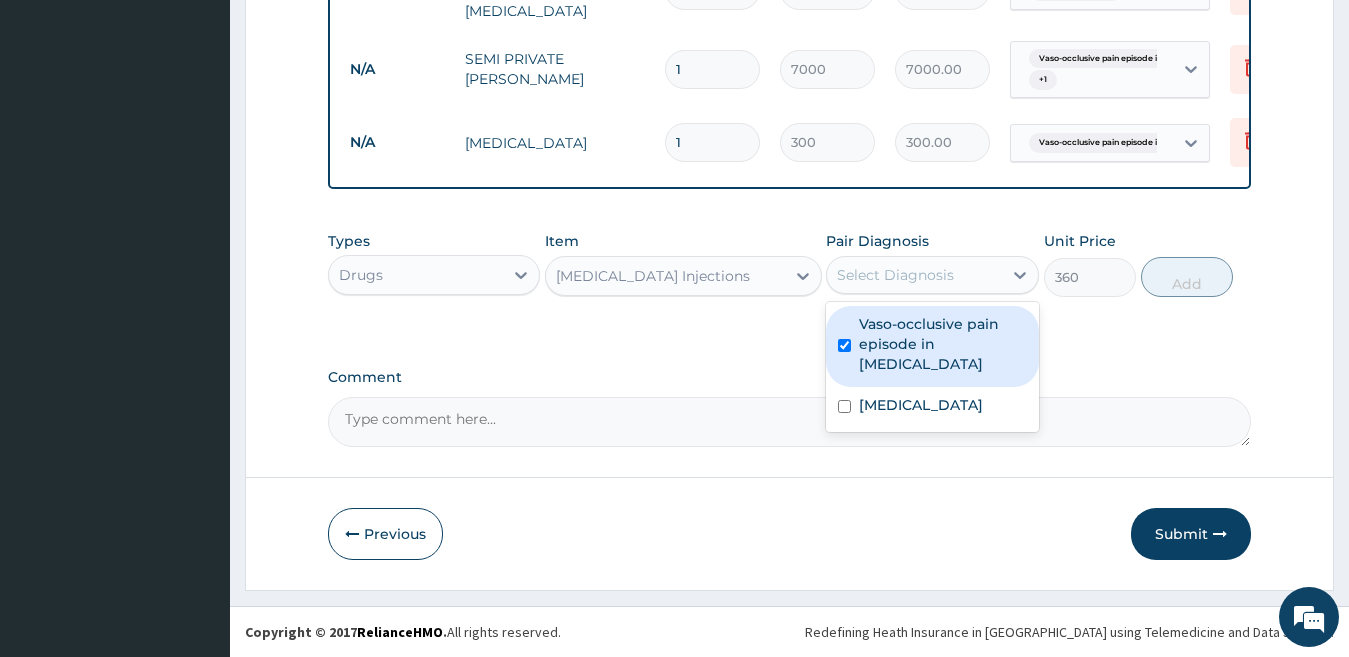 checkbox on "true" 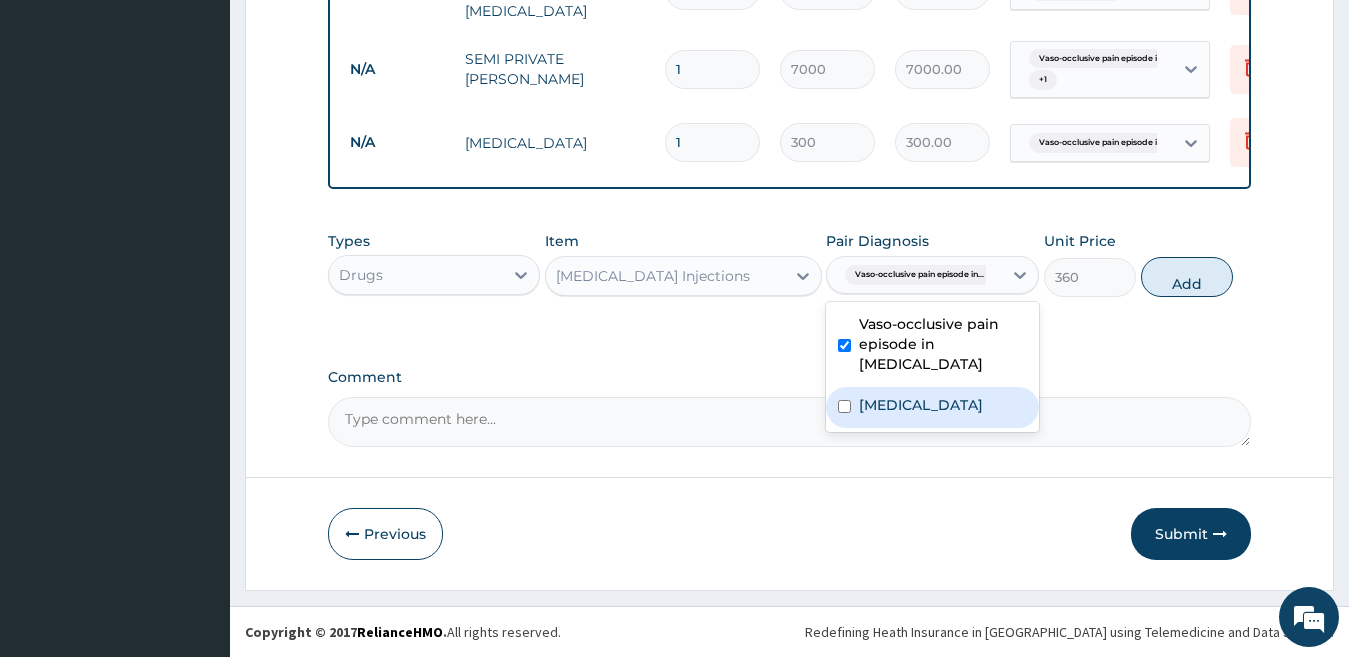 click on "Malaria" at bounding box center [921, 405] 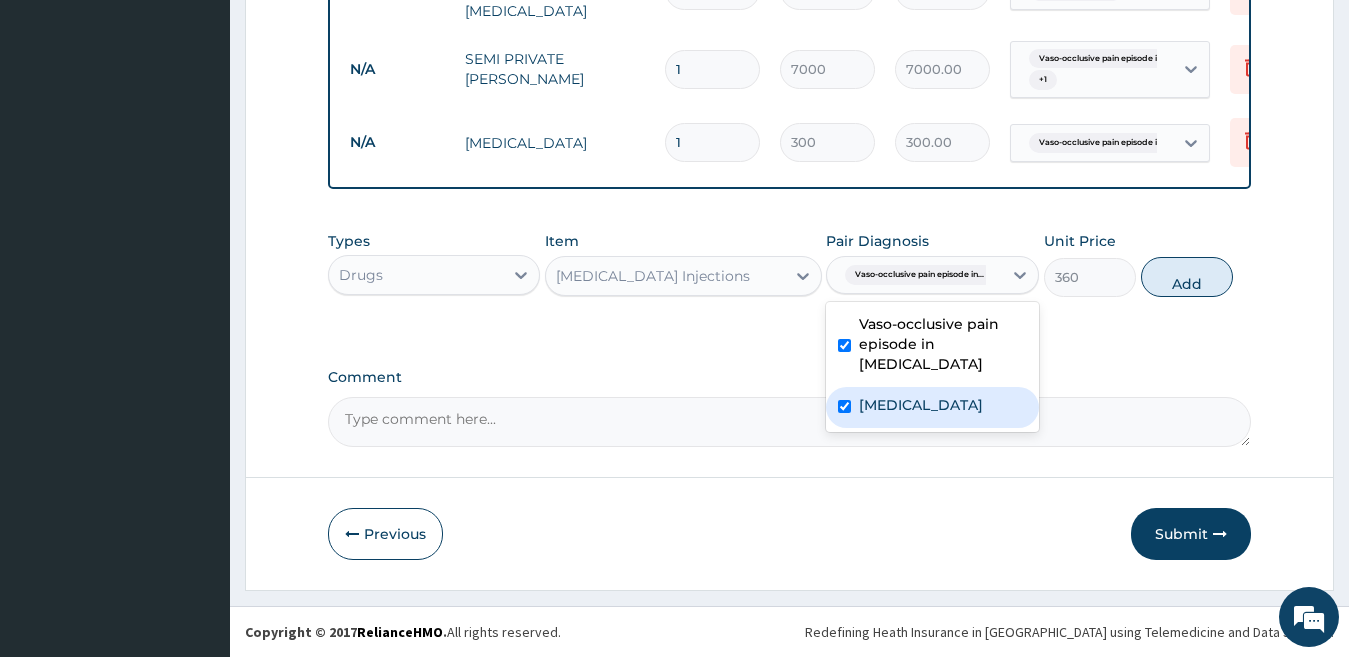 checkbox on "true" 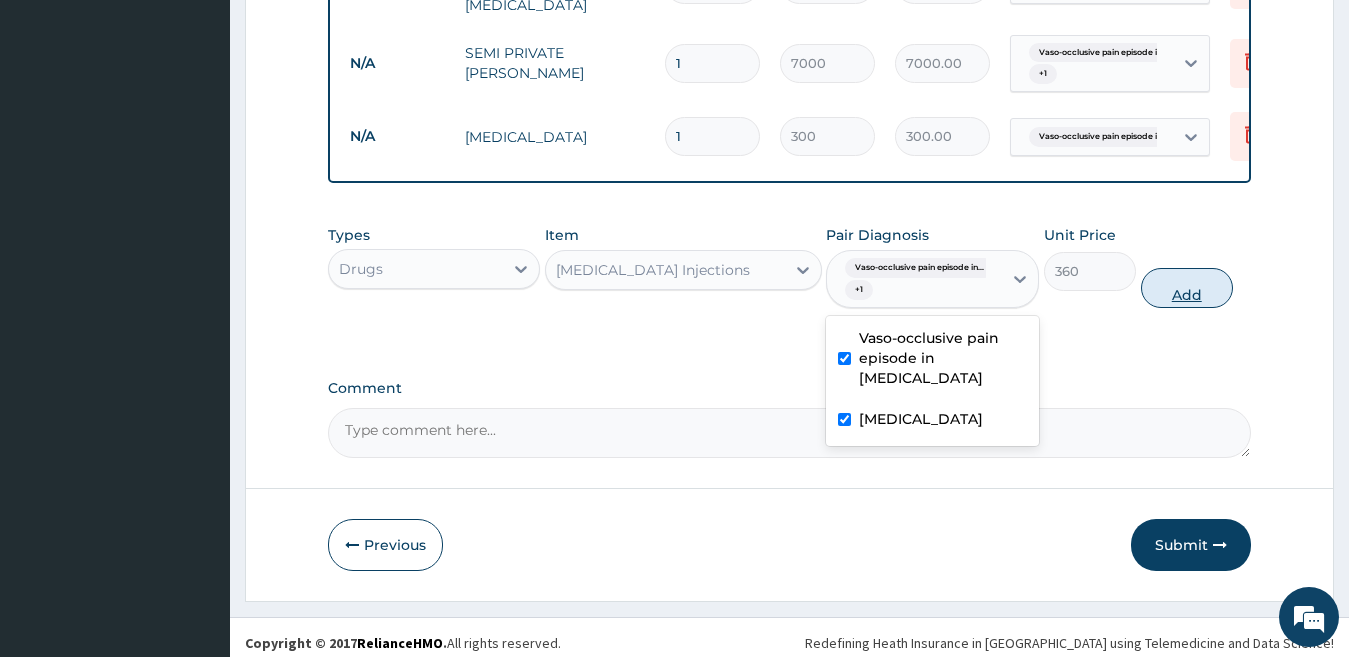 click on "Add" at bounding box center [1187, 288] 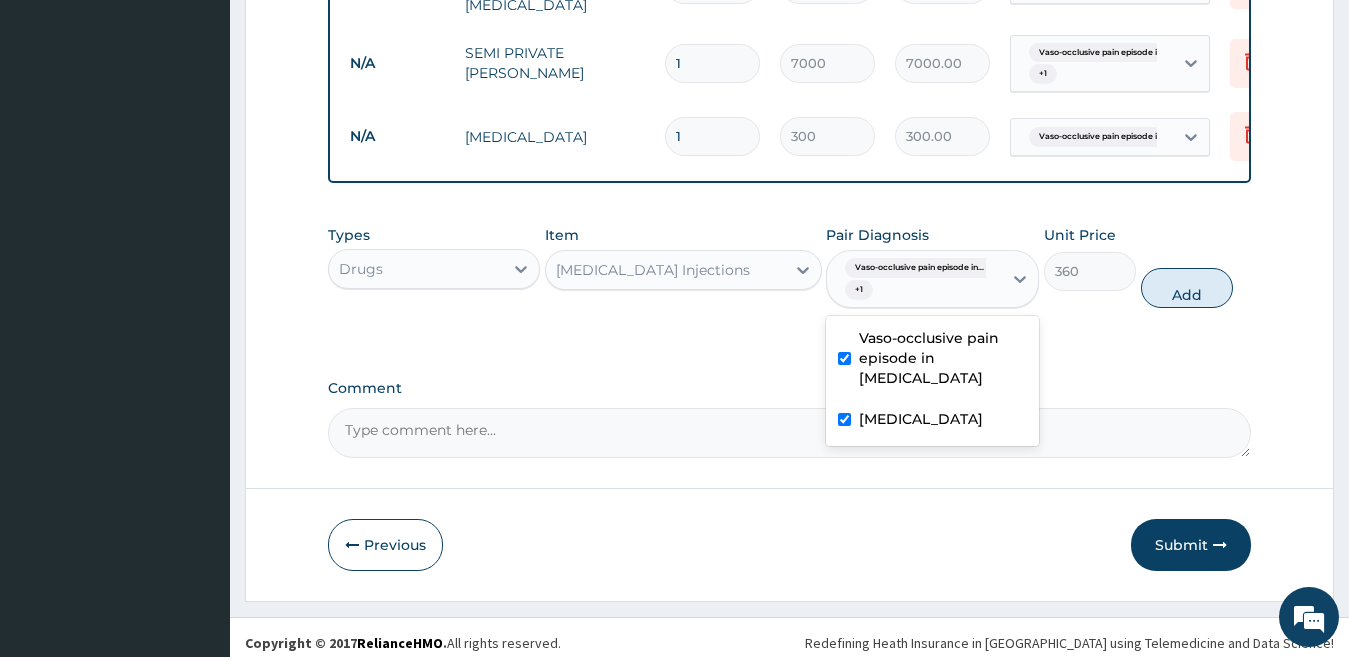 type on "0" 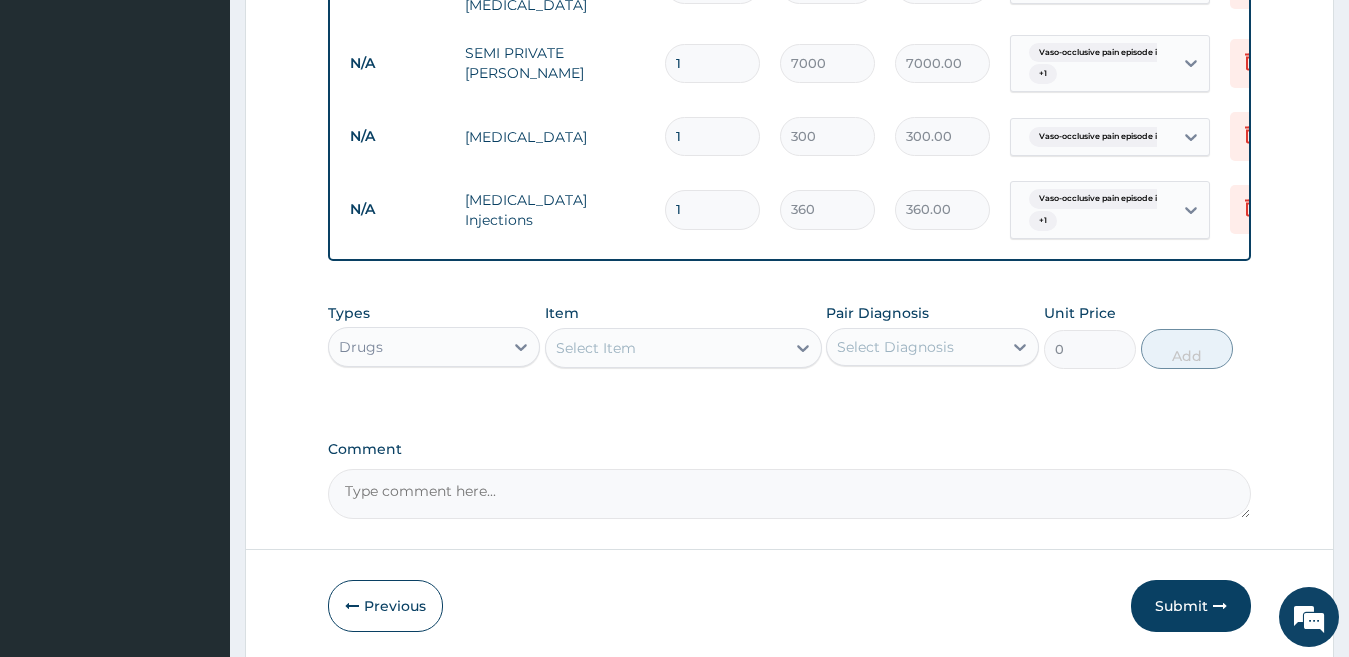 drag, startPoint x: 720, startPoint y: 198, endPoint x: 611, endPoint y: 198, distance: 109 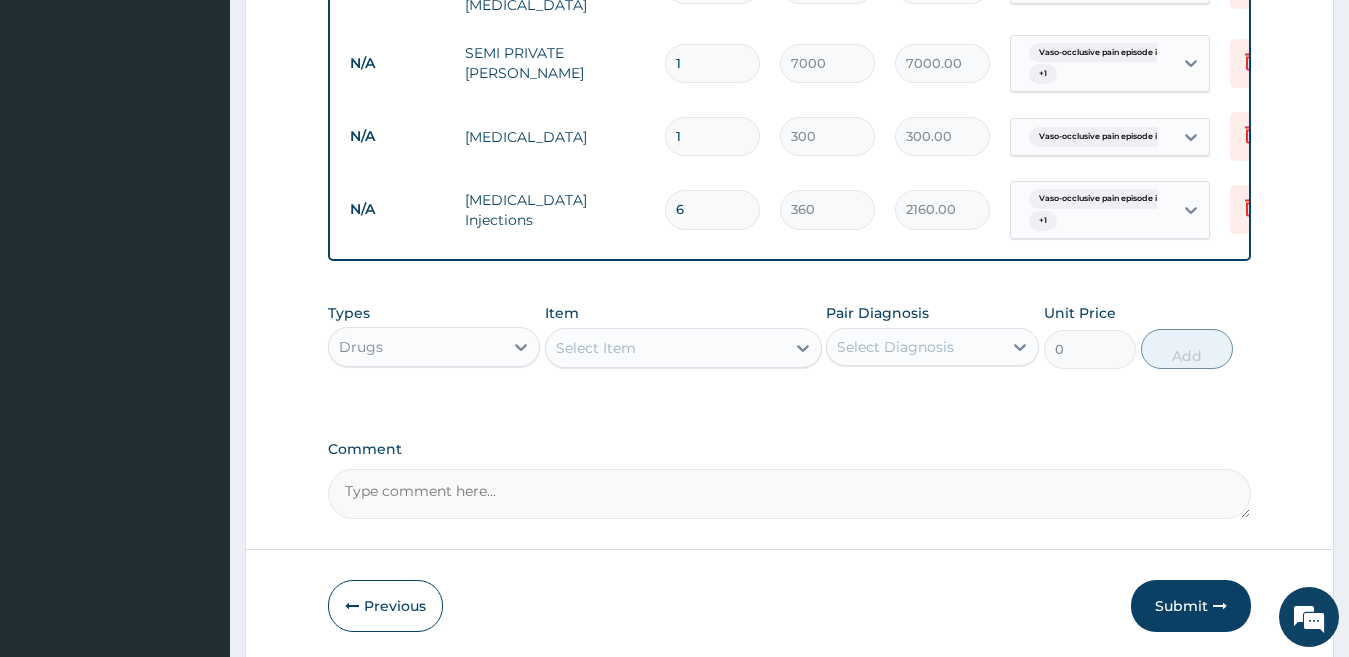 type on "6" 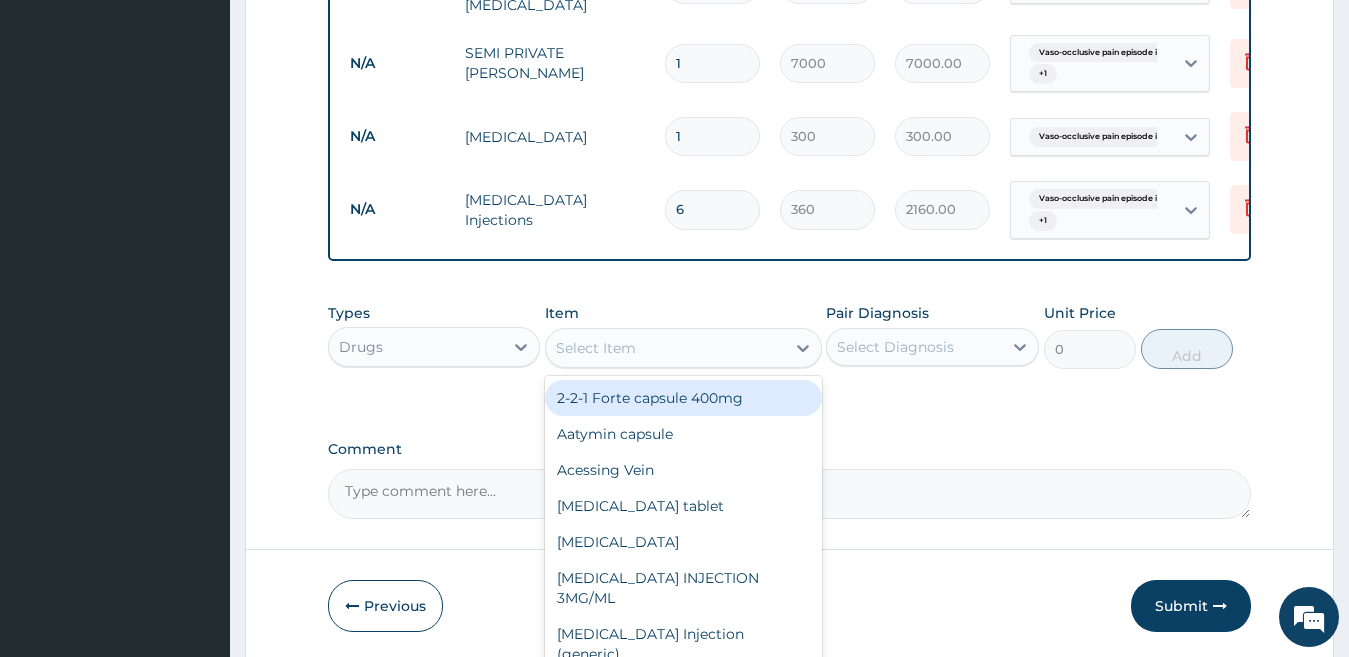 click on "Select Item" at bounding box center [665, 348] 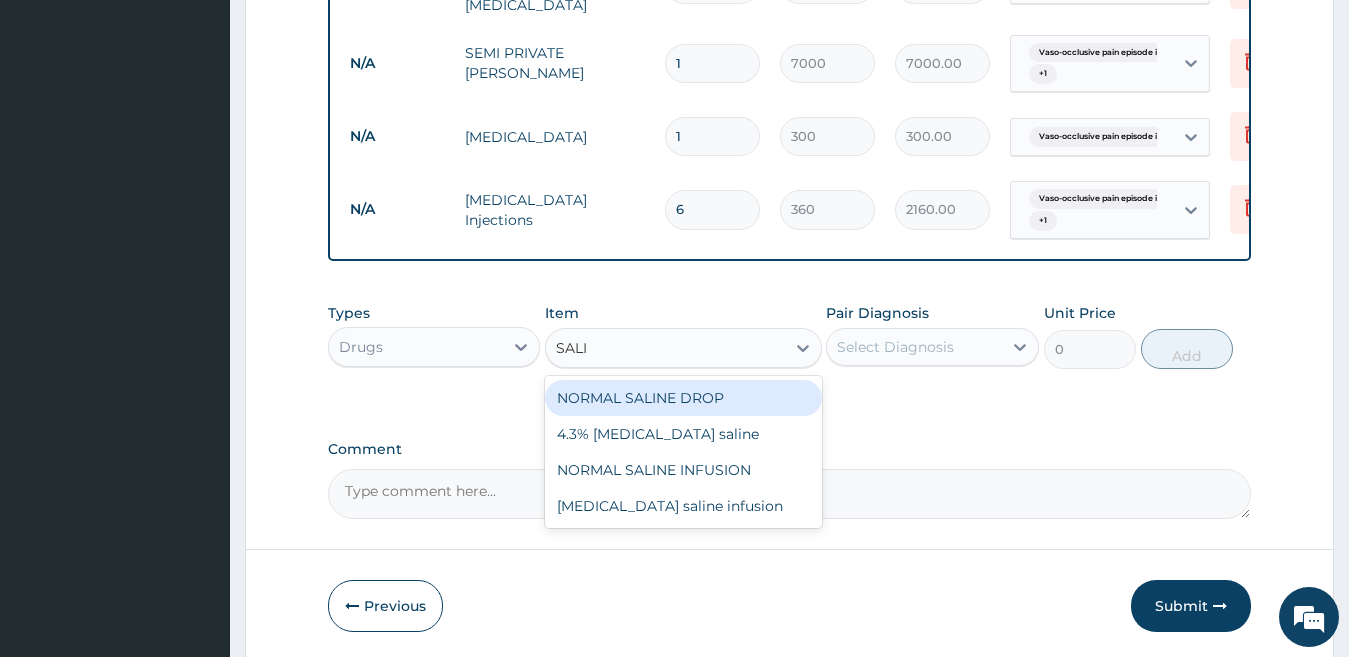 type on "SALI" 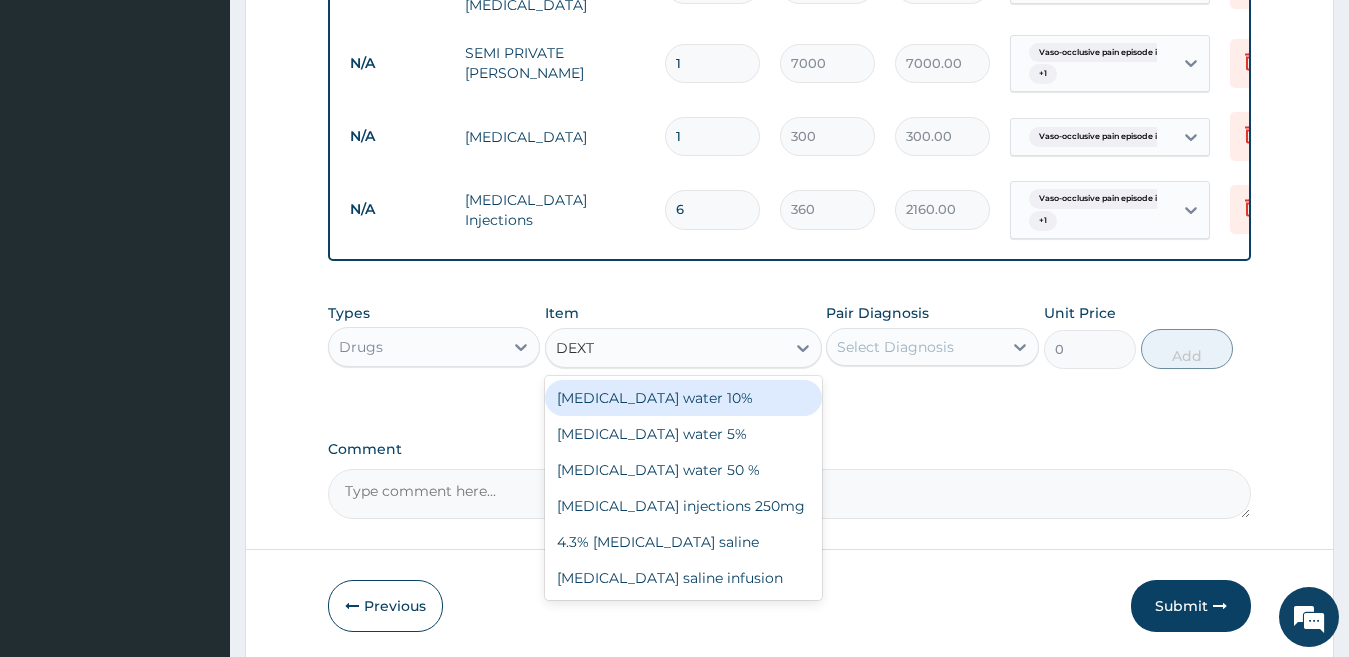 type on "DEXTR" 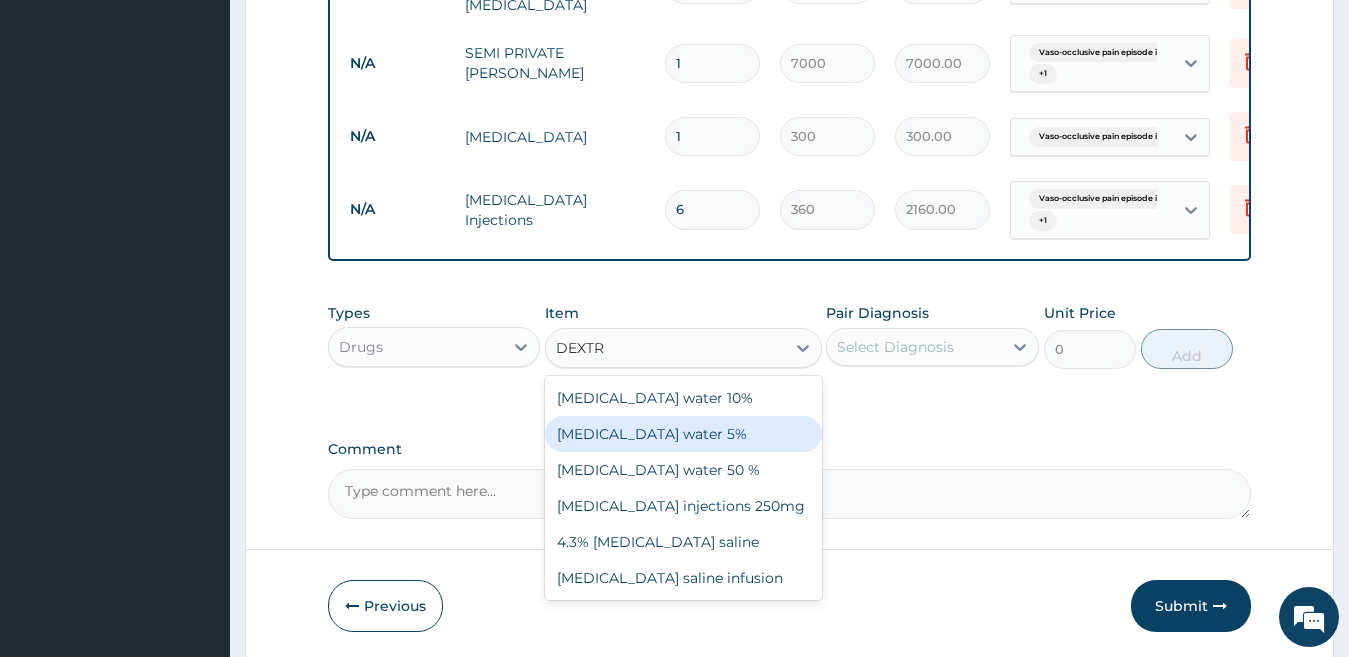 click on "Dextrose water 5%" at bounding box center [683, 434] 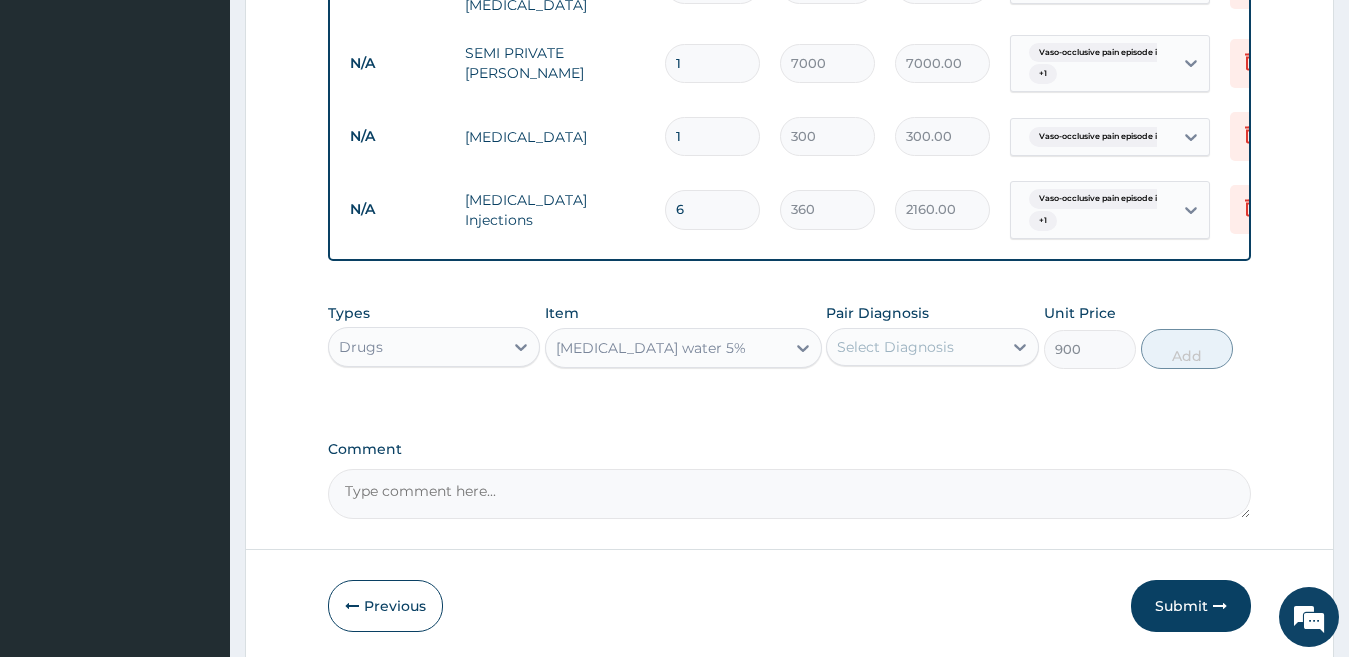 click on "Select Diagnosis" at bounding box center (895, 347) 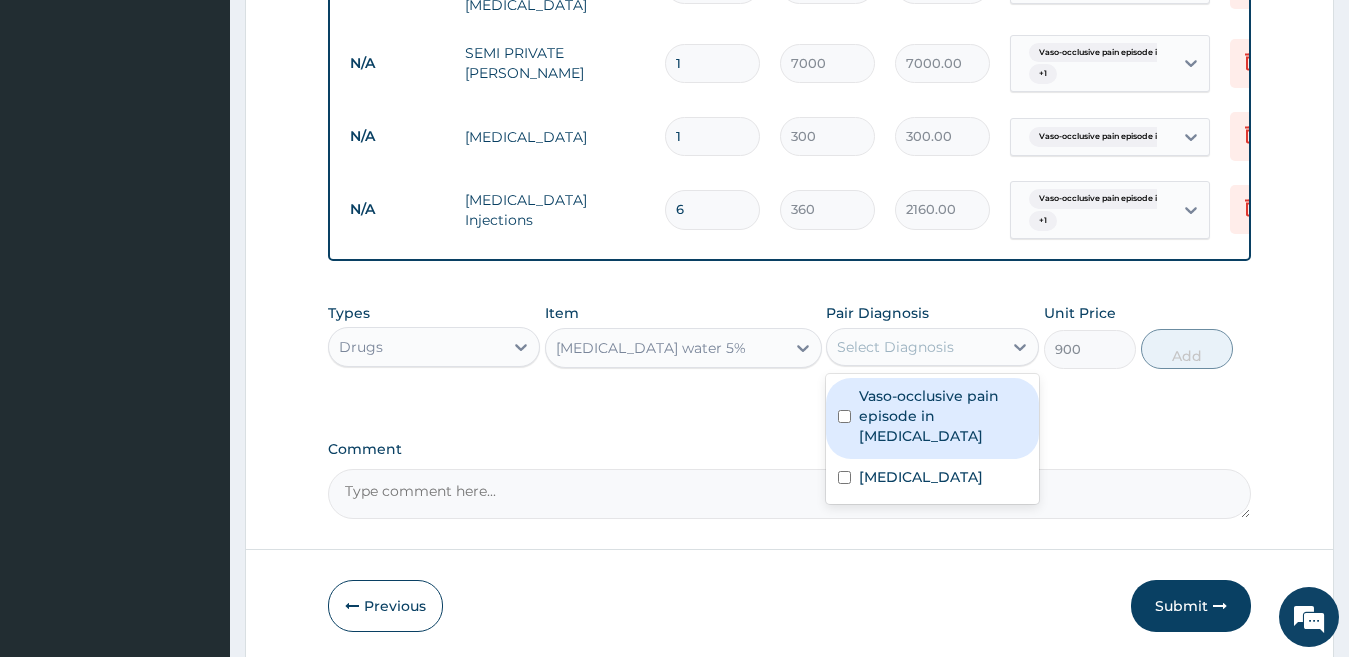 click on "Select Diagnosis" at bounding box center [914, 347] 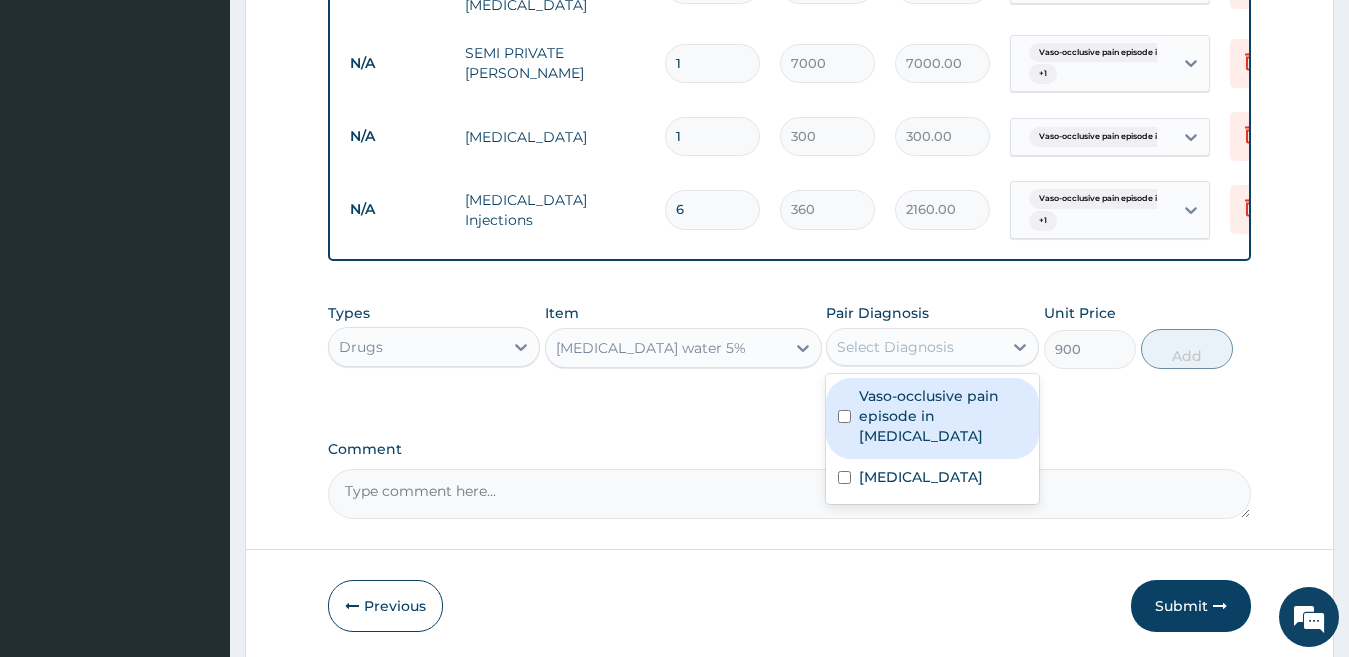 click on "Vaso-occlusive pain episode in sickle cell disease" at bounding box center [943, 416] 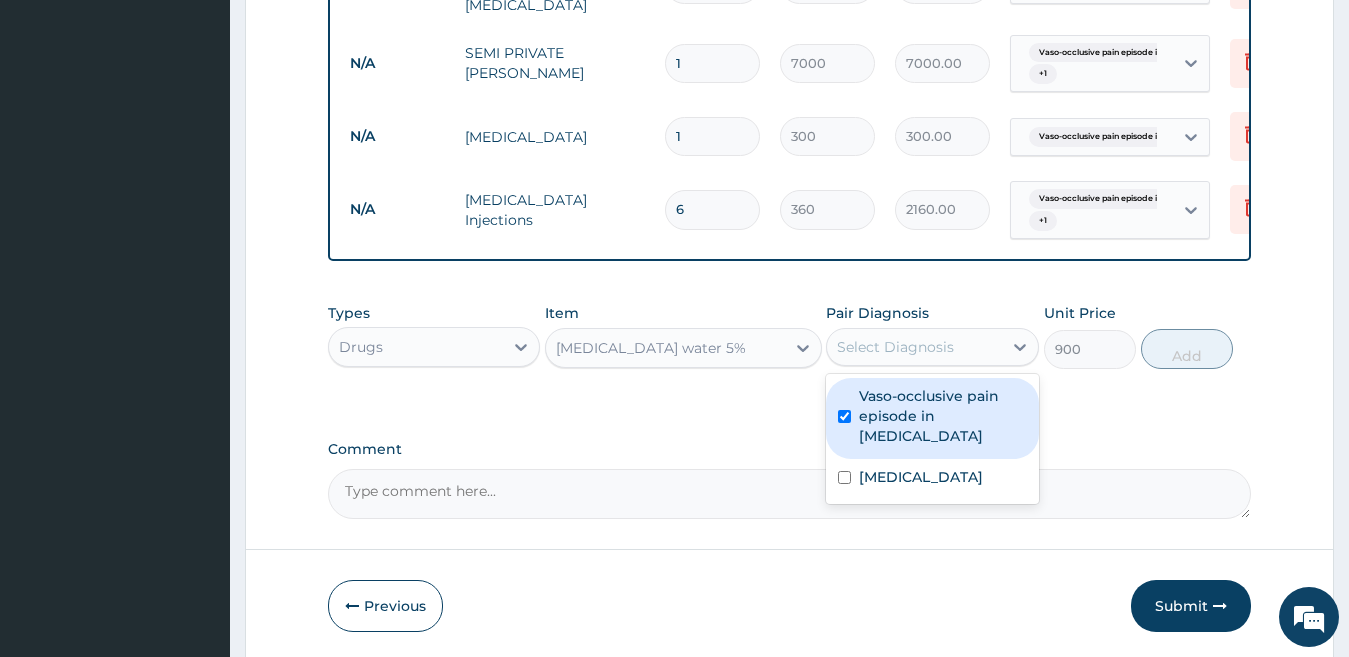 checkbox on "true" 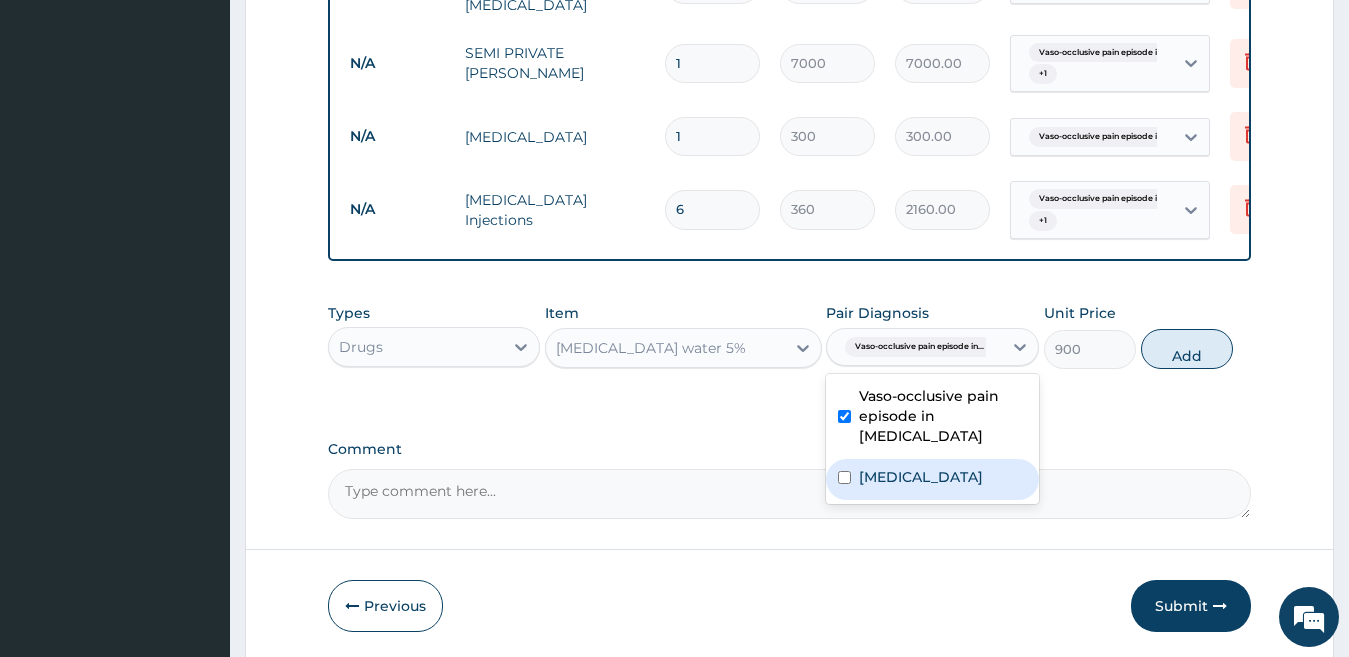 click on "Malaria" at bounding box center (932, 479) 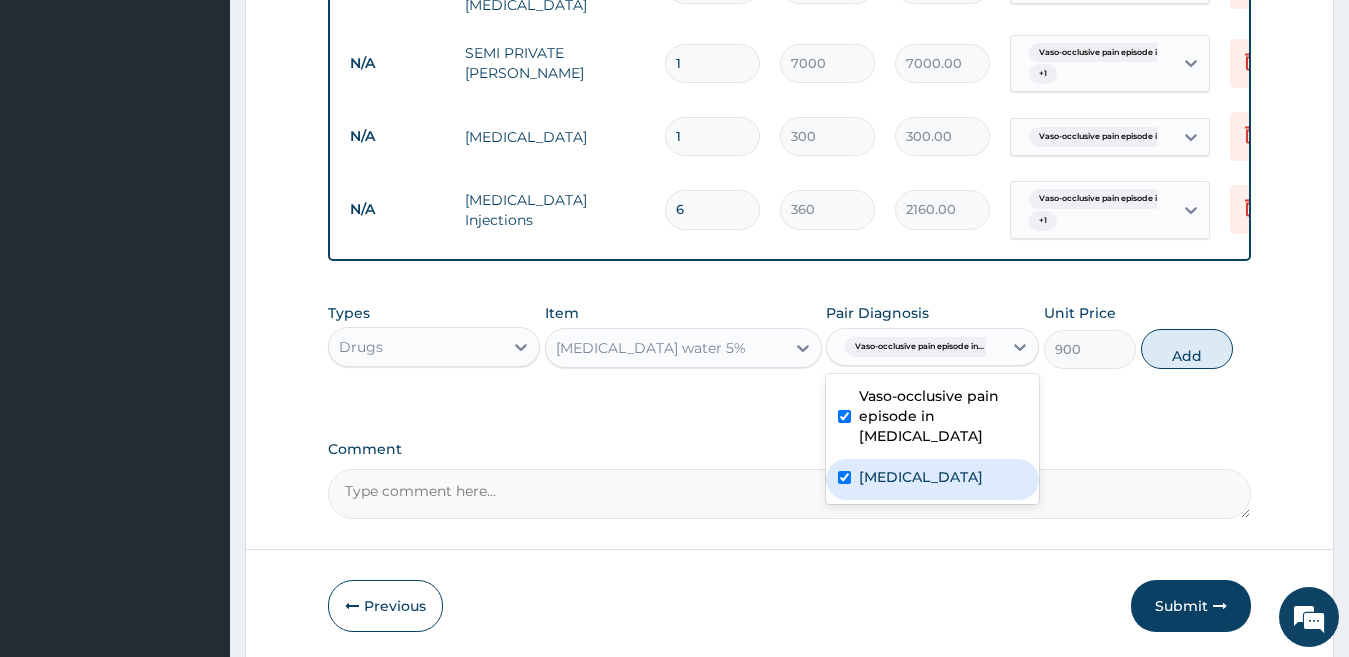 checkbox on "true" 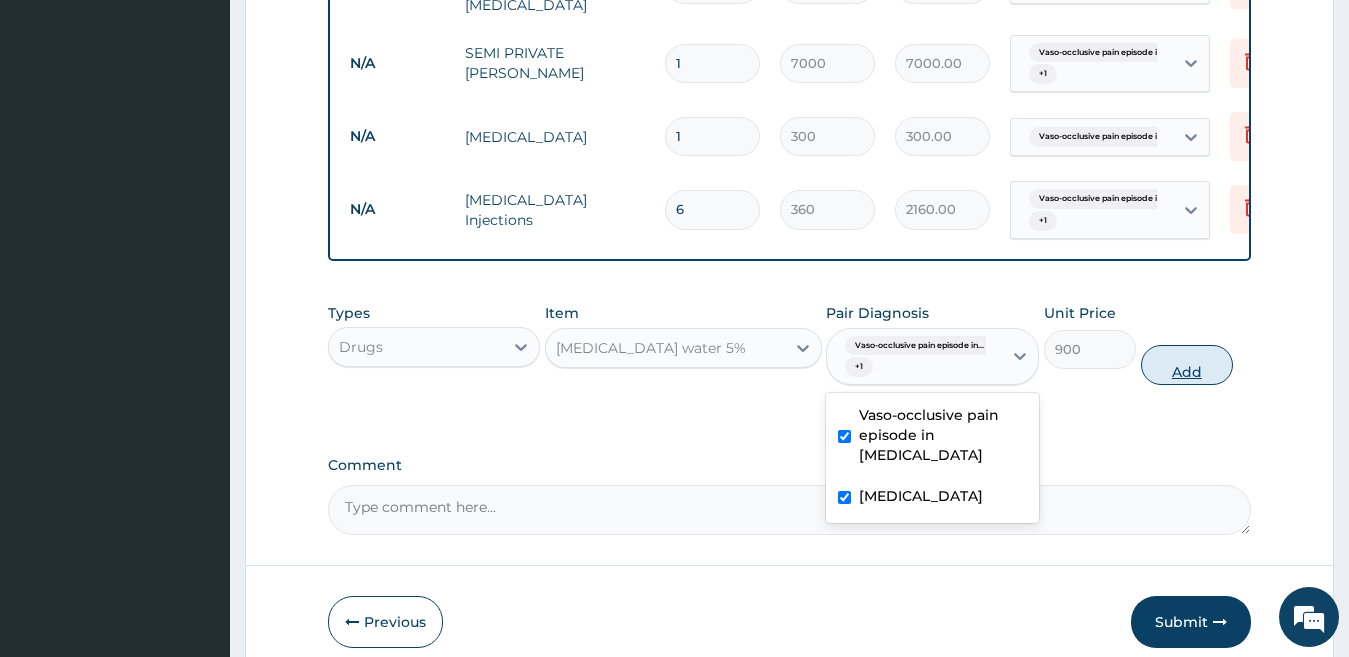 click on "Add" at bounding box center [1187, 365] 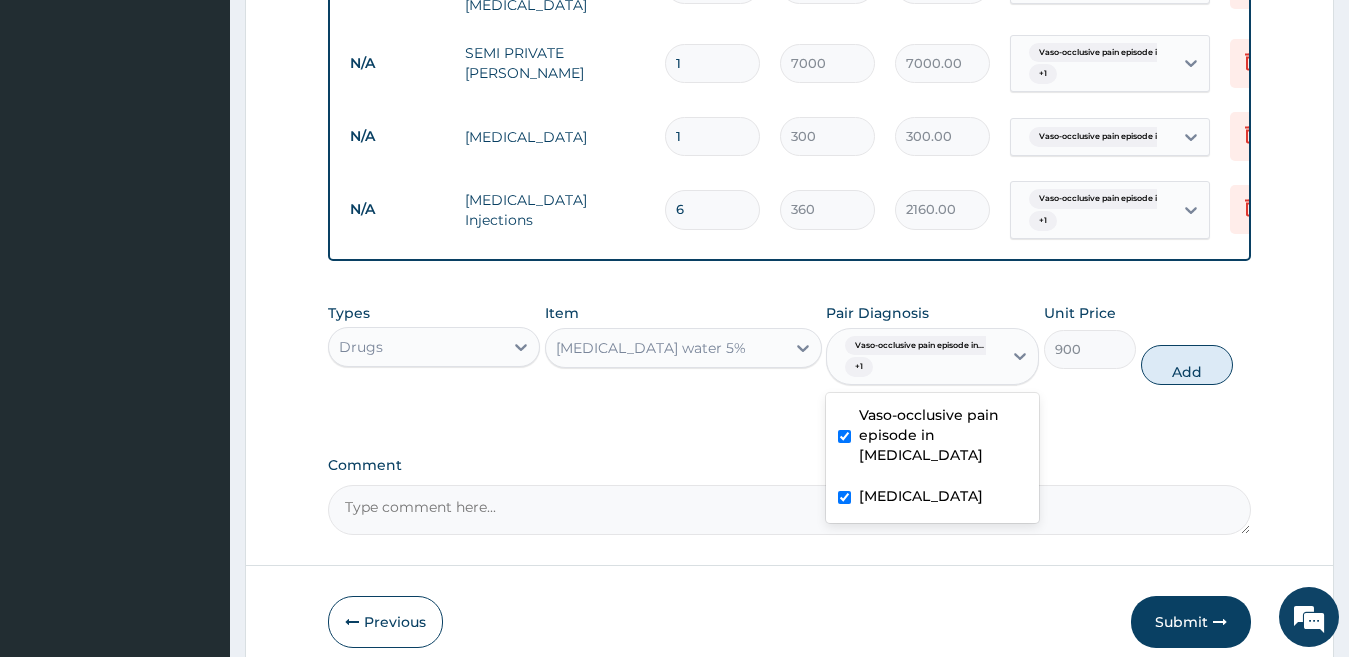 type on "0" 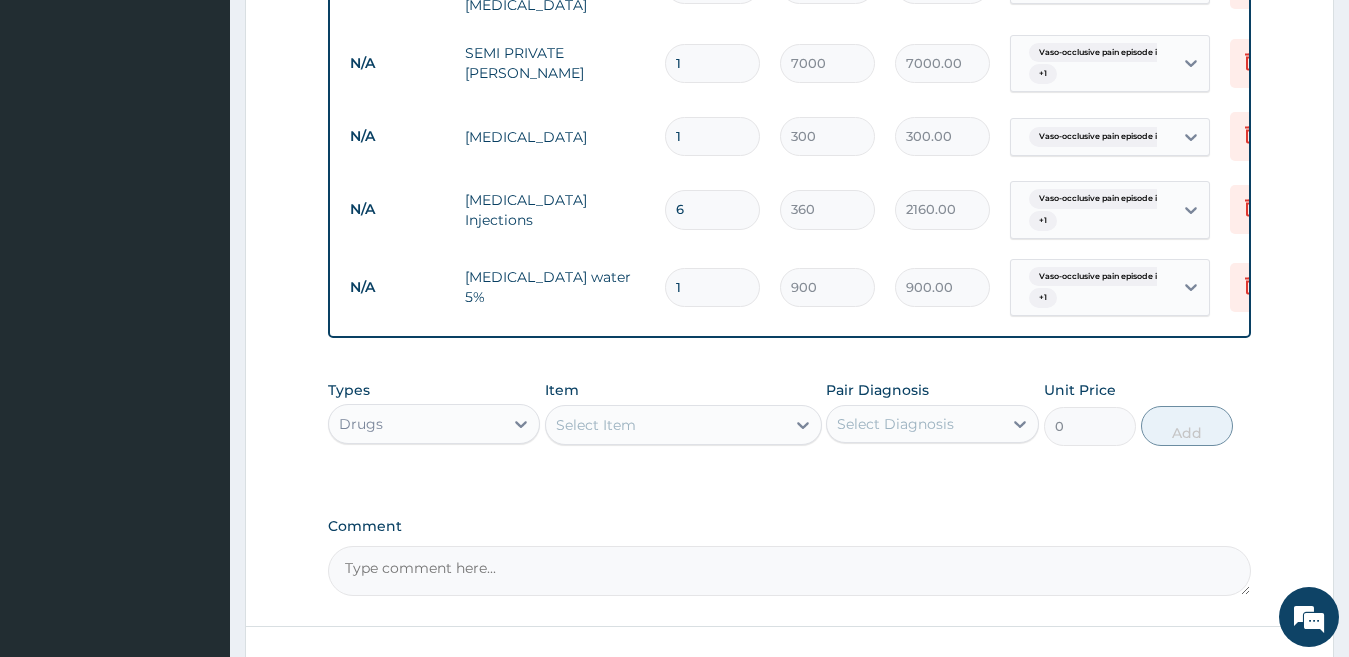 click on "Select Item" at bounding box center (665, 425) 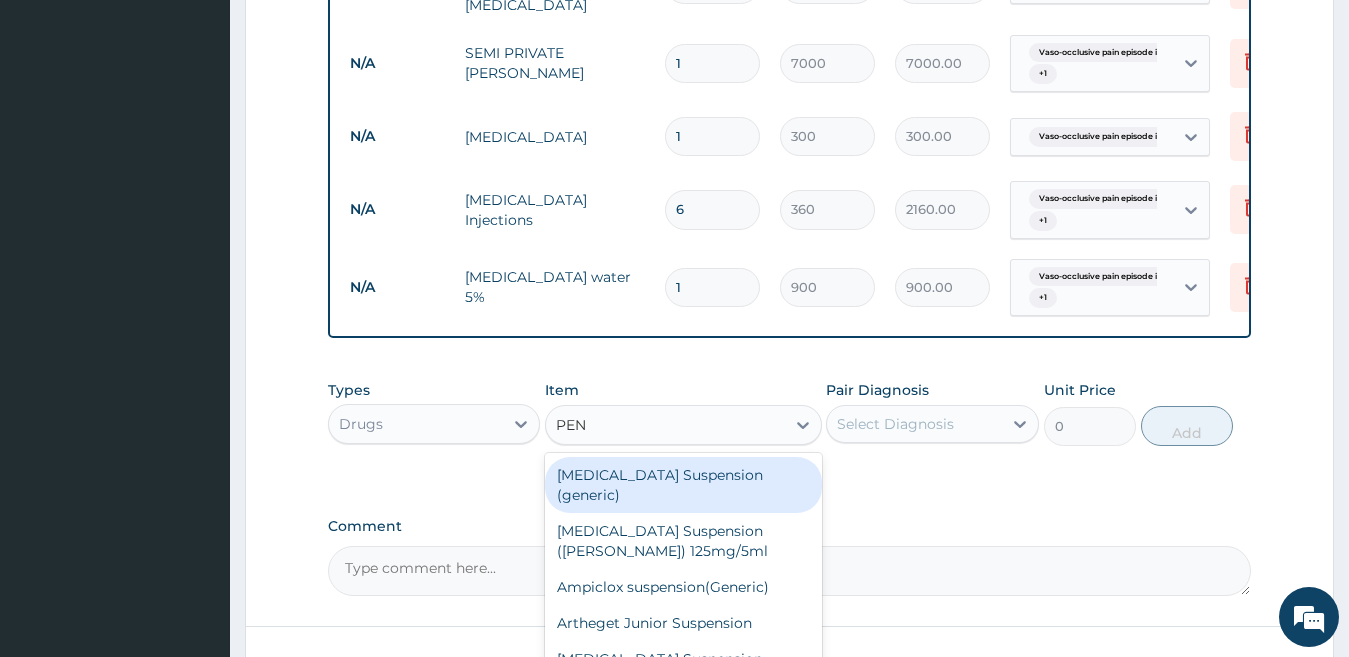 type on "PENT" 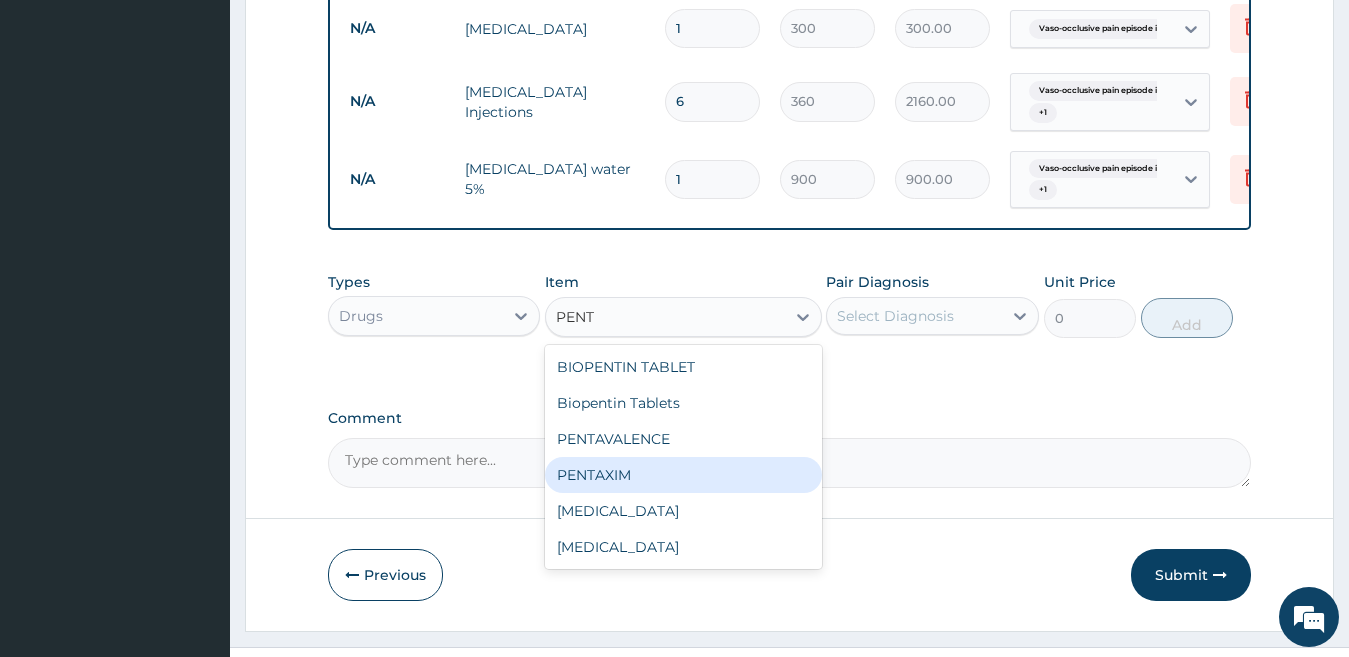 scroll, scrollTop: 1146, scrollLeft: 0, axis: vertical 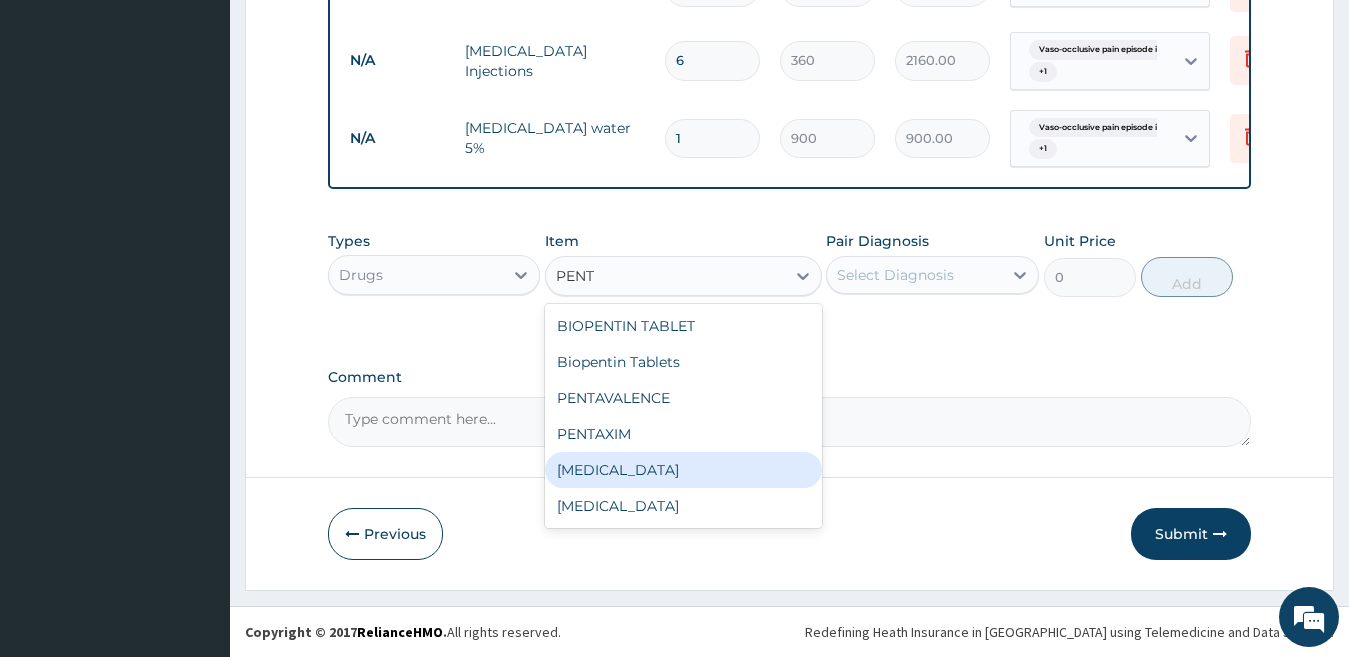 click on "[MEDICAL_DATA]" at bounding box center [683, 470] 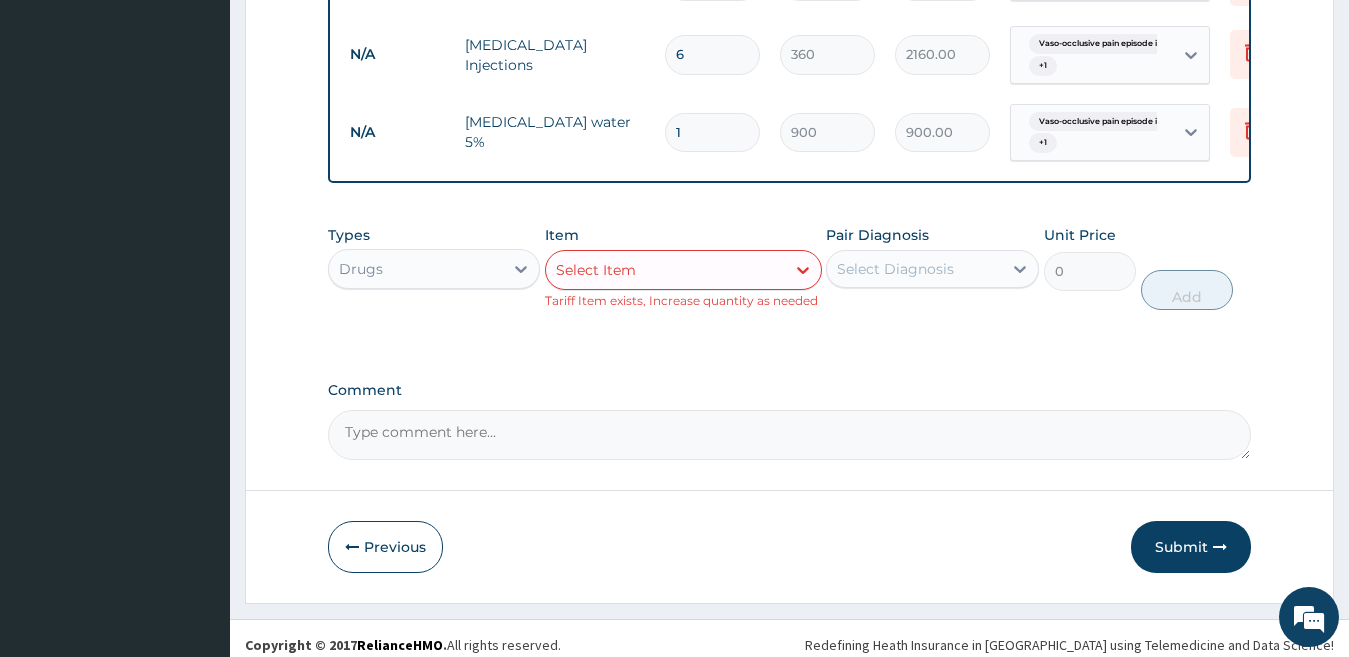 click on "Select Item" at bounding box center (596, 270) 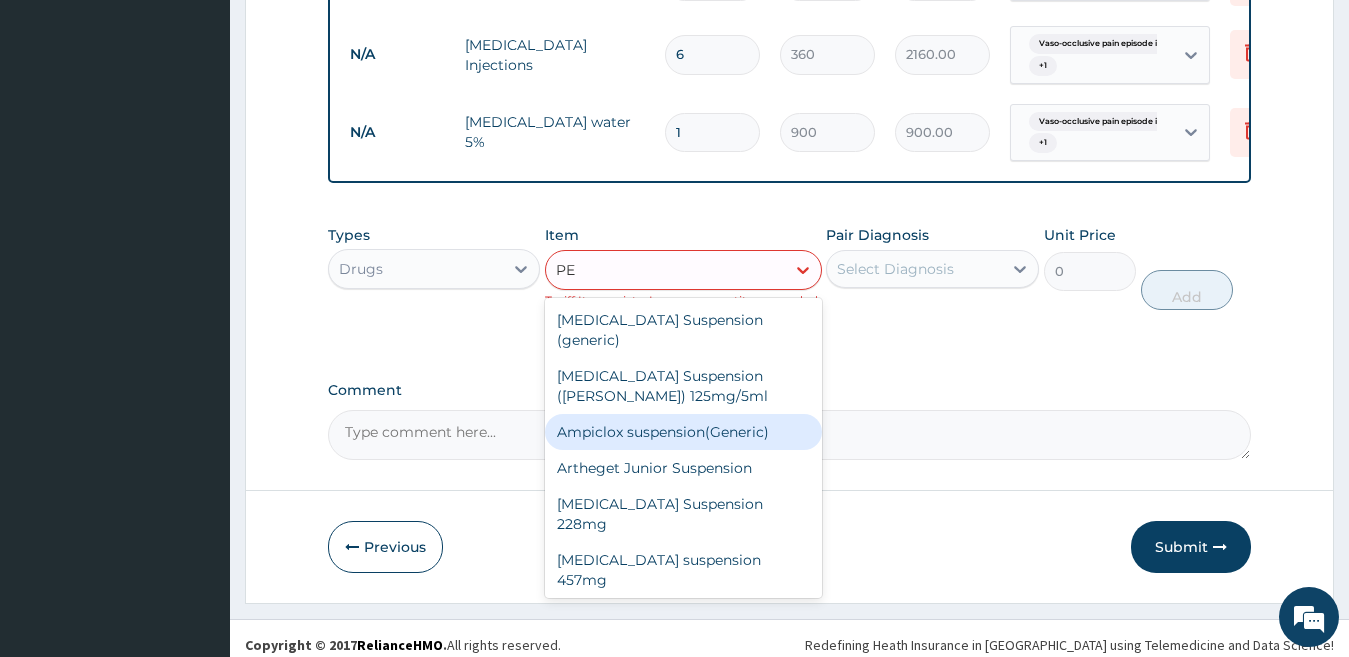 type on "PE" 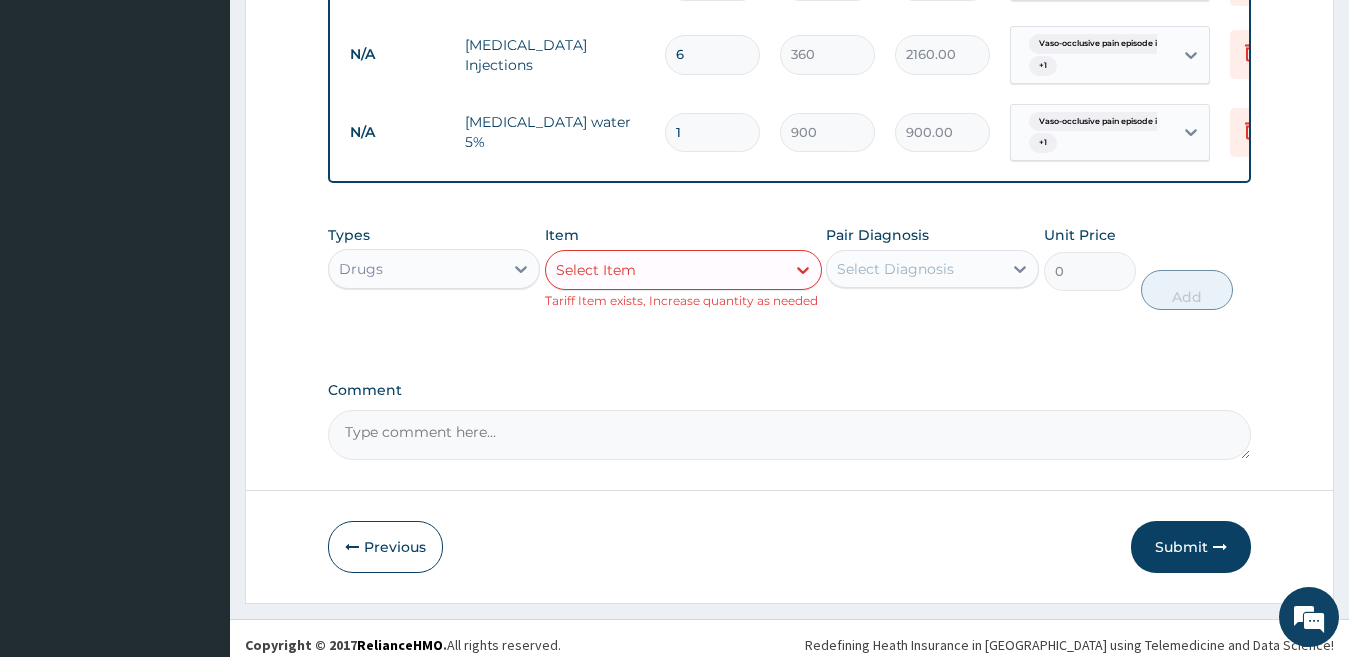 click on "Select Item" at bounding box center (596, 270) 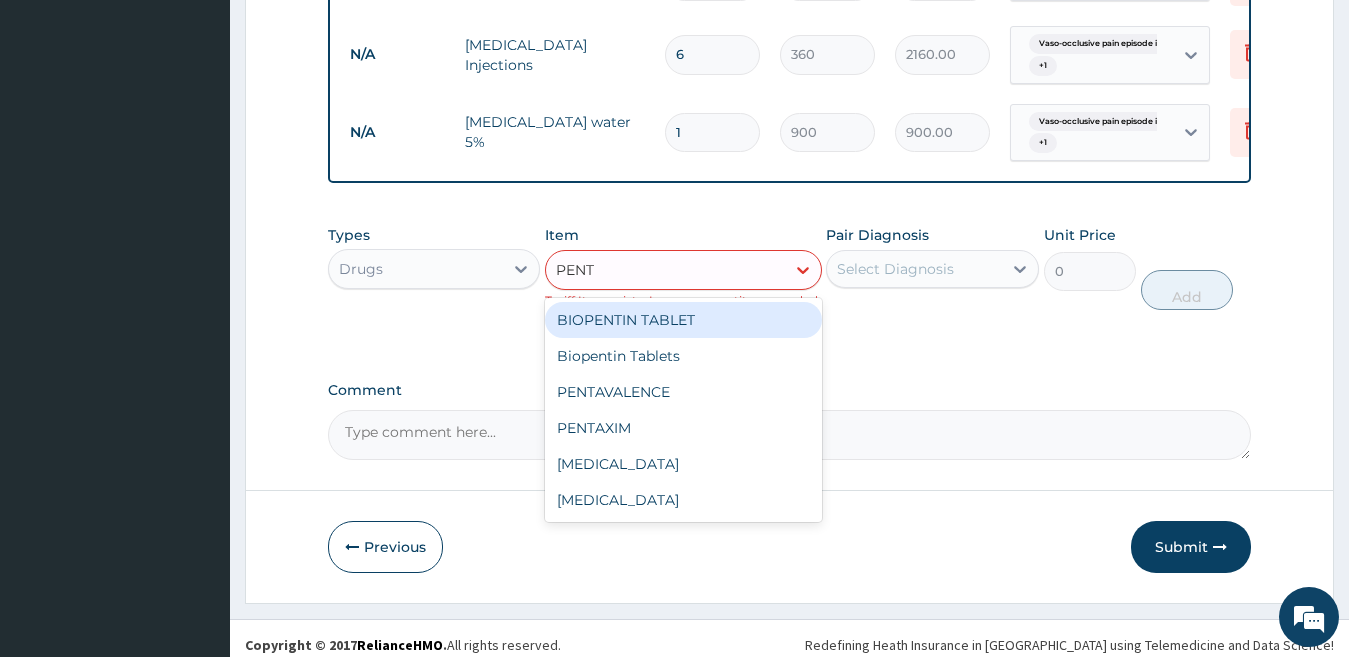 type on "PENTA" 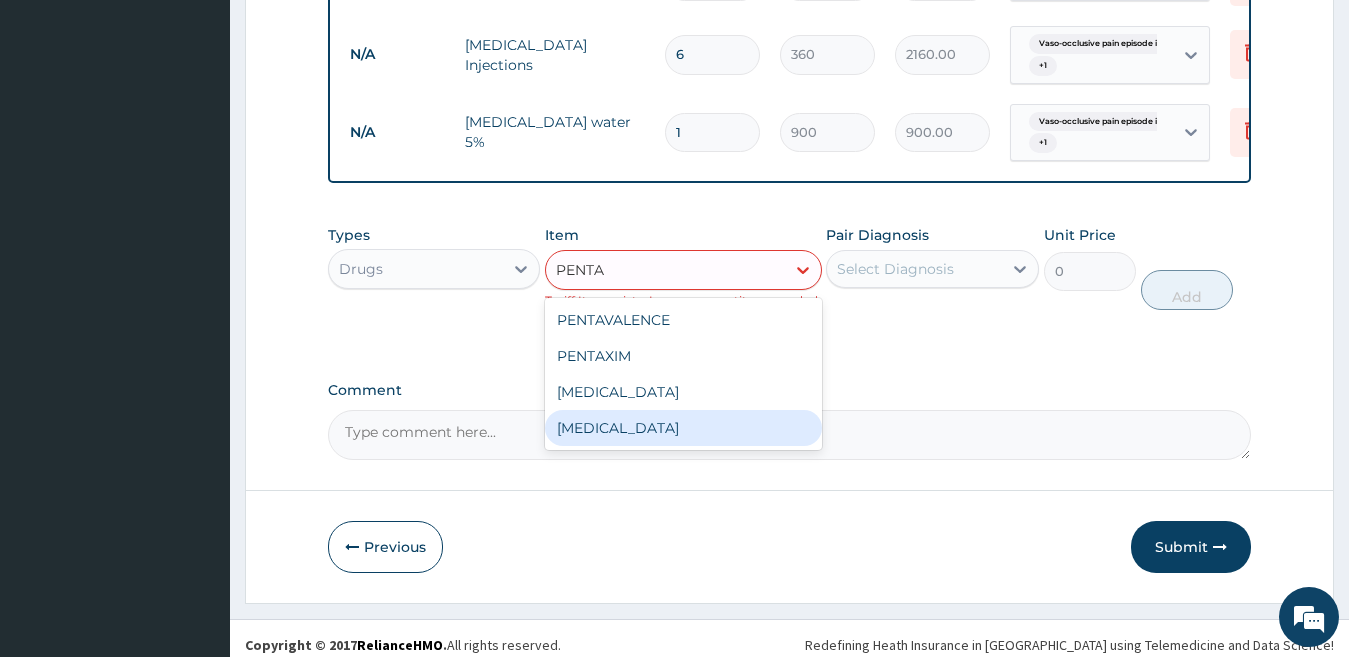 click on "[MEDICAL_DATA]" at bounding box center (683, 428) 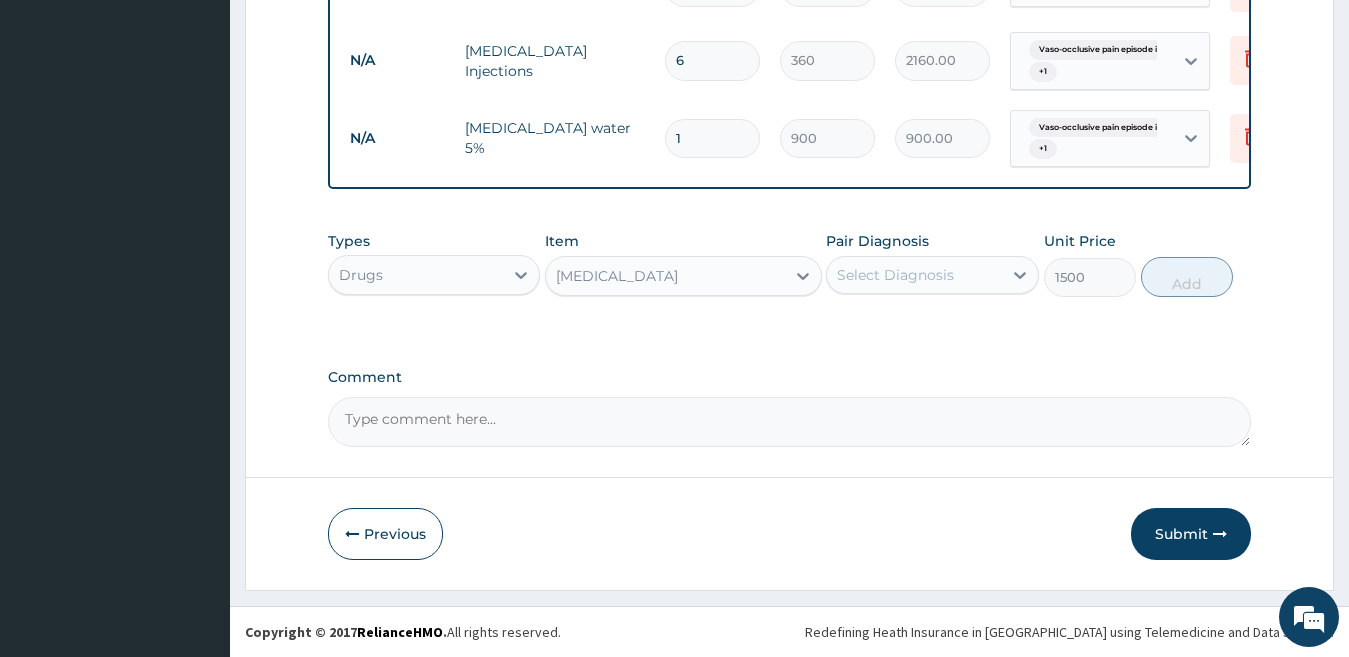 click on "Select Diagnosis" at bounding box center (895, 275) 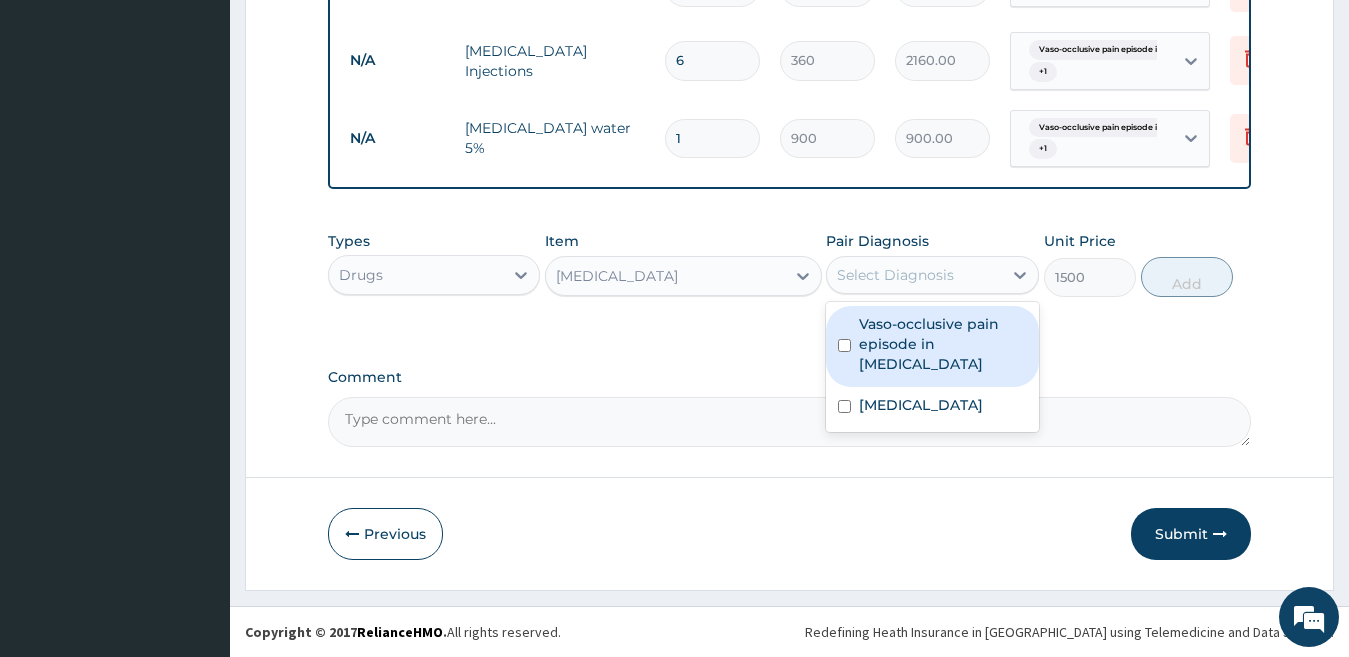 drag, startPoint x: 911, startPoint y: 361, endPoint x: 1064, endPoint y: 334, distance: 155.36409 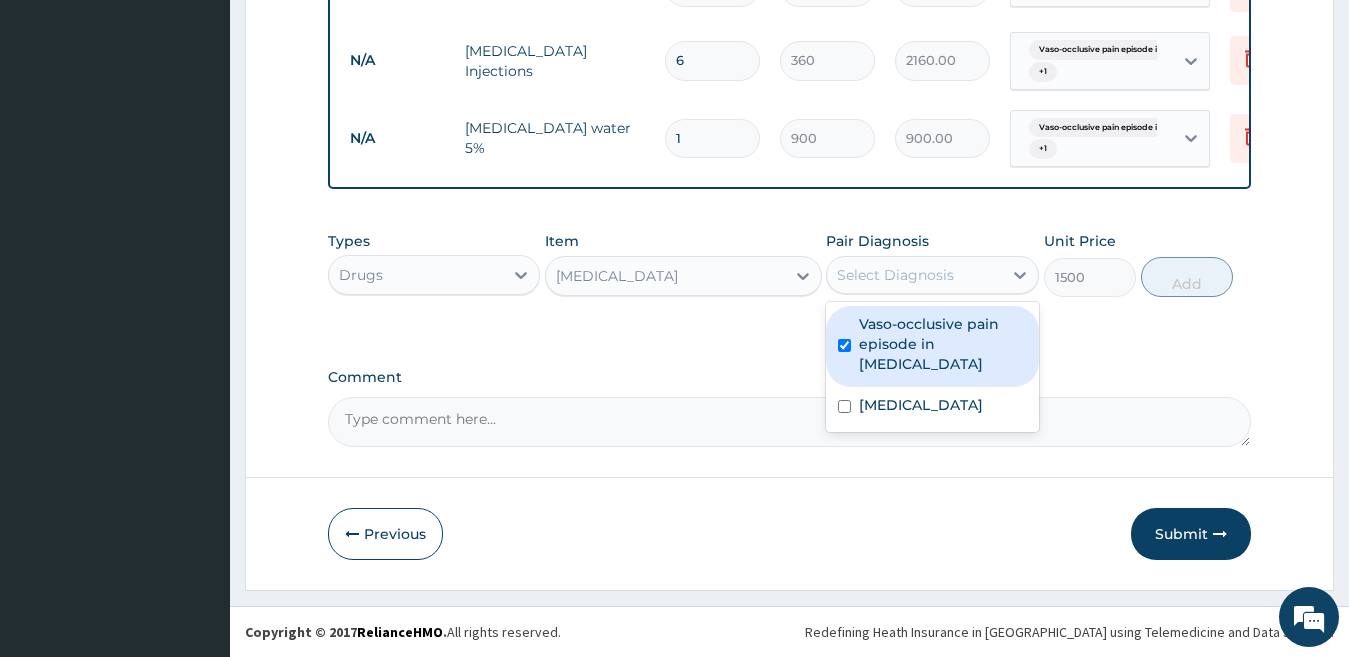 checkbox on "true" 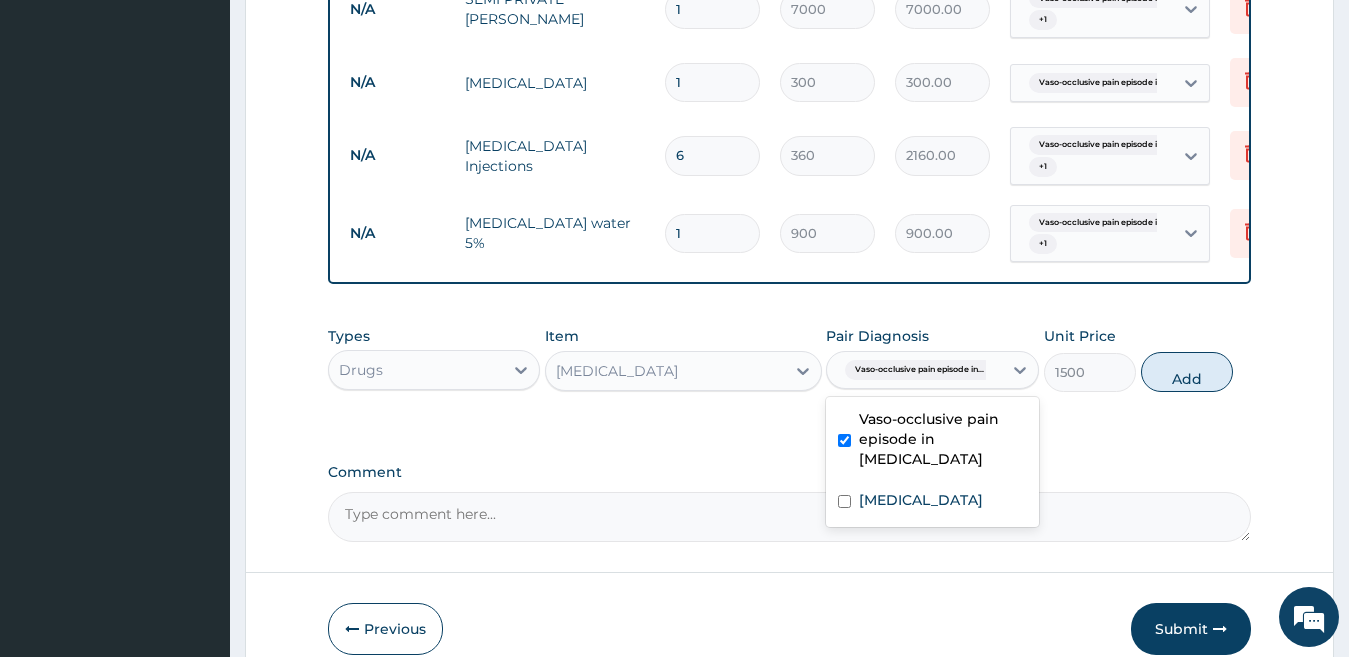 scroll, scrollTop: 1056, scrollLeft: 0, axis: vertical 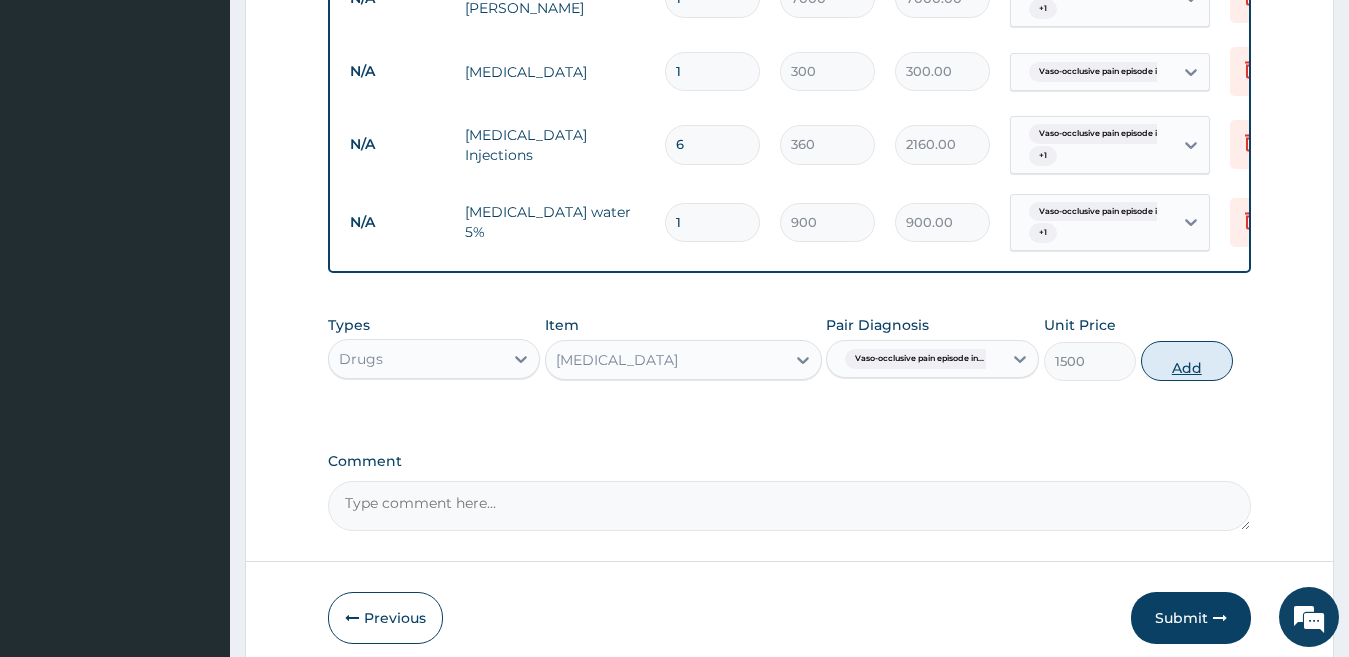 click on "Add" at bounding box center [1187, 361] 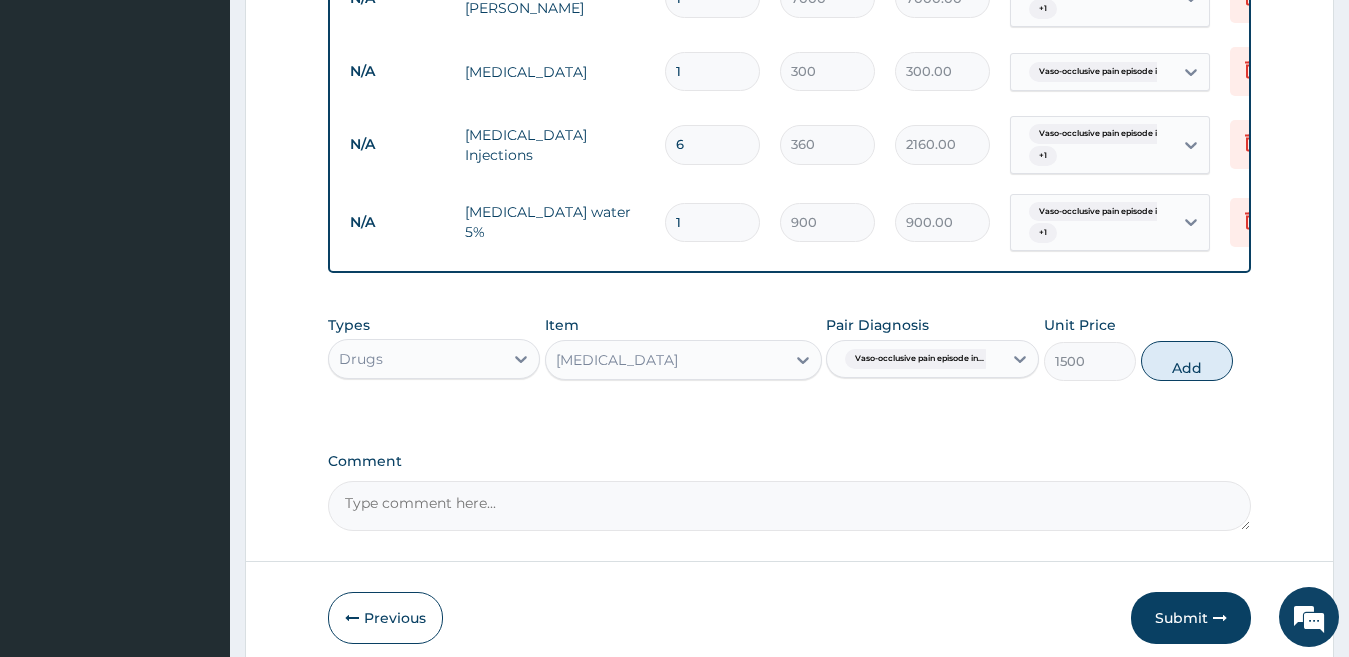 type on "0" 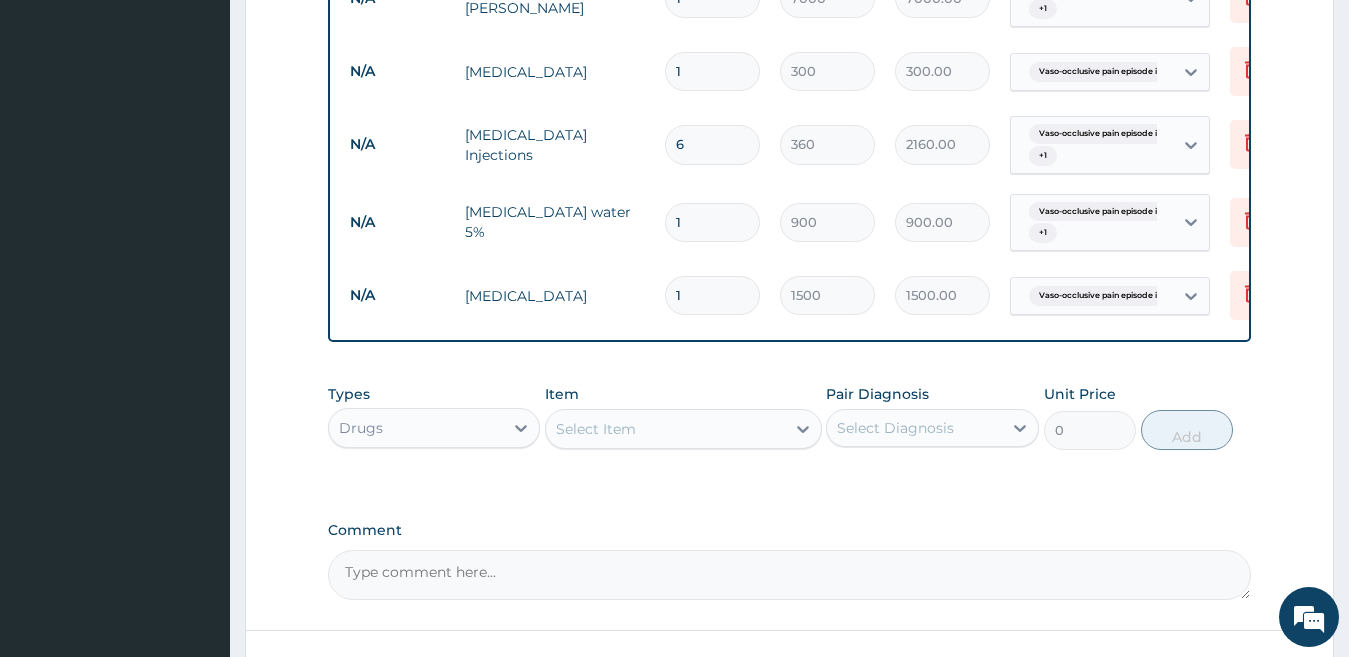 drag, startPoint x: 699, startPoint y: 286, endPoint x: 590, endPoint y: 274, distance: 109.65856 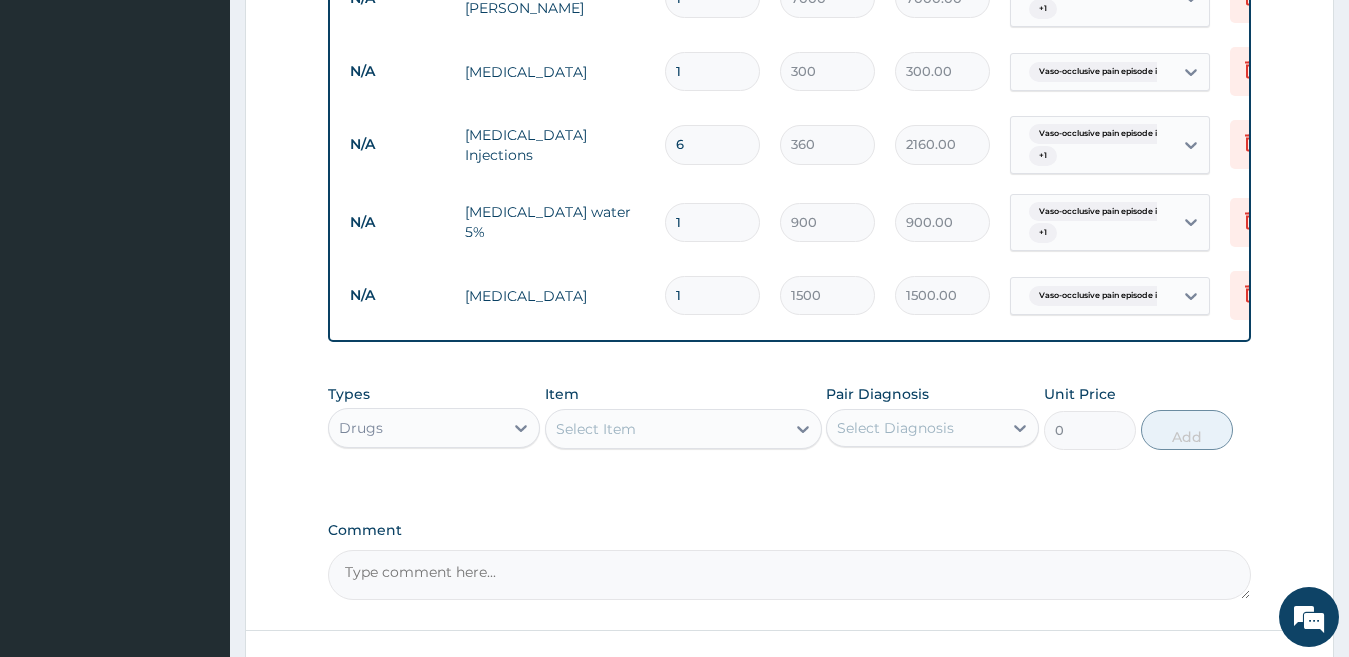 type on "4" 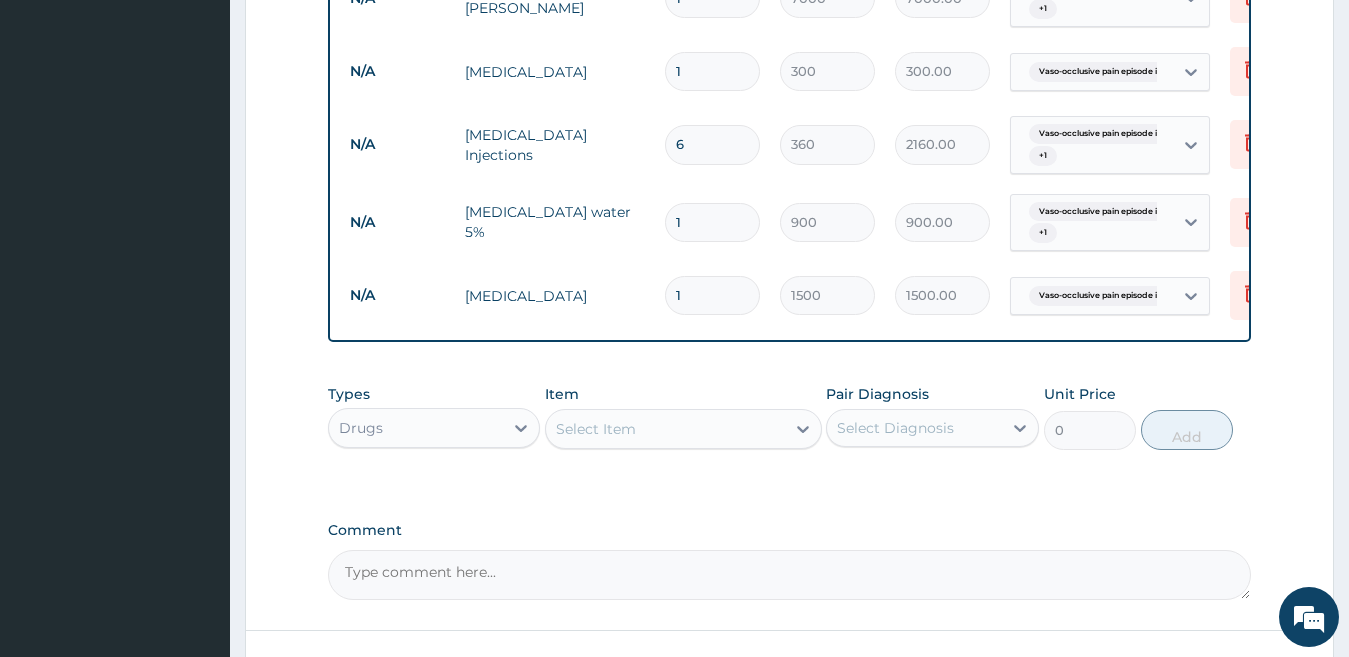 type on "6000.00" 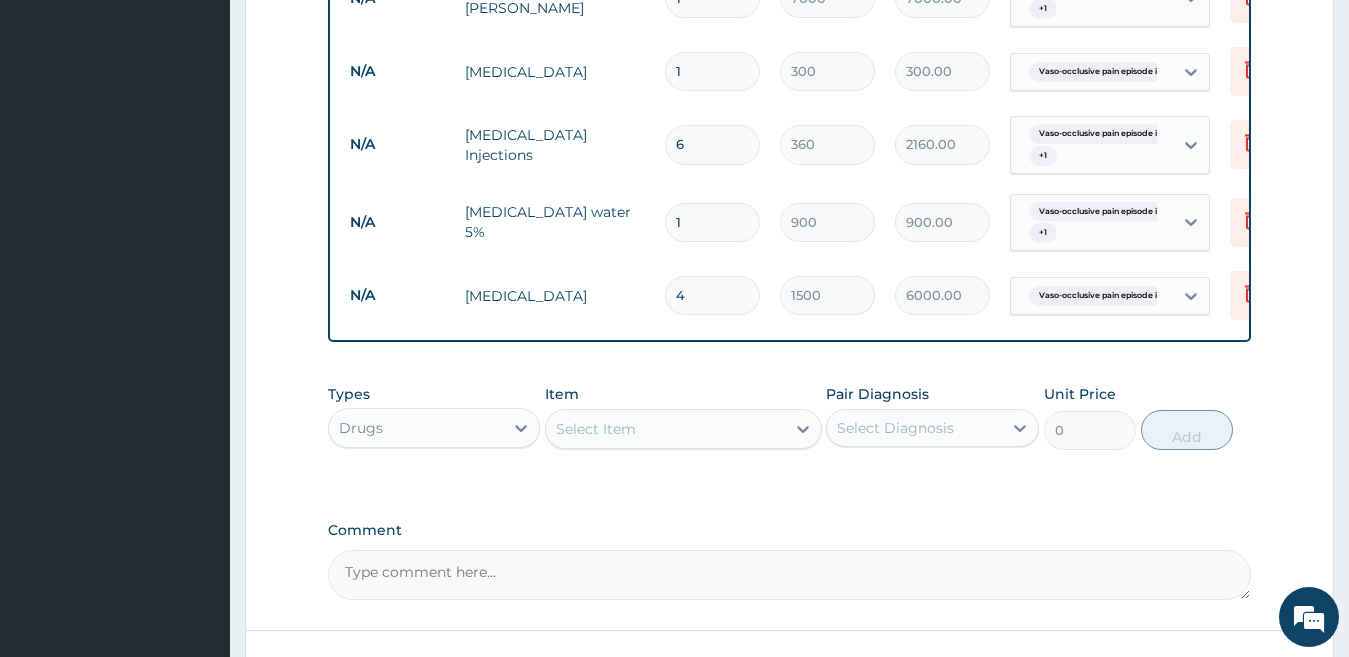 type on "4" 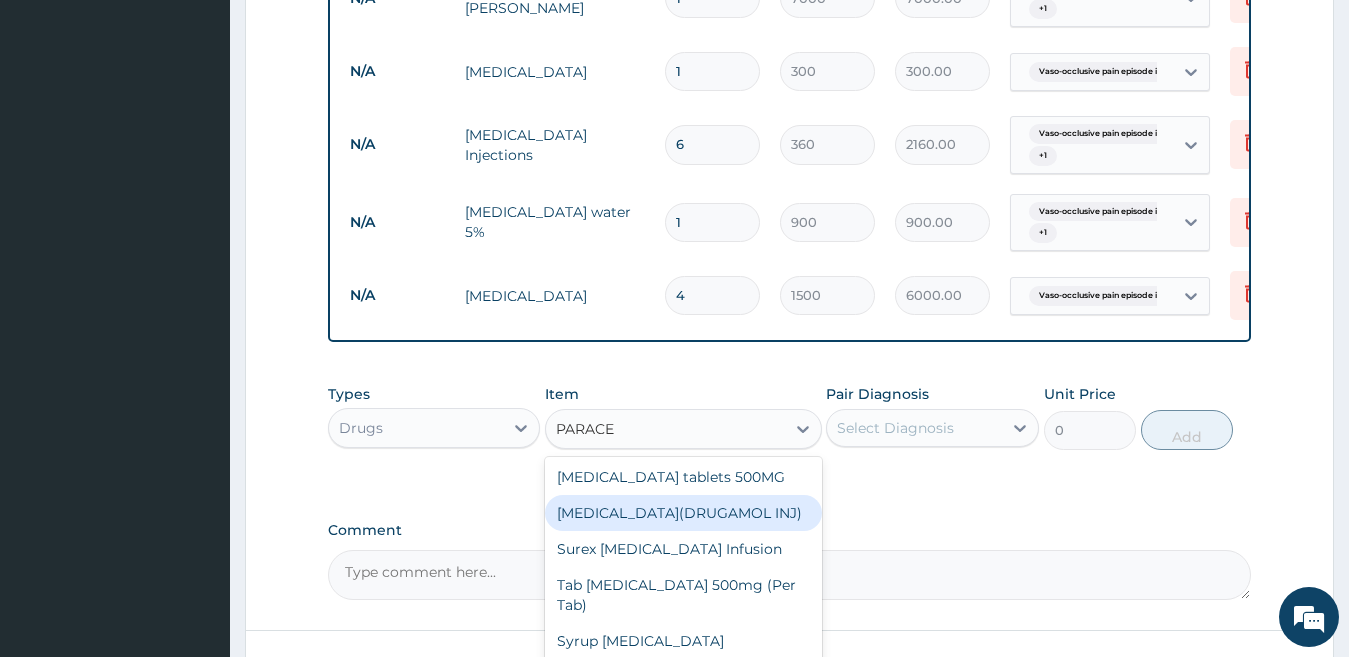 scroll, scrollTop: 328, scrollLeft: 0, axis: vertical 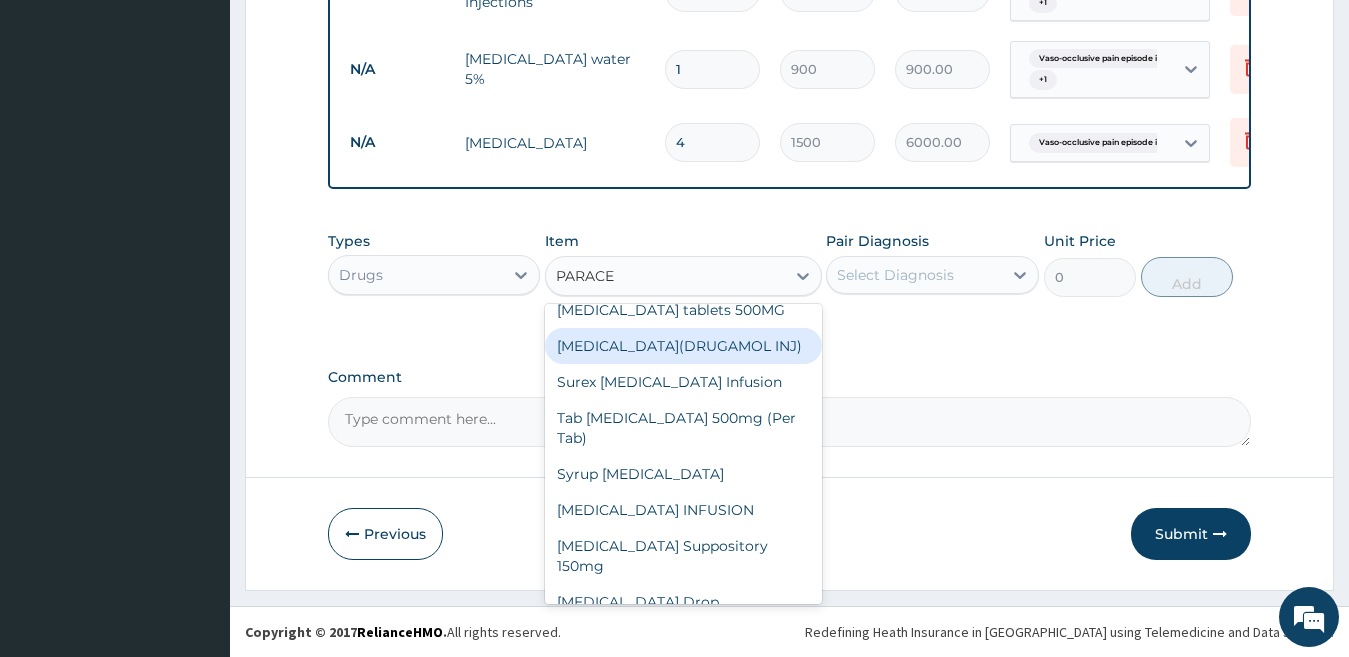 type on "PARACE" 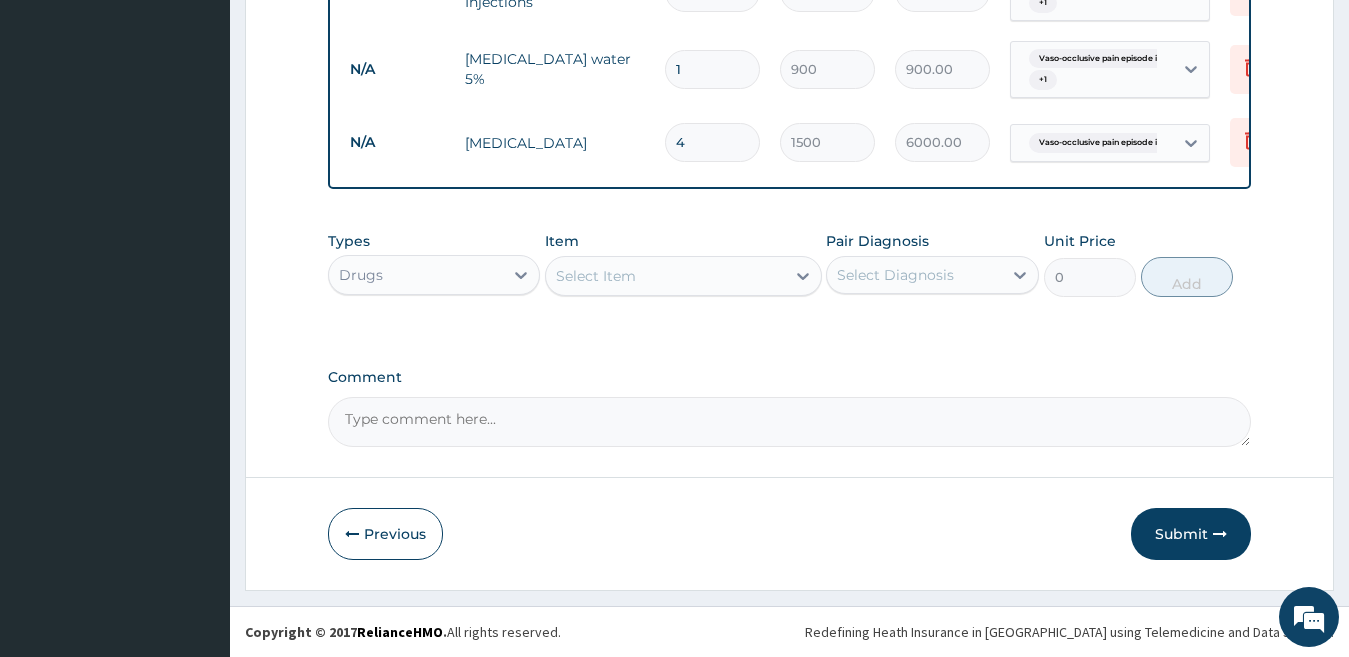 click on "Select Item" at bounding box center (596, 276) 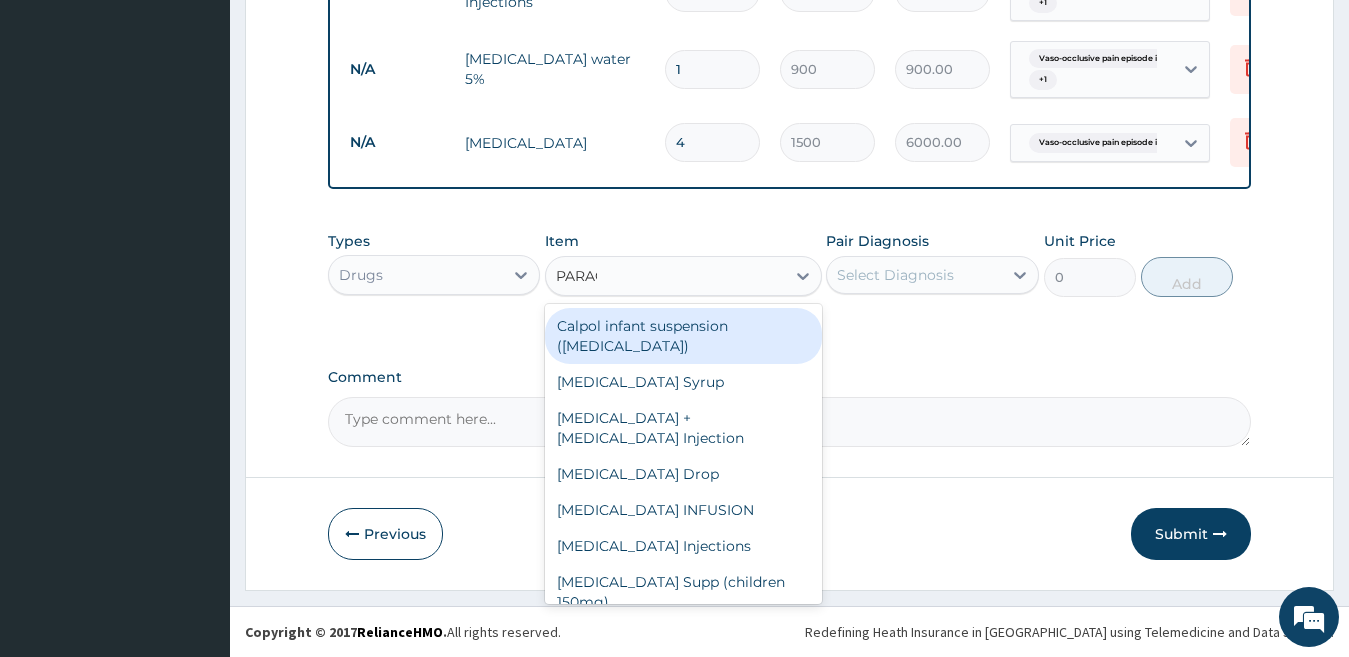 type on "PARACE" 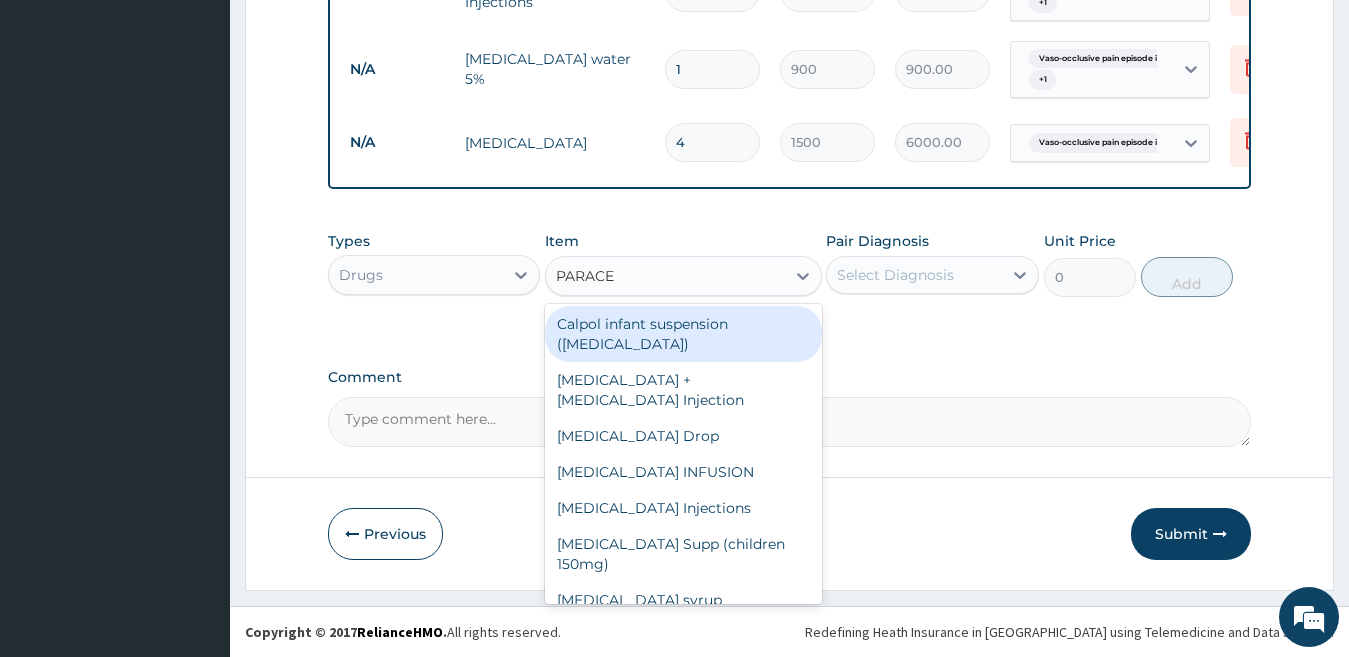 scroll, scrollTop: 0, scrollLeft: 0, axis: both 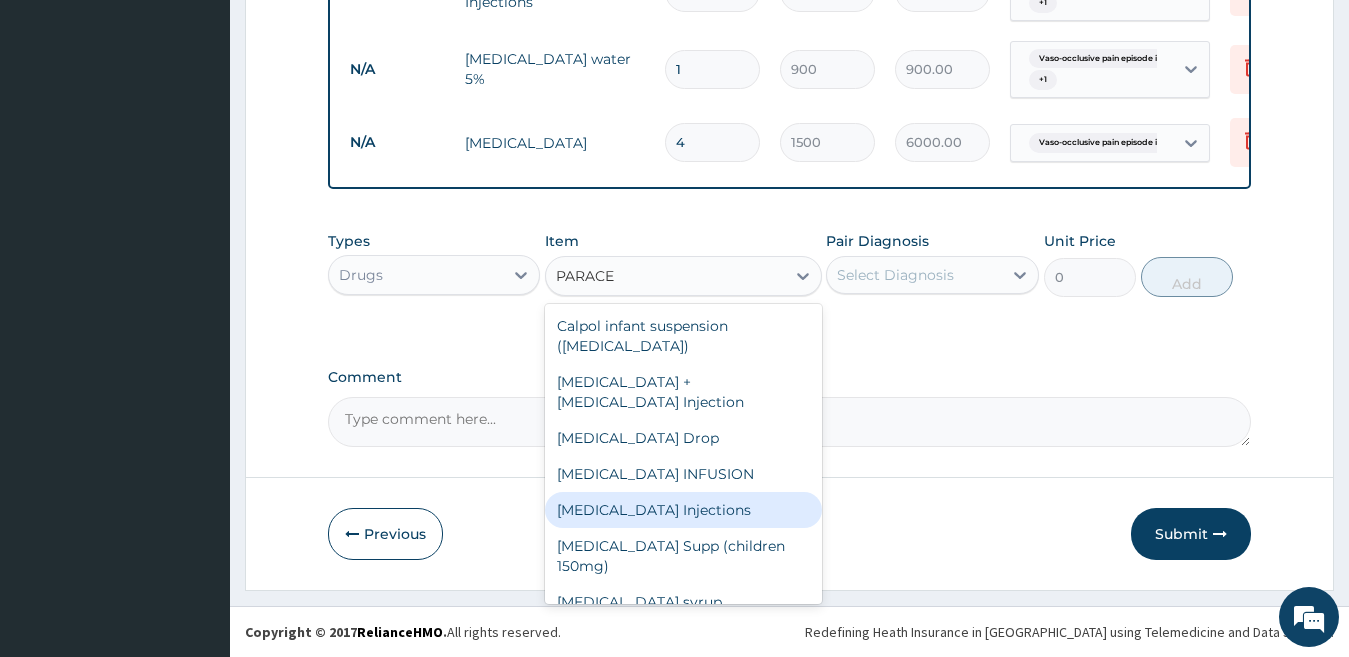 click on "[MEDICAL_DATA] Injections" at bounding box center (683, 510) 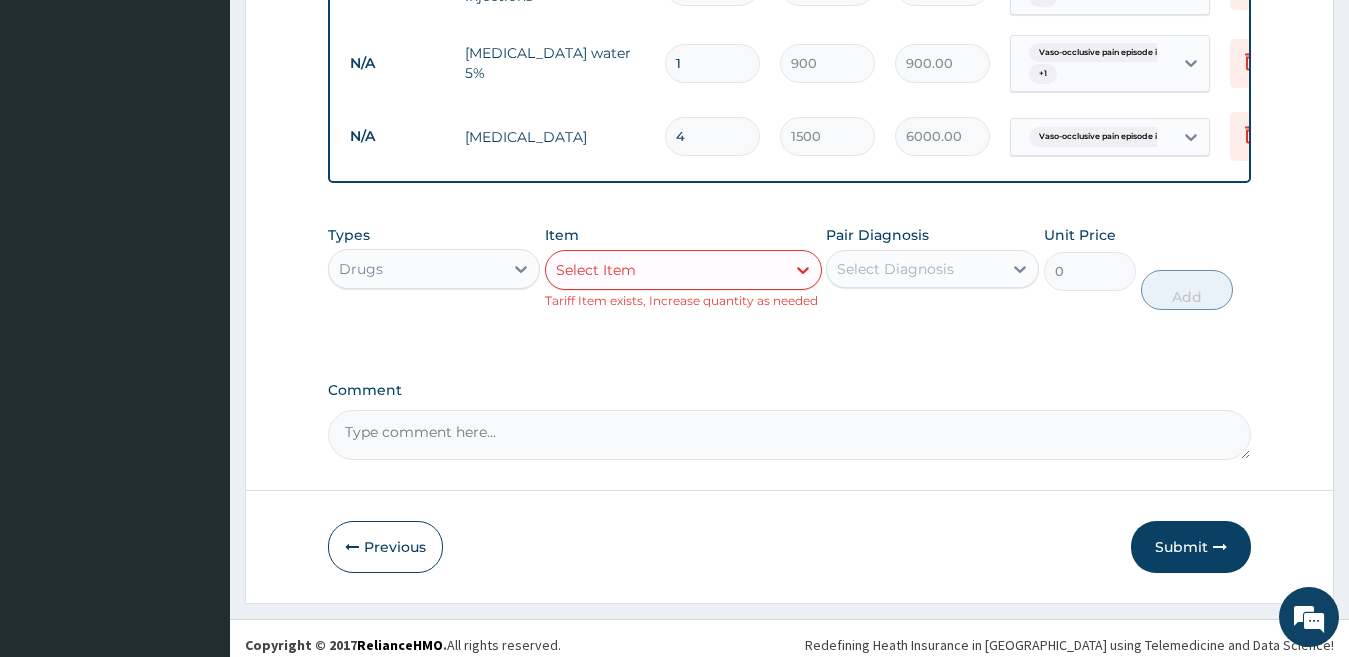 click on "Select Item" at bounding box center [665, 270] 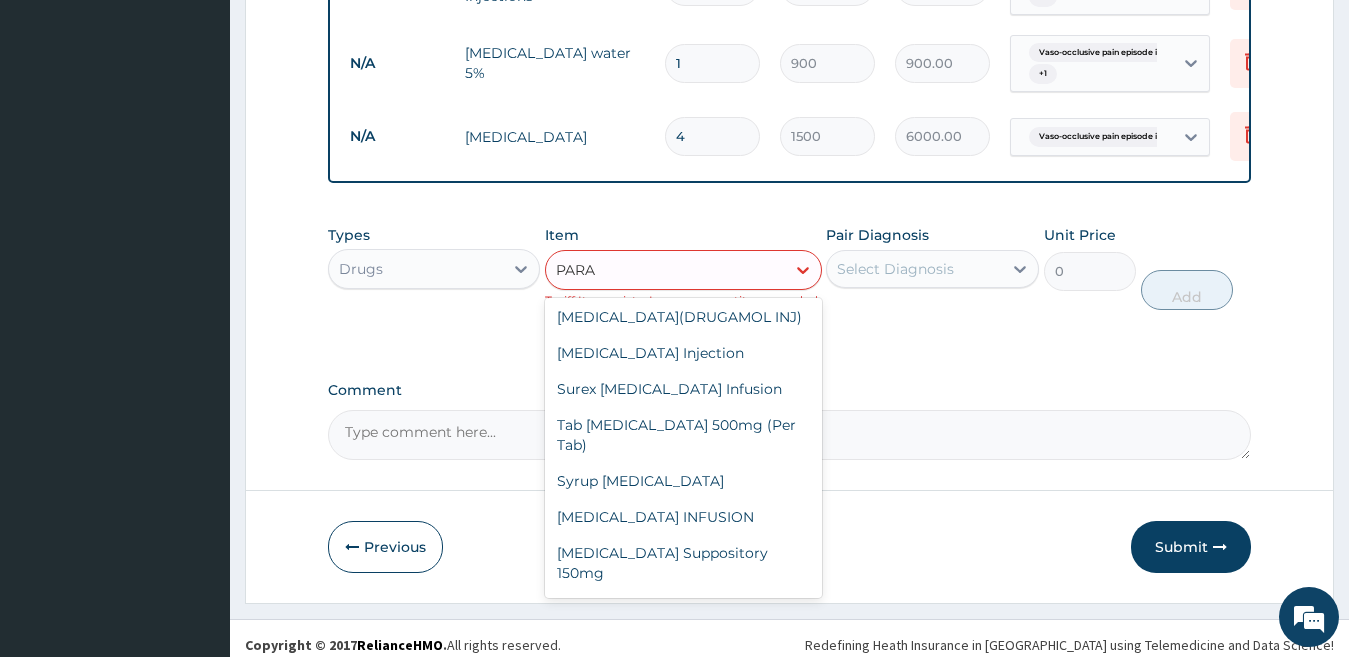 scroll, scrollTop: 400, scrollLeft: 0, axis: vertical 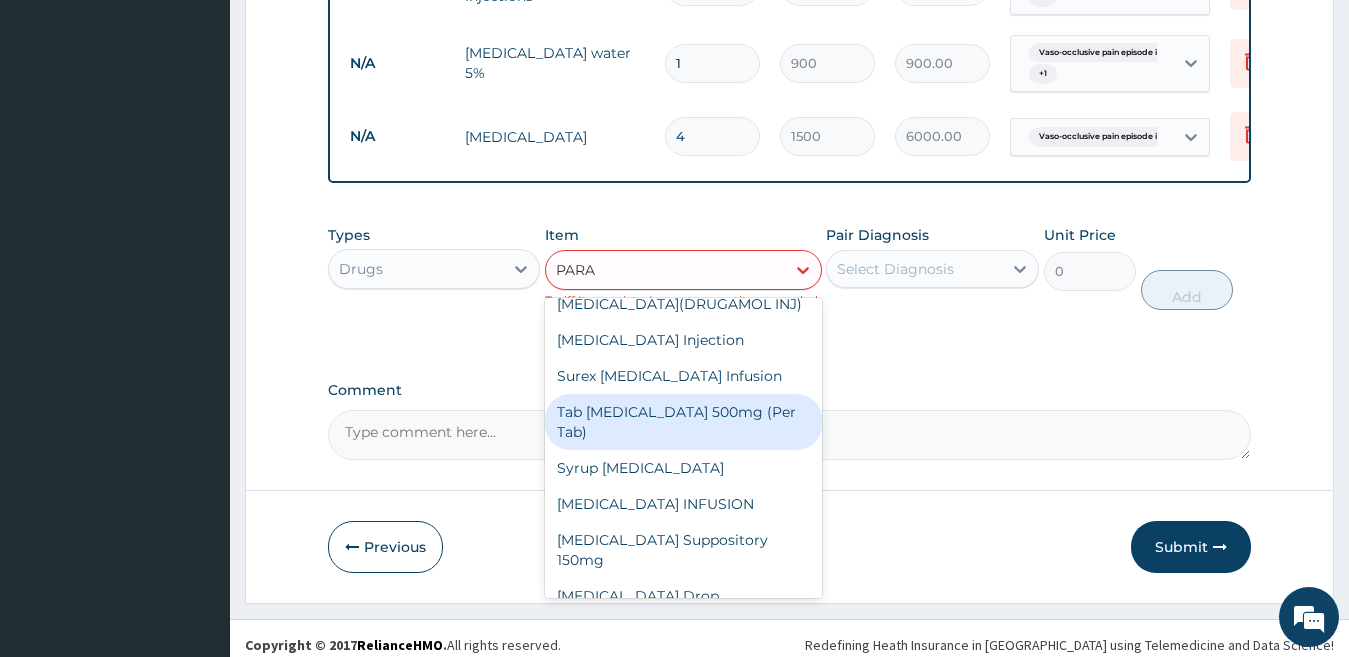 type on "PARA" 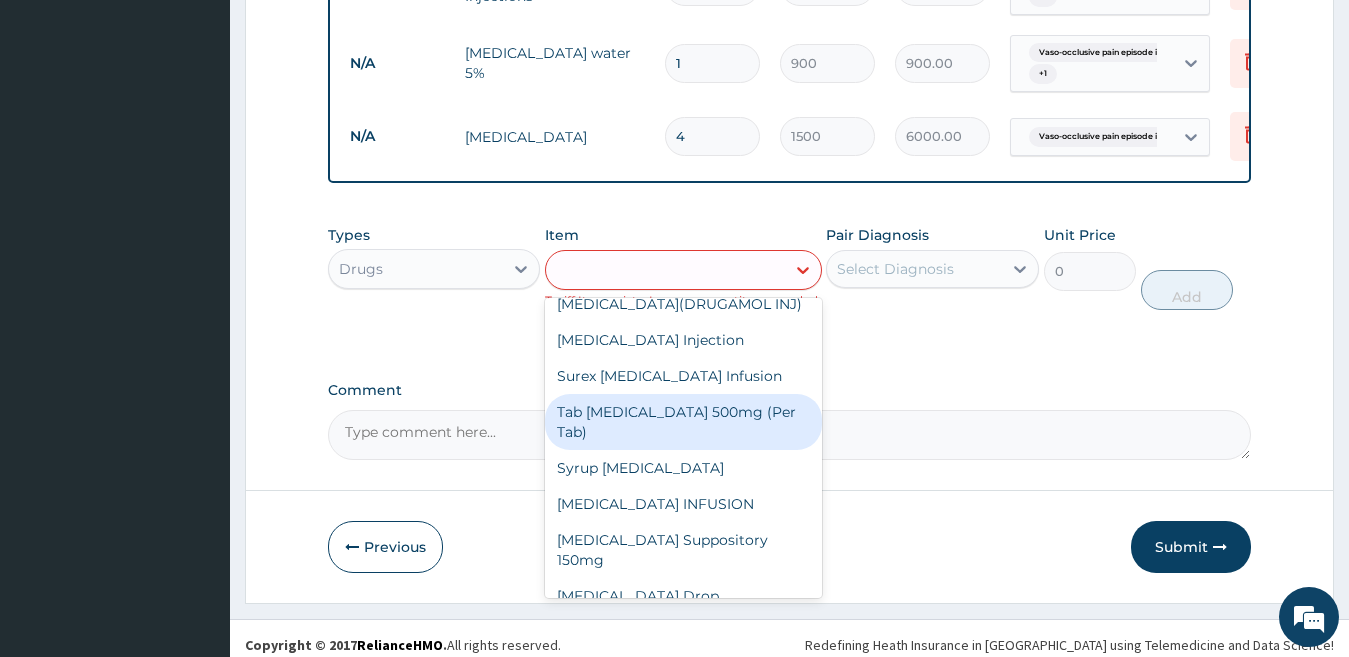 drag, startPoint x: 930, startPoint y: 387, endPoint x: 958, endPoint y: 366, distance: 35 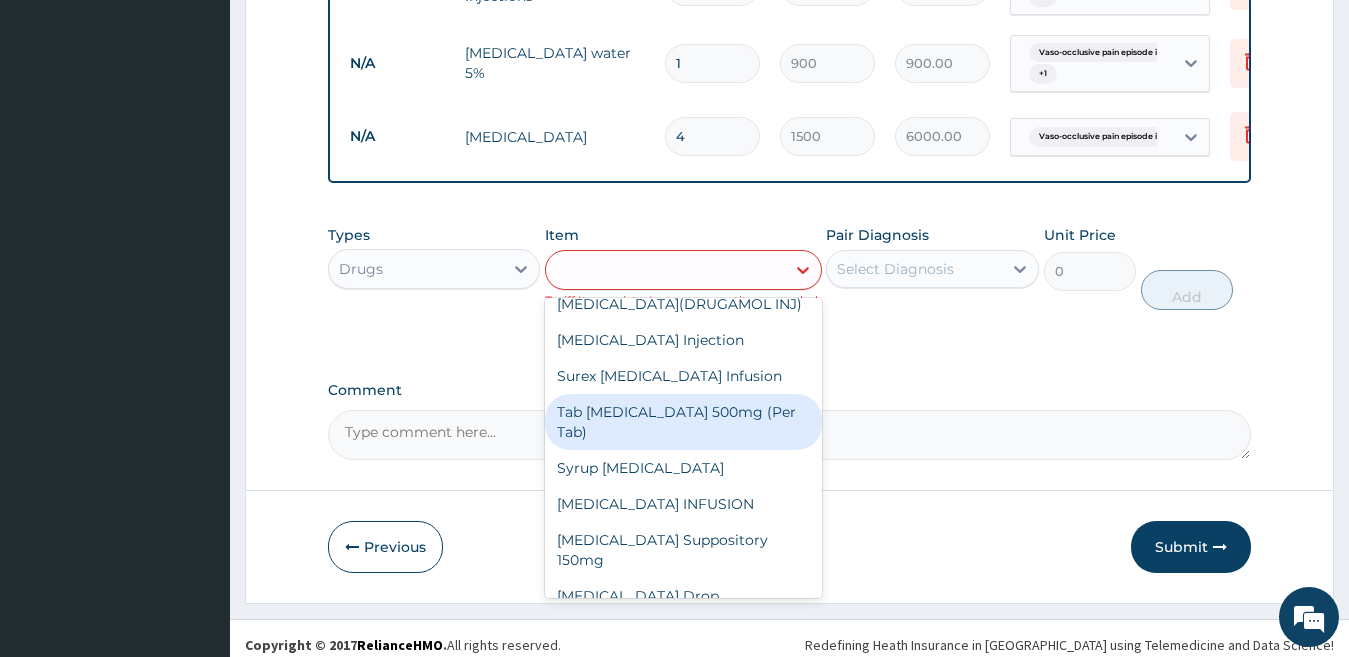 click on "PA Code / Prescription Code PA/600358 Encounter Date 14-05-2025 Important Notice Please enter PA codes before entering items that are not attached to a PA code   All diagnoses entered must be linked to a claim item. Diagnosis & Claim Items that are visible but inactive cannot be edited because they were imported from an already approved PA code. Diagnosis Vaso-occlusive pain episode in sickle cell disease confirmed Malaria Confirmed NB: All diagnosis must be linked to a claim item Claim Items Type Name Quantity Unit Price Total Price Pair Diagnosis Actions N/A General Consultation  1 2000 2000.00 Vaso-occlusive pain episode in... Delete N/A FBC-FULL BLOOD COUNT 1 3000 3000.00 Vaso-occlusive pain episode in... Delete N/A BLOOD FILM FOR MALARIA PARASITE 1 1000 1000.00 Malaria Delete N/A SEMI PRIVATE WARD 1 7000 7000.00 Vaso-occlusive pain episode in...  + 1 Delete N/A Pentazocine injection 1 300 300.00 Vaso-occlusive pain episode in... Delete N/A Paracetamol Injections 6 360 2160.00  + 1 Delete N/A 1 900 900.00" at bounding box center [790, -282] 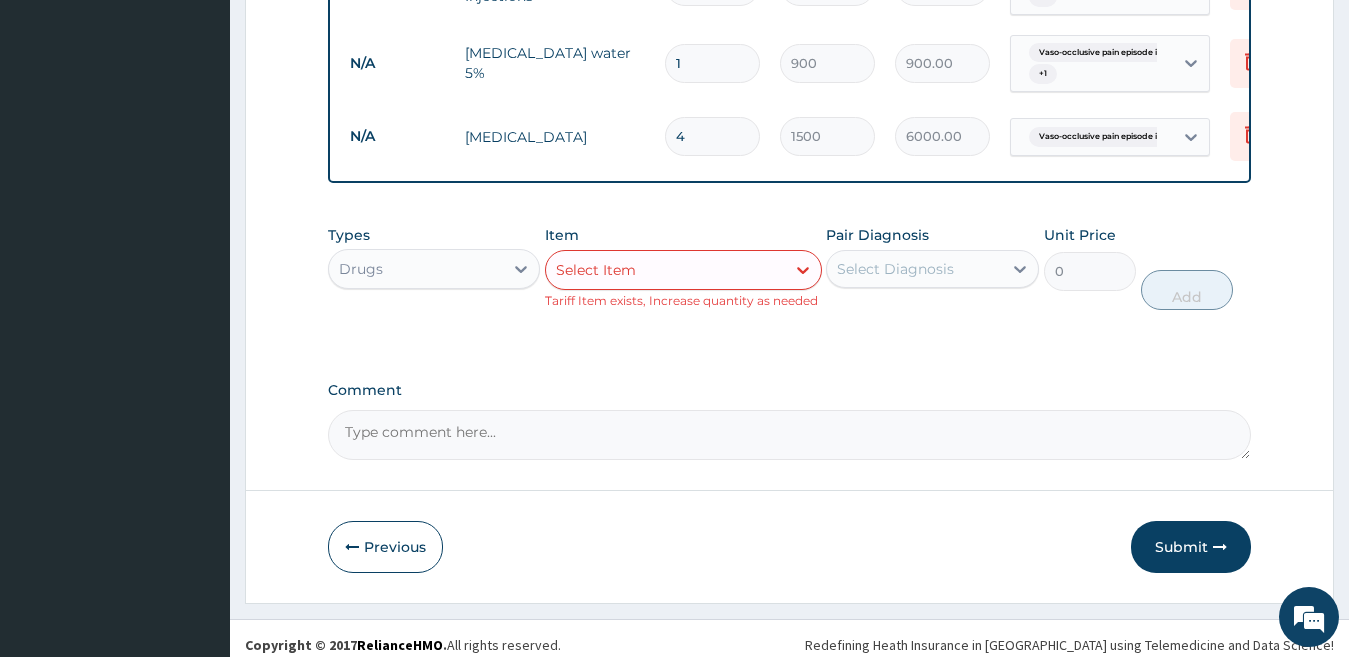 click on "Select Item" at bounding box center (665, 270) 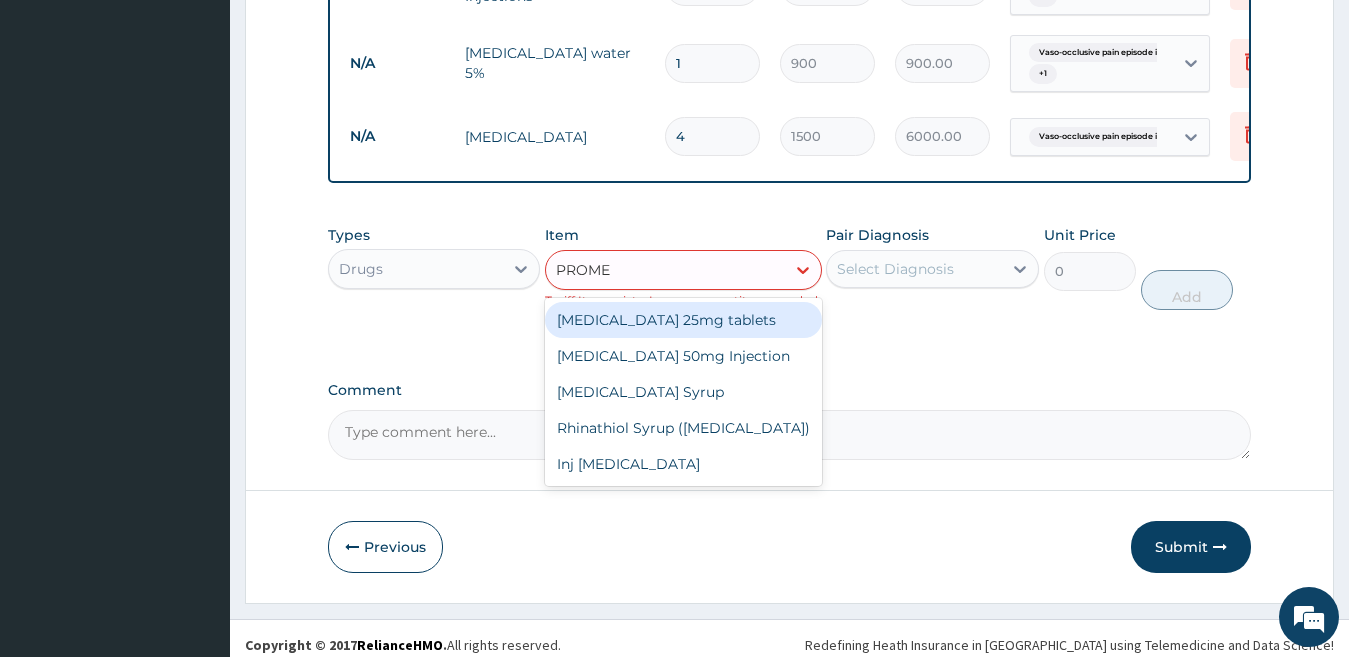 type on "PROMET" 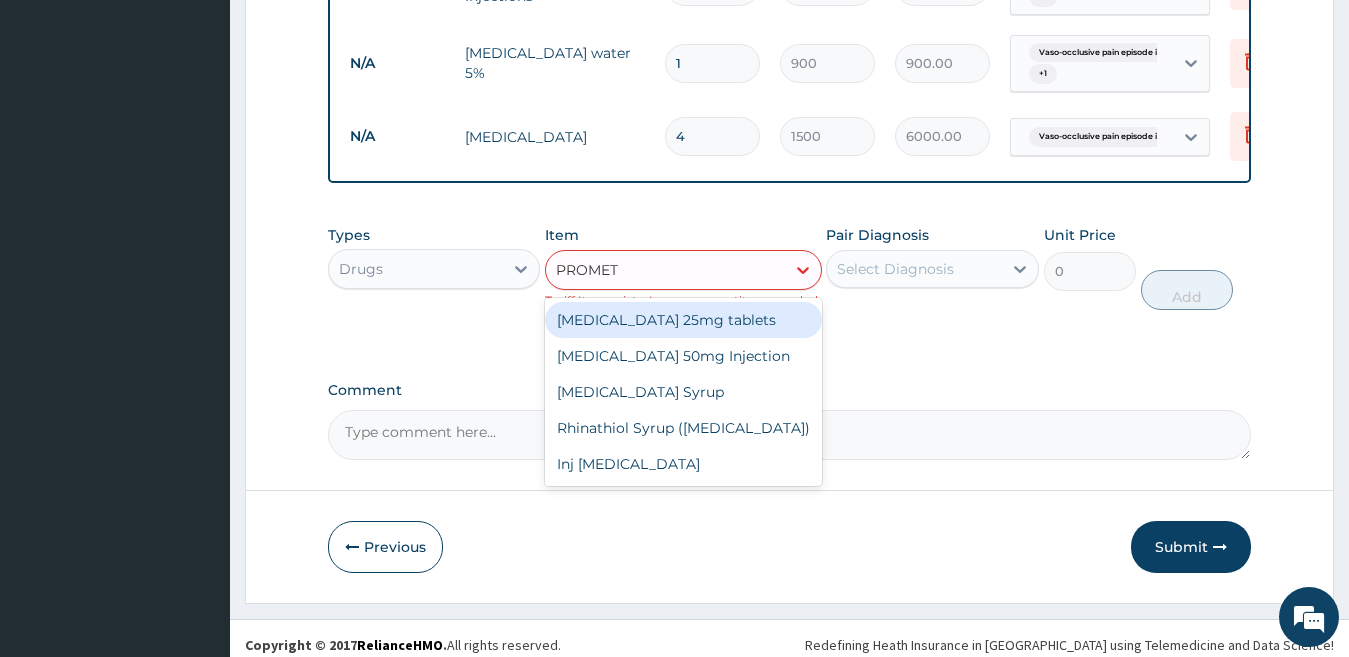 click on "[MEDICAL_DATA] 25mg tablets" at bounding box center (683, 320) 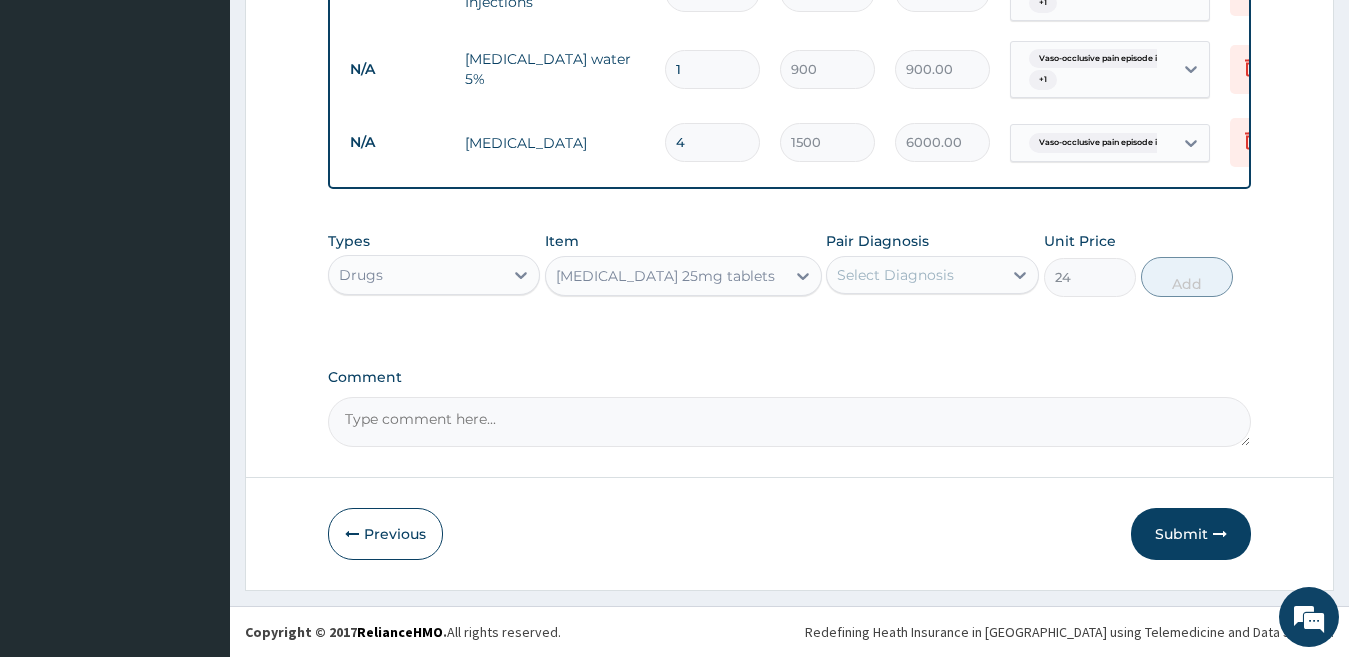 click on "[MEDICAL_DATA] 25mg tablets" at bounding box center (665, 276) 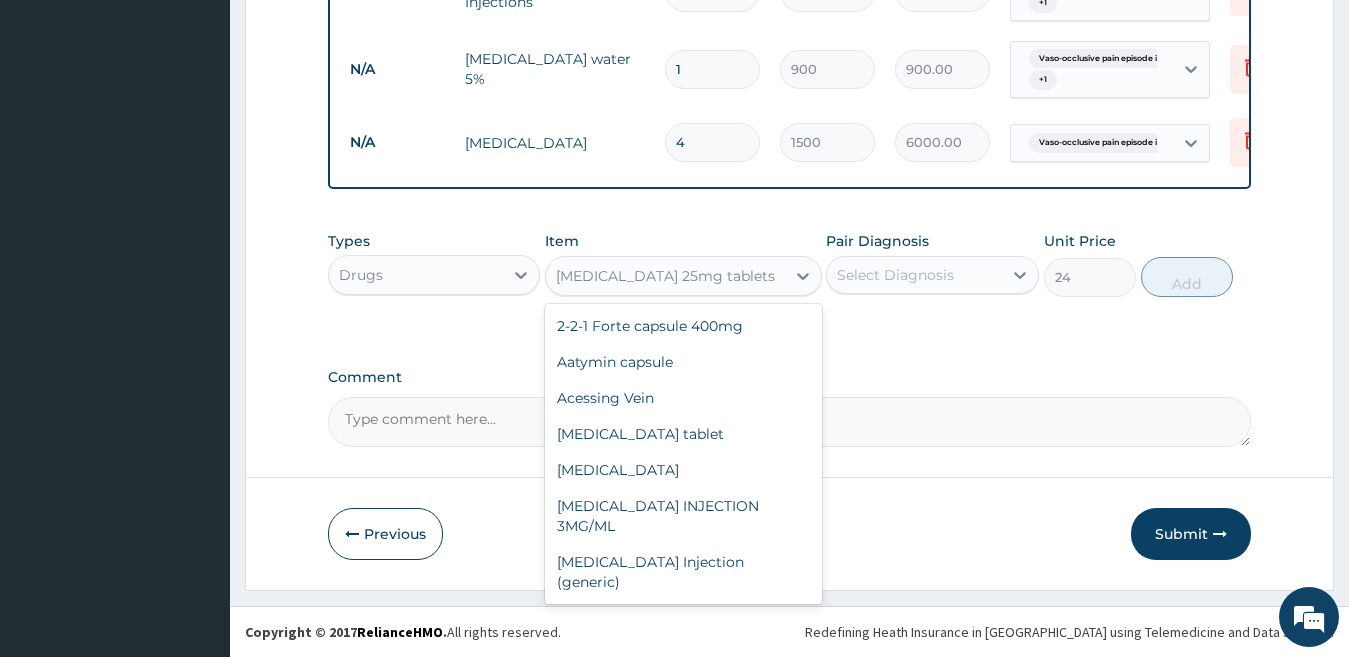 scroll, scrollTop: 24856, scrollLeft: 0, axis: vertical 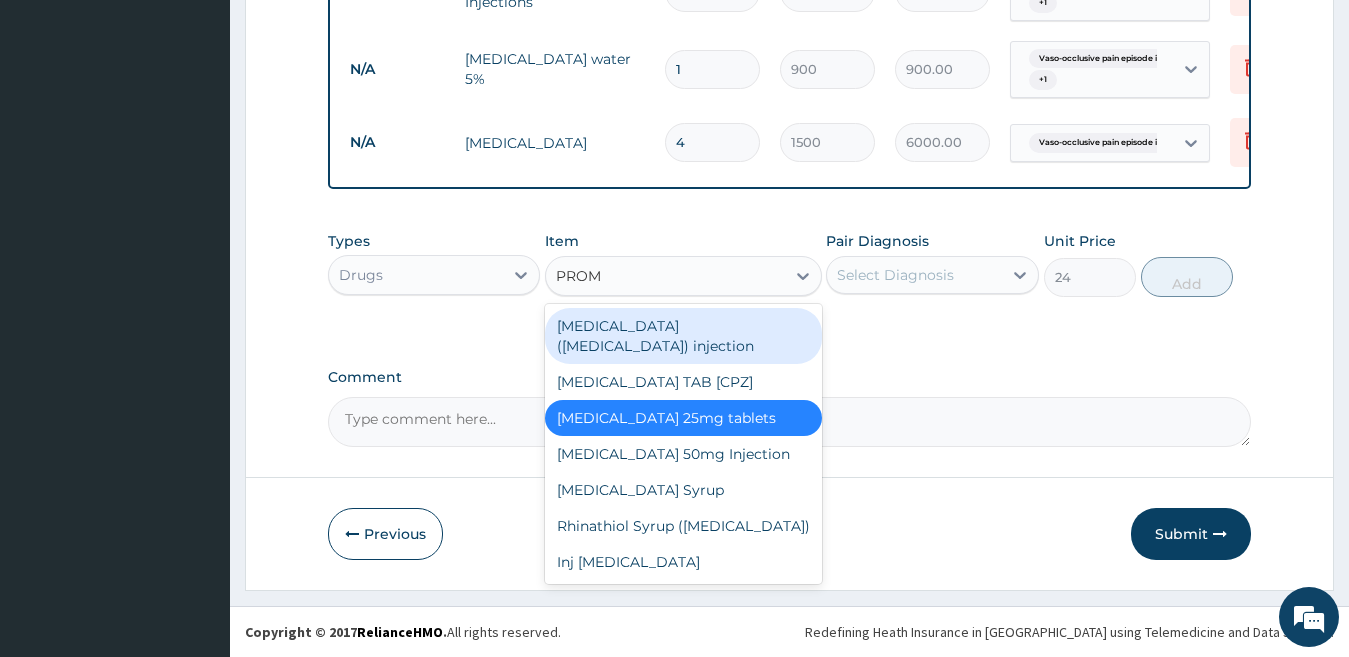 type on "PROME" 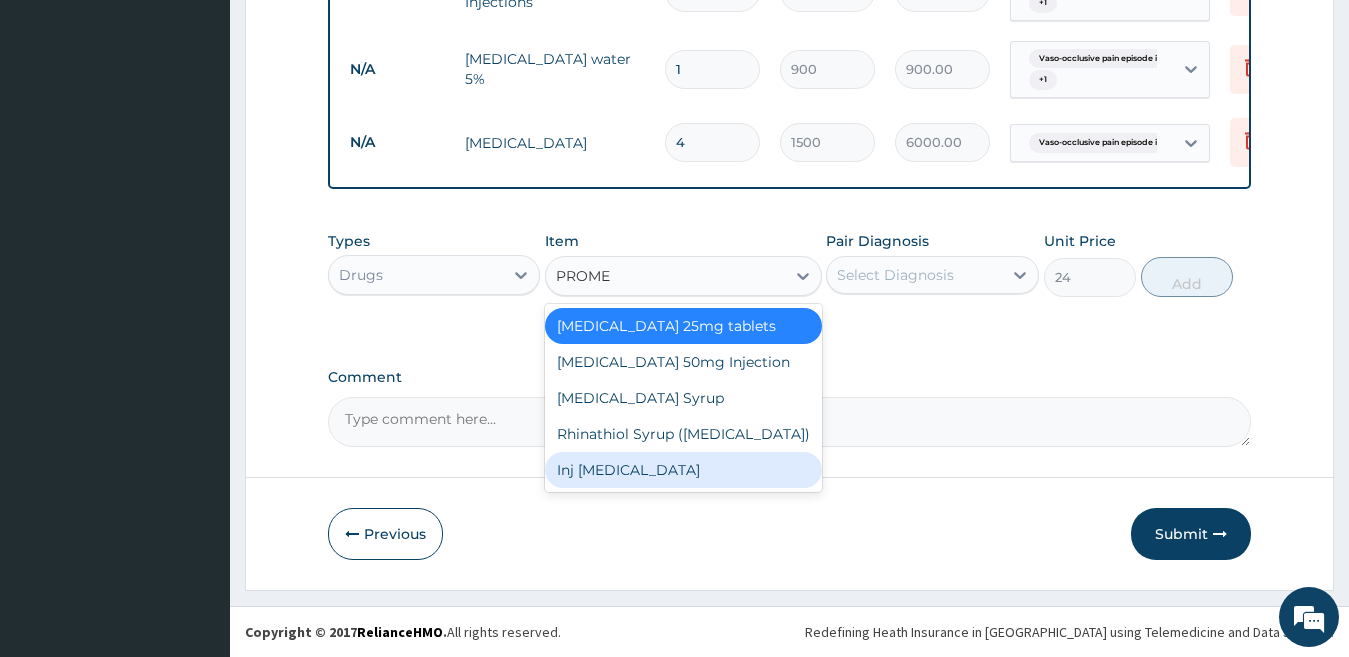 click on "Inj [MEDICAL_DATA]" at bounding box center [683, 470] 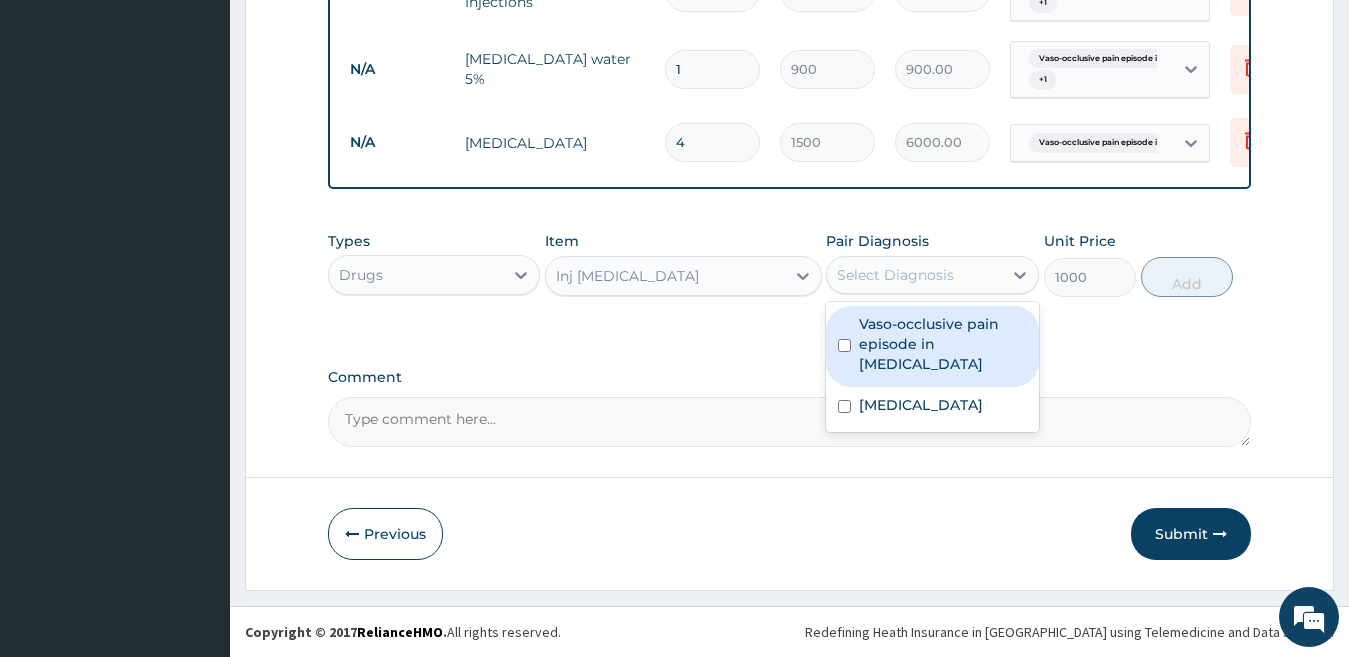 click on "Select Diagnosis" at bounding box center (895, 275) 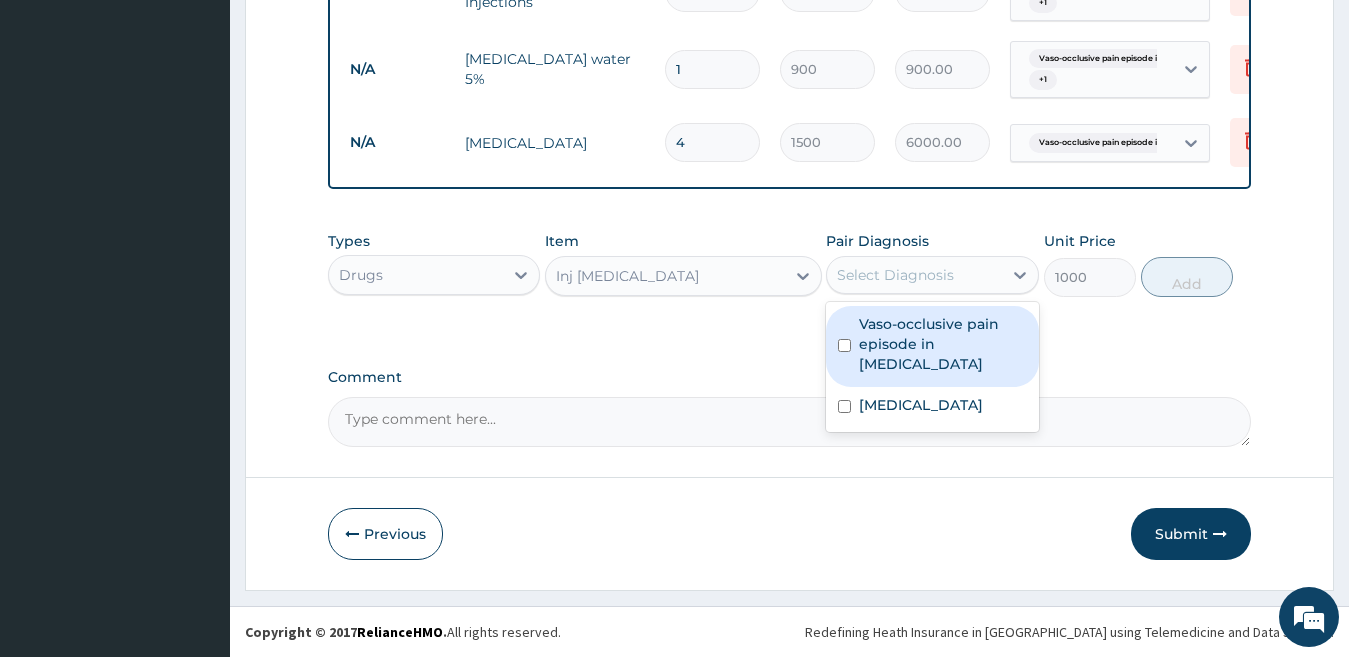 click on "Vaso-occlusive pain episode in sickle cell disease" at bounding box center (943, 344) 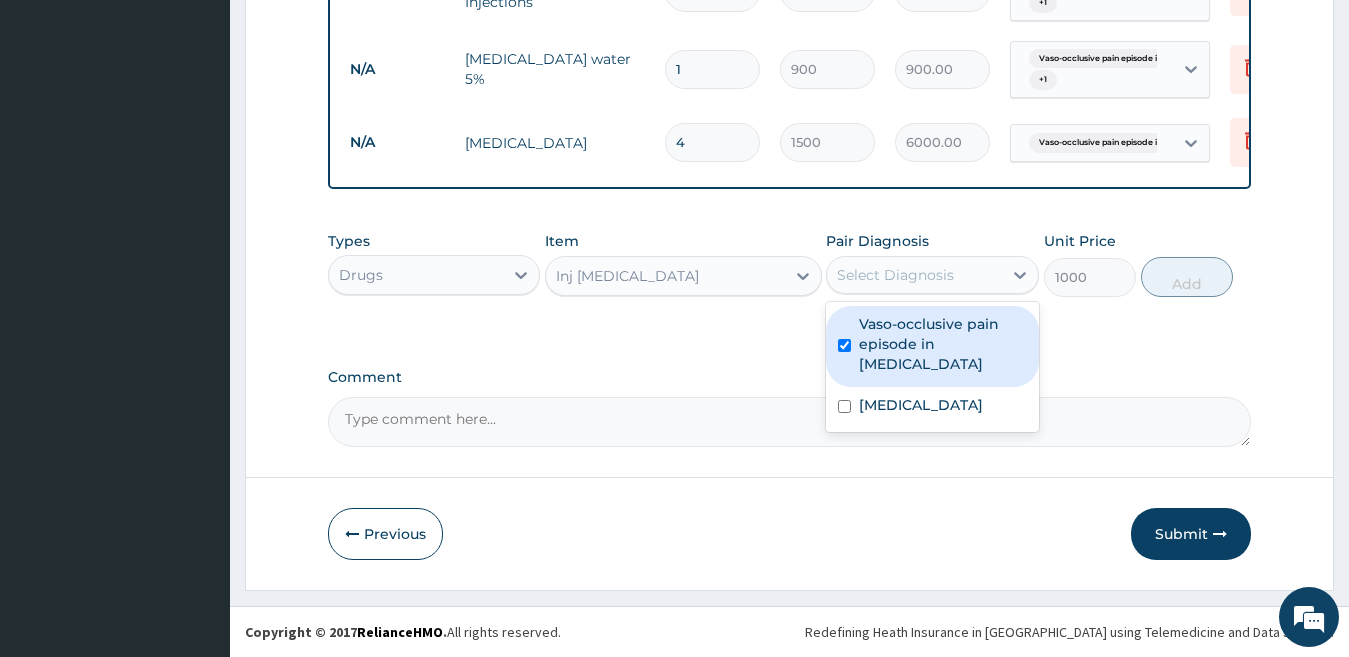 checkbox on "true" 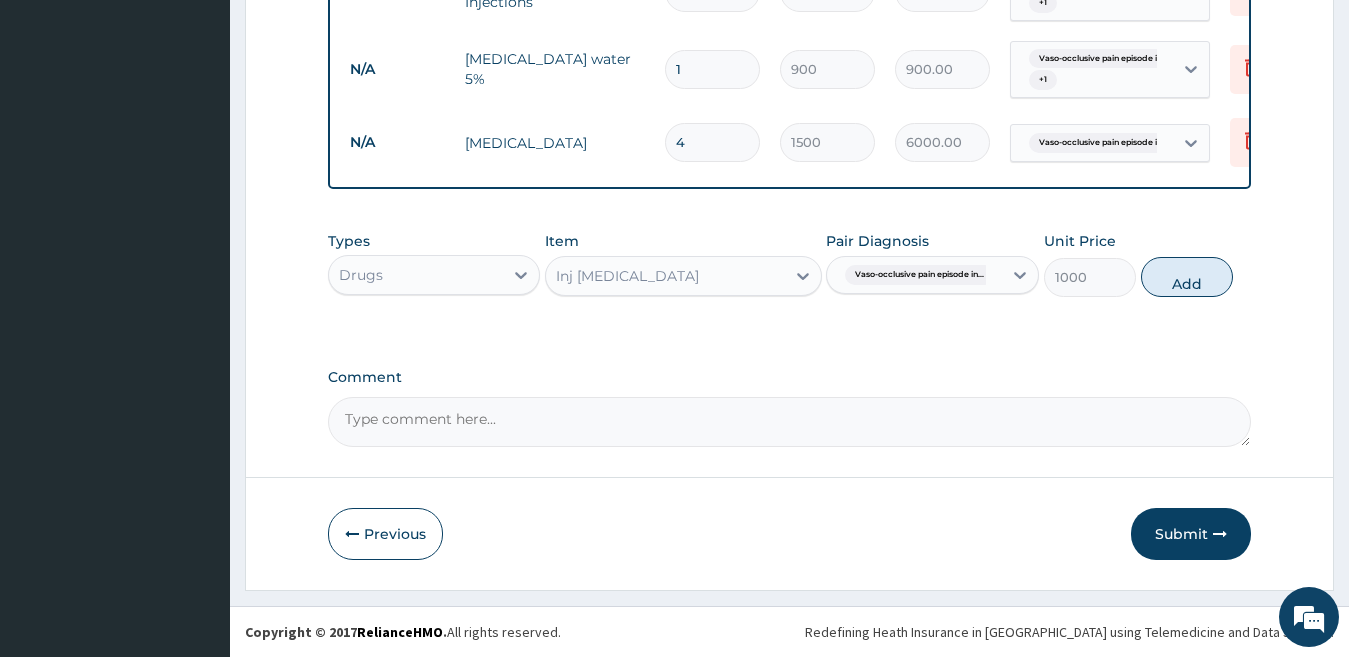drag, startPoint x: 721, startPoint y: 397, endPoint x: 720, endPoint y: 375, distance: 22.022715 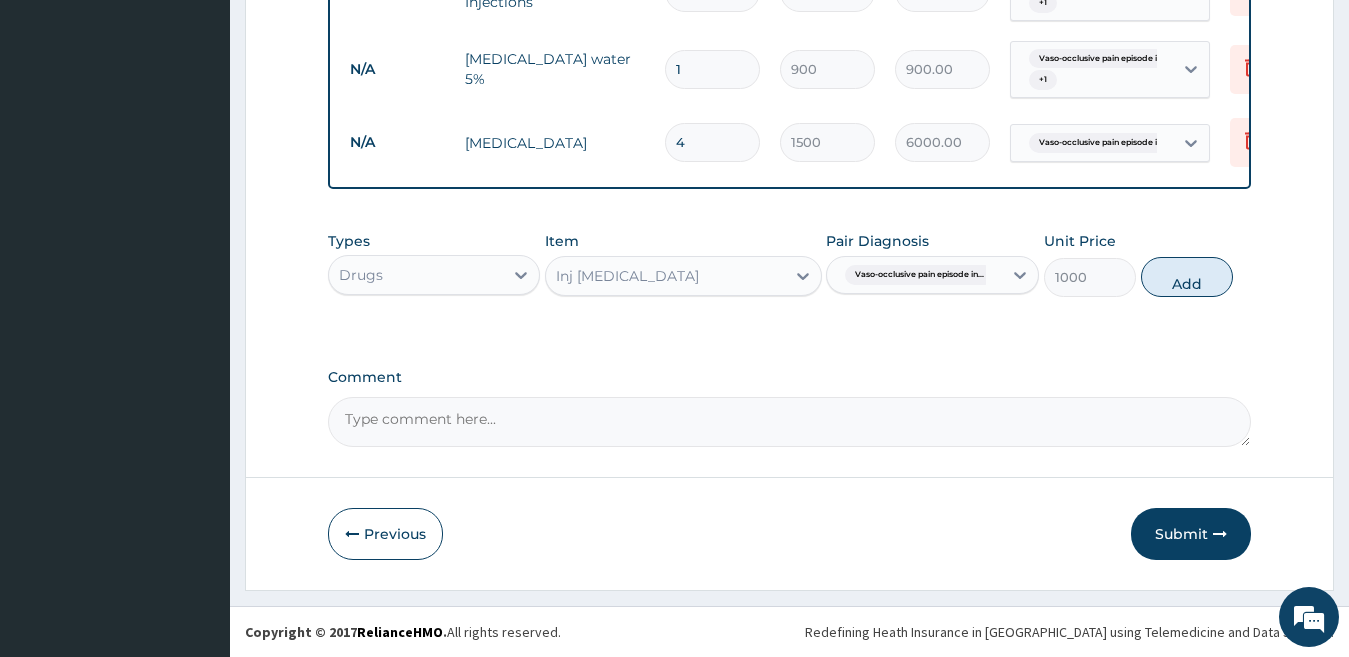 click on "Comment" at bounding box center [790, 408] 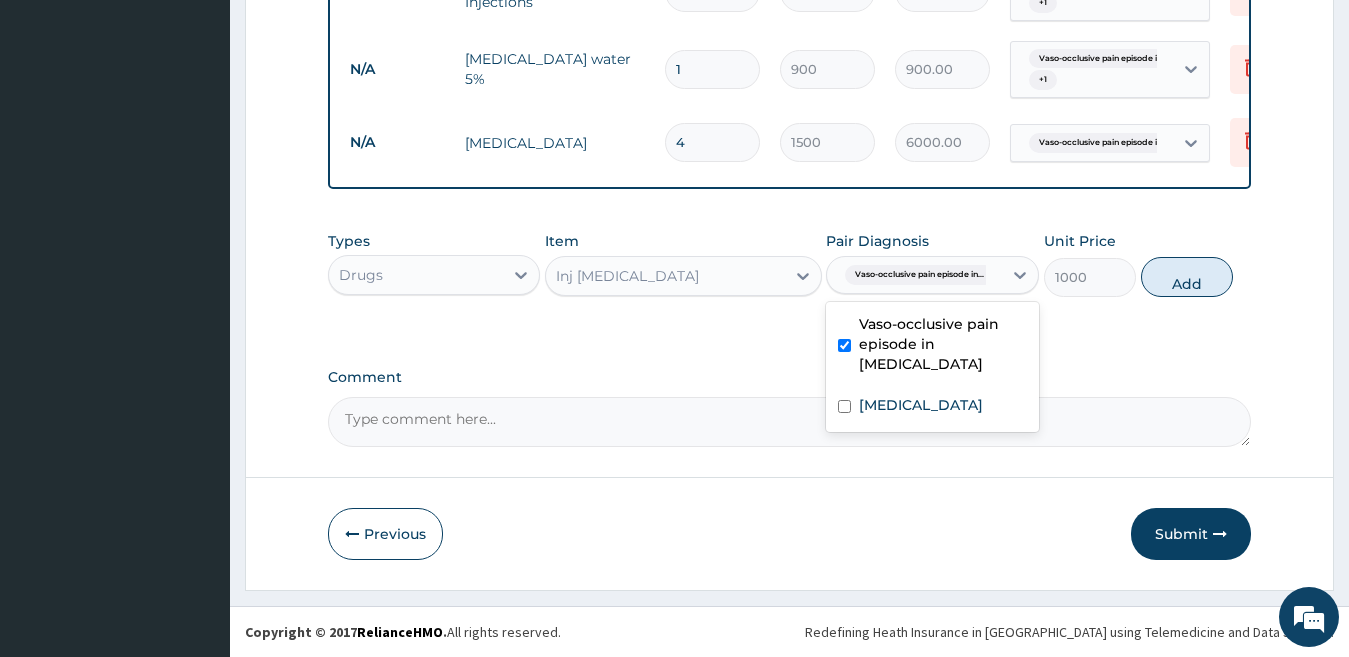 click on "Vaso-occlusive pain episode in..." at bounding box center (919, 275) 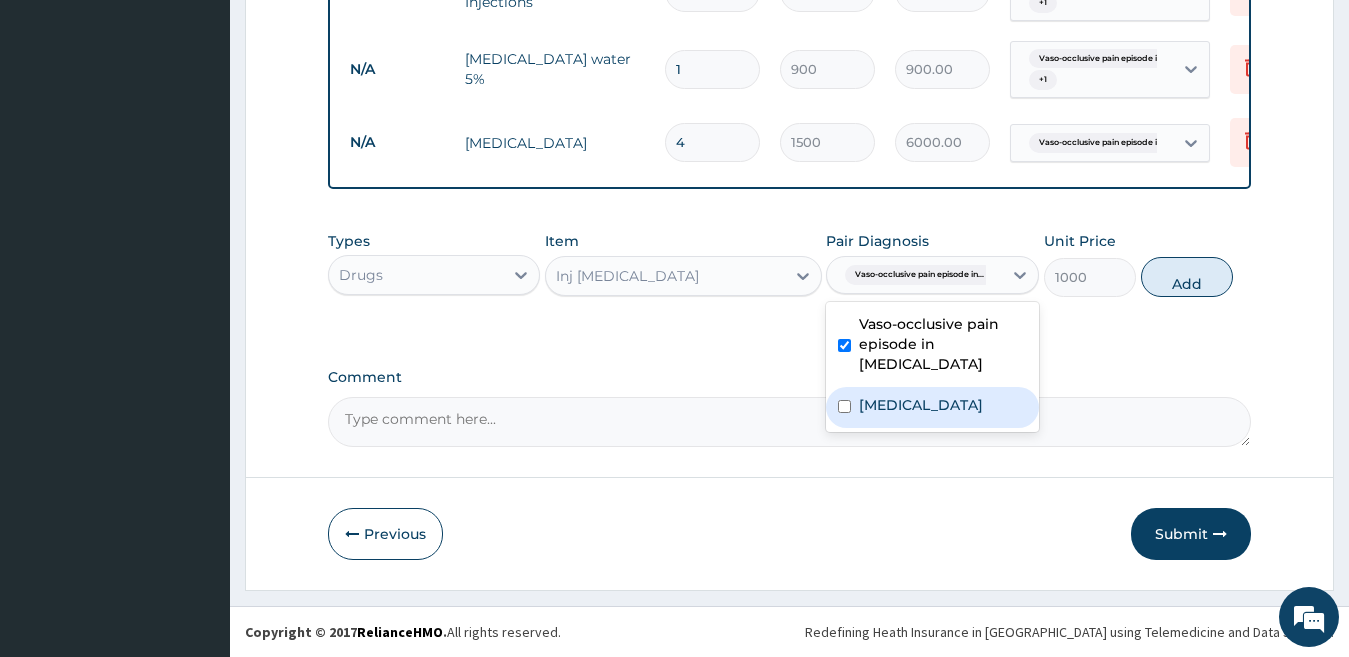 drag, startPoint x: 892, startPoint y: 415, endPoint x: 971, endPoint y: 380, distance: 86.40602 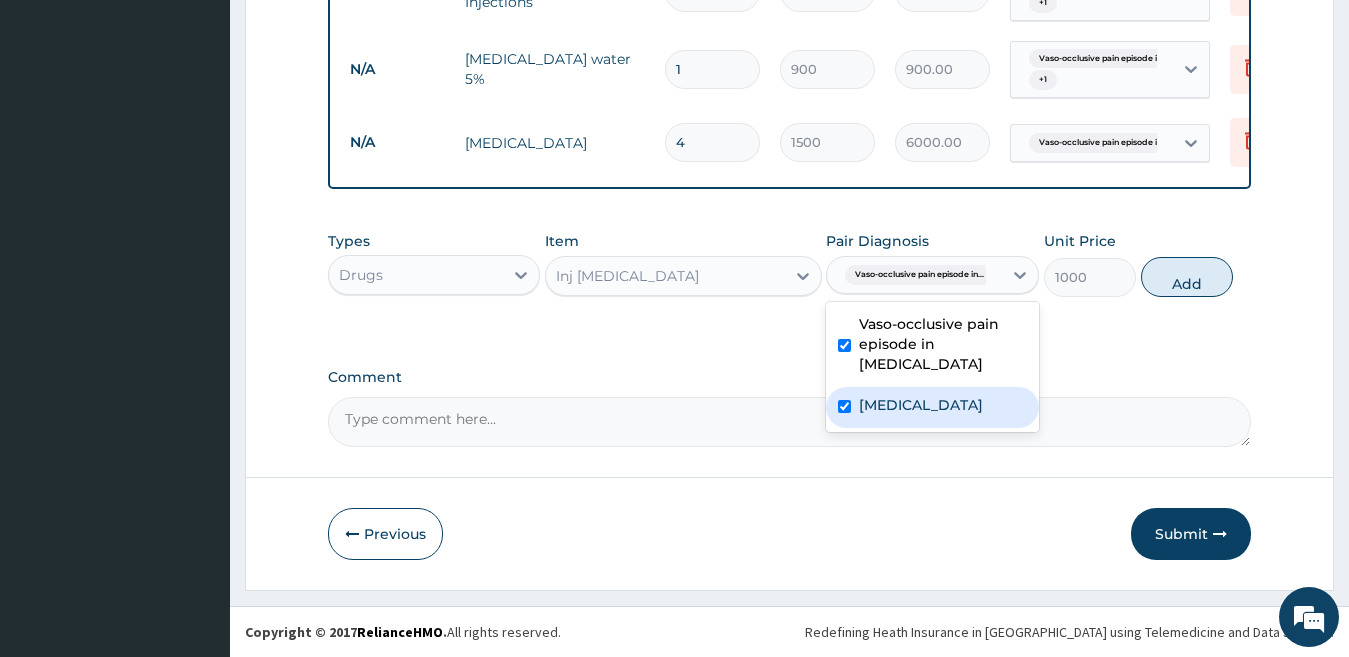 checkbox on "true" 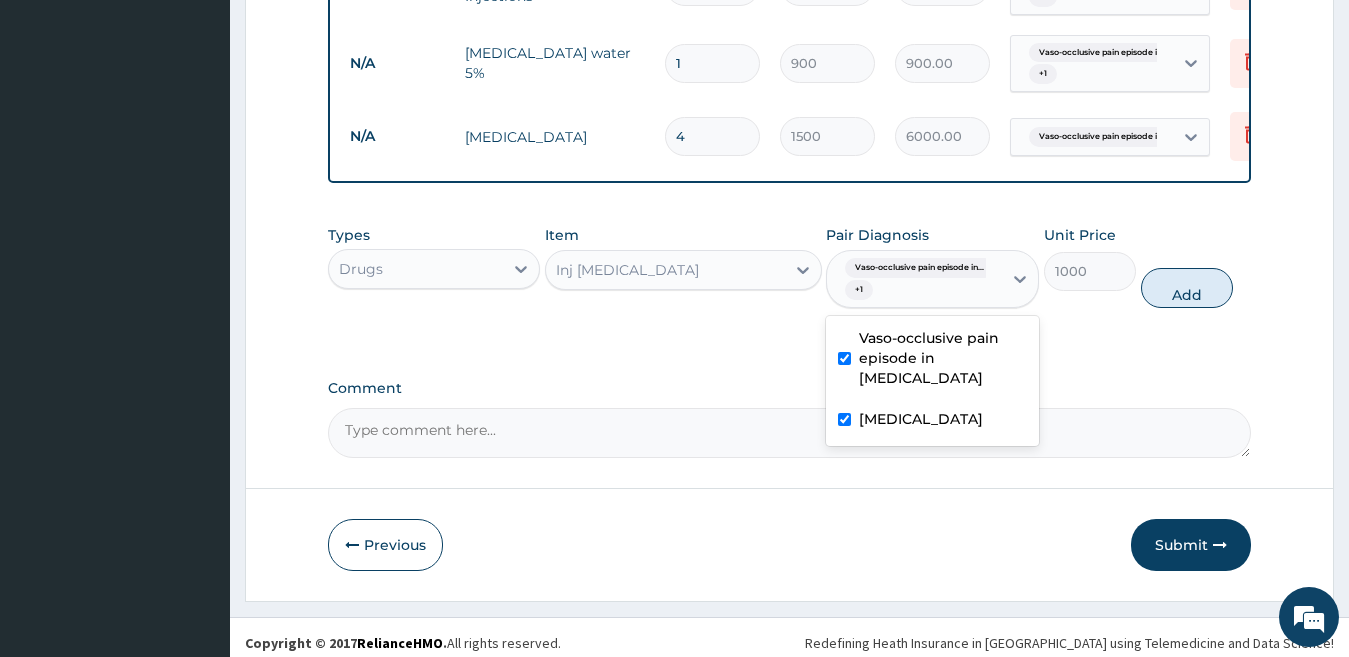 drag, startPoint x: 1172, startPoint y: 340, endPoint x: 1172, endPoint y: 329, distance: 11 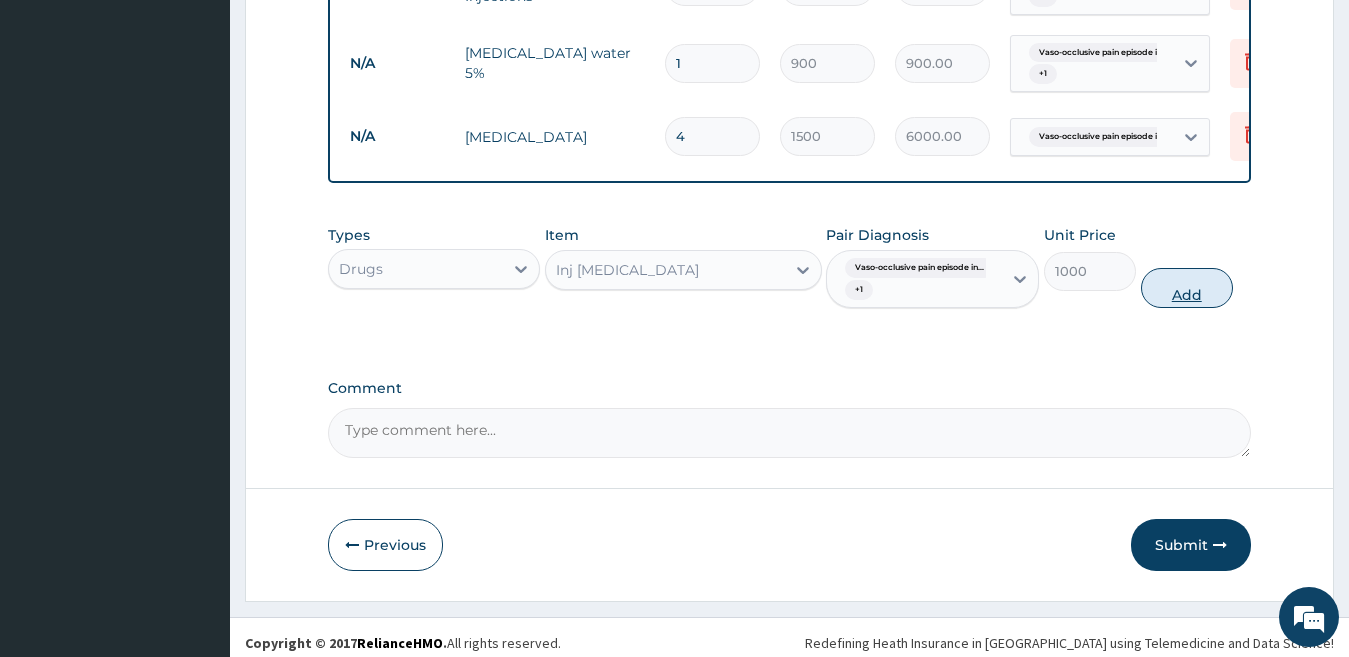 click on "Add" at bounding box center (1187, 288) 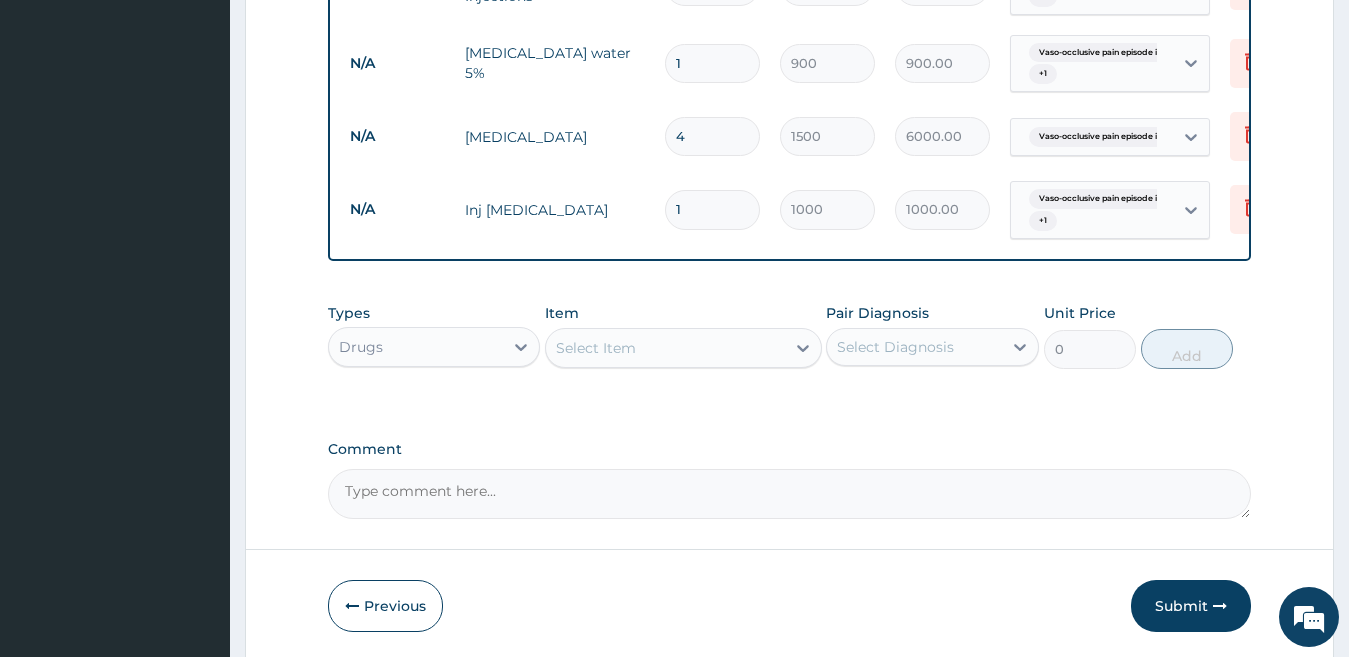 drag, startPoint x: 698, startPoint y: 198, endPoint x: 596, endPoint y: 203, distance: 102.122475 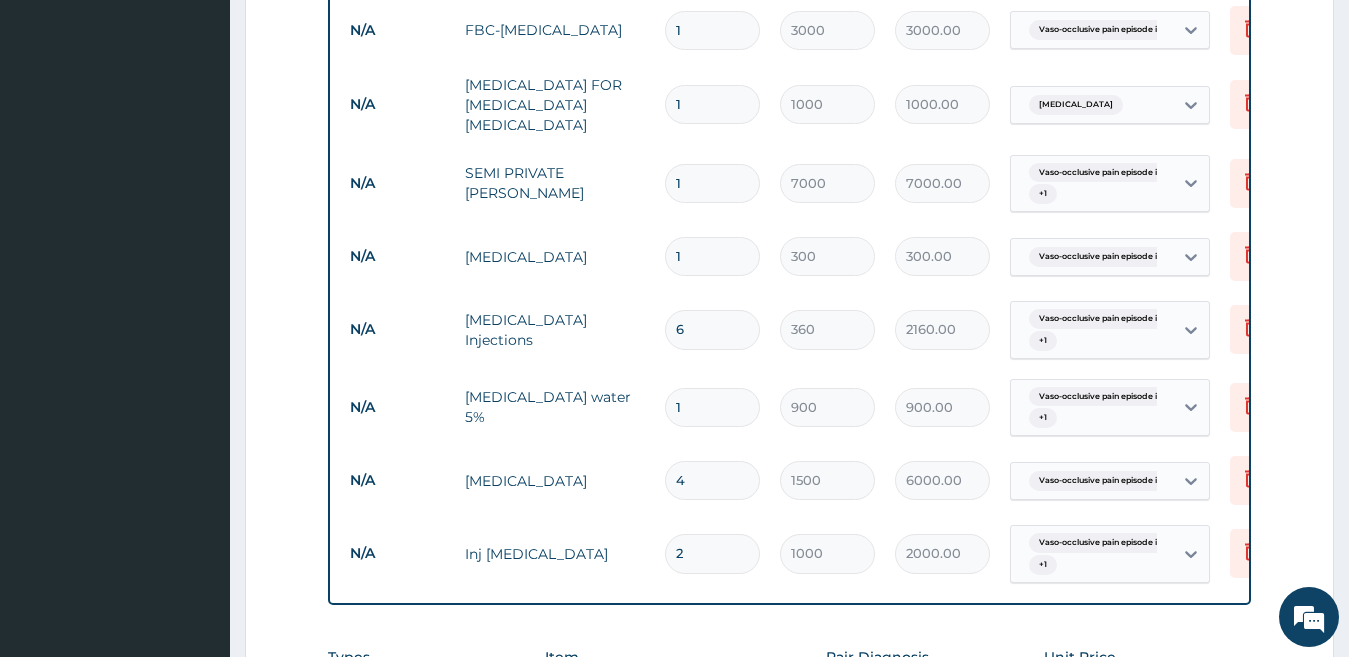 scroll, scrollTop: 852, scrollLeft: 0, axis: vertical 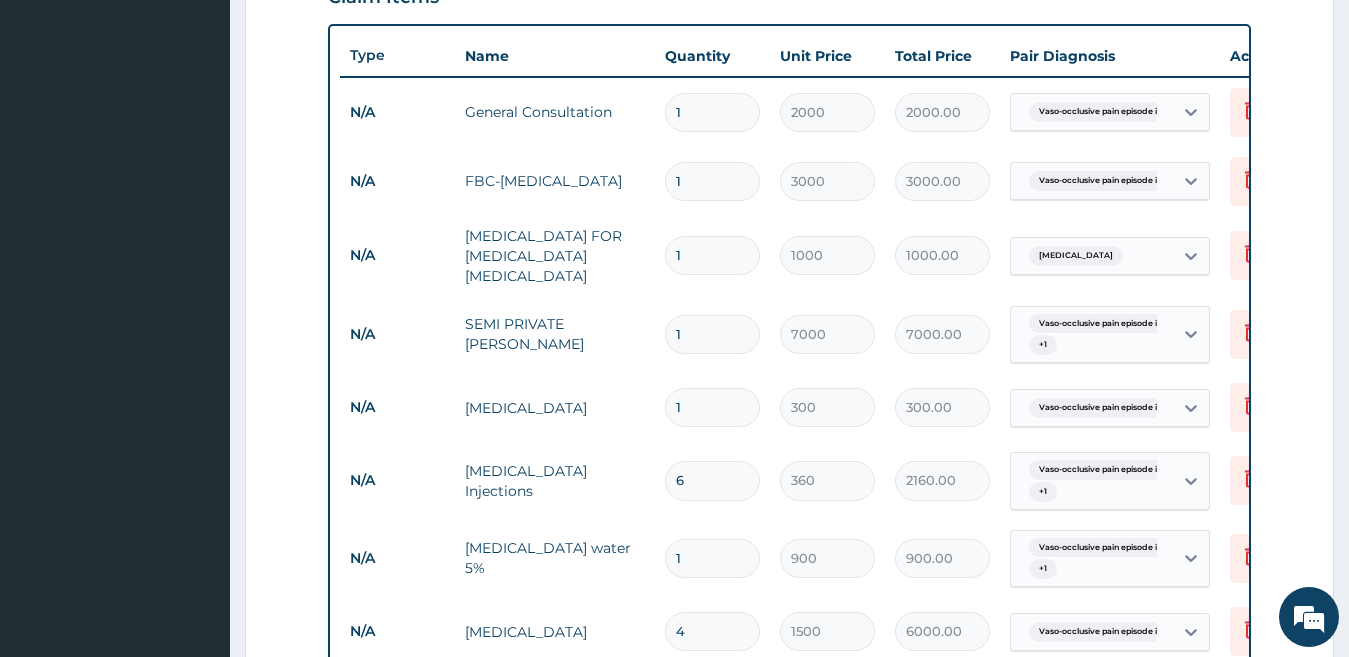 type on "2" 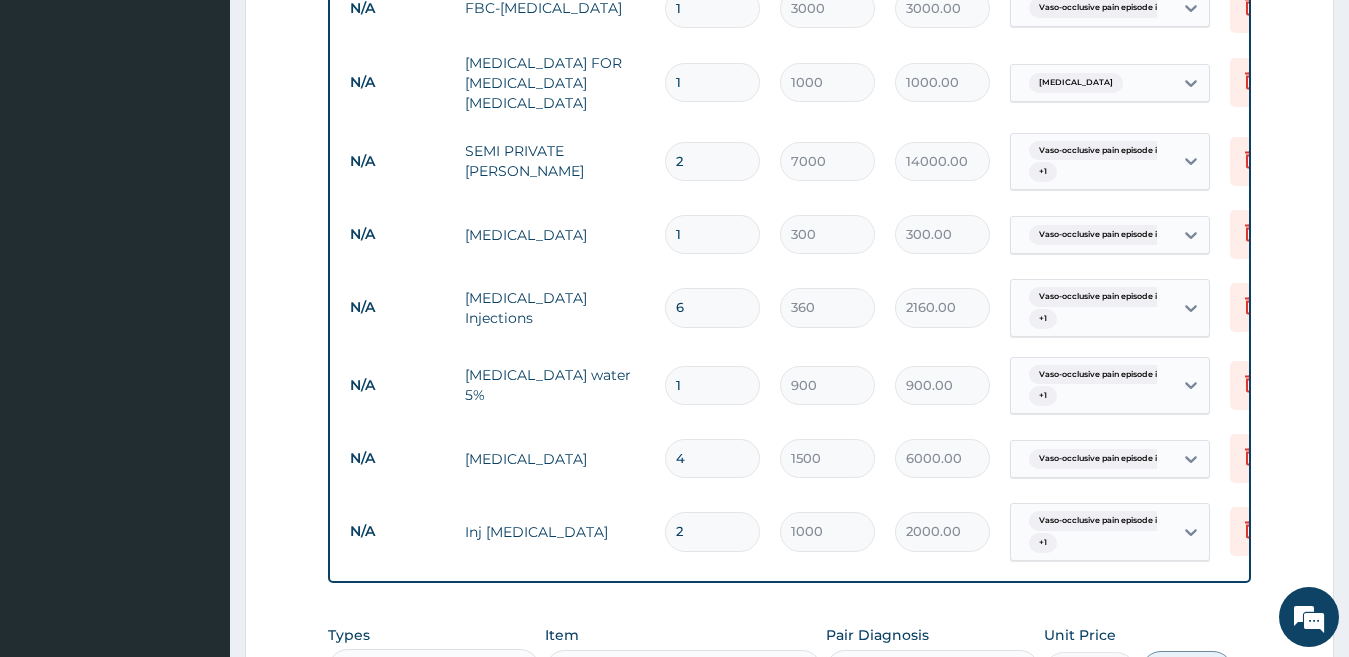 scroll, scrollTop: 936, scrollLeft: 0, axis: vertical 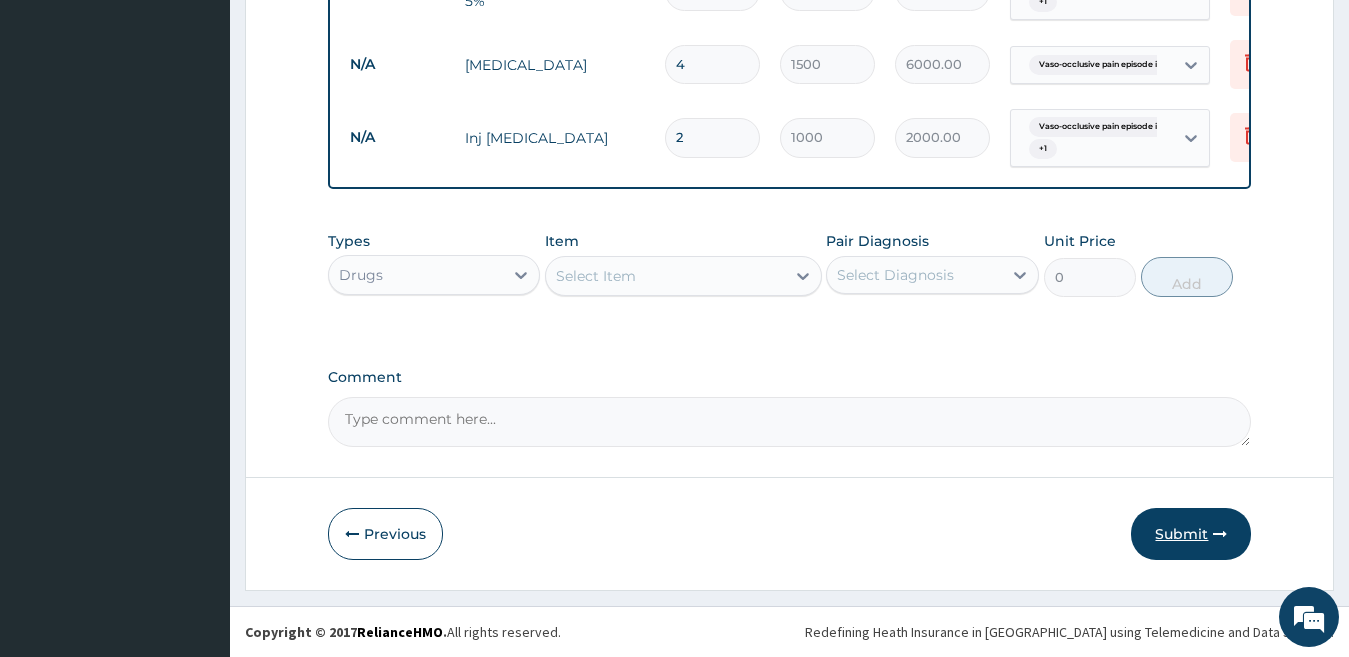 type on "2" 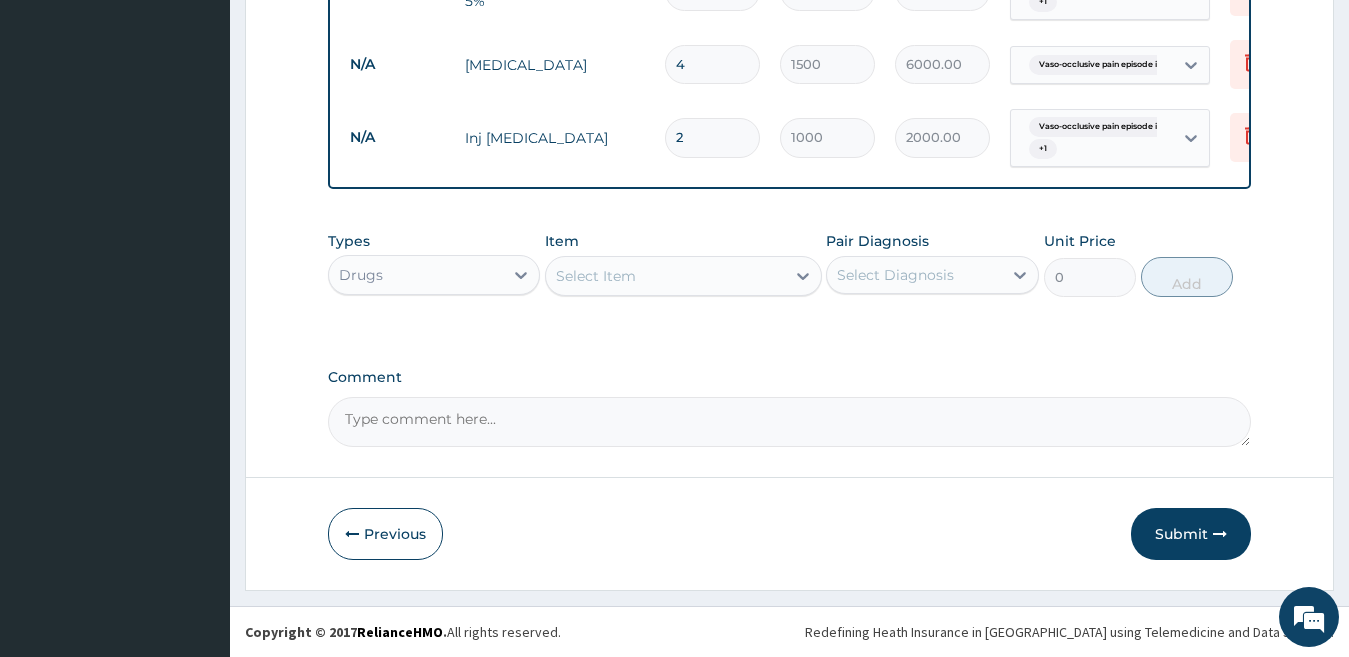 drag, startPoint x: 1207, startPoint y: 531, endPoint x: 1001, endPoint y: 285, distance: 320.86133 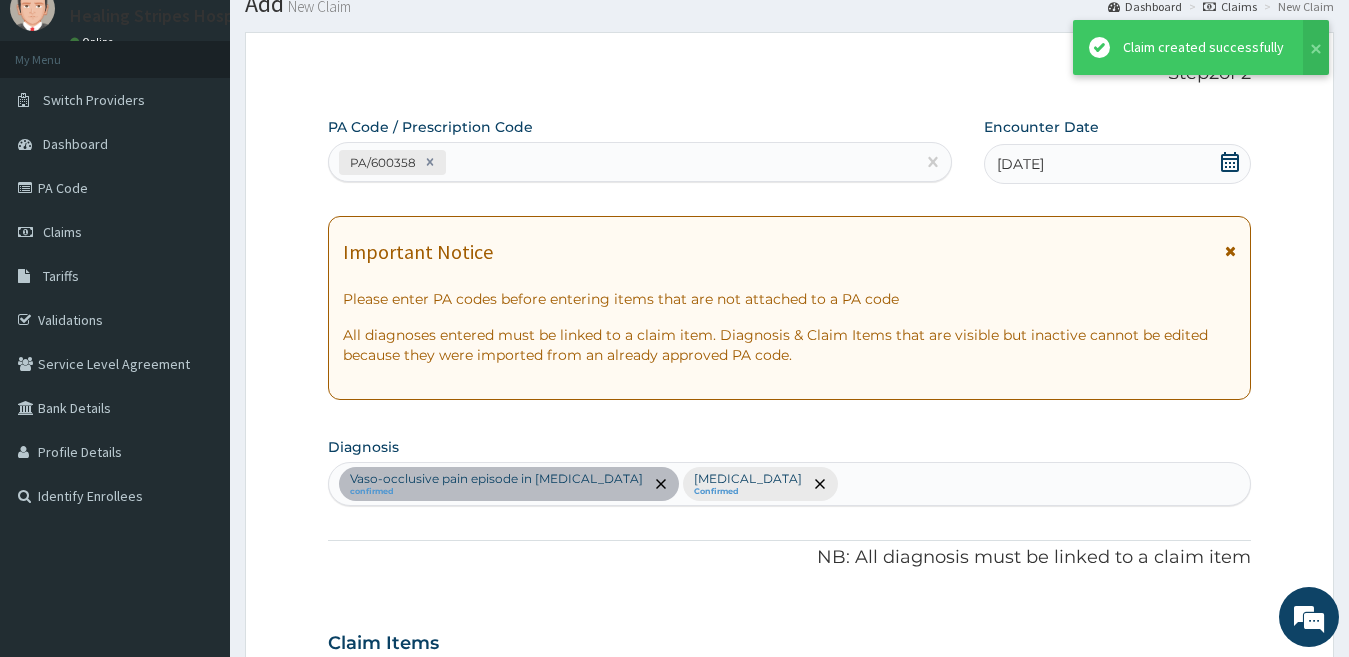scroll, scrollTop: 1293, scrollLeft: 0, axis: vertical 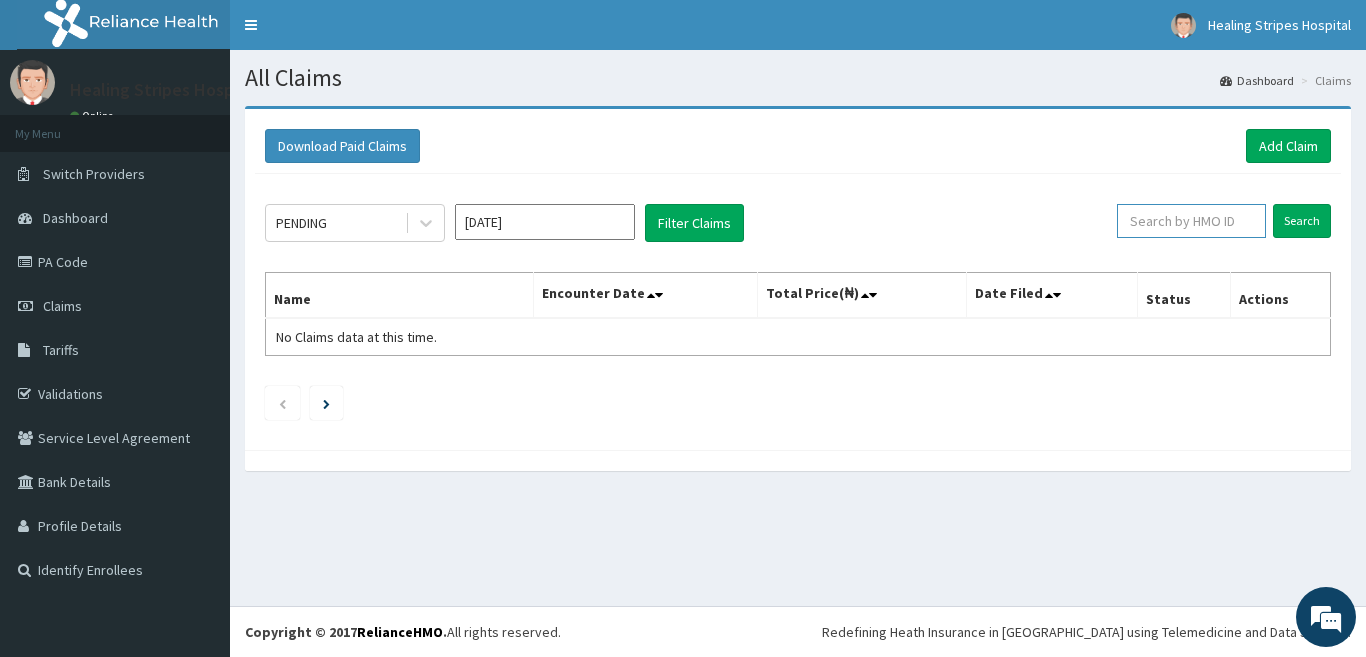 click at bounding box center (1191, 221) 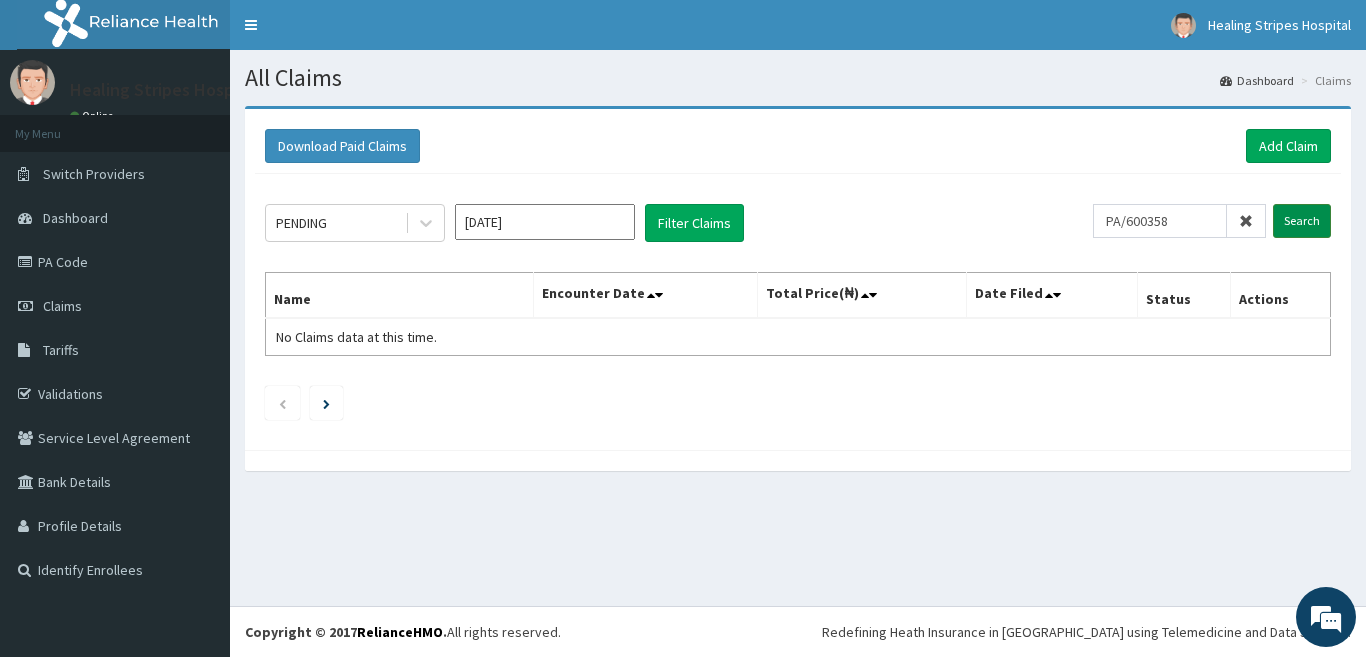 click on "Search" at bounding box center [1302, 221] 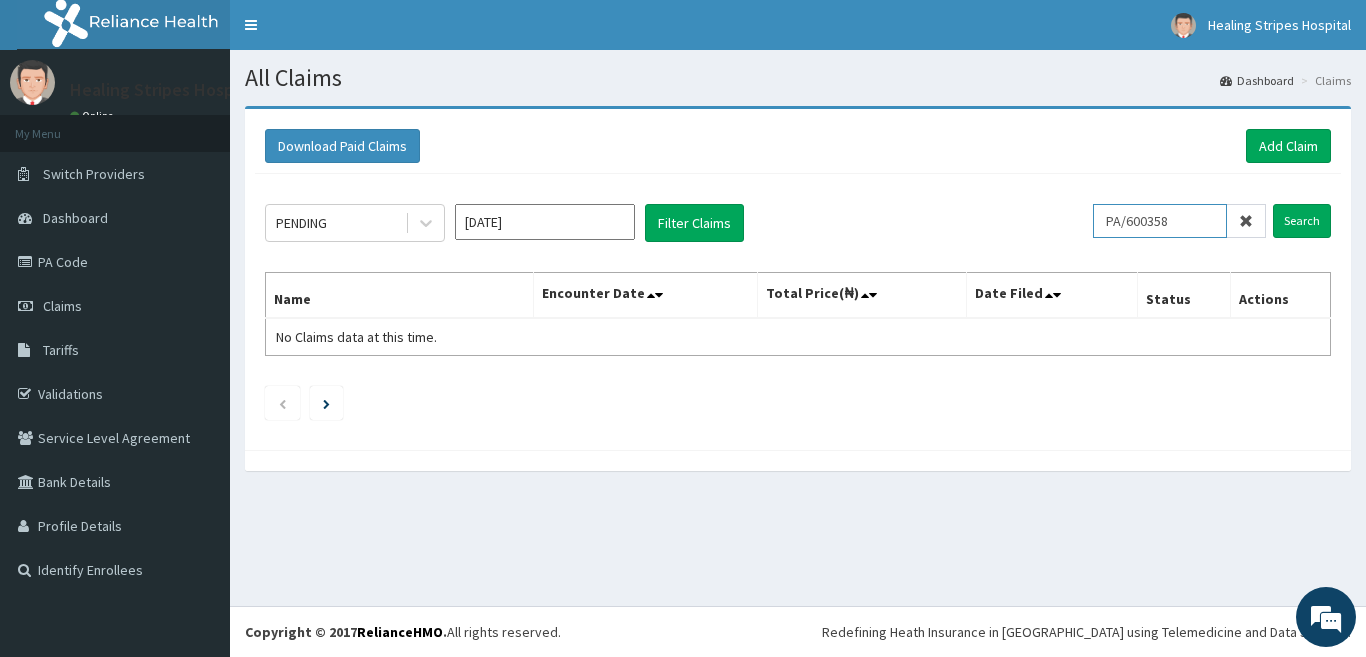 drag, startPoint x: 1199, startPoint y: 215, endPoint x: 1109, endPoint y: 253, distance: 97.6934 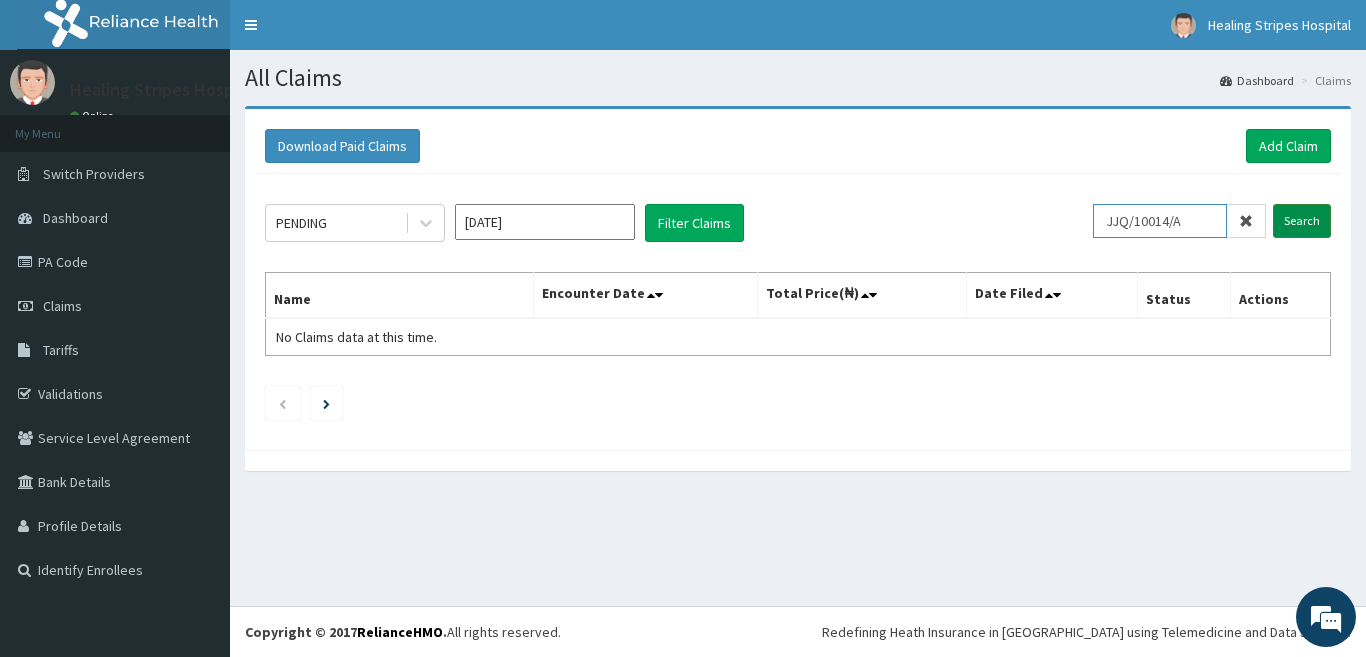 type on "JJQ/10014/A" 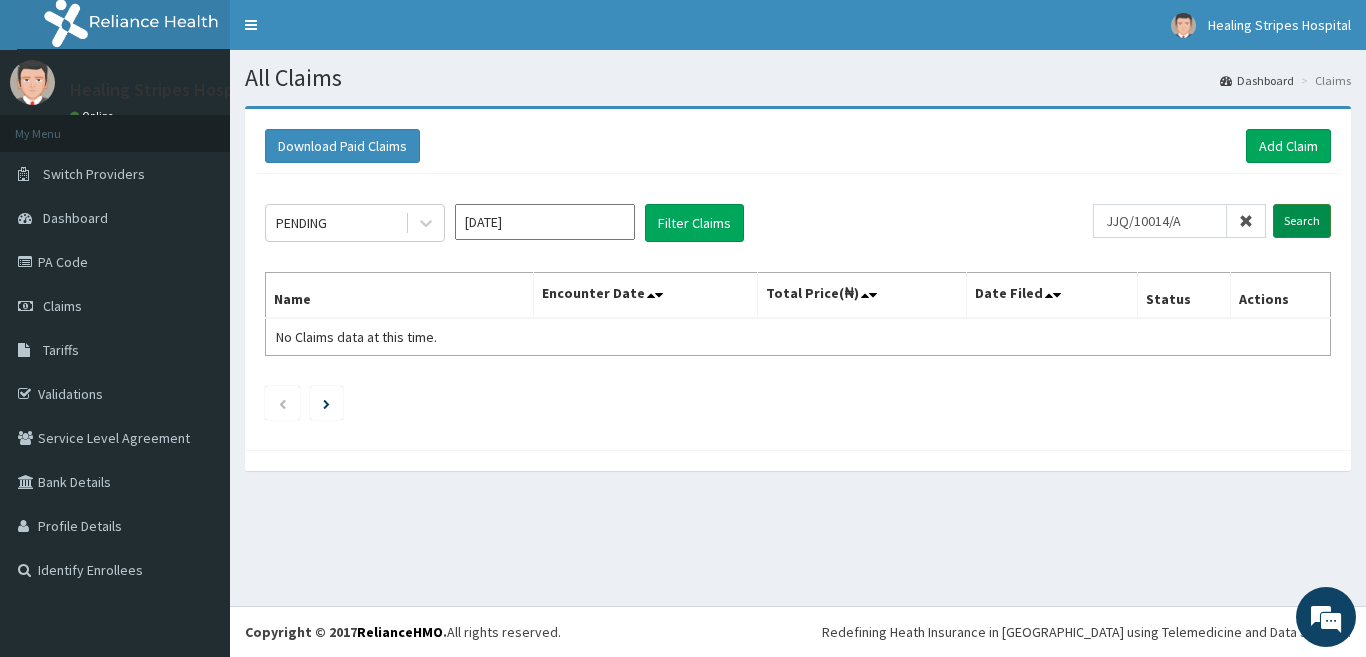 click on "Search" at bounding box center (1302, 221) 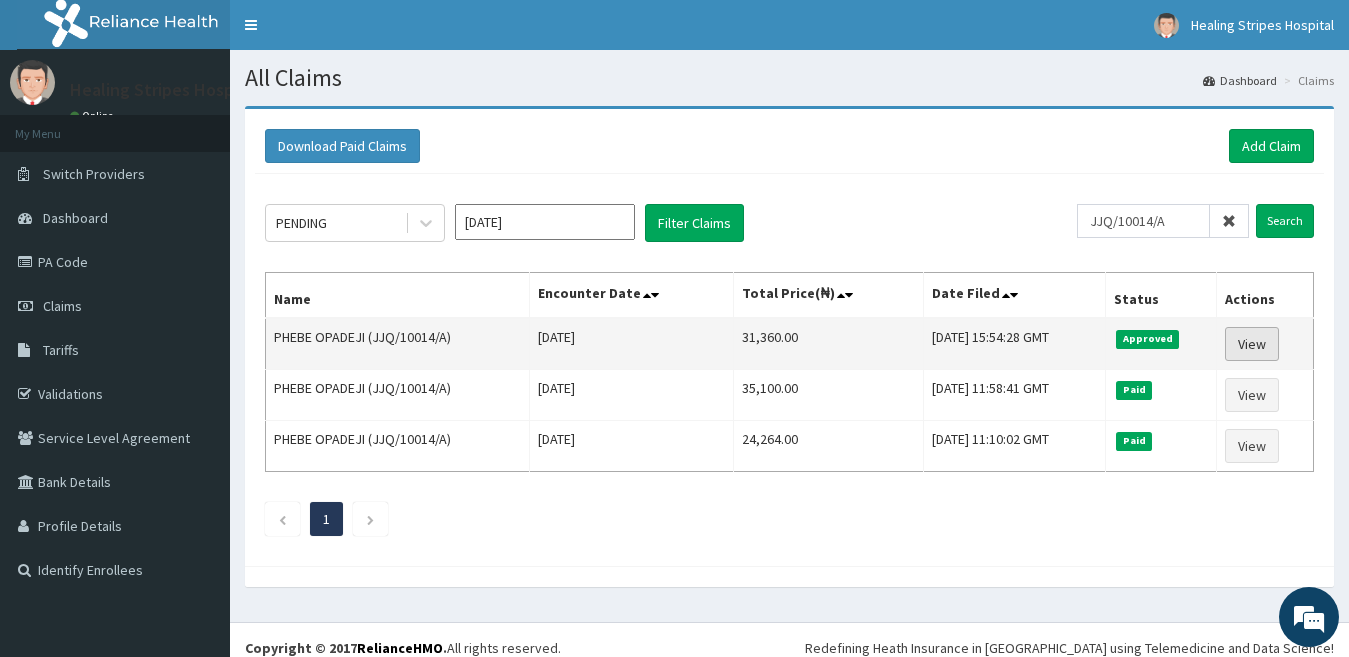 click on "View" at bounding box center [1252, 344] 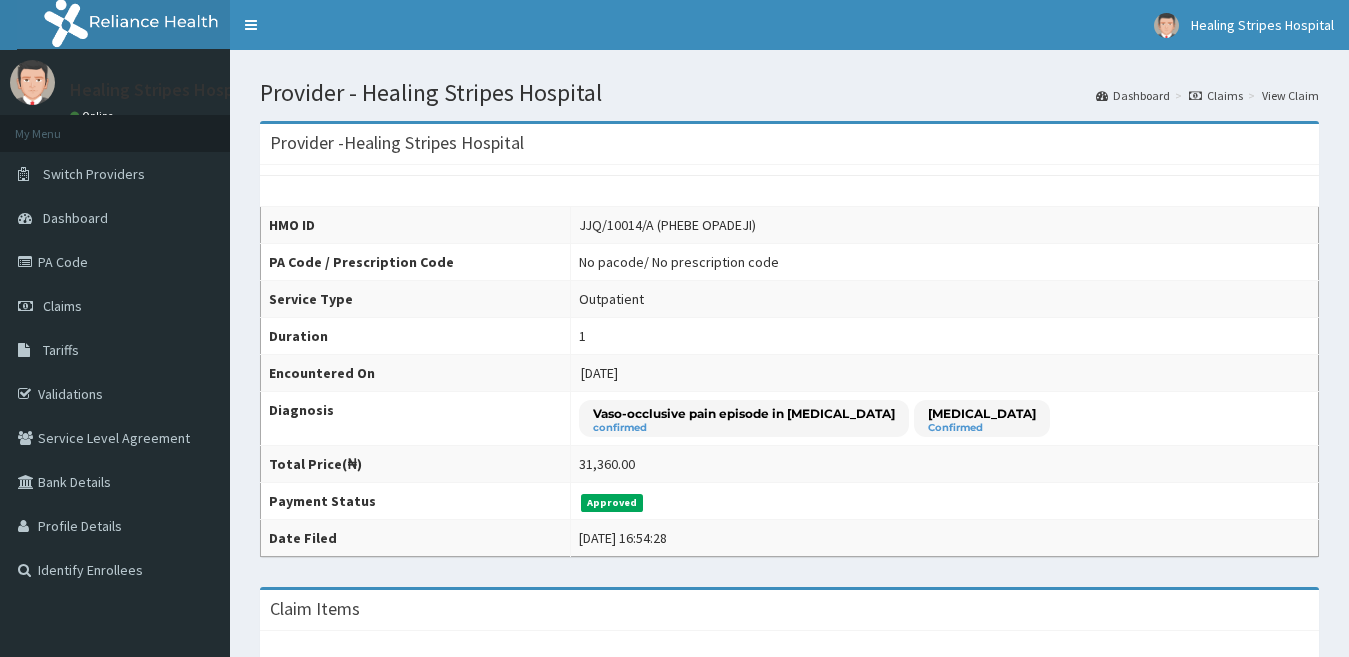 scroll, scrollTop: 0, scrollLeft: 0, axis: both 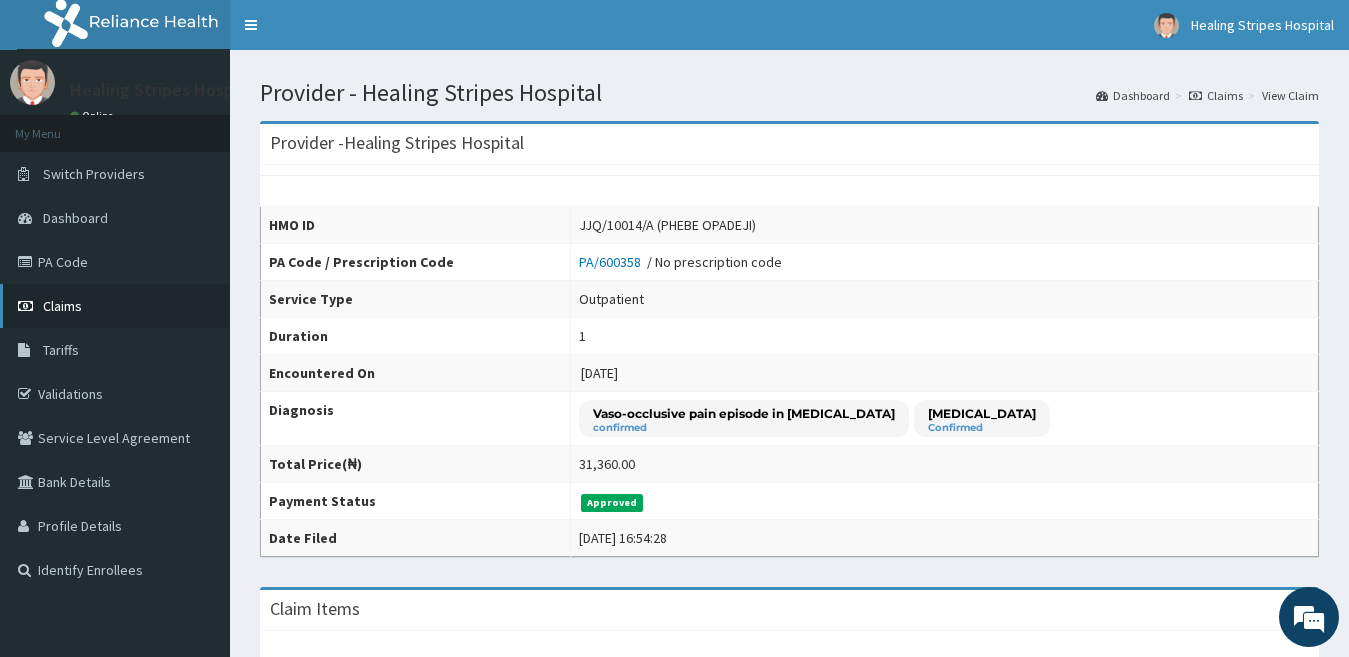 click on "Claims" at bounding box center (115, 306) 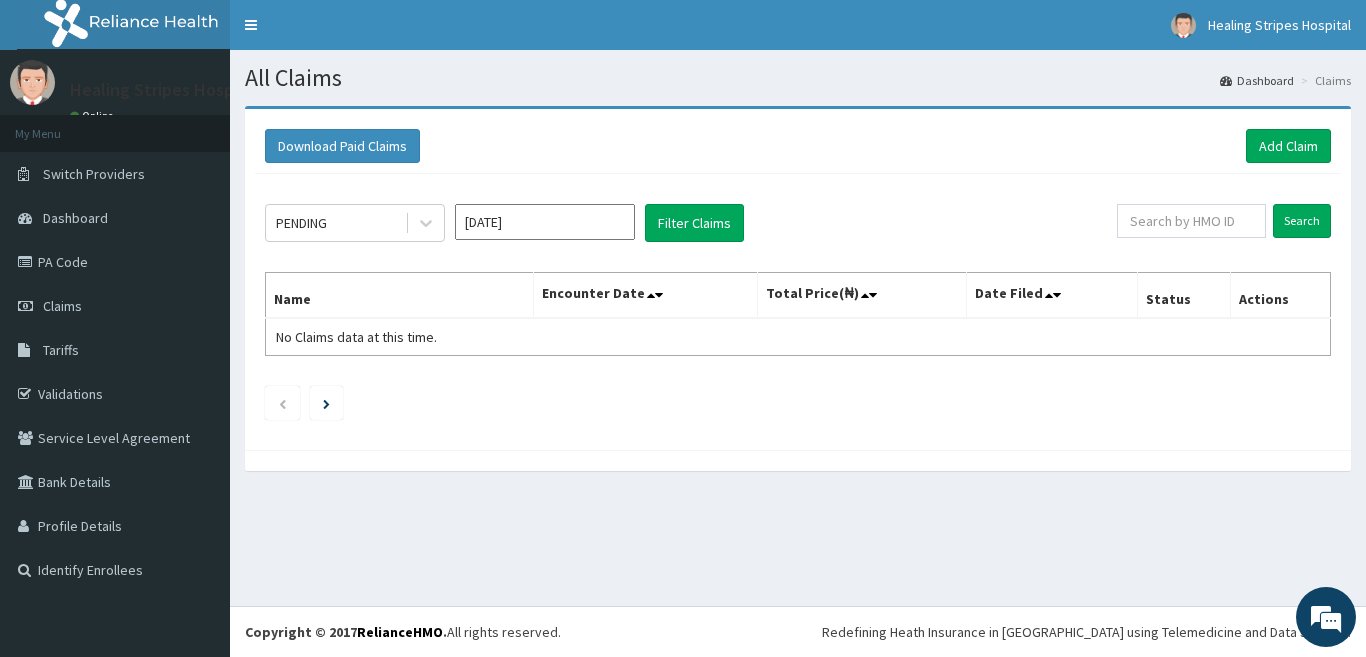 scroll, scrollTop: 0, scrollLeft: 0, axis: both 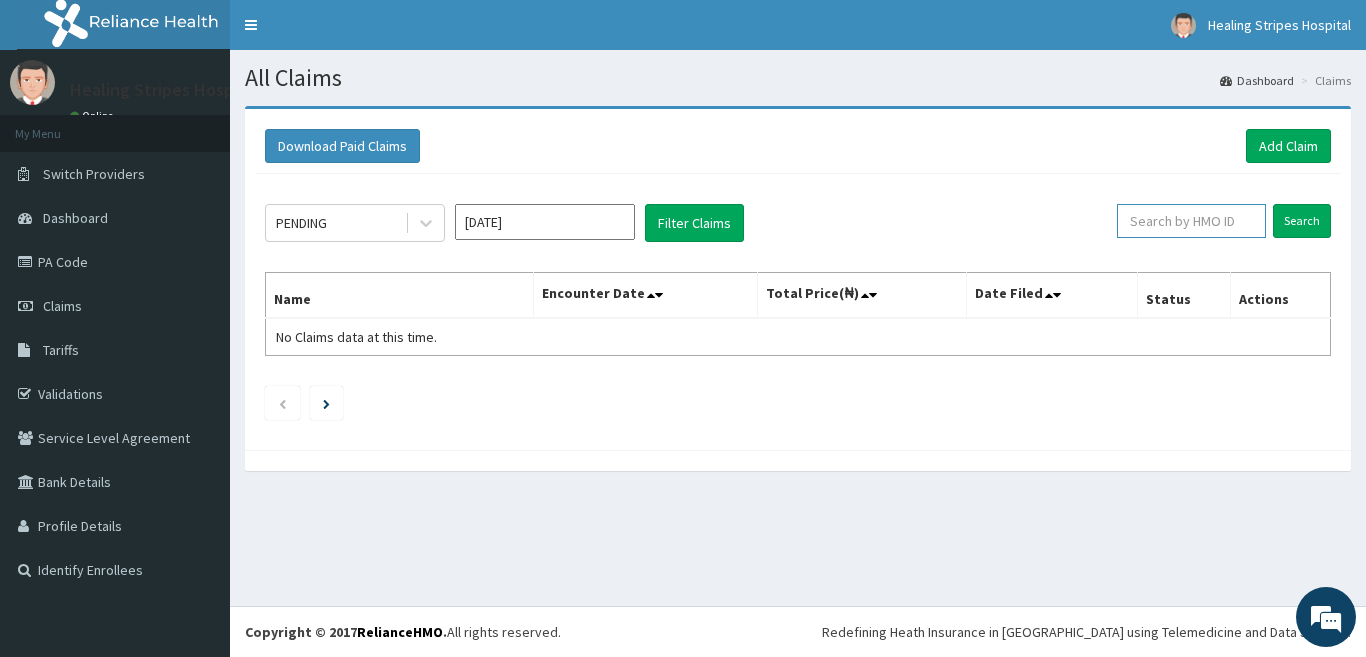 click at bounding box center [1191, 221] 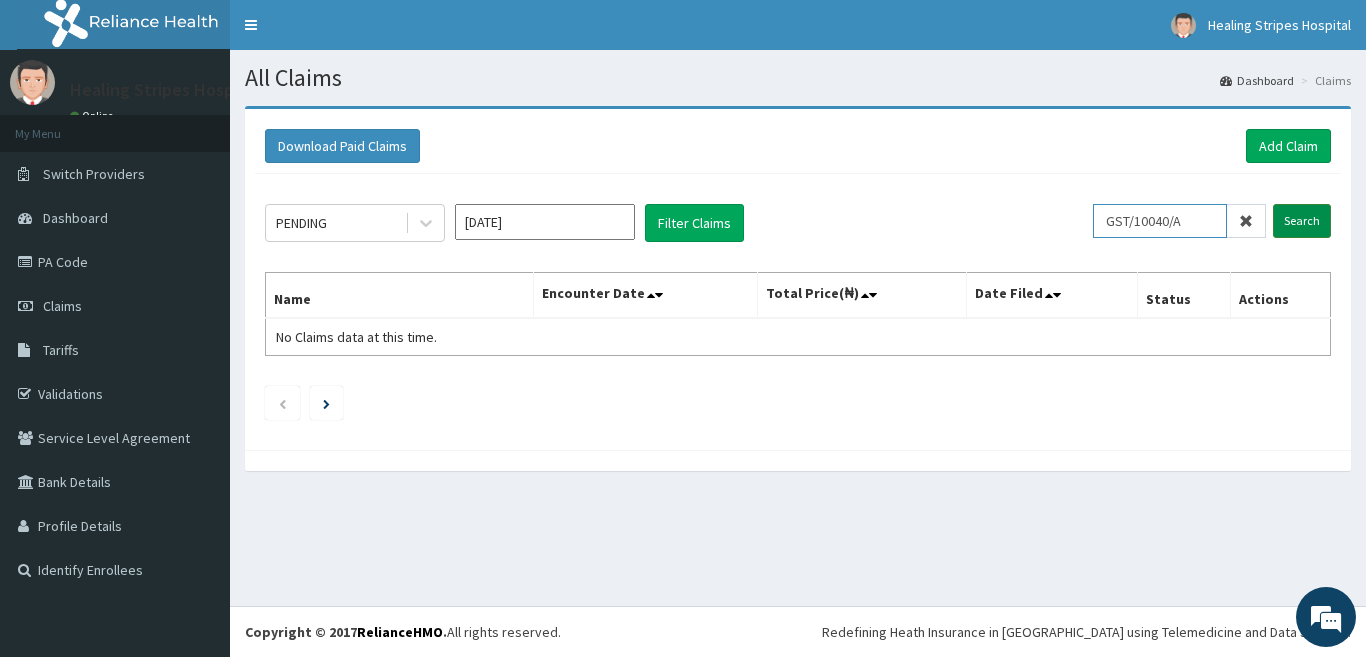 type on "GST/10040/A" 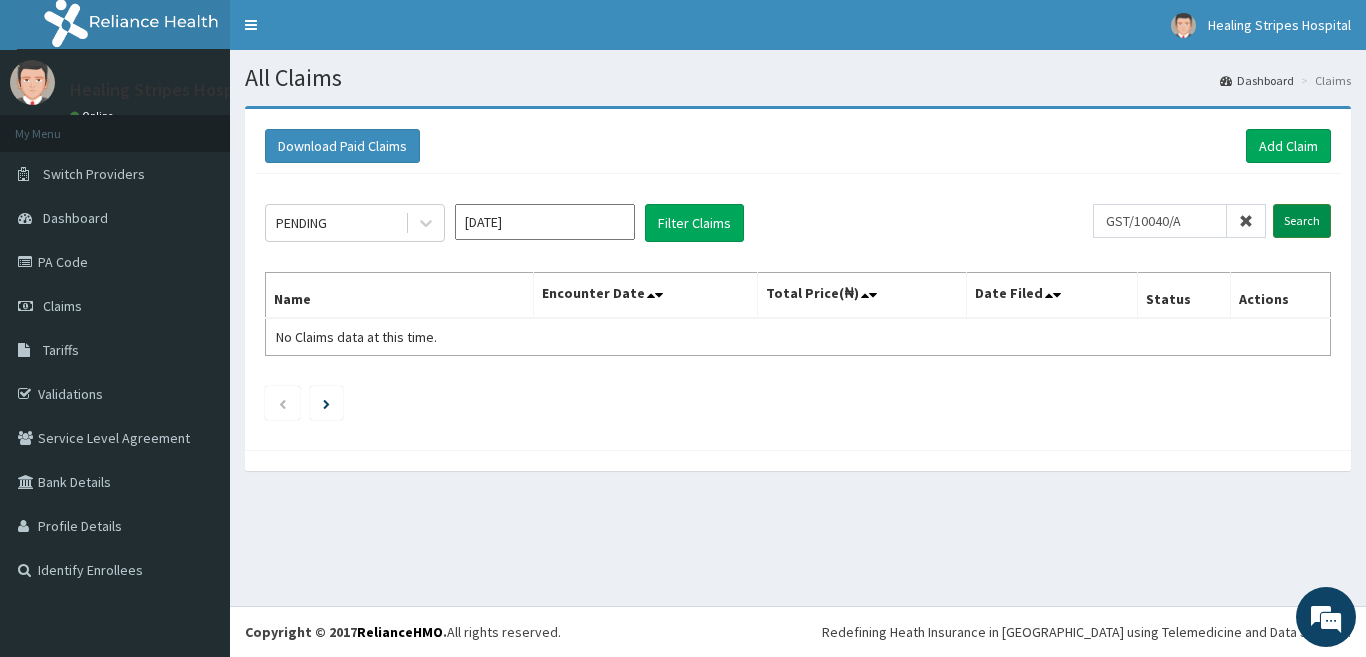 click on "Search" at bounding box center [1302, 221] 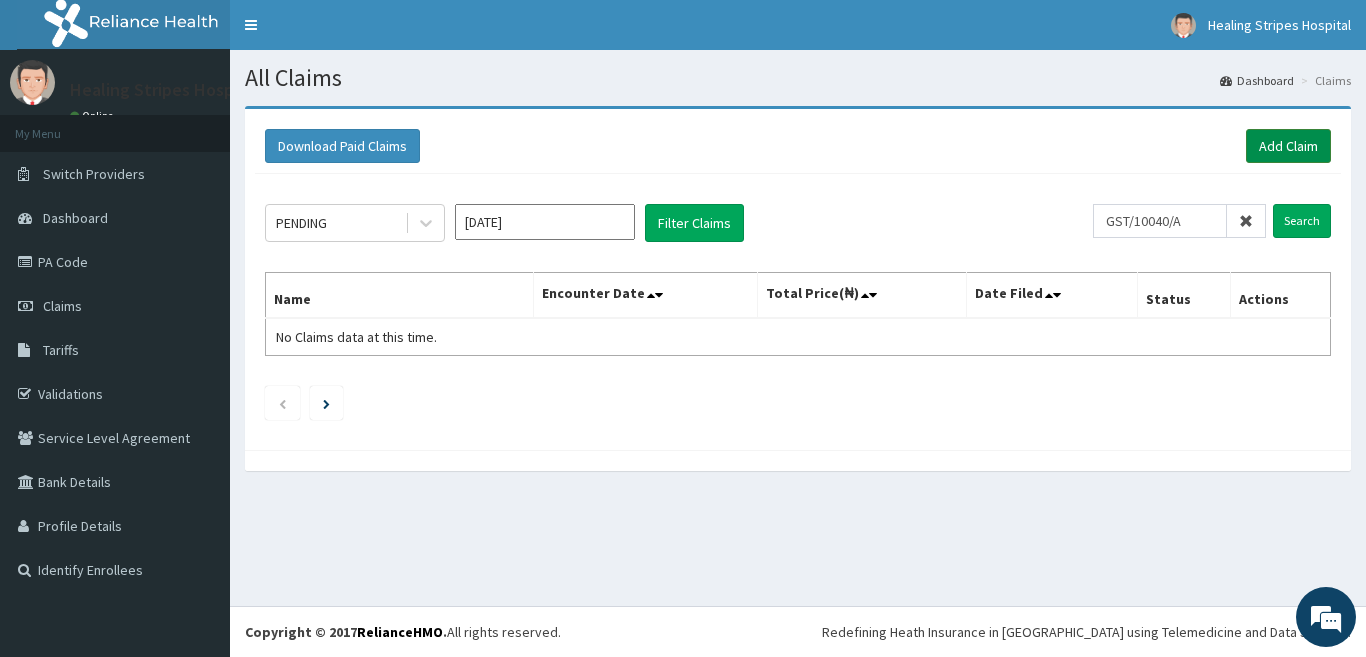 click on "Add Claim" at bounding box center [1288, 146] 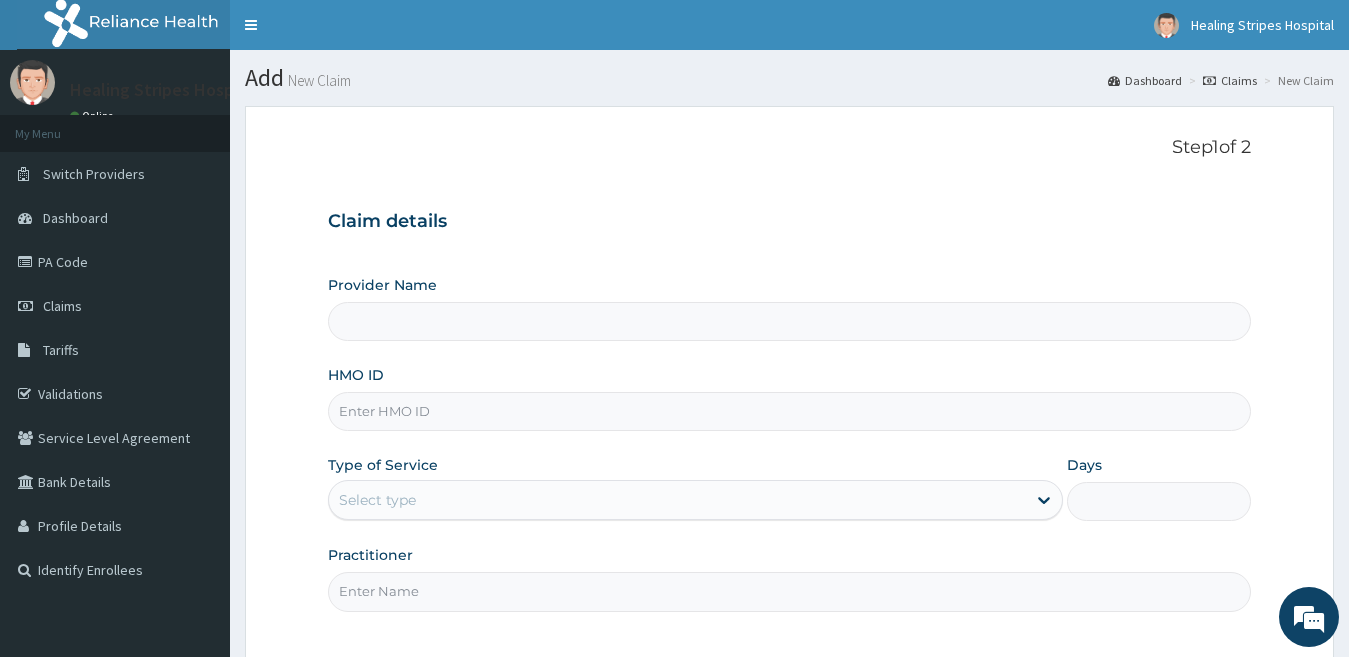 scroll, scrollTop: 0, scrollLeft: 0, axis: both 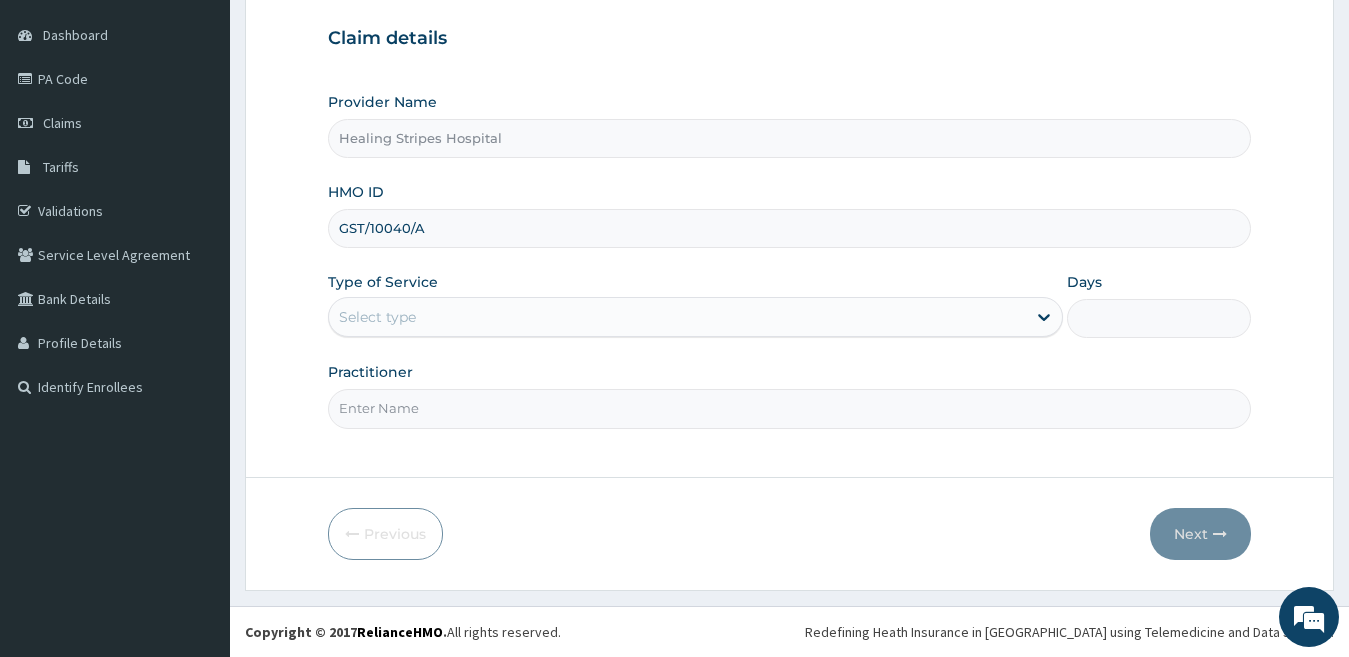 type on "GST/10040/A" 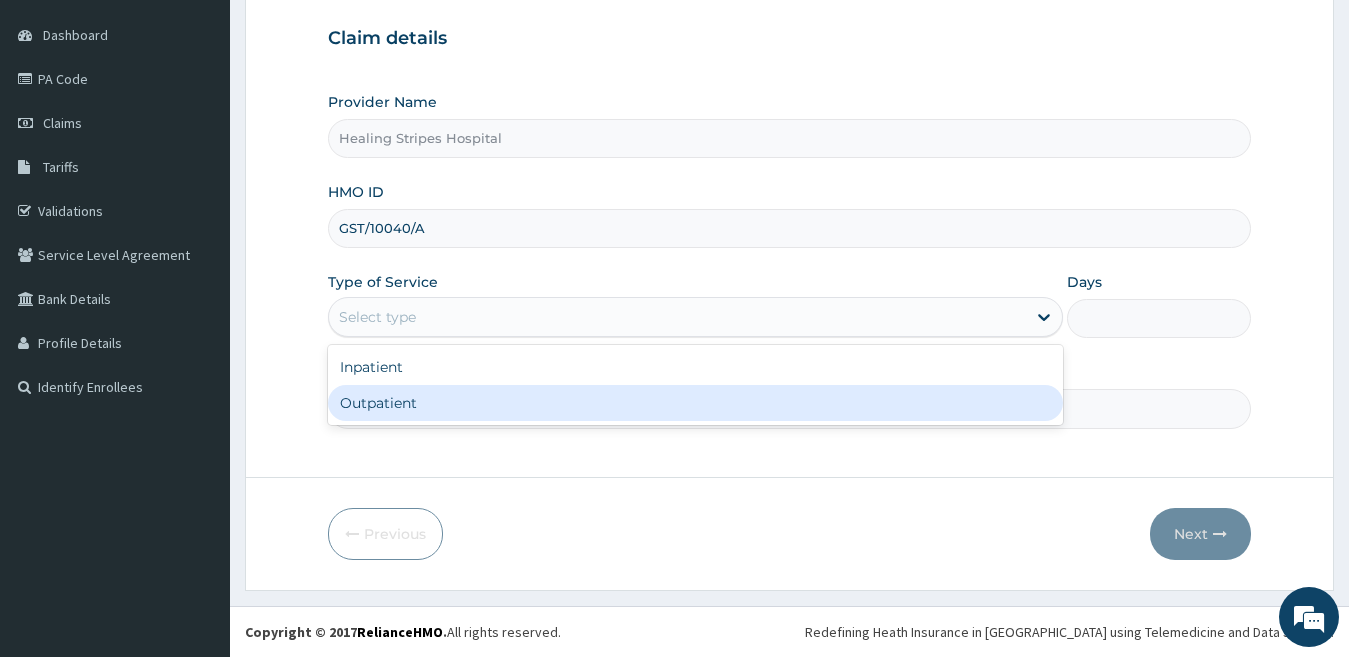 click on "Outpatient" at bounding box center (696, 403) 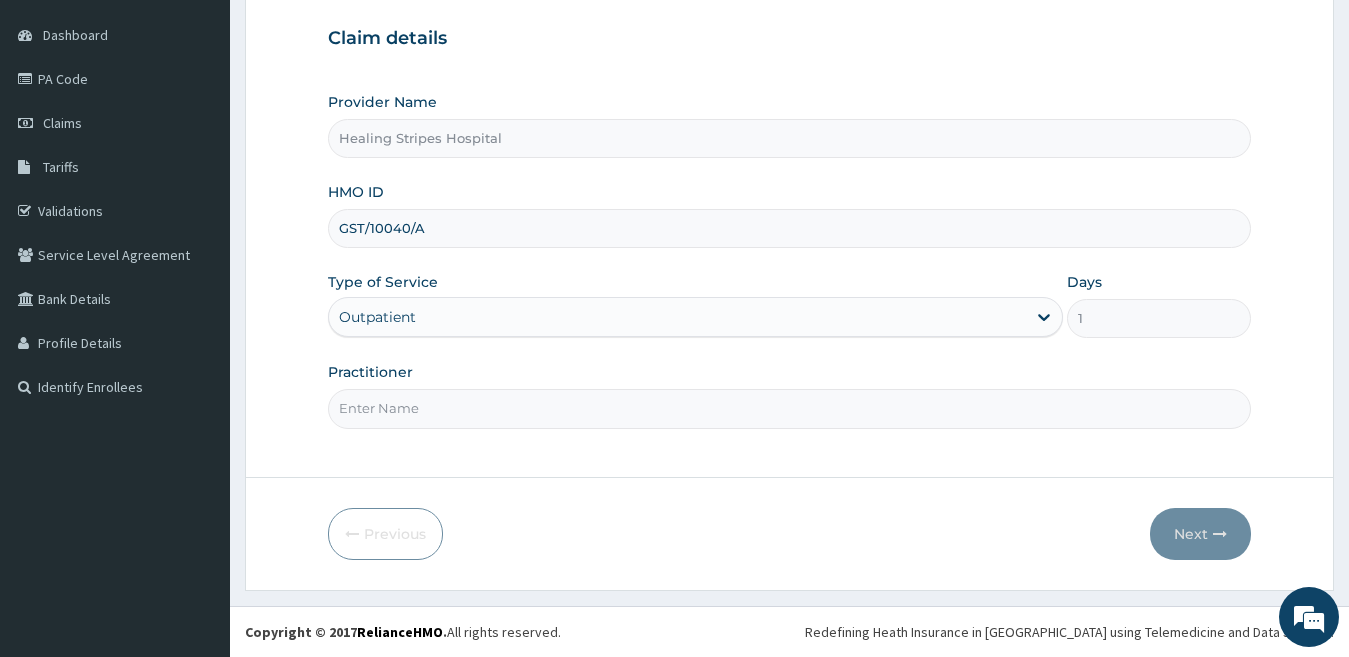 click on "Practitioner" at bounding box center [790, 408] 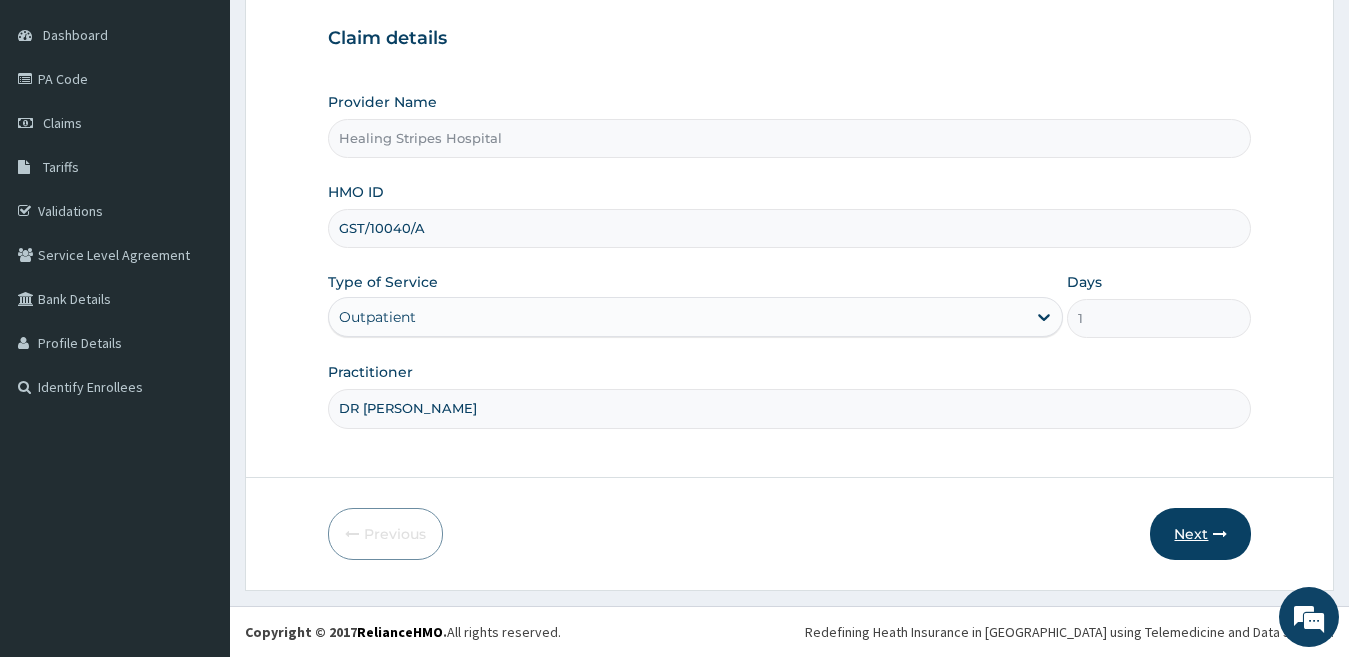 type on "DR [PERSON_NAME]" 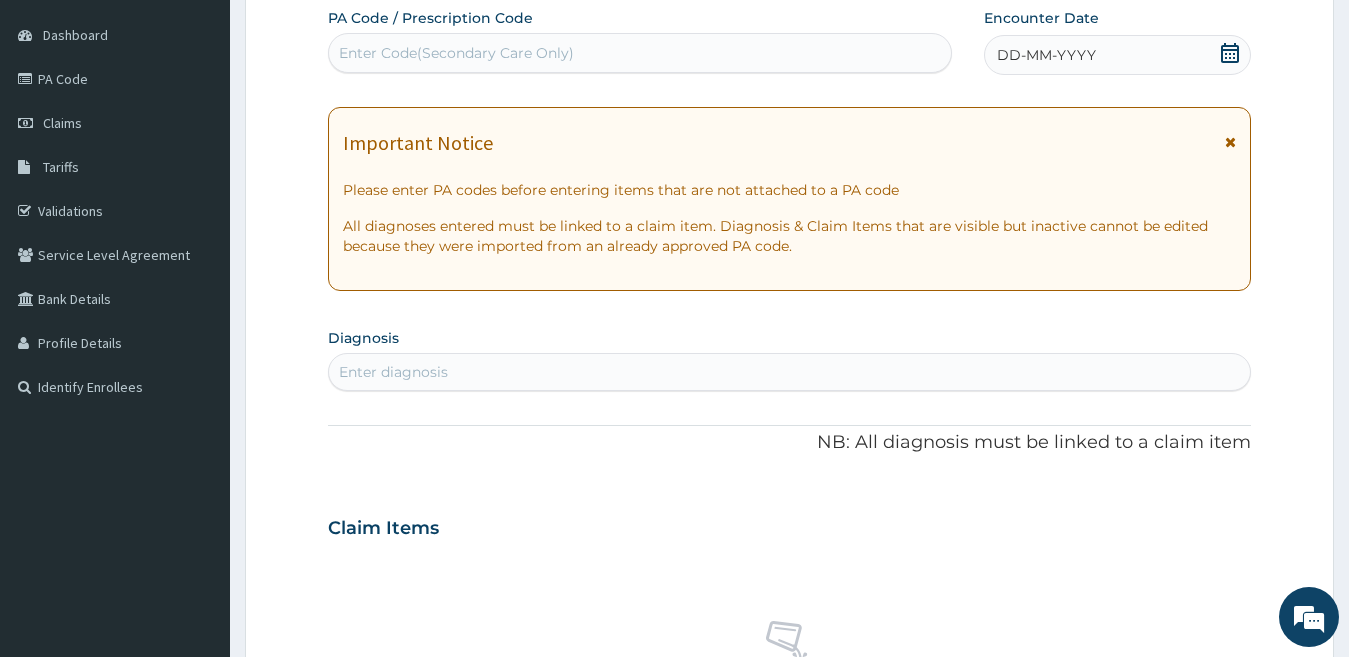 scroll, scrollTop: 0, scrollLeft: 0, axis: both 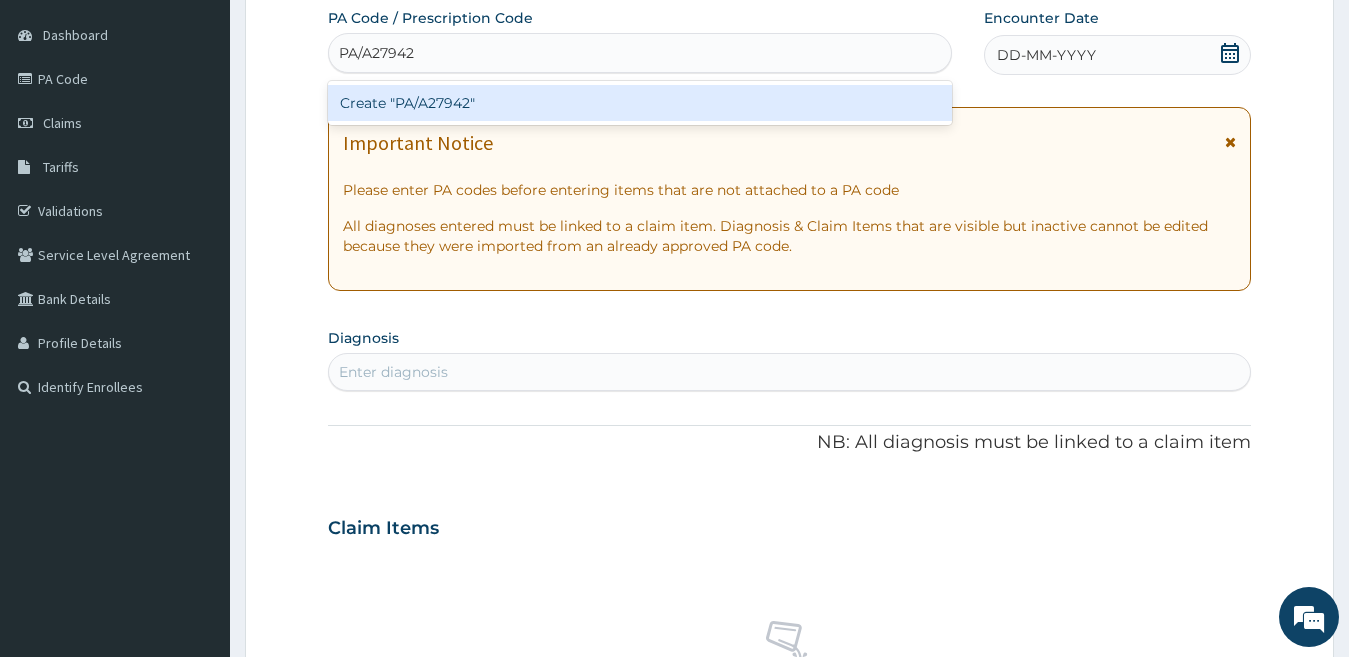 click on "Create "PA/A27942"" at bounding box center (640, 103) 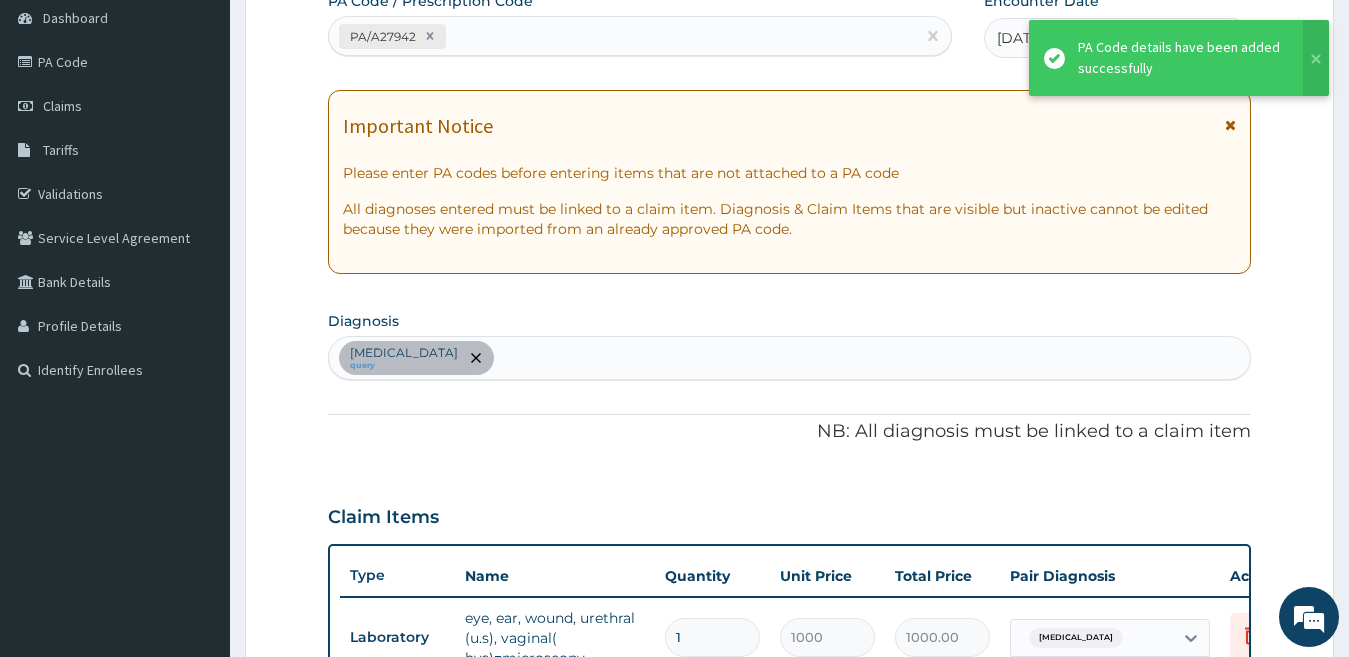 scroll, scrollTop: 718, scrollLeft: 0, axis: vertical 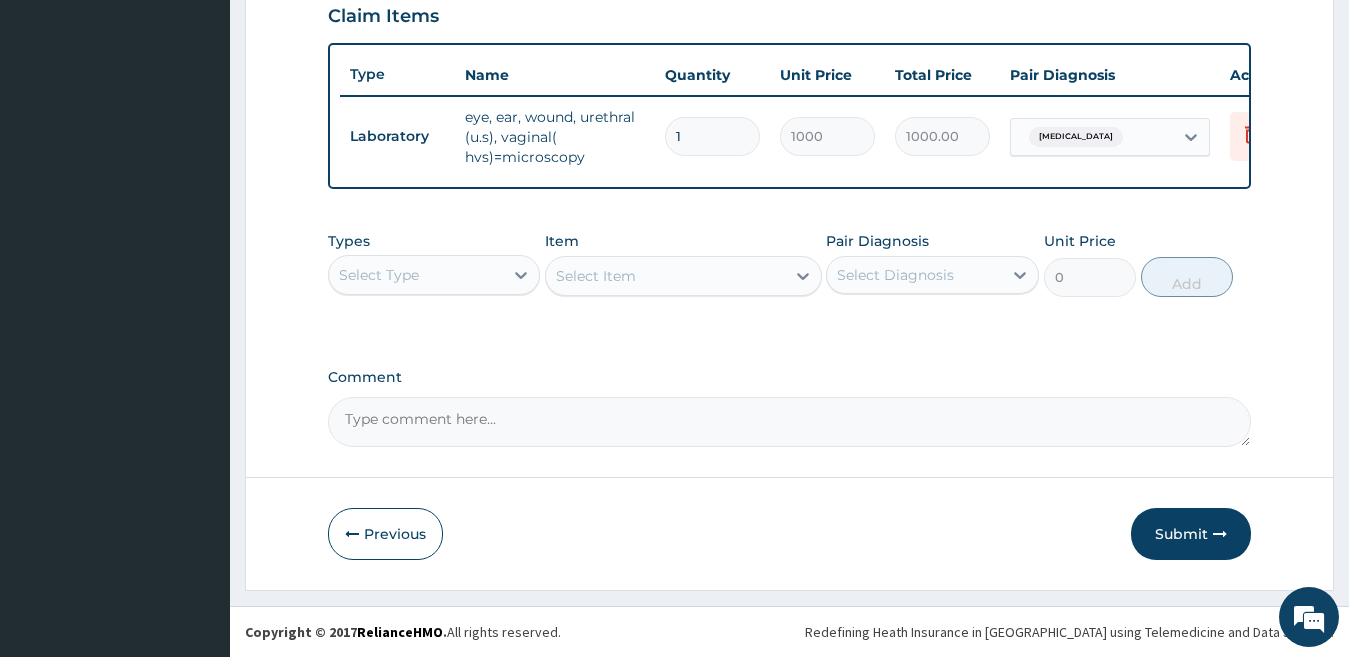 click on "Select Type" at bounding box center (416, 275) 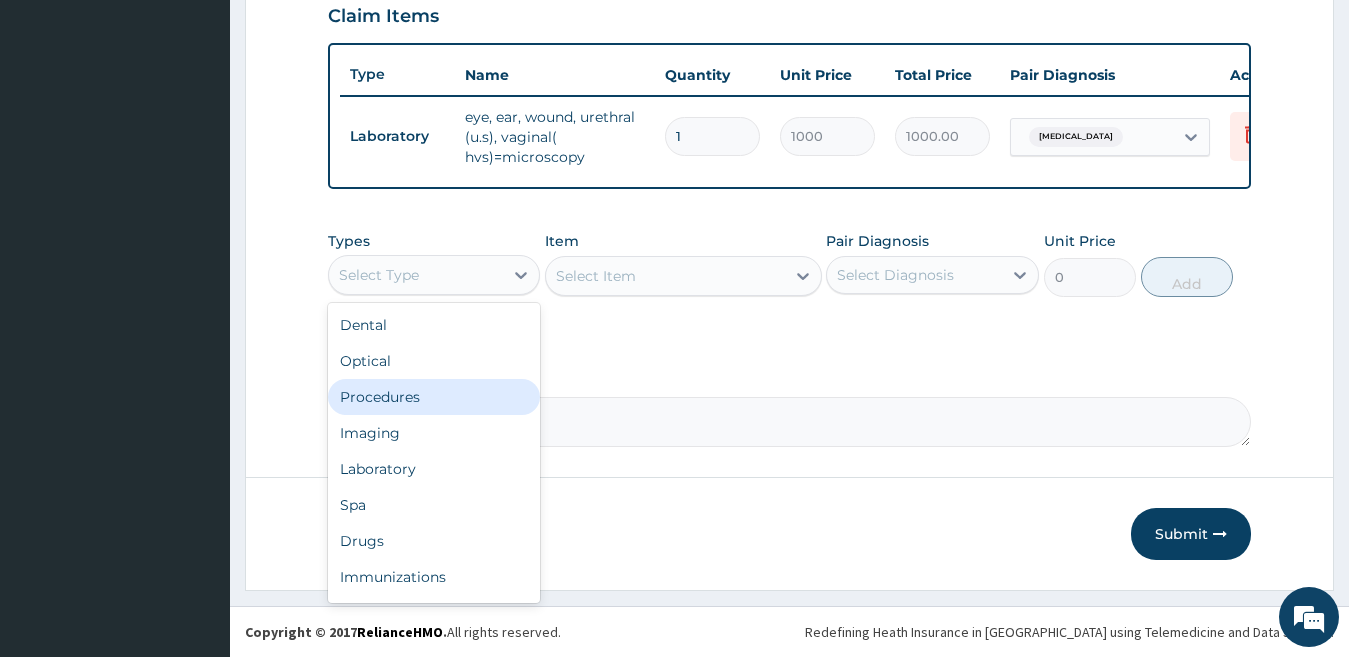 click on "Procedures" at bounding box center [434, 397] 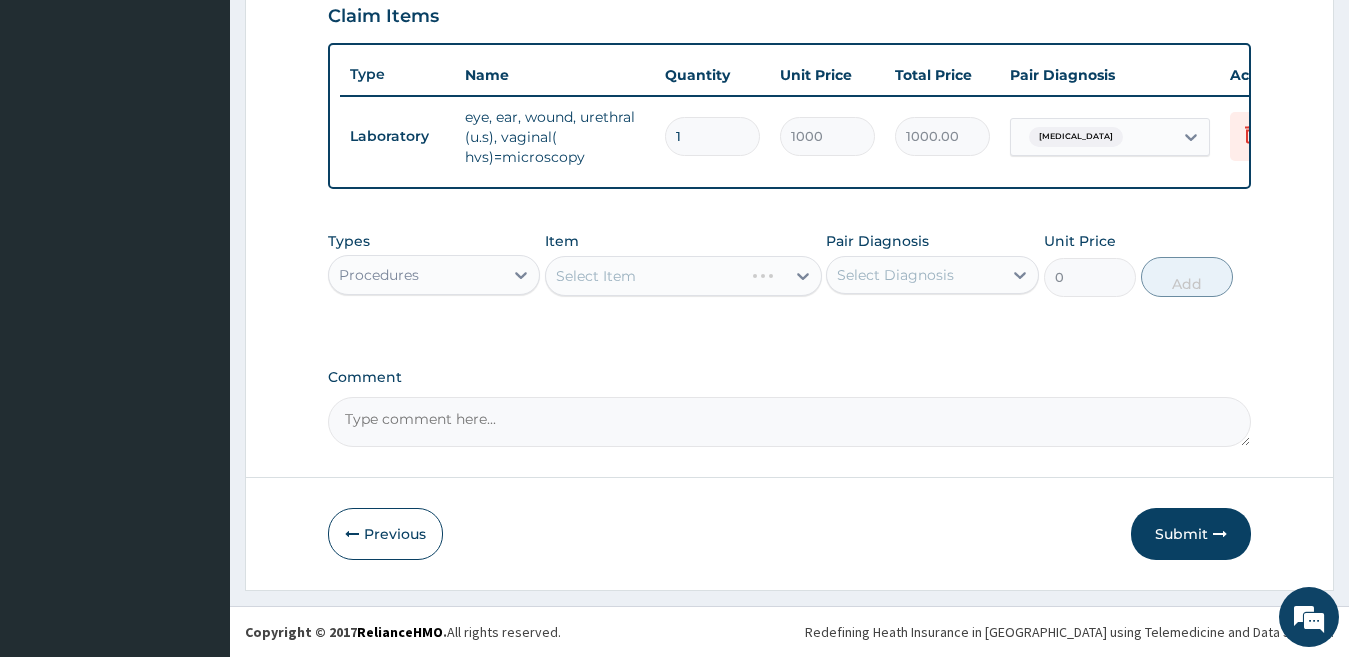click on "Select Diagnosis" at bounding box center (895, 275) 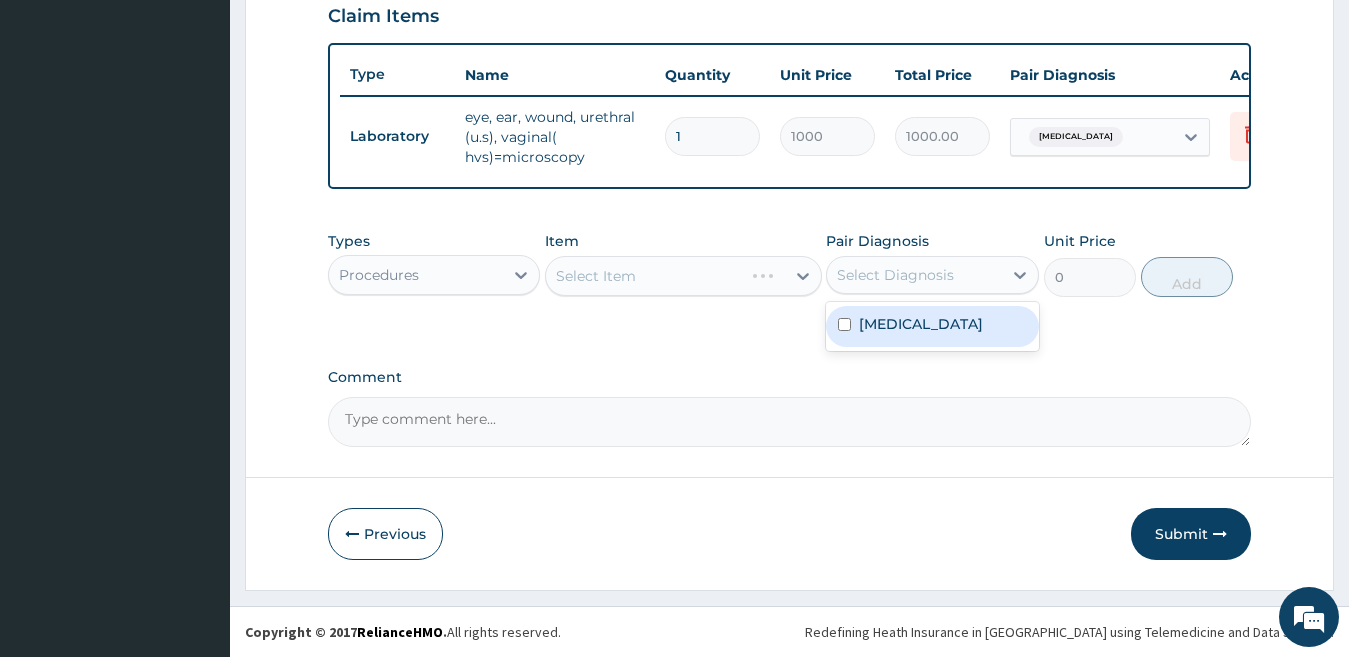 drag, startPoint x: 880, startPoint y: 305, endPoint x: 876, endPoint y: 316, distance: 11.7046995 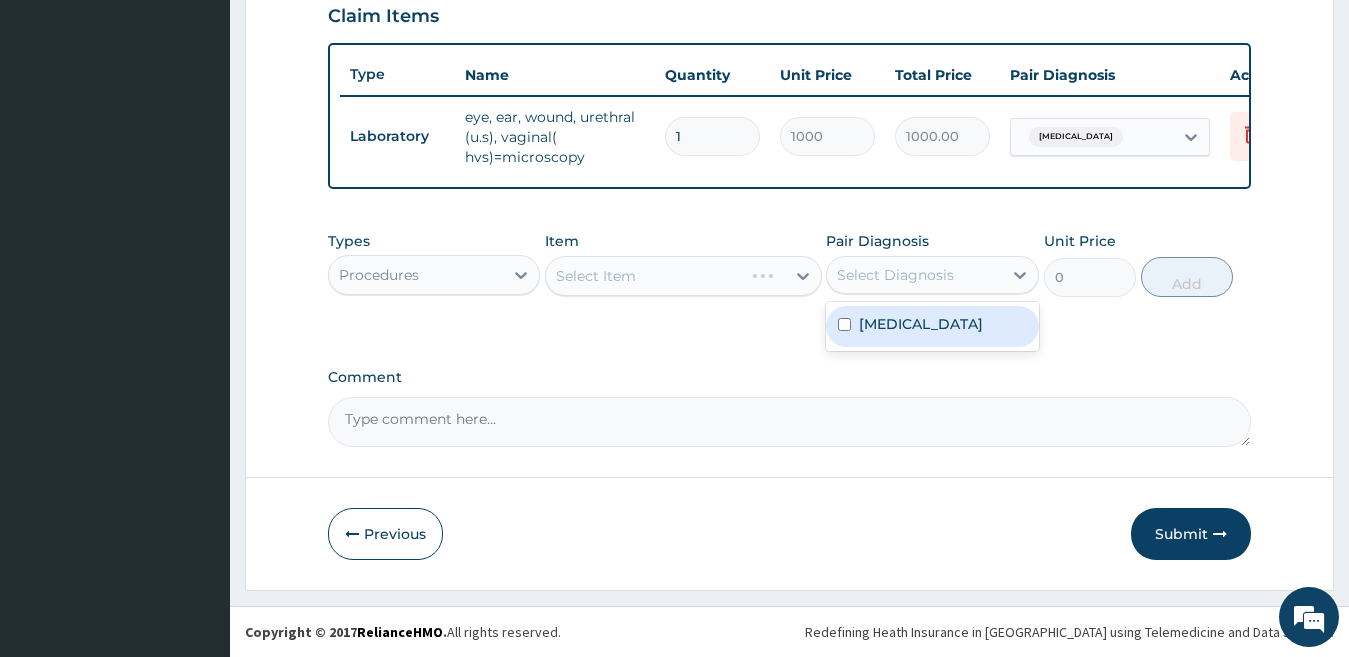 click on "Acute vaginitis" at bounding box center [932, 326] 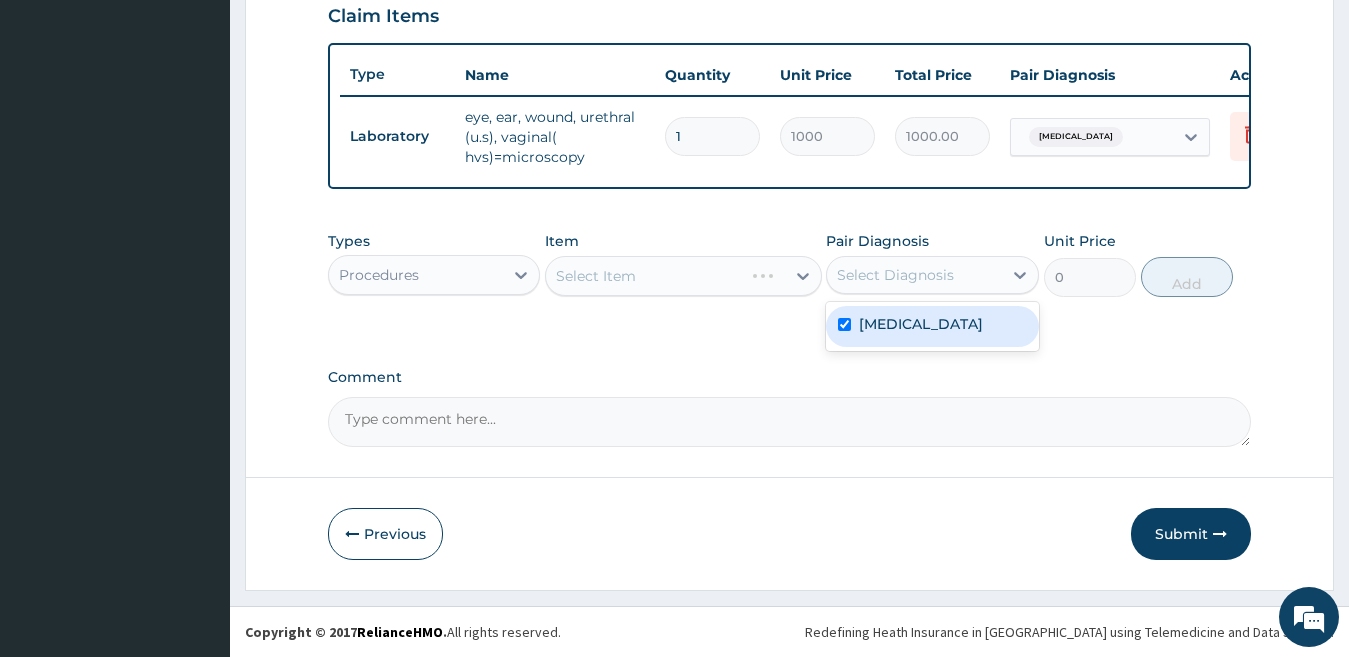 checkbox on "true" 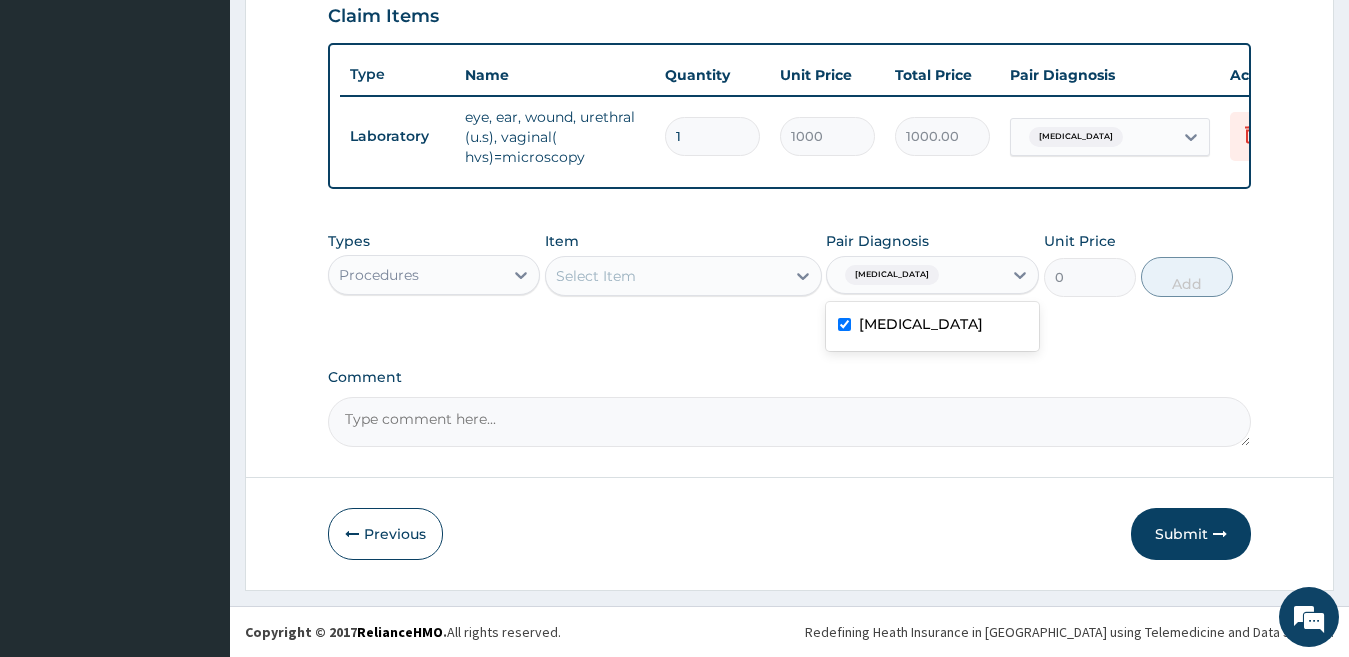 click on "Select Item" at bounding box center [665, 276] 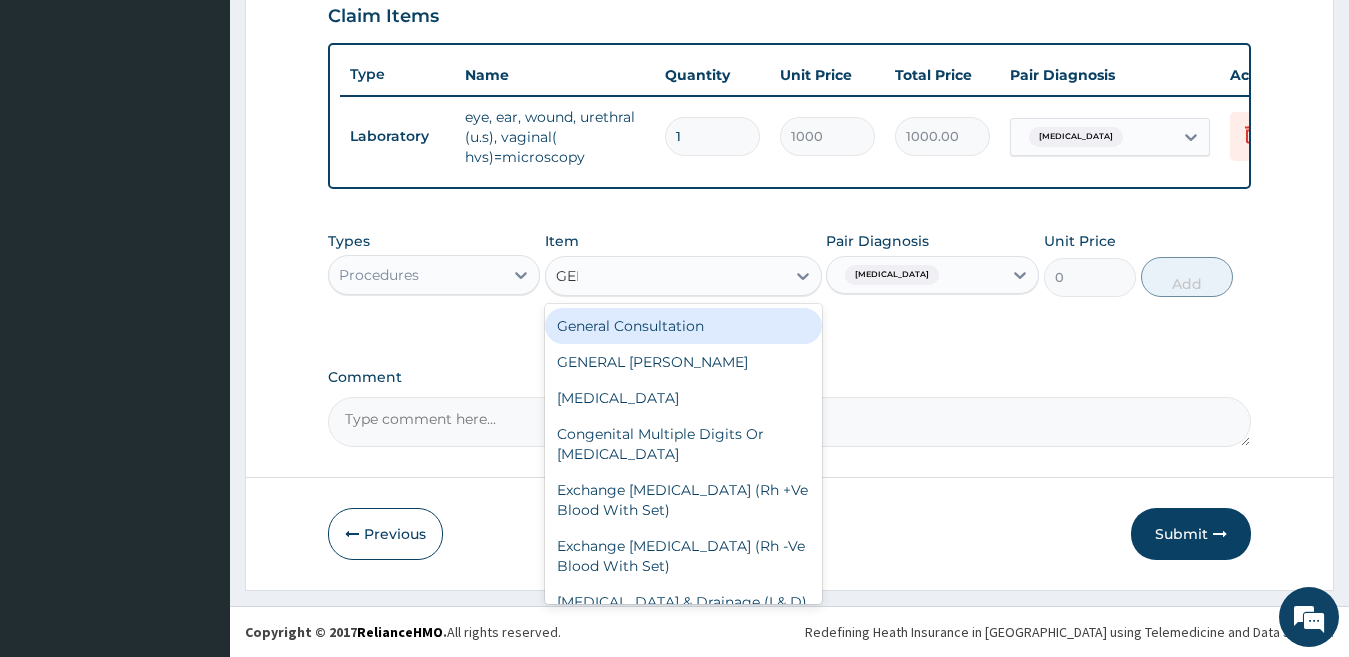 type on "GENE" 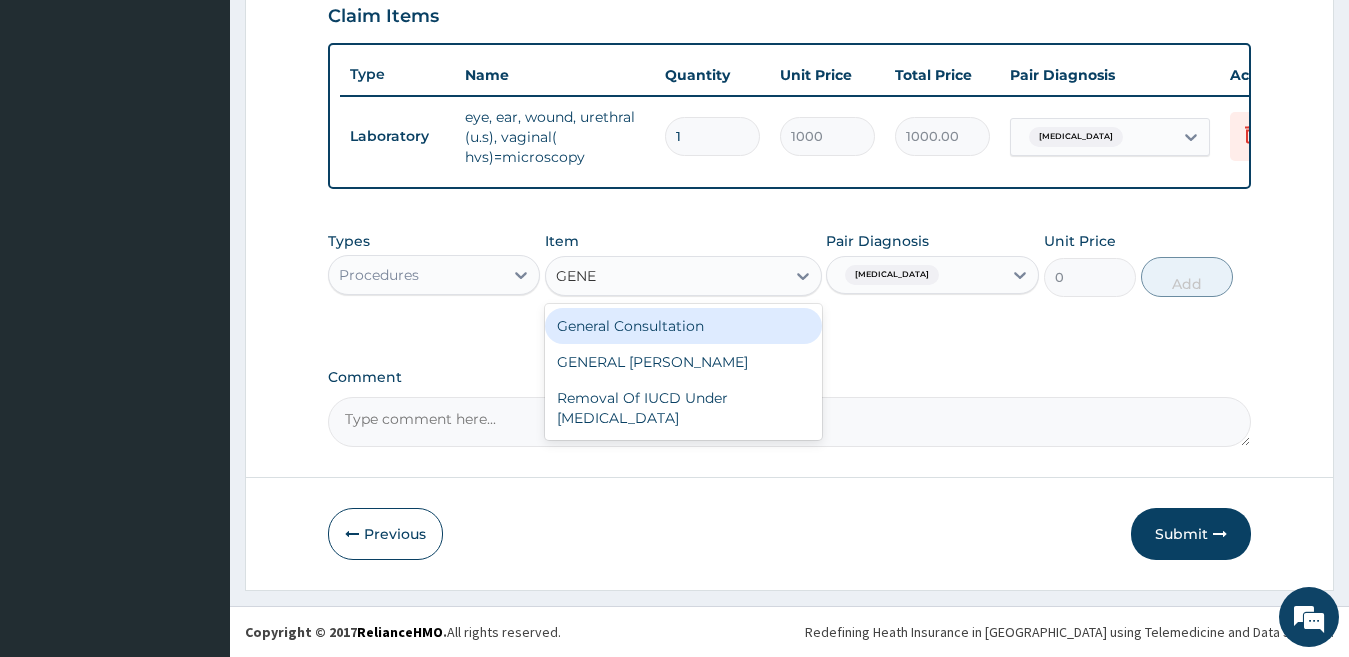 type 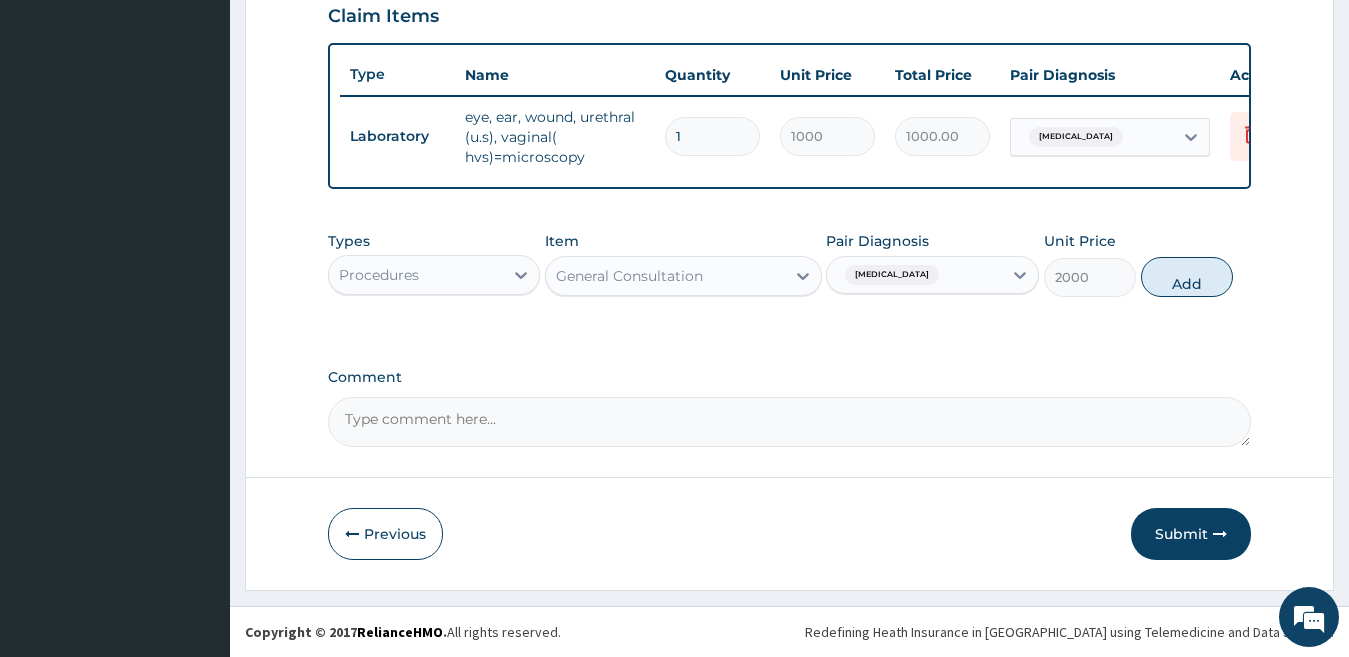 drag, startPoint x: 1207, startPoint y: 272, endPoint x: 866, endPoint y: 261, distance: 341.17737 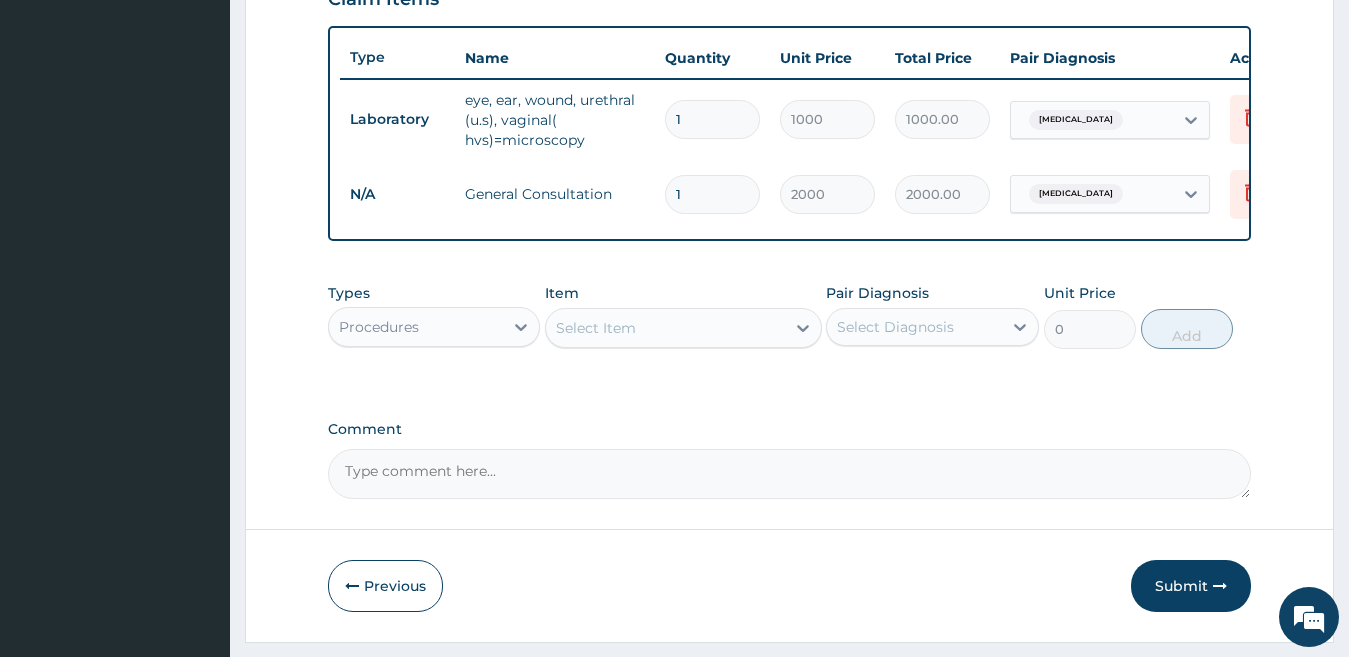 scroll, scrollTop: 143, scrollLeft: 0, axis: vertical 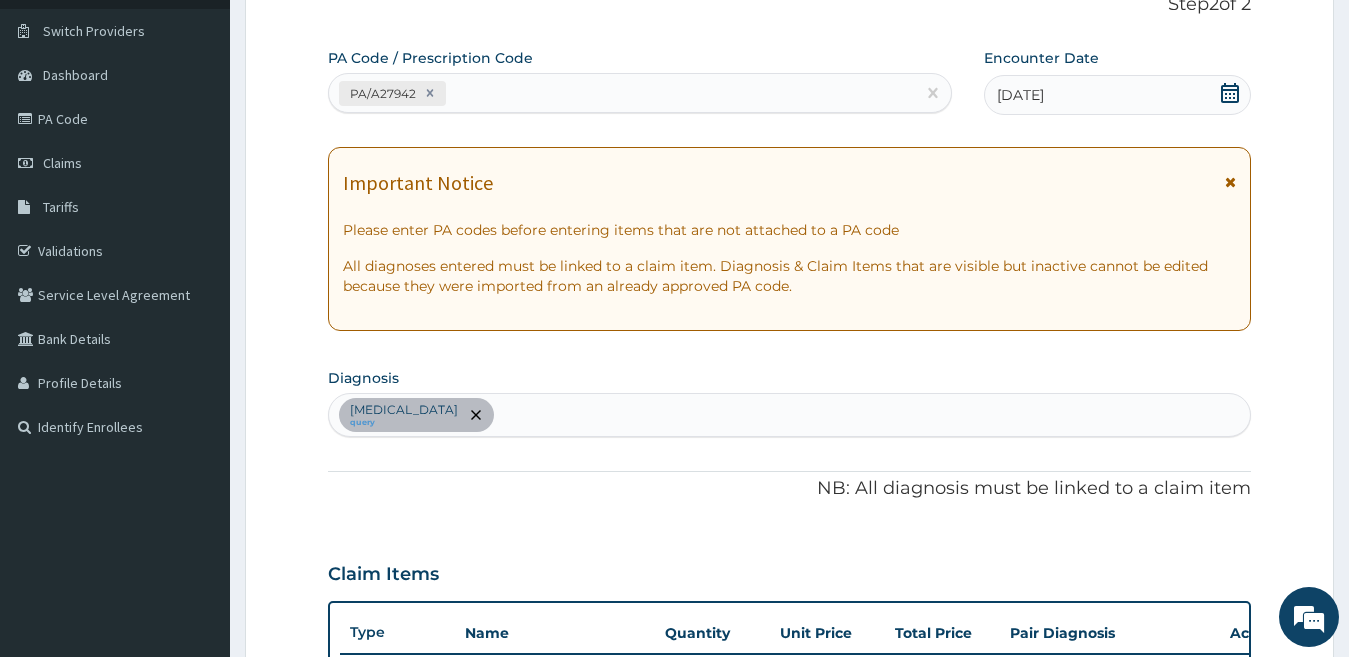 click on "Acute vaginitis query" at bounding box center (790, 415) 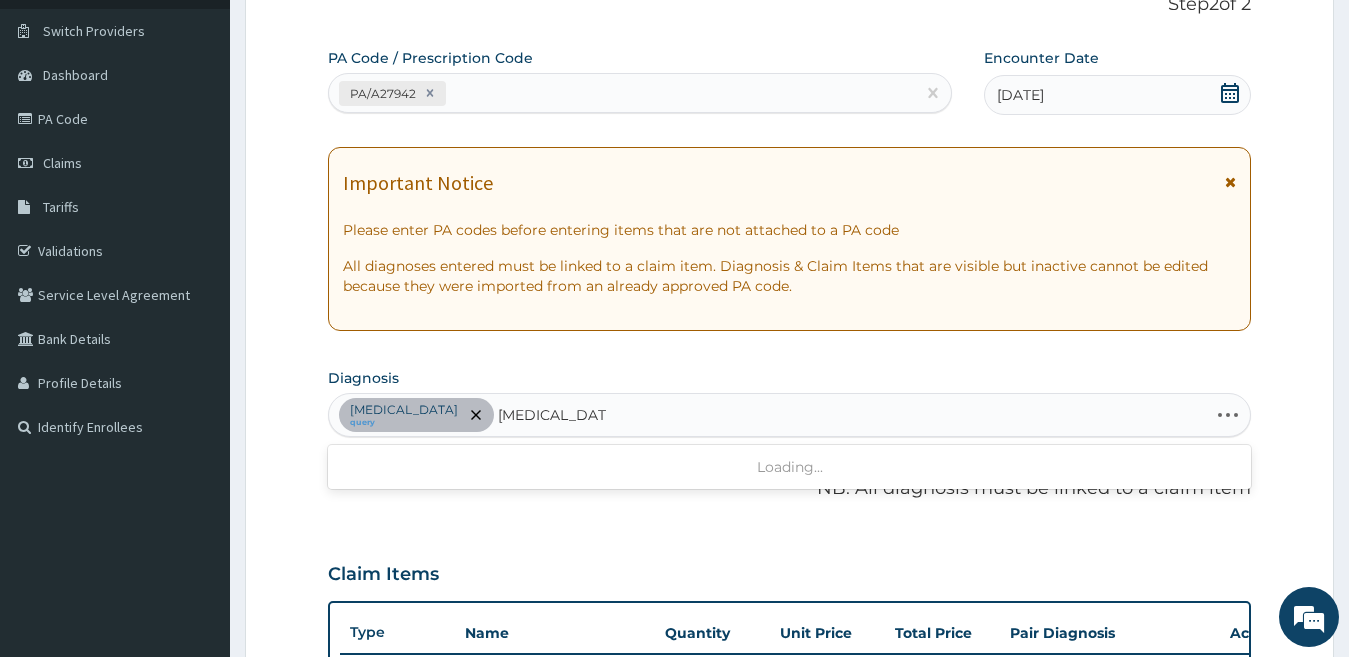 type on "PLASMODIUM F" 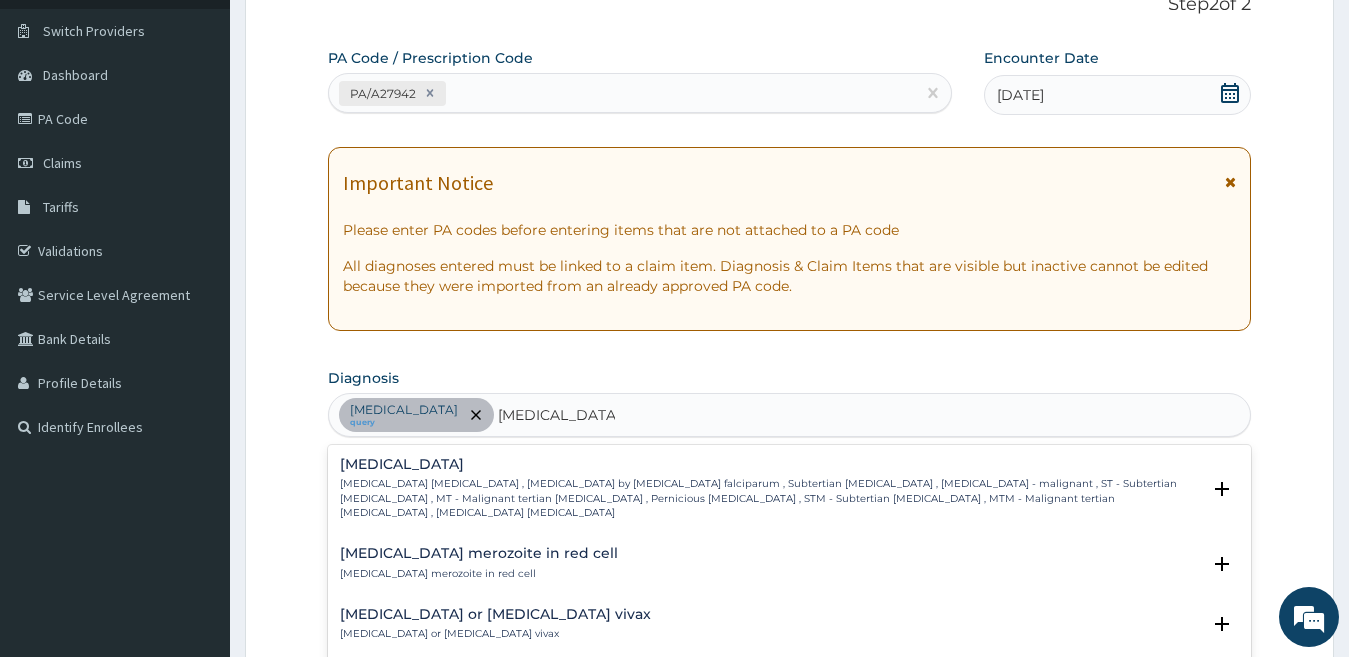 click on "Falciparum malaria , Malignant tertian malaria , Malaria by Plasmodium falciparum , Subtertian malaria , Falciparum malaria - malignant , ST - Subtertian malaria , MT - Malignant tertian malaria , Pernicious malaria , STM - Subtertian malaria , MTM - Malignant tertian malaria , Plasmodium falciparum malaria" at bounding box center [770, 498] 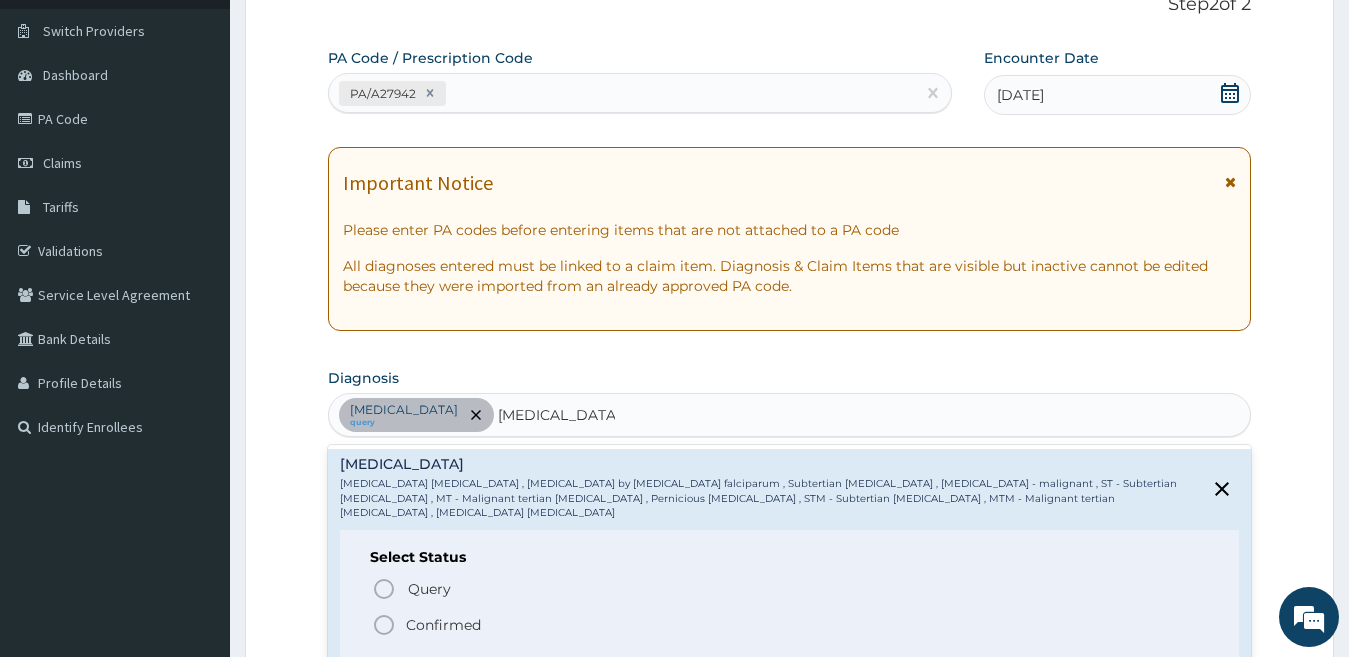 click on "Confirmed" at bounding box center [443, 625] 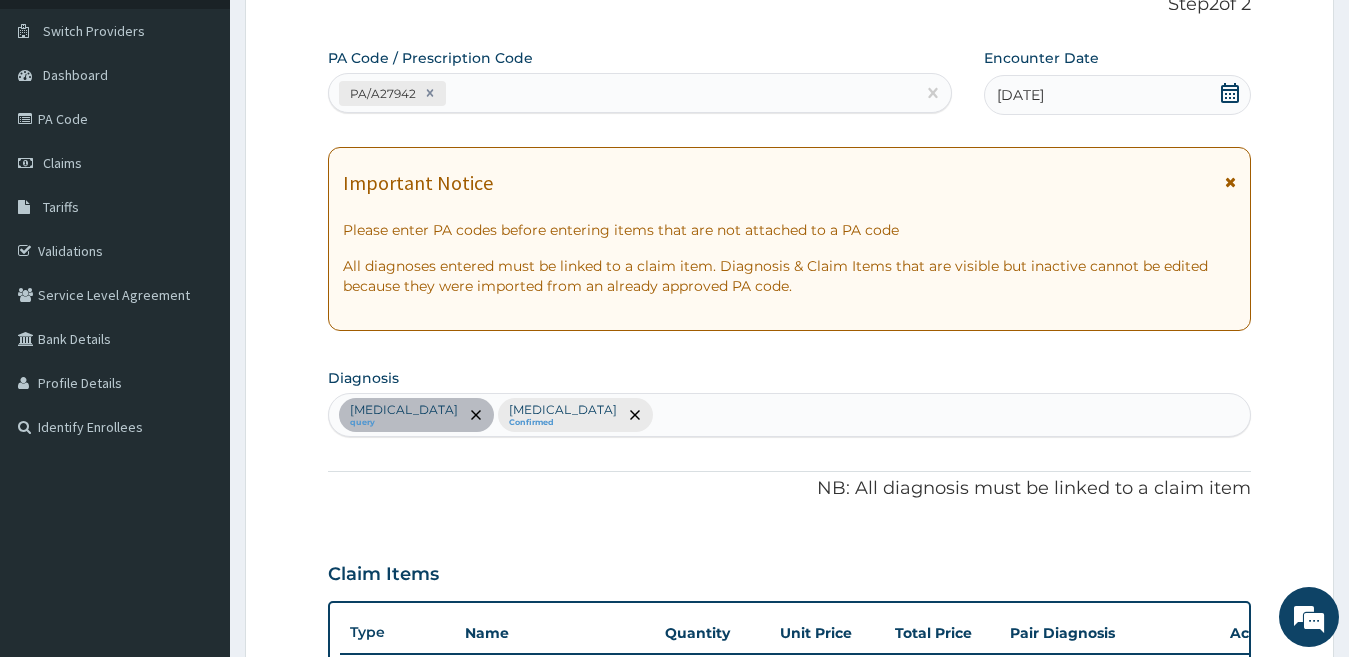 scroll, scrollTop: 718, scrollLeft: 0, axis: vertical 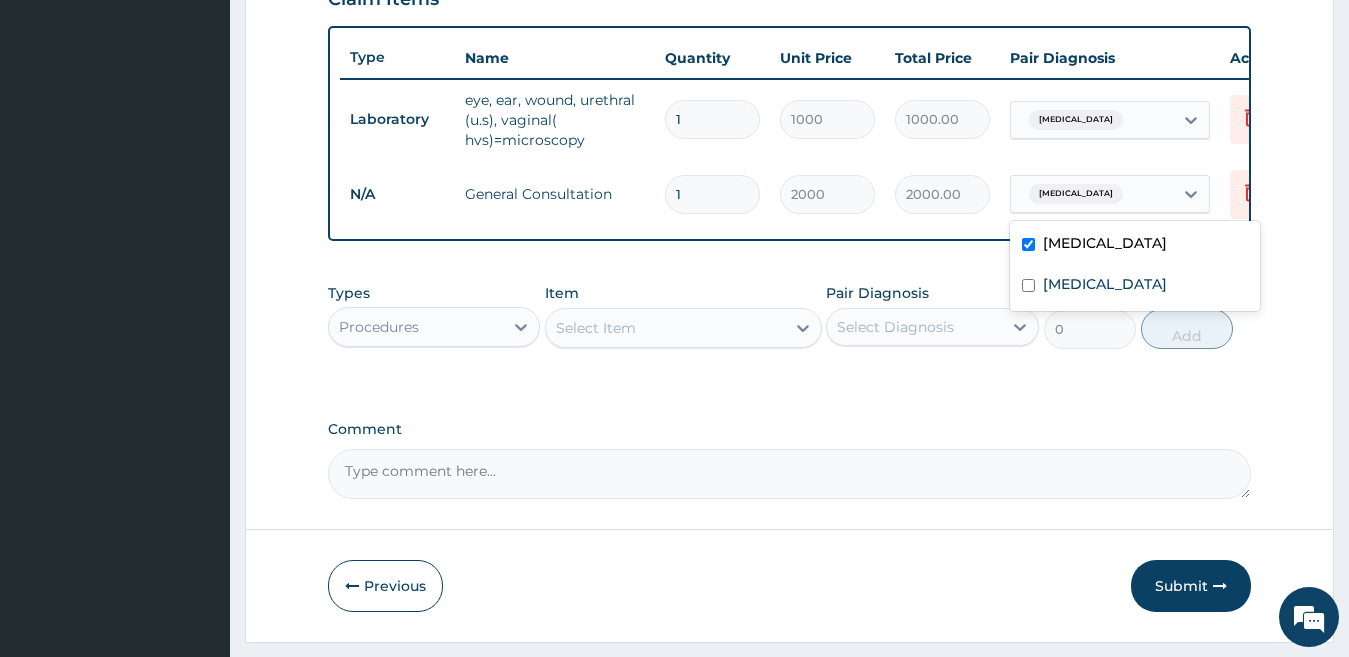 click on "Acute vaginitis" at bounding box center [1076, 194] 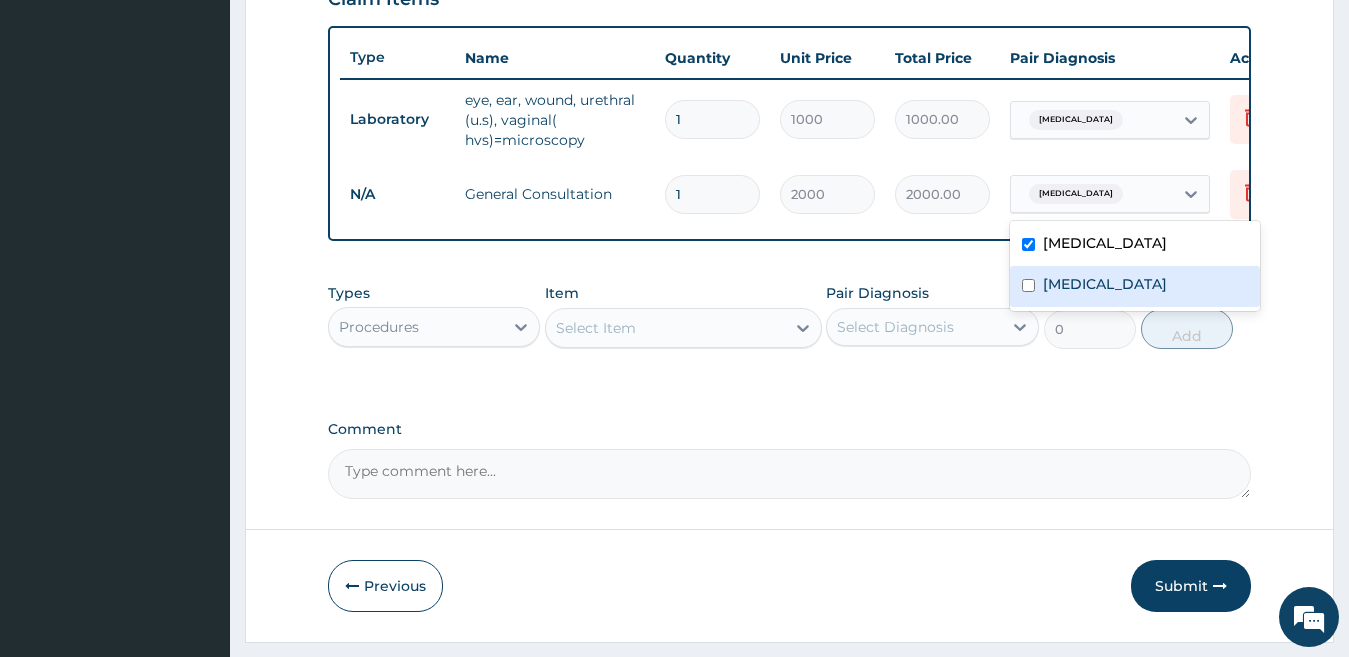 click on "Falciparum malaria" at bounding box center (1105, 284) 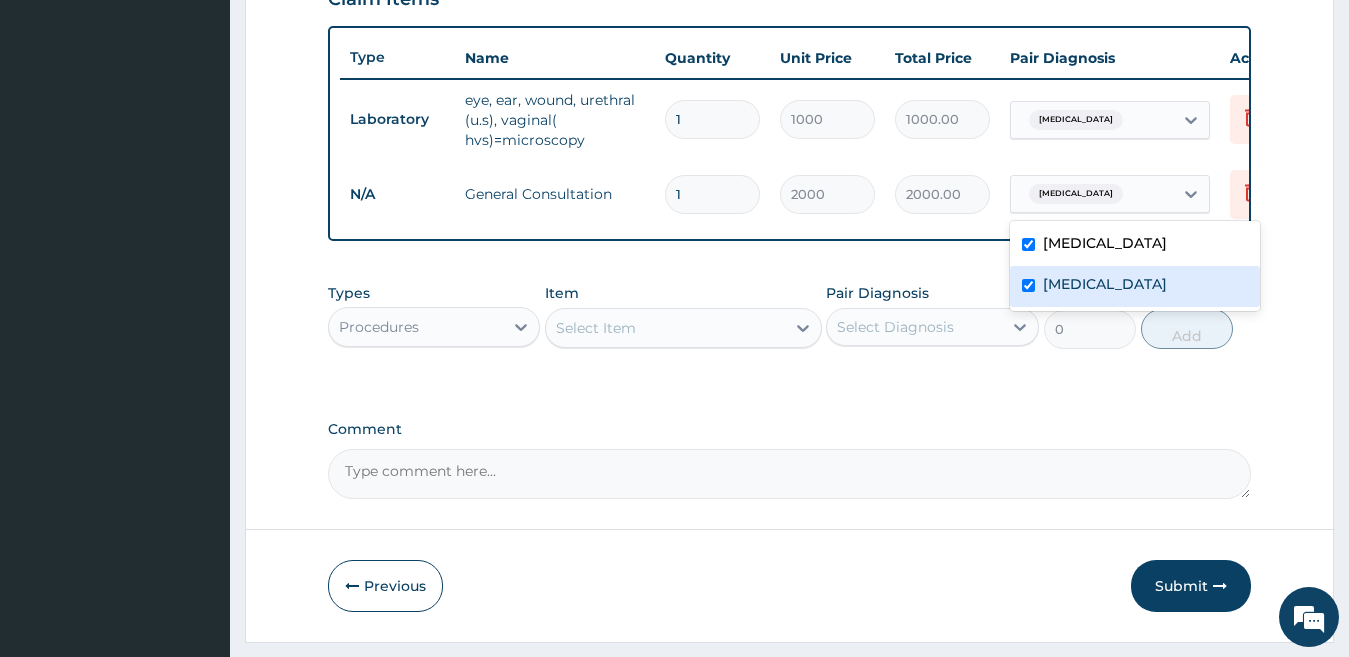 checkbox on "true" 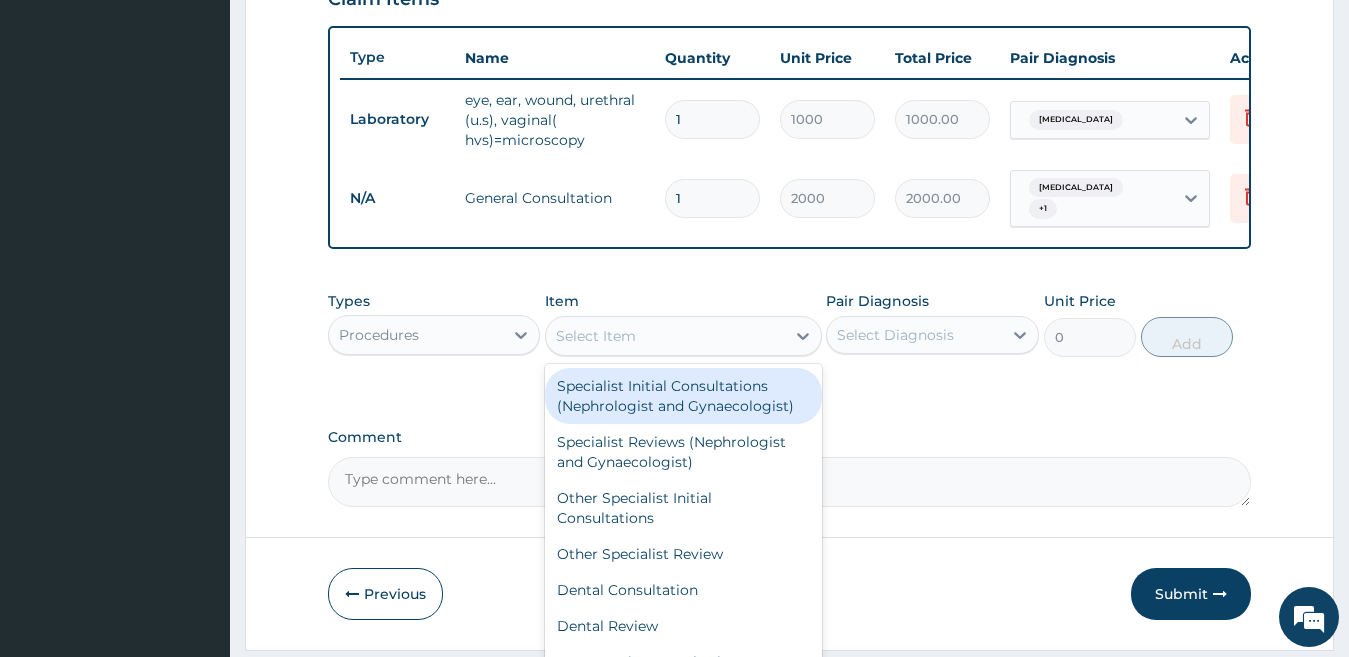 click on "Select Item" at bounding box center (596, 336) 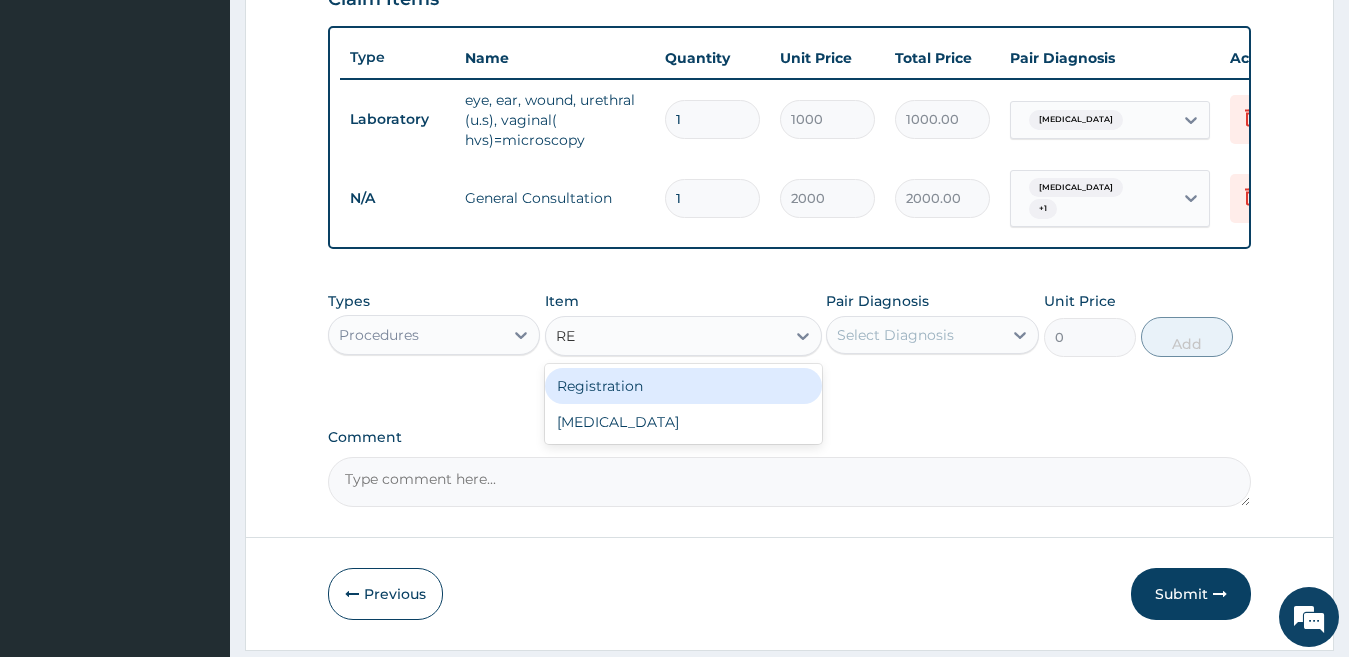 type on "REG" 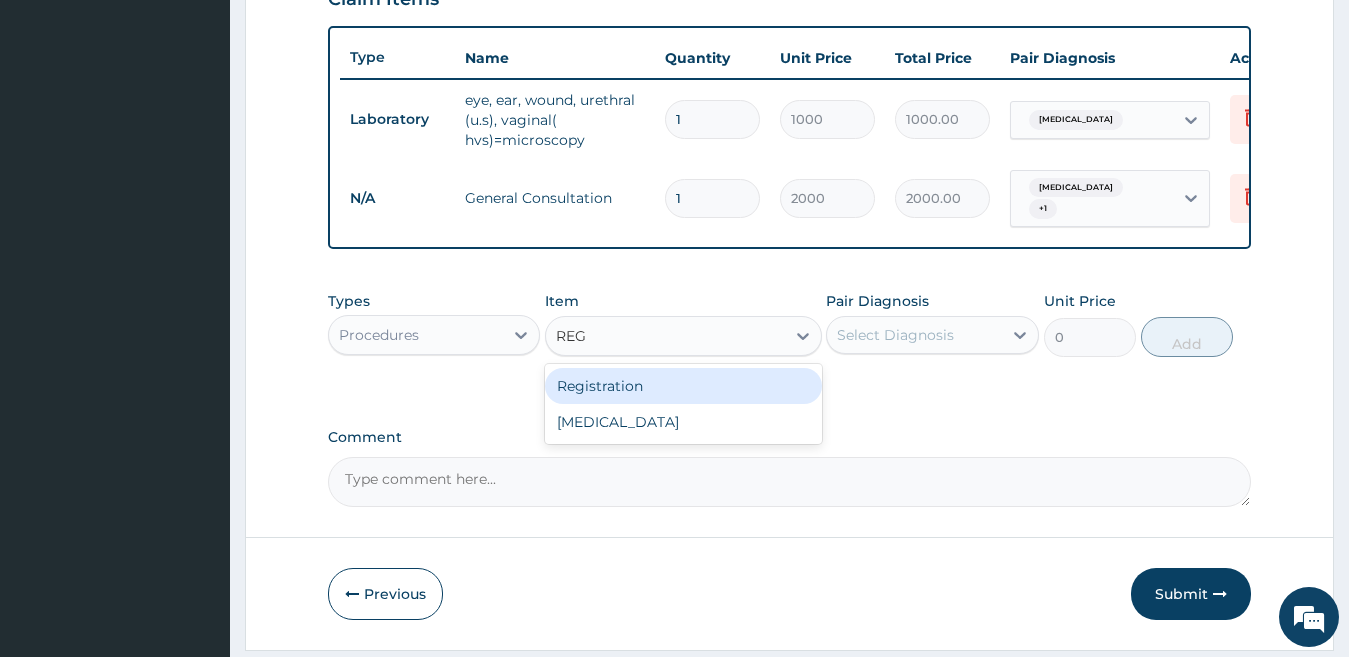 click on "Registration" at bounding box center [683, 386] 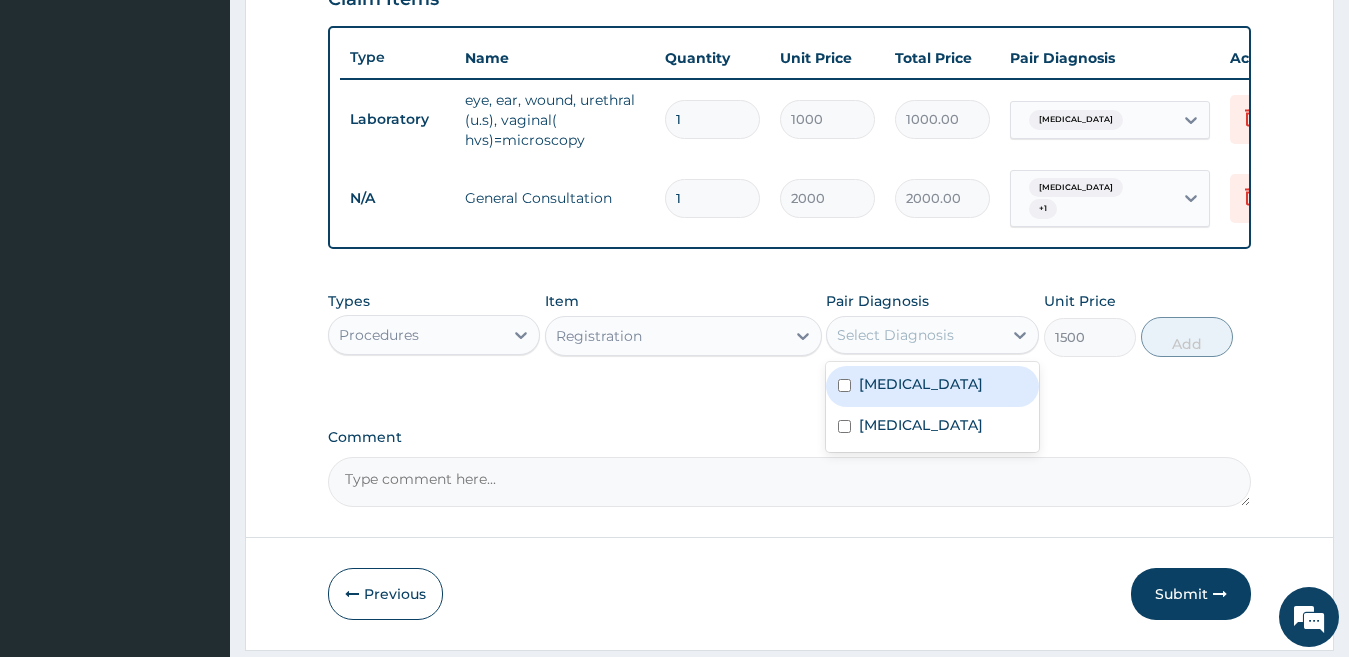 click on "Select Diagnosis" at bounding box center (895, 335) 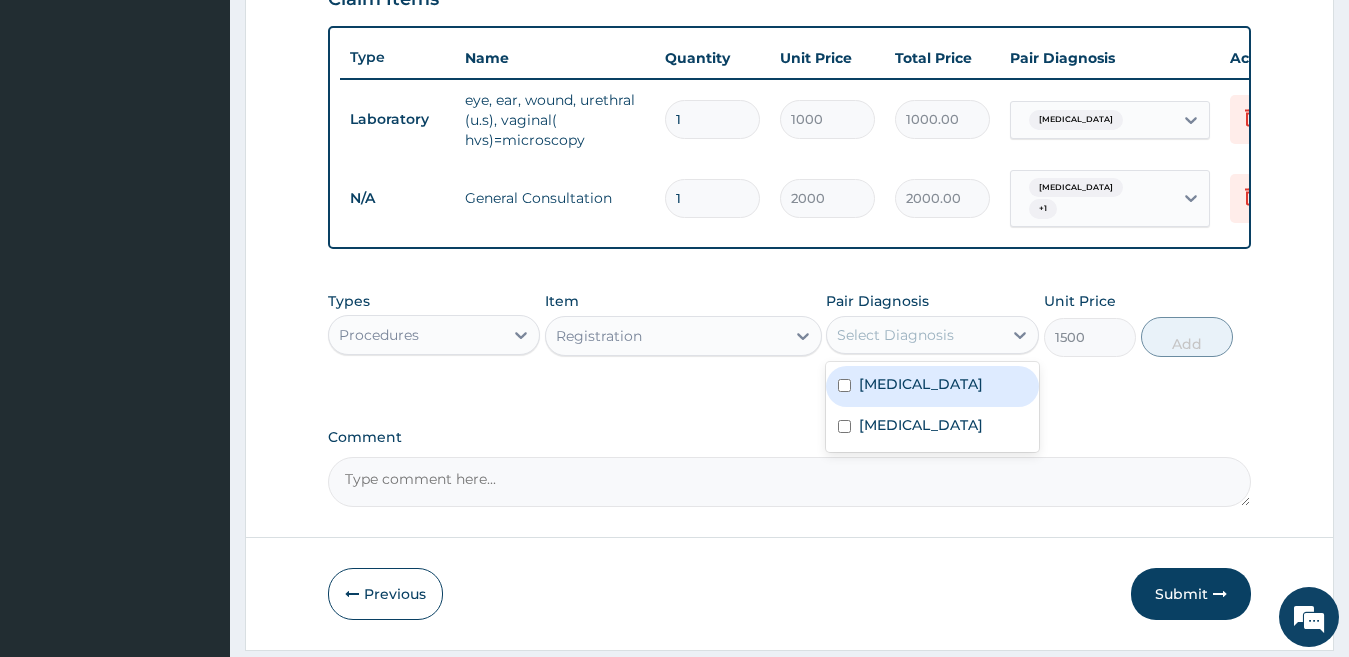 click on "Acute vaginitis" at bounding box center [921, 384] 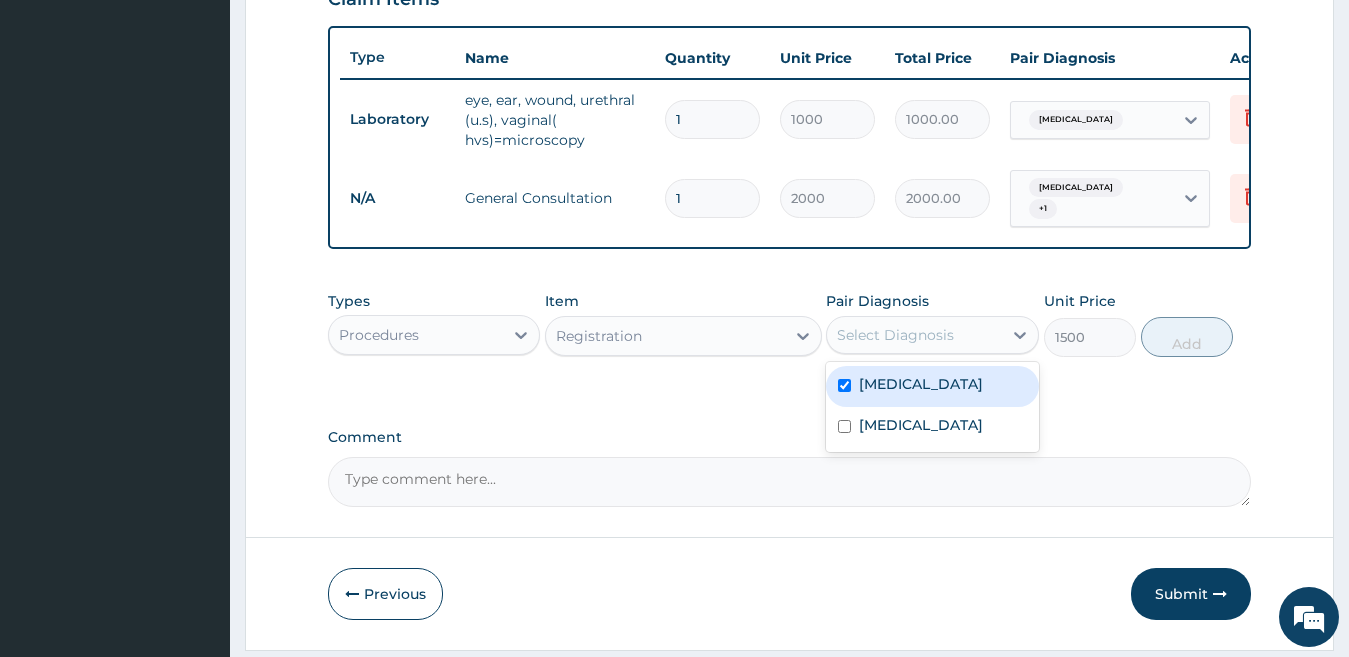 checkbox on "true" 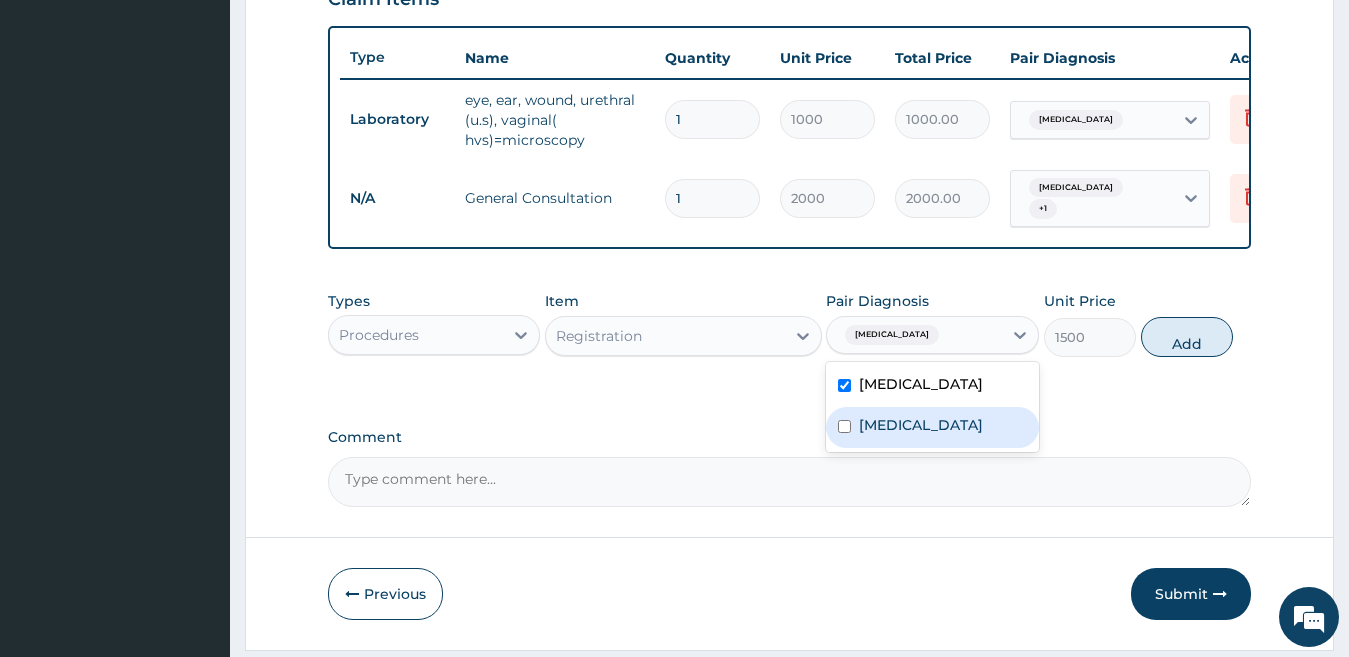 click on "Falciparum malaria" at bounding box center (921, 425) 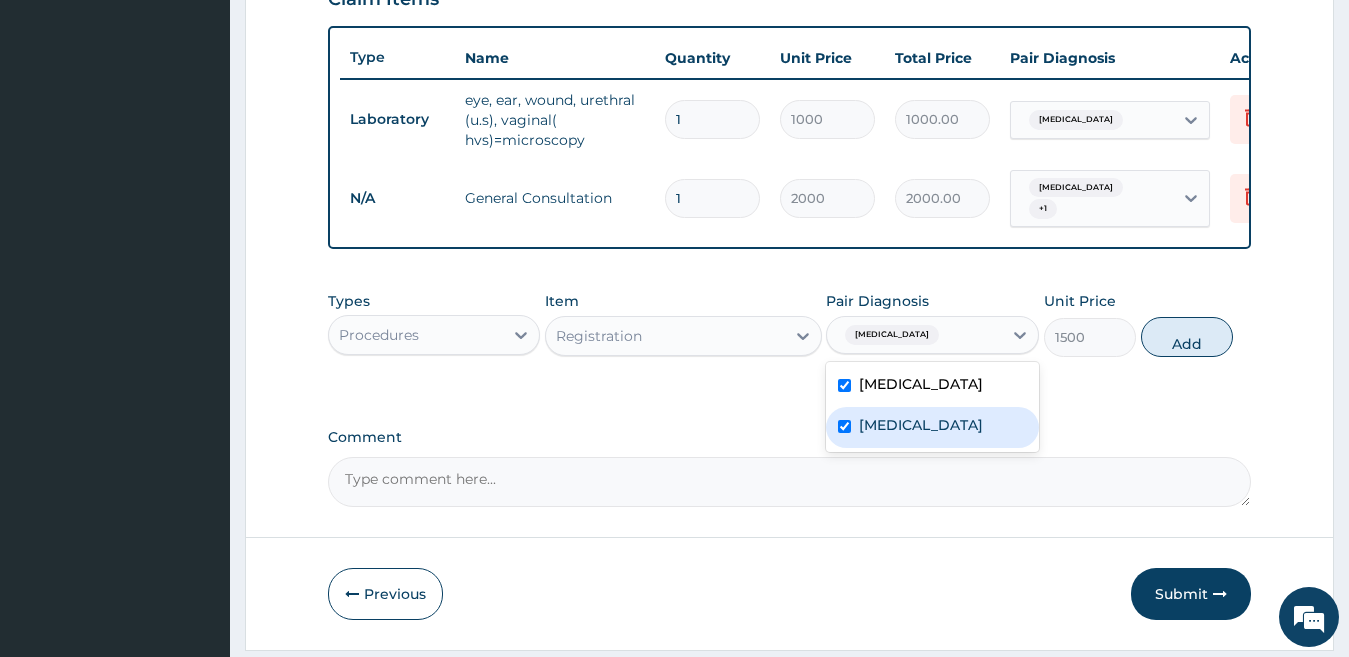 checkbox on "true" 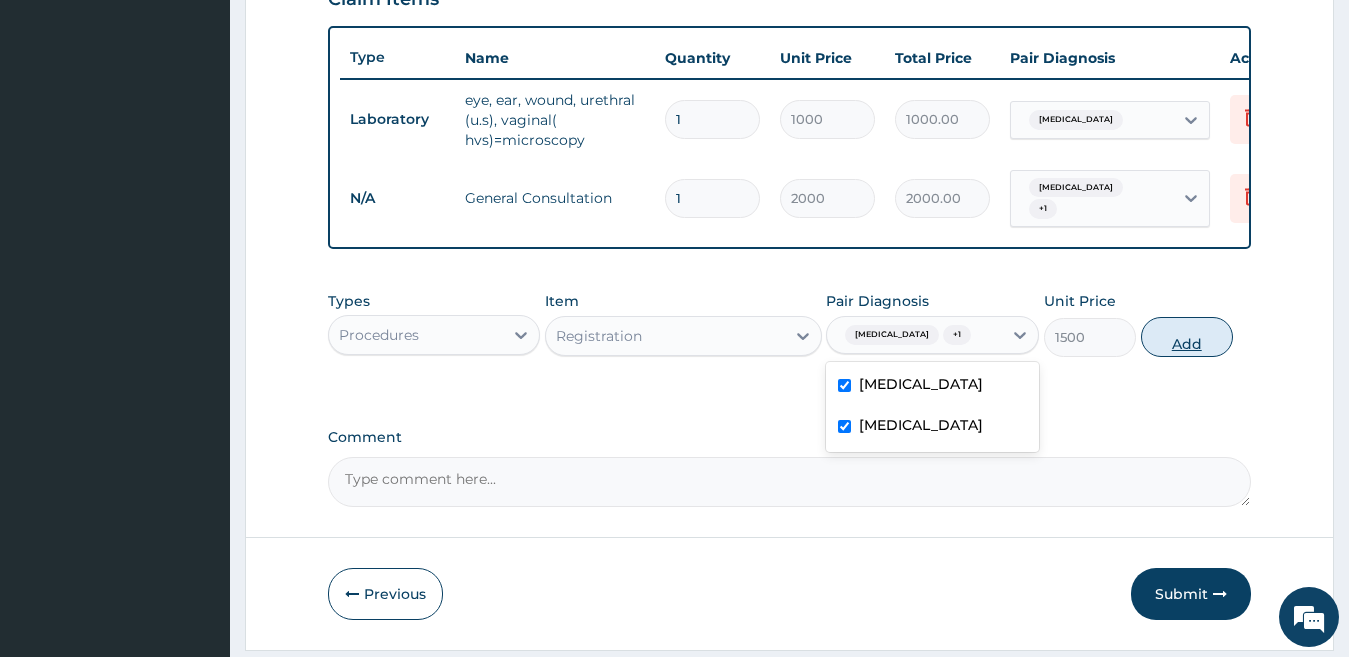click on "Add" at bounding box center [1187, 337] 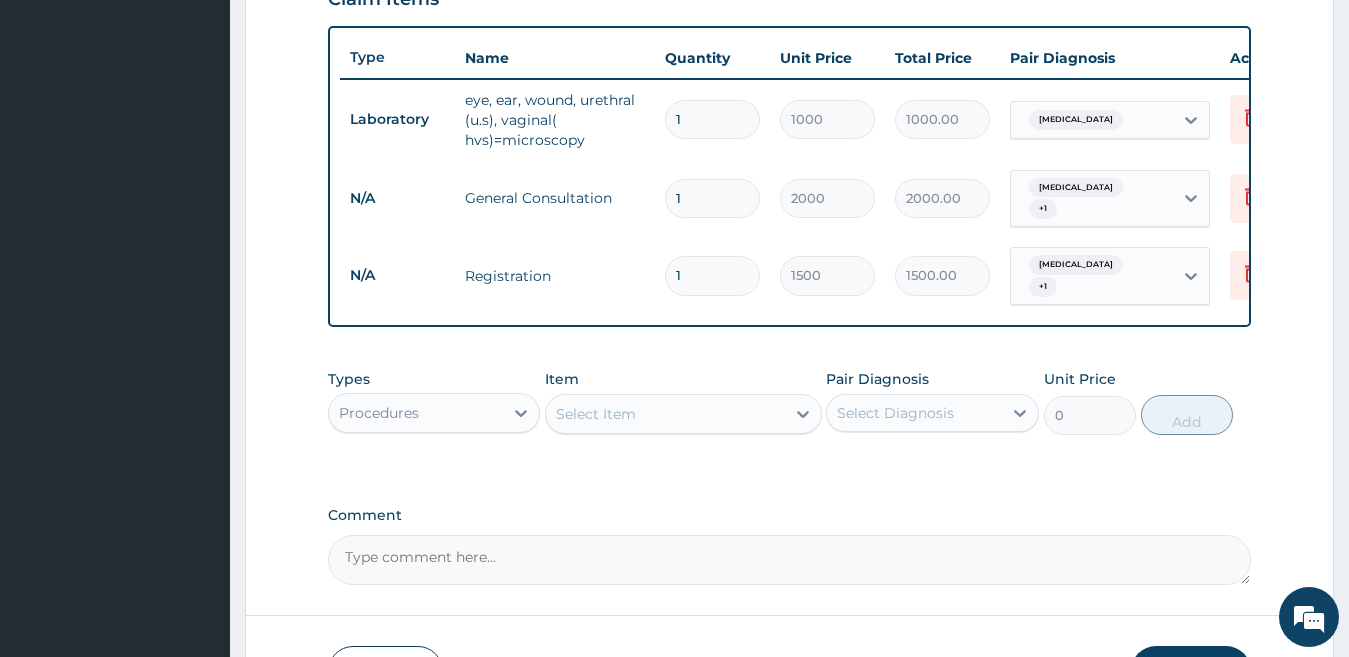 click on "Acute vaginitis  + 1" at bounding box center [1092, 199] 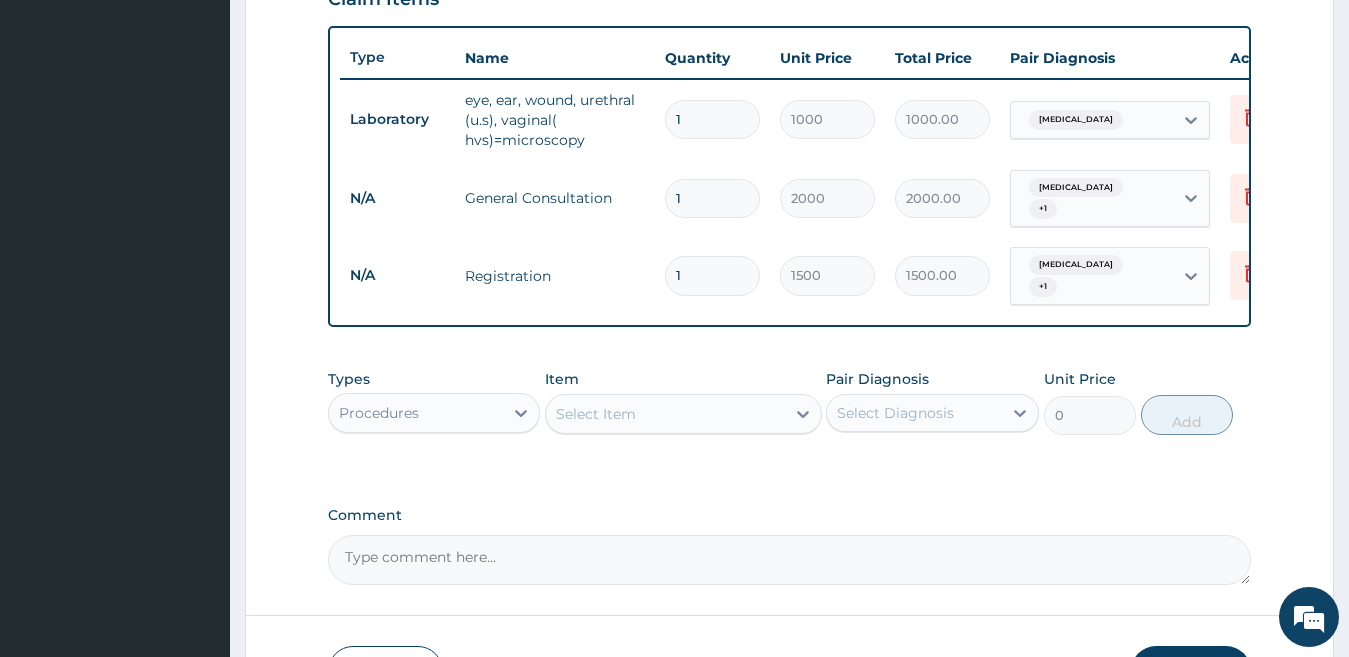 drag, startPoint x: 972, startPoint y: 488, endPoint x: 838, endPoint y: 438, distance: 143.02448 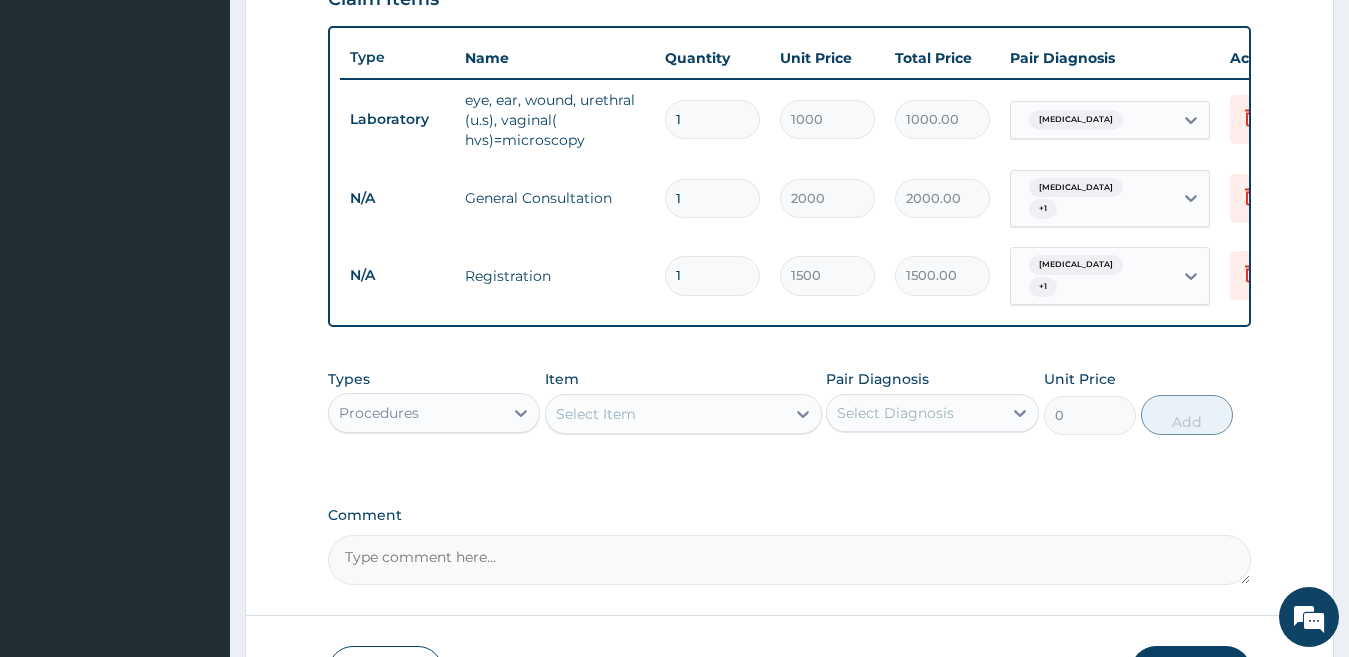 click on "PA Code / Prescription Code PA/A27942 Encounter Date 14-05-2025 Important Notice Please enter PA codes before entering items that are not attached to a PA code   All diagnoses entered must be linked to a claim item. Diagnosis & Claim Items that are visible but inactive cannot be edited because they were imported from an already approved PA code. Diagnosis Acute vaginitis query Falciparum malaria Confirmed NB: All diagnosis must be linked to a claim item Claim Items Type Name Quantity Unit Price Total Price Pair Diagnosis Actions Laboratory eye, ear, wound, urethral (u.s), vaginal( hvs)=microscopy 1 1000 1000.00 Acute vaginitis Delete N/A General Consultation  1 2000 2000.00 Acute vaginitis  + 1 Delete N/A Registration 1 1500 1500.00 Acute vaginitis  + 1 Delete Types Procedures Item Select Item Pair Diagnosis Select Diagnosis Unit Price 0 Add Comment" at bounding box center (790, 29) 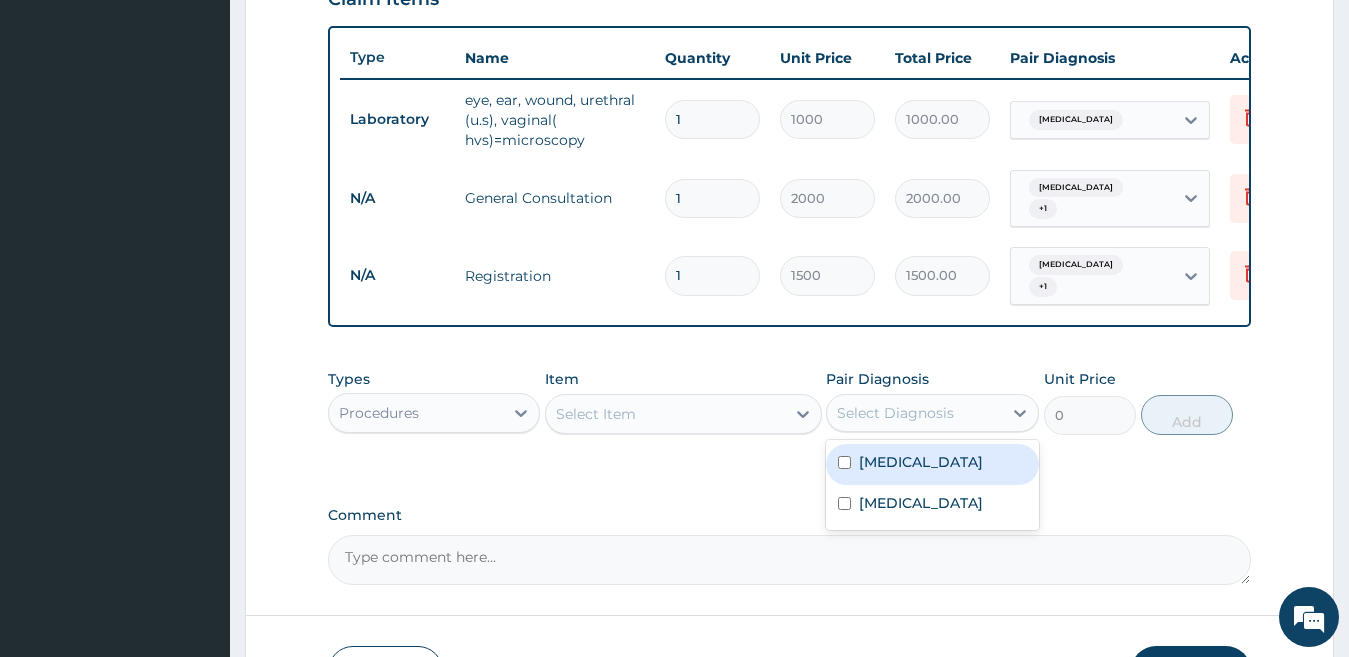 click on "Select Diagnosis" at bounding box center (895, 413) 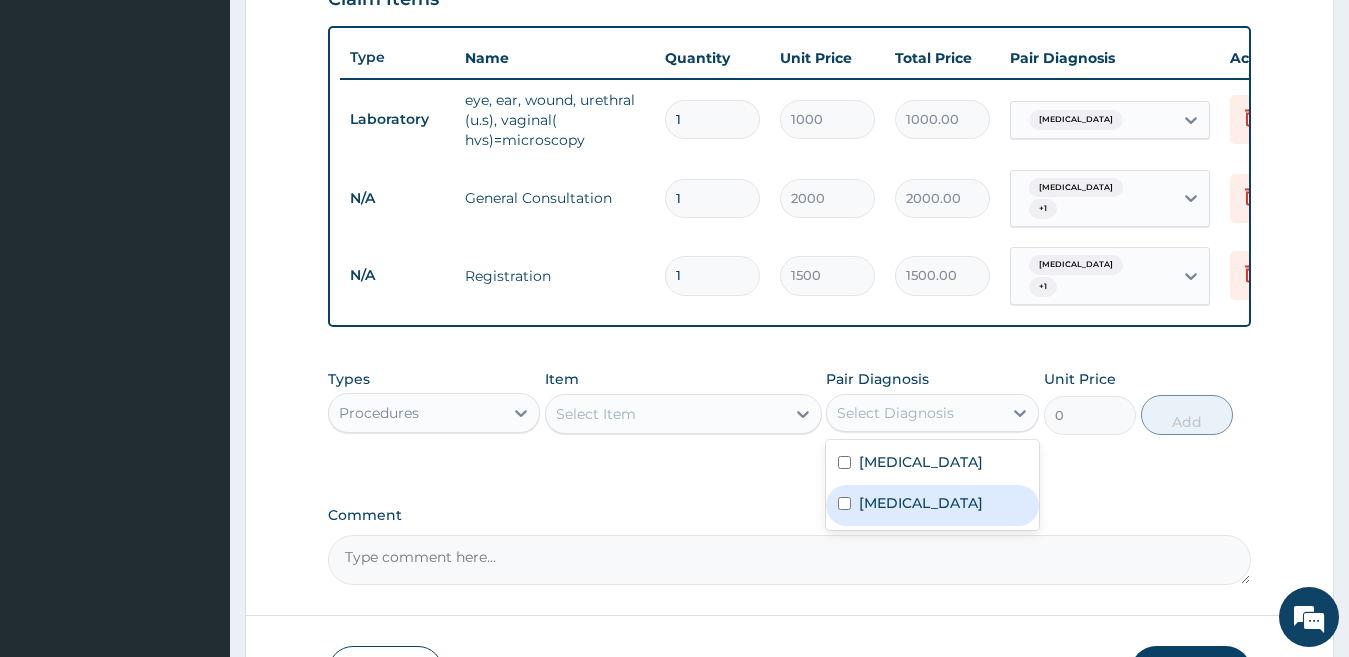 click on "Falciparum malaria" at bounding box center [921, 503] 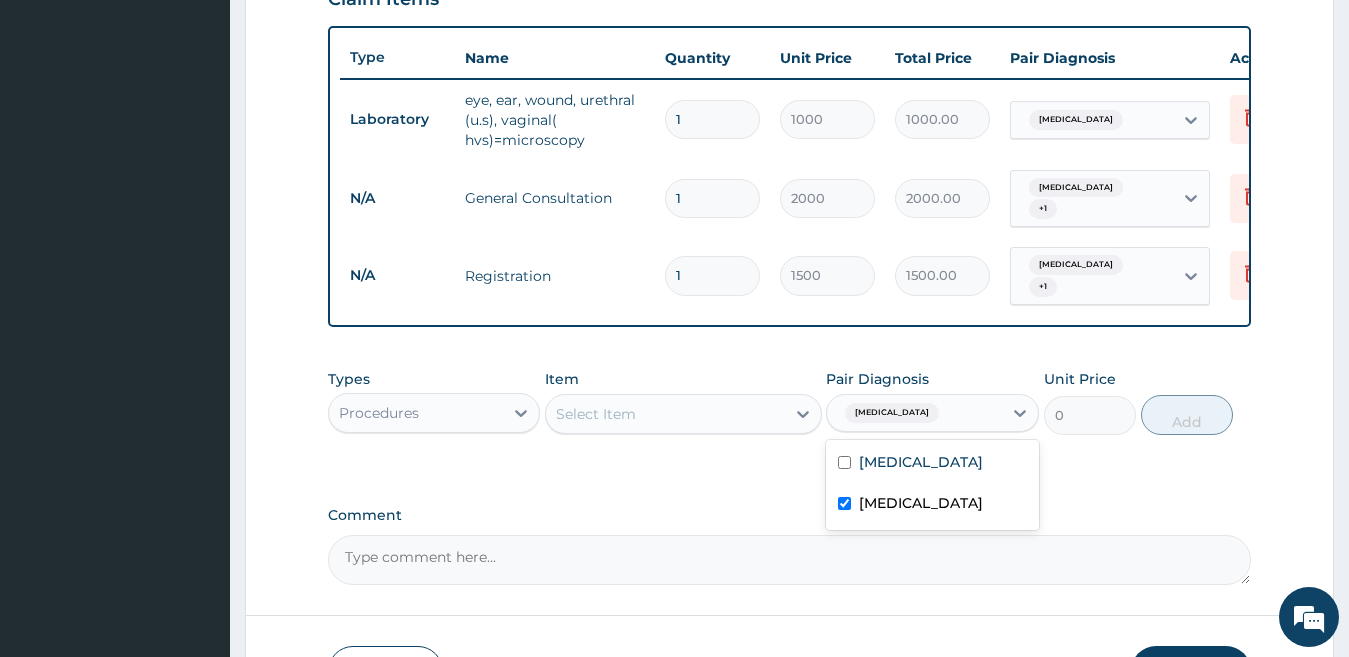 checkbox on "true" 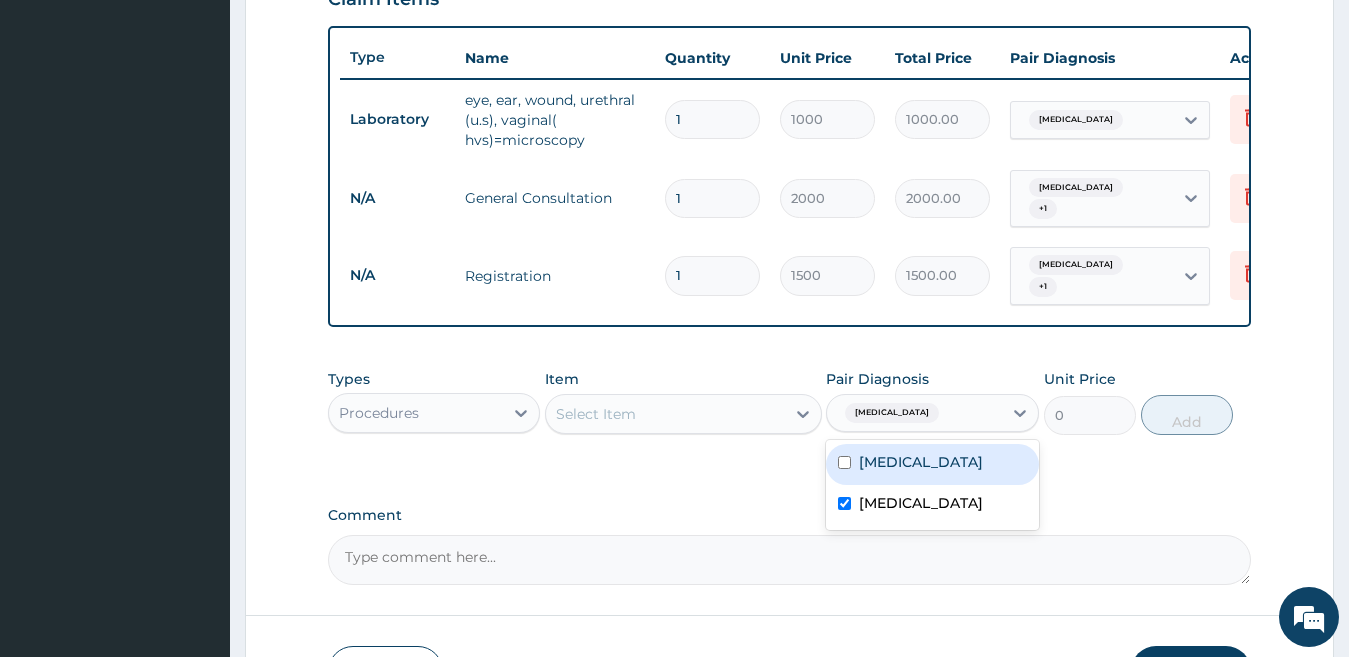 click on "Select Item" at bounding box center (596, 414) 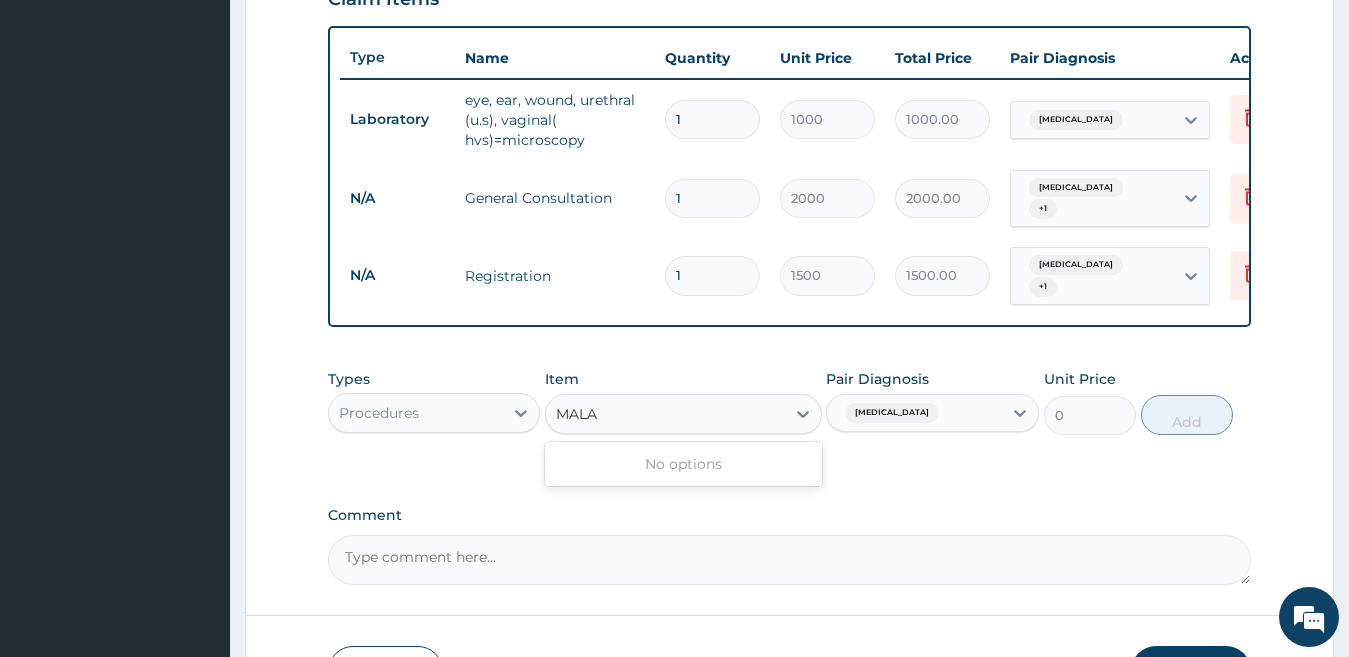 type on "MALA" 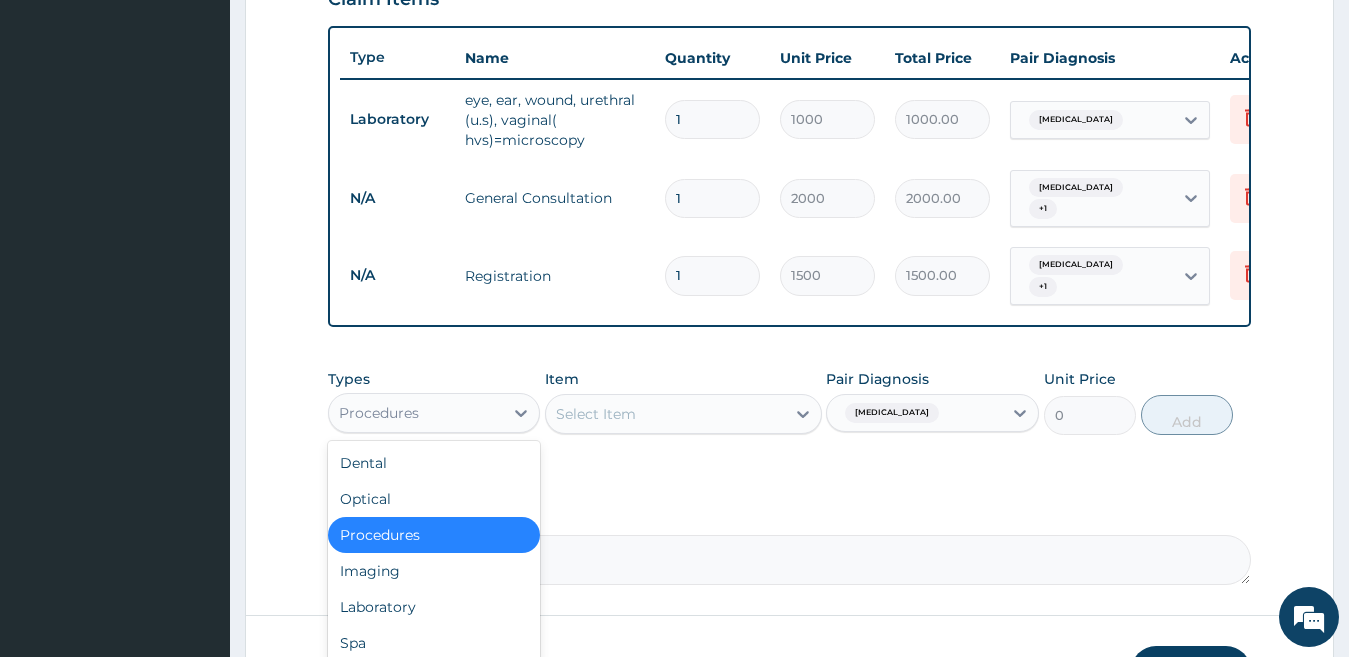 click on "Procedures" at bounding box center (379, 413) 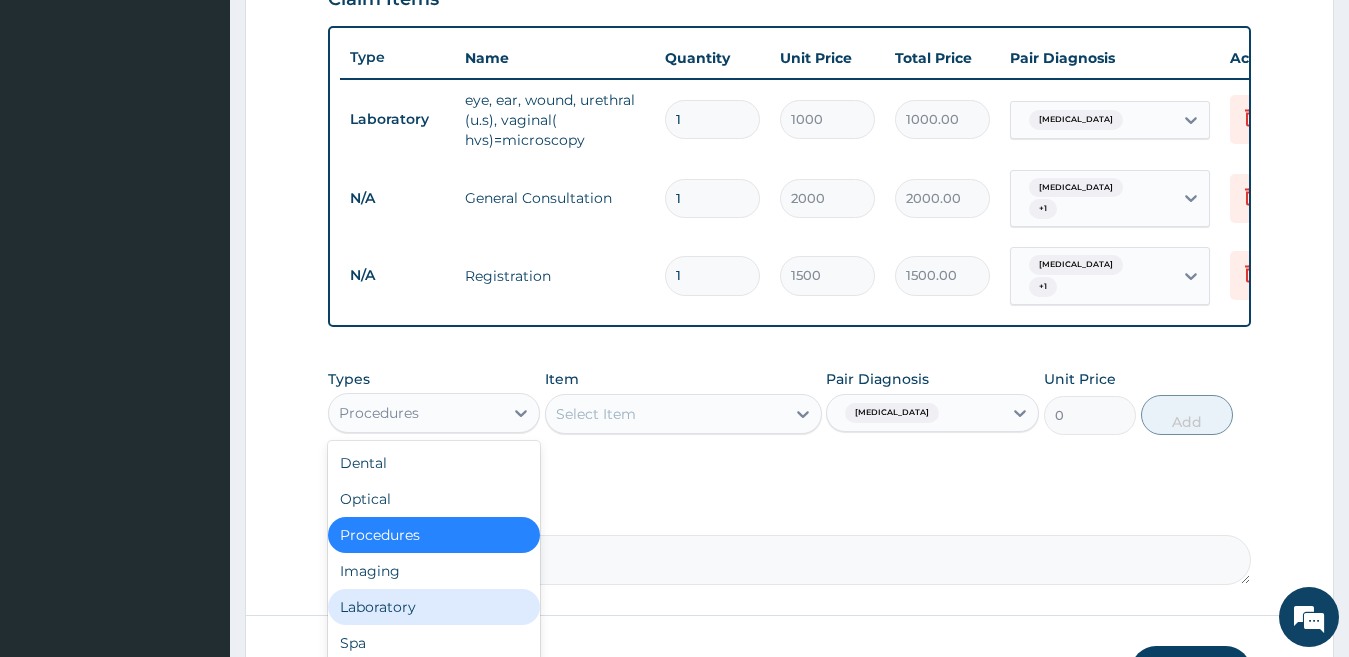 drag, startPoint x: 372, startPoint y: 600, endPoint x: 393, endPoint y: 586, distance: 25.23886 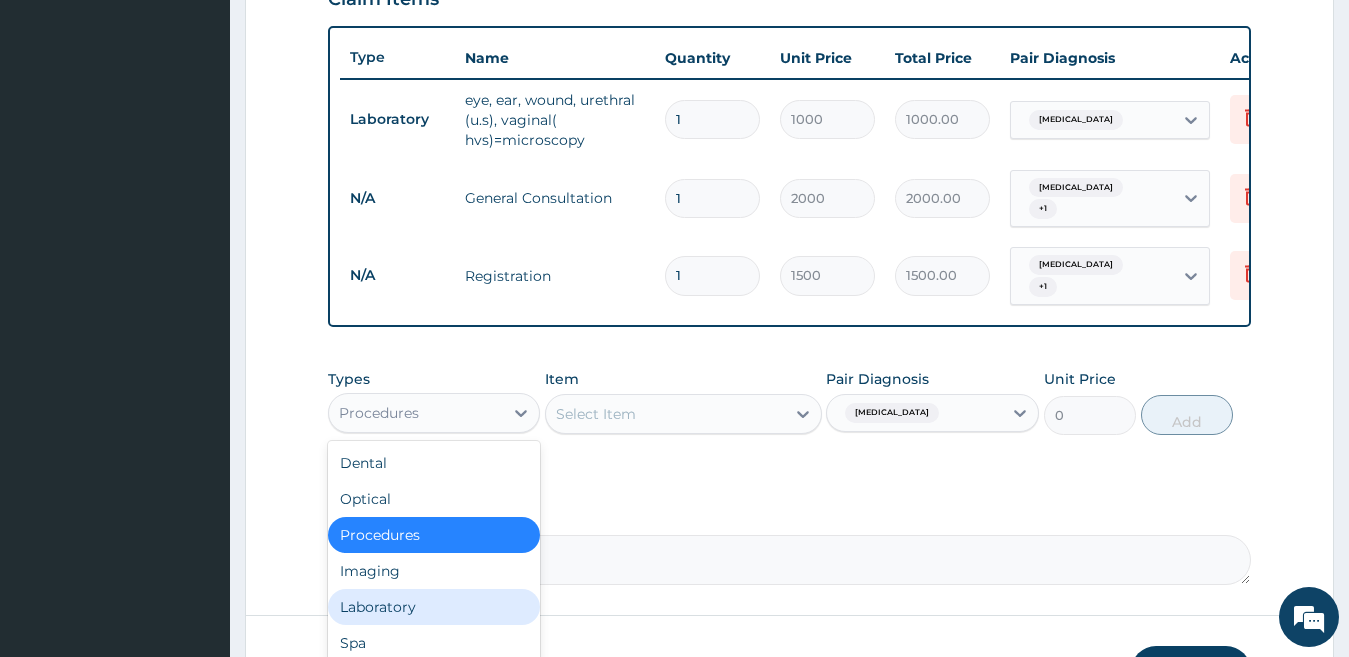 click on "Laboratory" at bounding box center [434, 607] 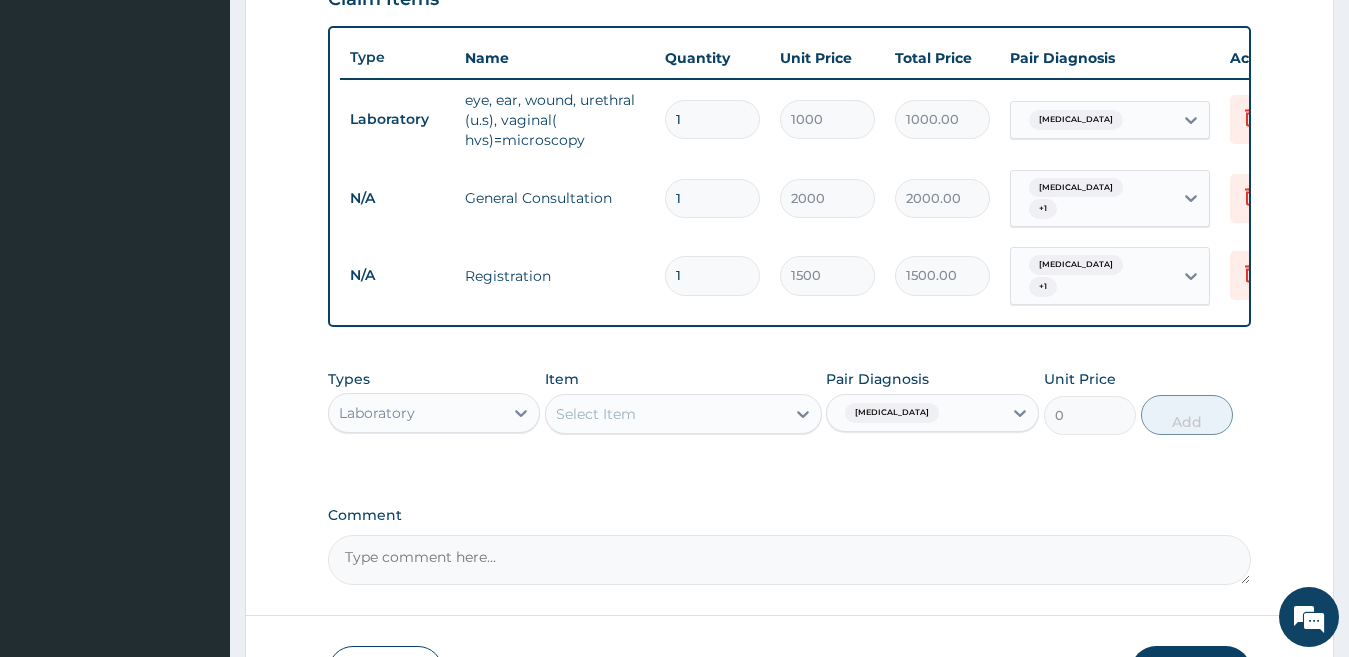 click on "Select Item" at bounding box center [665, 414] 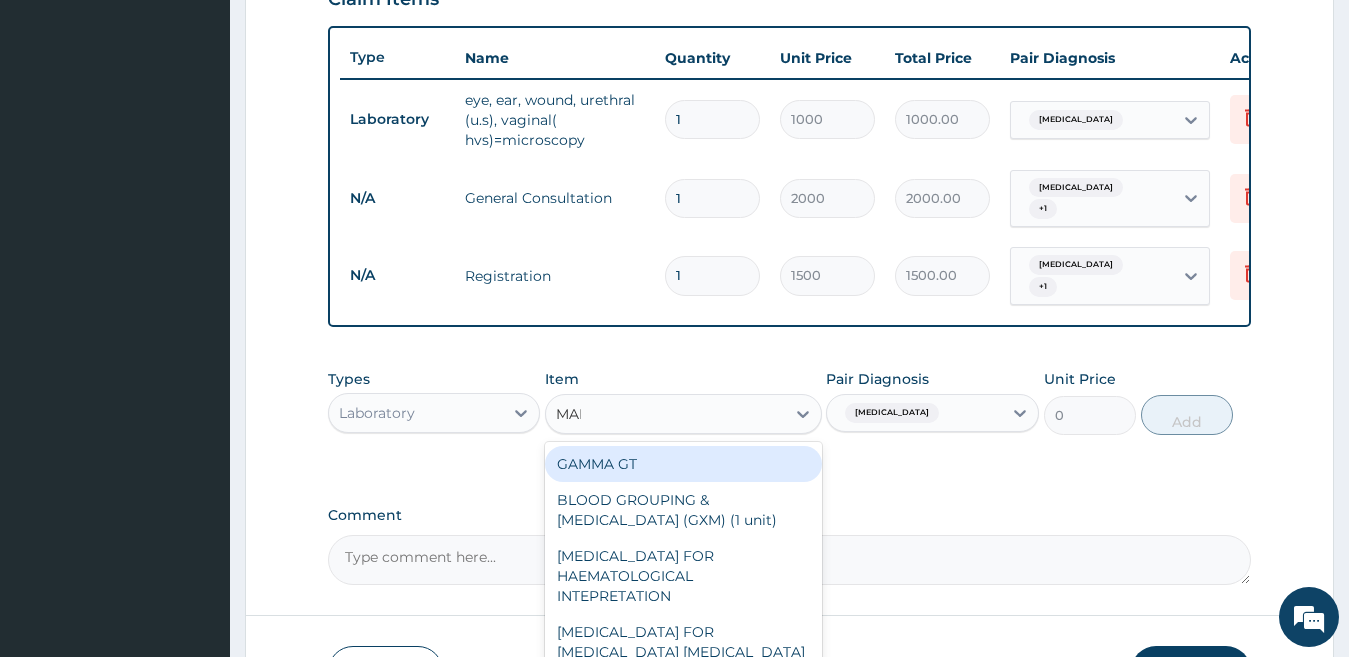 type on "MALA" 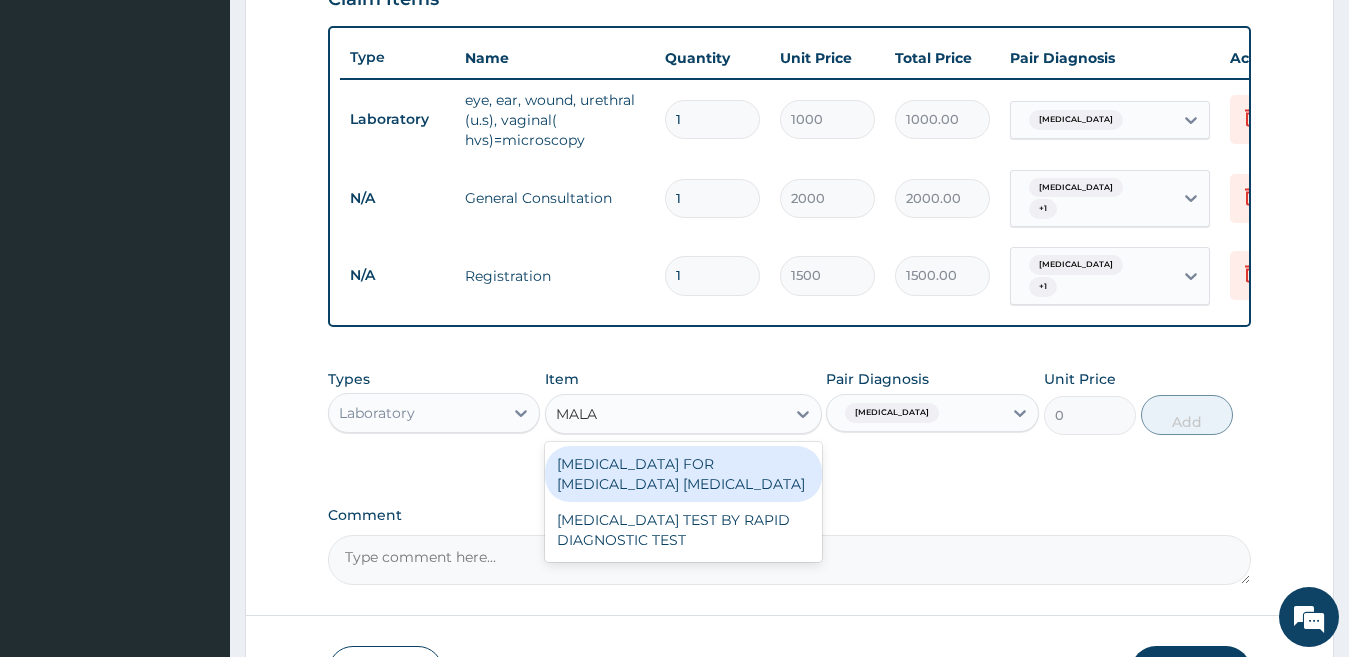 click on "BLOOD FILM FOR MALARIA PARASITE" at bounding box center (683, 474) 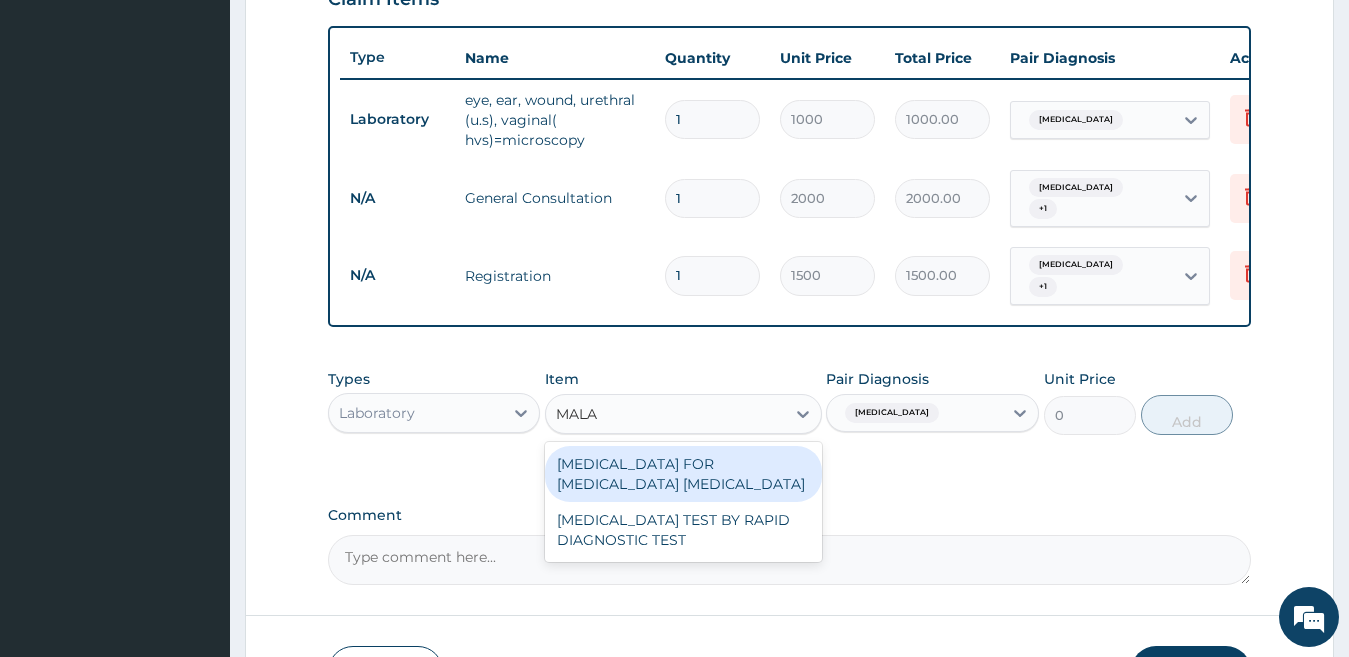 type 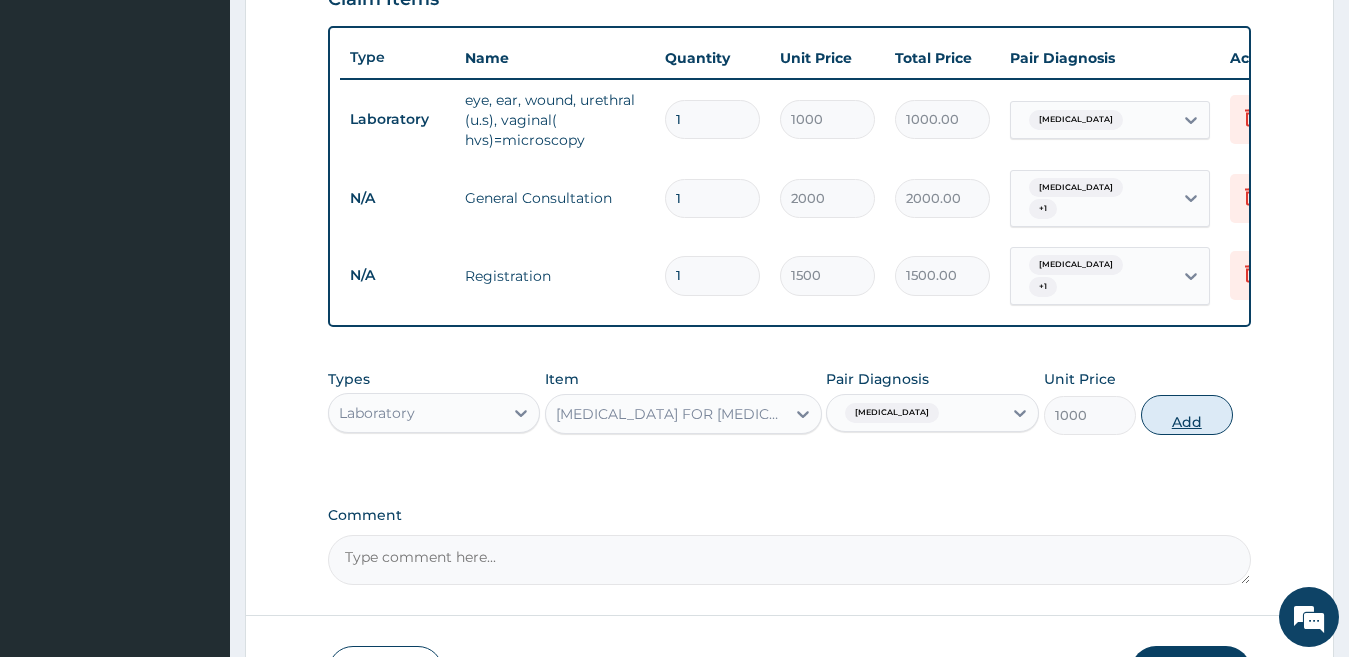 click on "Add" at bounding box center (1187, 415) 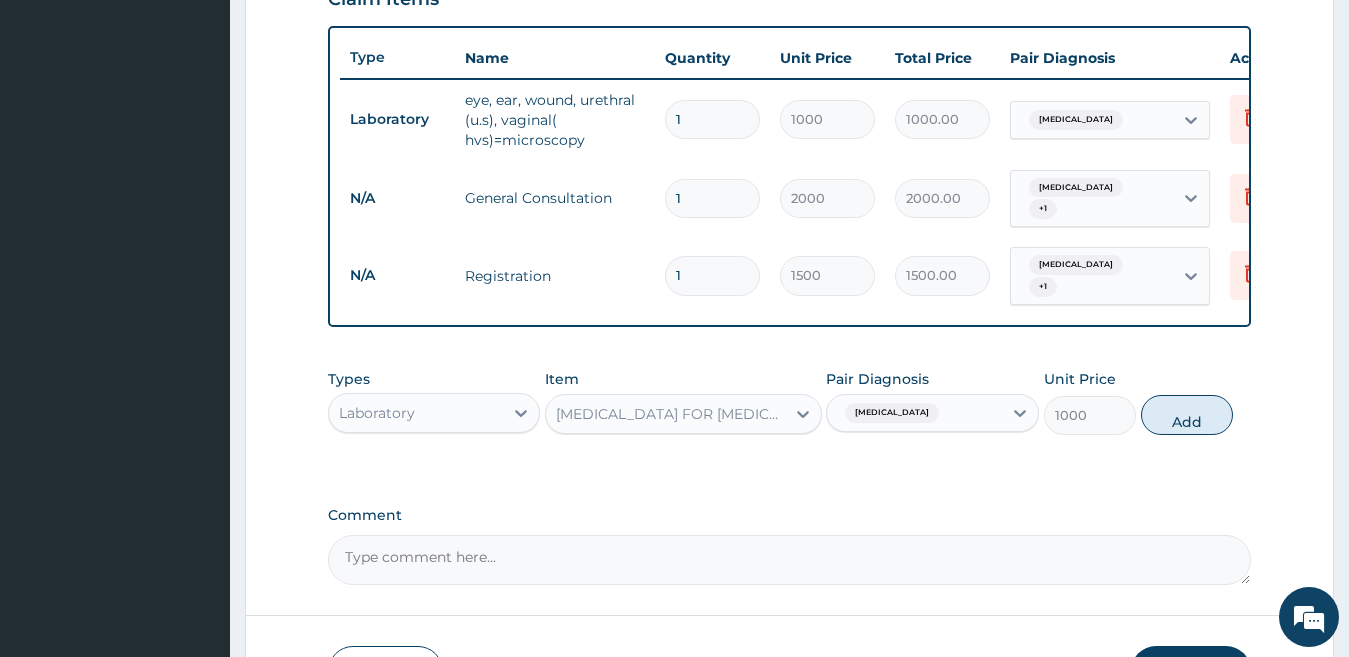 type on "0" 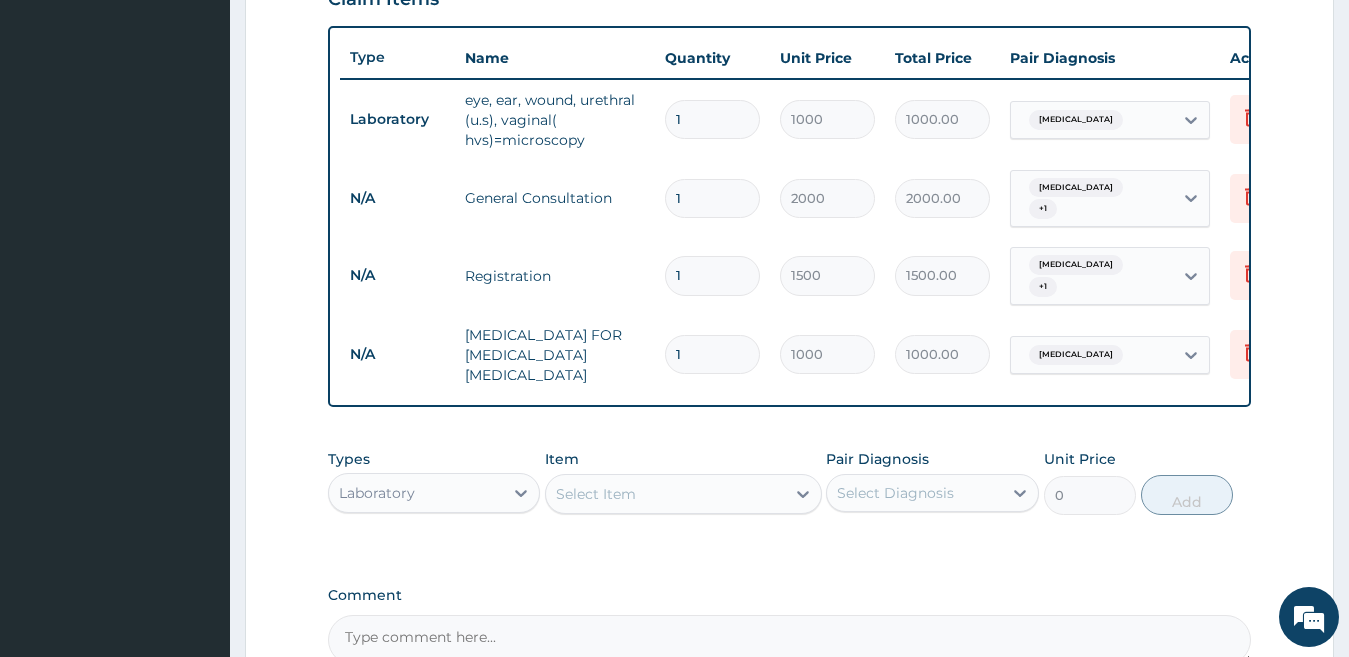 click on "Select Item" at bounding box center (665, 494) 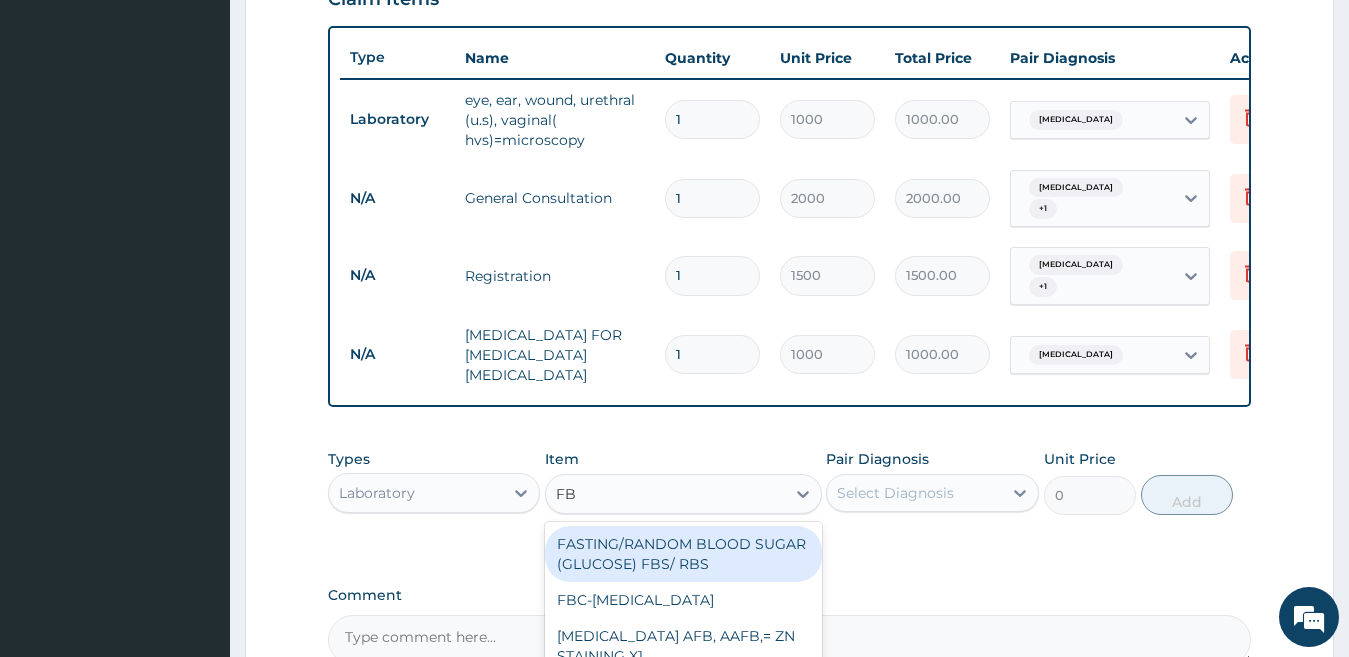 type on "FBC" 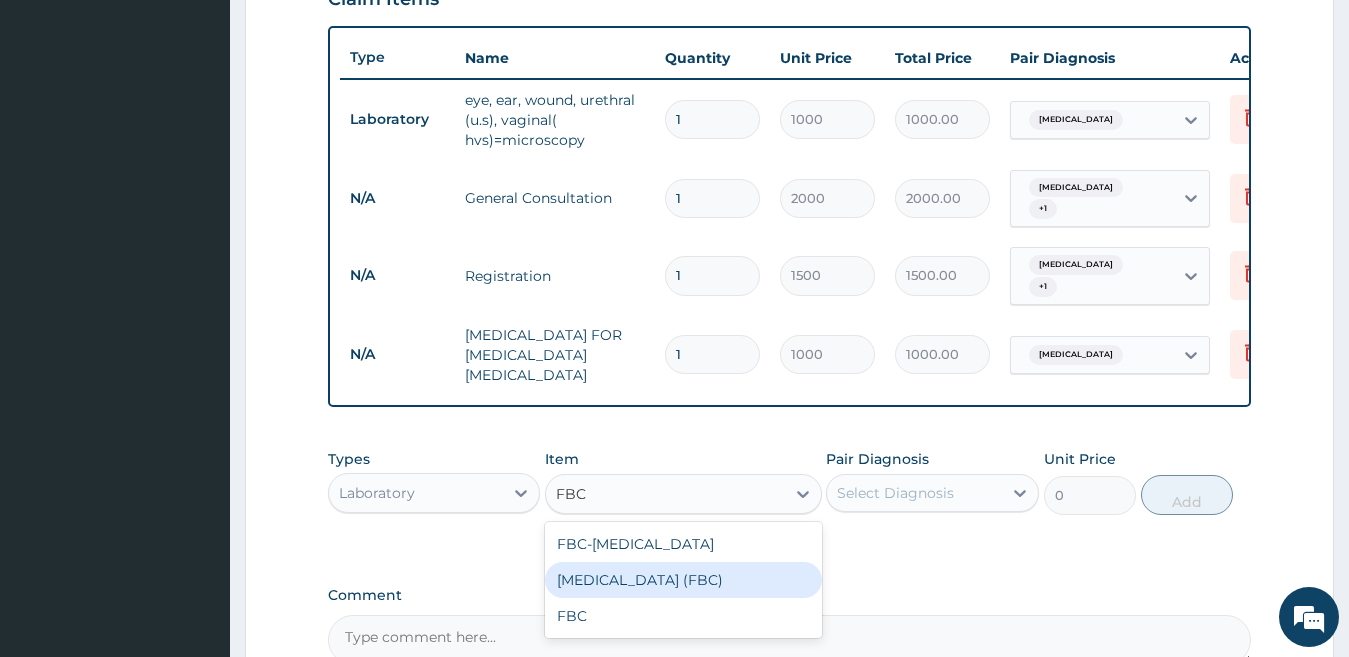drag, startPoint x: 662, startPoint y: 571, endPoint x: 900, endPoint y: 471, distance: 258.155 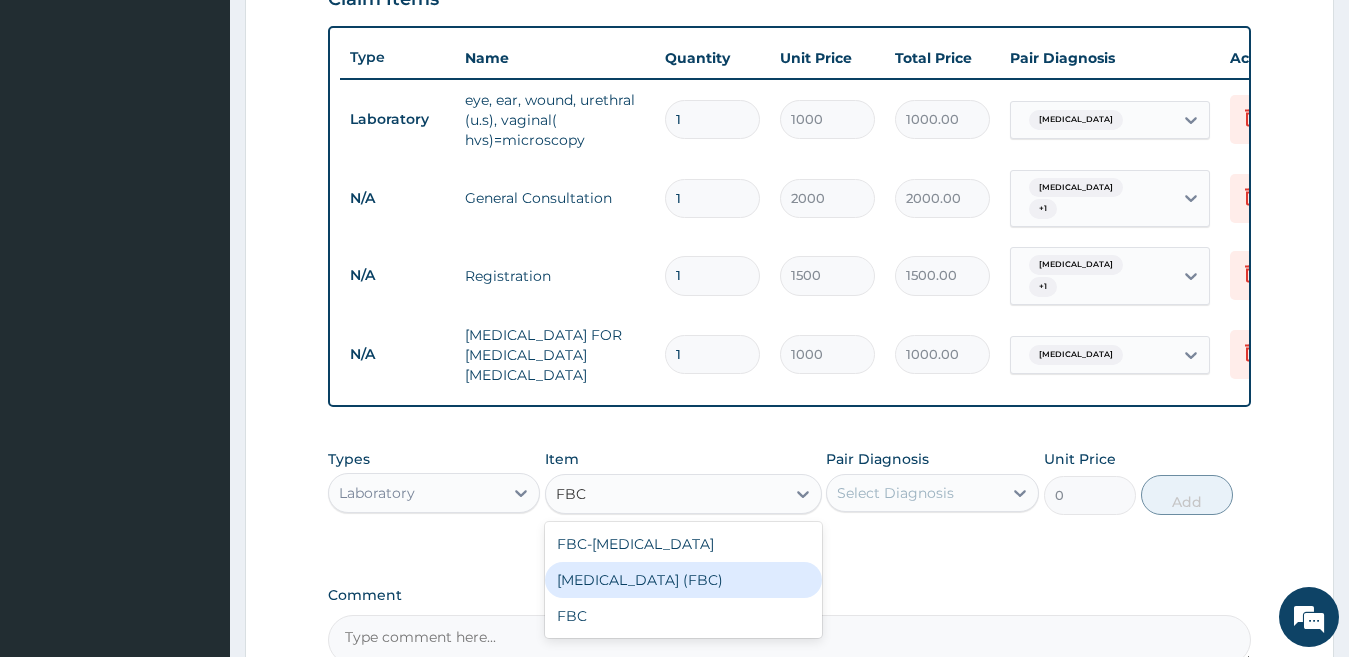 click on "Full Blood Count (FBC)" at bounding box center [683, 580] 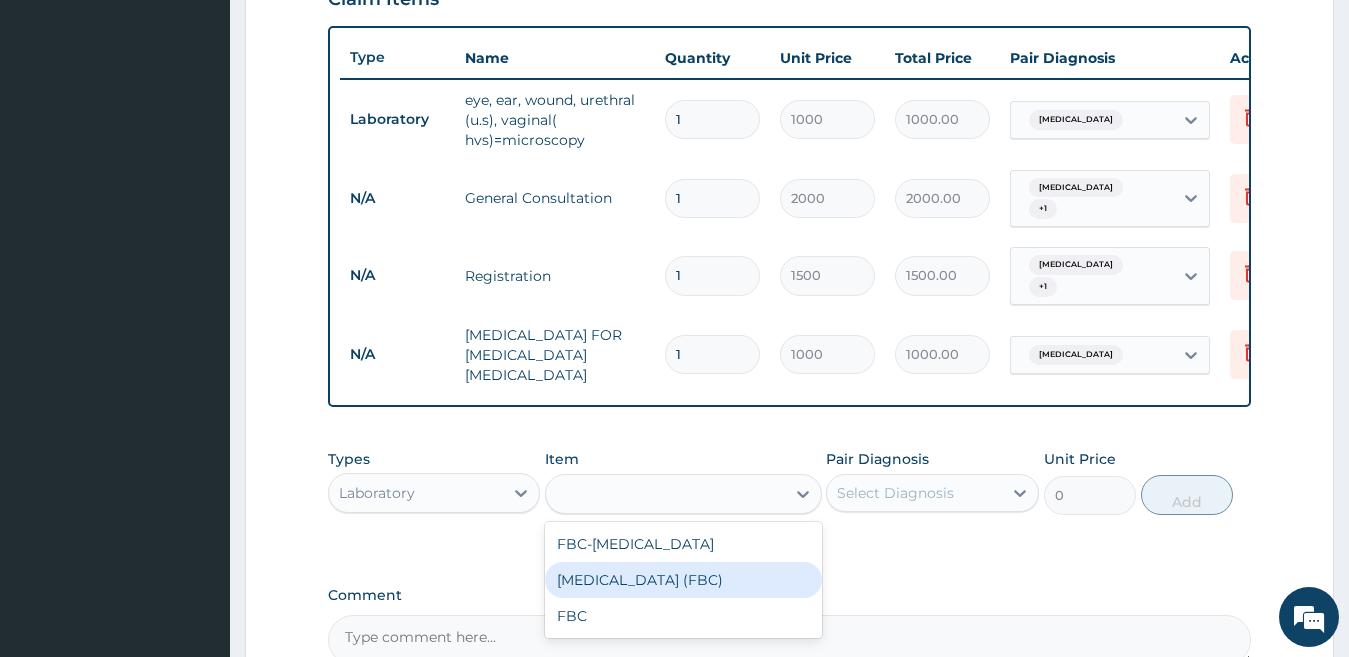 type on "3000" 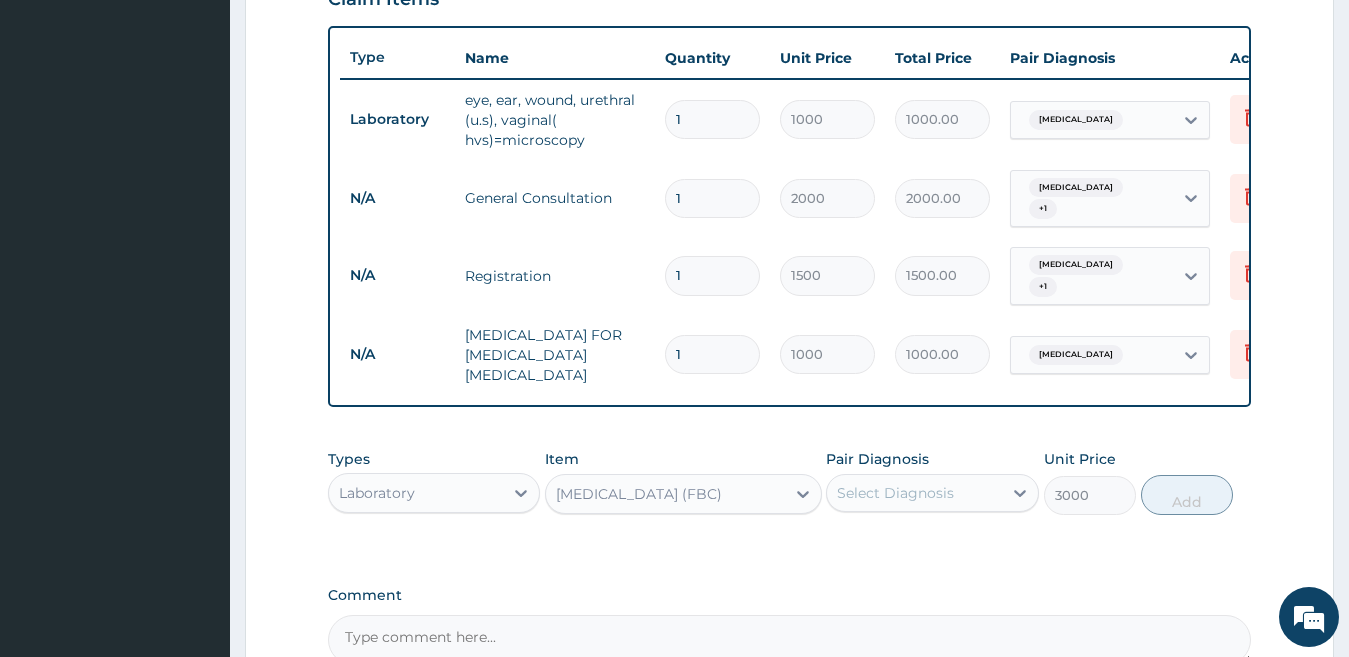 click on "Select Diagnosis" at bounding box center (914, 493) 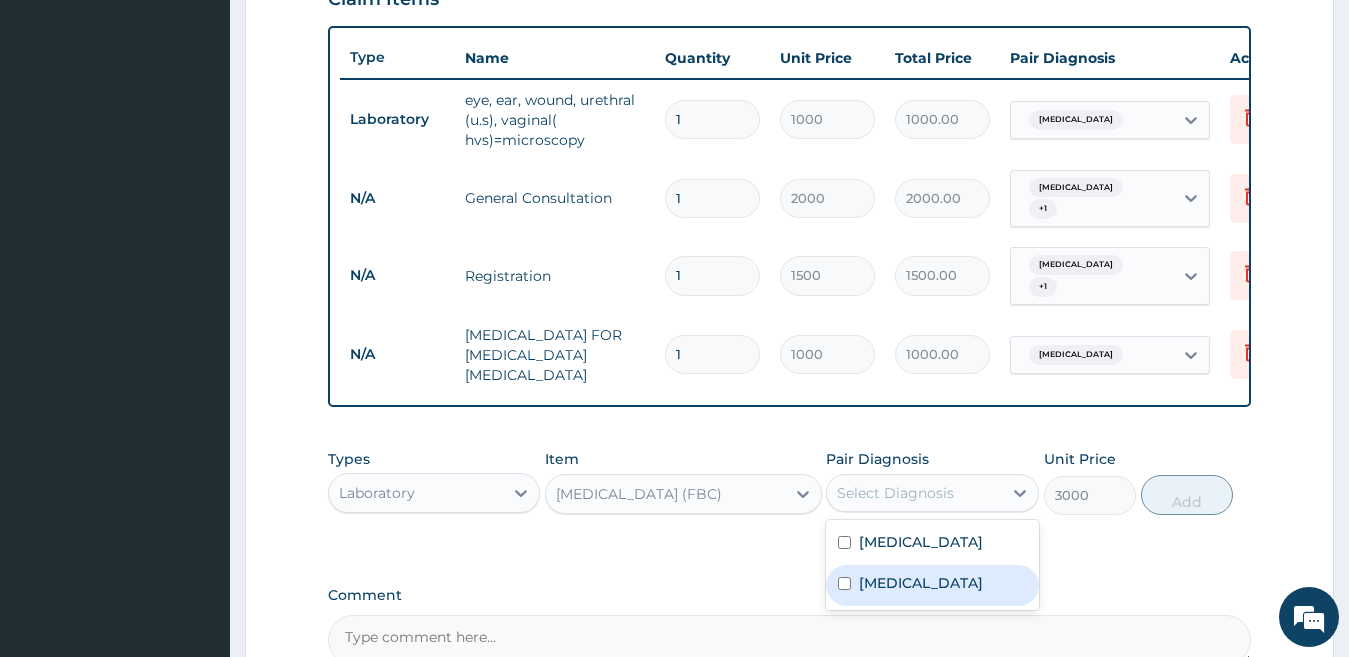 click on "Falciparum malaria" at bounding box center (932, 585) 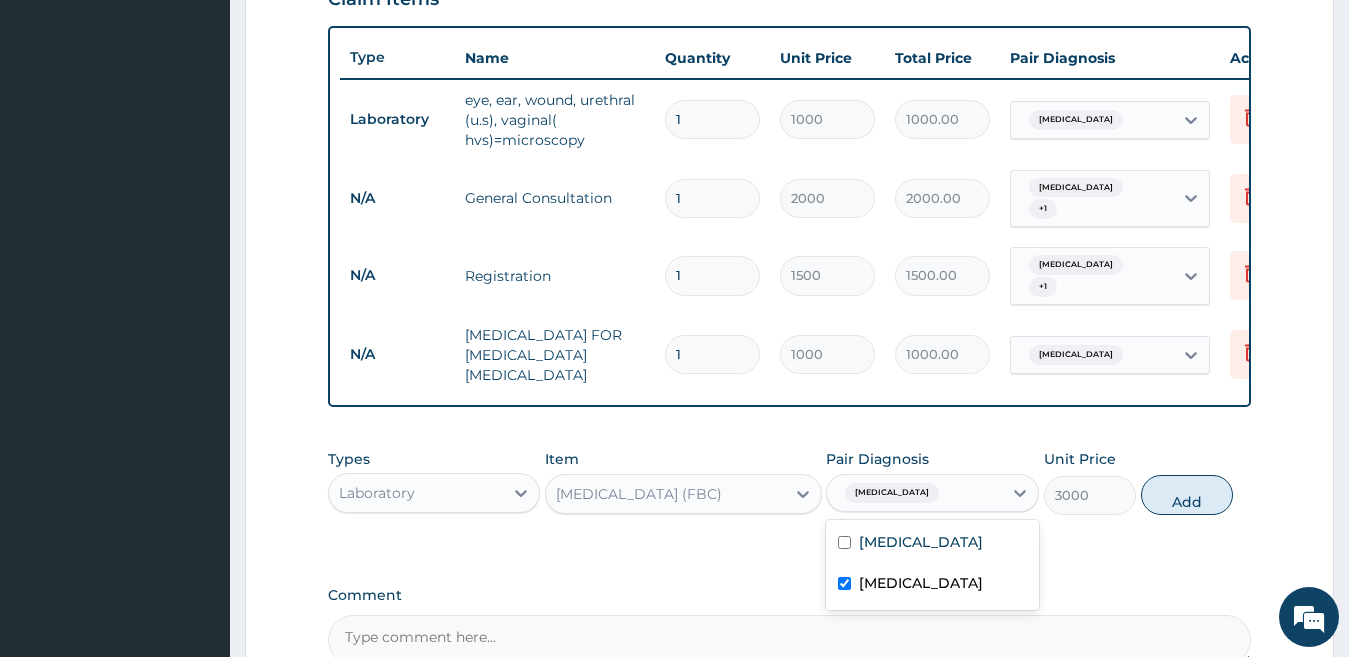 checkbox on "true" 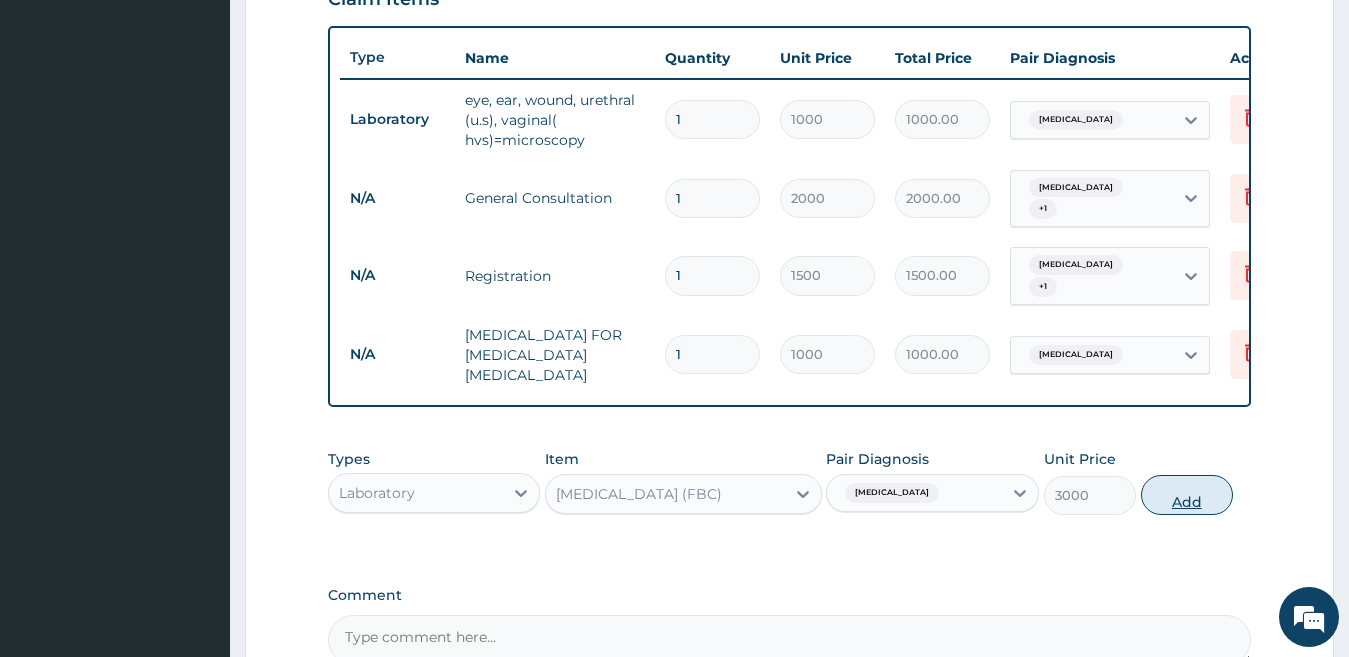click on "Add" at bounding box center [1187, 495] 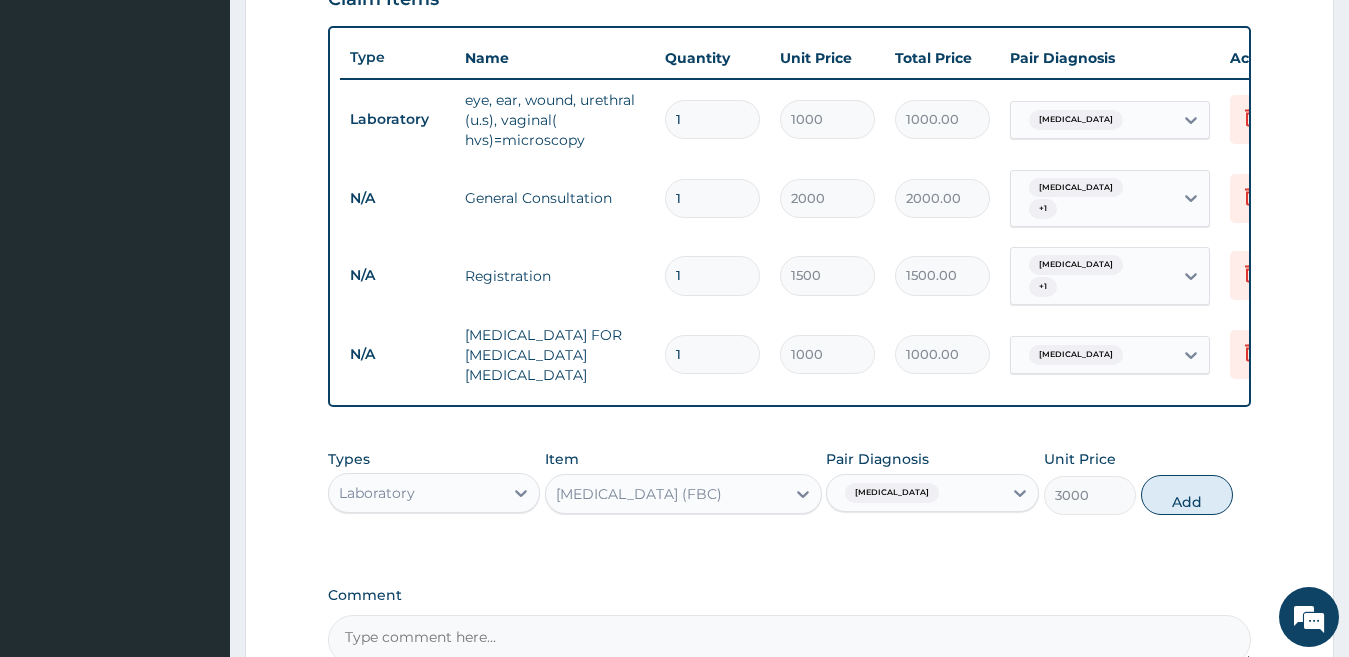 type on "0" 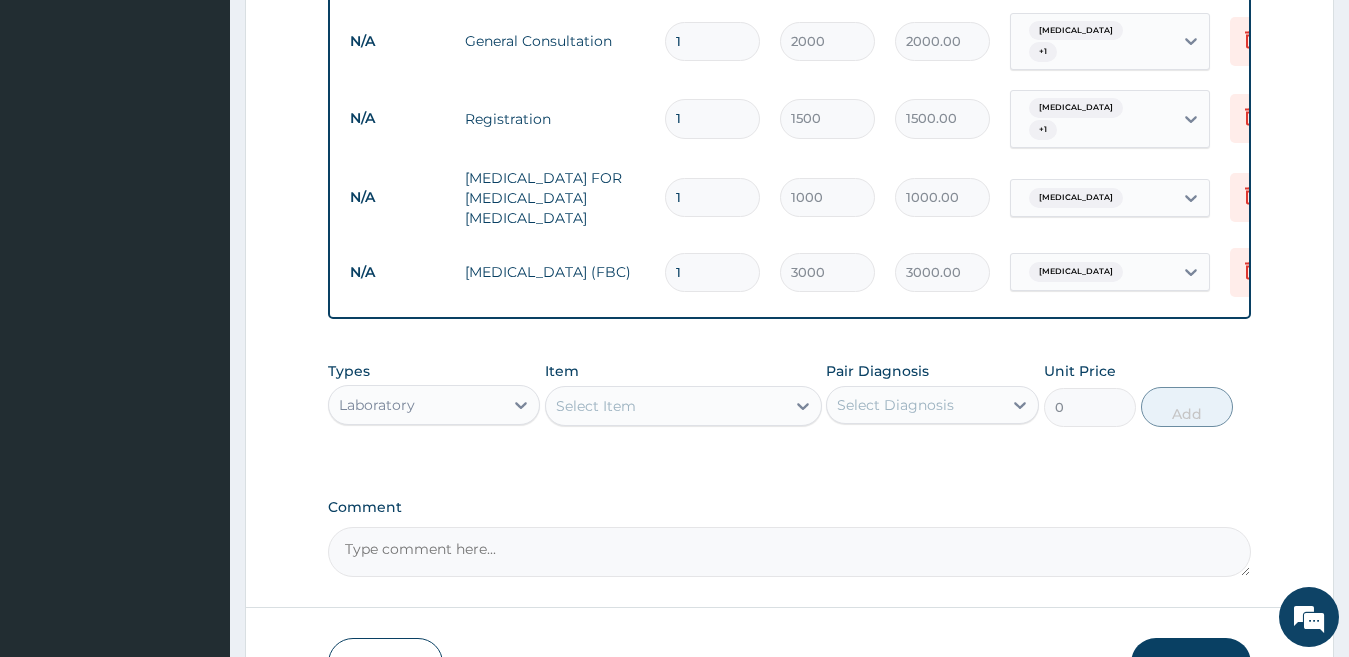 scroll, scrollTop: 994, scrollLeft: 0, axis: vertical 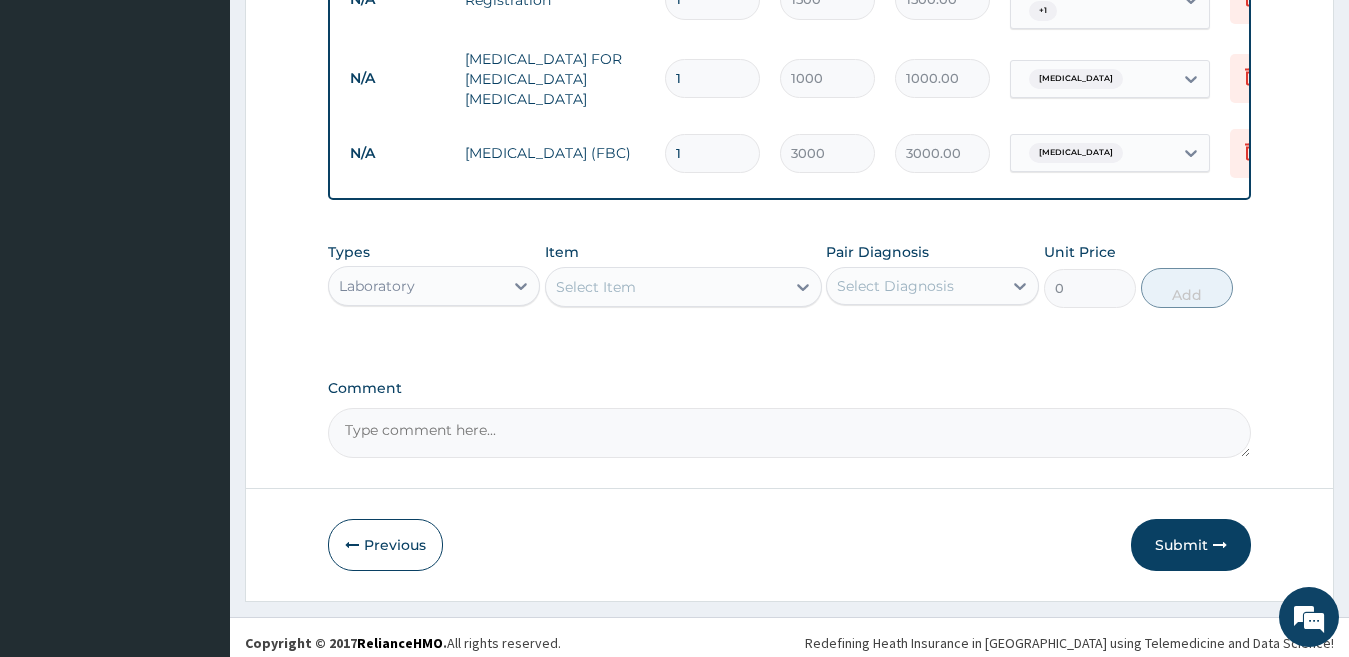 drag, startPoint x: 1166, startPoint y: 527, endPoint x: 1151, endPoint y: 444, distance: 84.34453 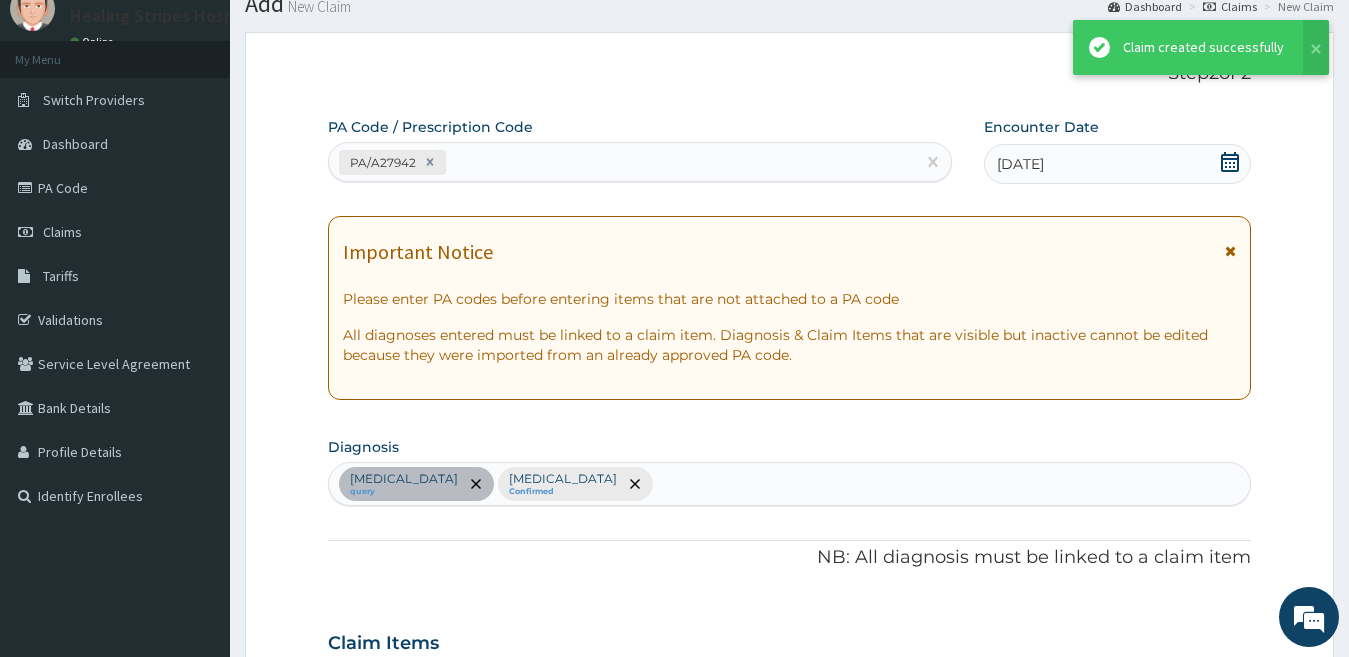 scroll, scrollTop: 994, scrollLeft: 0, axis: vertical 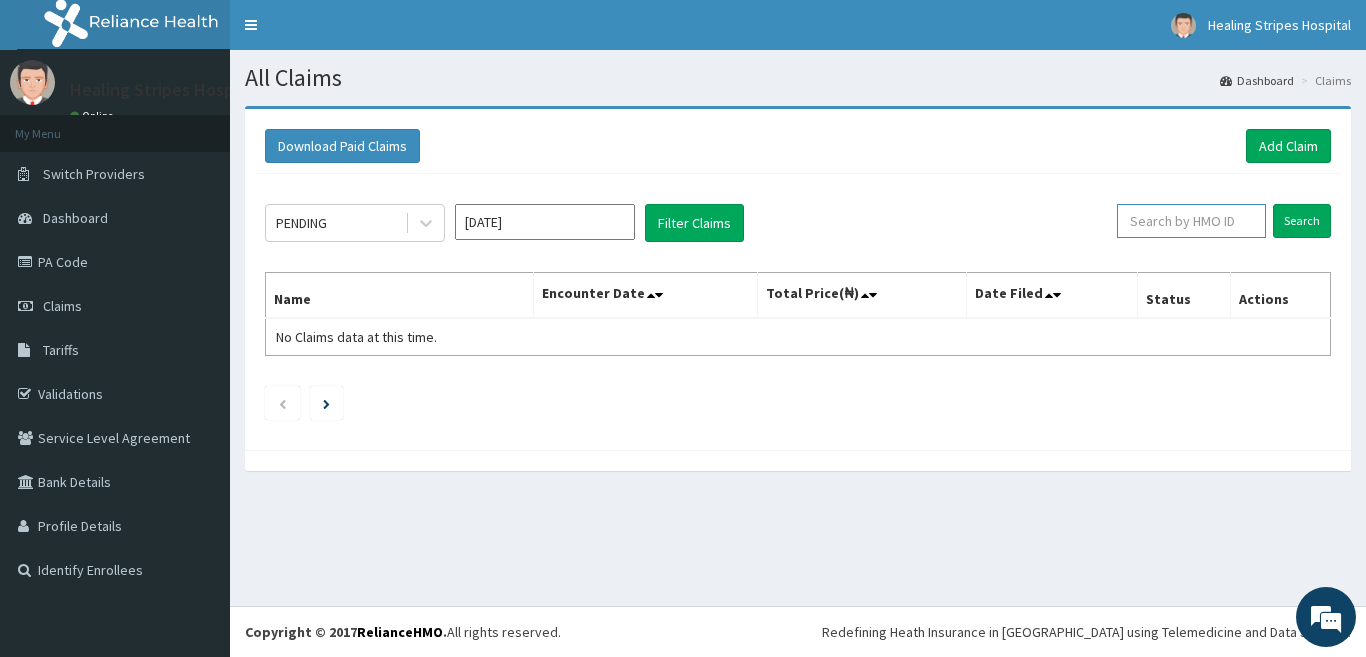 click at bounding box center (1191, 221) 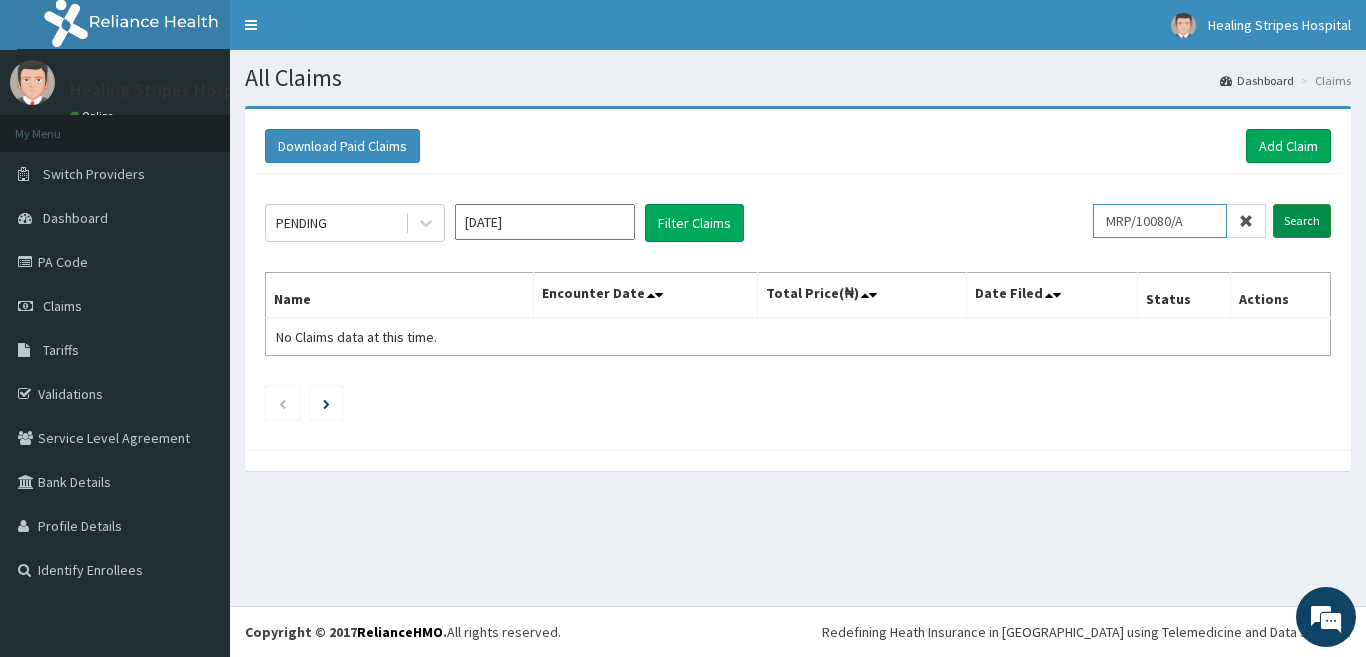 type on "MRP/10080/A" 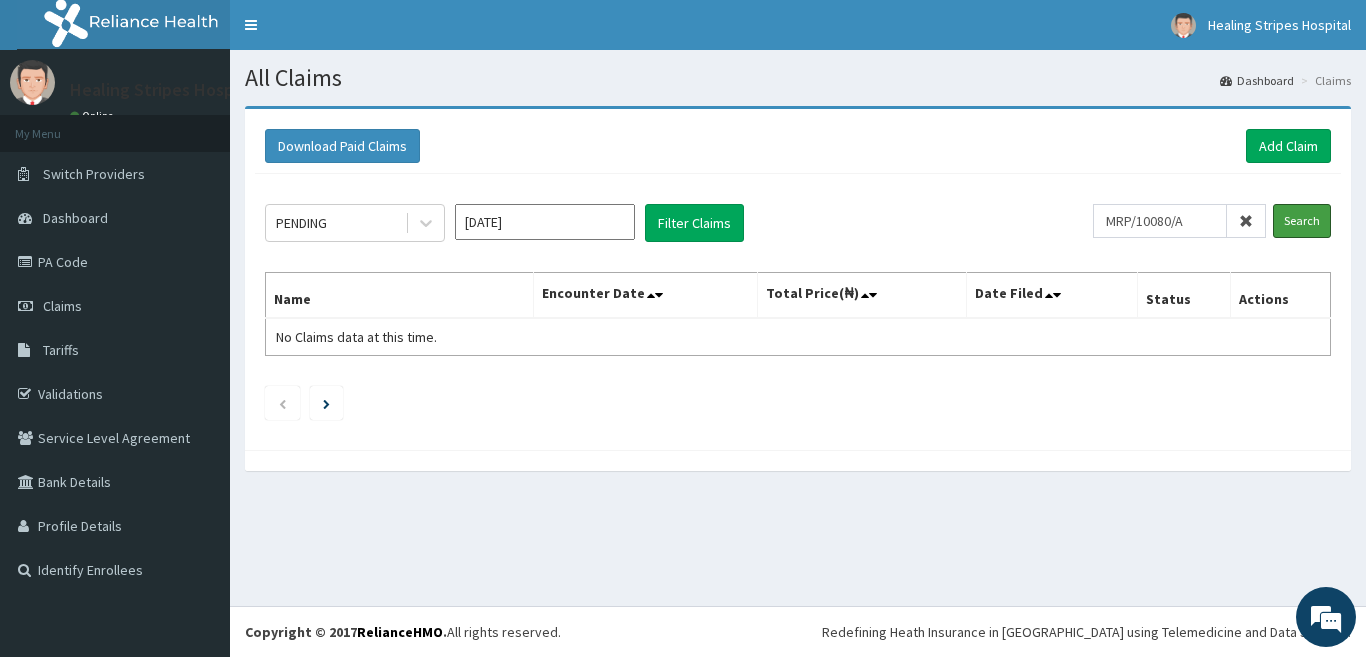 drag, startPoint x: 1292, startPoint y: 219, endPoint x: 875, endPoint y: 82, distance: 438.92825 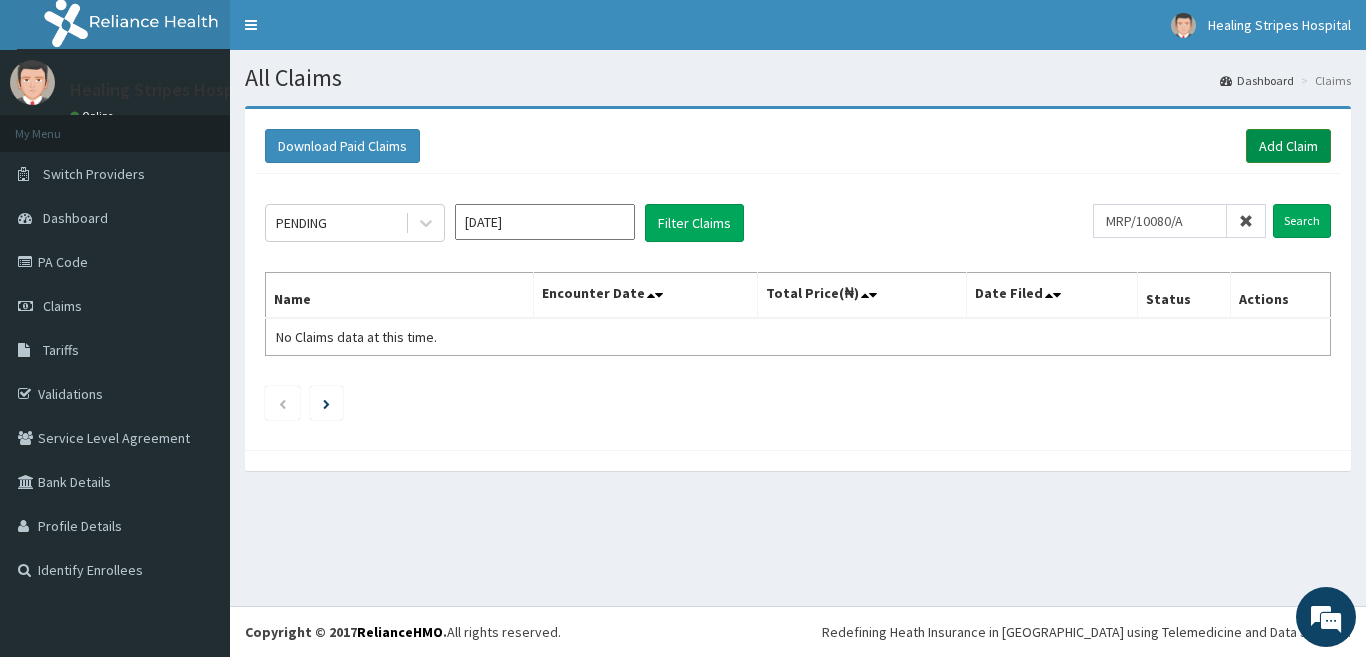 click on "Add Claim" at bounding box center [1288, 146] 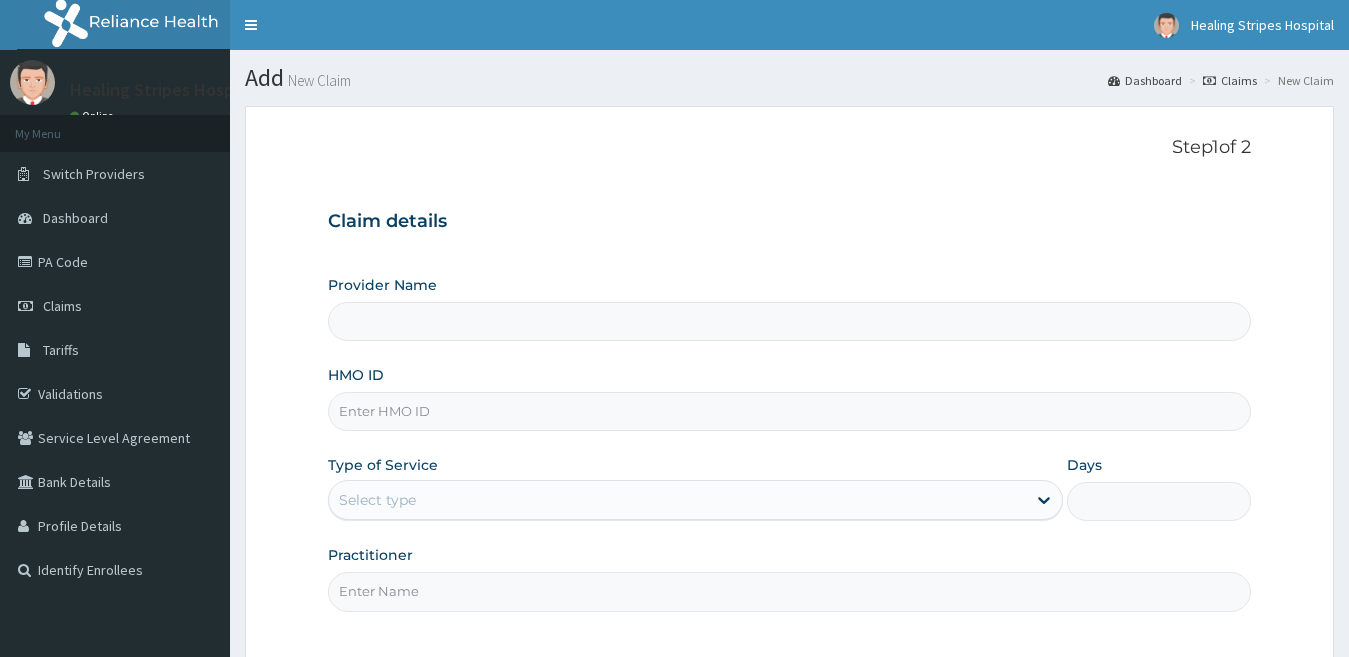 scroll, scrollTop: 0, scrollLeft: 0, axis: both 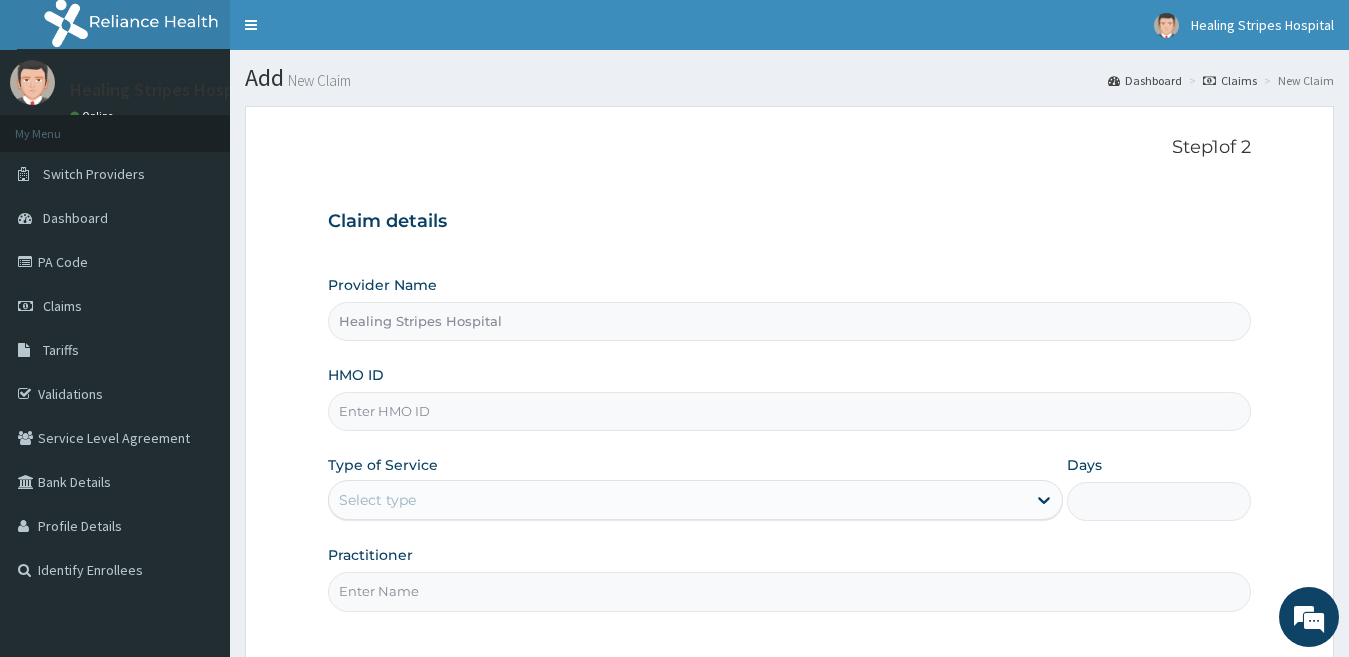 click on "HMO ID" at bounding box center [790, 411] 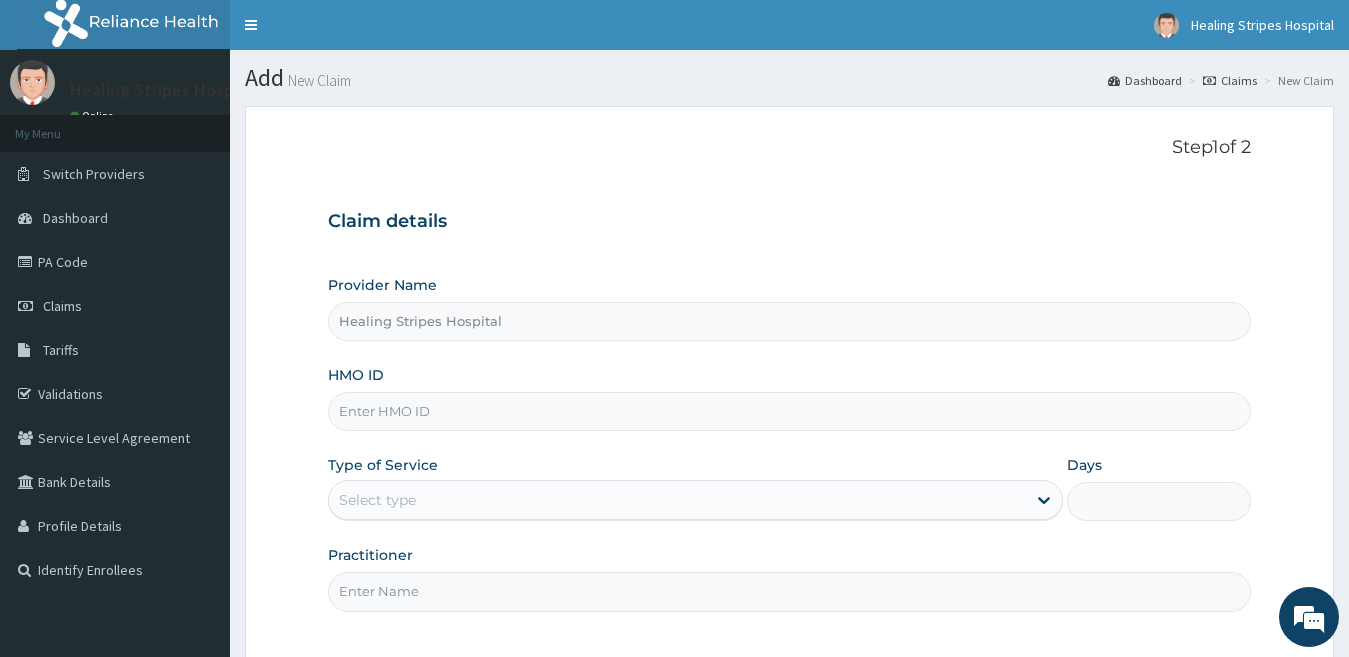 paste on "MRP/10080/A" 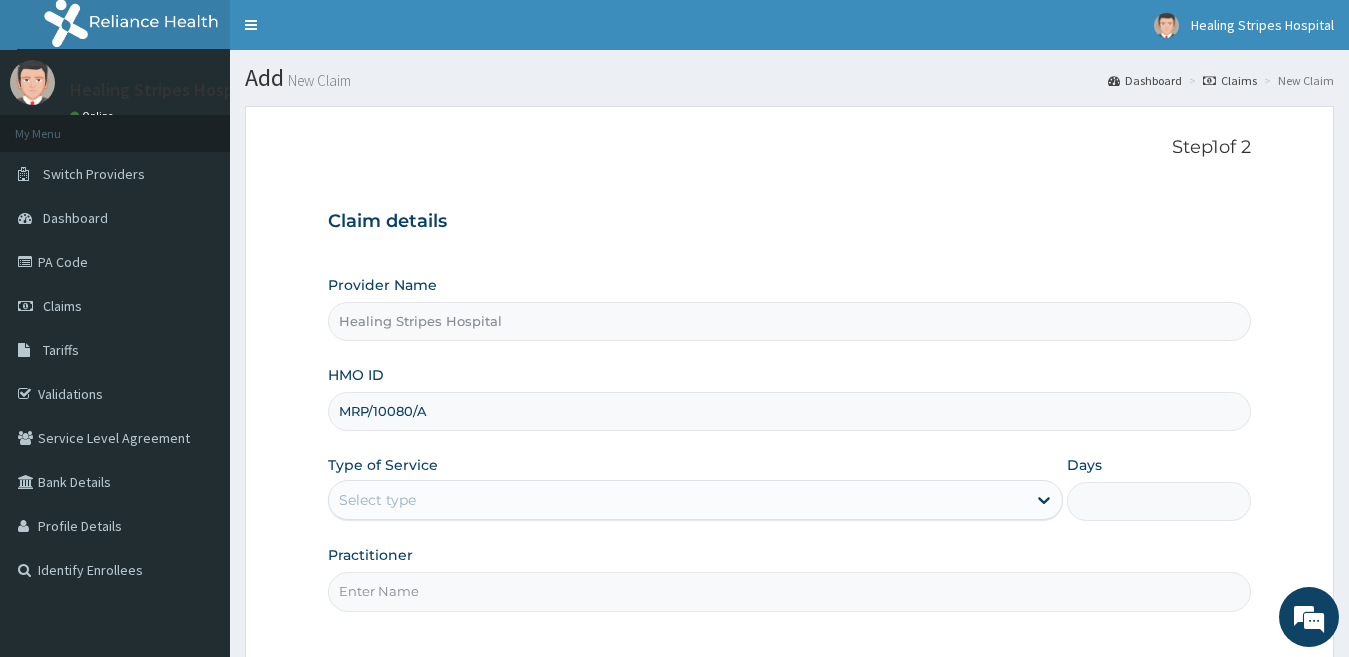 type on "MRP/10080/A" 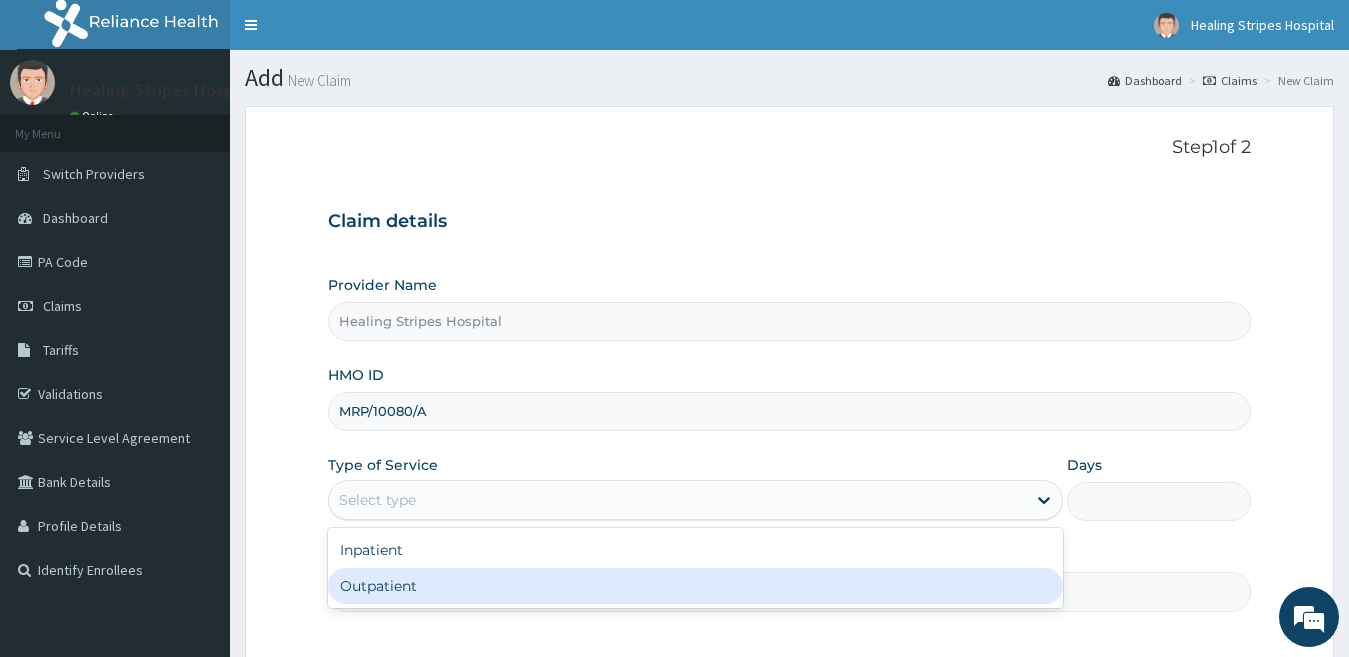 click on "Outpatient" at bounding box center (696, 586) 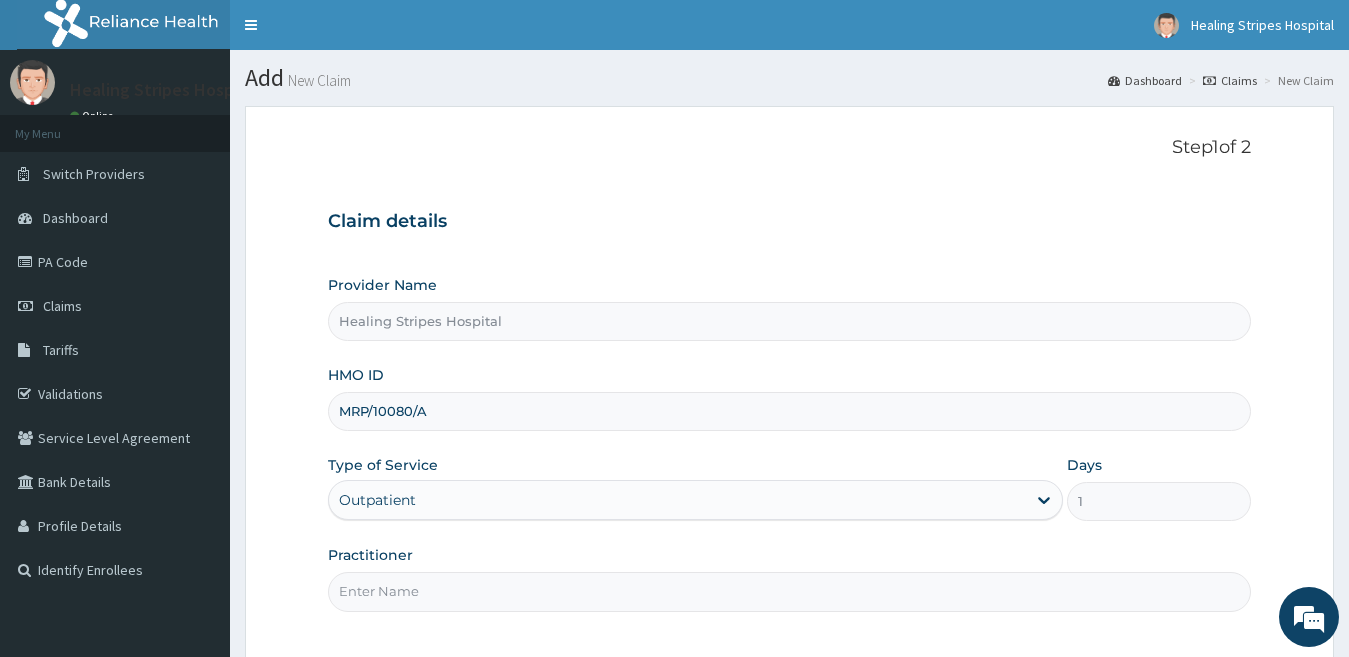 scroll, scrollTop: 183, scrollLeft: 0, axis: vertical 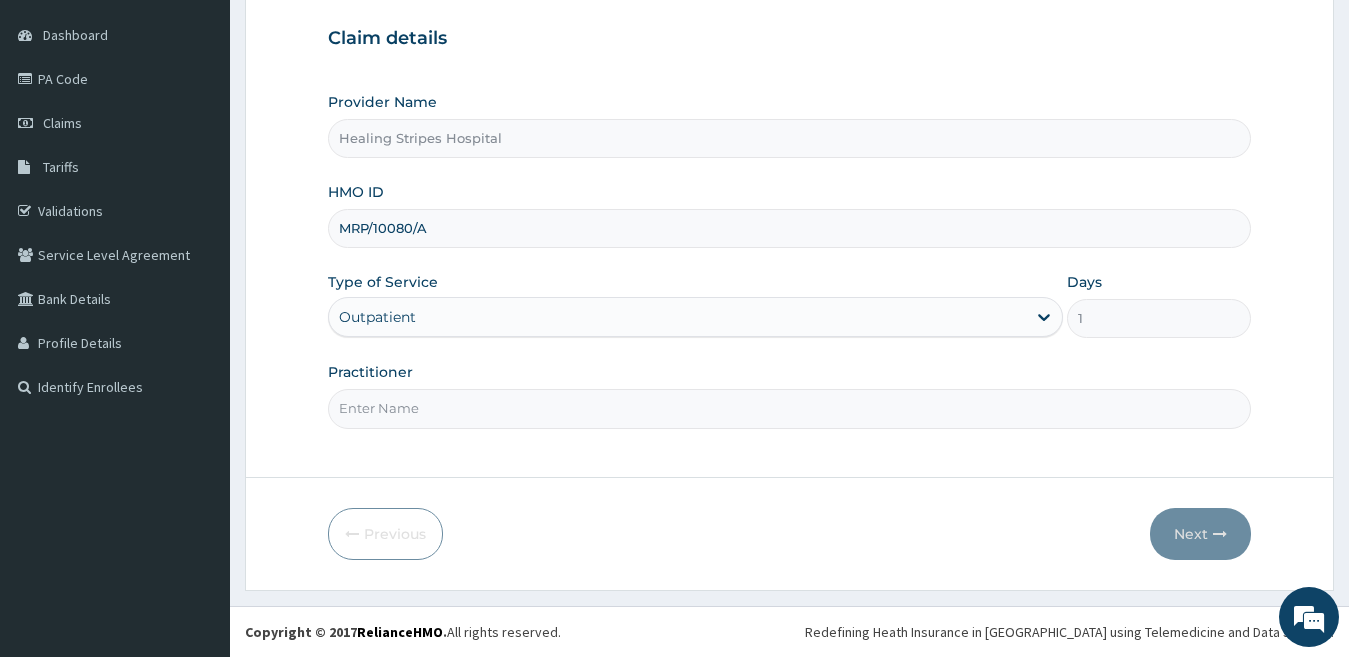 click on "Practitioner" at bounding box center [790, 408] 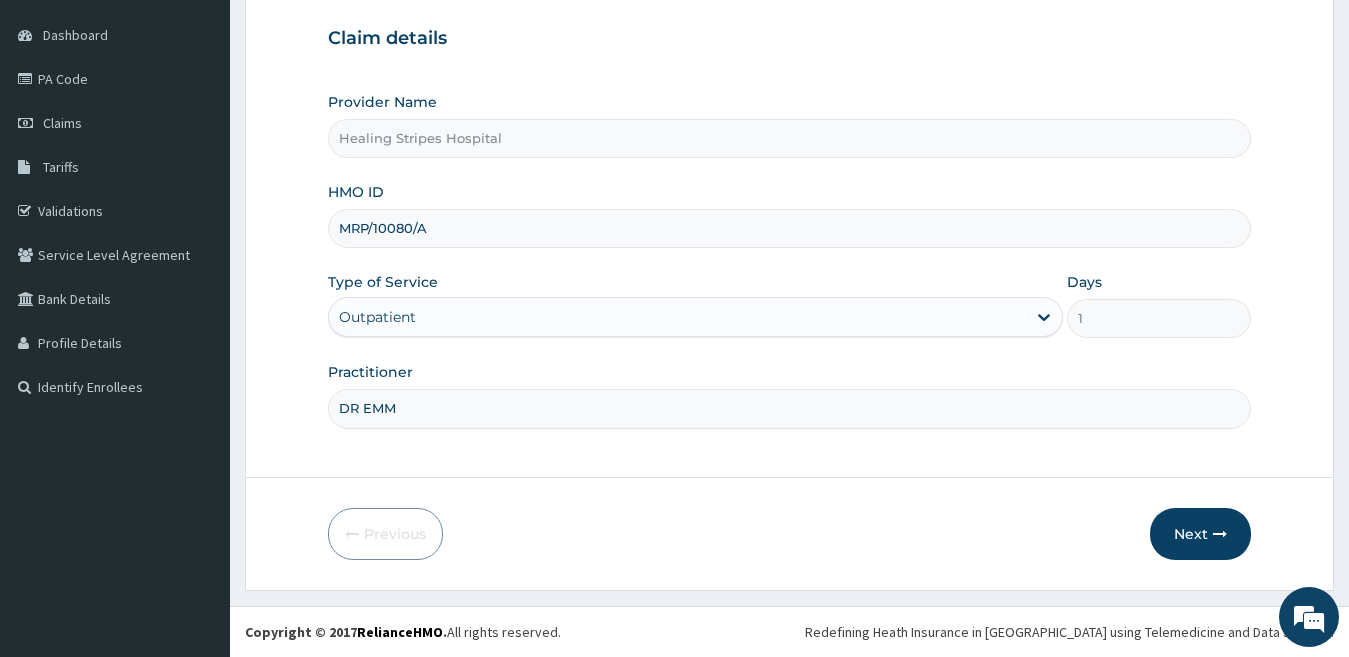 scroll, scrollTop: 0, scrollLeft: 0, axis: both 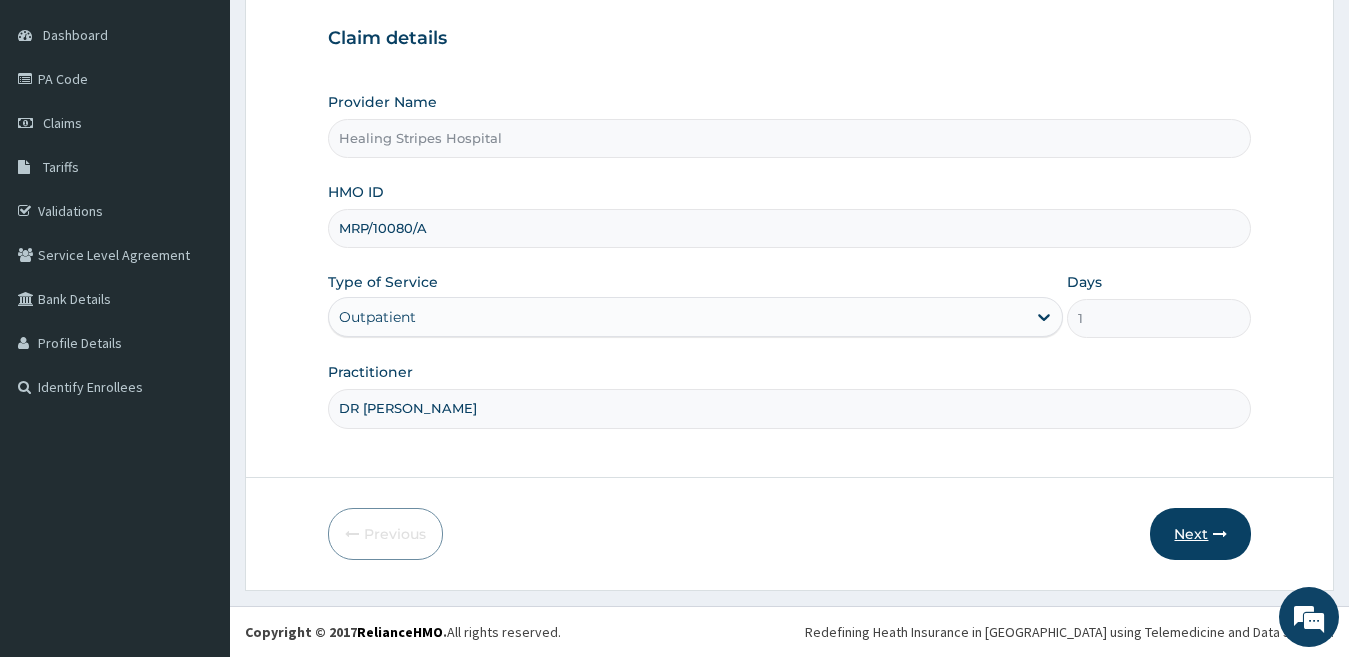 type on "DR [PERSON_NAME]" 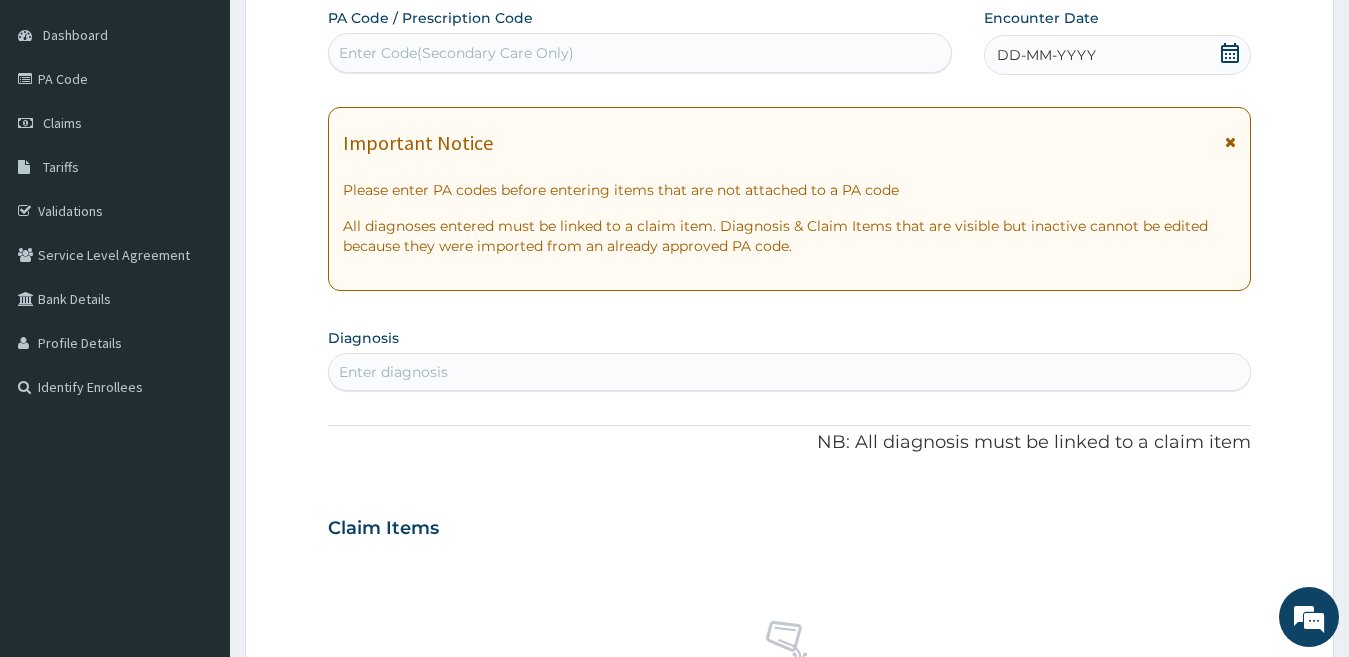click on "DD-MM-YYYY" at bounding box center [1046, 55] 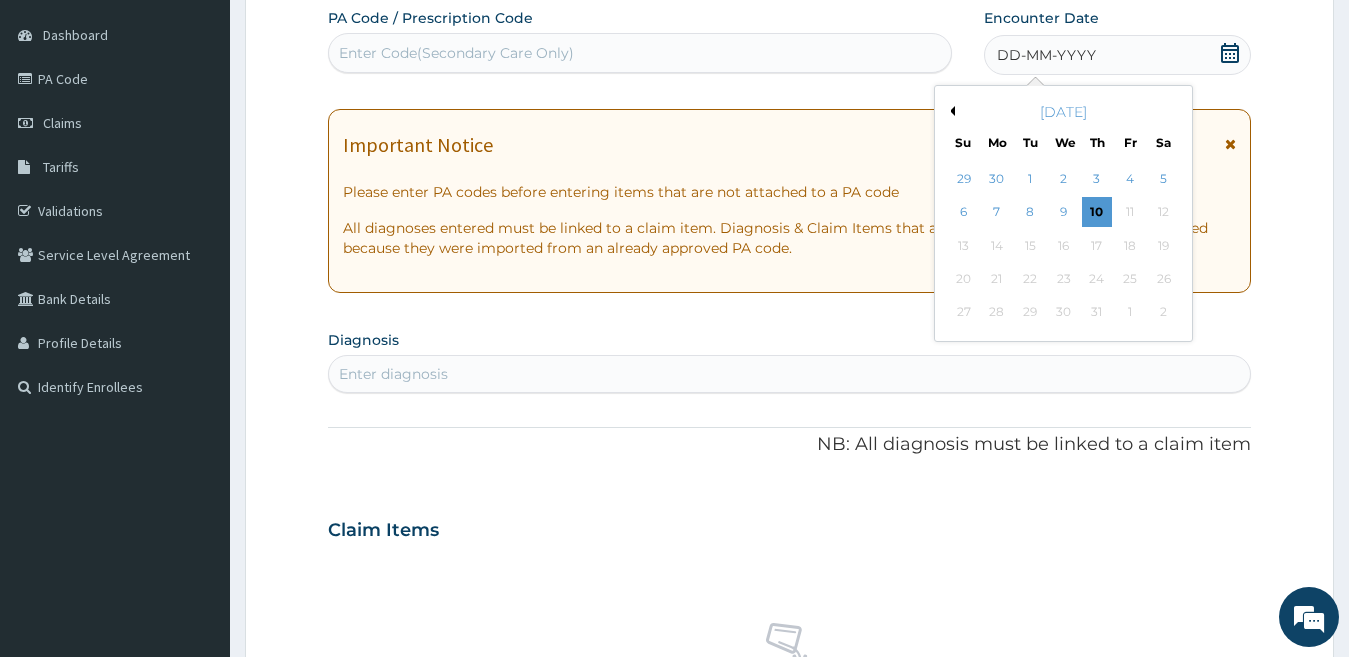click on "Previous Month" at bounding box center [950, 111] 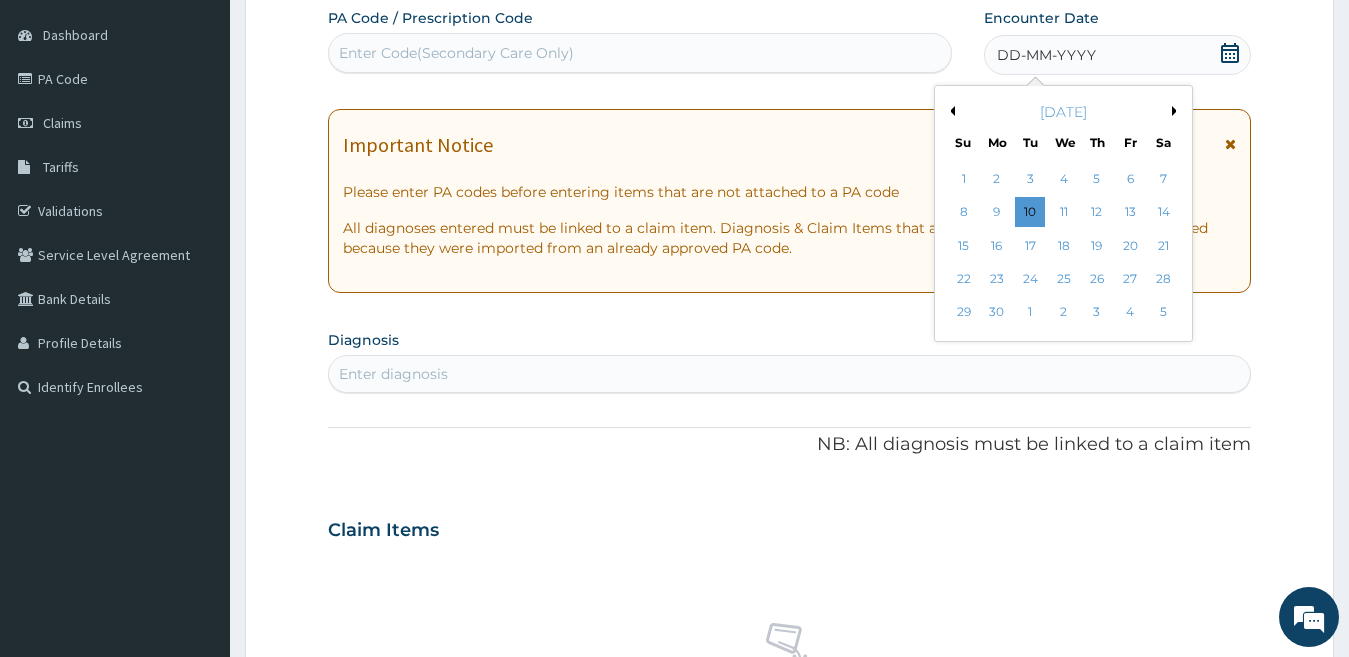 click on "Previous Month" at bounding box center (950, 111) 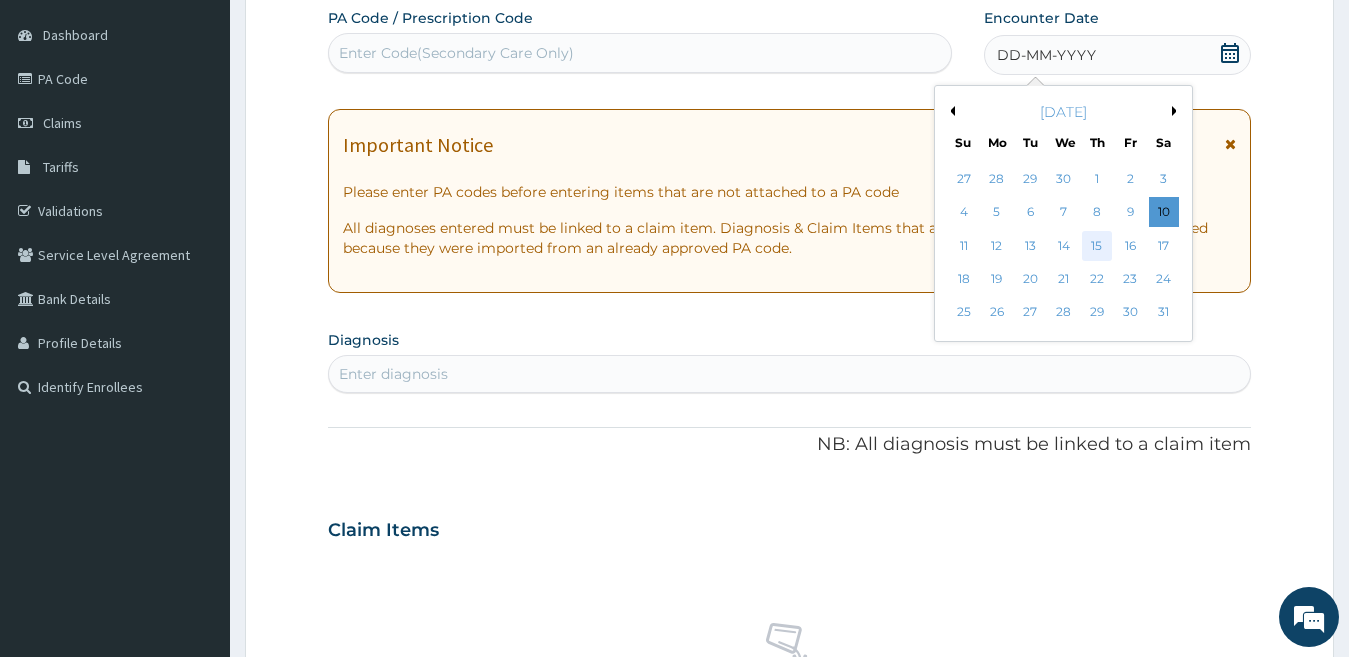 click on "15" at bounding box center (1097, 246) 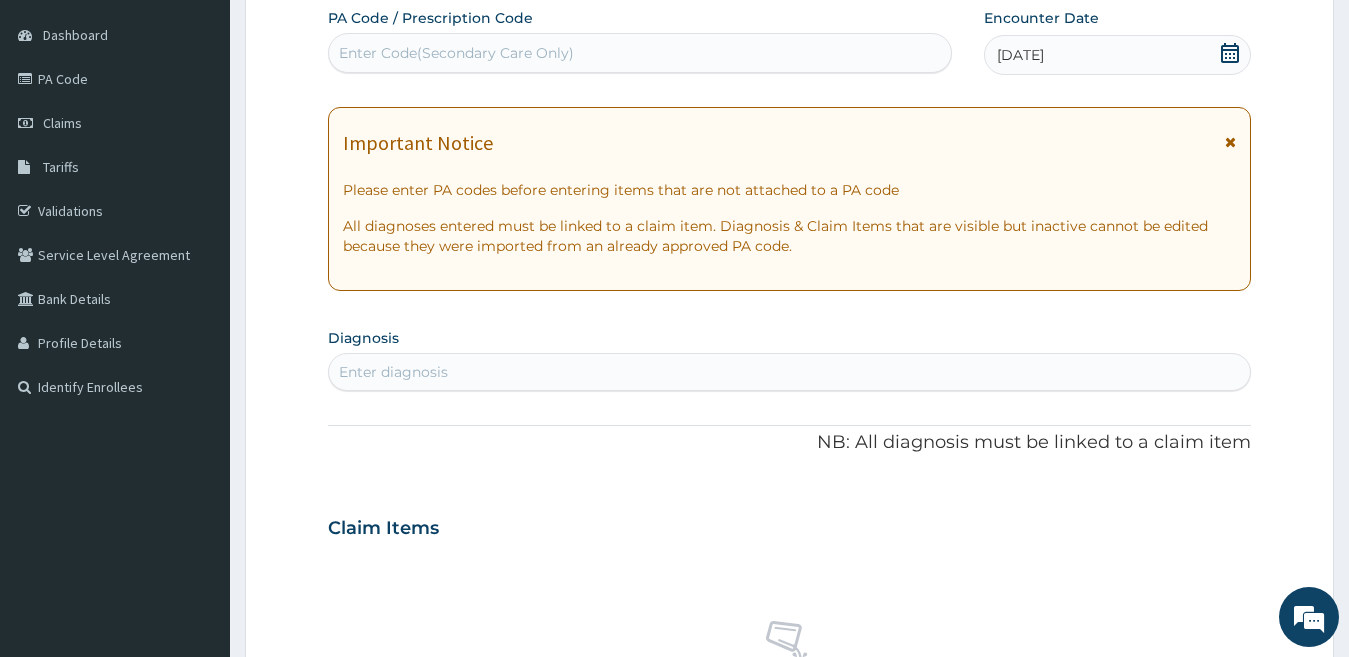 click on "Enter diagnosis" at bounding box center (393, 372) 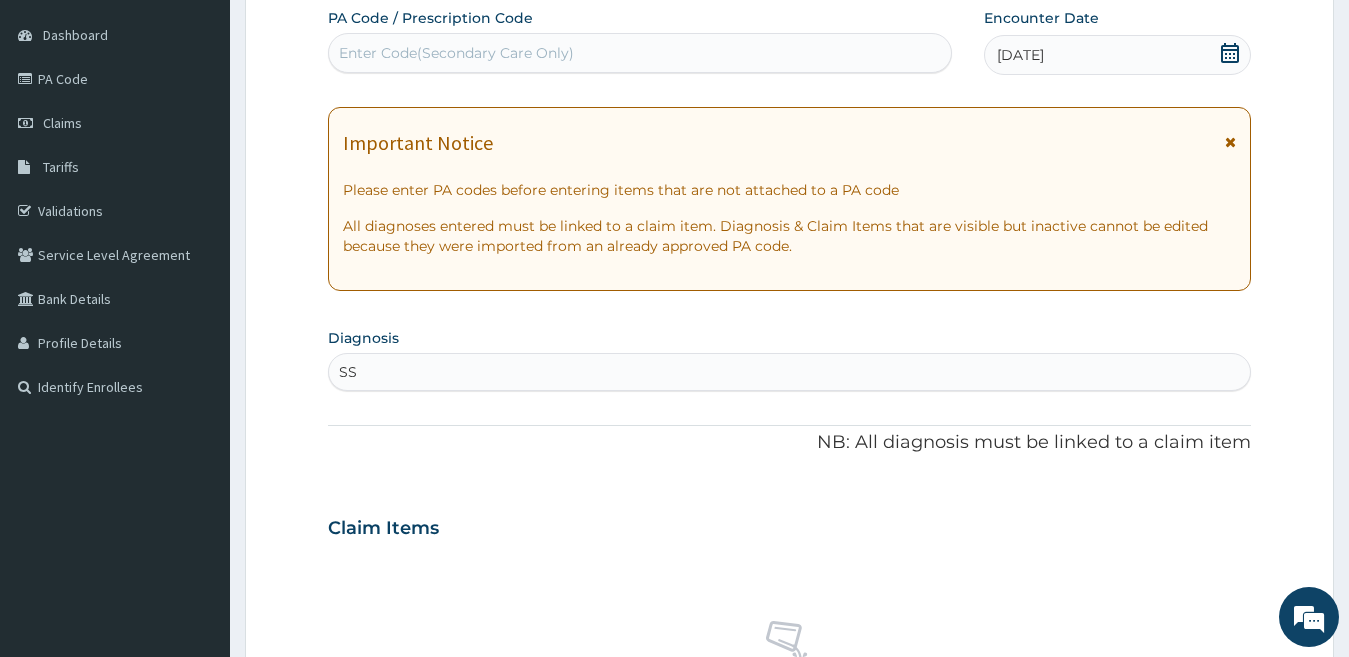 type on "S" 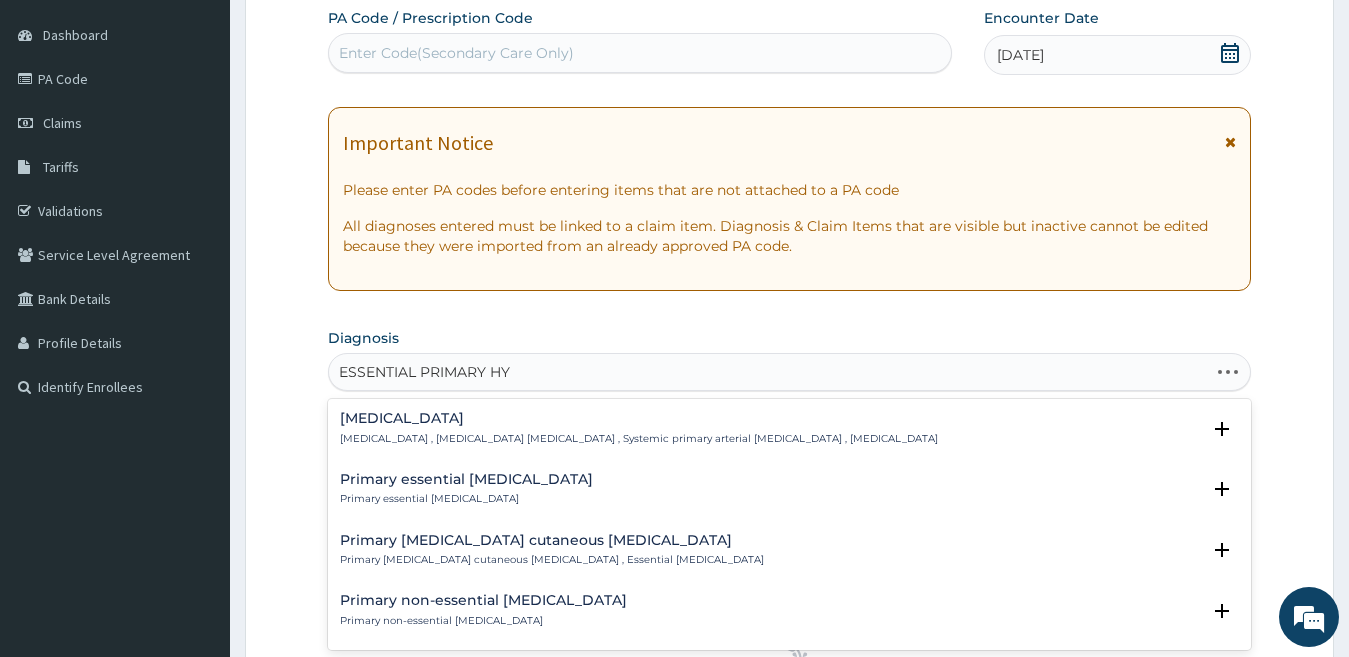 type on "ESSENTIAL PRIMARY HYP" 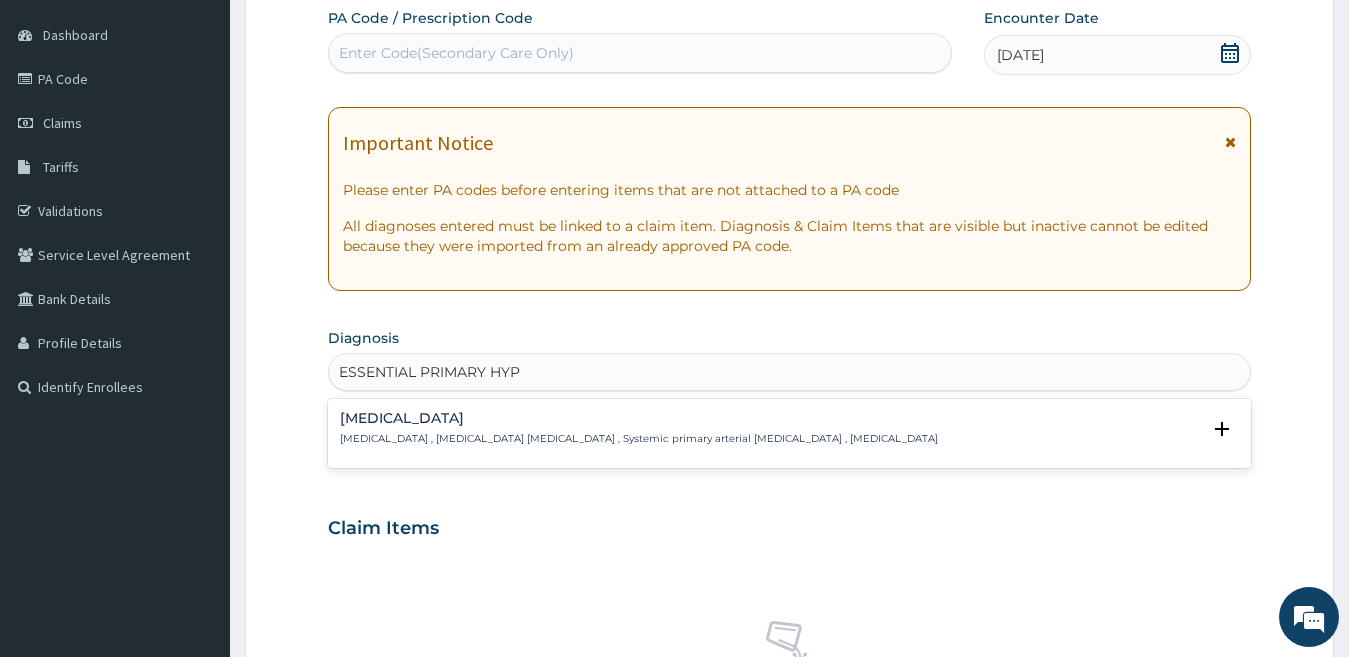 click on "[MEDICAL_DATA] [MEDICAL_DATA] , [MEDICAL_DATA] [MEDICAL_DATA] , Systemic primary arterial [MEDICAL_DATA] , [MEDICAL_DATA]" at bounding box center [639, 428] 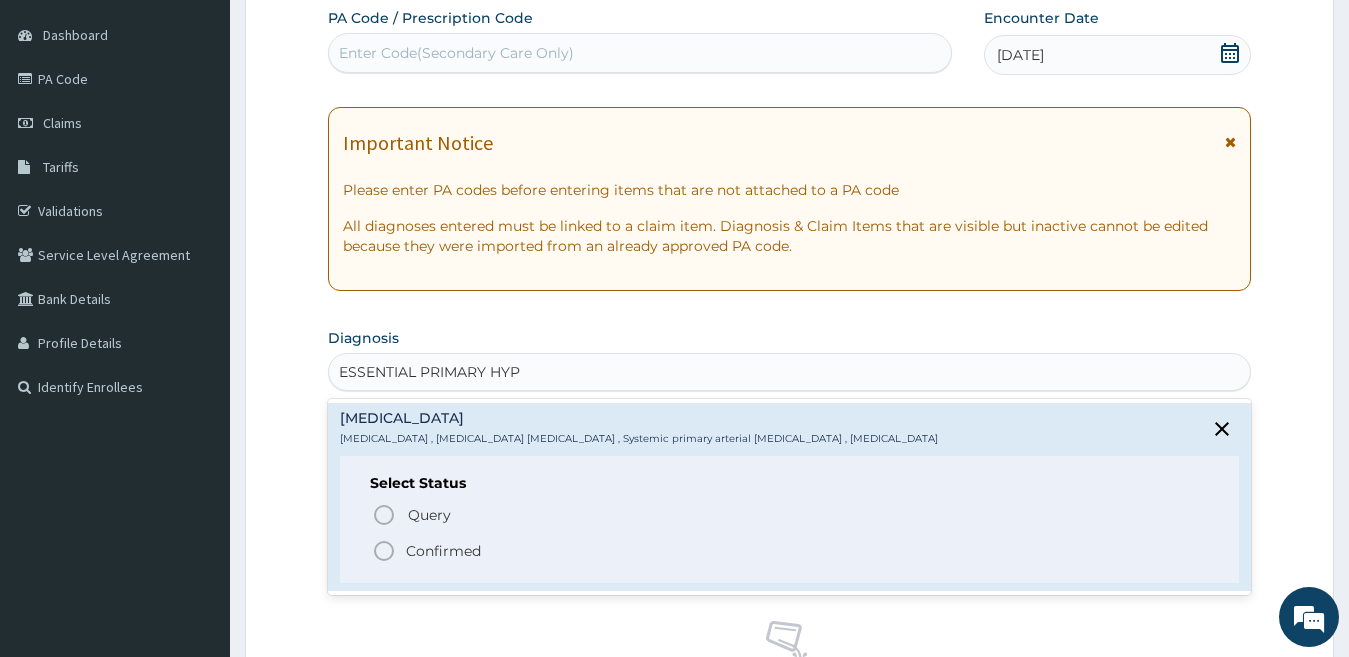 click 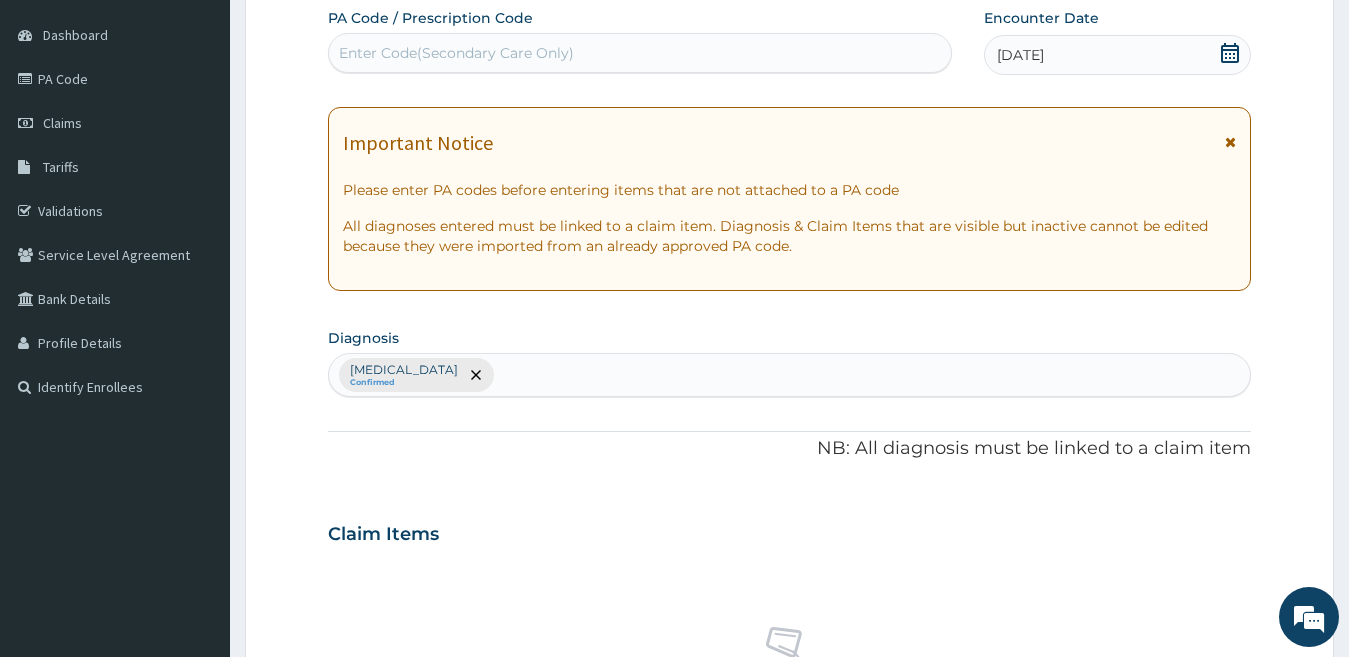 scroll, scrollTop: 758, scrollLeft: 0, axis: vertical 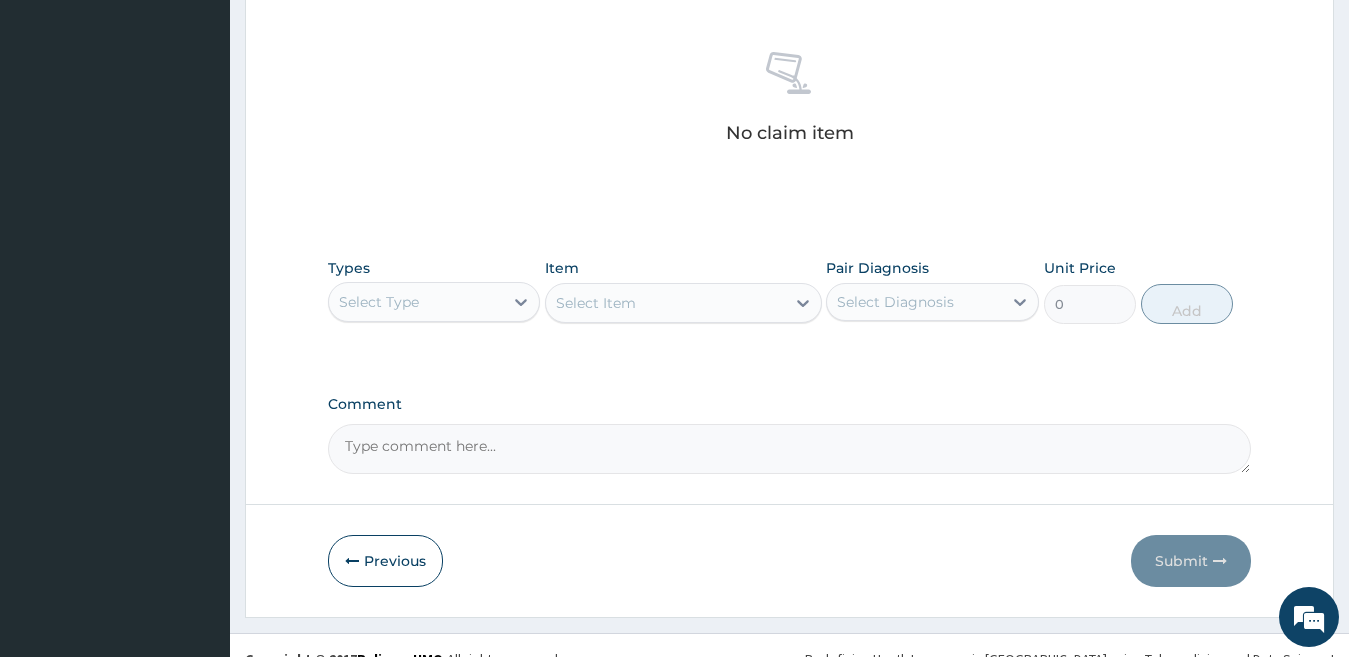 click on "Select Type" at bounding box center [379, 302] 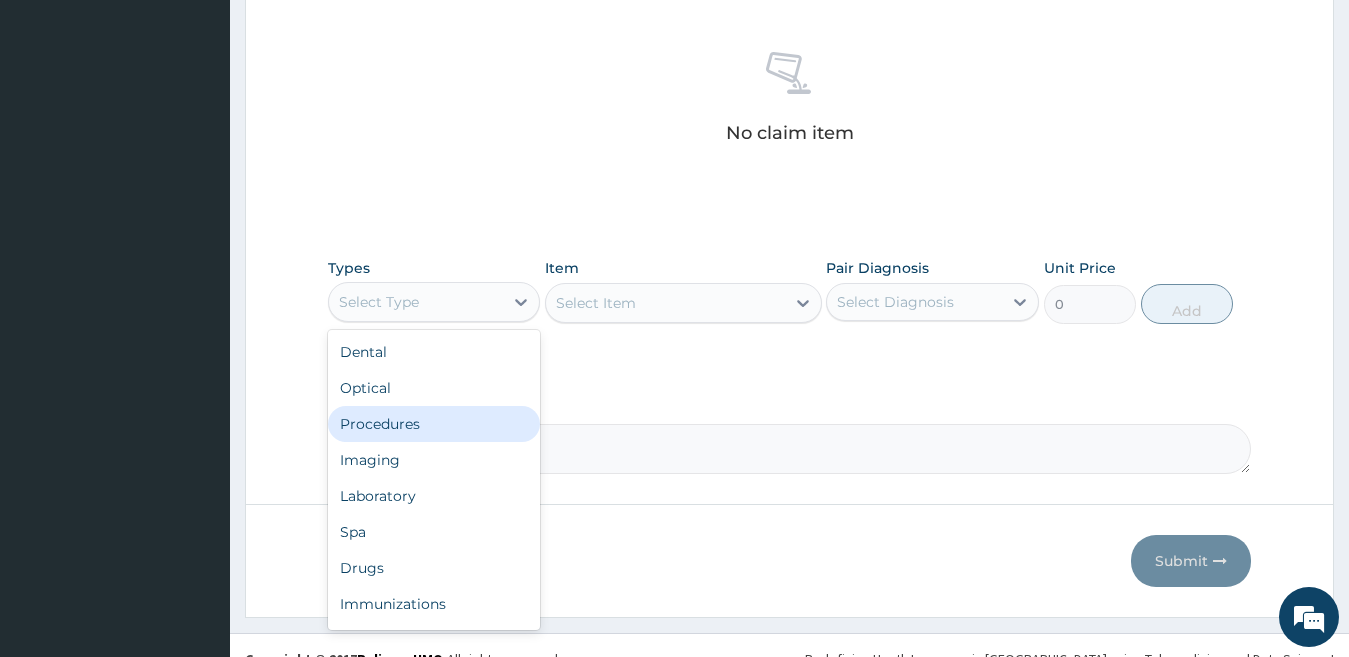 drag, startPoint x: 380, startPoint y: 420, endPoint x: 668, endPoint y: 369, distance: 292.48077 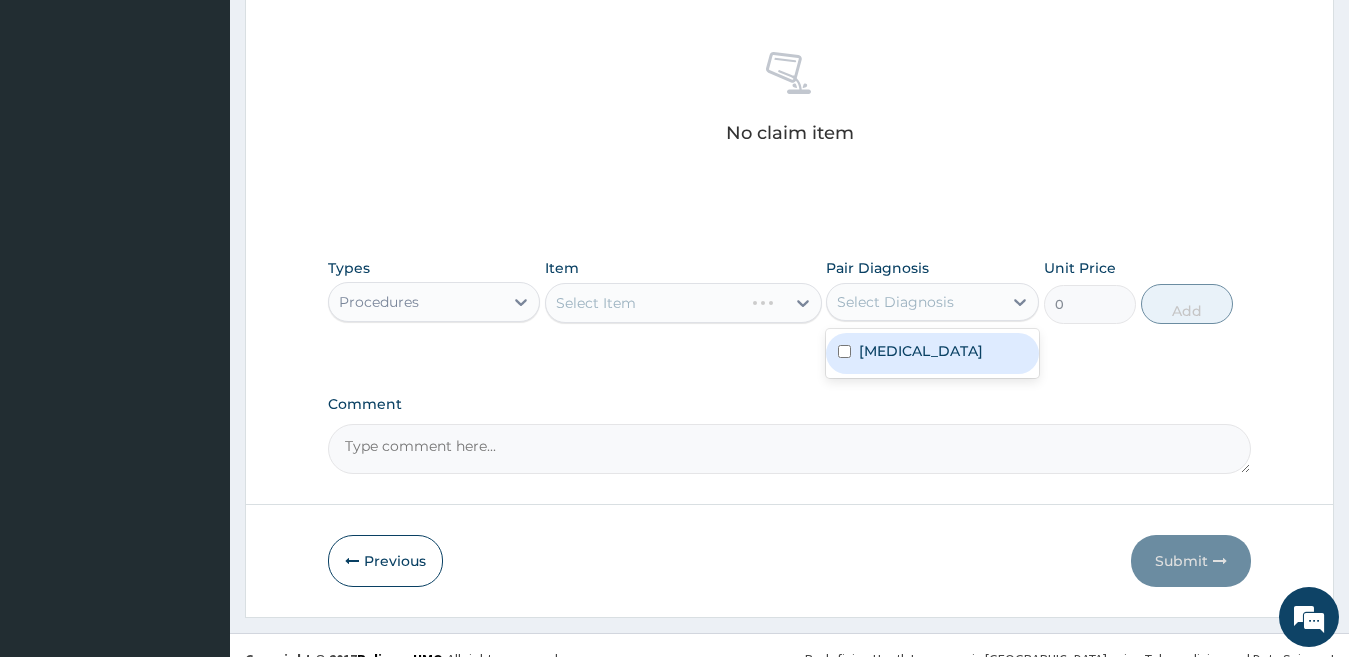 click on "Select Diagnosis" at bounding box center [895, 302] 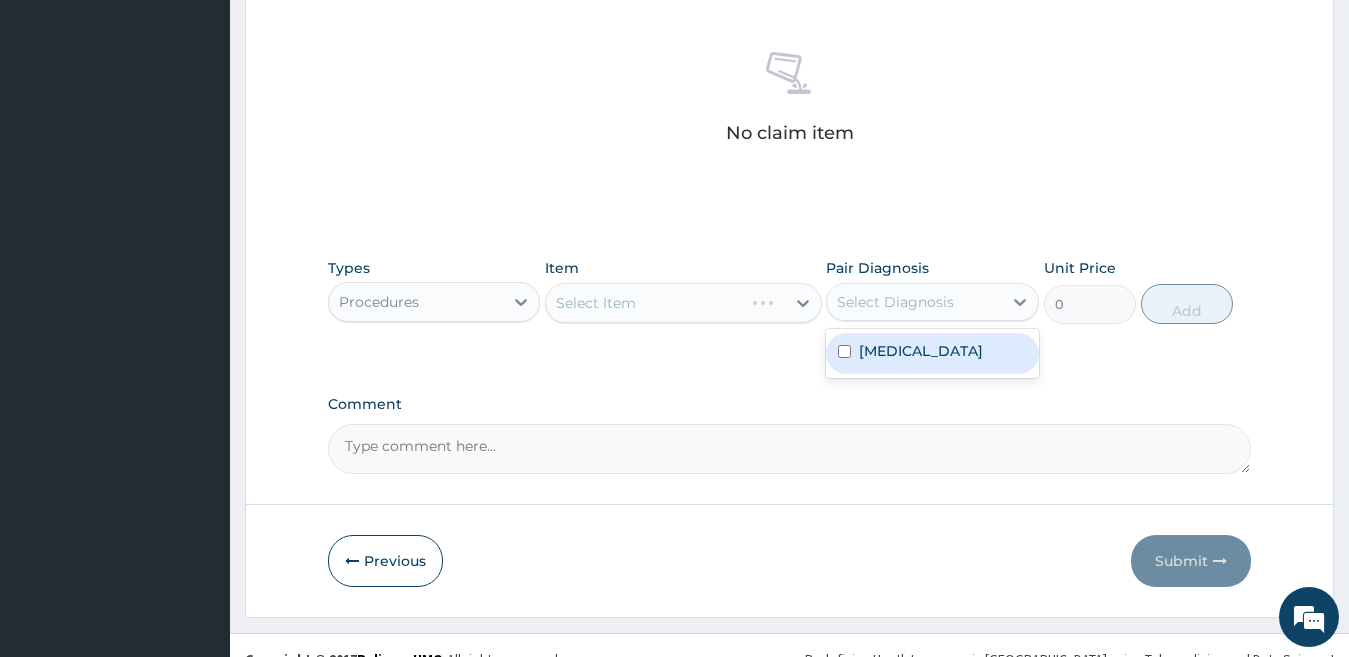 click on "[MEDICAL_DATA]" at bounding box center [921, 351] 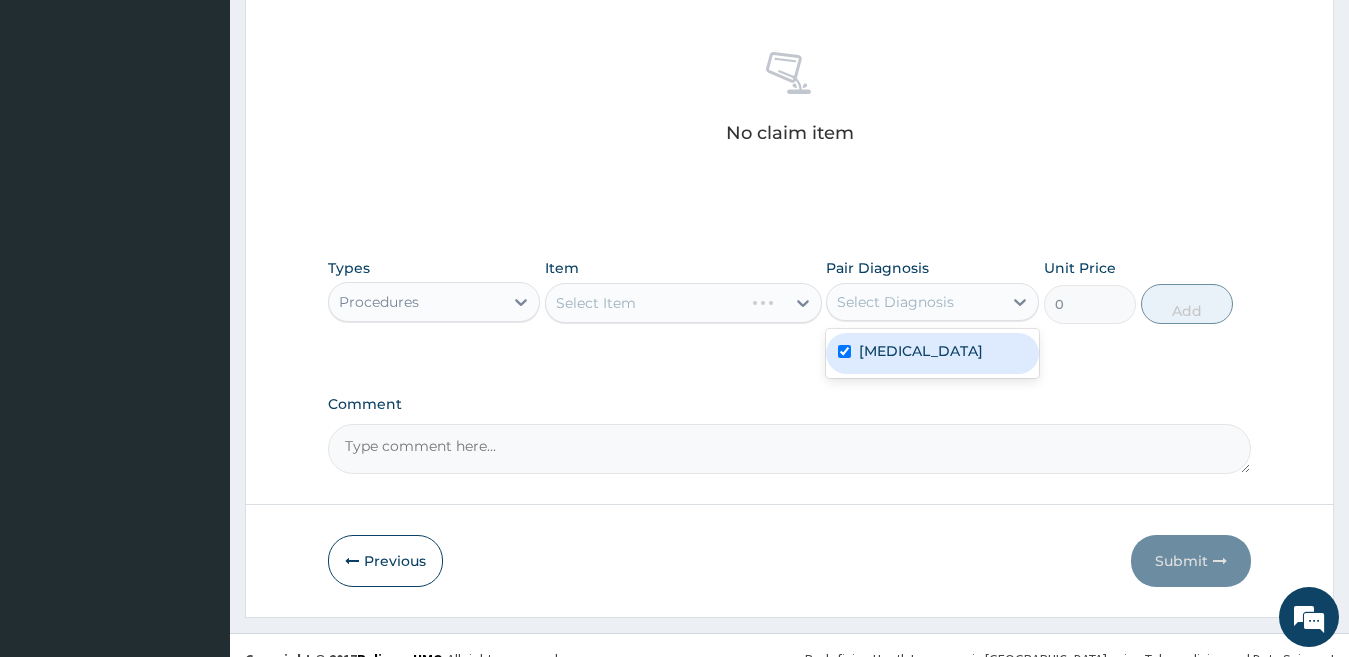 checkbox on "true" 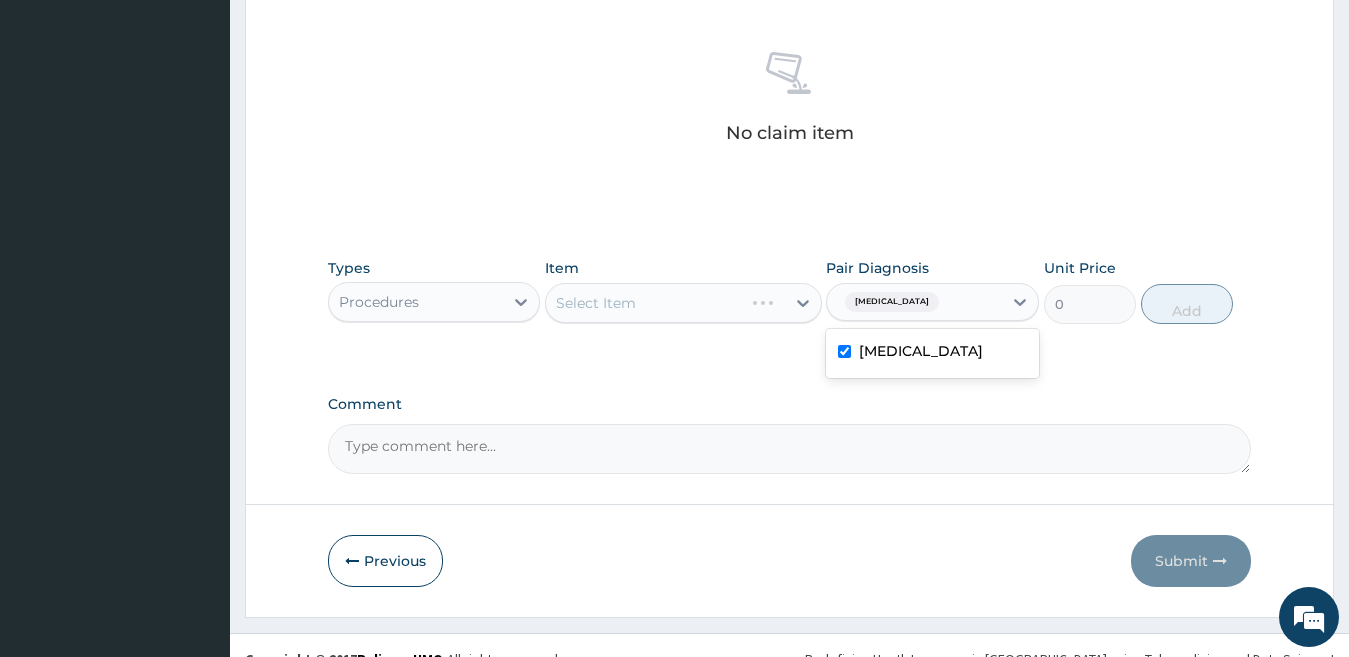 click on "Select Item" at bounding box center (683, 303) 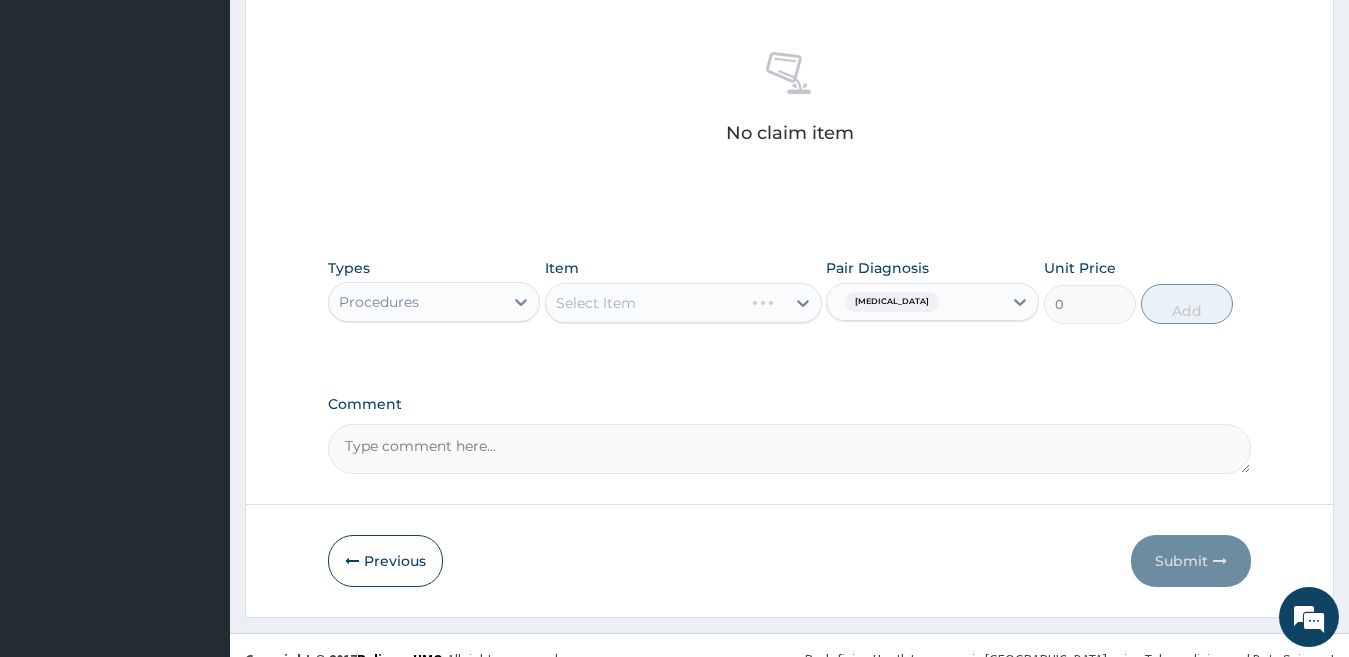 click on "Select Item" at bounding box center (683, 303) 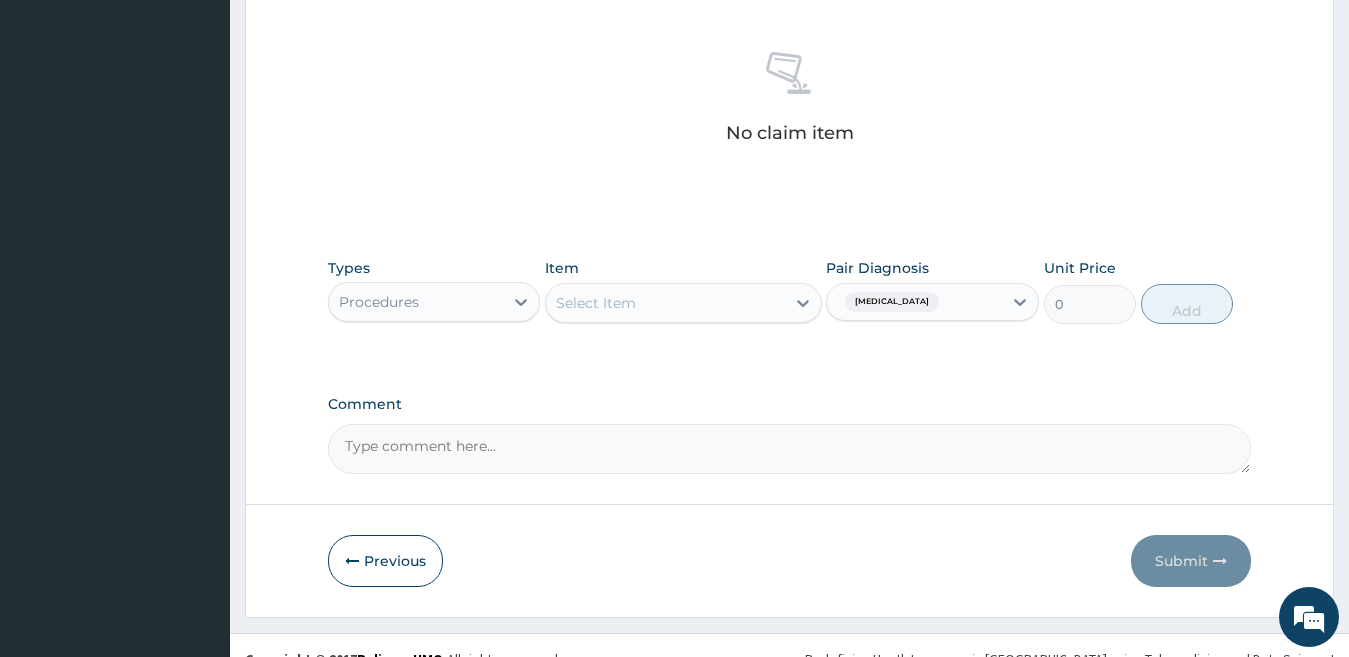 click on "Select Item" at bounding box center (665, 303) 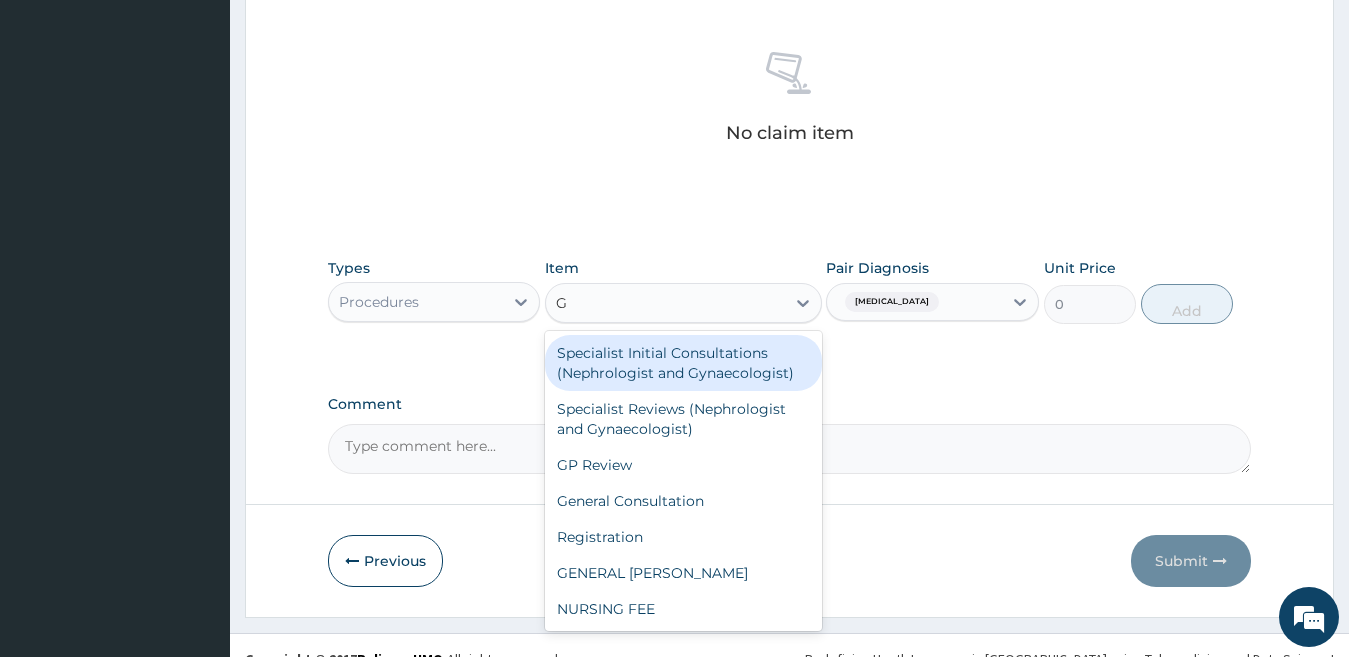 type on "GE" 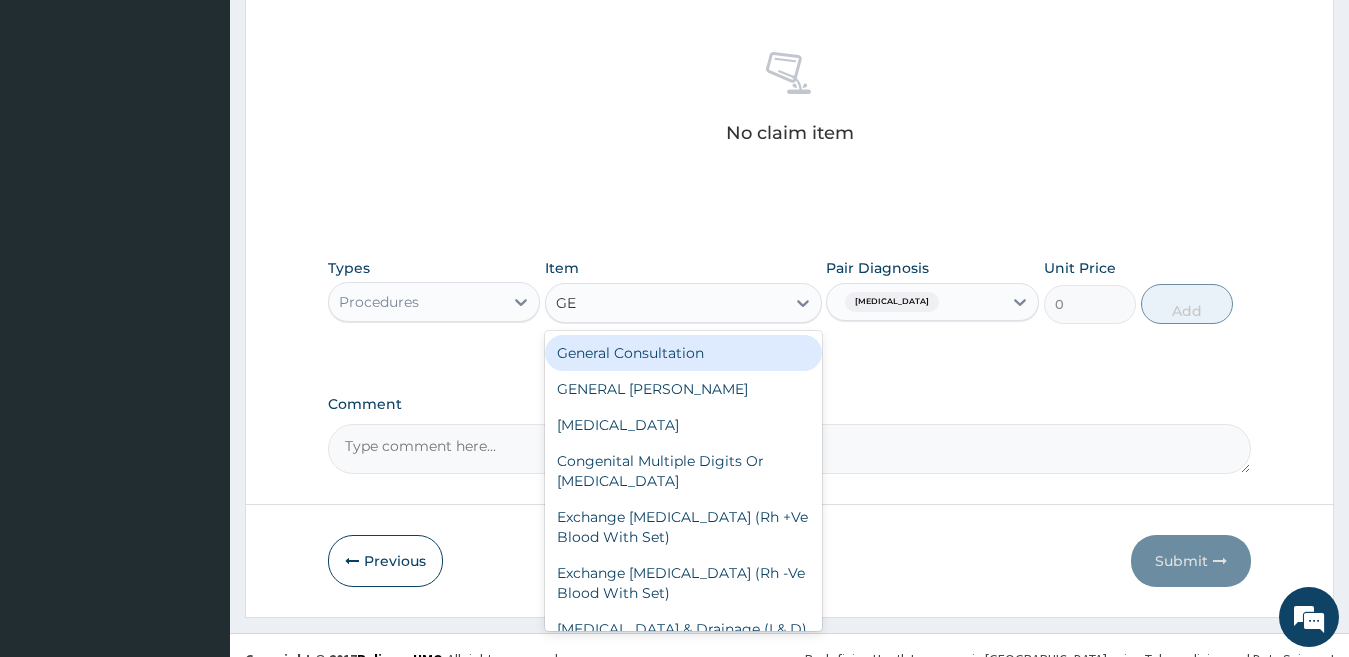 click on "General Consultation" at bounding box center [683, 353] 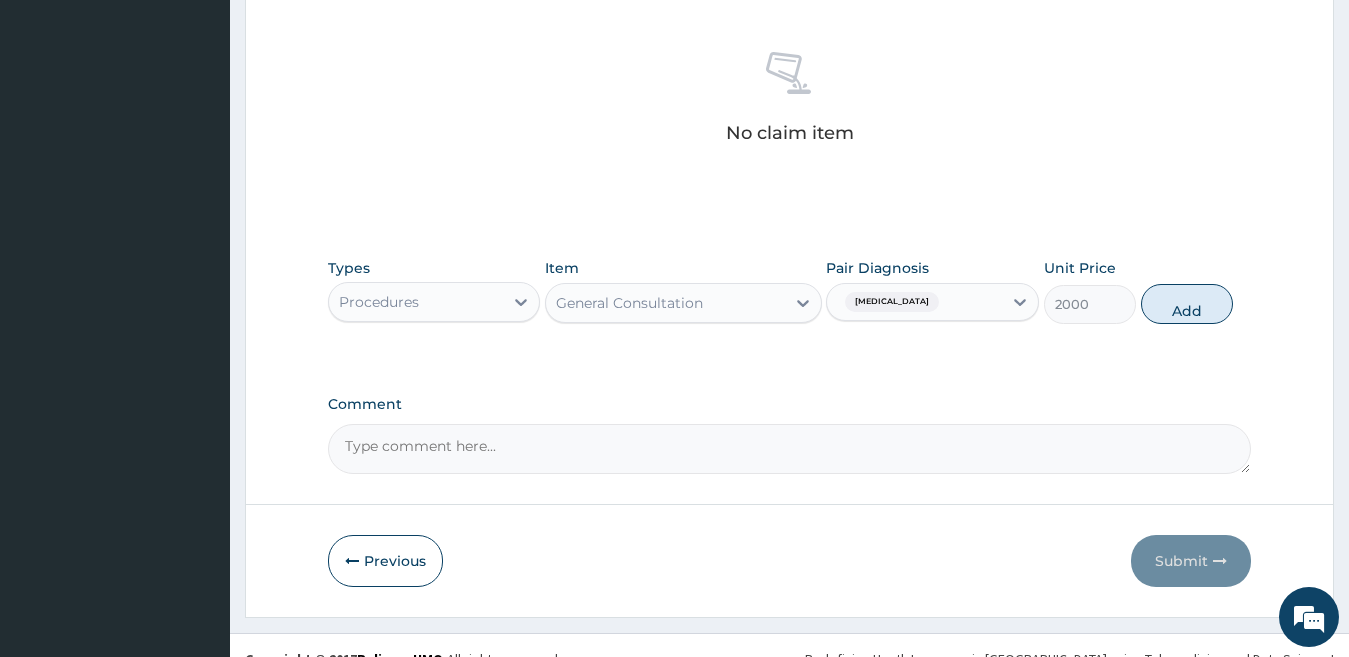 drag, startPoint x: 1161, startPoint y: 303, endPoint x: 1074, endPoint y: 345, distance: 96.60745 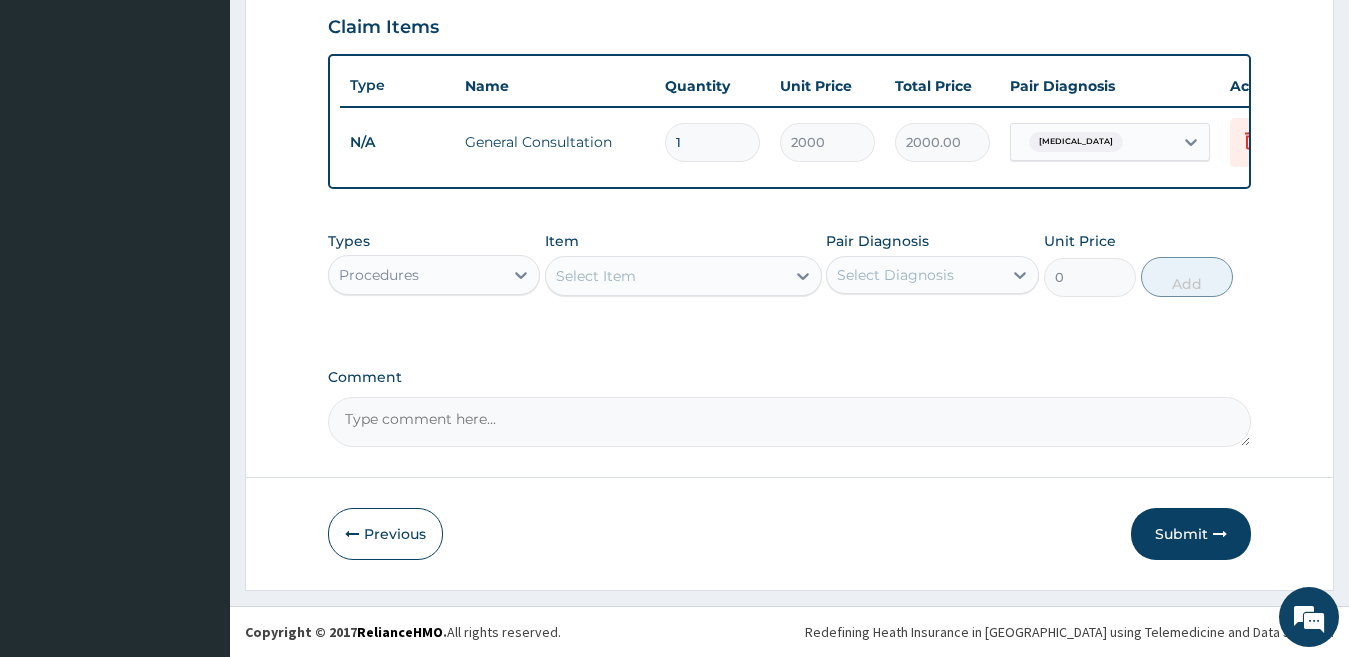 scroll, scrollTop: 707, scrollLeft: 0, axis: vertical 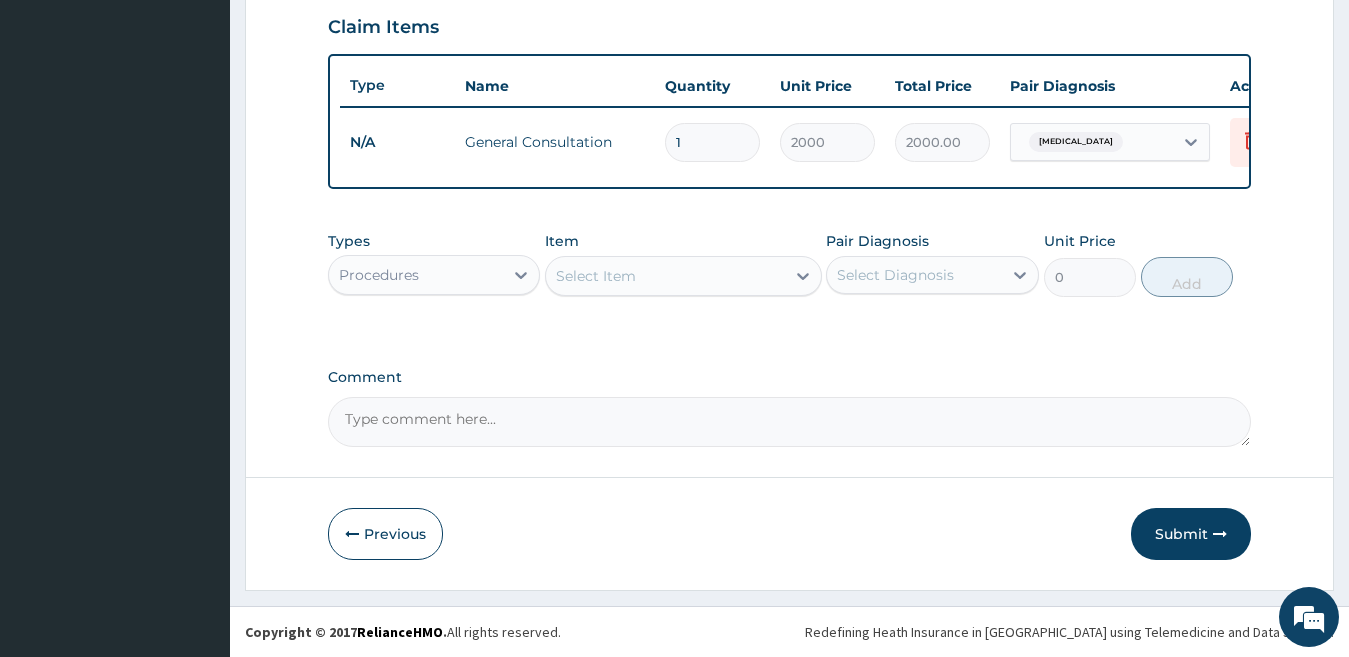 click on "Procedures" at bounding box center [379, 275] 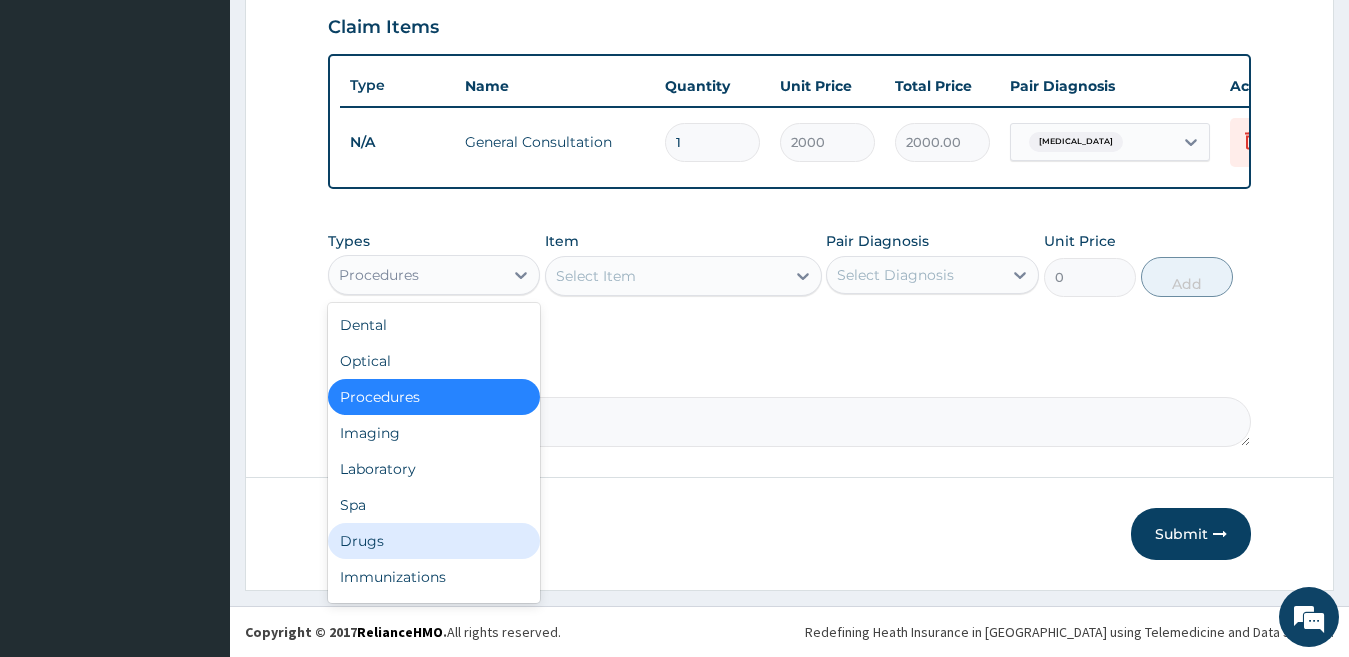 click on "Drugs" at bounding box center (434, 541) 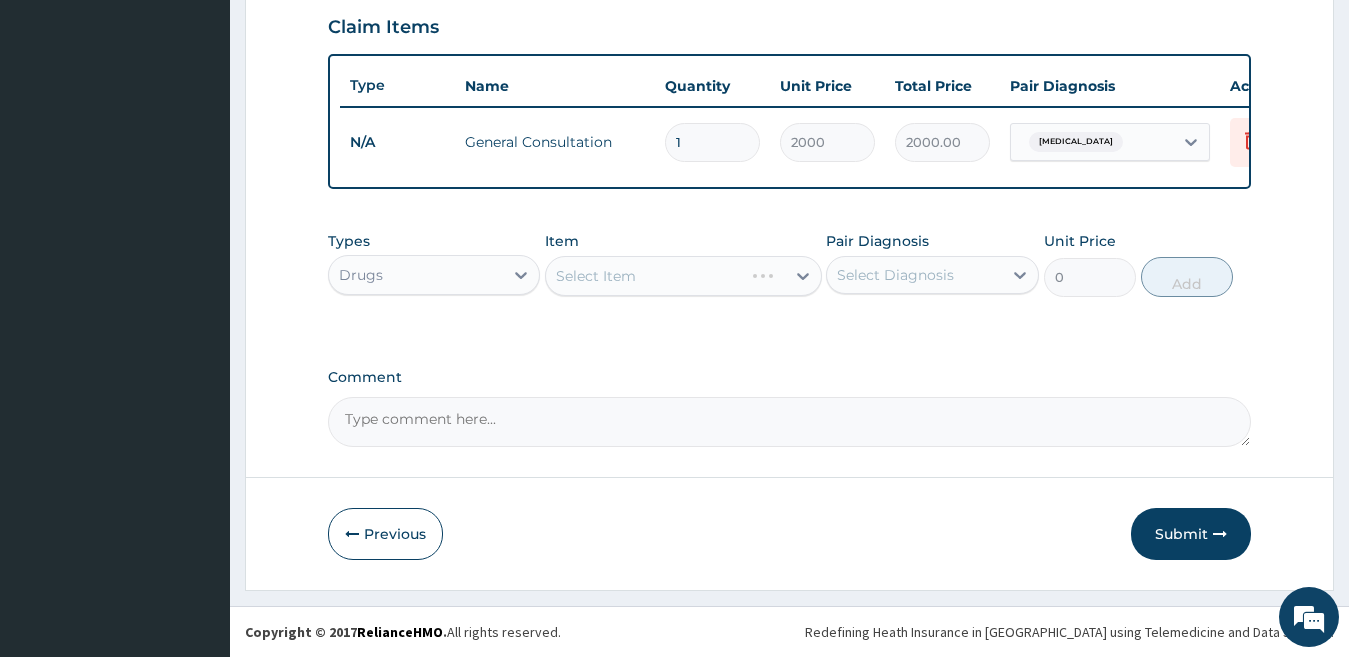 click on "Select Diagnosis" at bounding box center (895, 275) 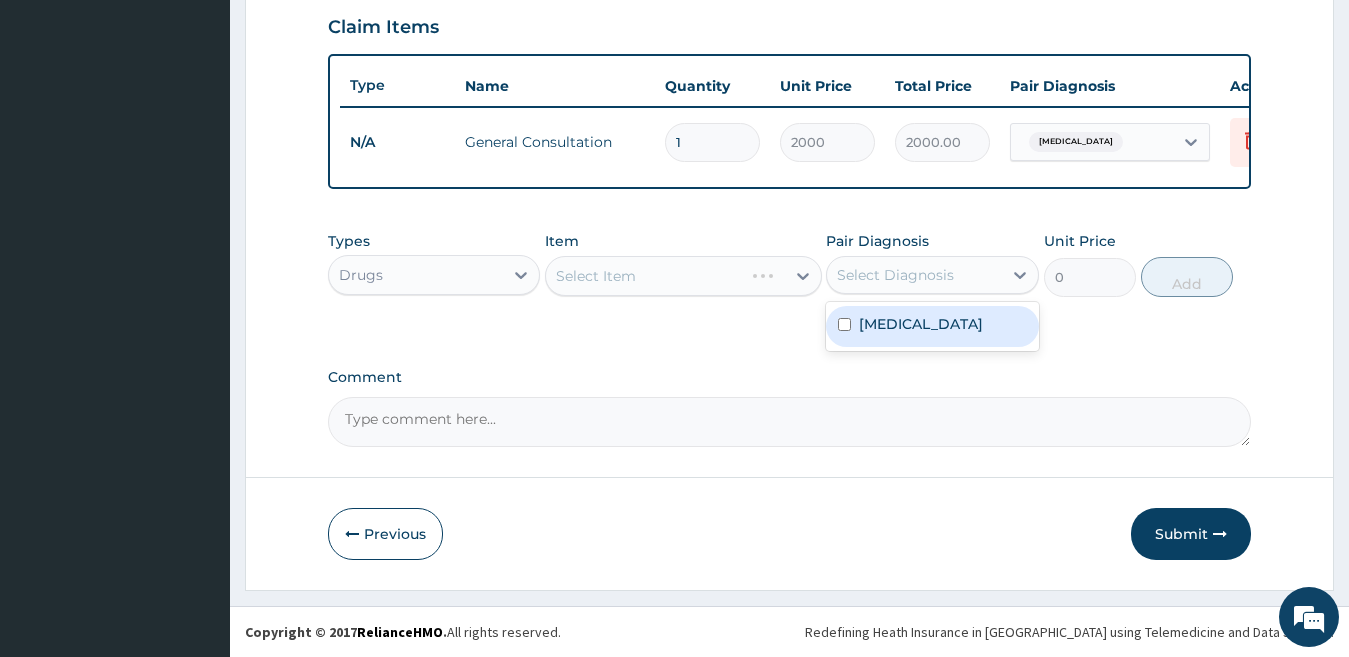 click on "[MEDICAL_DATA]" at bounding box center (921, 324) 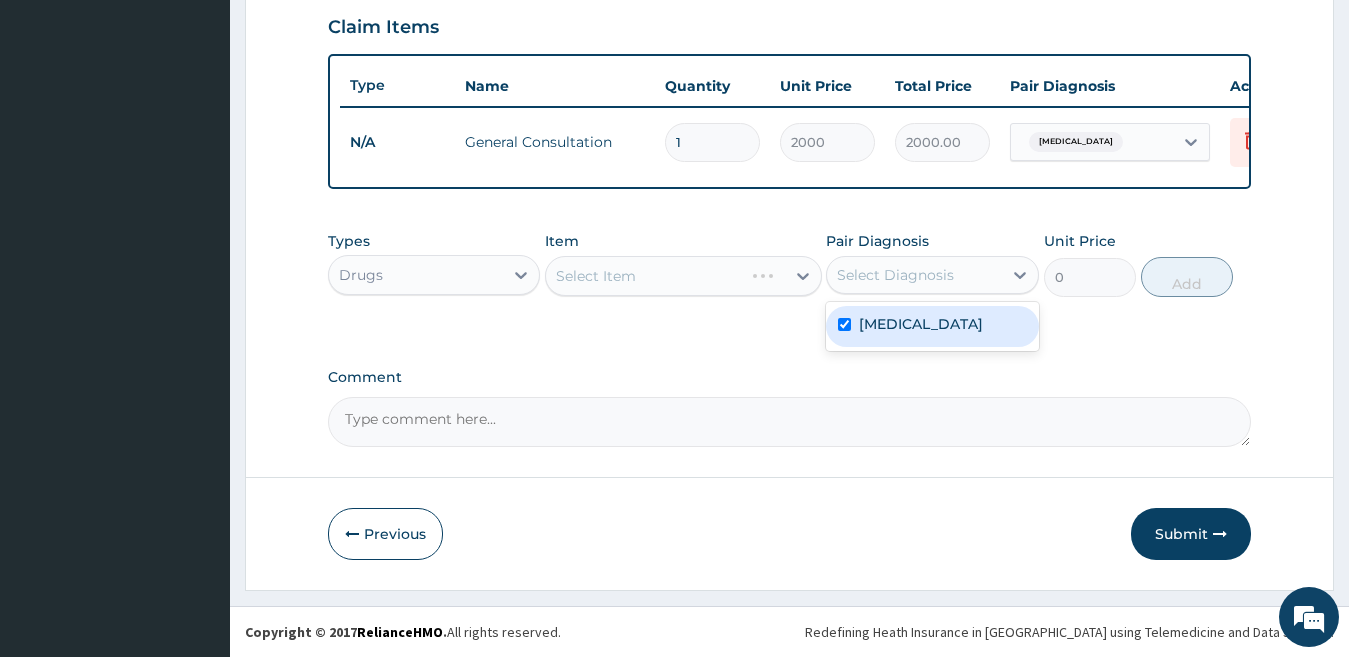 checkbox on "true" 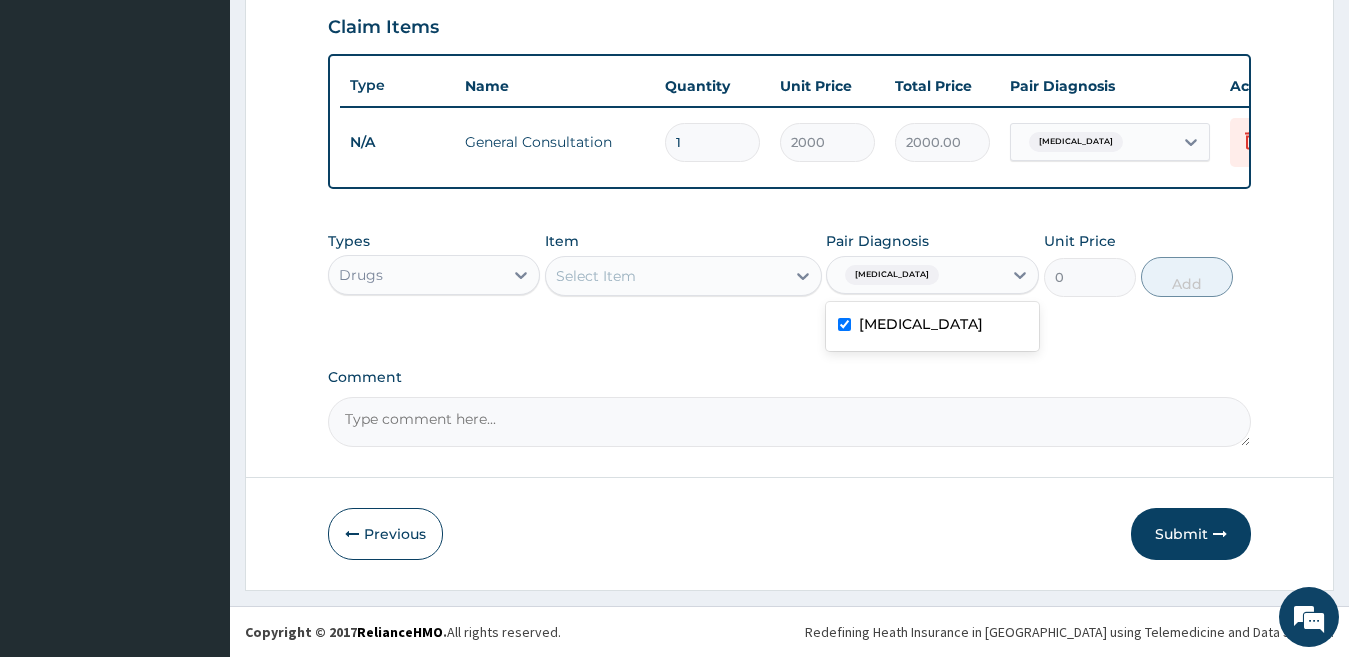 click on "Select Item" at bounding box center (665, 276) 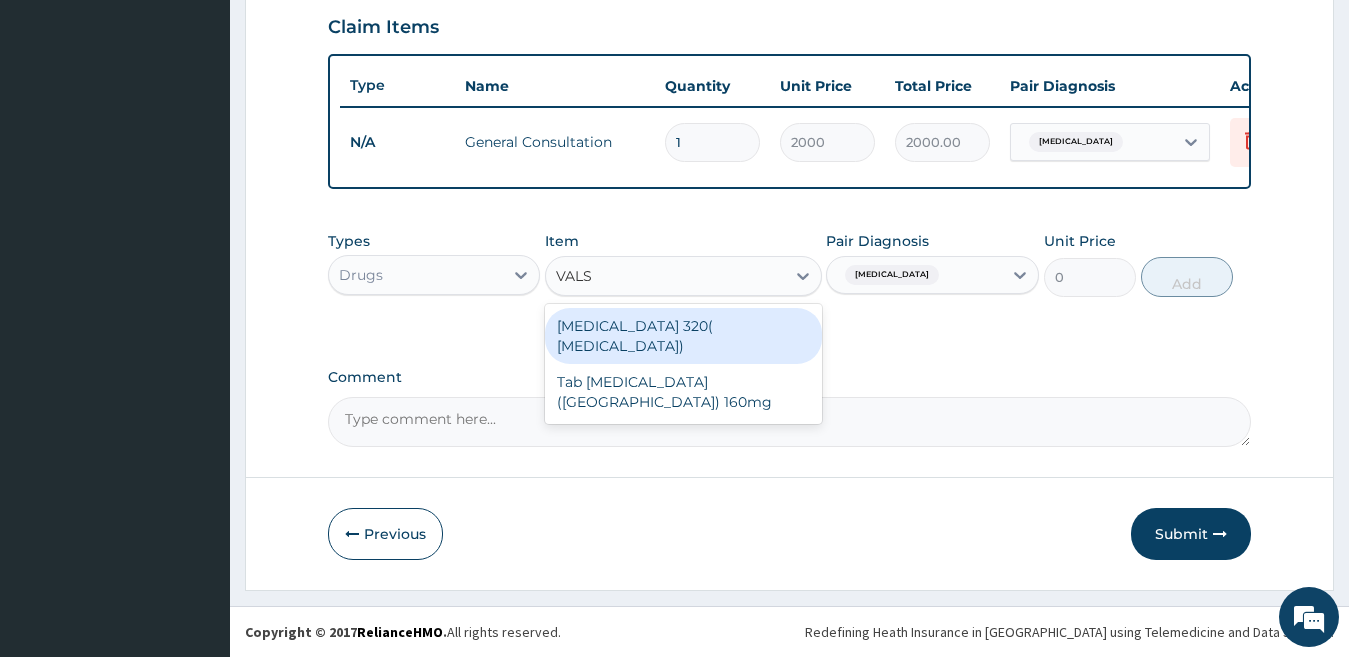 type on "VALSA" 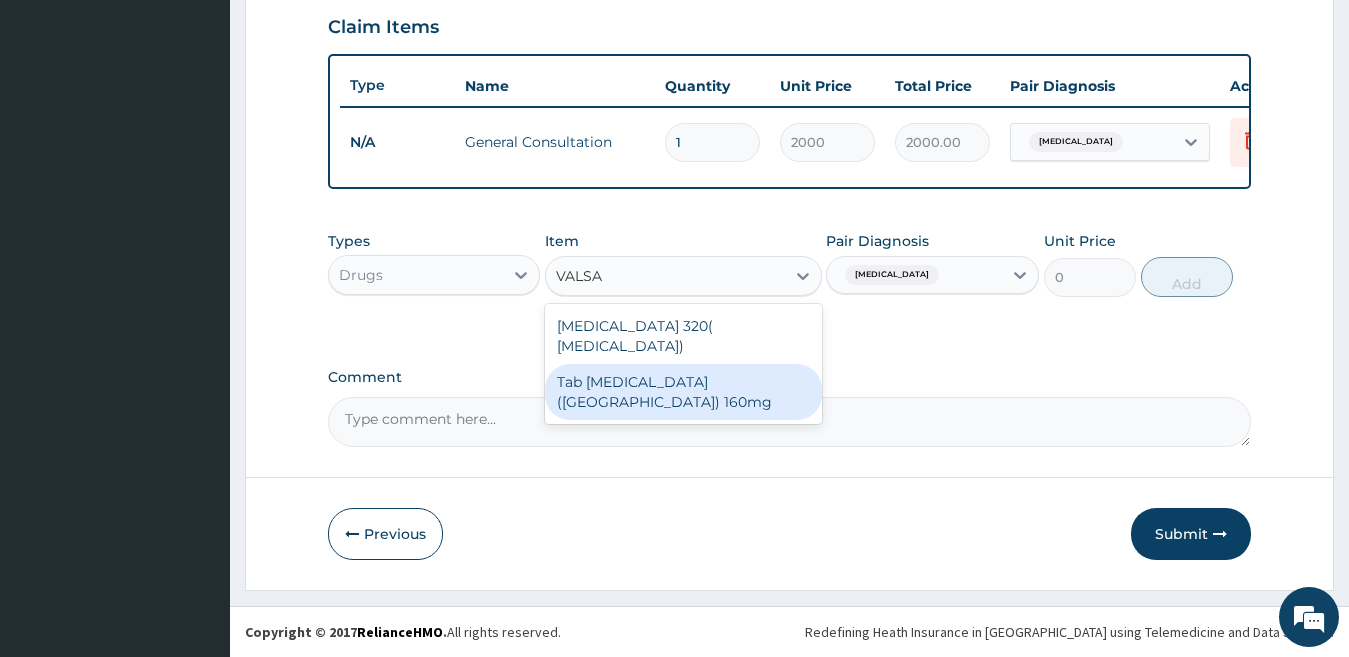click on "Tab [MEDICAL_DATA] ([GEOGRAPHIC_DATA]) 160mg" at bounding box center (683, 392) 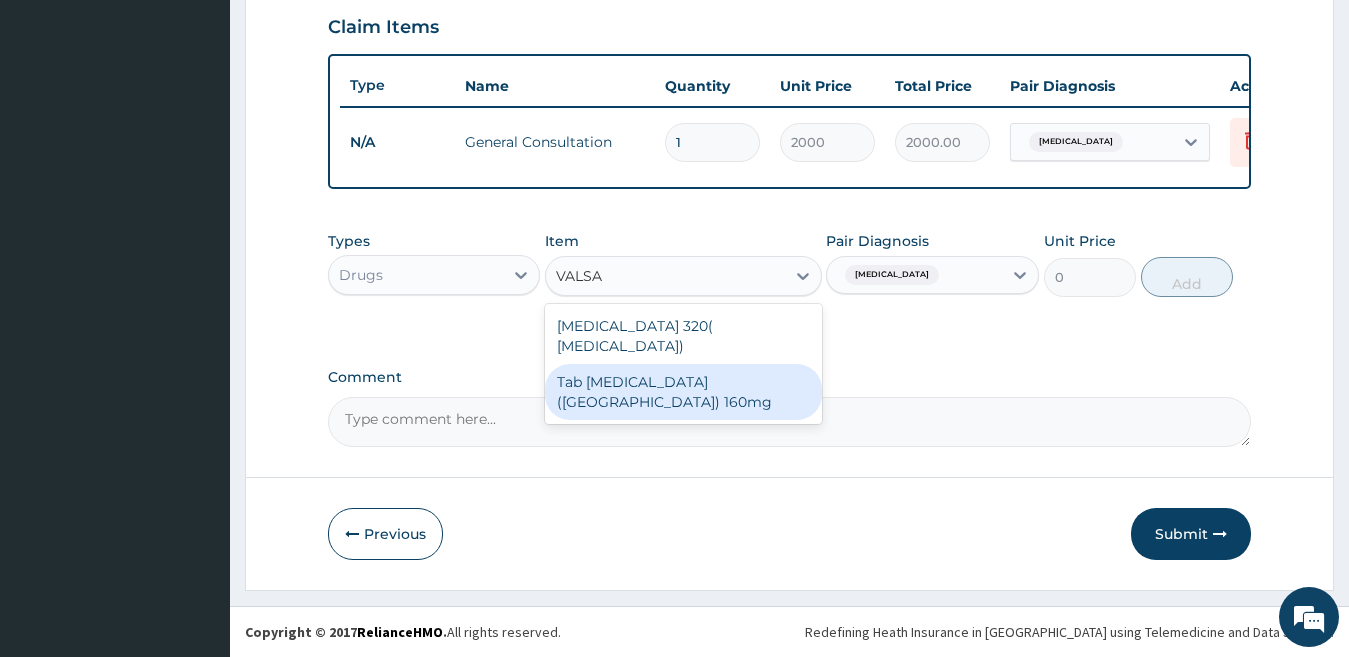 type 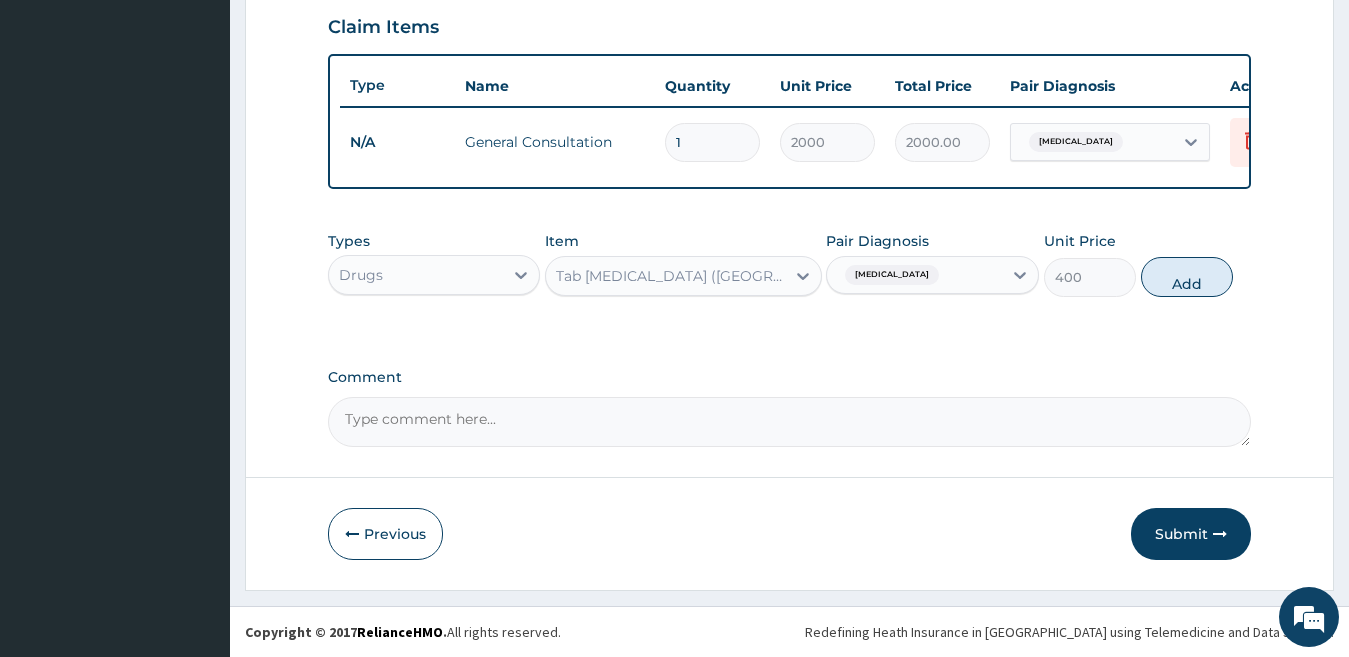 drag, startPoint x: 1207, startPoint y: 278, endPoint x: 1154, endPoint y: 294, distance: 55.362442 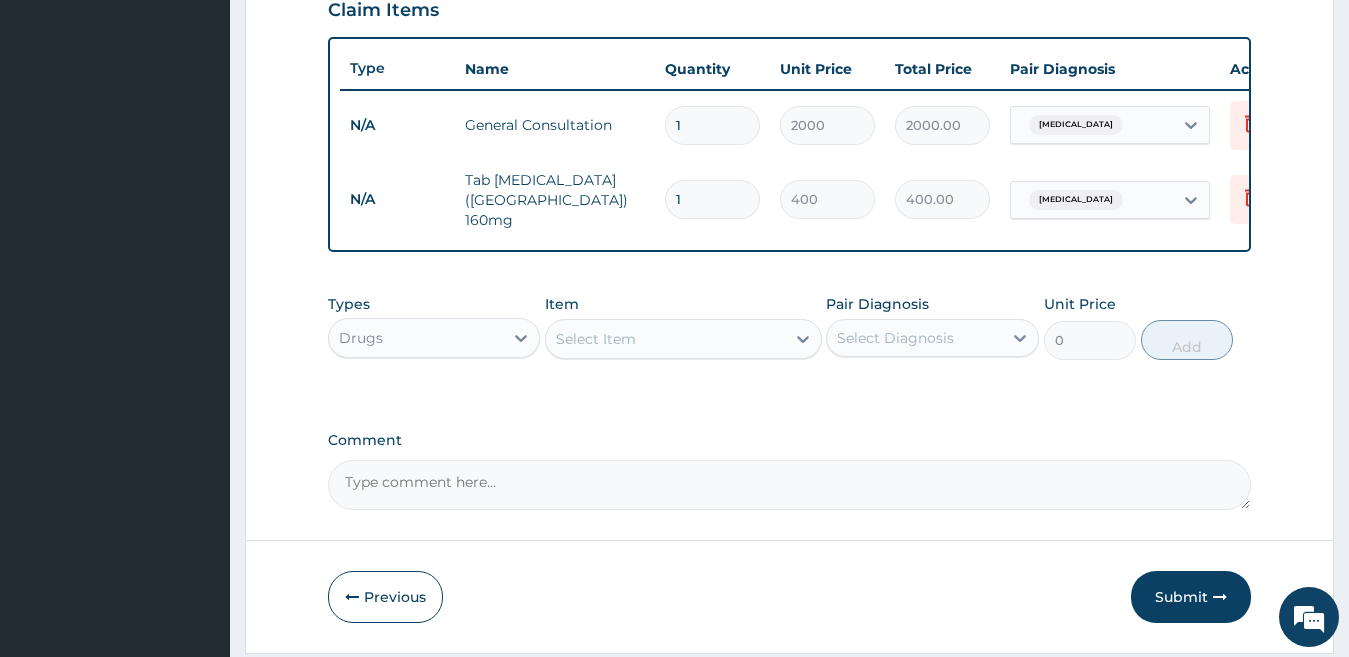 click on "Select Item" at bounding box center (596, 339) 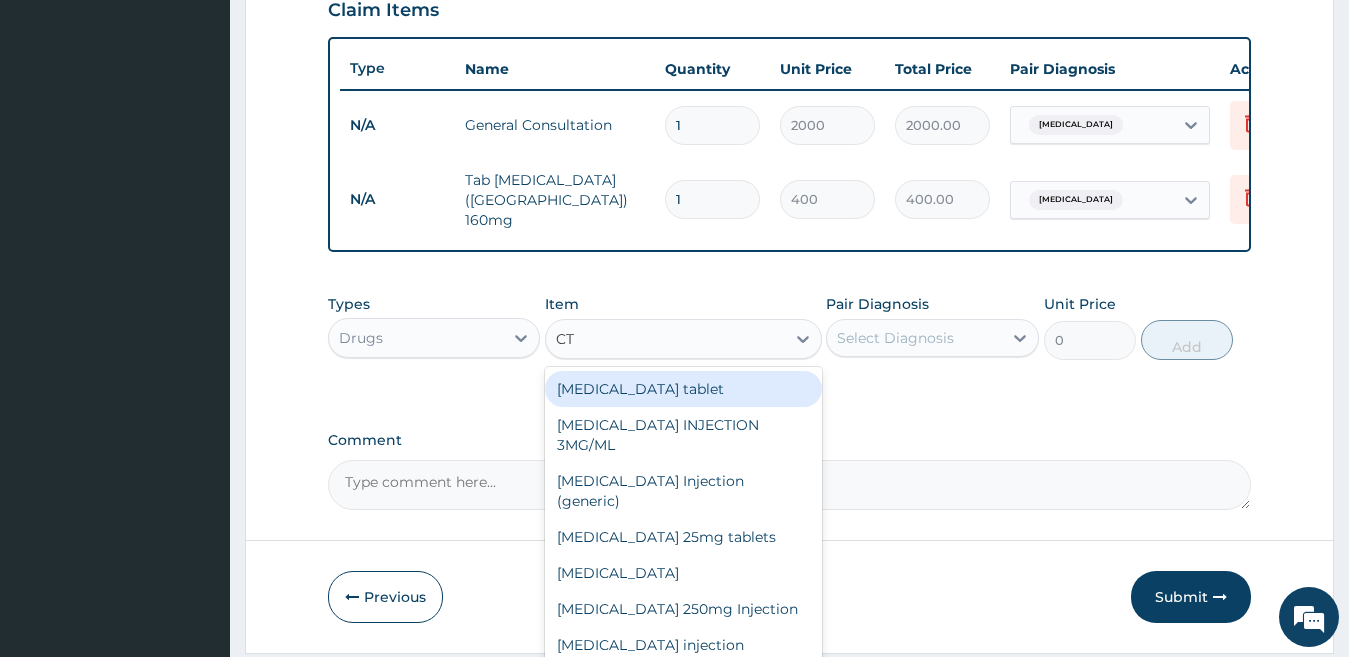 type on "C" 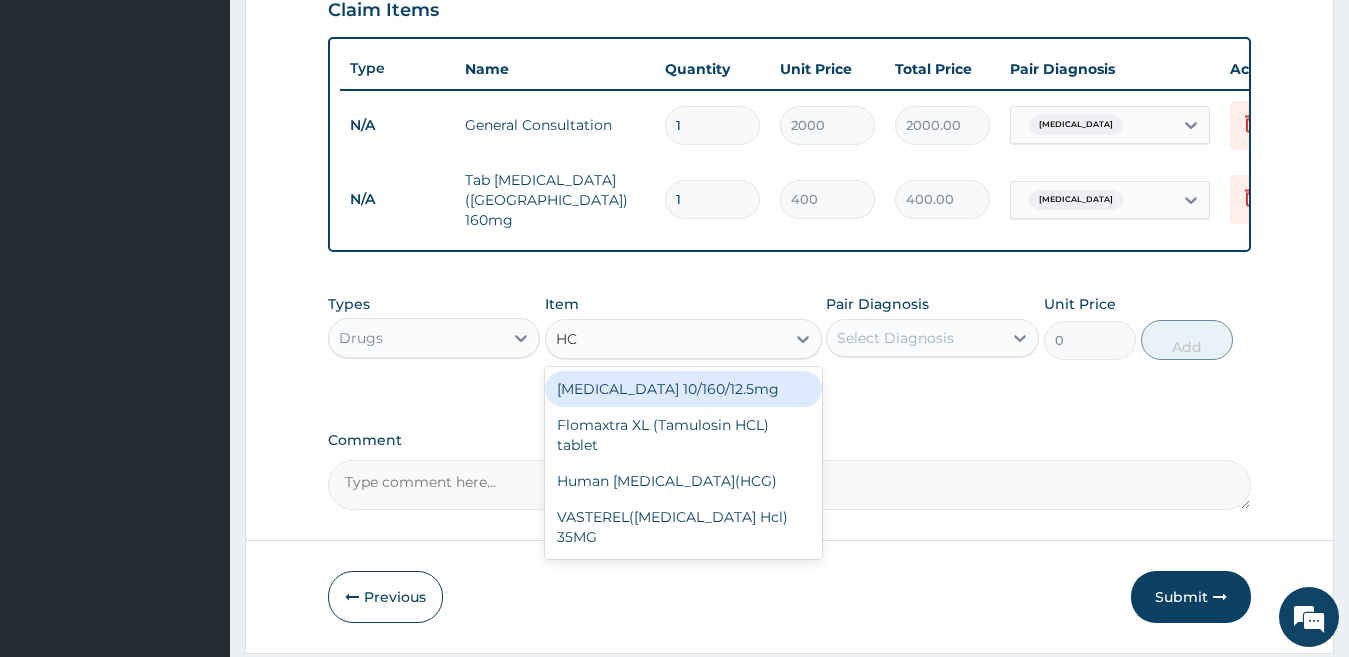 type on "HCT" 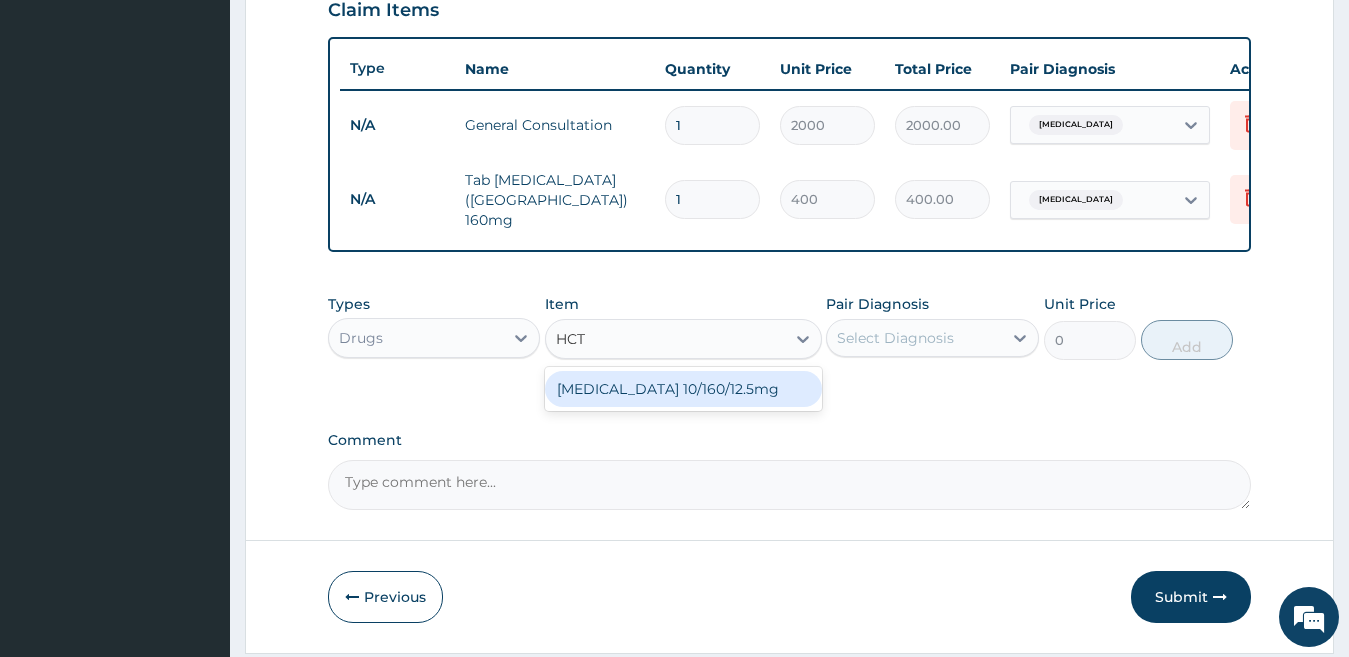 click on "[MEDICAL_DATA] 10/160/12.5mg" at bounding box center [683, 389] 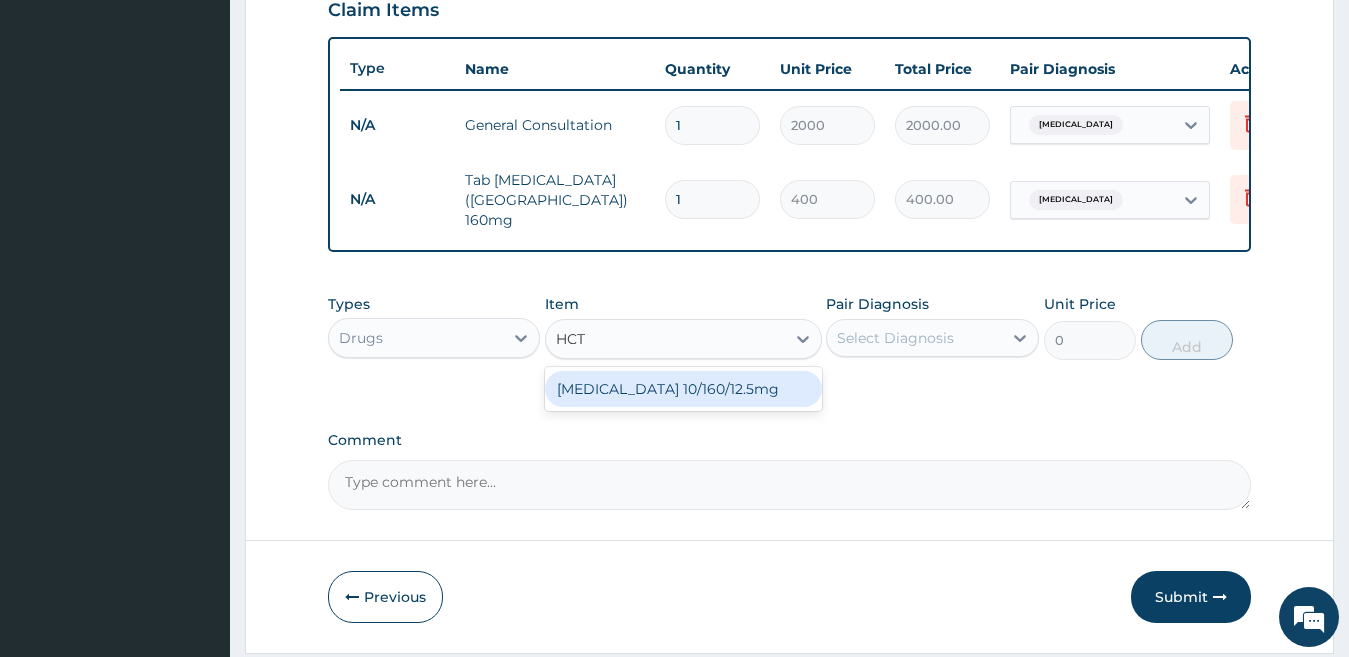 type 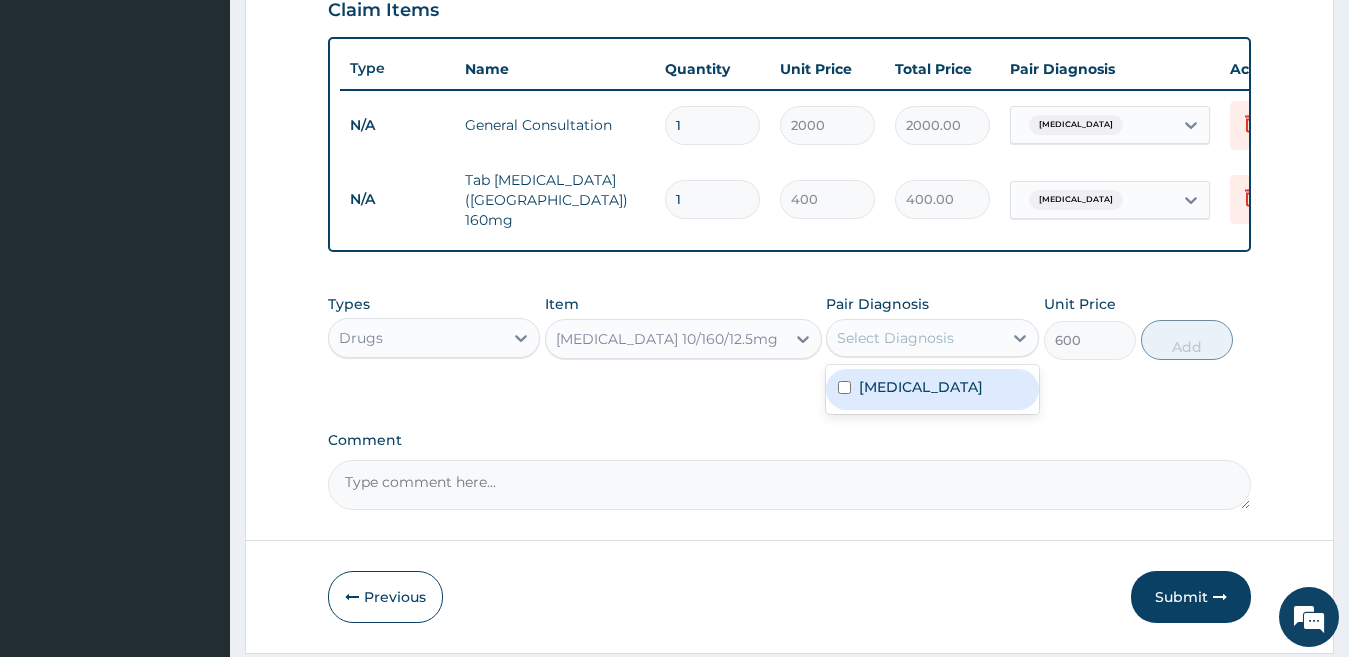 click on "Select Diagnosis" at bounding box center [895, 338] 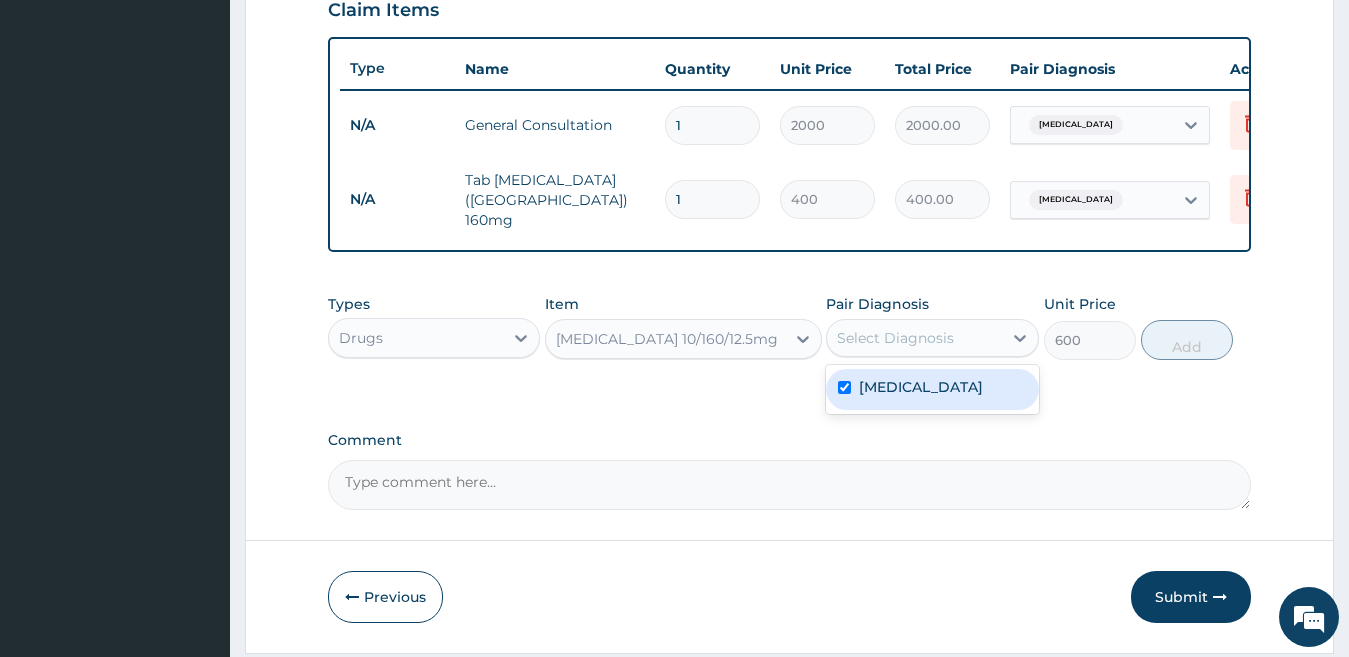 checkbox on "true" 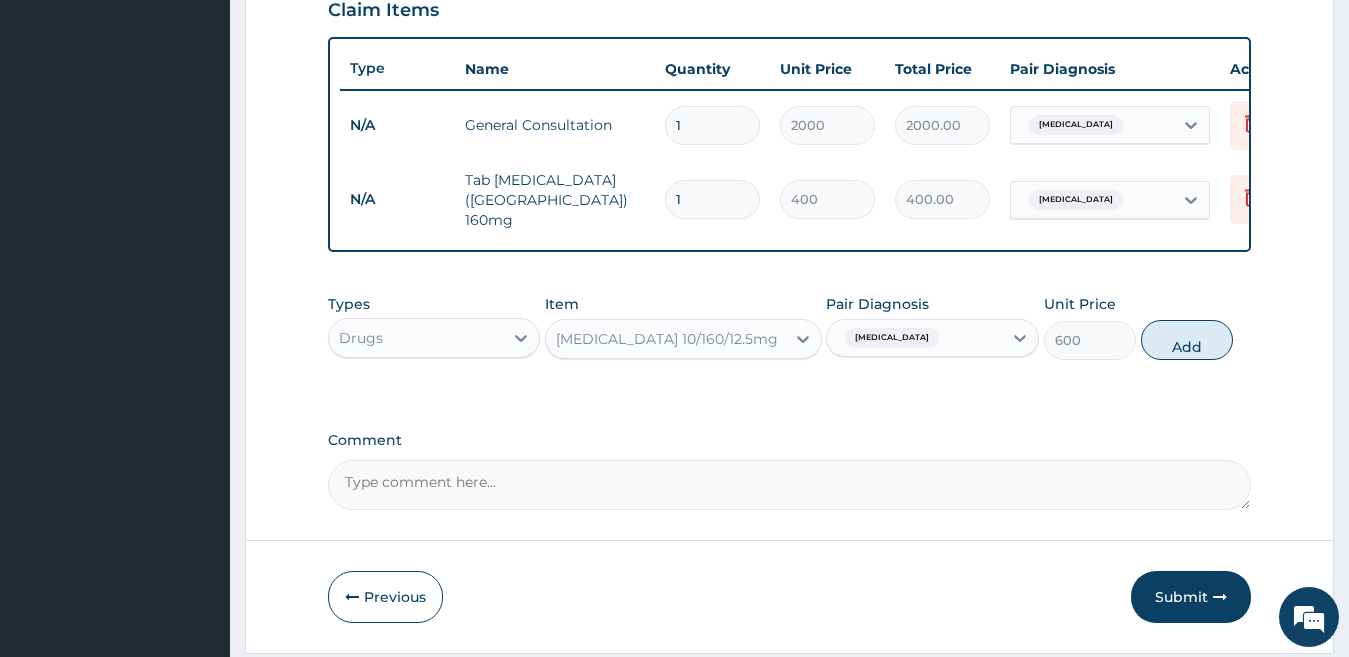 drag, startPoint x: 1192, startPoint y: 345, endPoint x: 995, endPoint y: 370, distance: 198.57996 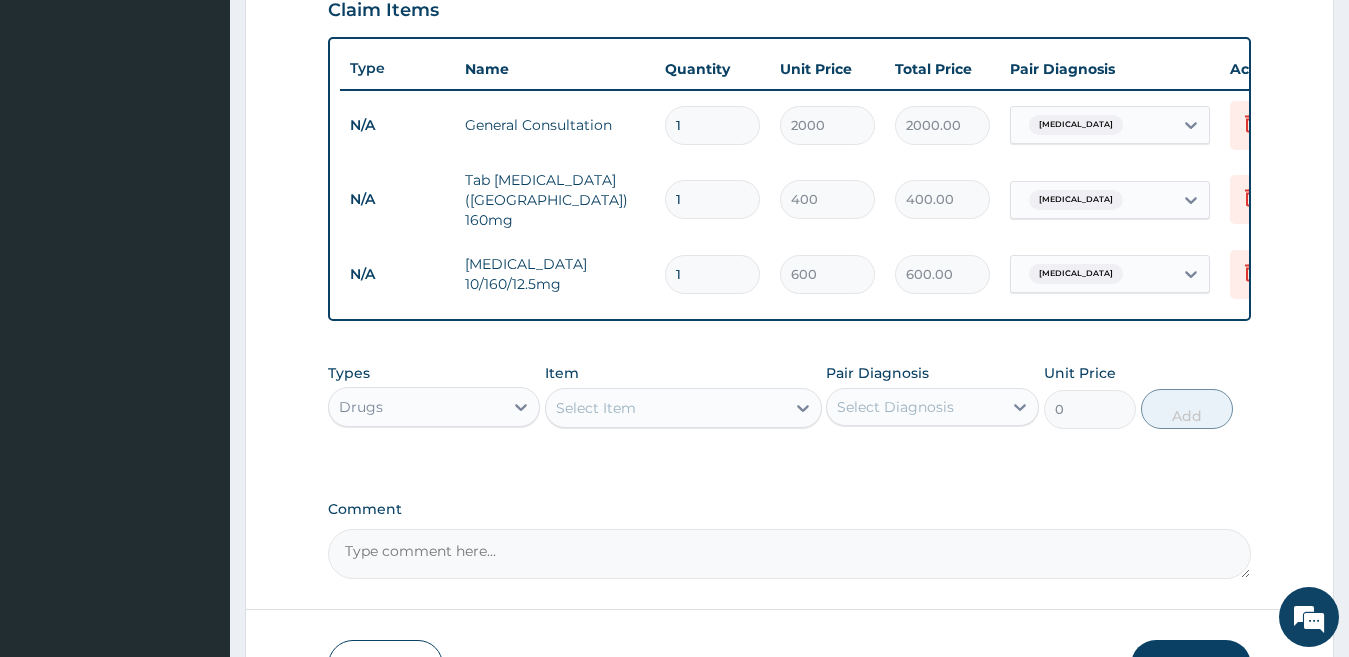 click on "Select Item" at bounding box center [665, 408] 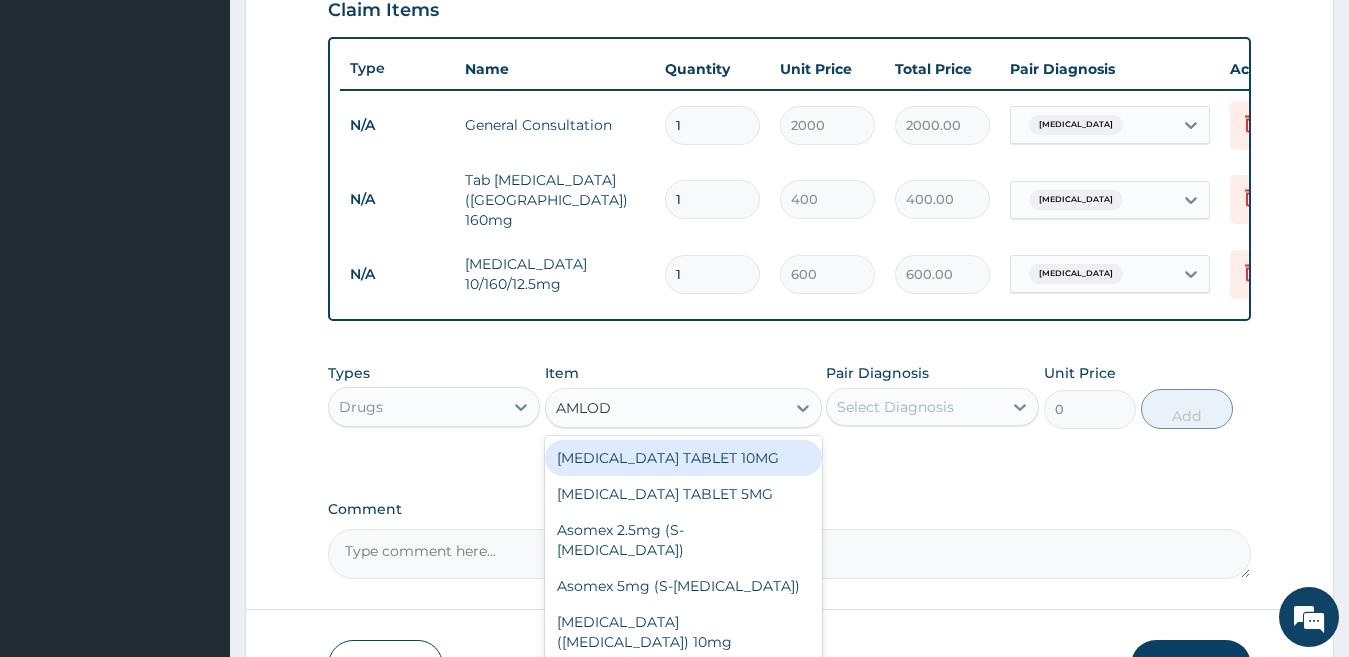 type on "AMLODI" 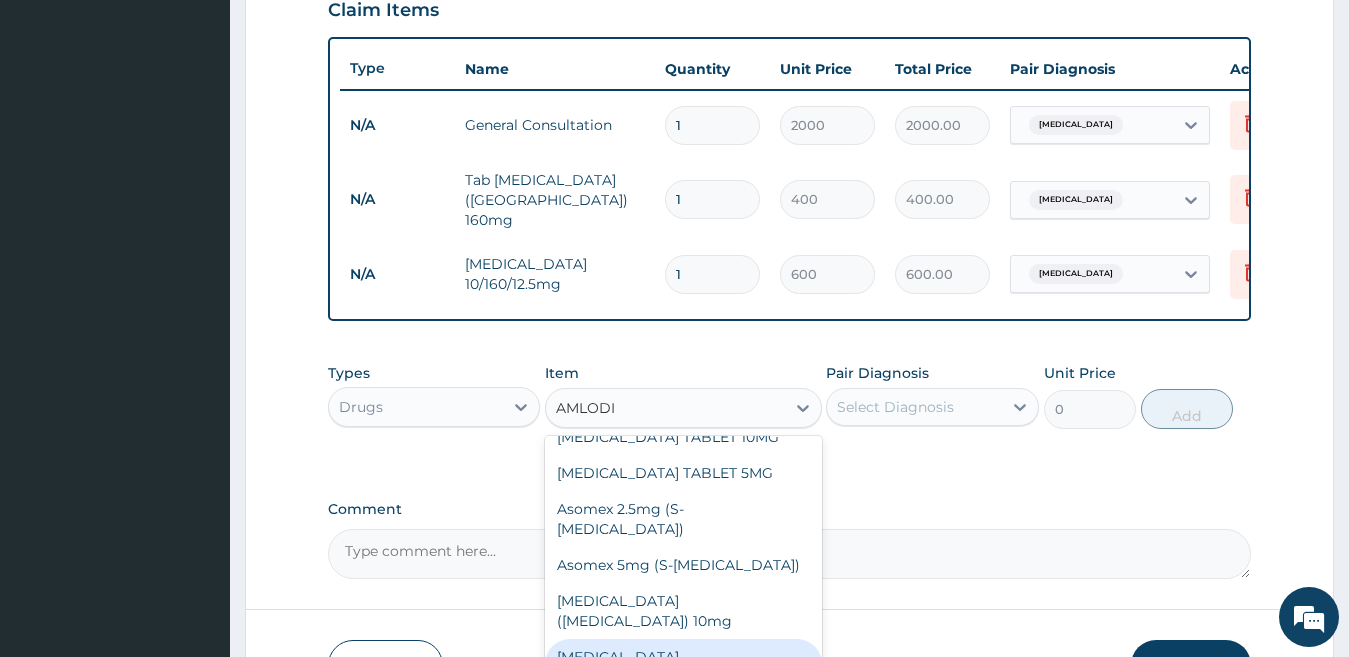 scroll, scrollTop: 0, scrollLeft: 0, axis: both 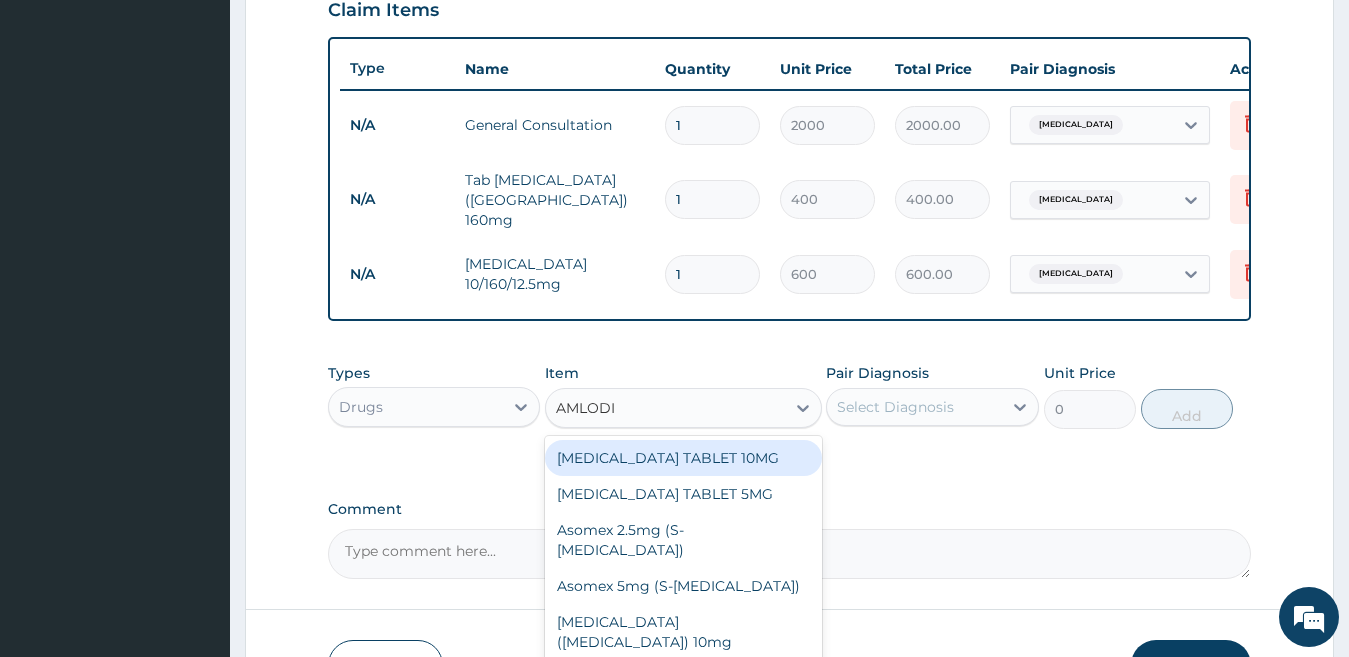 click on "[MEDICAL_DATA] TABLET 10MG" at bounding box center (683, 458) 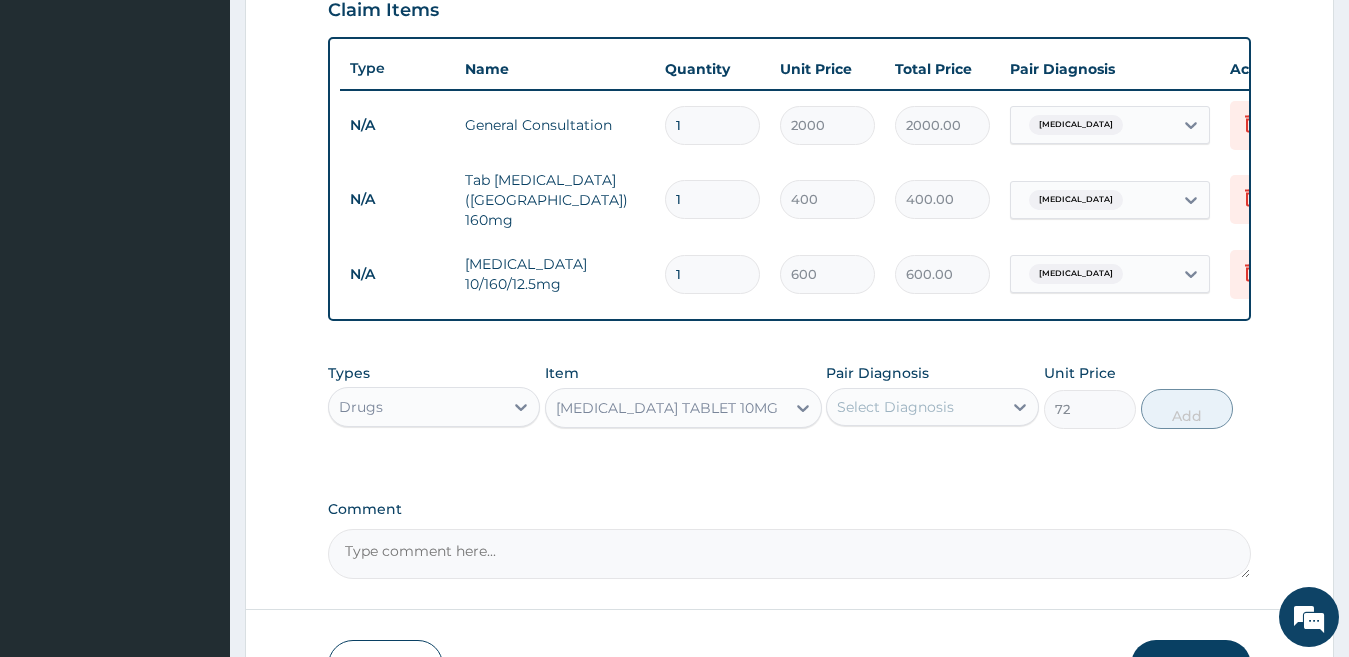 click on "Select Diagnosis" at bounding box center (895, 407) 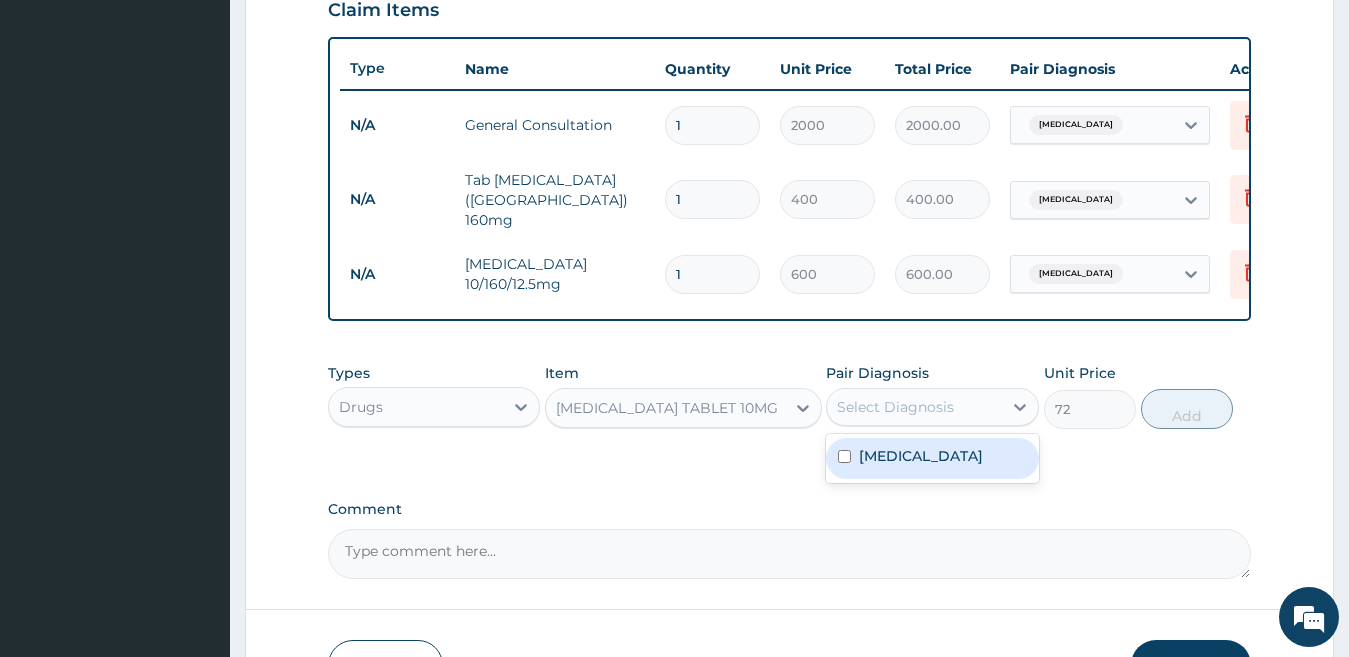 drag, startPoint x: 894, startPoint y: 470, endPoint x: 1044, endPoint y: 424, distance: 156.89487 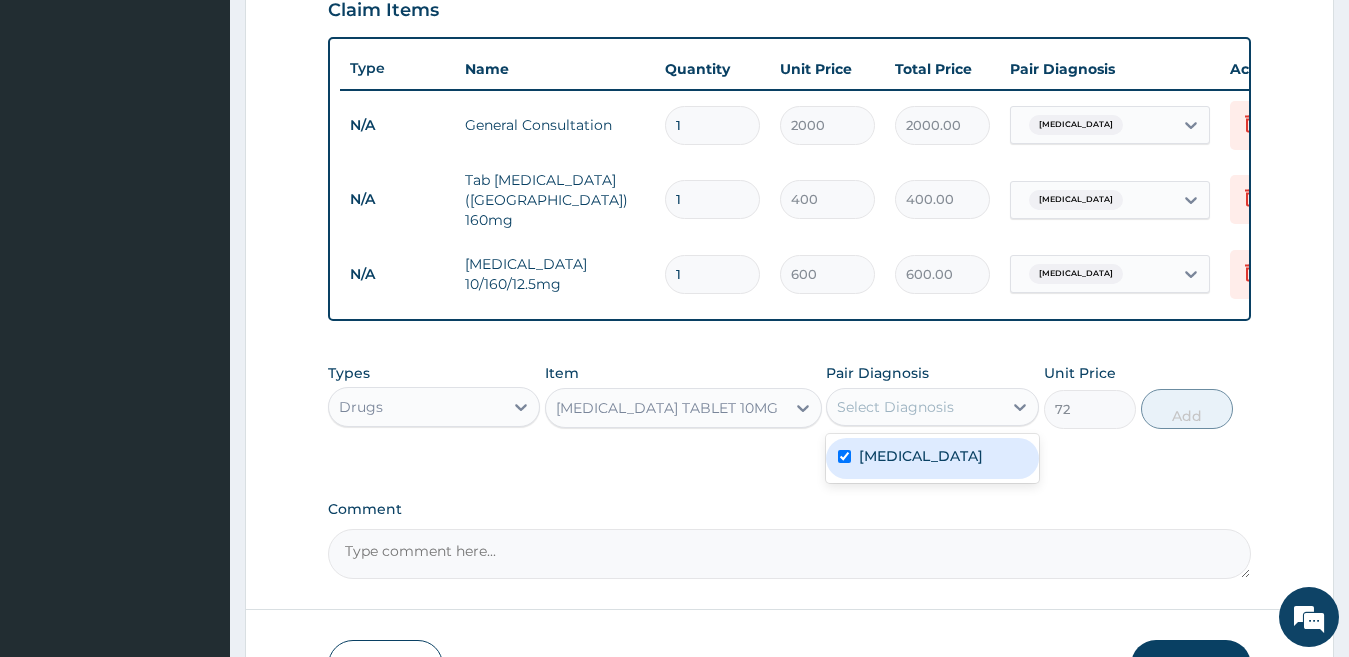 checkbox on "true" 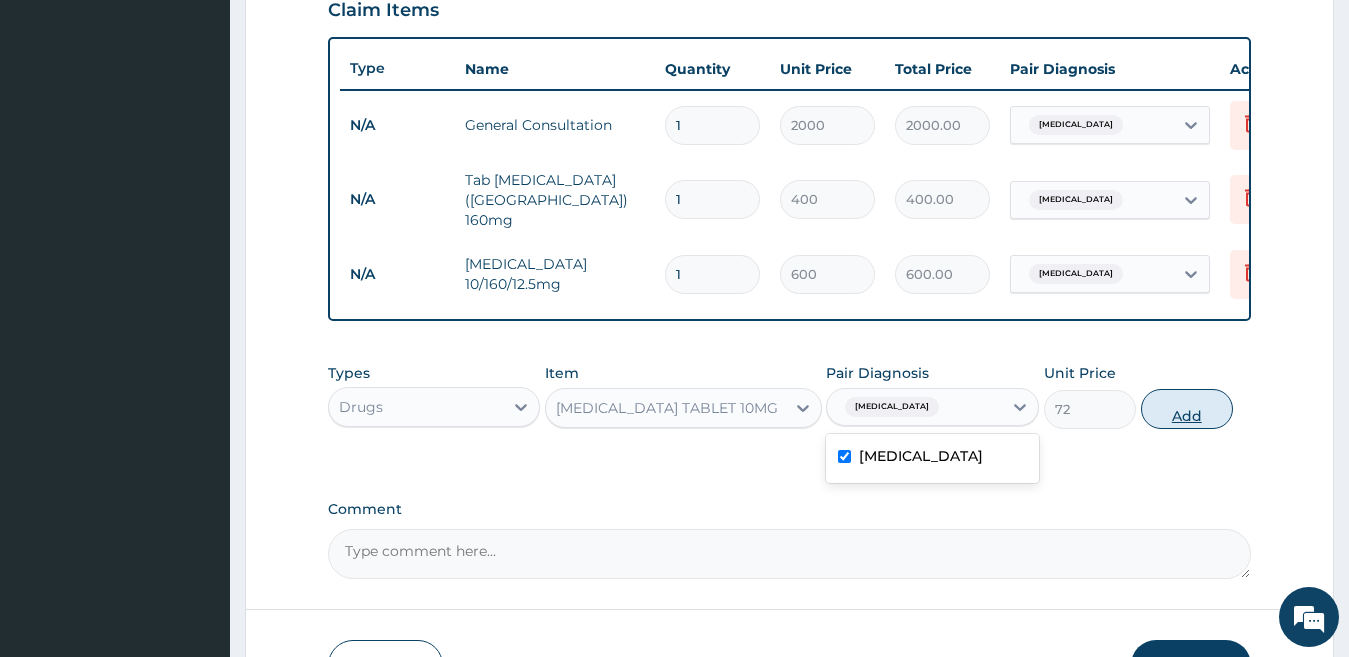 click on "Add" at bounding box center (1187, 409) 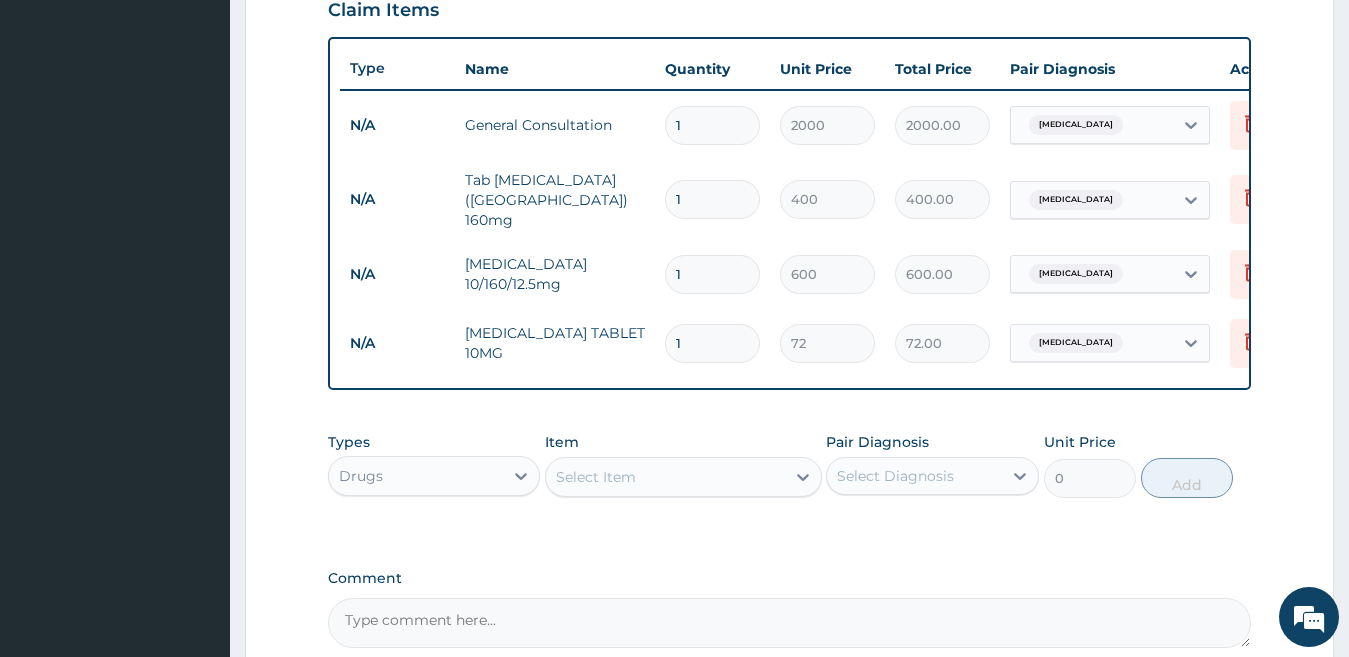 drag, startPoint x: 697, startPoint y: 198, endPoint x: 644, endPoint y: 199, distance: 53.009434 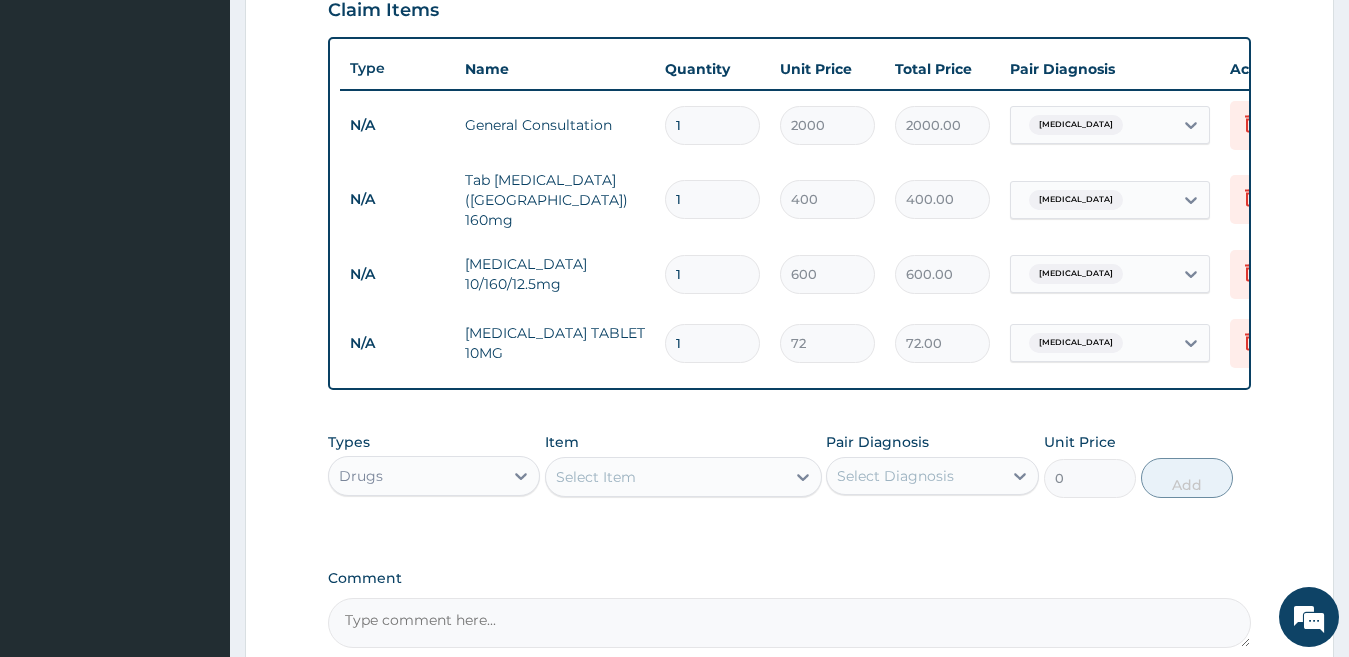 type on "3" 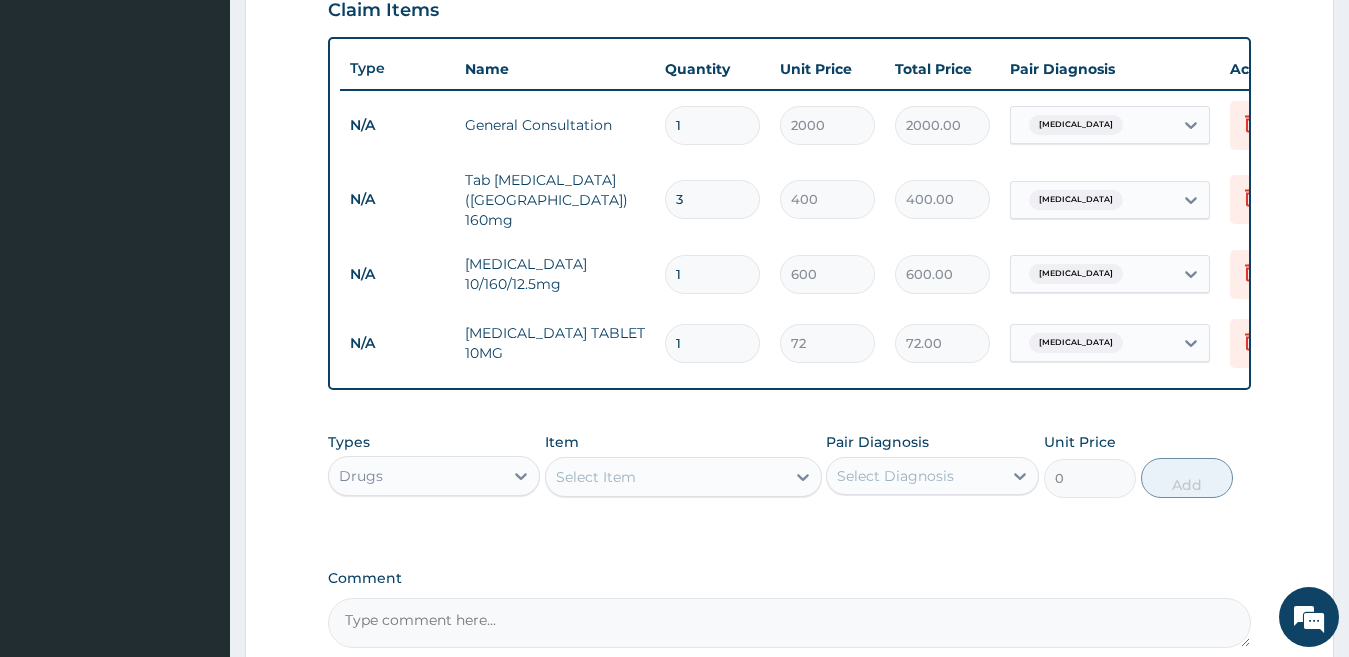 type on "1200.00" 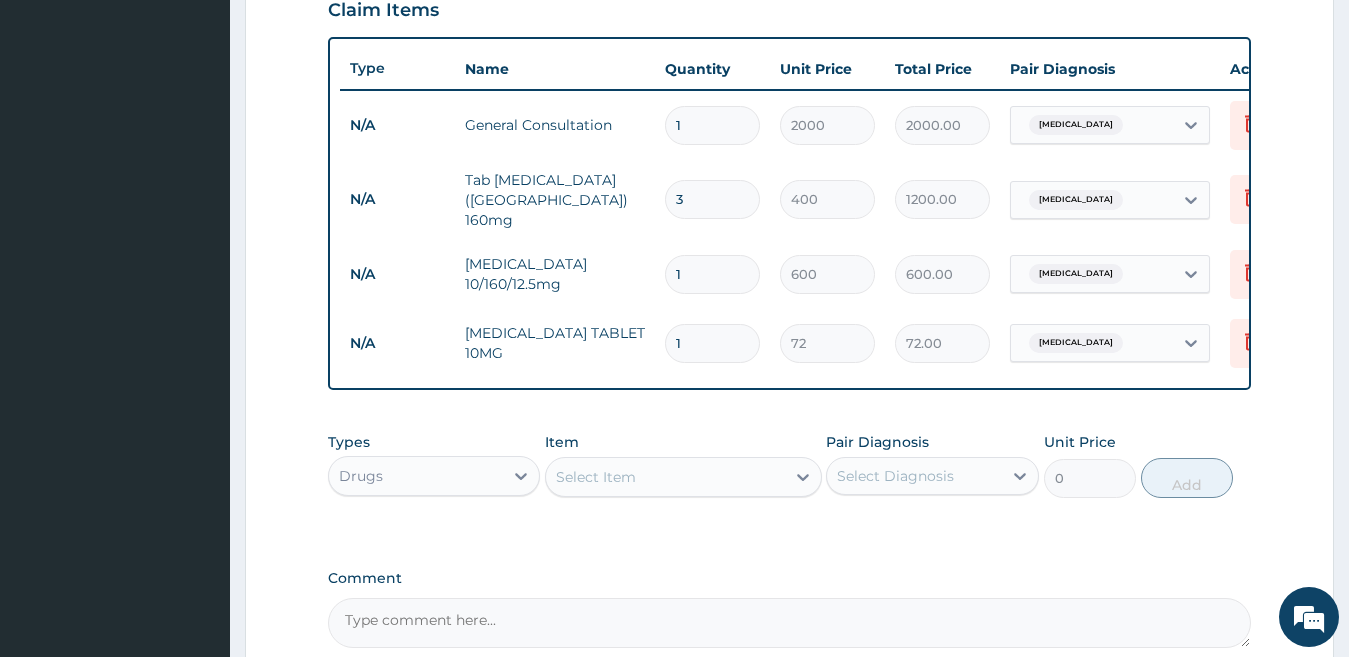 type on "31" 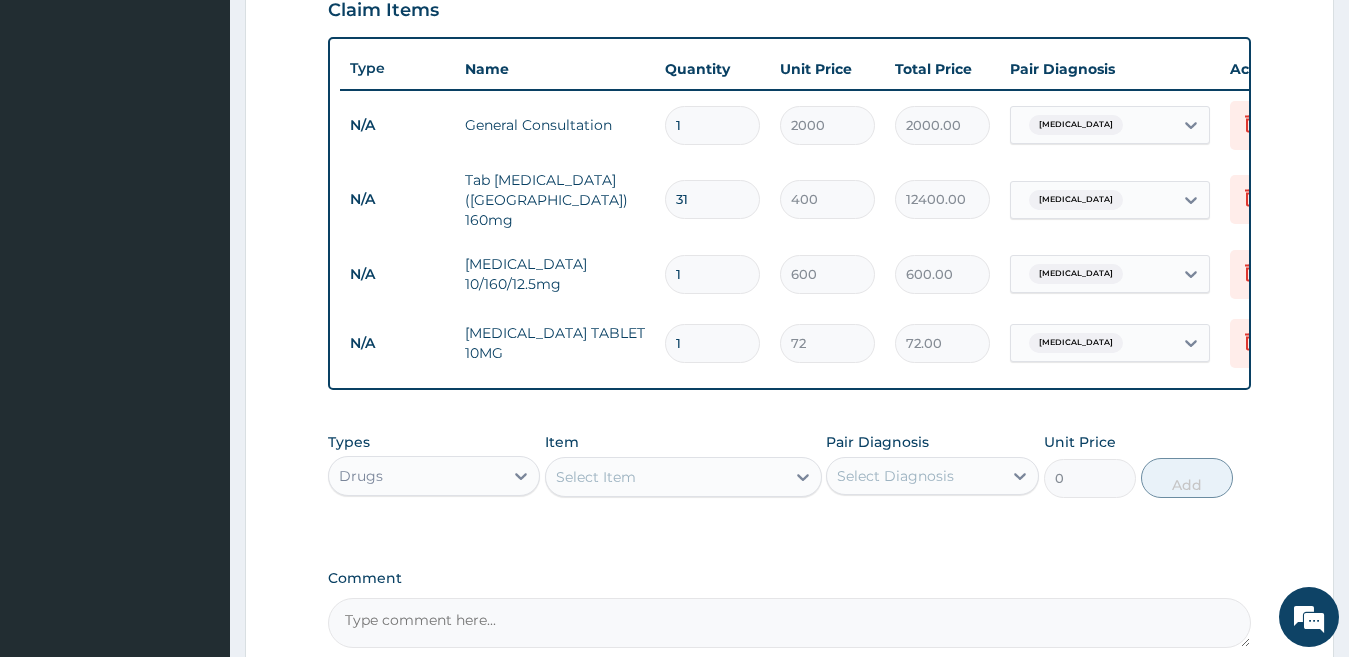 type on "31" 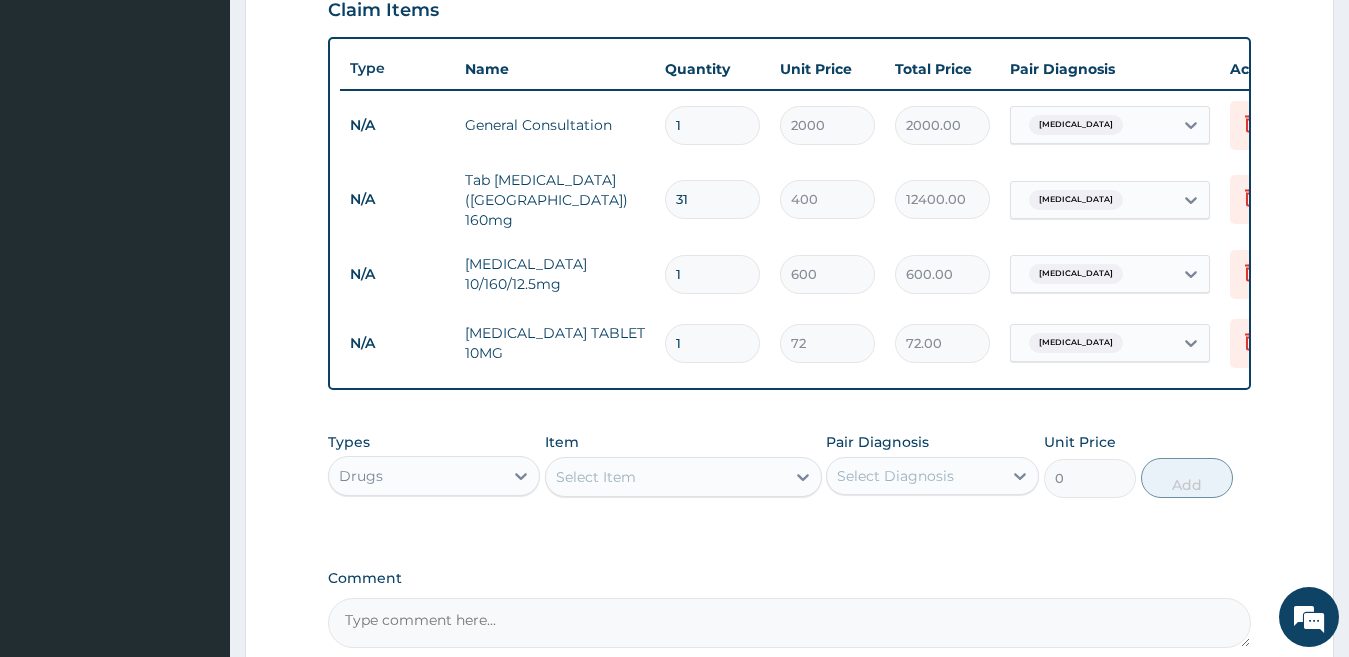drag, startPoint x: 717, startPoint y: 268, endPoint x: 711, endPoint y: 257, distance: 12.529964 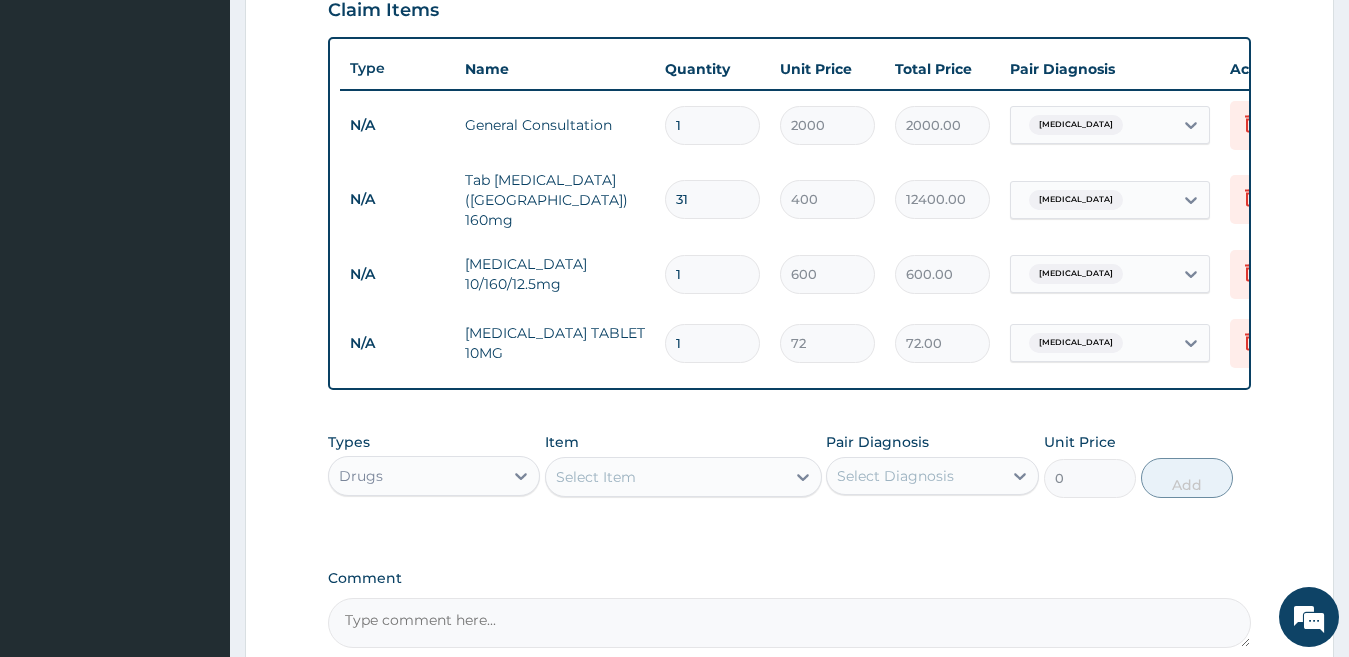 type on "16" 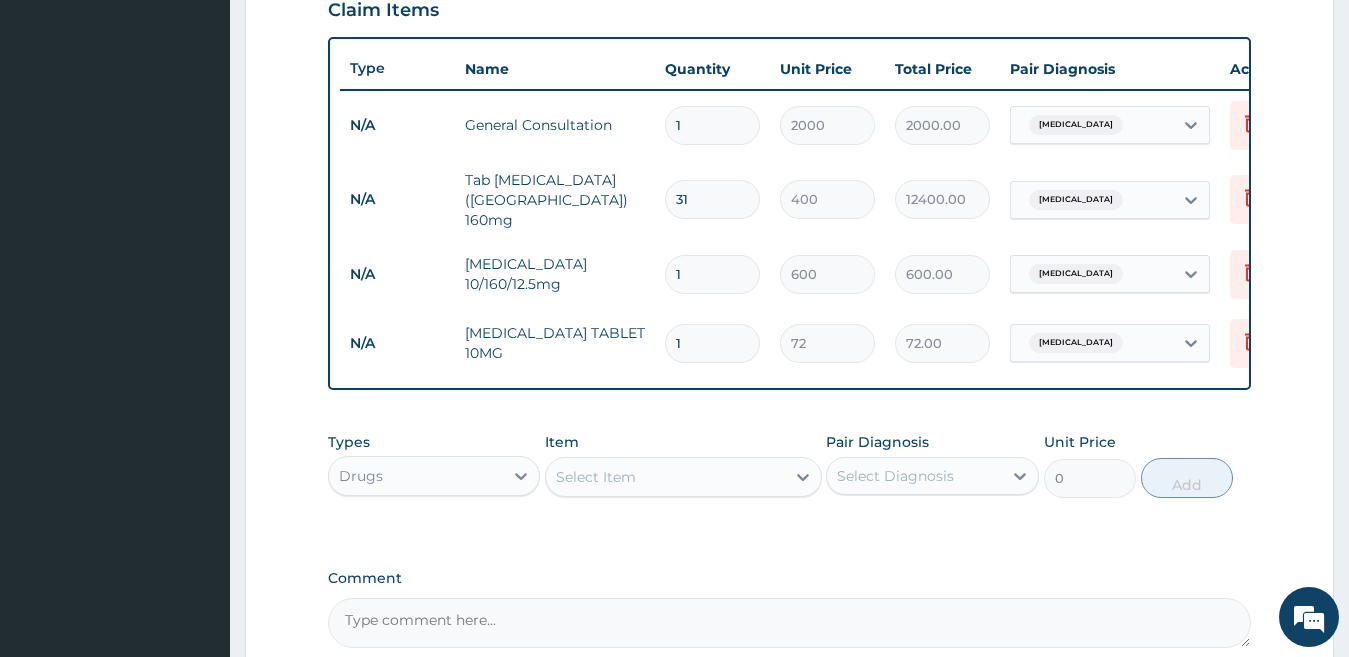 type on "9600.00" 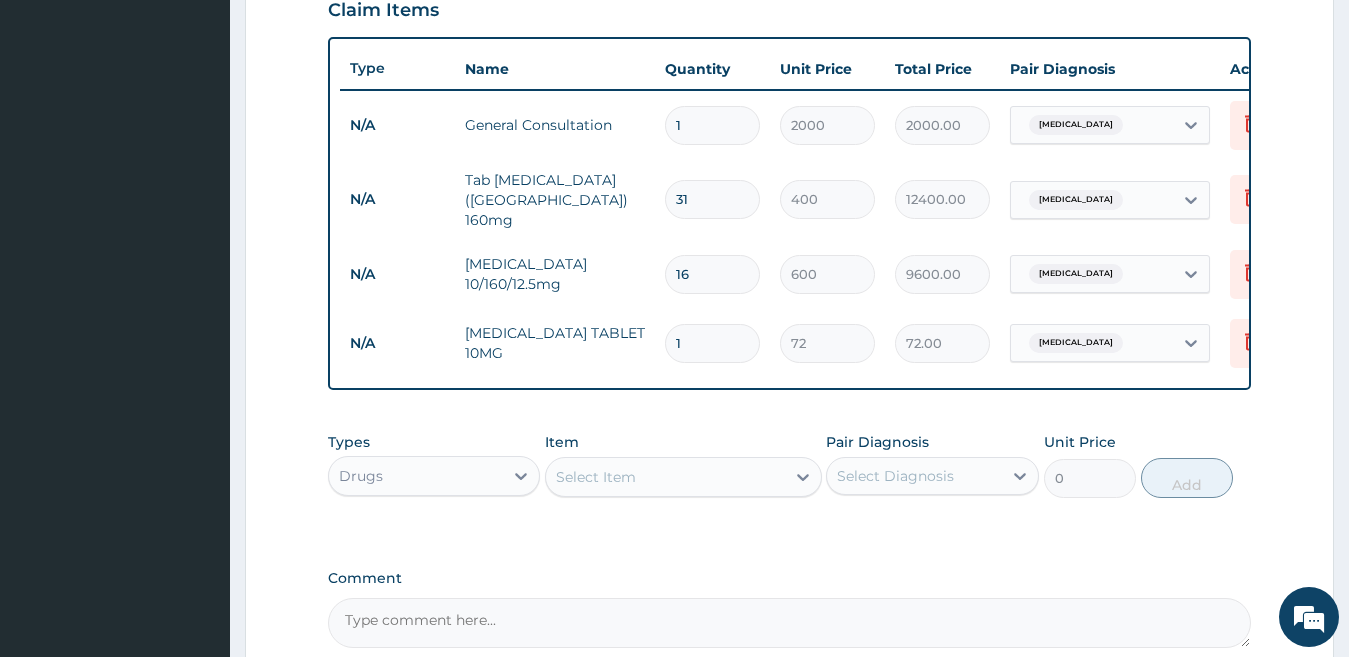 type on "16" 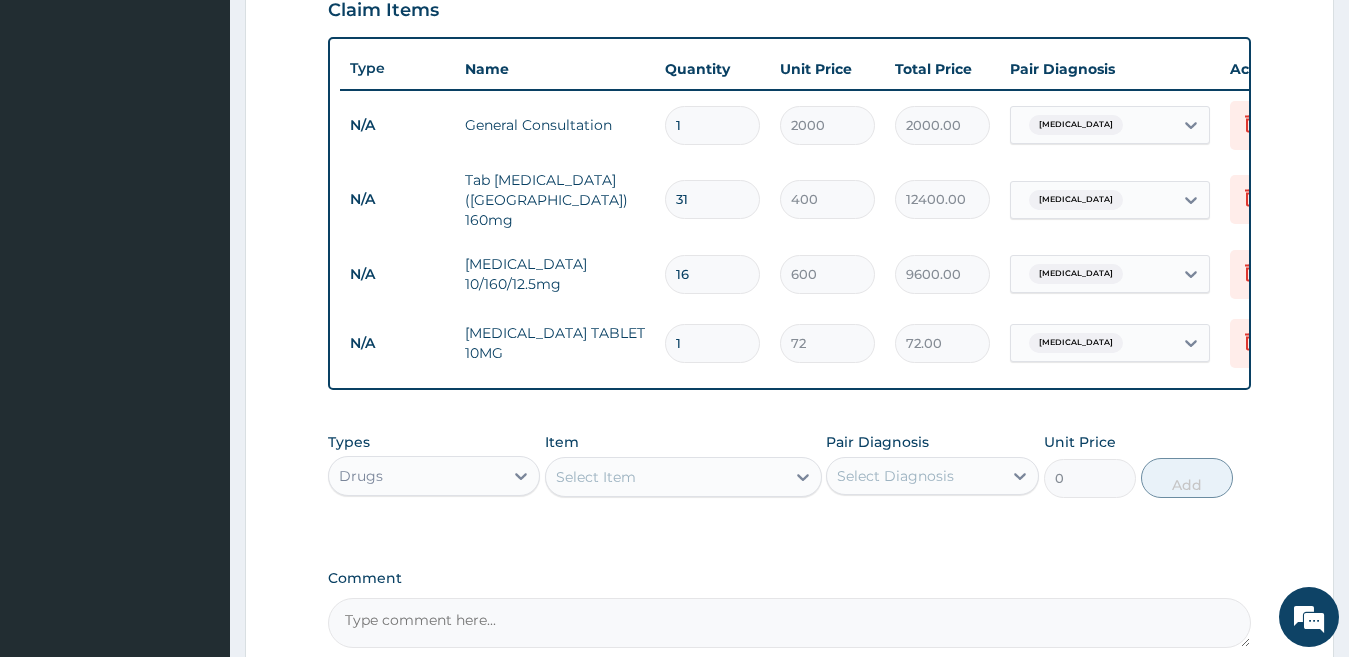 type on "31" 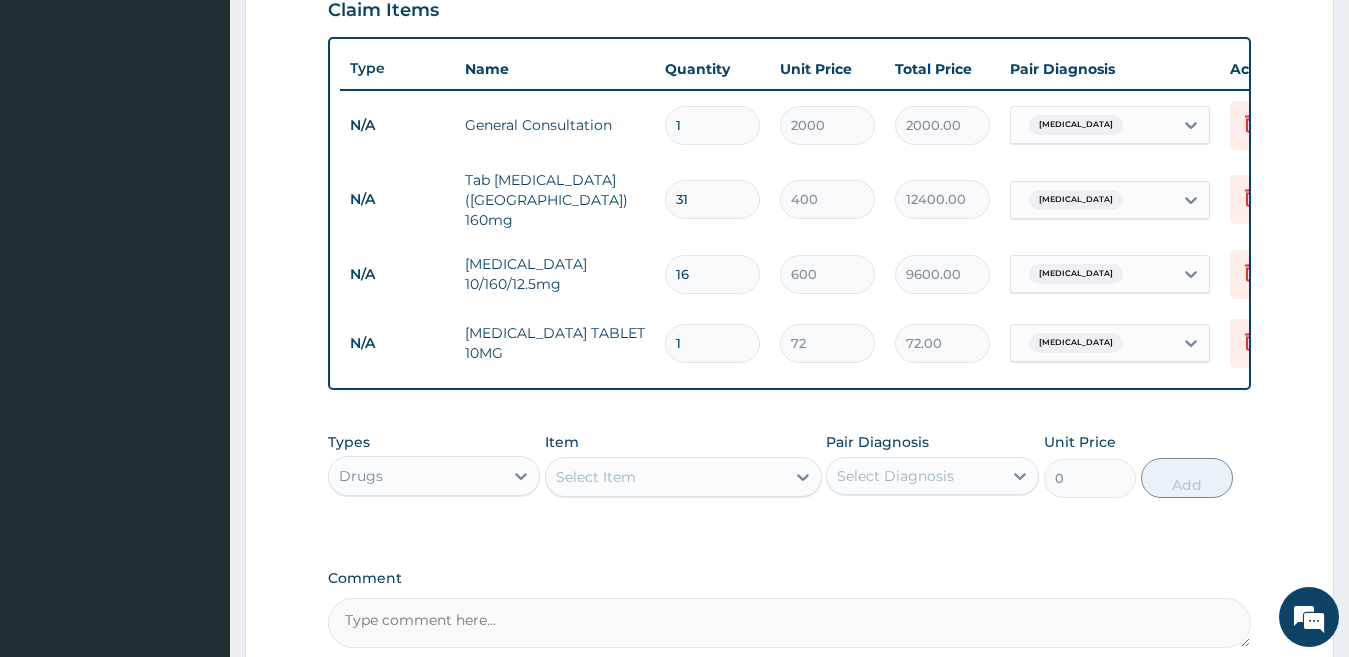 type on "2232.00" 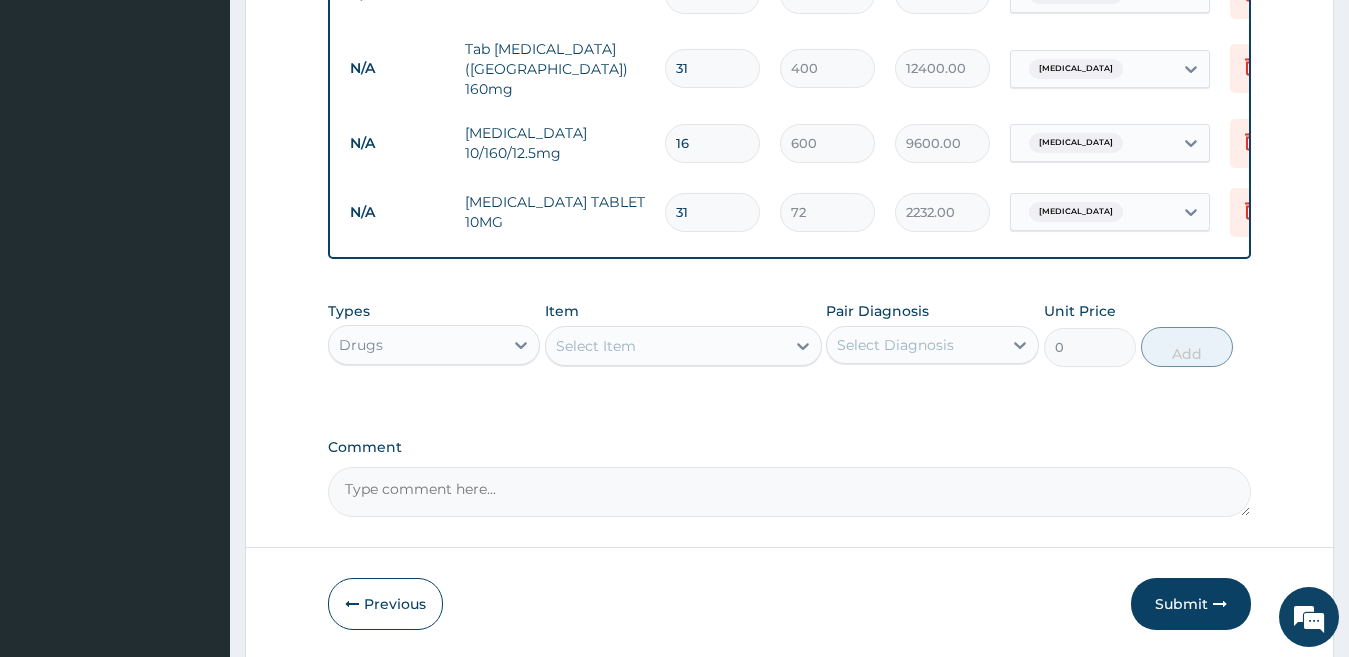 scroll, scrollTop: 914, scrollLeft: 0, axis: vertical 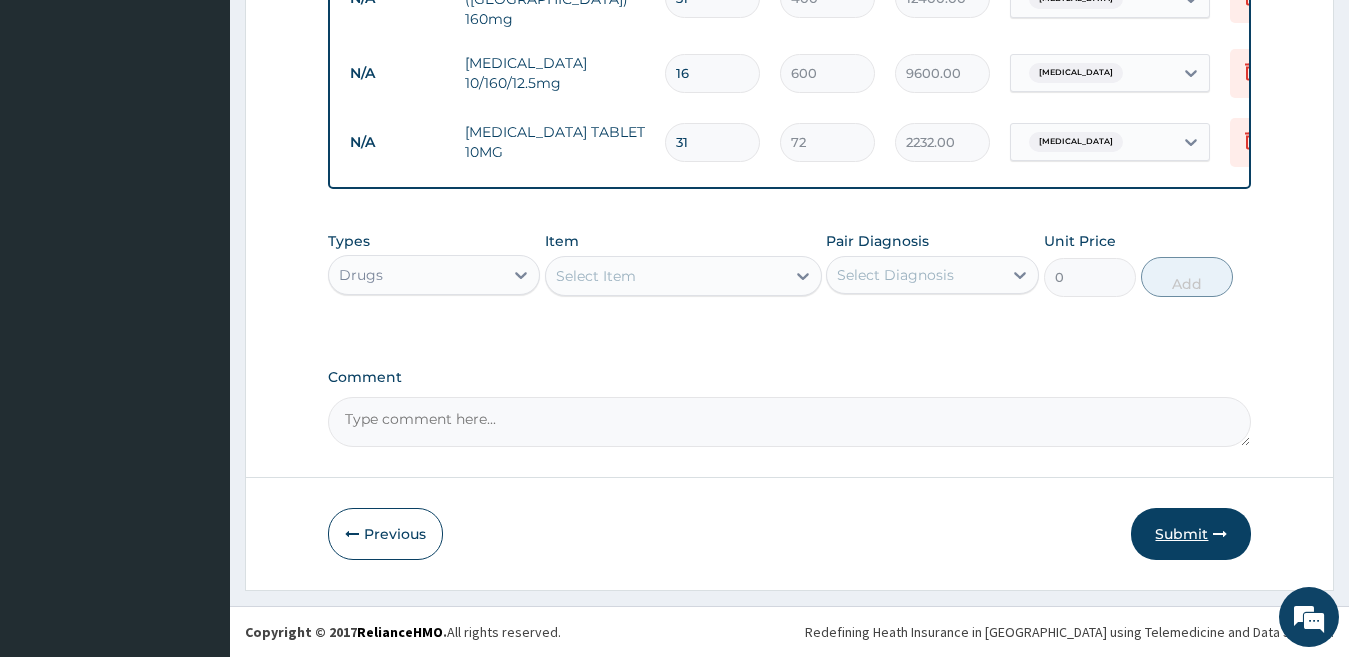type on "31" 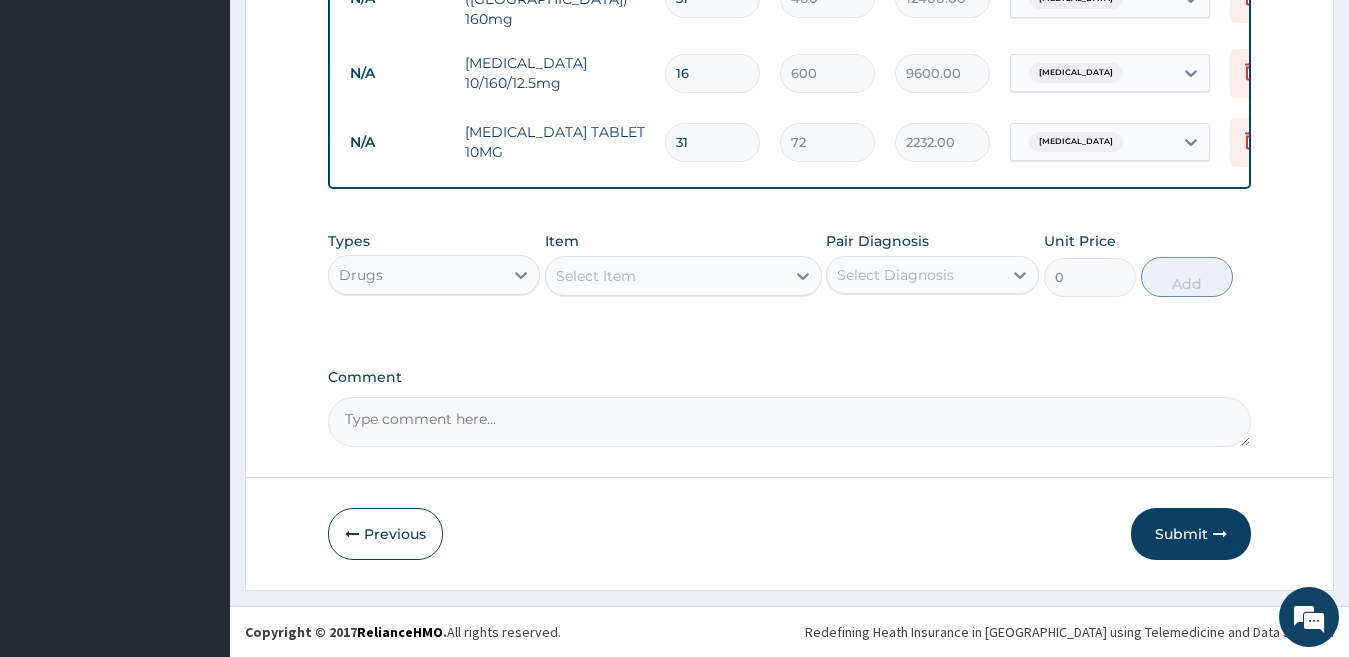 drag, startPoint x: 1165, startPoint y: 544, endPoint x: 1283, endPoint y: 451, distance: 150.24313 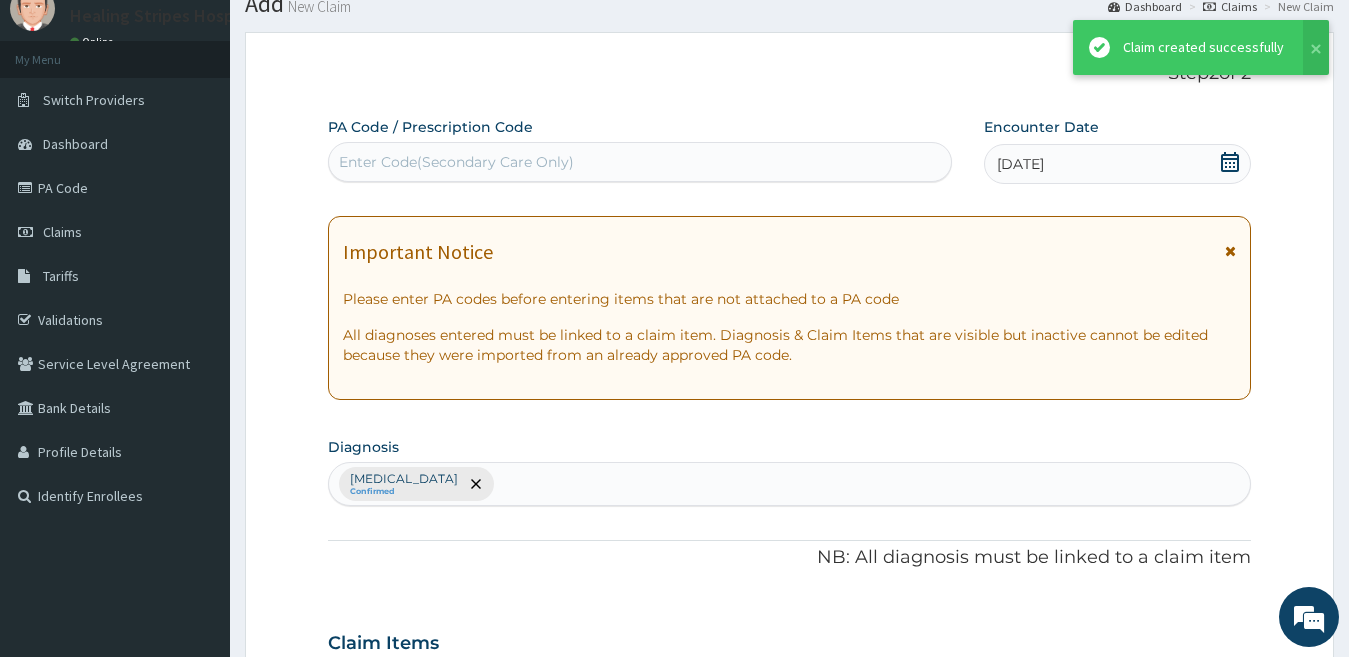 scroll, scrollTop: 914, scrollLeft: 0, axis: vertical 